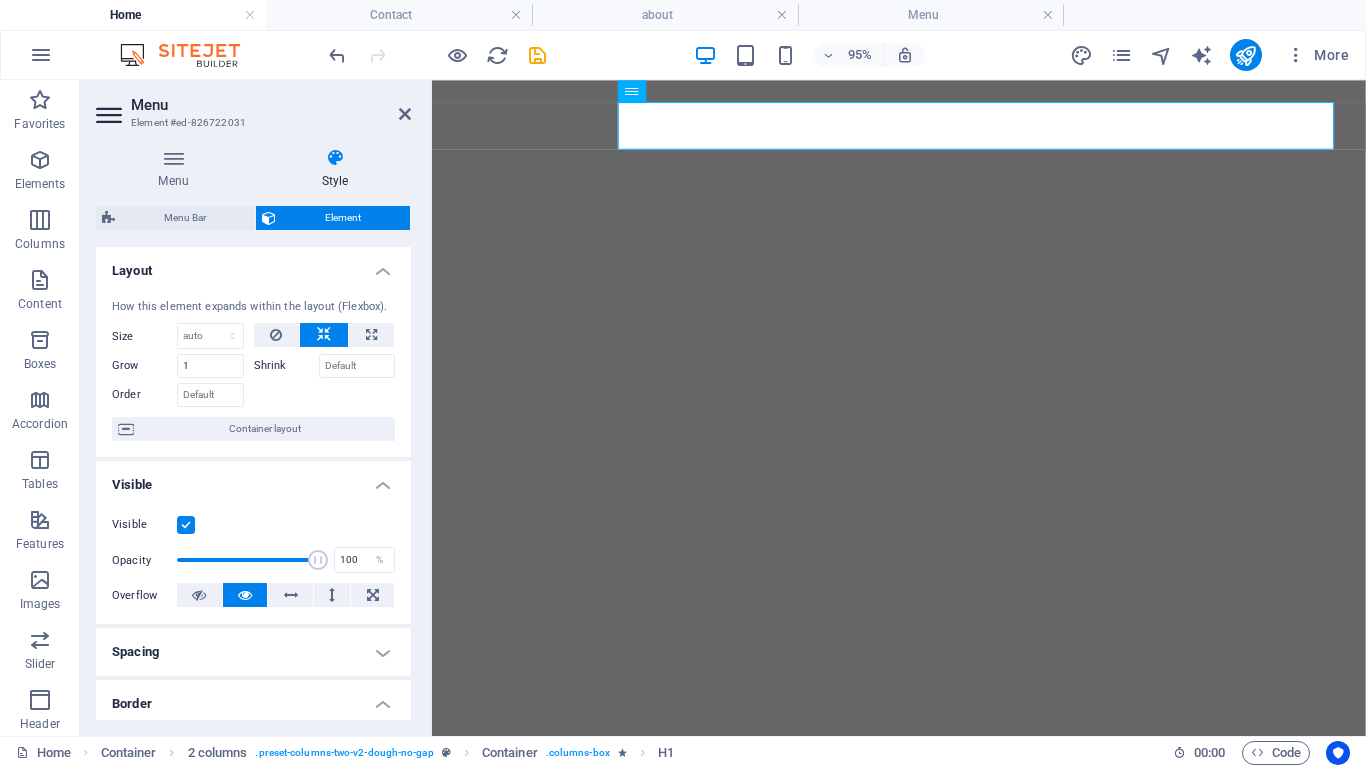 scroll, scrollTop: 0, scrollLeft: 0, axis: both 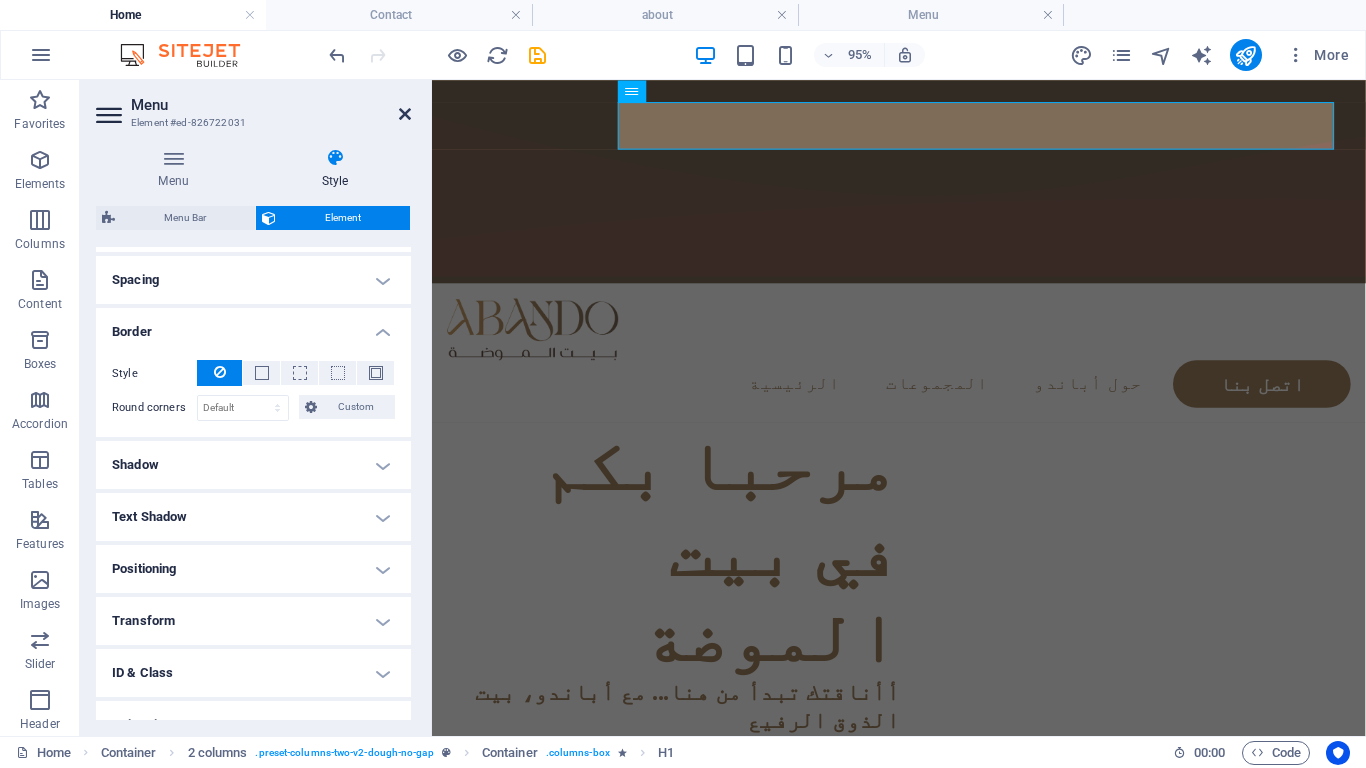 drag, startPoint x: 398, startPoint y: 118, endPoint x: 300, endPoint y: 39, distance: 125.87692 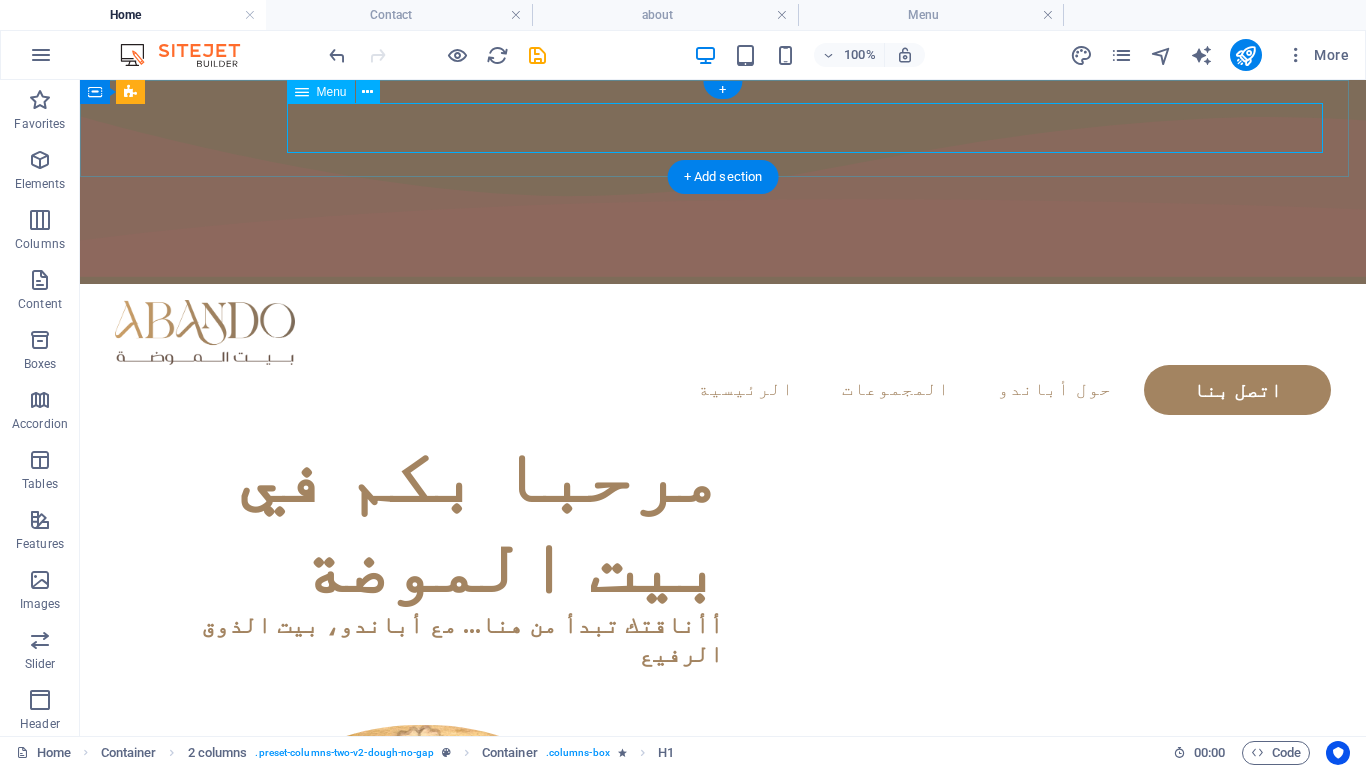 drag, startPoint x: 839, startPoint y: 127, endPoint x: 649, endPoint y: 139, distance: 190.37857 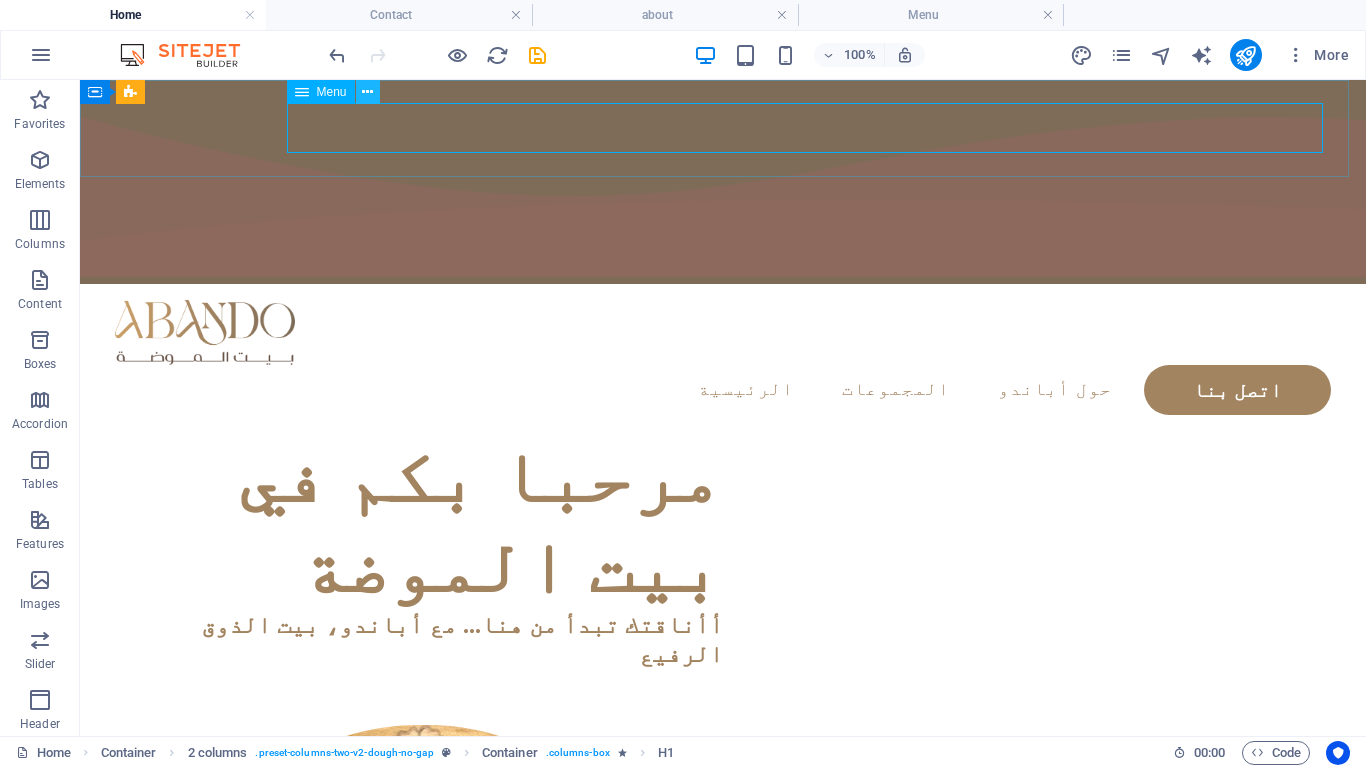 drag, startPoint x: 366, startPoint y: 91, endPoint x: 286, endPoint y: 29, distance: 101.21265 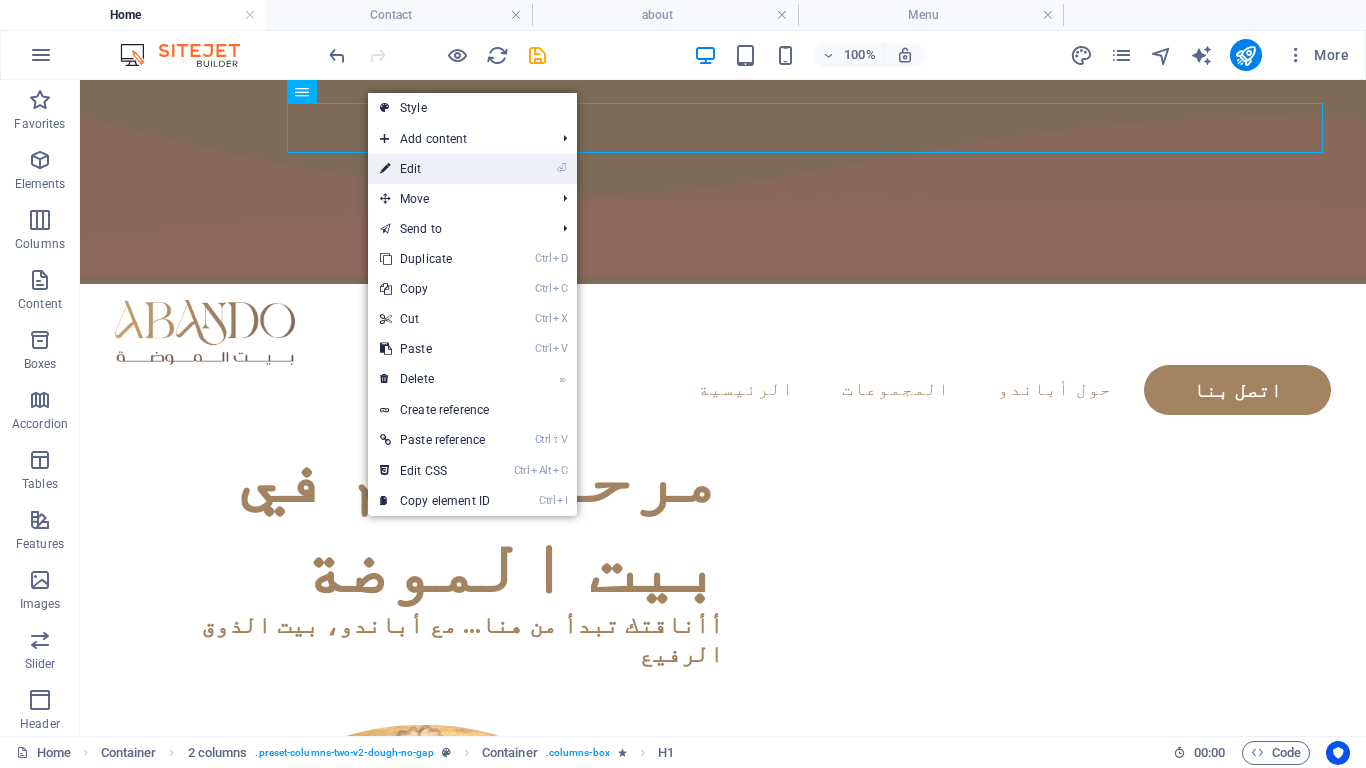 click on "⏎  Edit" at bounding box center (435, 169) 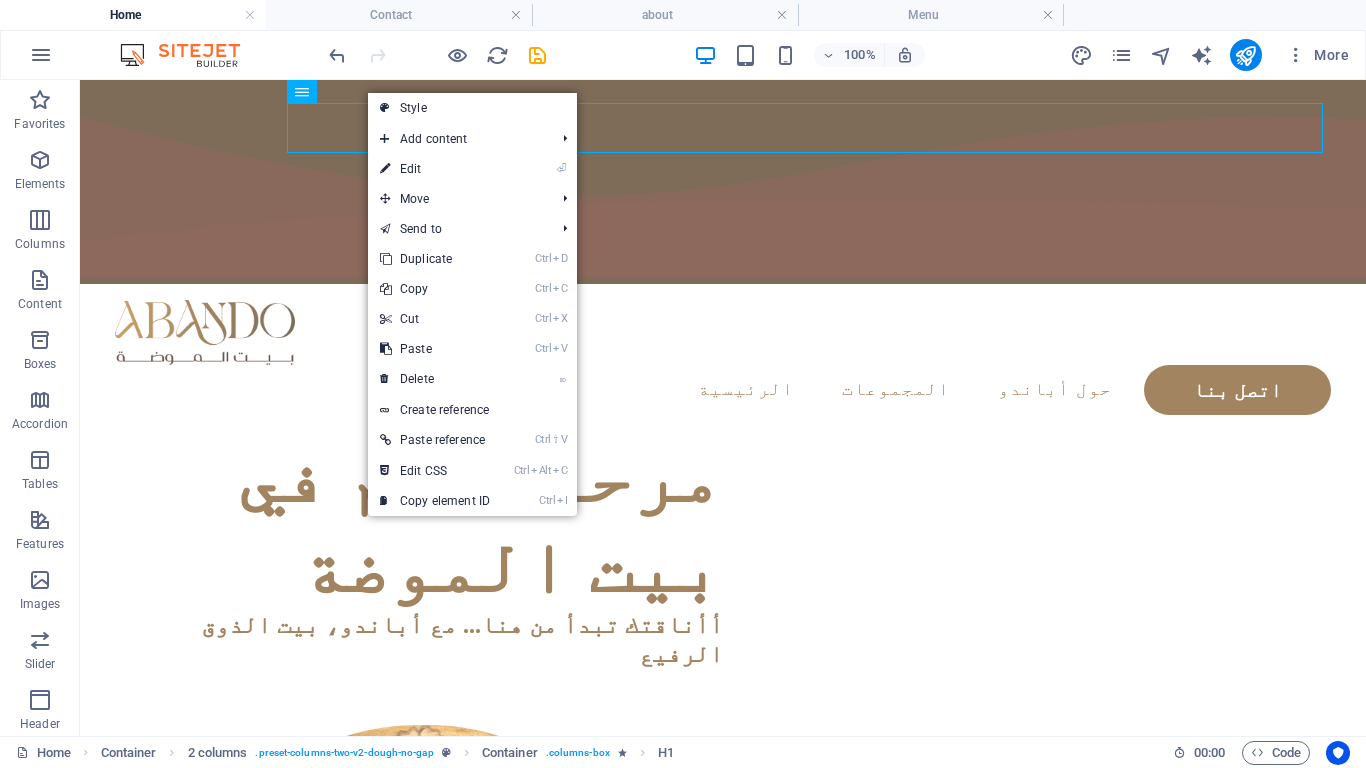 select on "px" 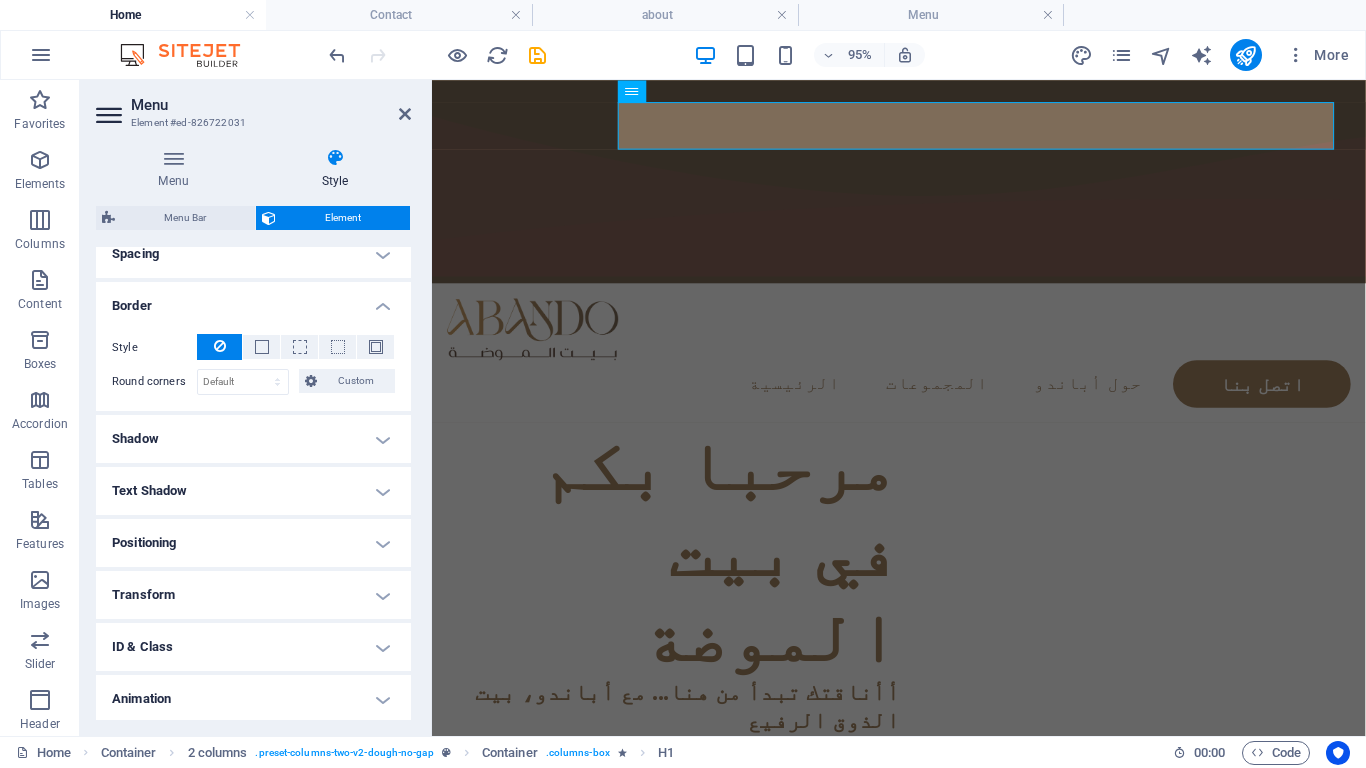 scroll, scrollTop: 400, scrollLeft: 0, axis: vertical 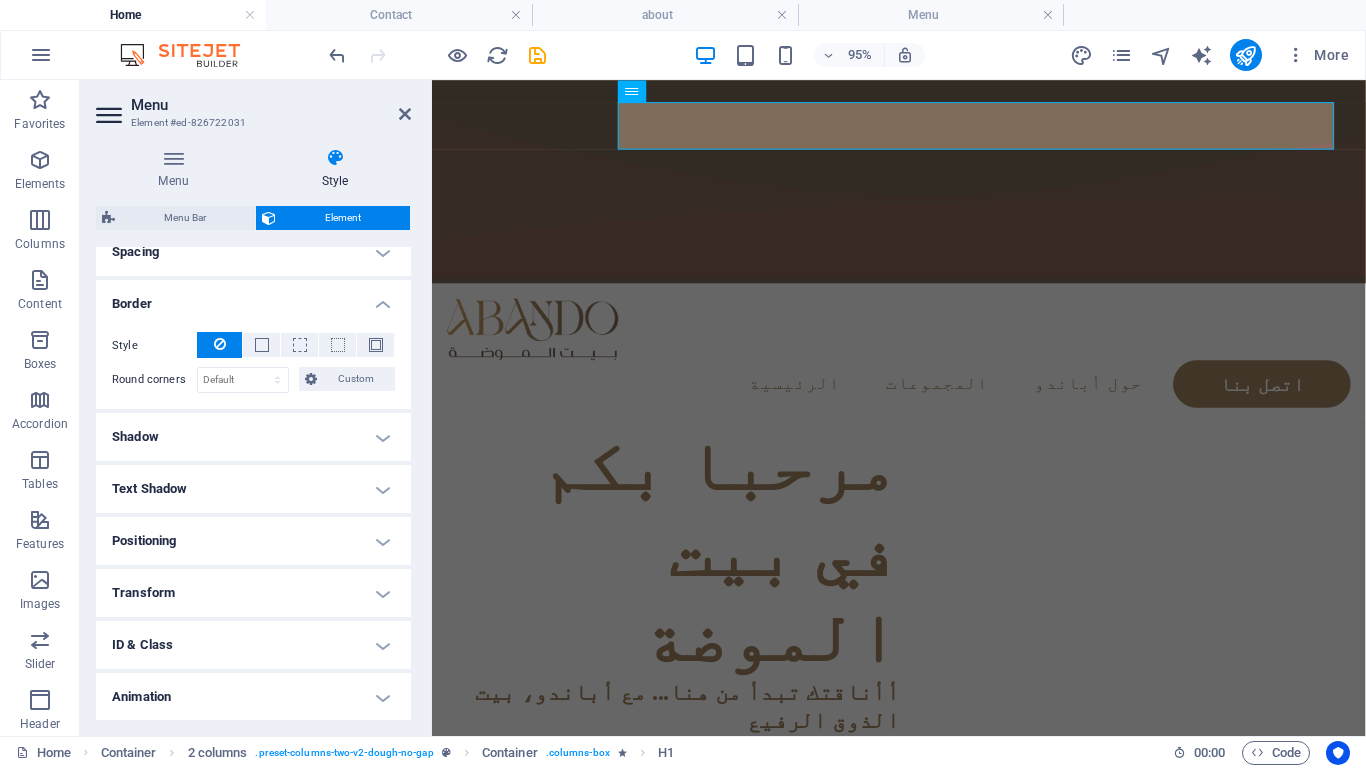 click on "Shadow" at bounding box center (253, 437) 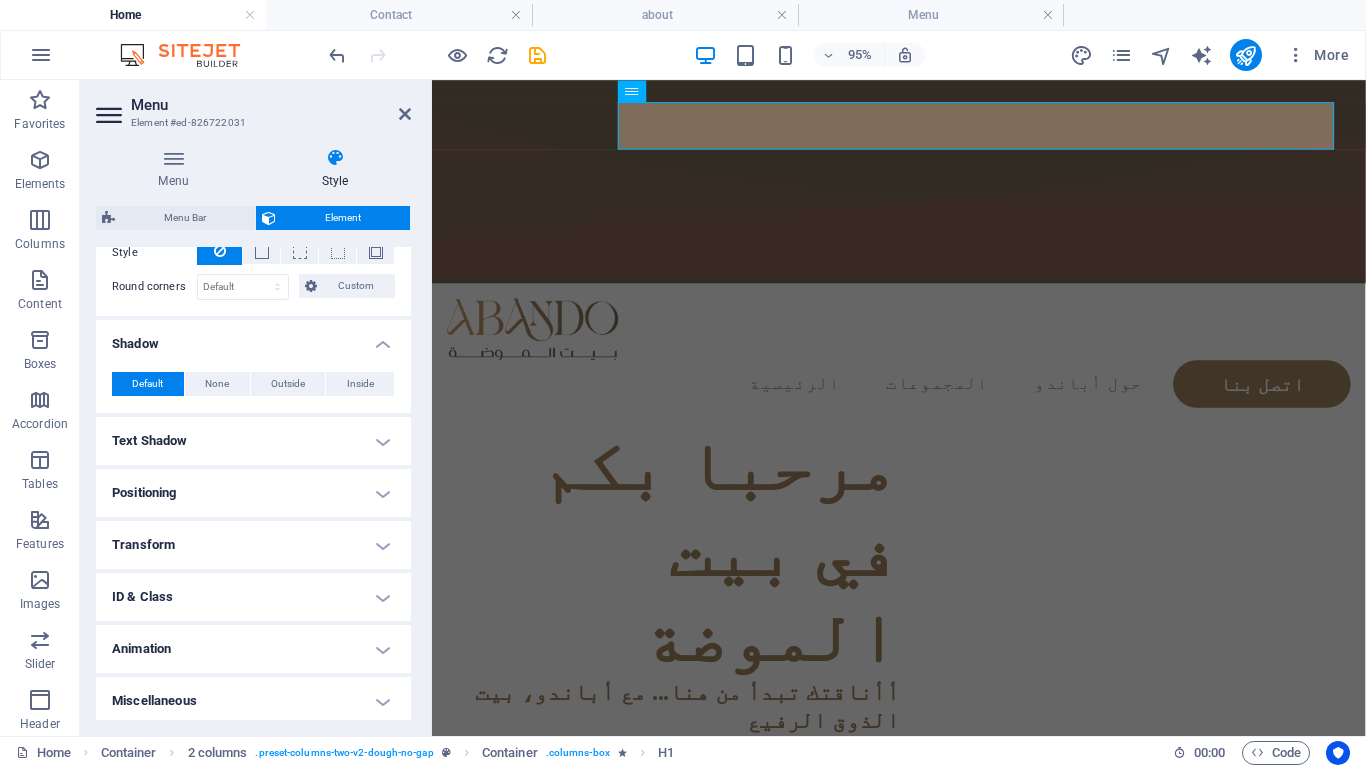 scroll, scrollTop: 498, scrollLeft: 0, axis: vertical 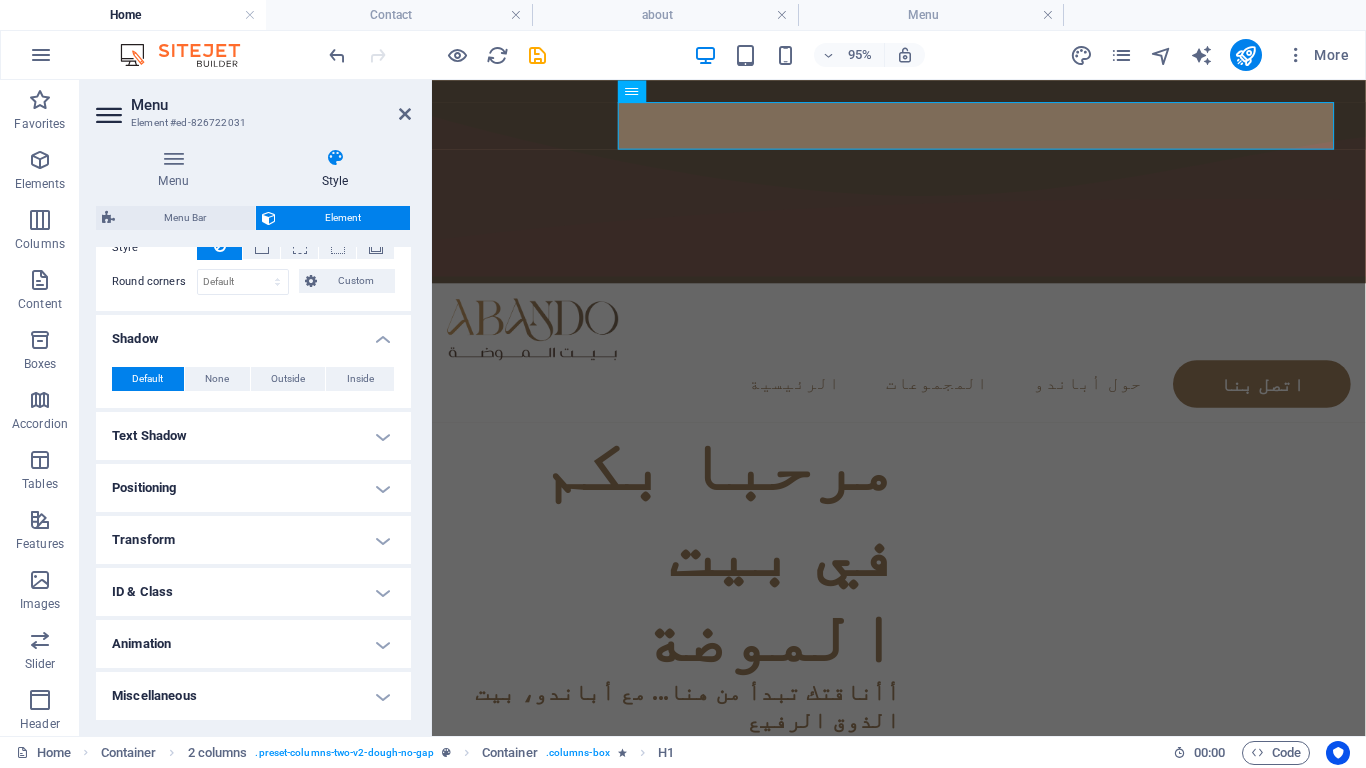 click on "Text Shadow" at bounding box center [253, 436] 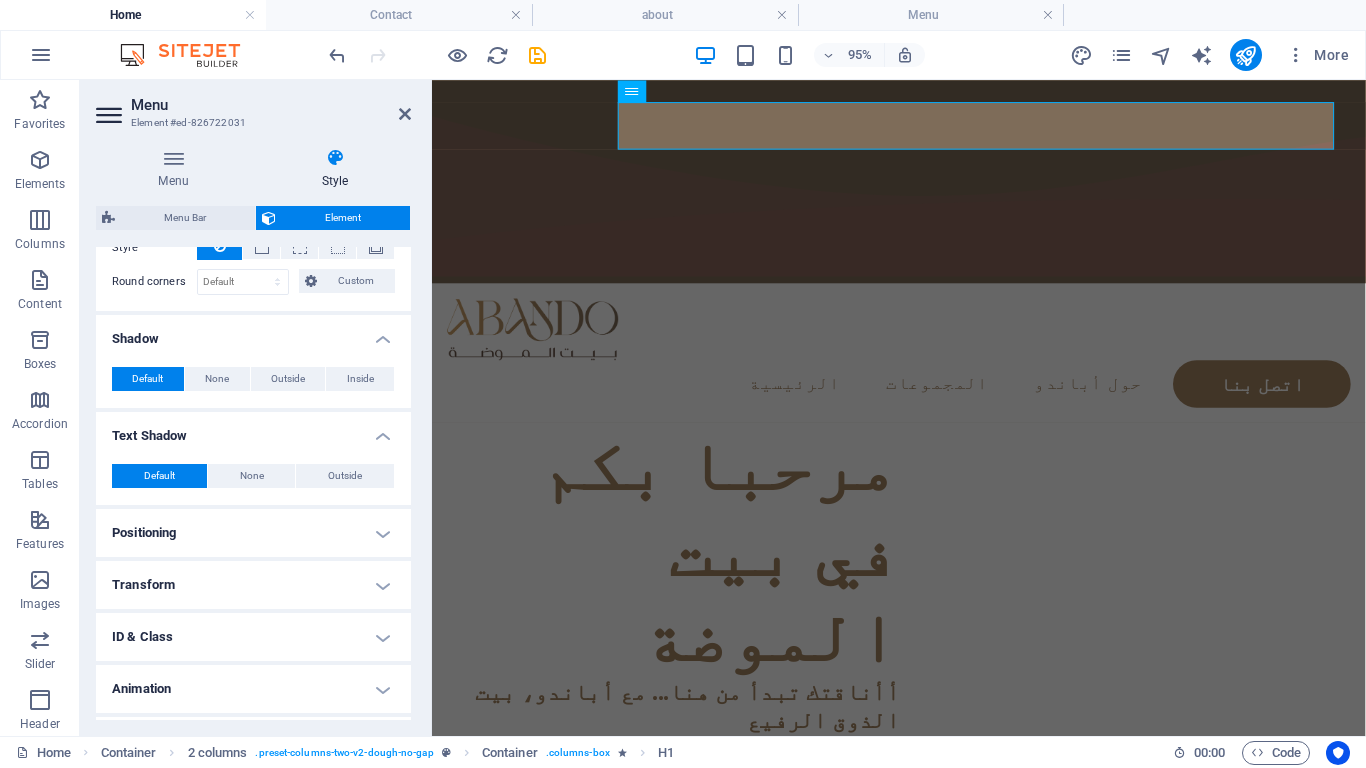 click on "Positioning" at bounding box center (253, 533) 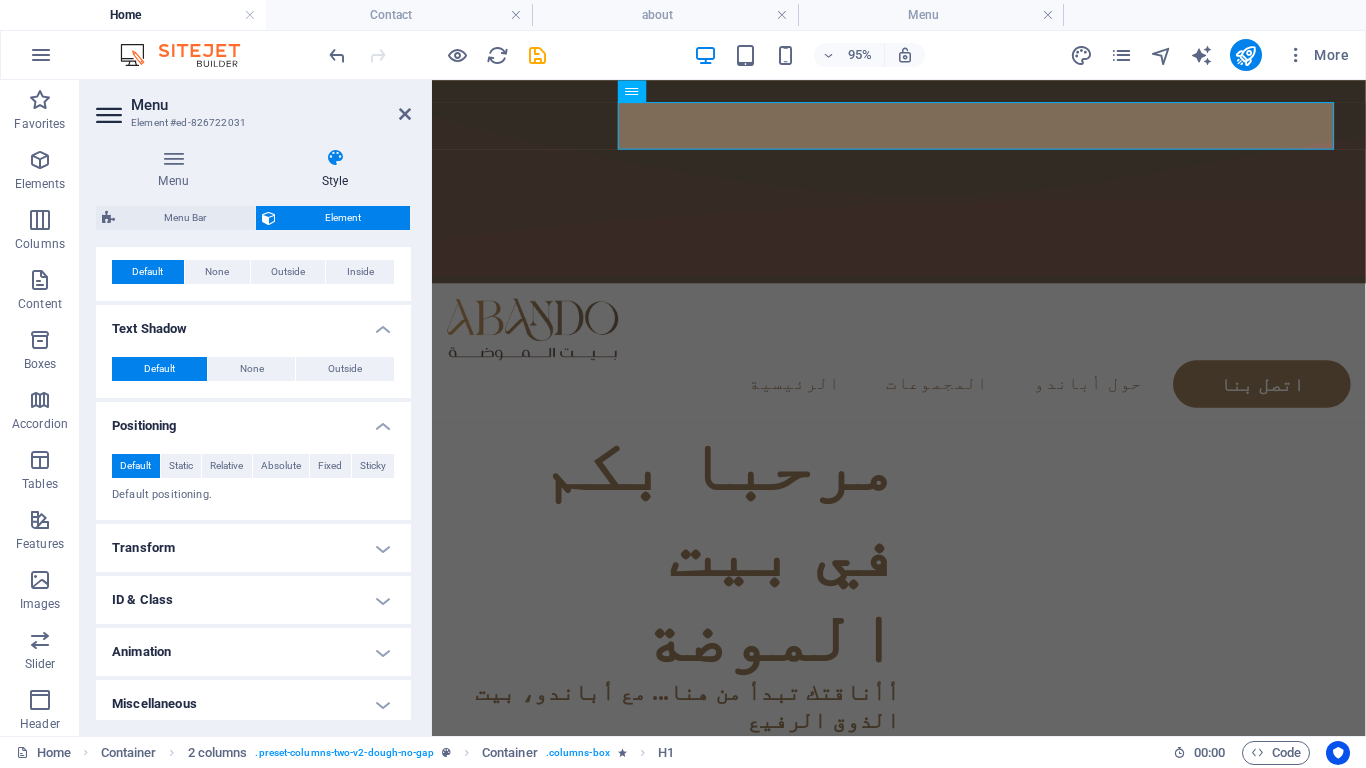scroll, scrollTop: 613, scrollLeft: 0, axis: vertical 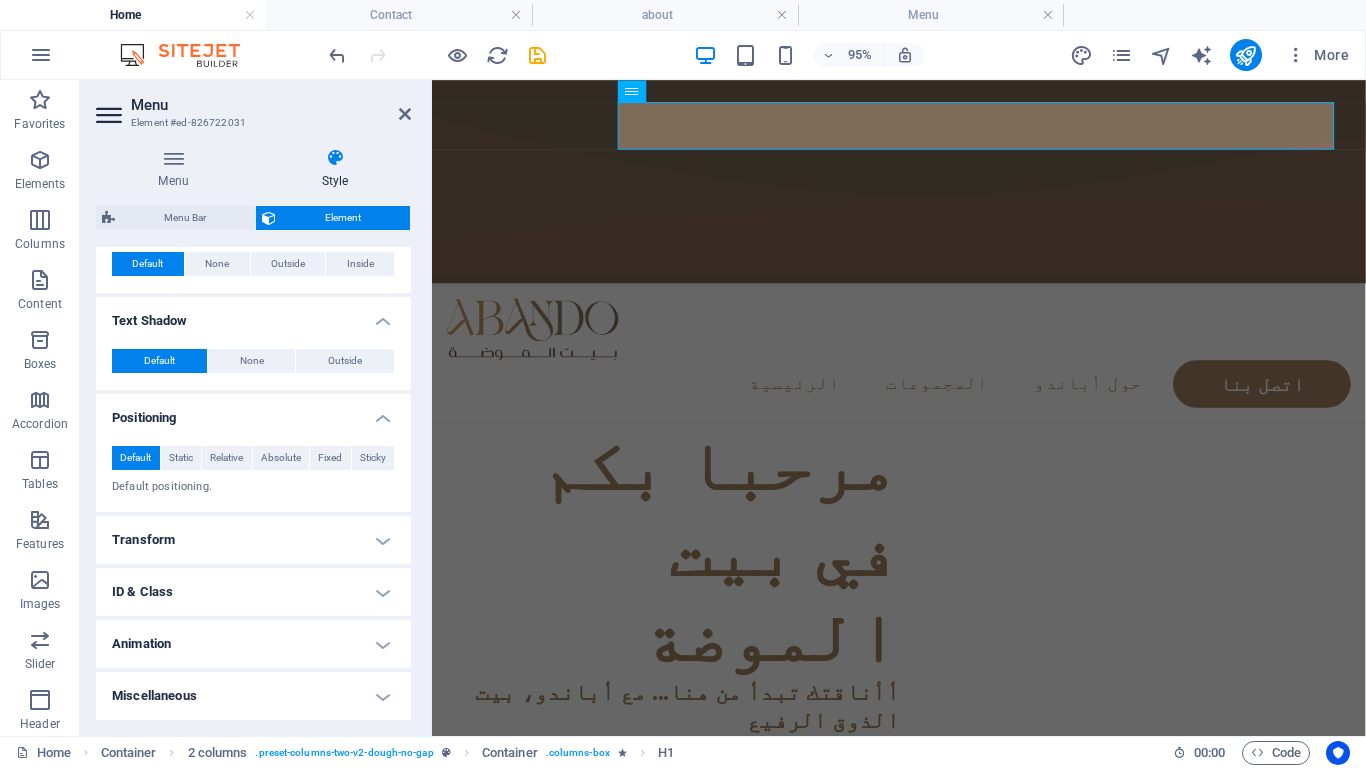 click on "Transform" at bounding box center (253, 540) 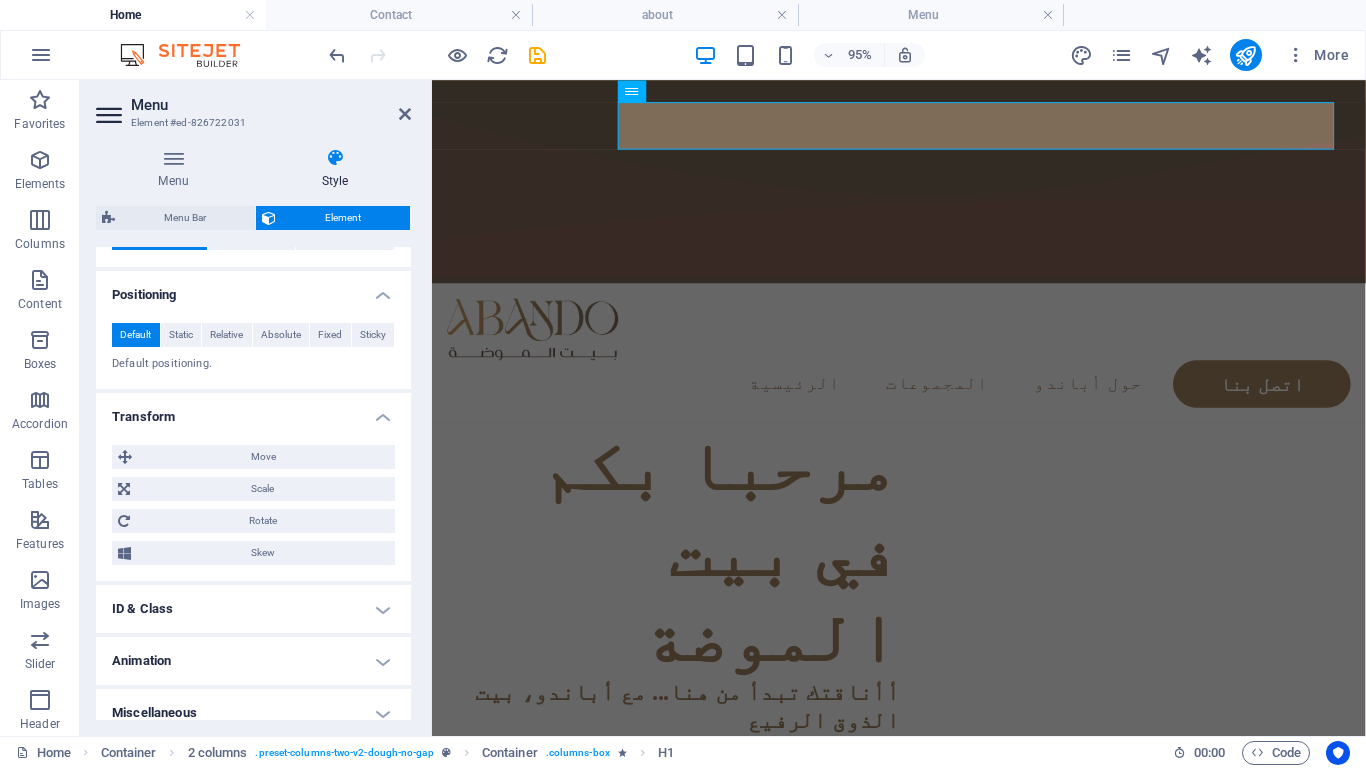 scroll, scrollTop: 753, scrollLeft: 0, axis: vertical 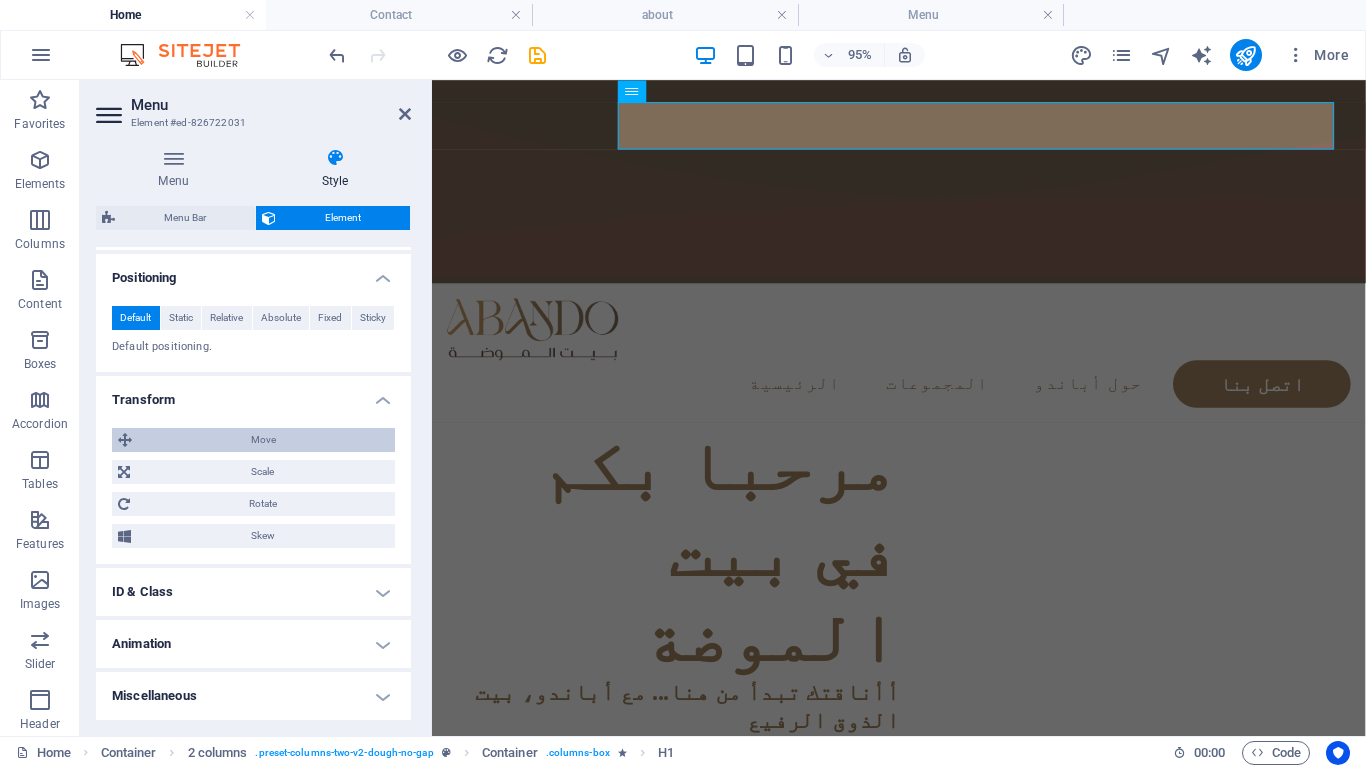 click on "Move" at bounding box center (263, 440) 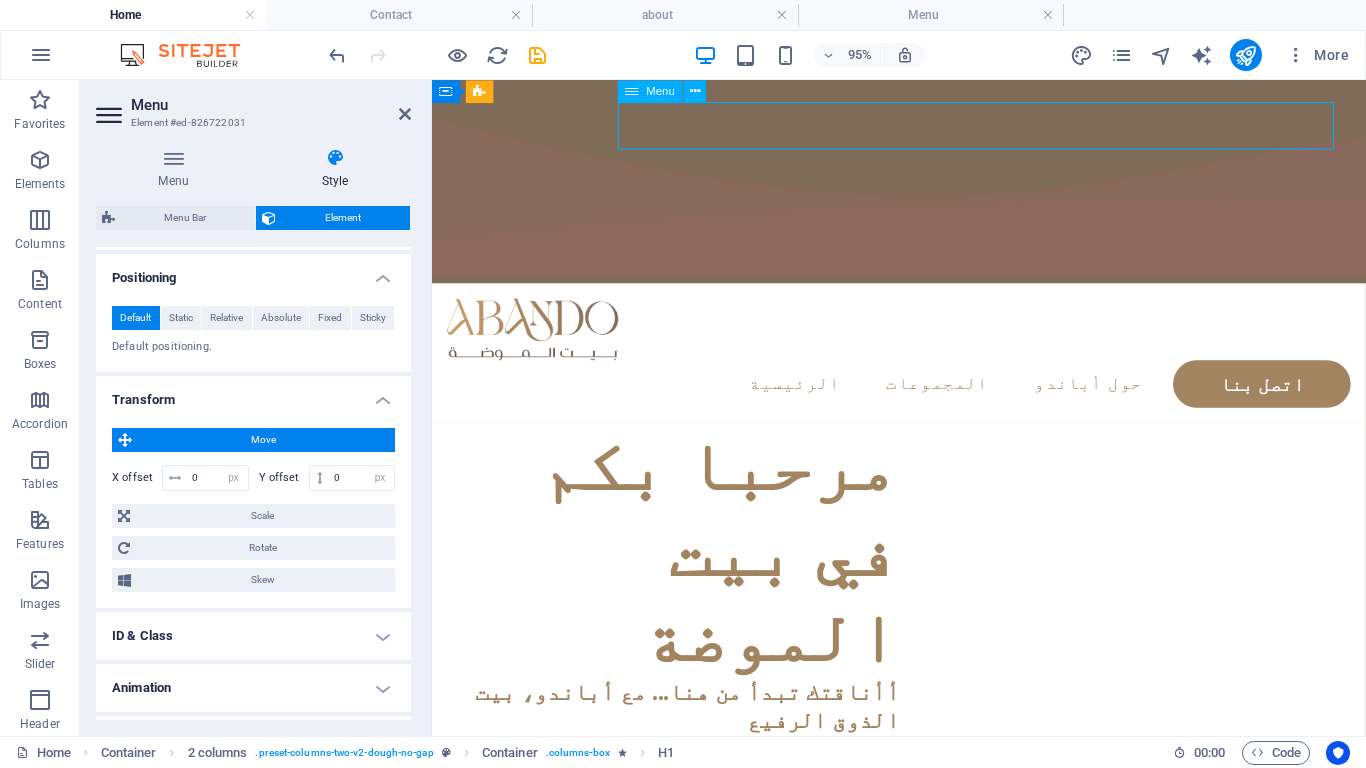drag, startPoint x: 909, startPoint y: 142, endPoint x: 715, endPoint y: 128, distance: 194.5045 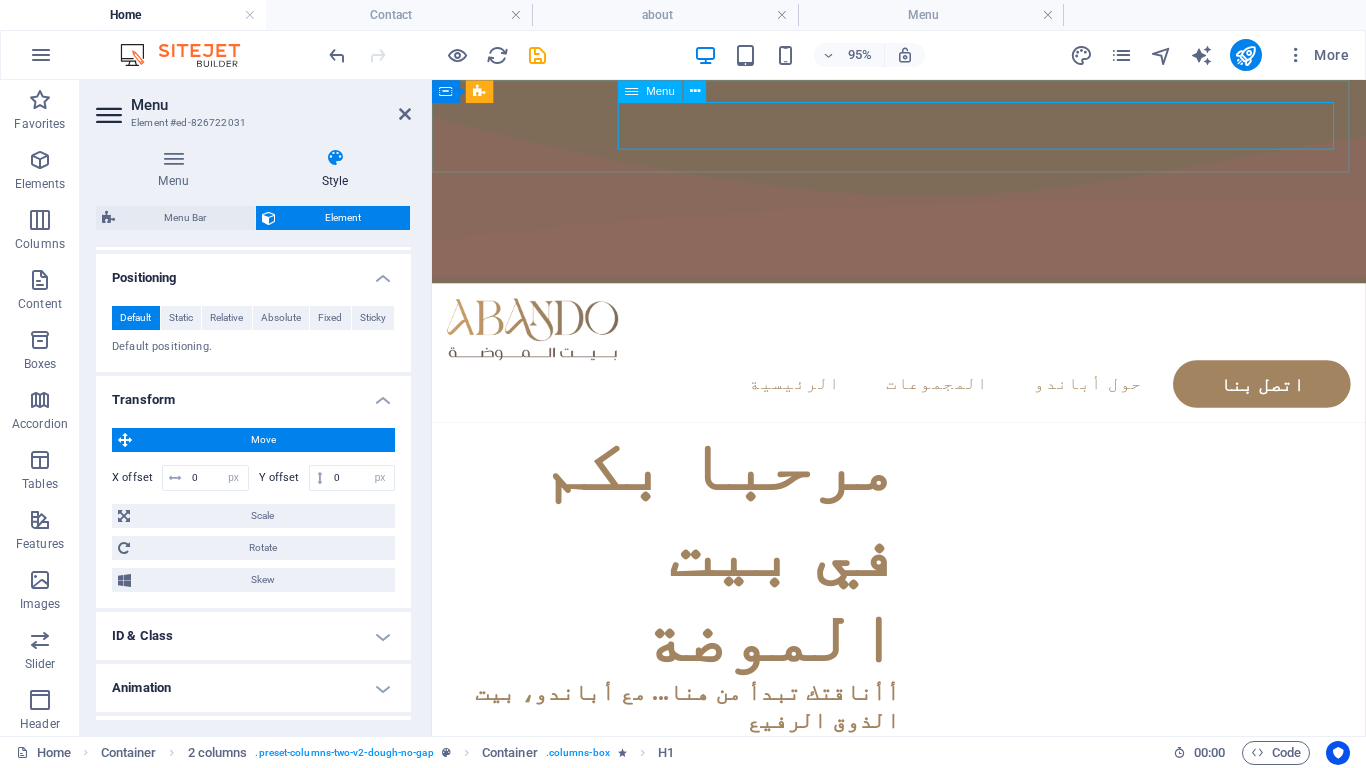 click on "الرئيسية المجموعات حول أباندو اتصل بنا" at bounding box center [923, 400] 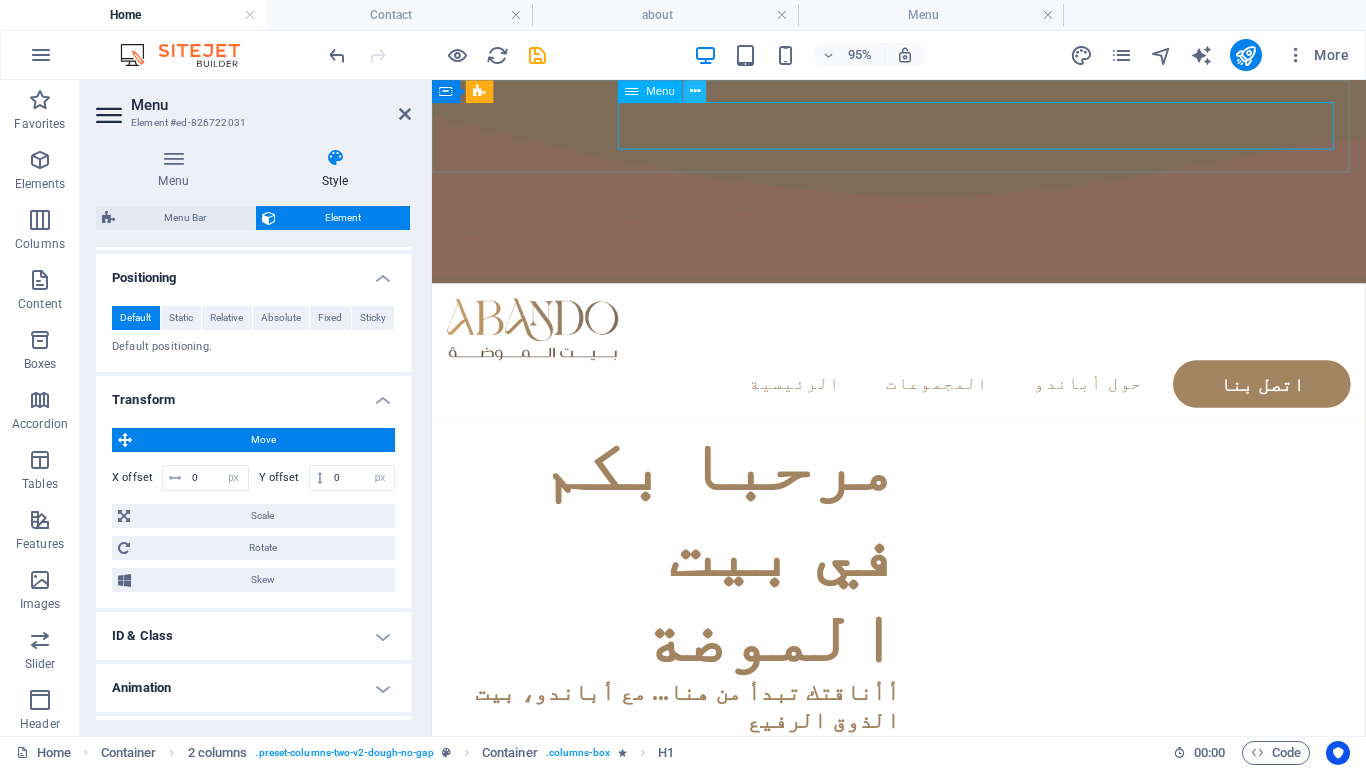 click at bounding box center [695, 91] 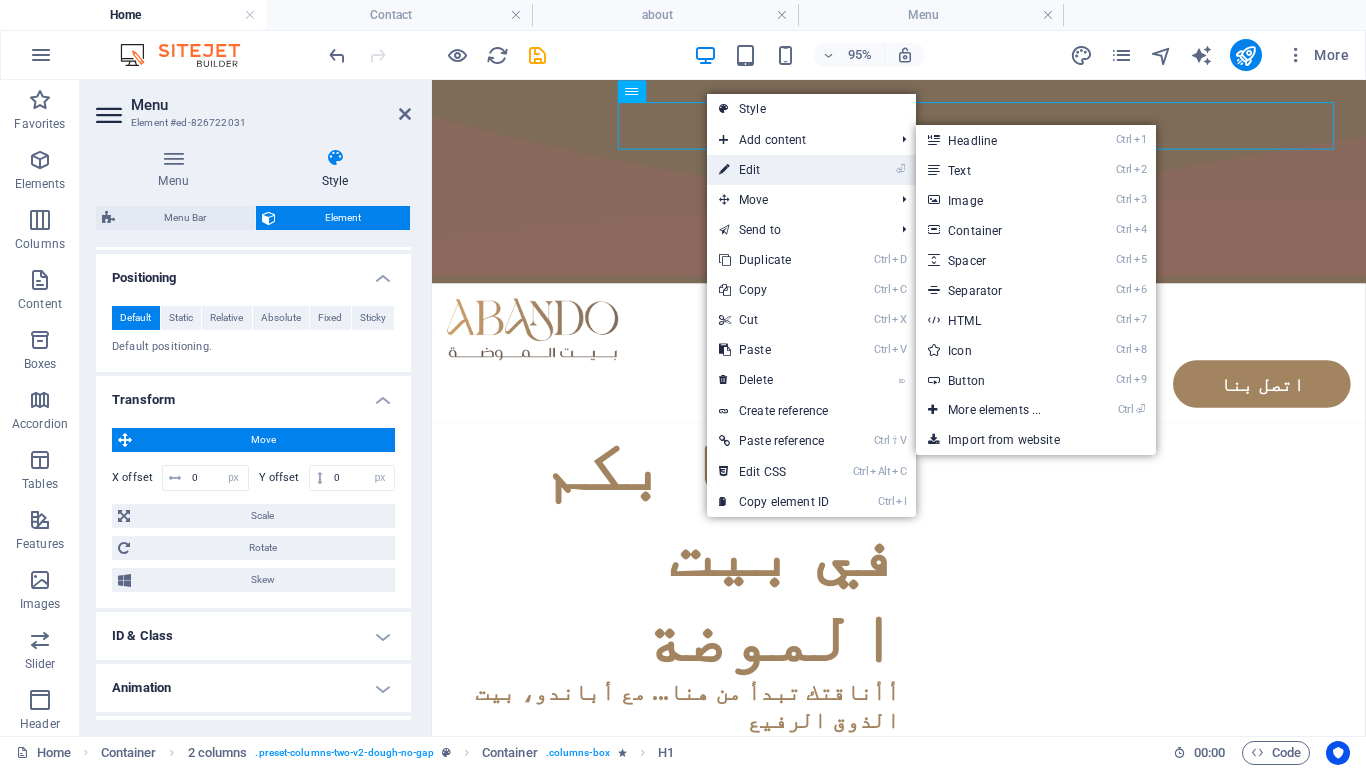 click on "⏎  Edit" at bounding box center [774, 170] 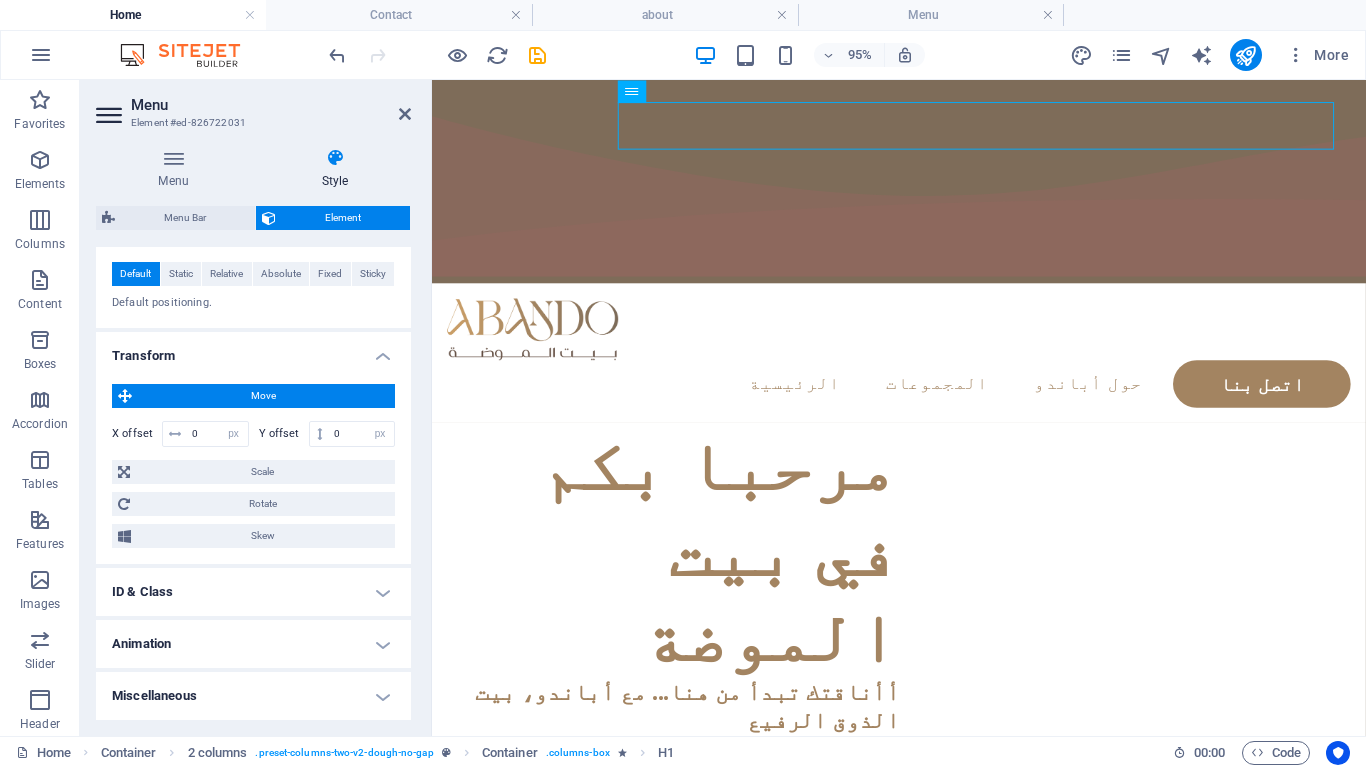 click on "ID & Class" at bounding box center (253, 592) 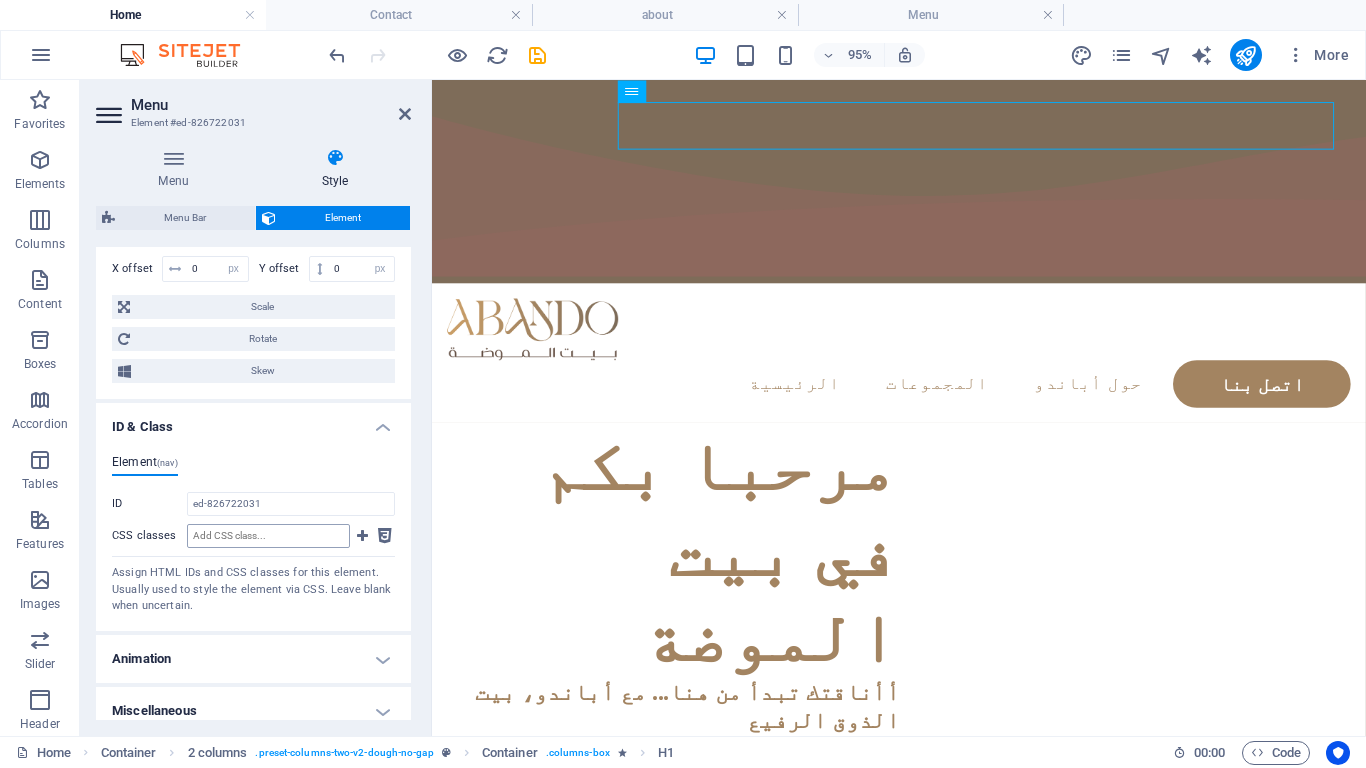 scroll, scrollTop: 977, scrollLeft: 0, axis: vertical 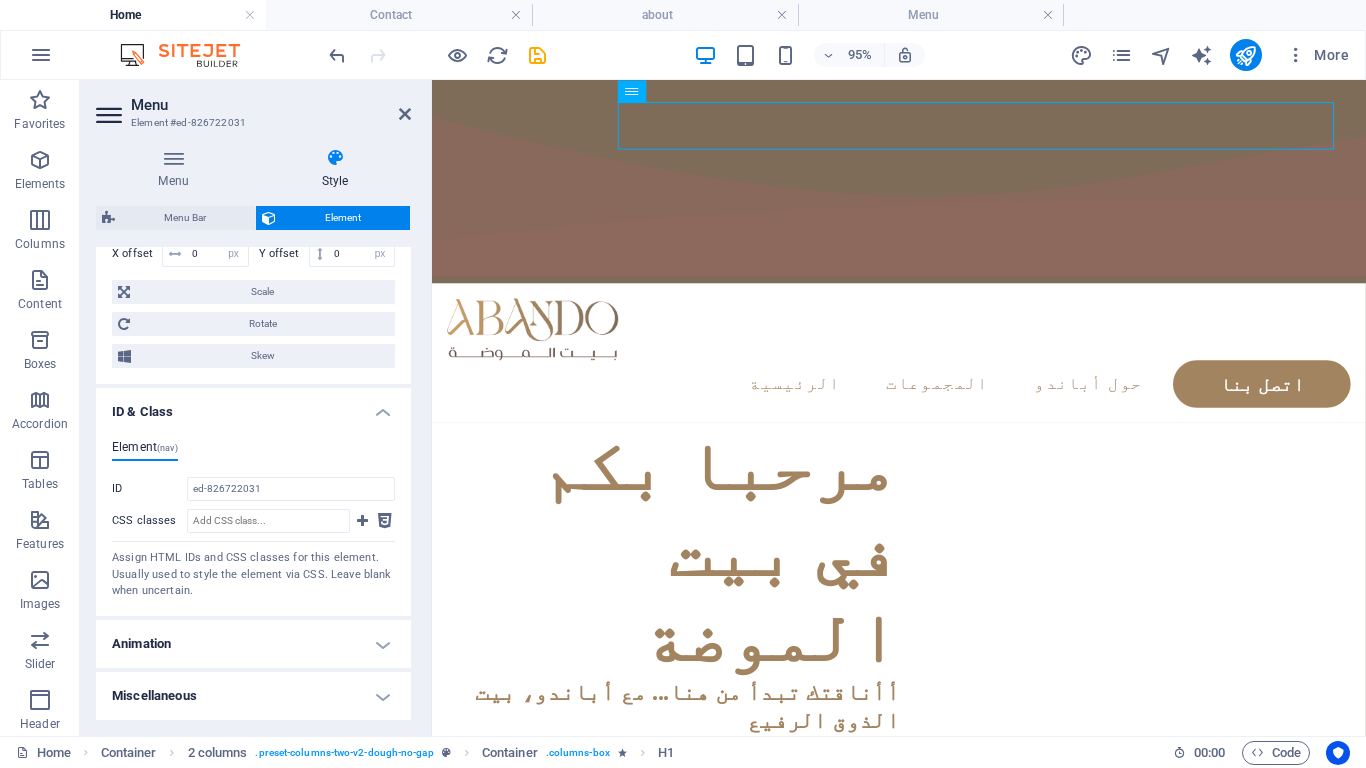 click on "Animation" at bounding box center [253, 644] 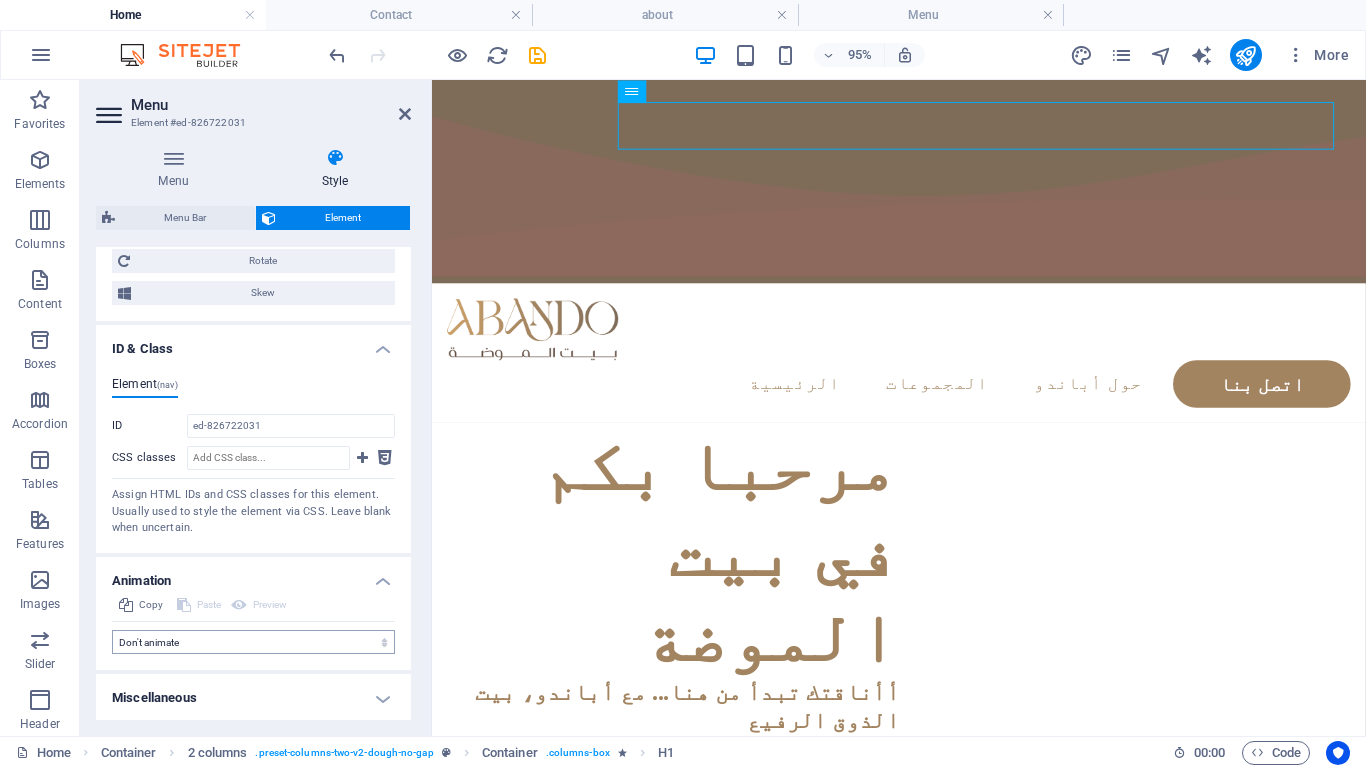 scroll, scrollTop: 1042, scrollLeft: 0, axis: vertical 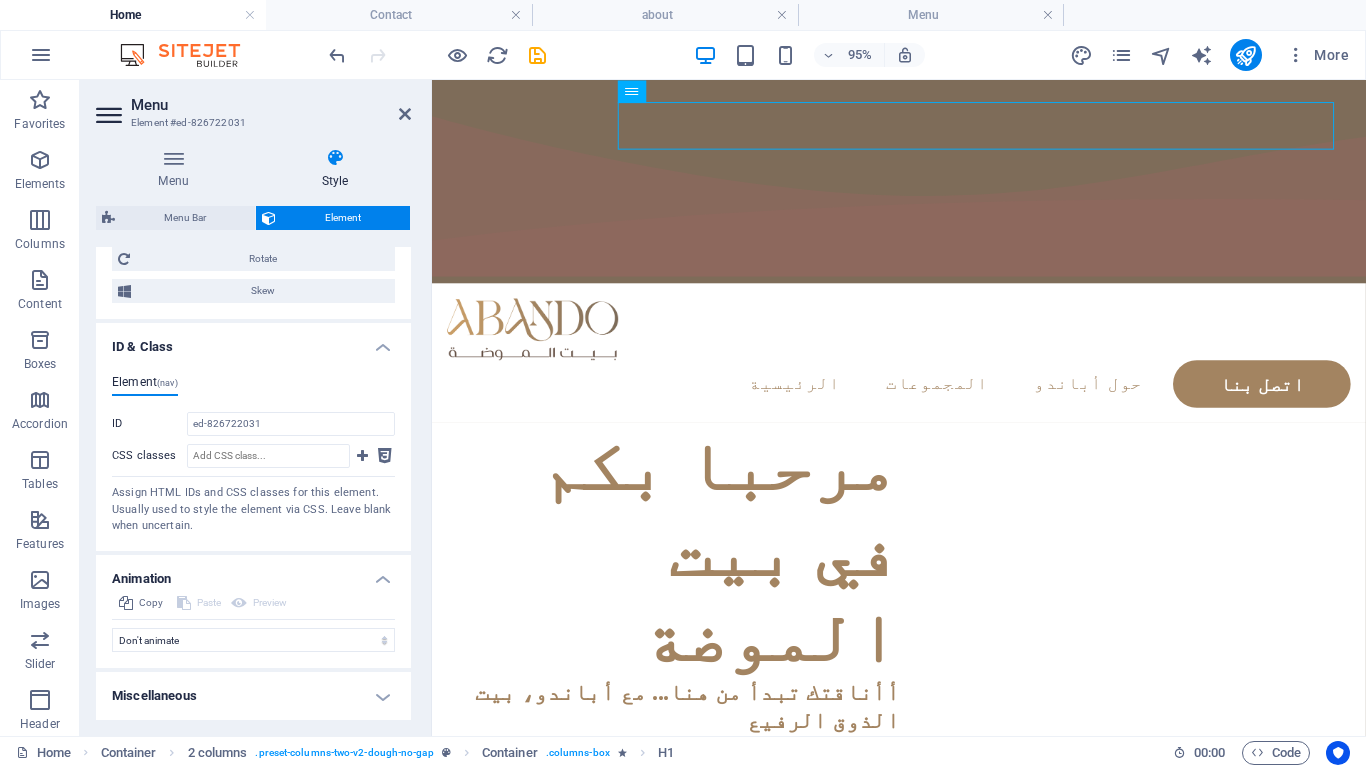 click on "Miscellaneous" at bounding box center [253, 696] 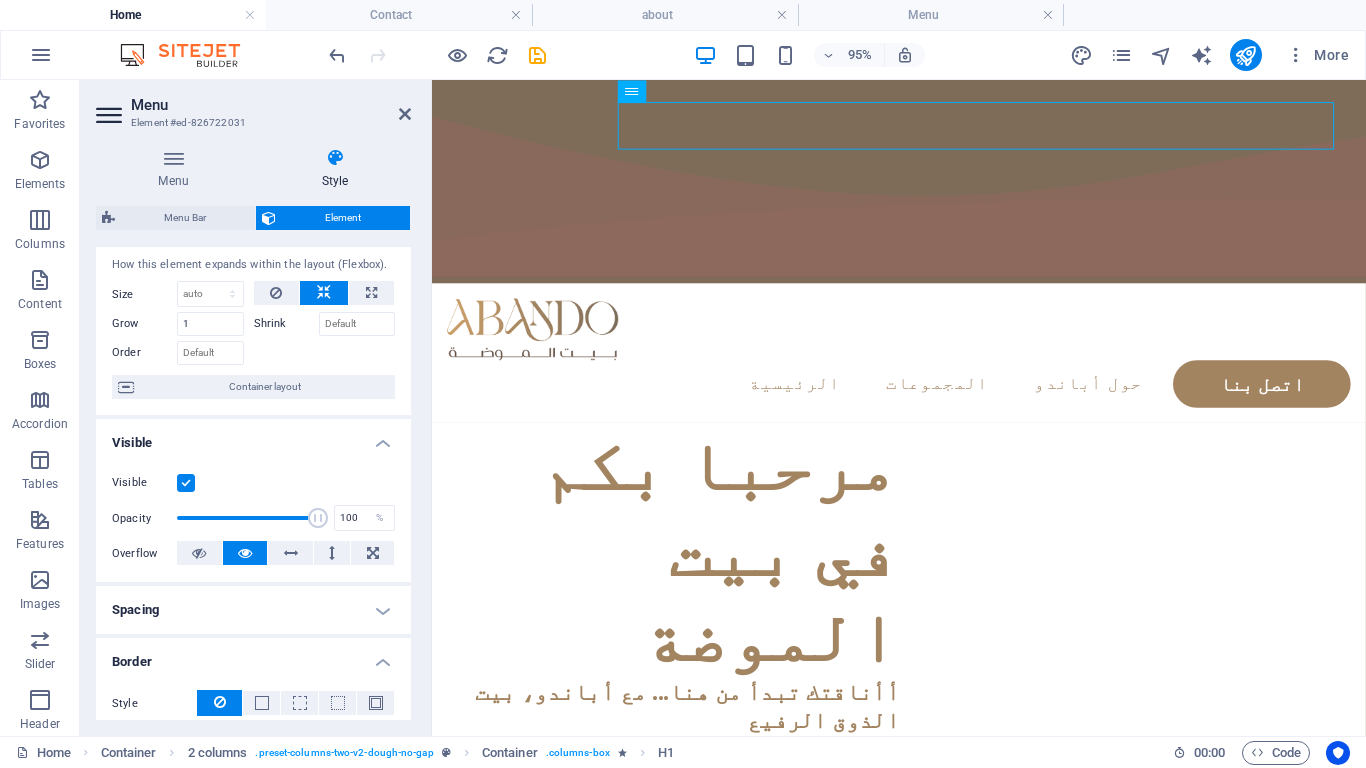 scroll, scrollTop: 0, scrollLeft: 0, axis: both 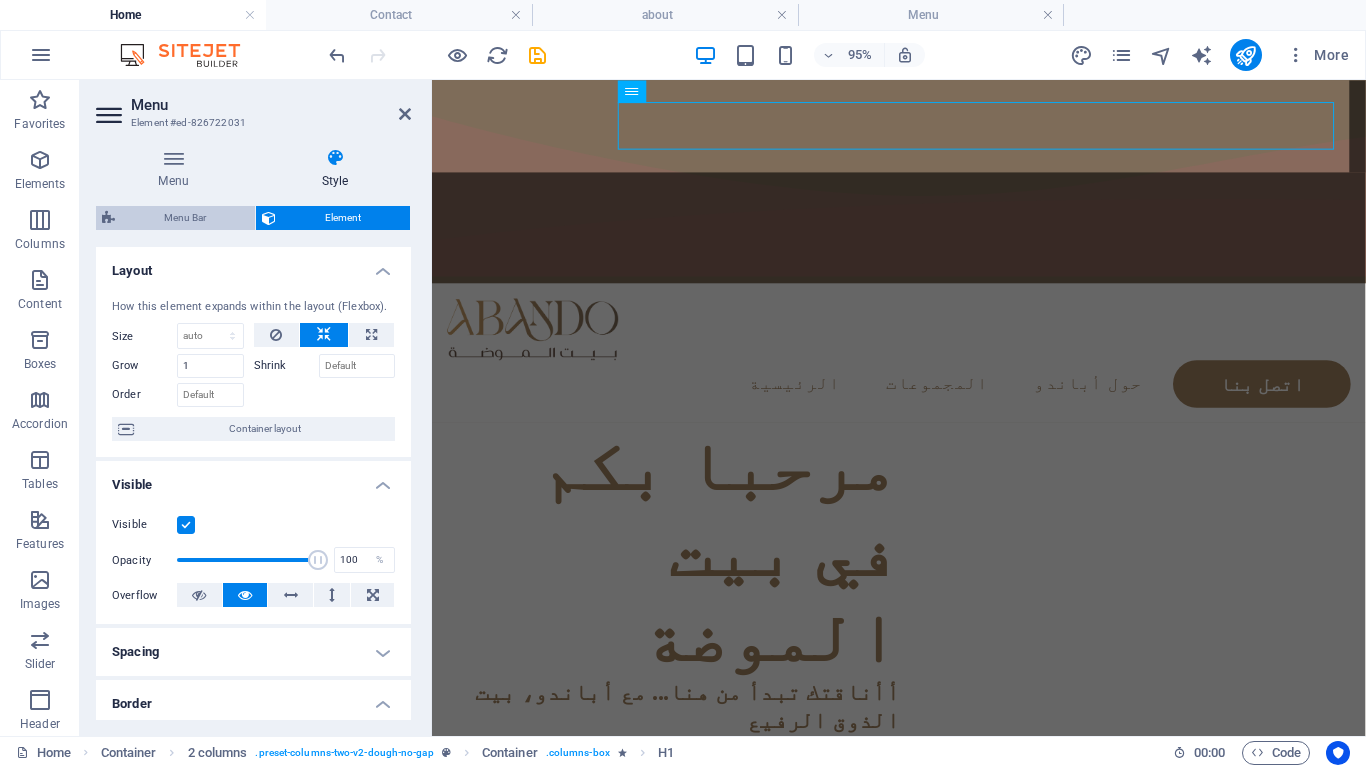 click on "Menu Bar" at bounding box center (185, 218) 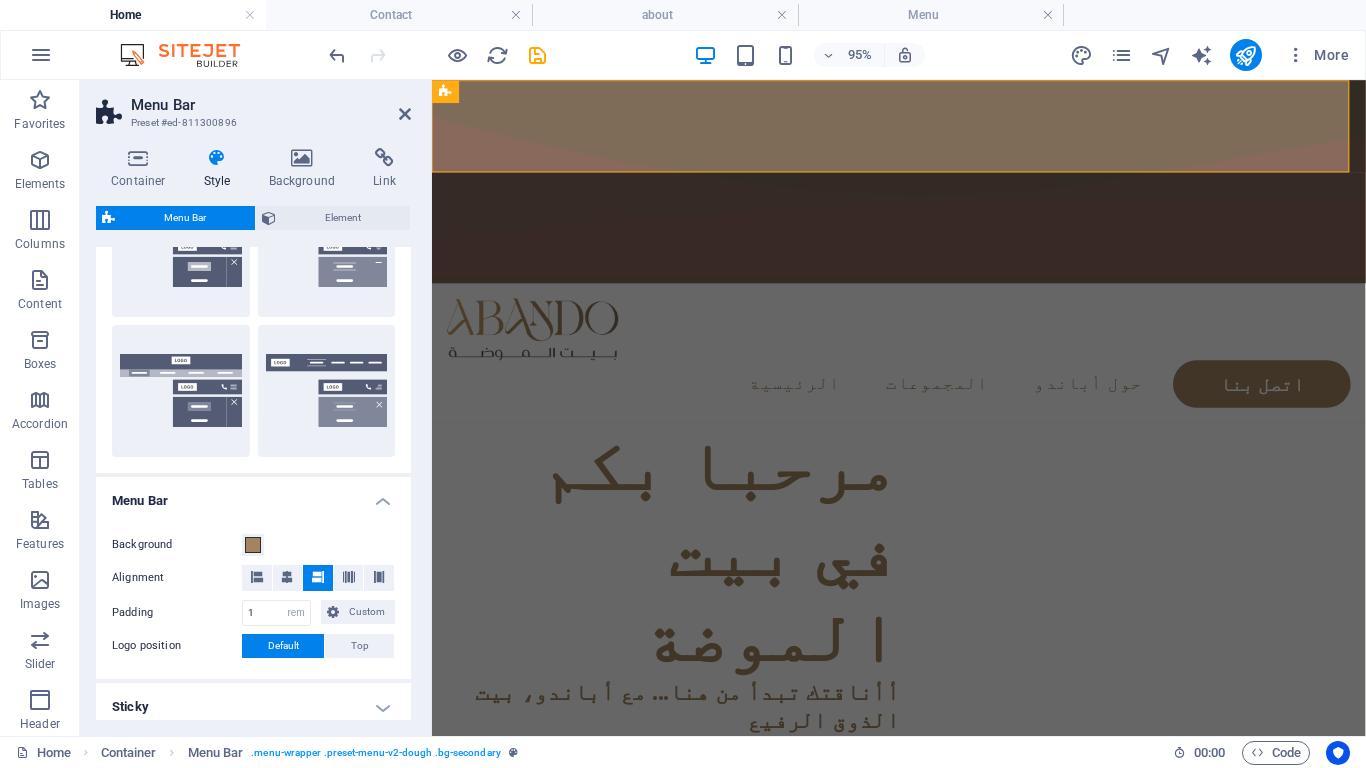 scroll, scrollTop: 393, scrollLeft: 0, axis: vertical 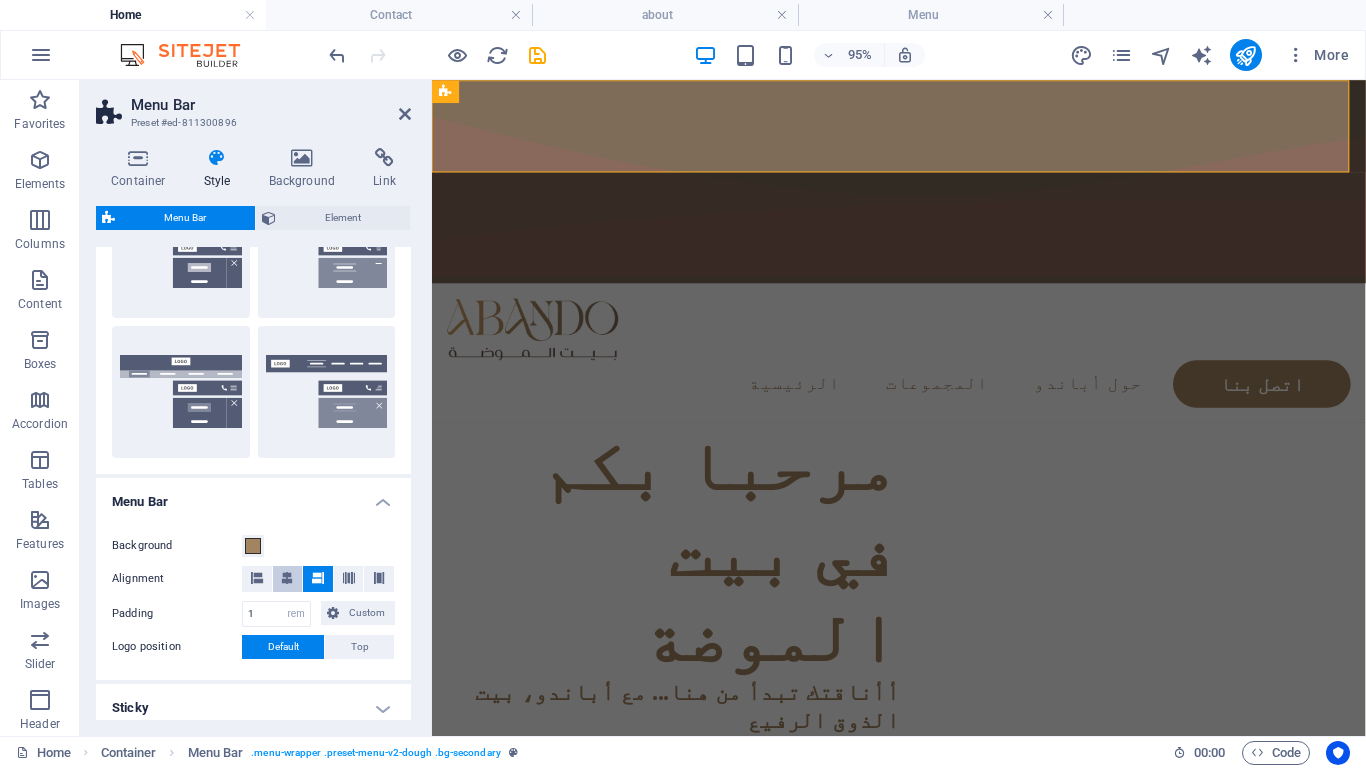 click at bounding box center (287, 578) 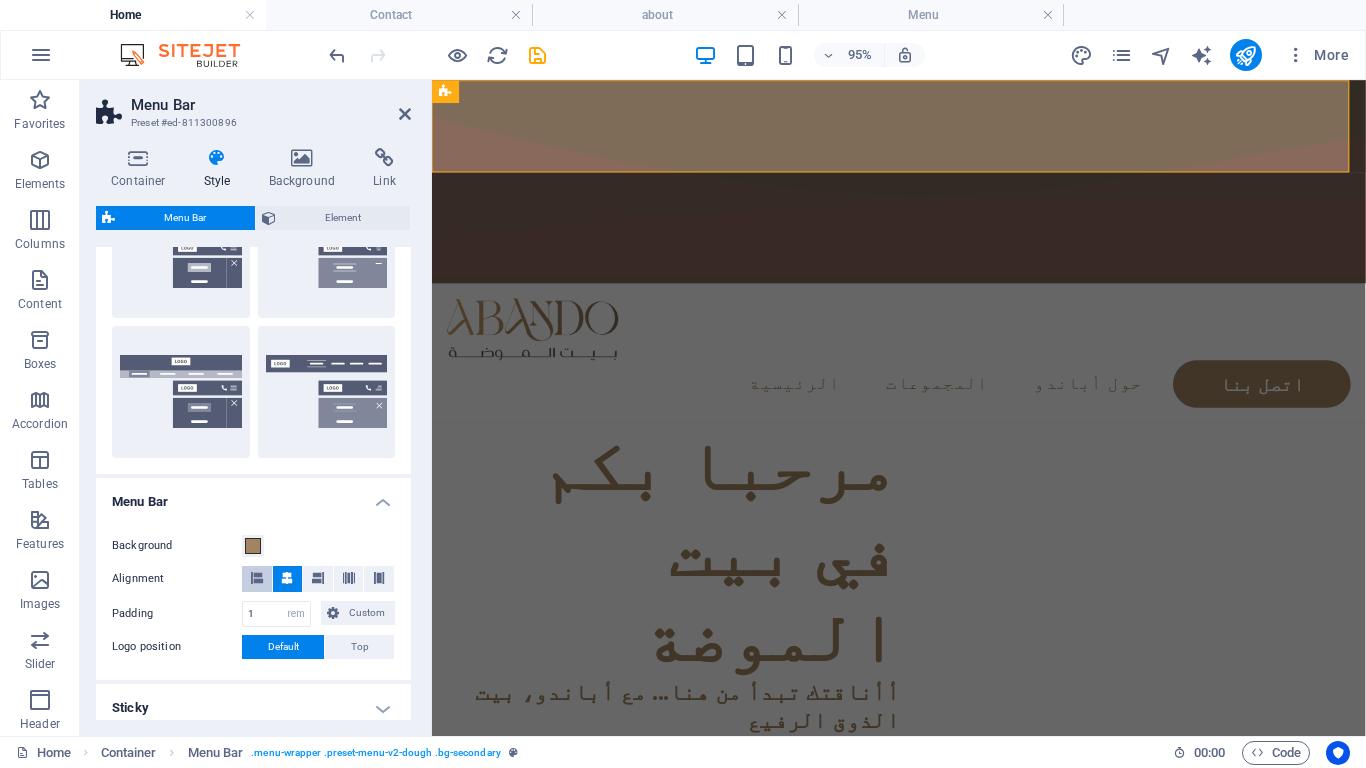 click at bounding box center (257, 579) 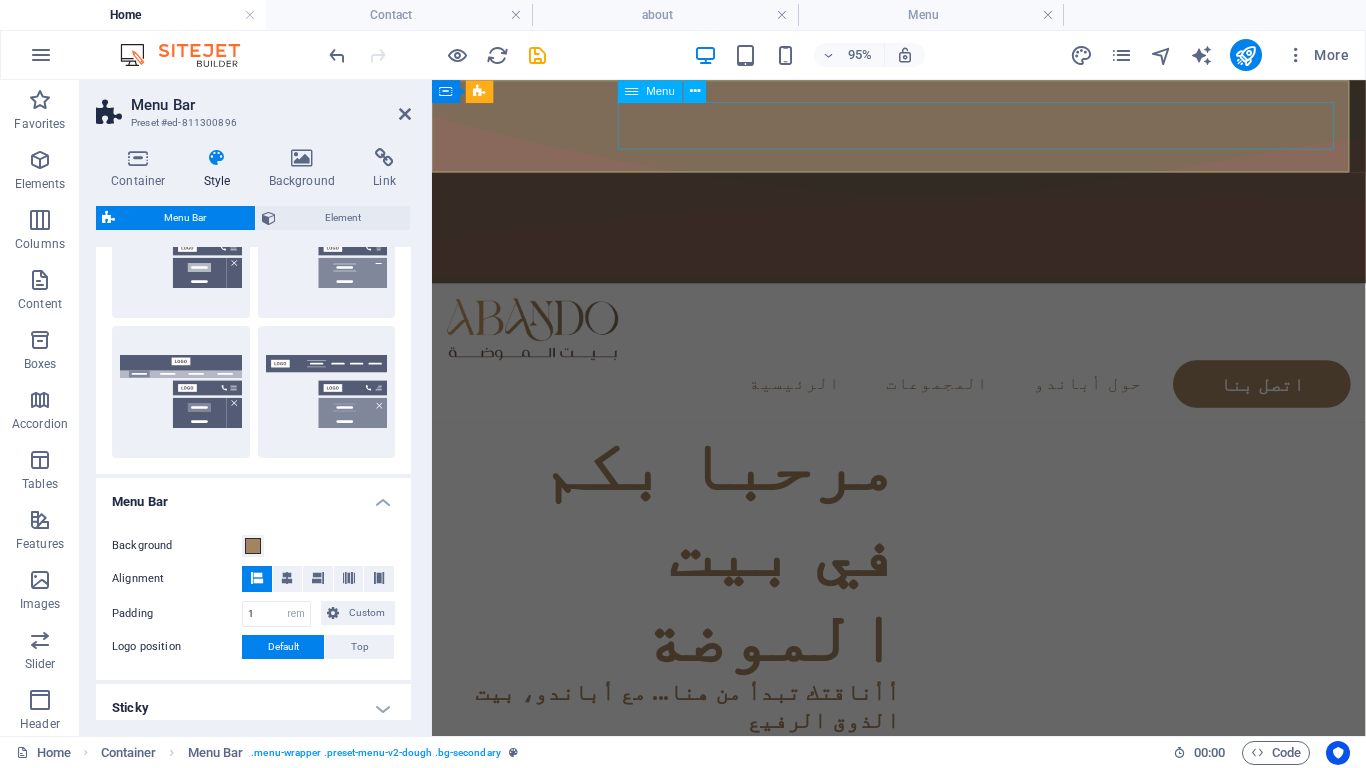 click on "الرئيسية المجموعات حول أباندو اتصل بنا" at bounding box center (923, 400) 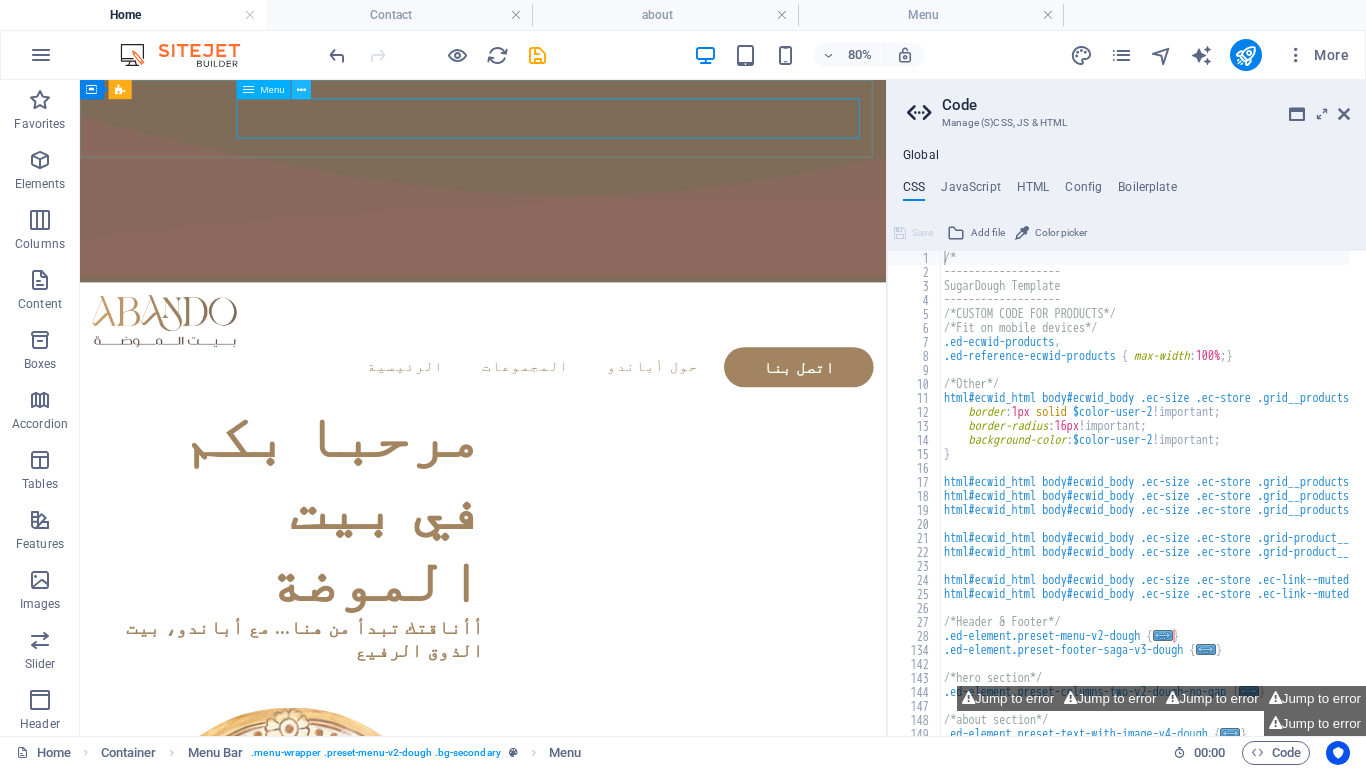 click at bounding box center [301, 89] 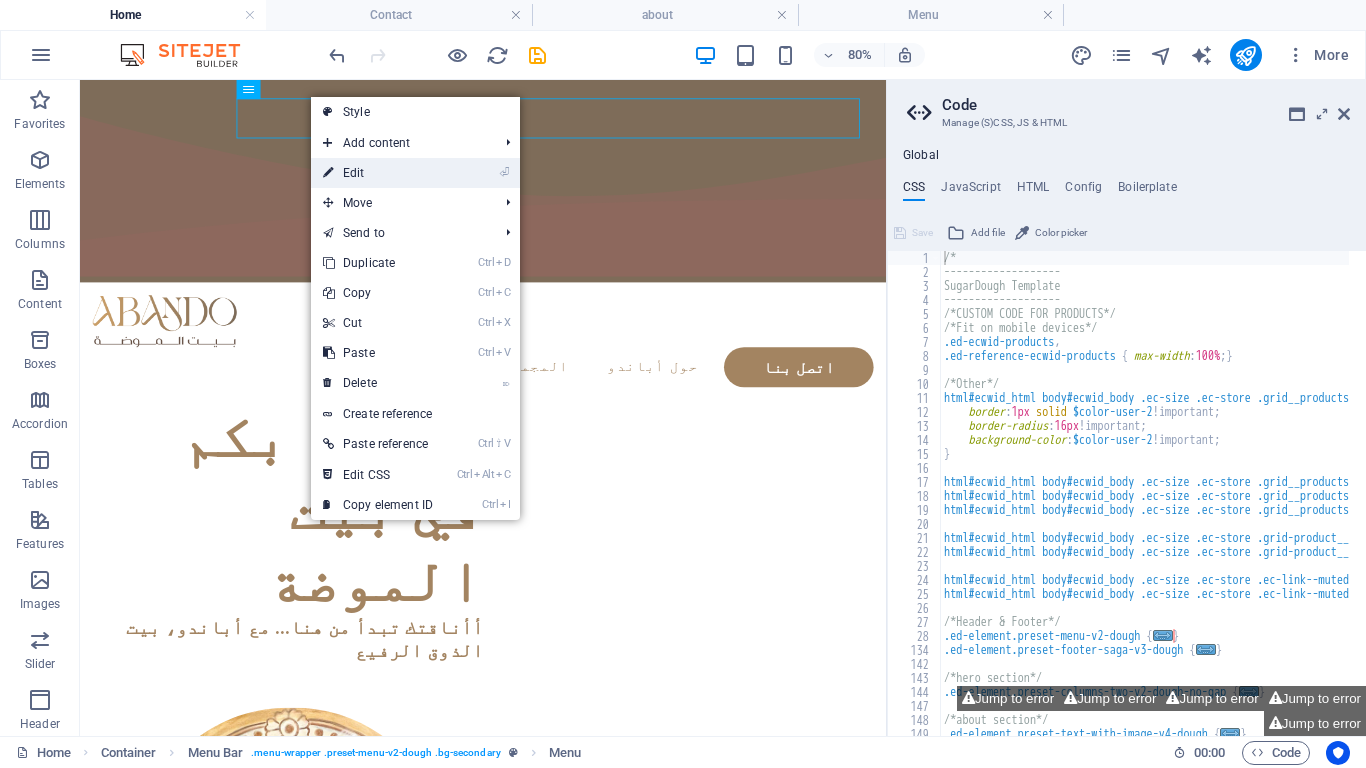 click on "⏎  Edit" at bounding box center [378, 173] 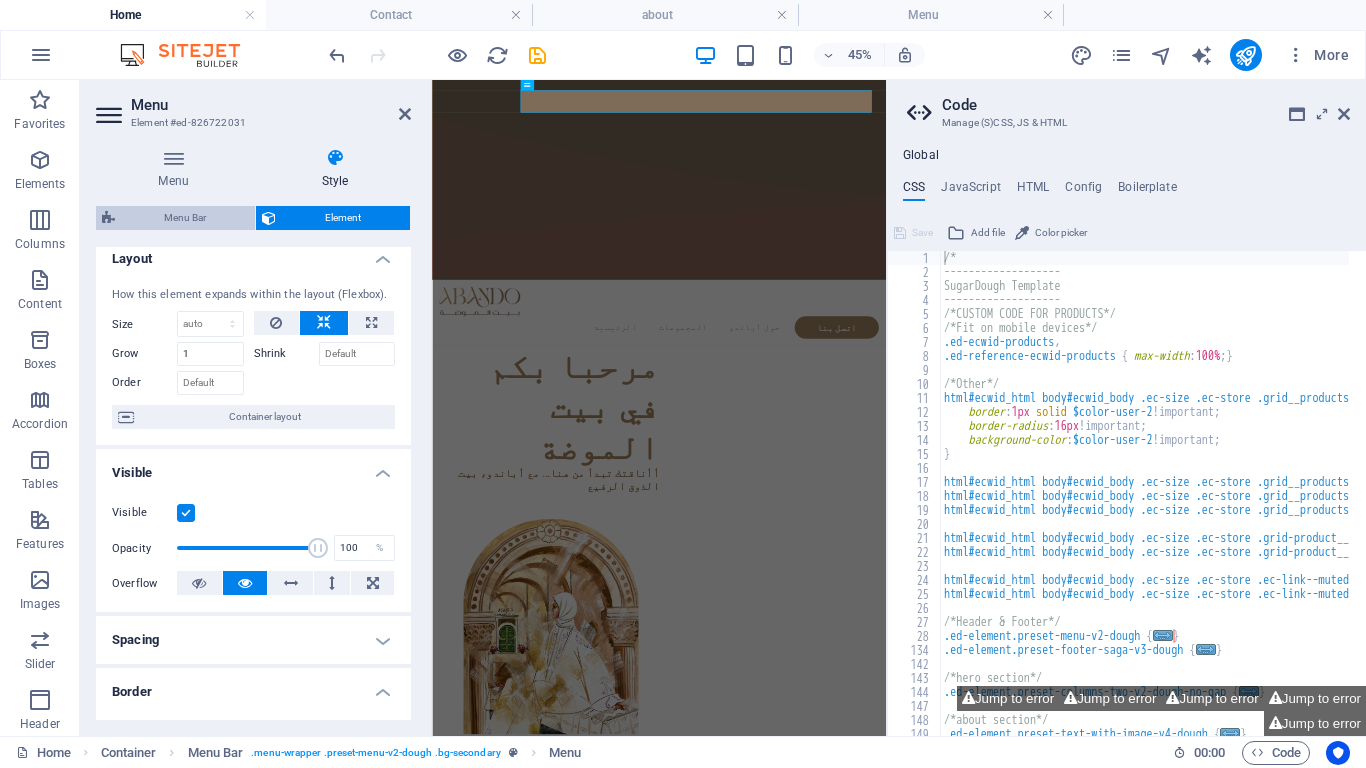 scroll, scrollTop: 1, scrollLeft: 0, axis: vertical 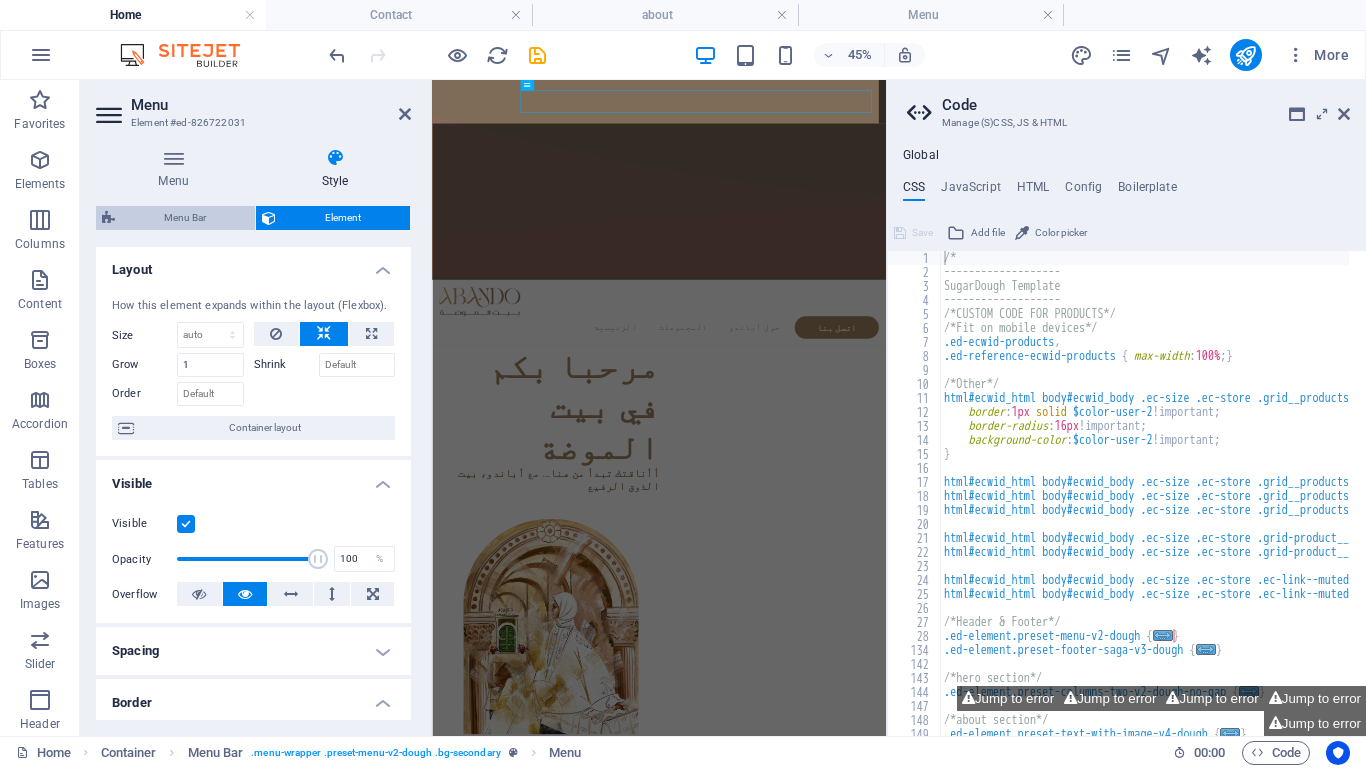 click on "Menu Bar" at bounding box center [185, 218] 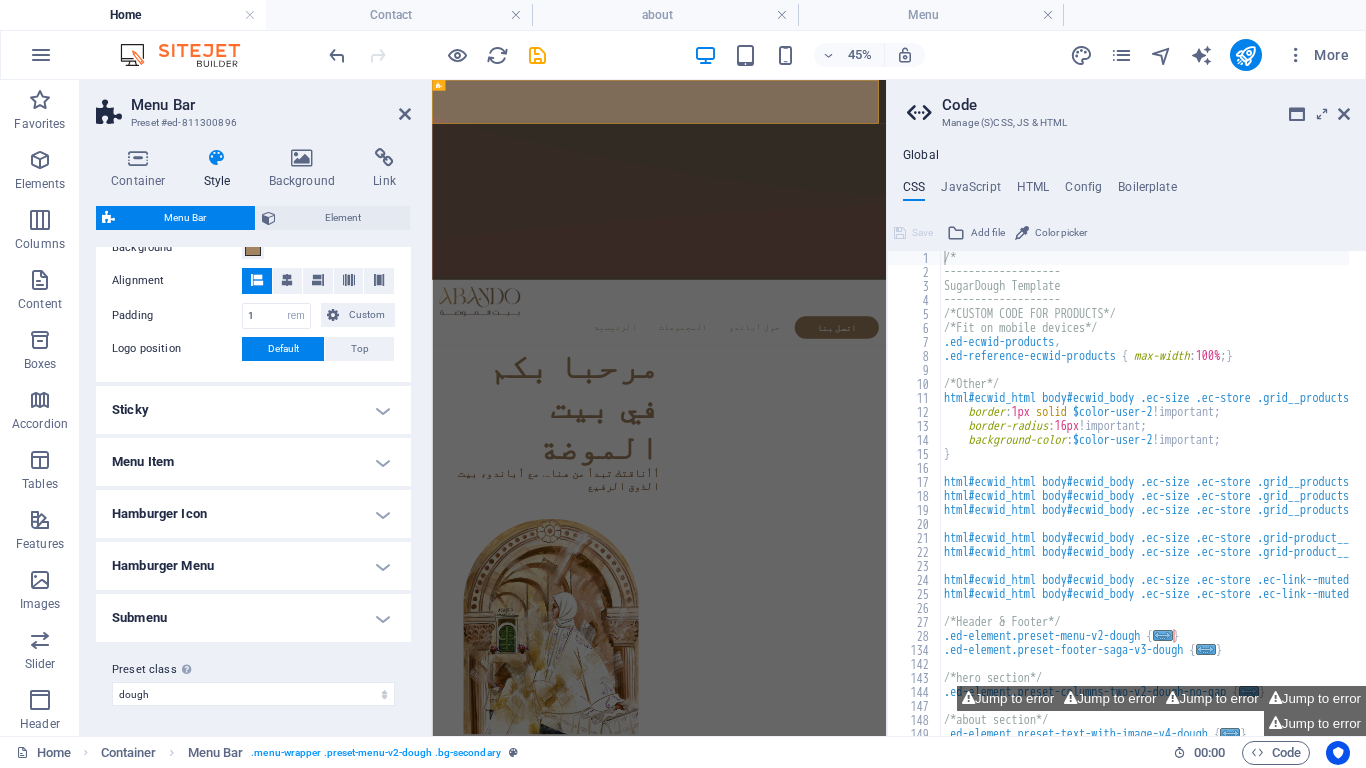scroll, scrollTop: 693, scrollLeft: 0, axis: vertical 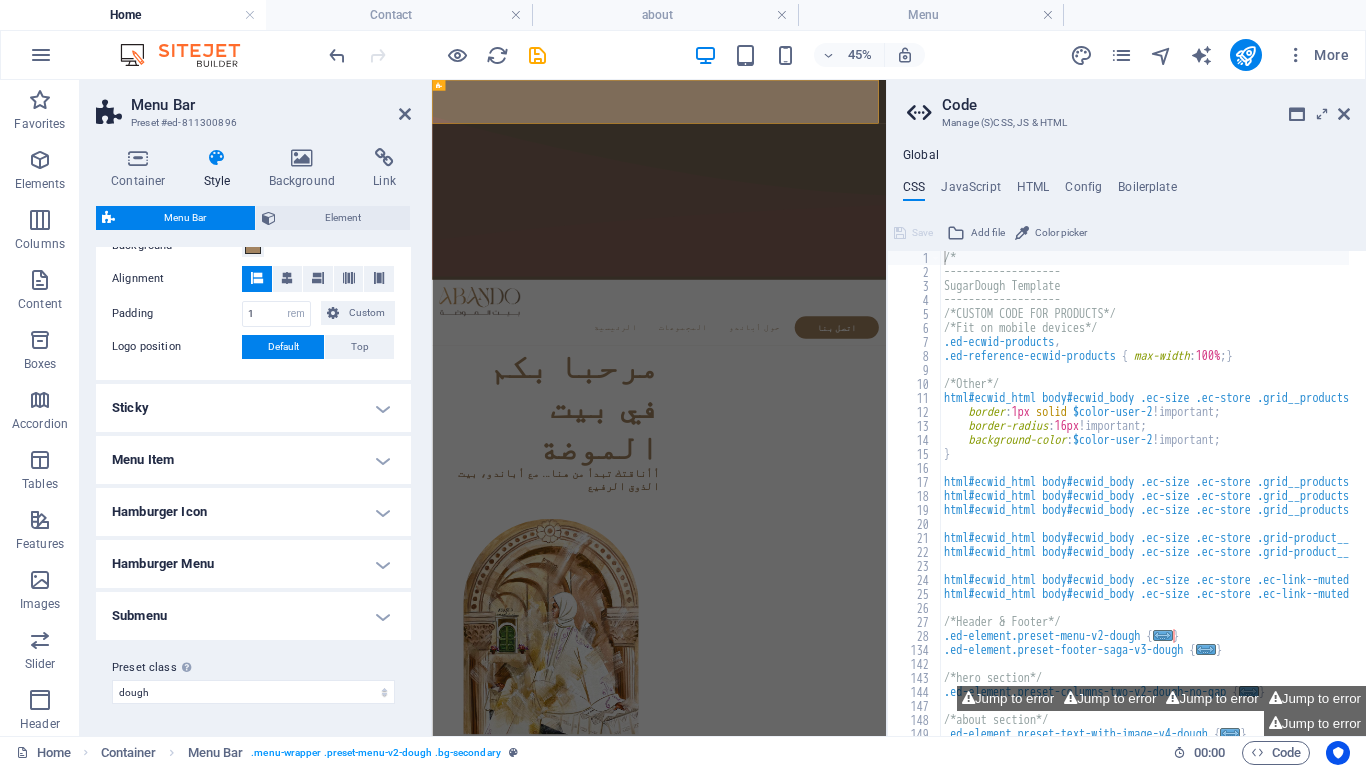 click on "Sticky" at bounding box center [253, 408] 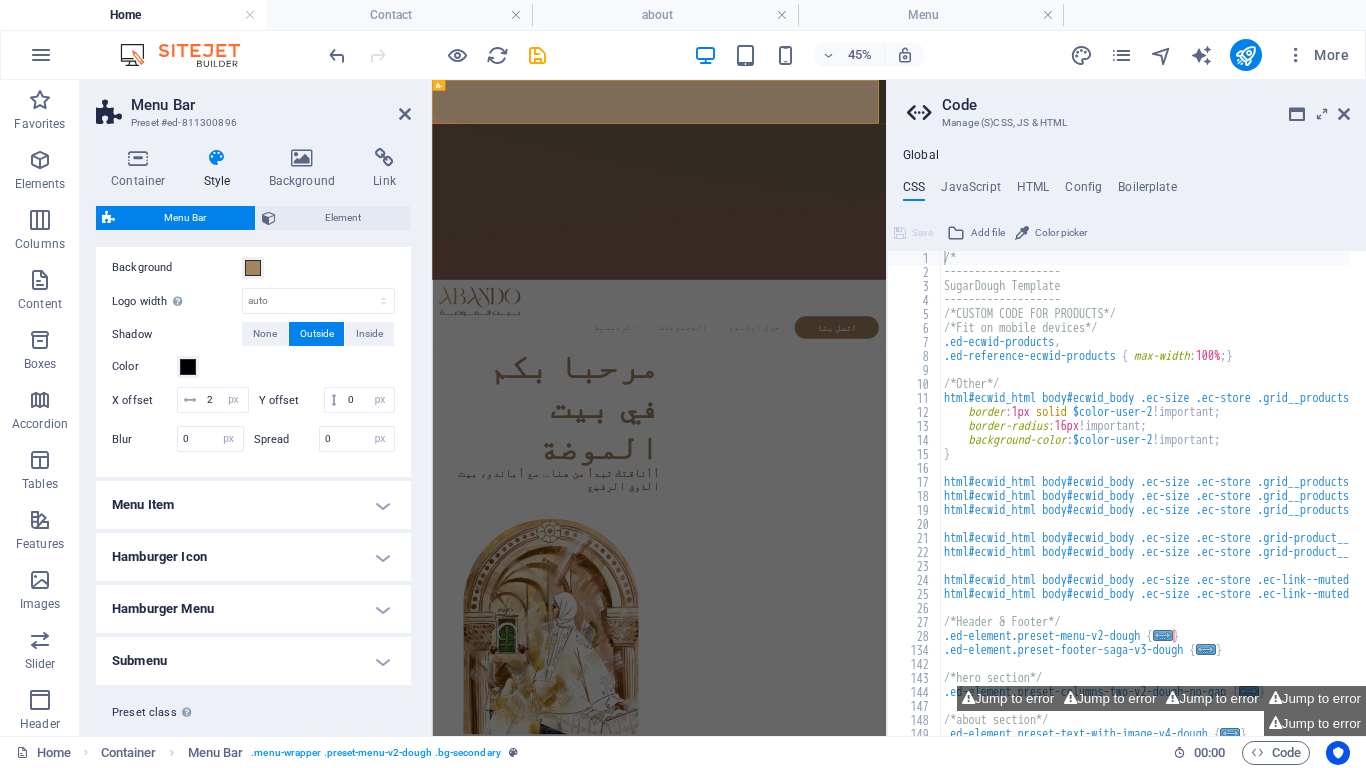 scroll, scrollTop: 1010, scrollLeft: 0, axis: vertical 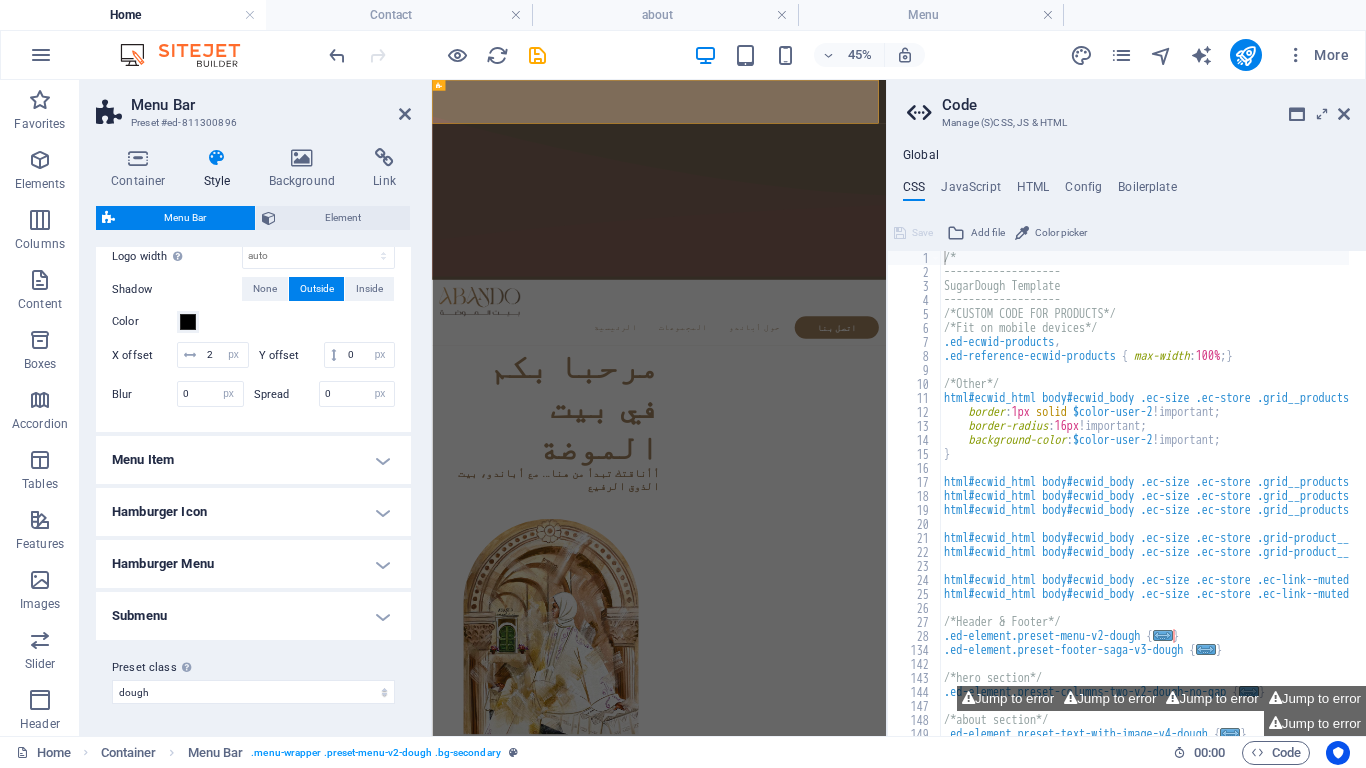 click on "Menu Item" at bounding box center [253, 460] 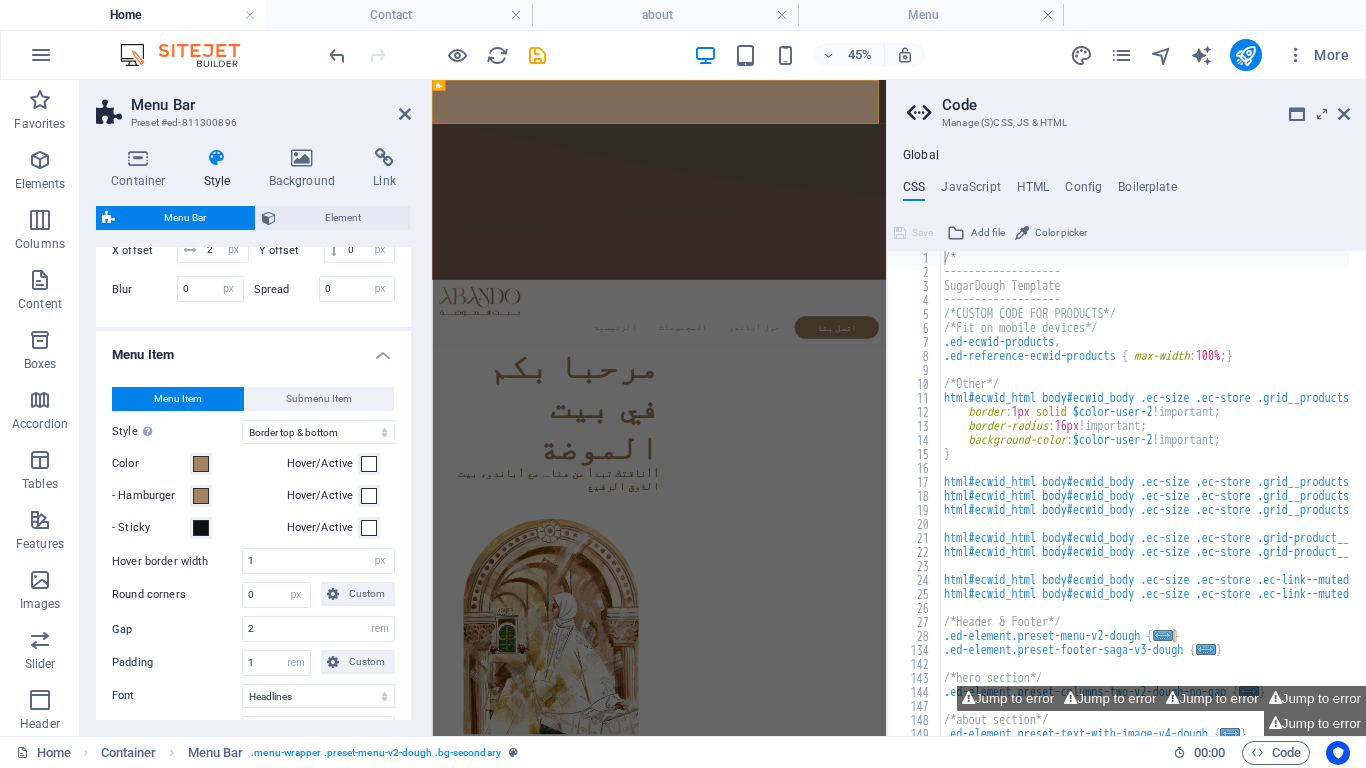 scroll, scrollTop: 1110, scrollLeft: 0, axis: vertical 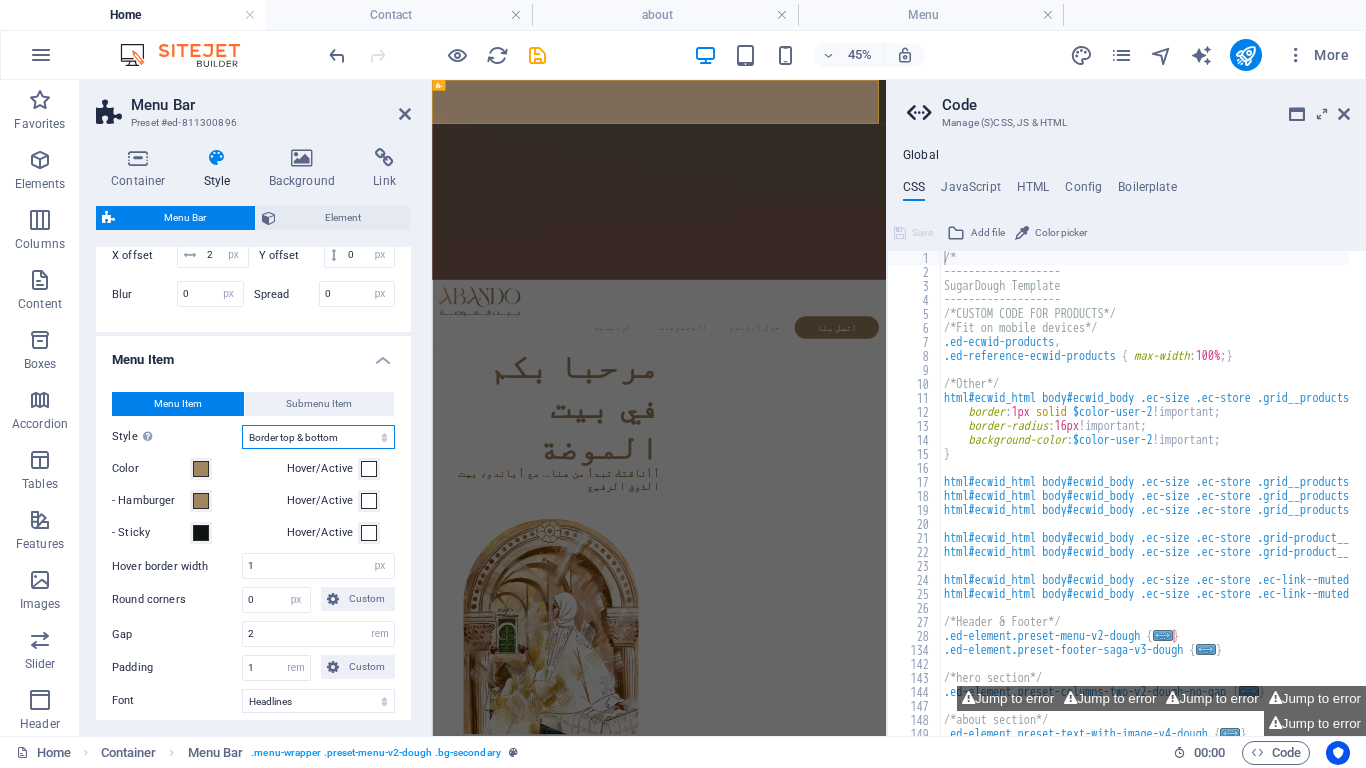 click on "Plain Text color Box: Fade Box: Flip vertical Box: Flip horizontal Box: Slide down Box: Slide up Box: Slide right Box: Slide left Box: Zoom effect Border Border top & bottom Border left & right Border top Border bottom" at bounding box center [318, 437] 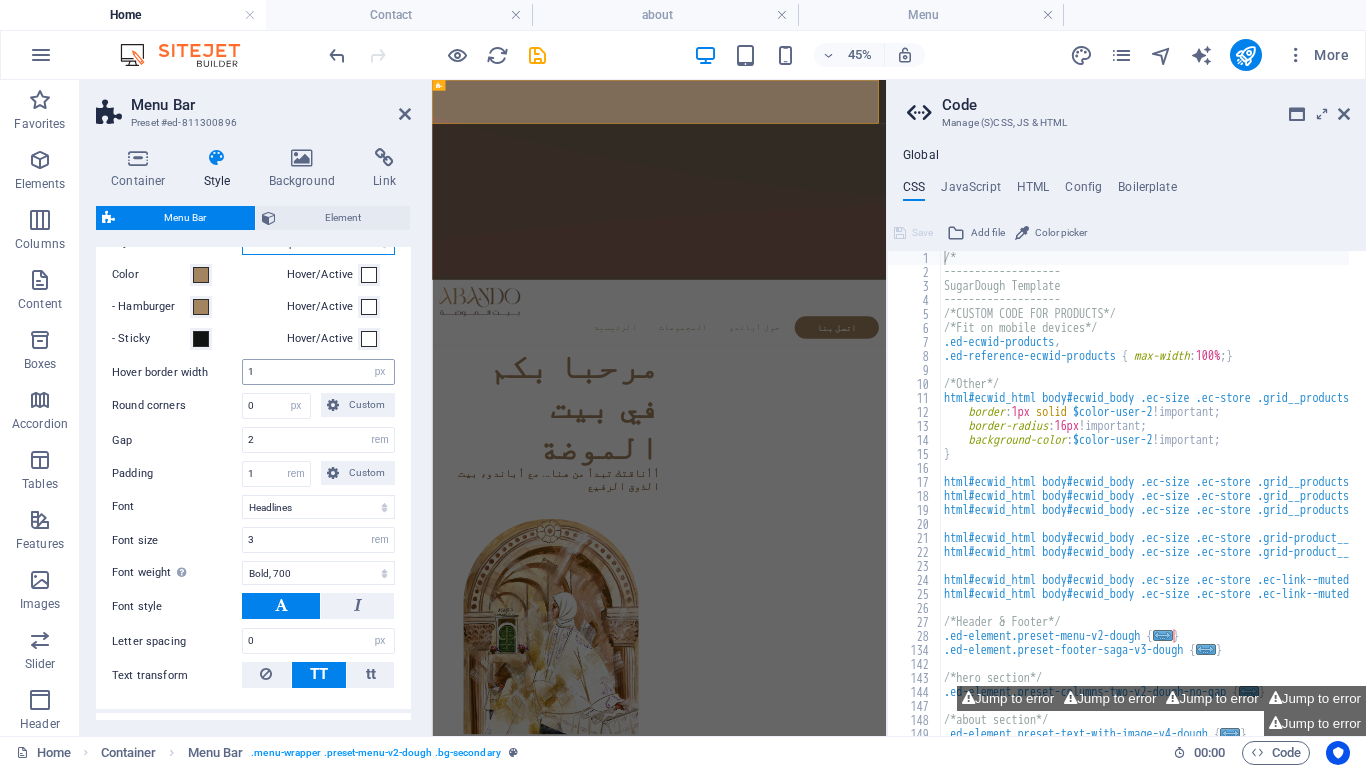 scroll, scrollTop: 1310, scrollLeft: 0, axis: vertical 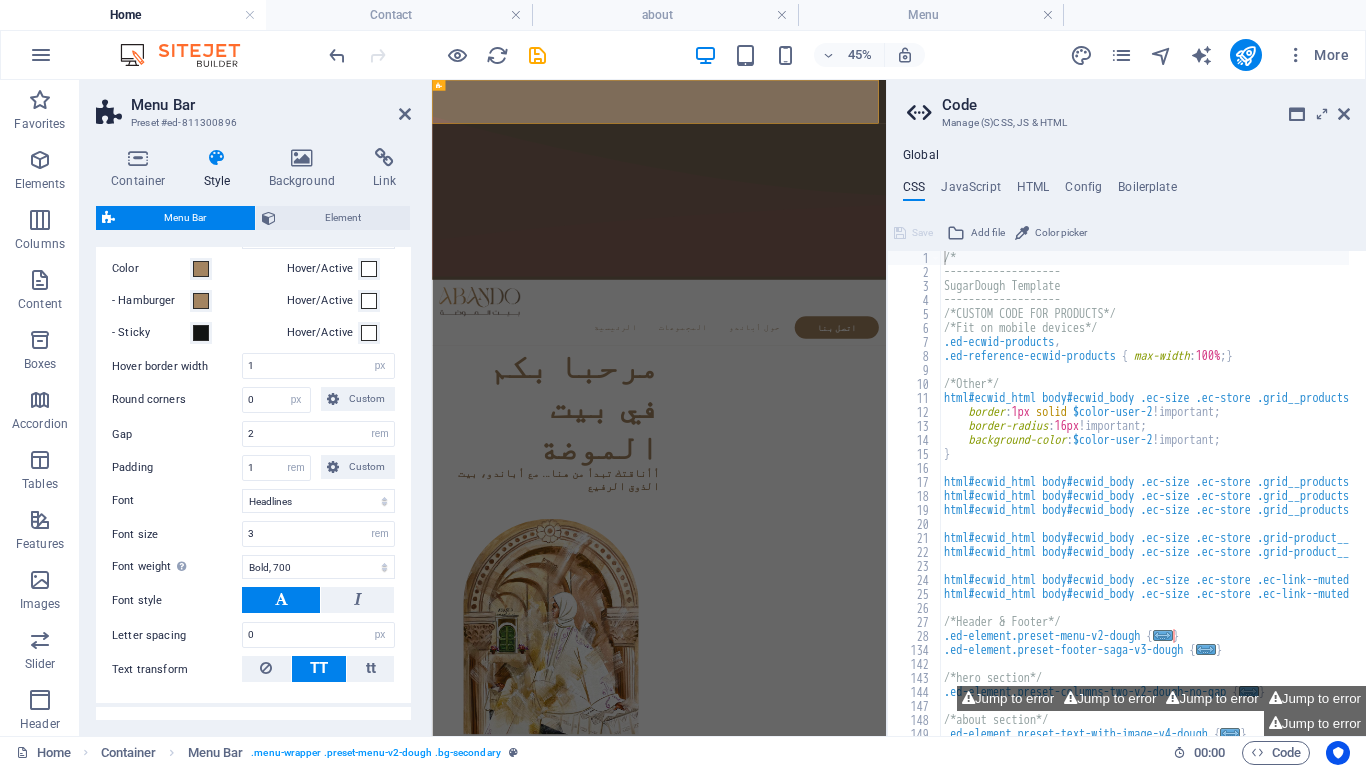 click on "Hover/Active" at bounding box center (323, 333) 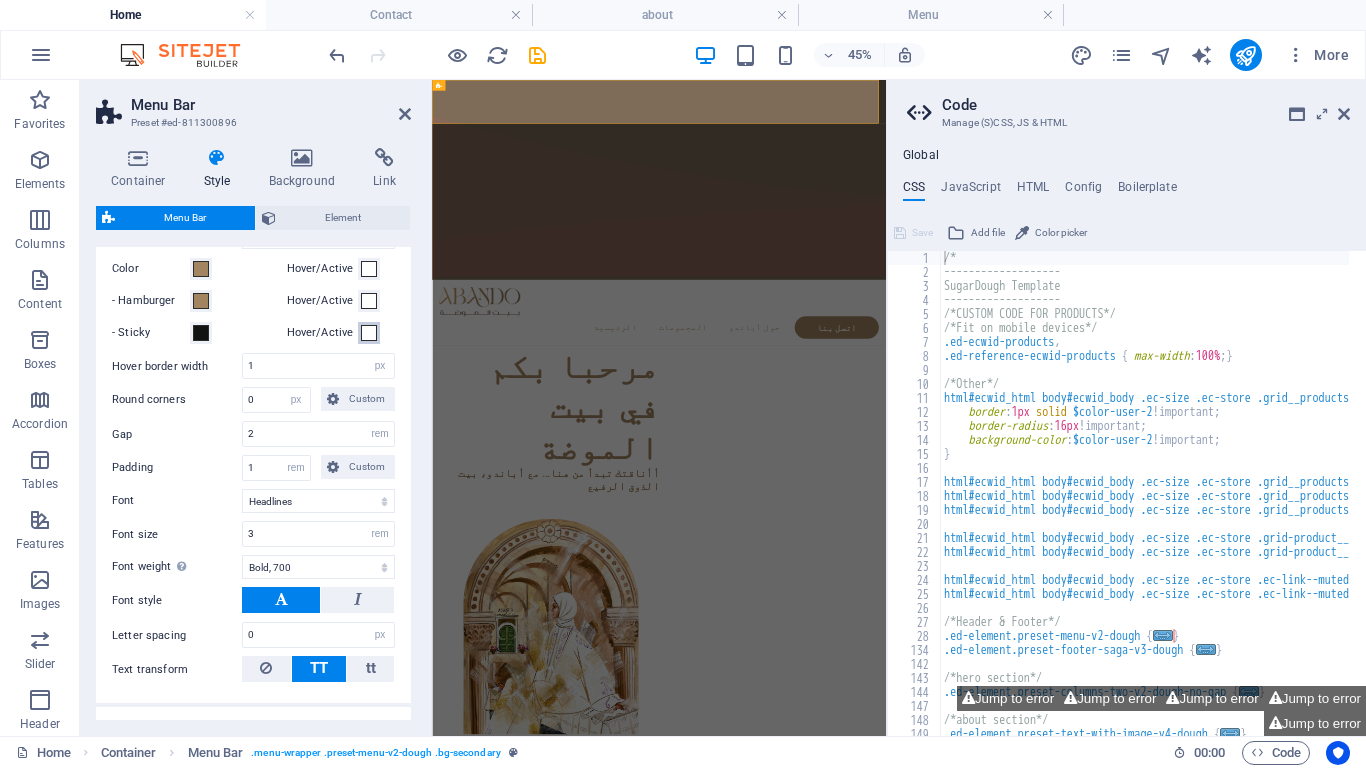 click on "Hover/Active" at bounding box center [369, 333] 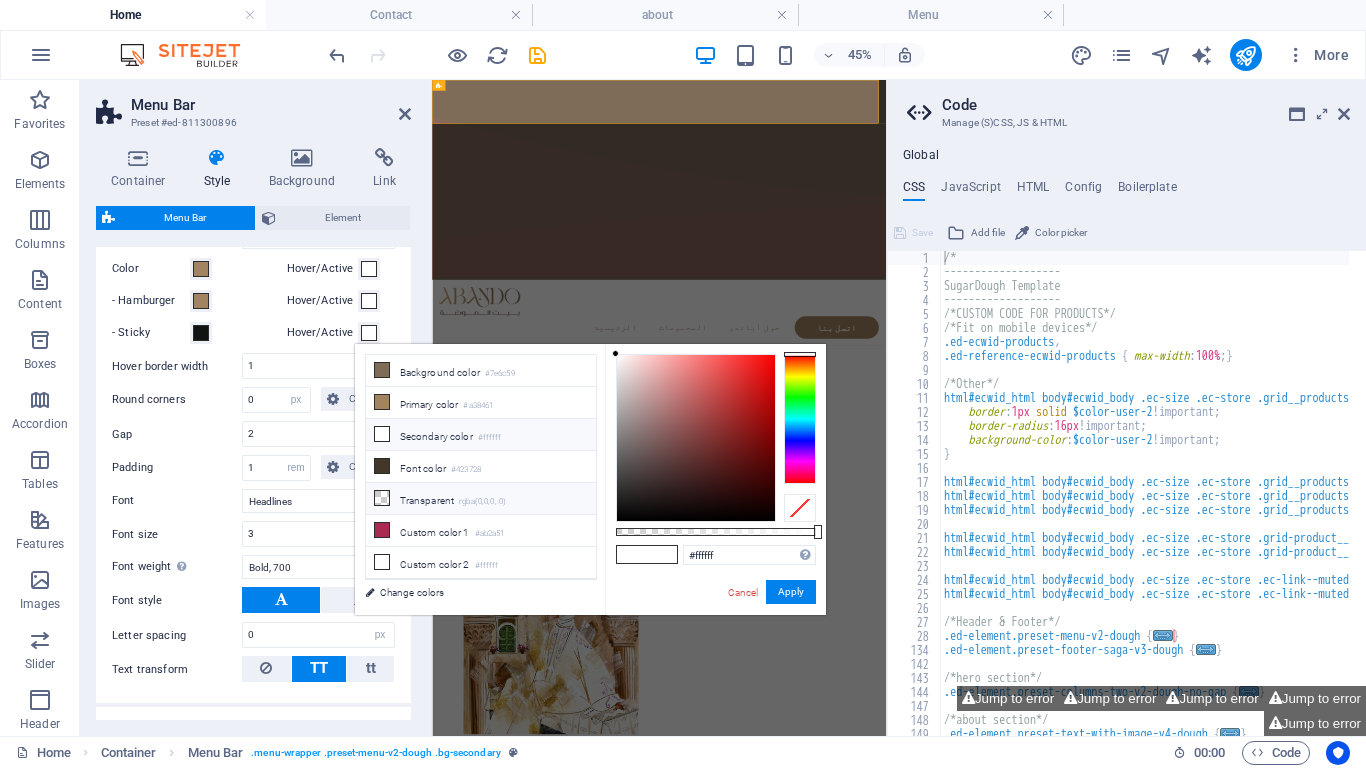 click on "Transparent
rgba(0,0,0,.0)" at bounding box center [481, 499] 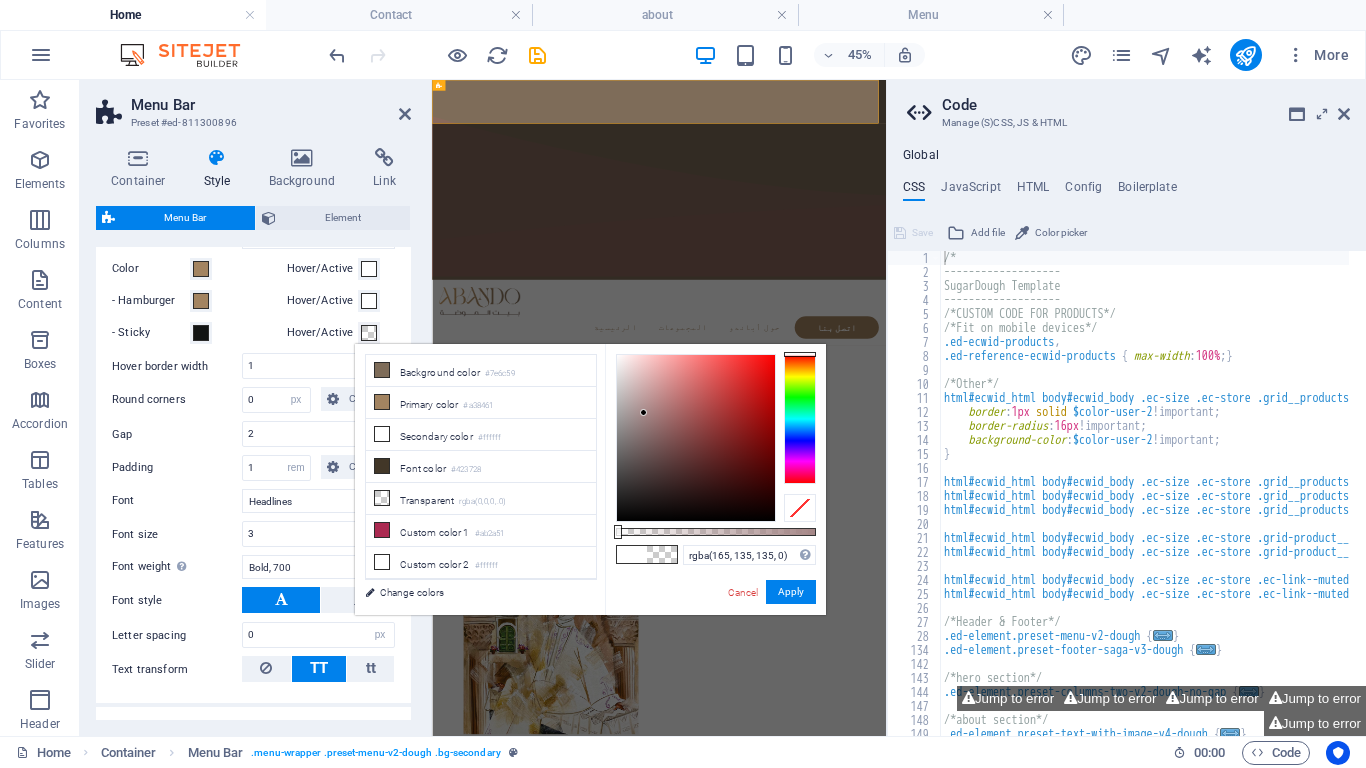 drag, startPoint x: 627, startPoint y: 466, endPoint x: 644, endPoint y: 413, distance: 55.65968 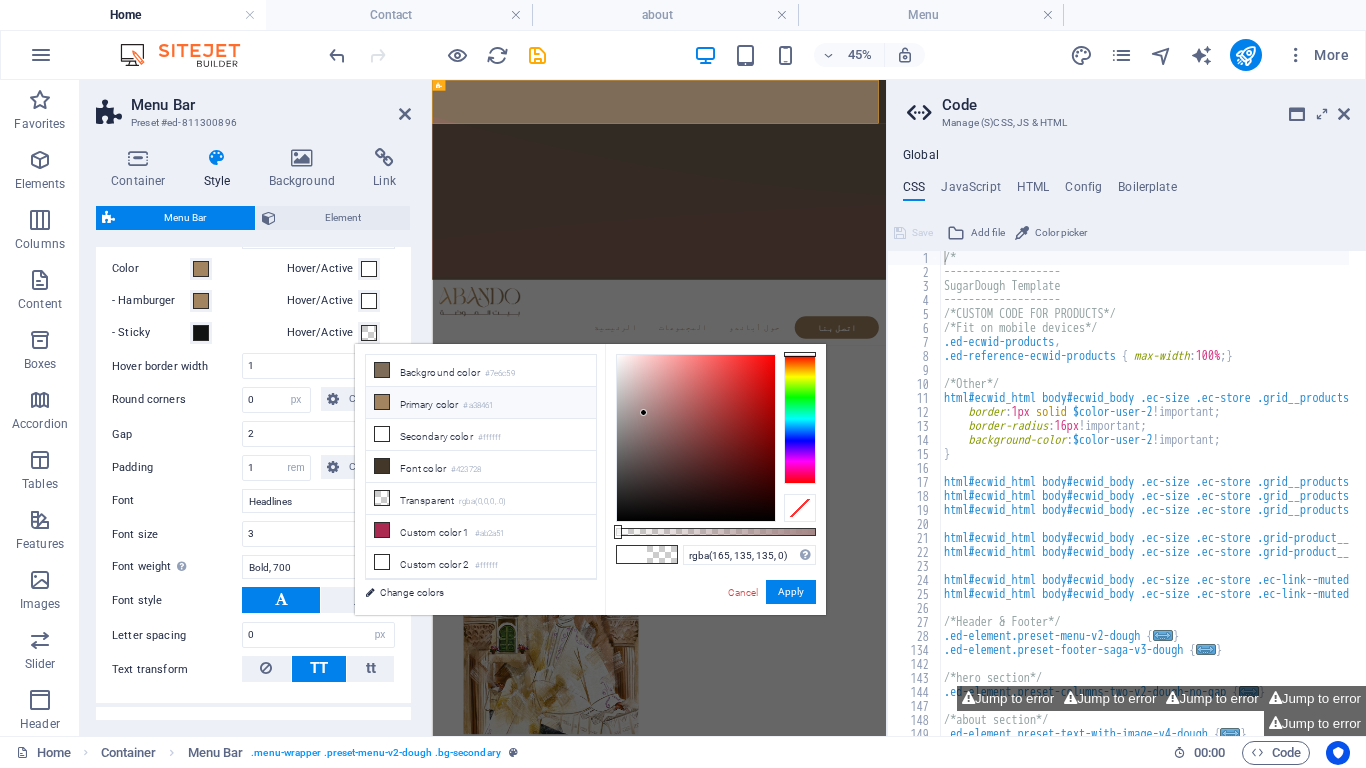 click at bounding box center [382, 402] 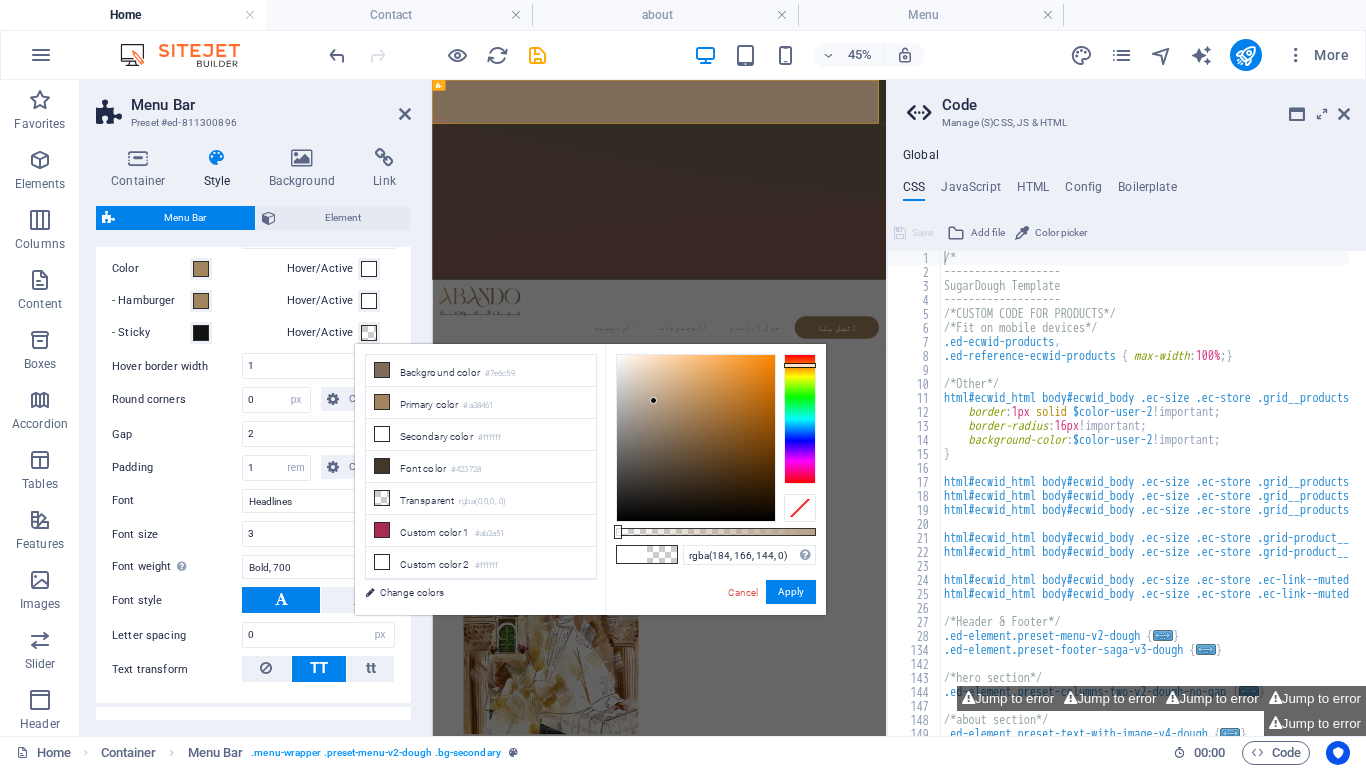 drag, startPoint x: 678, startPoint y: 409, endPoint x: 650, endPoint y: 400, distance: 29.410883 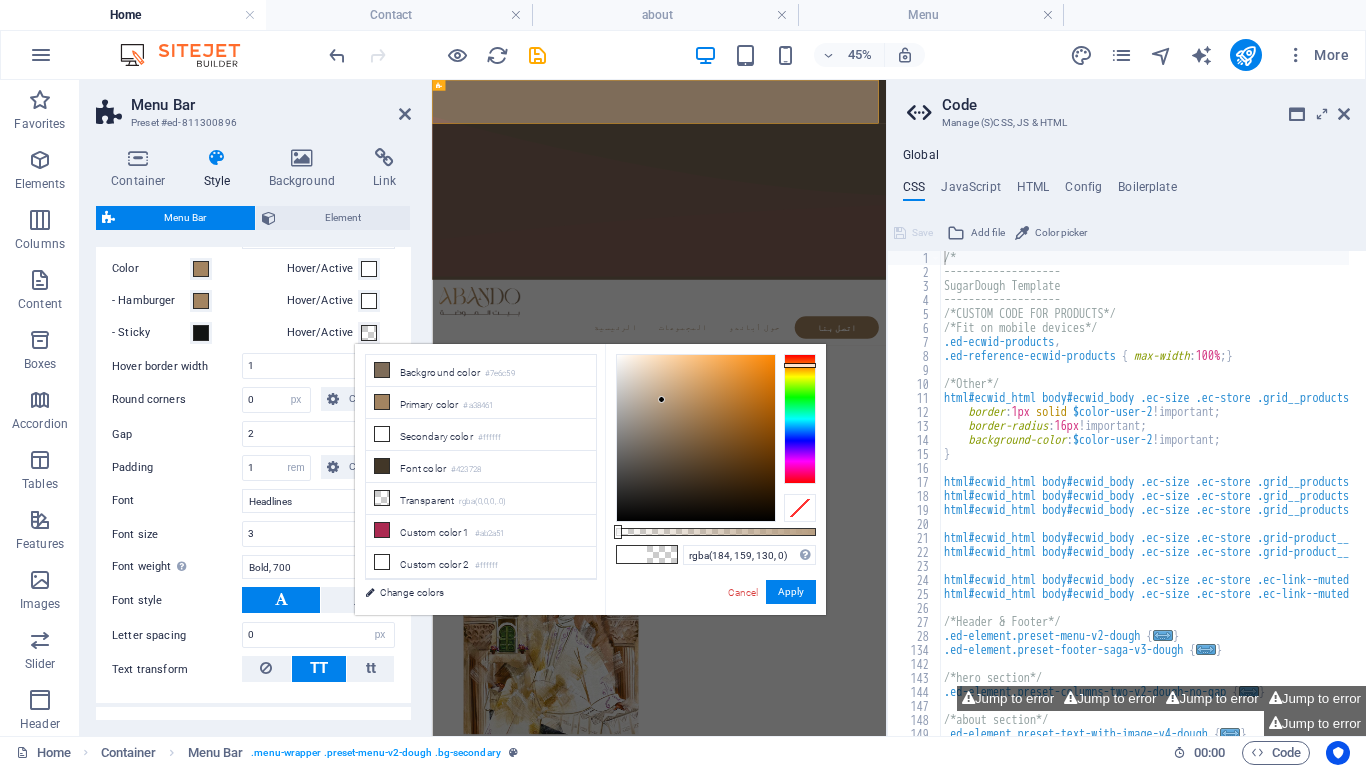 click at bounding box center (696, 438) 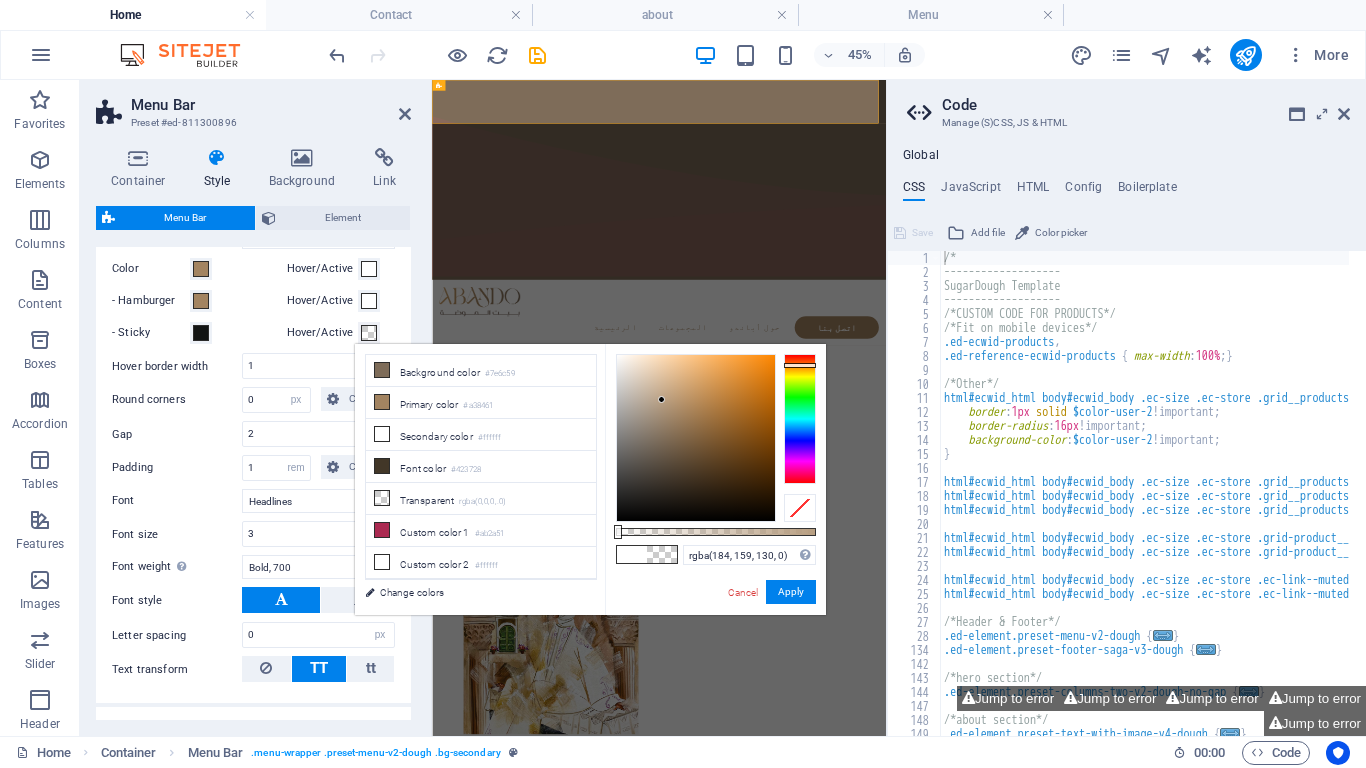drag, startPoint x: 622, startPoint y: 525, endPoint x: 797, endPoint y: 516, distance: 175.23128 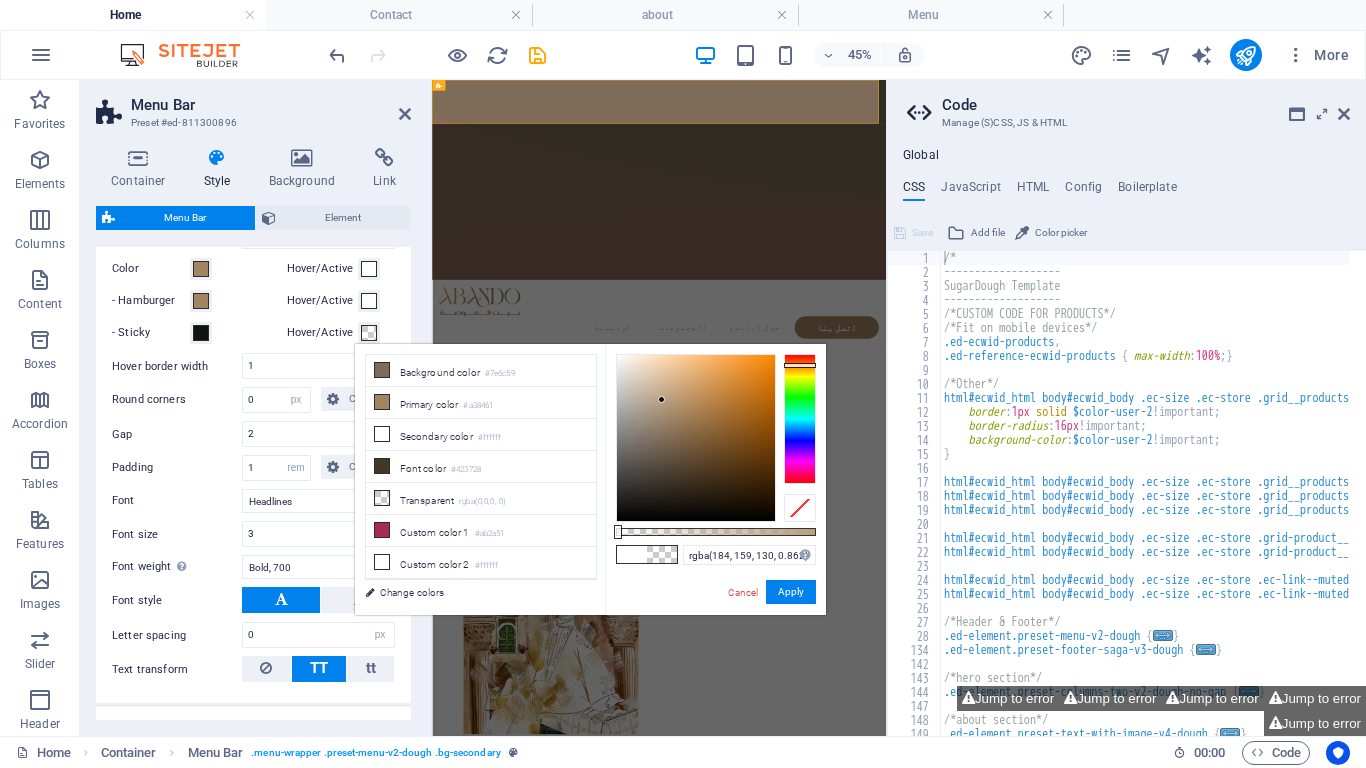 click at bounding box center [716, 532] 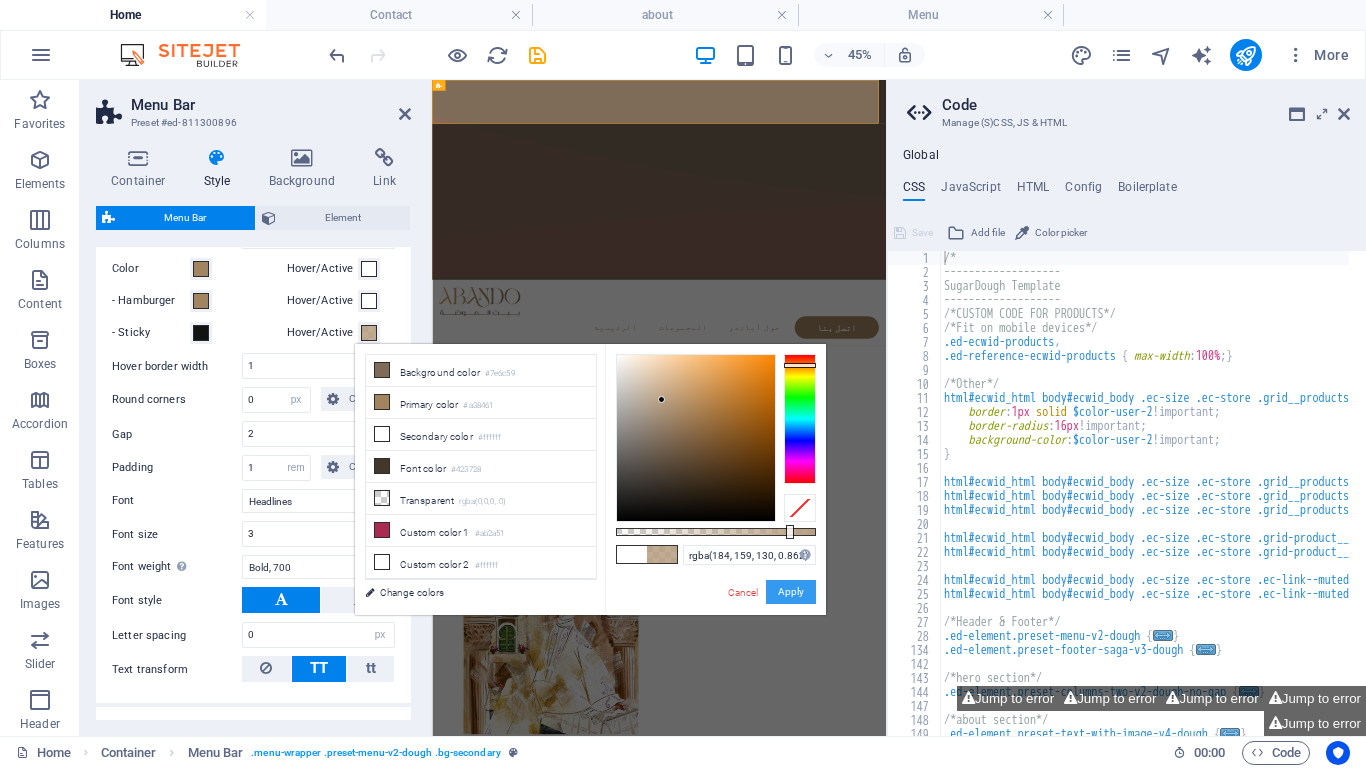click on "Apply" at bounding box center (791, 592) 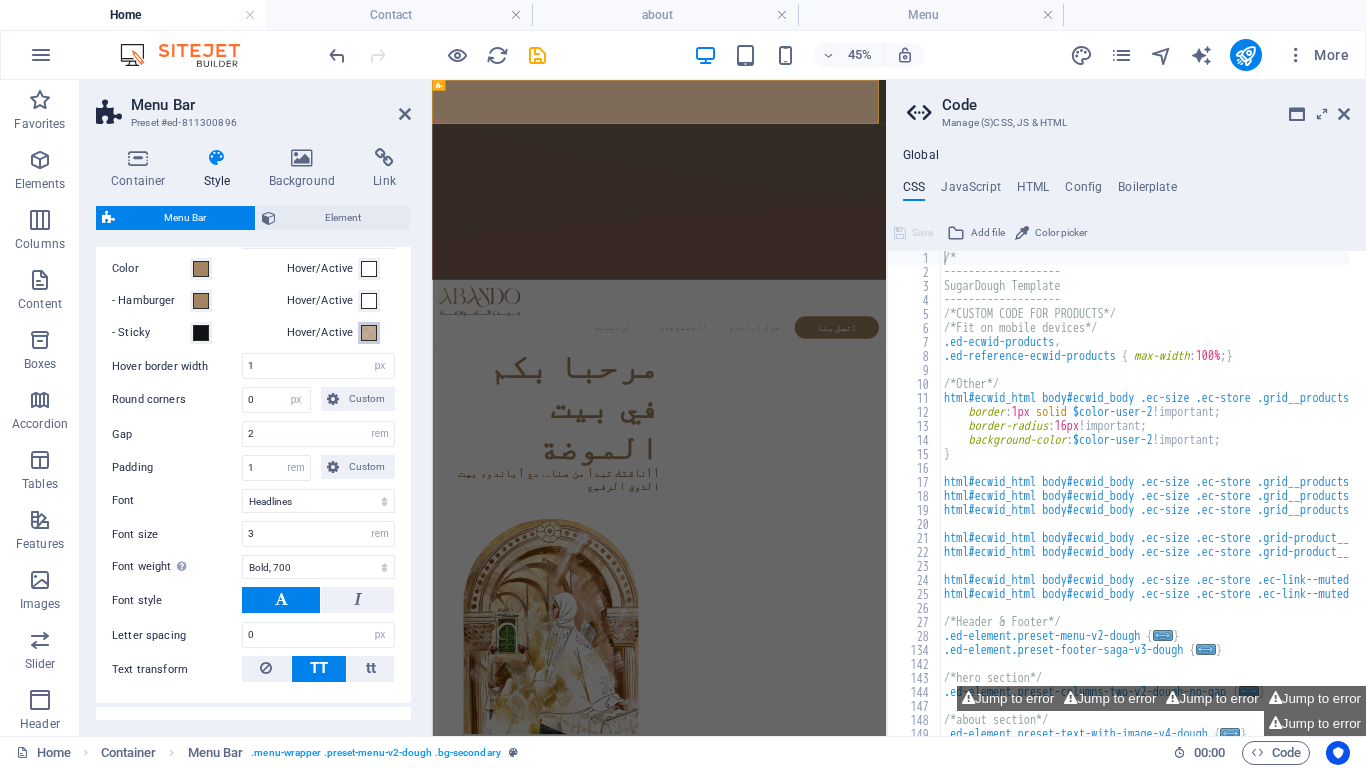 click on "Hover/Active" at bounding box center (369, 333) 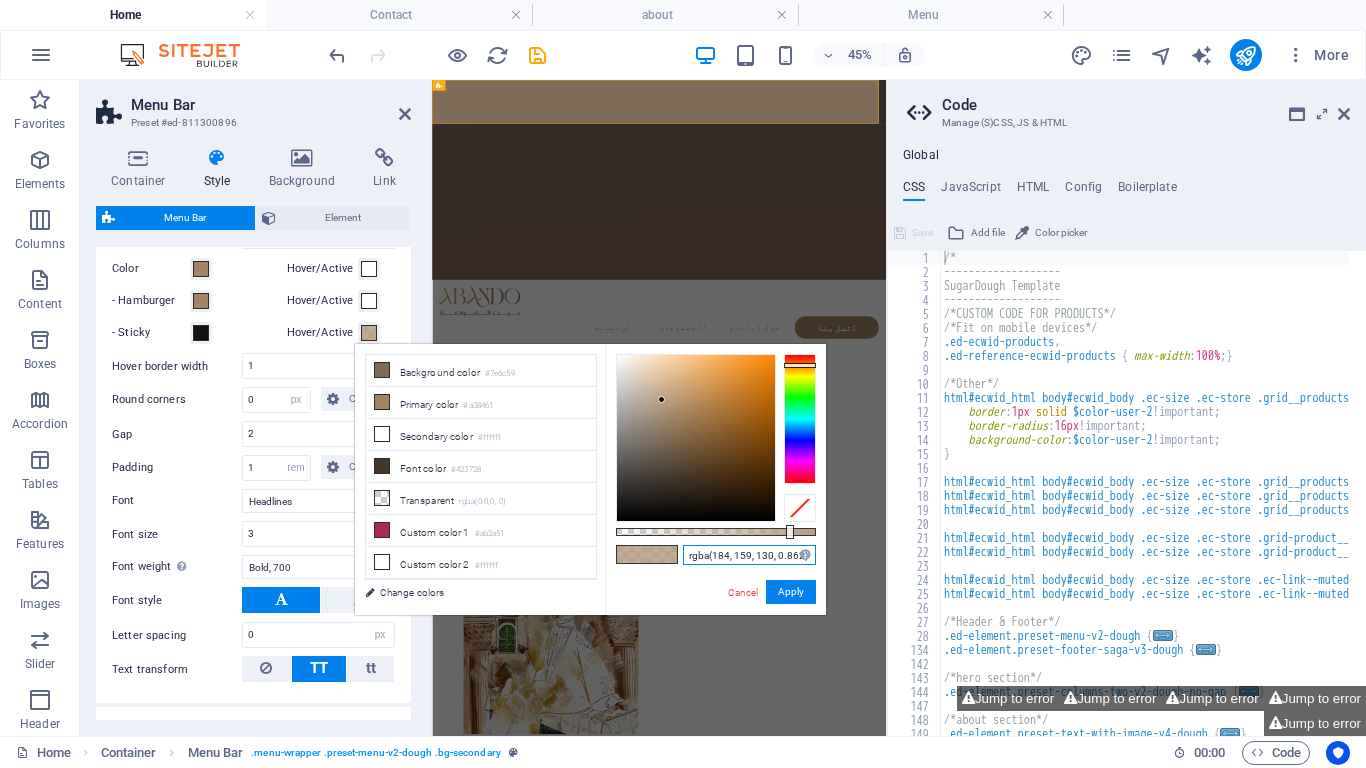 click on "rgba(184, 159, 130, 0.862)" at bounding box center [749, 555] 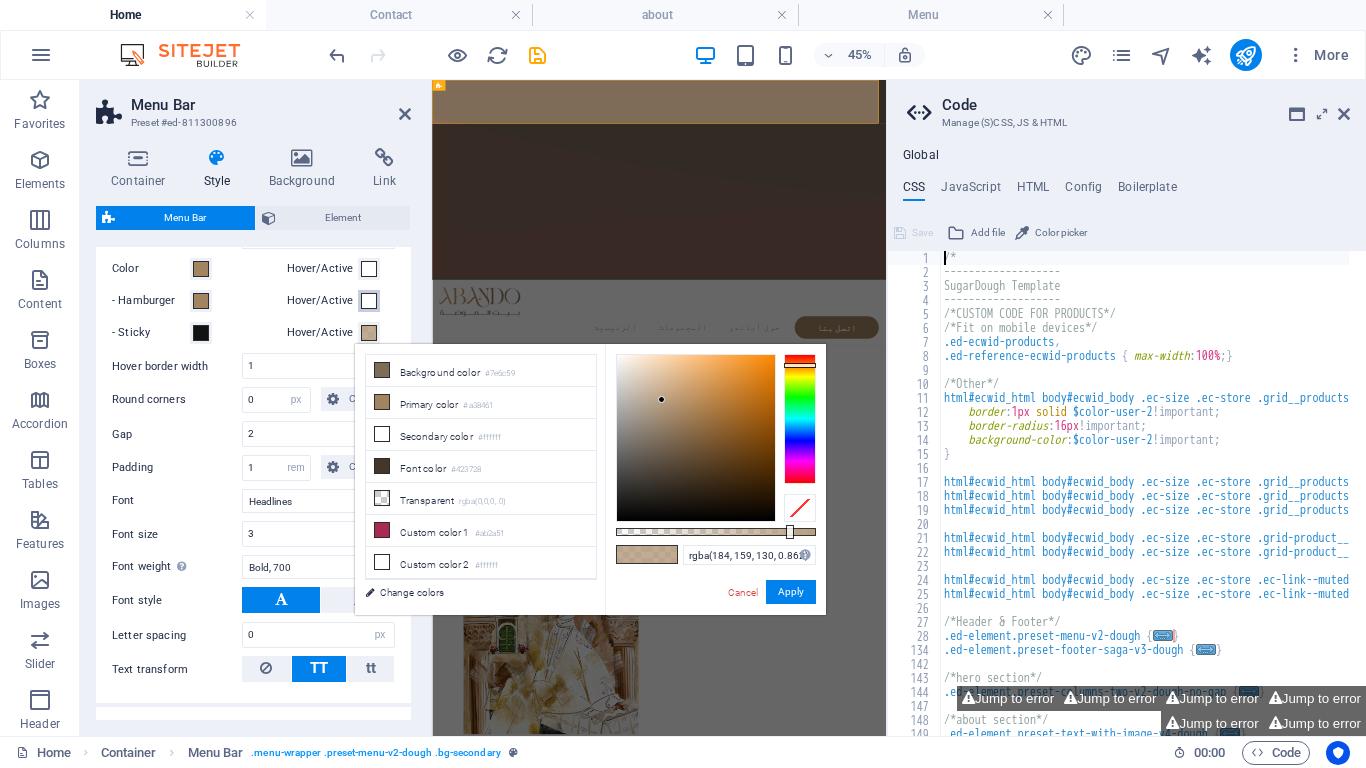 click at bounding box center (369, 301) 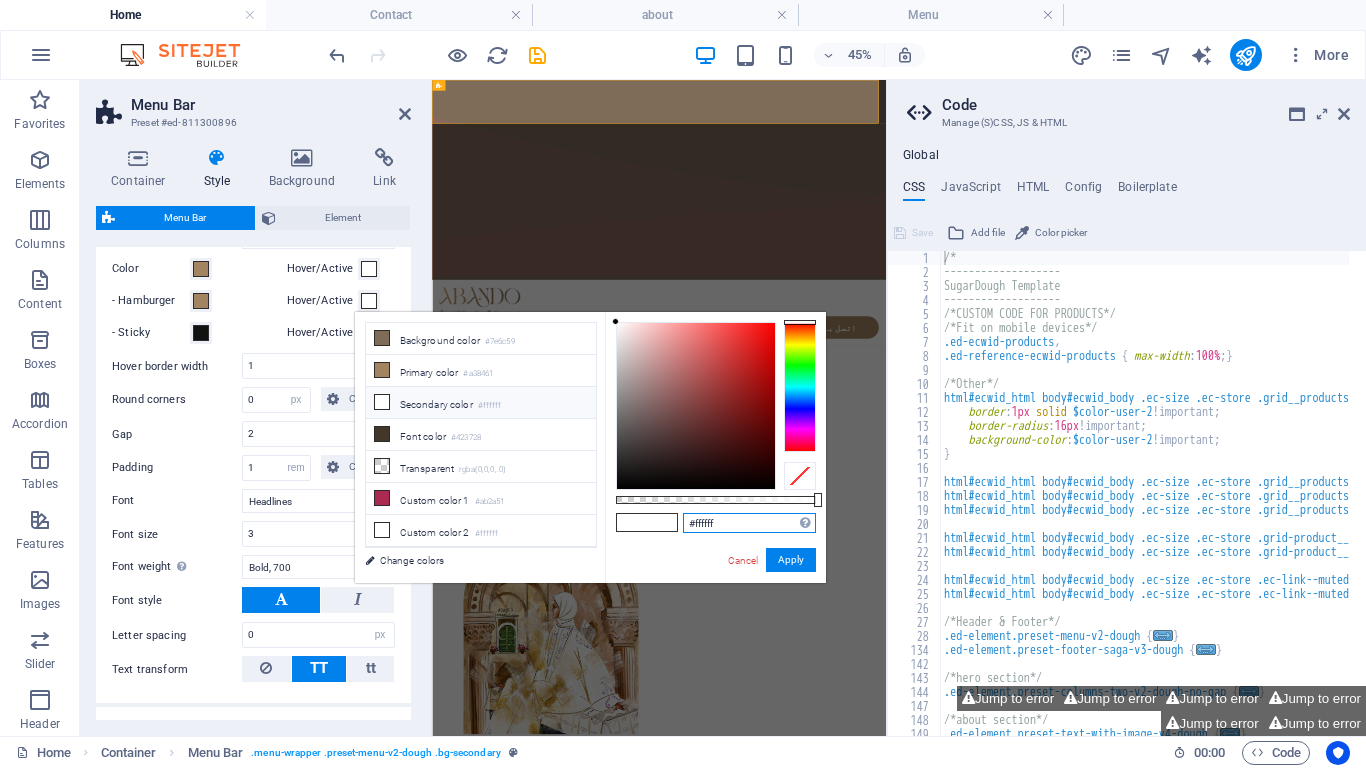 click on "#ffffff" at bounding box center (749, 523) 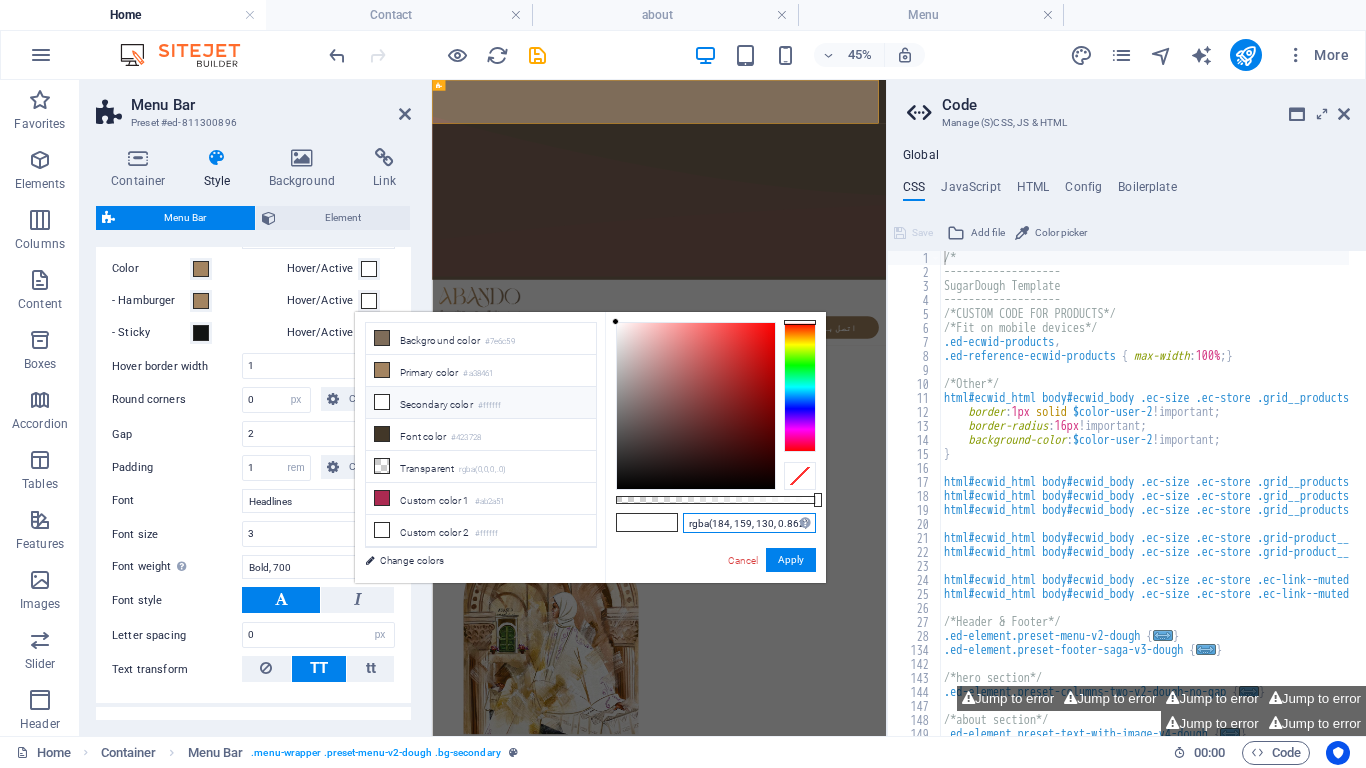 scroll, scrollTop: 0, scrollLeft: 0, axis: both 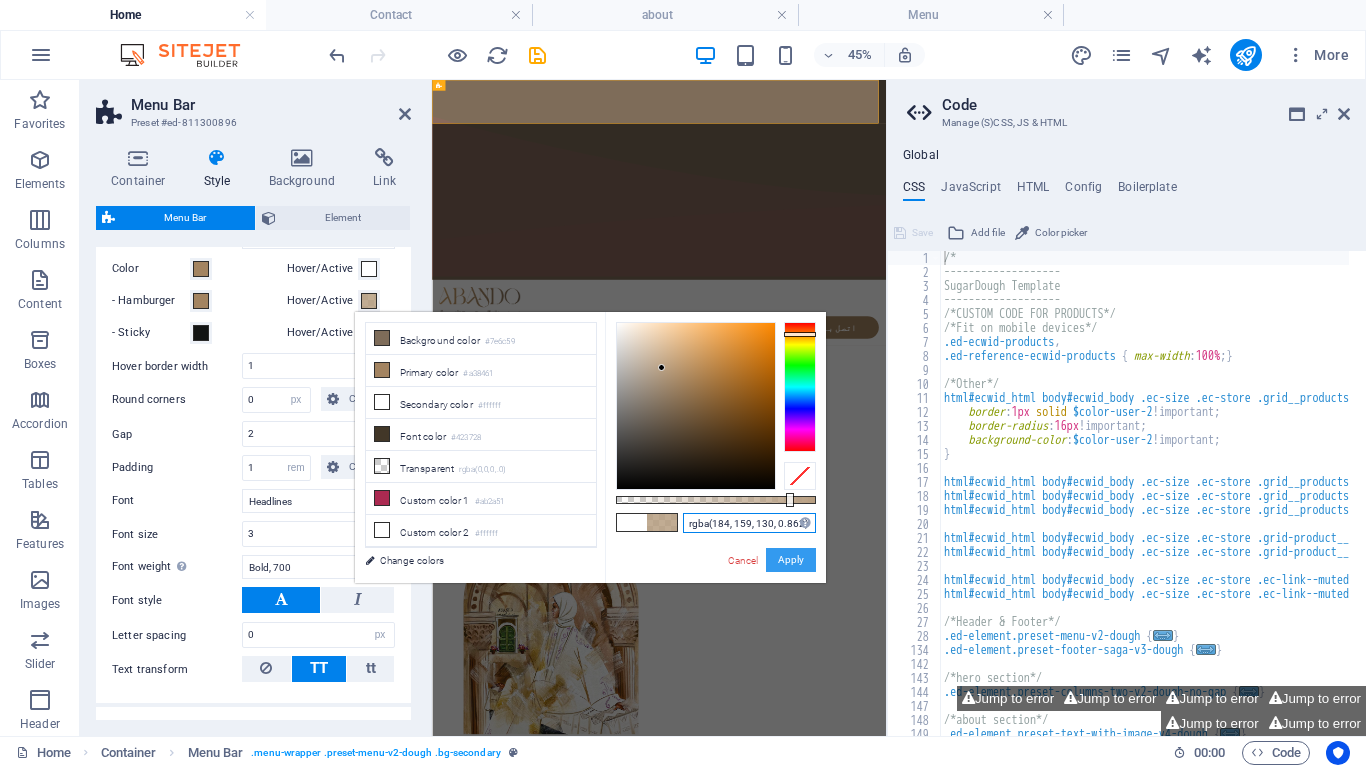 type on "rgba(184, 159, 130, 0.862)" 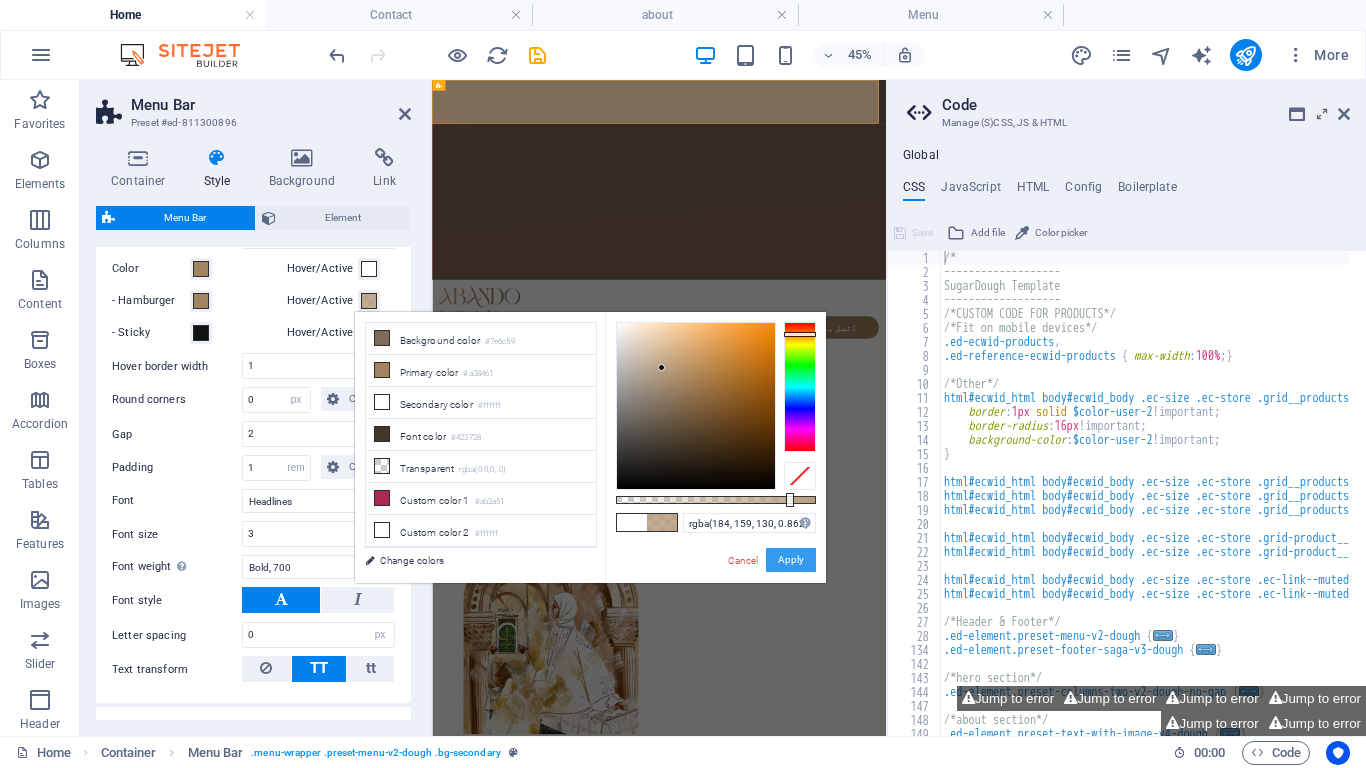 click on "Apply" at bounding box center [791, 560] 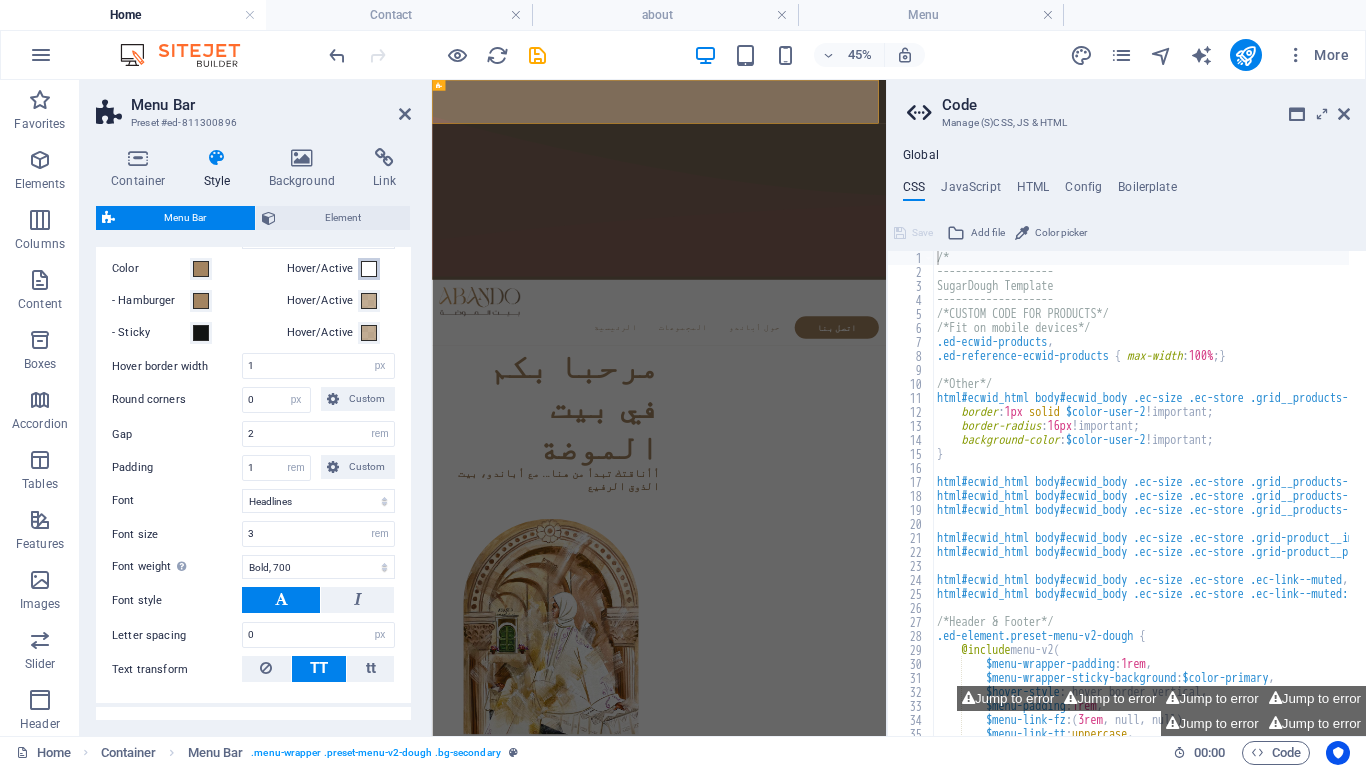 click on "Hover/Active" at bounding box center (369, 269) 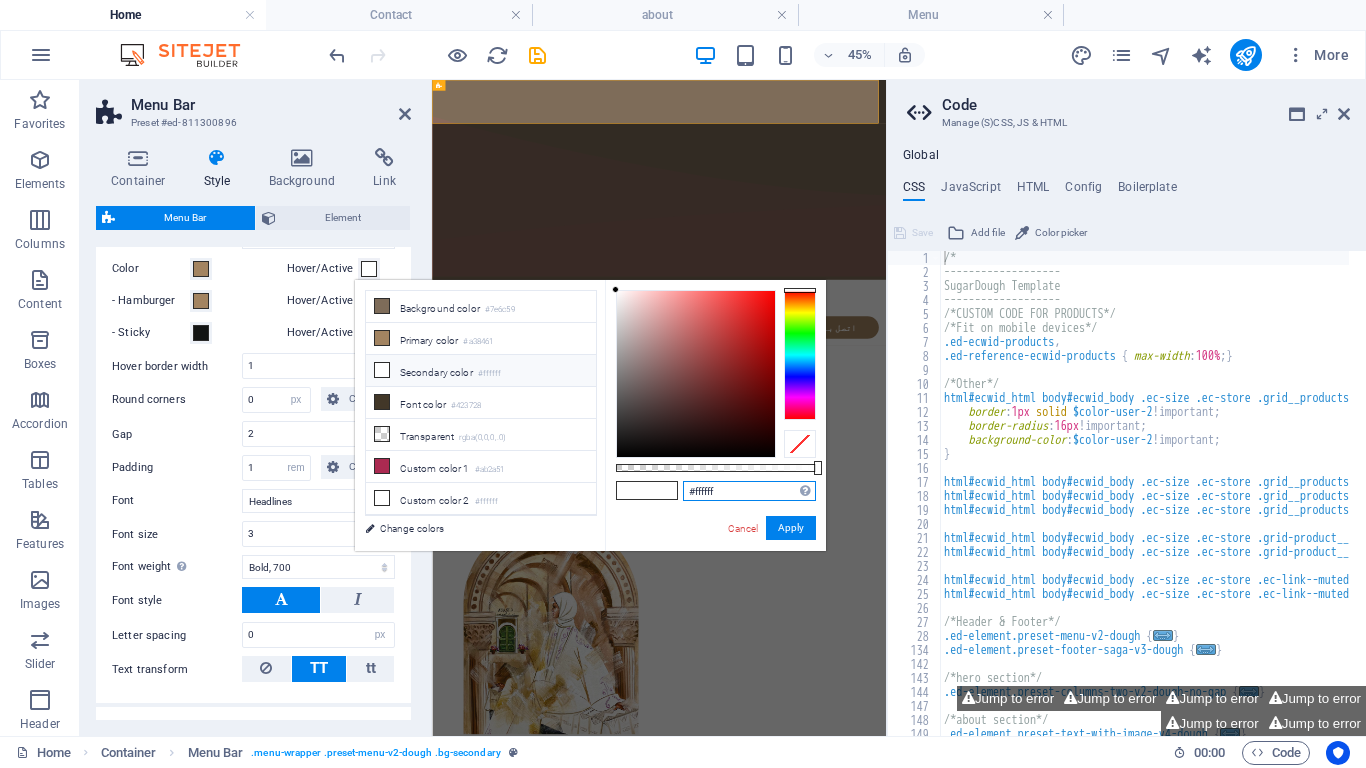click on "#ffffff" at bounding box center [749, 491] 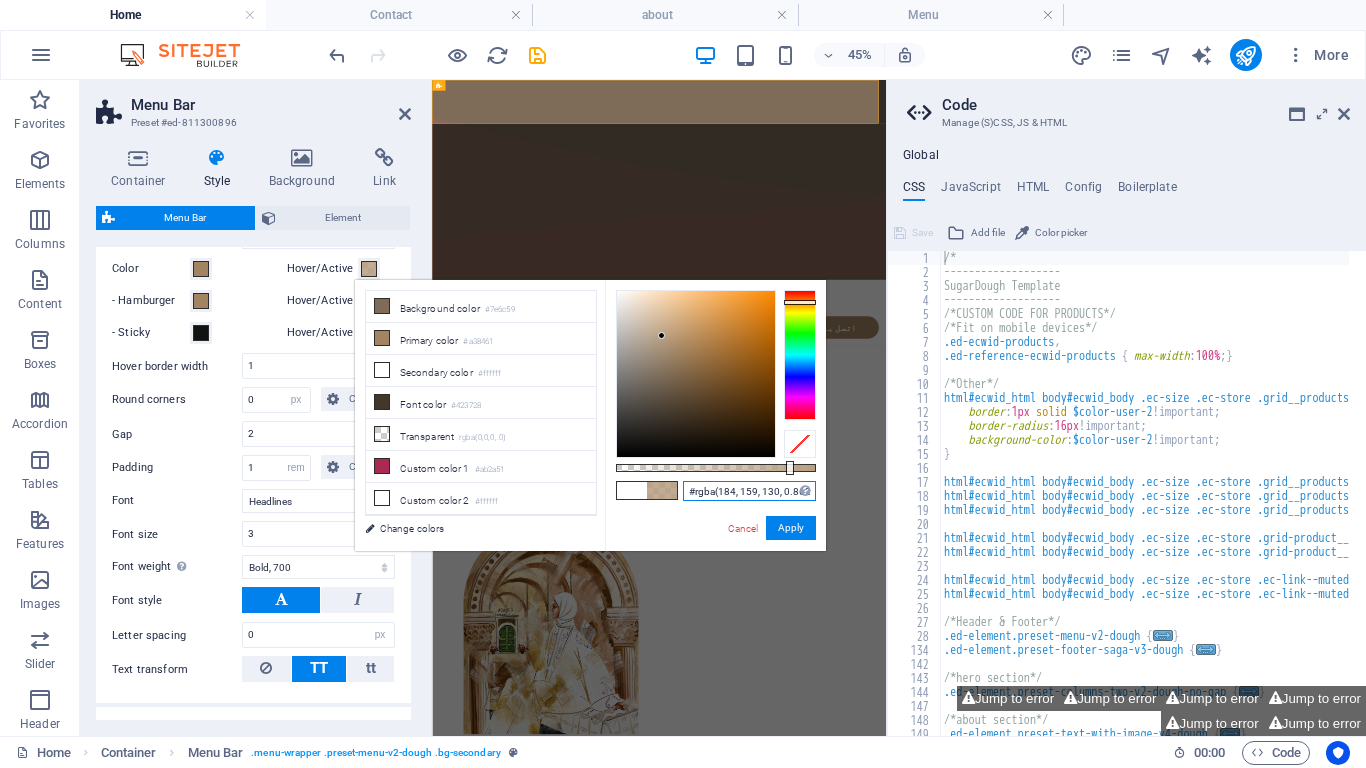 type on "rgba(184, 159, 130, 0.862)" 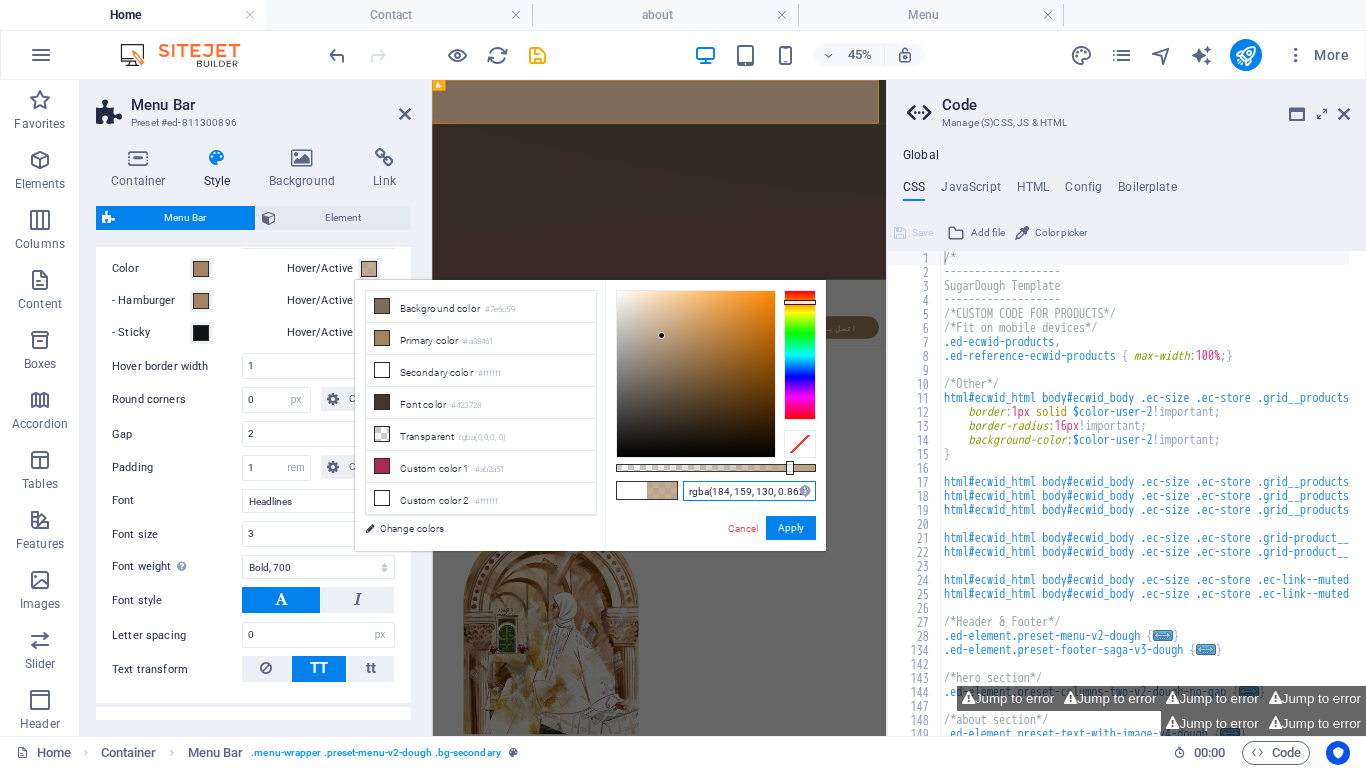 scroll, scrollTop: 0, scrollLeft: 0, axis: both 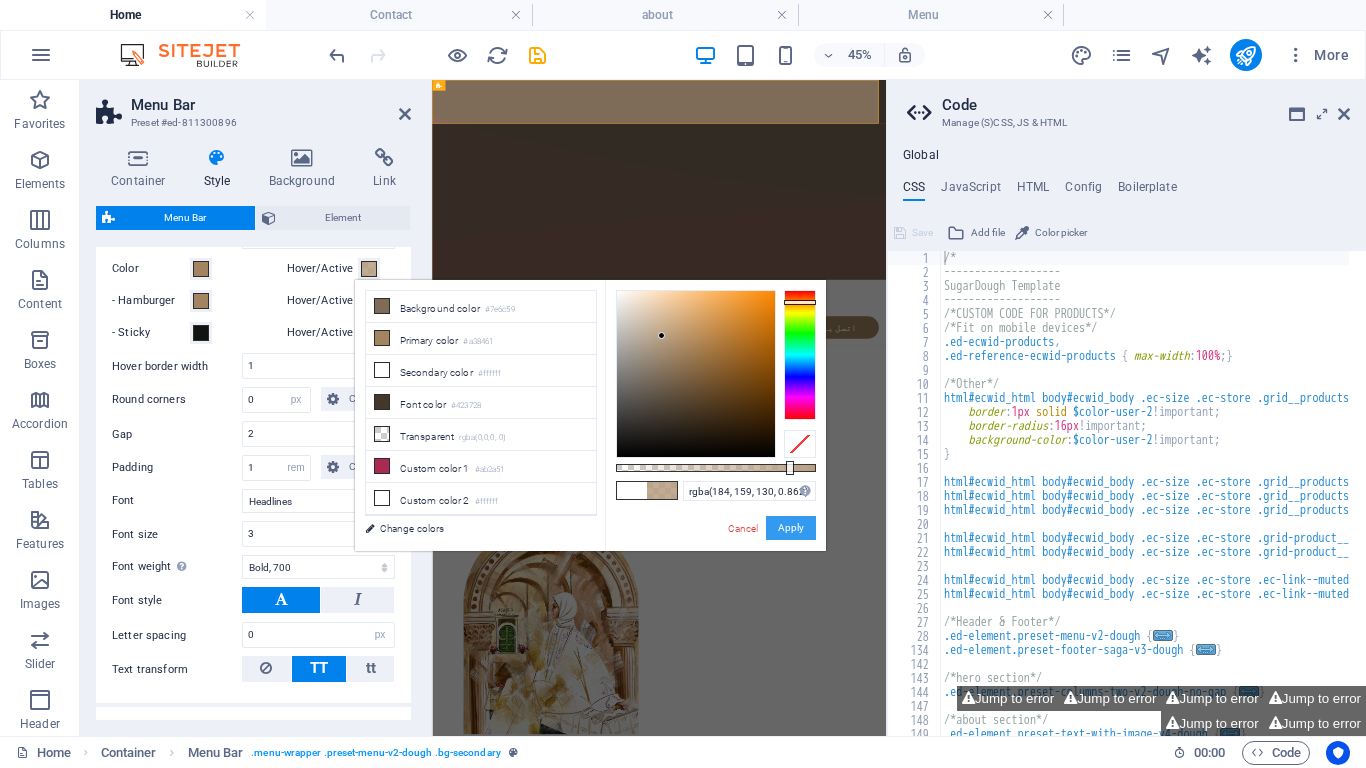 click on "Apply" at bounding box center (791, 528) 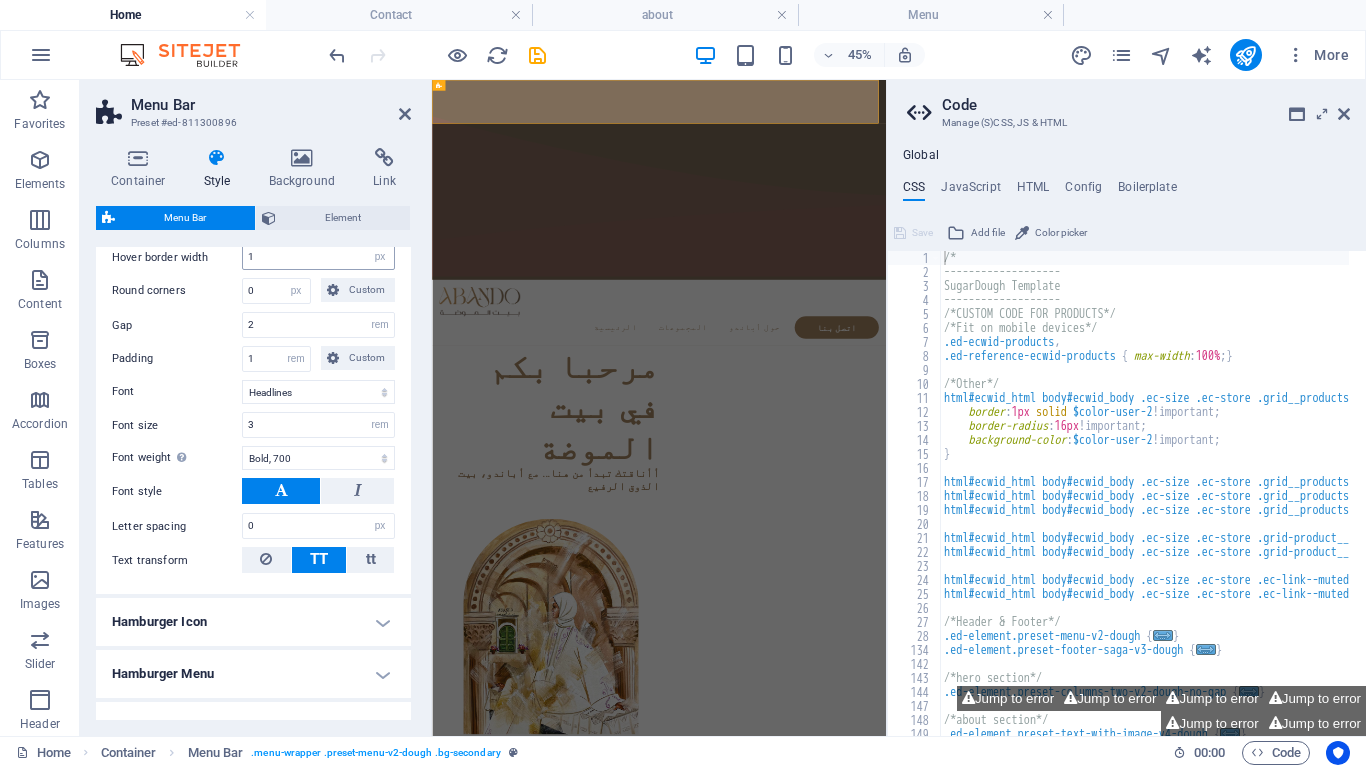 scroll, scrollTop: 1410, scrollLeft: 0, axis: vertical 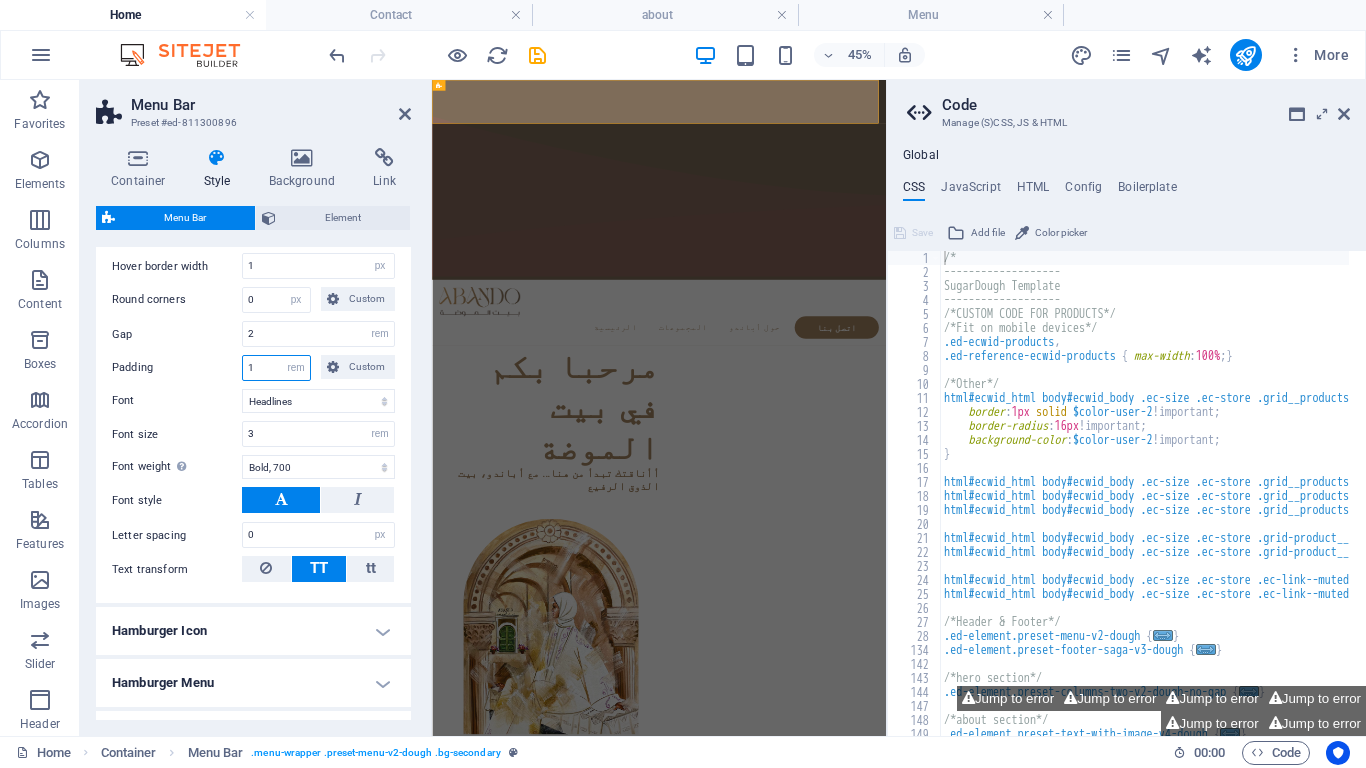 click on "1" at bounding box center [276, 368] 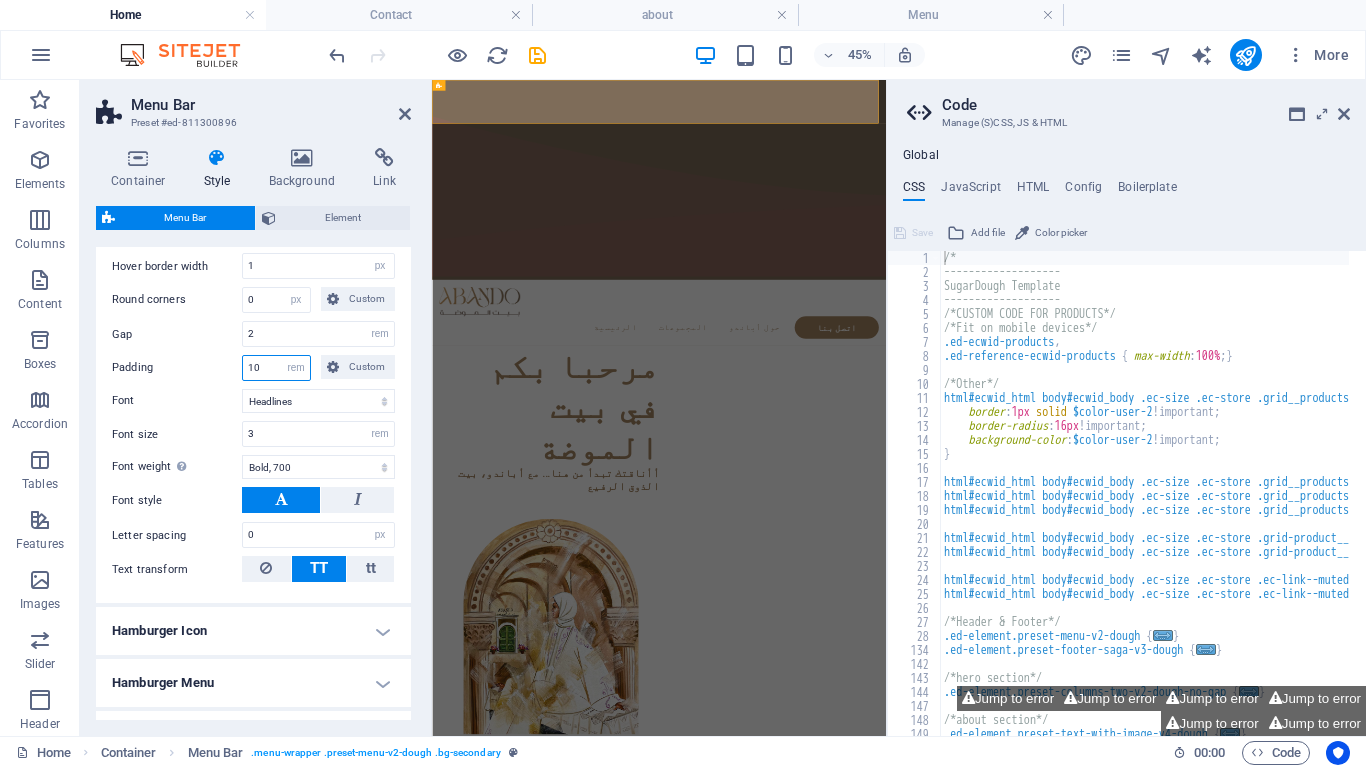 type on "10" 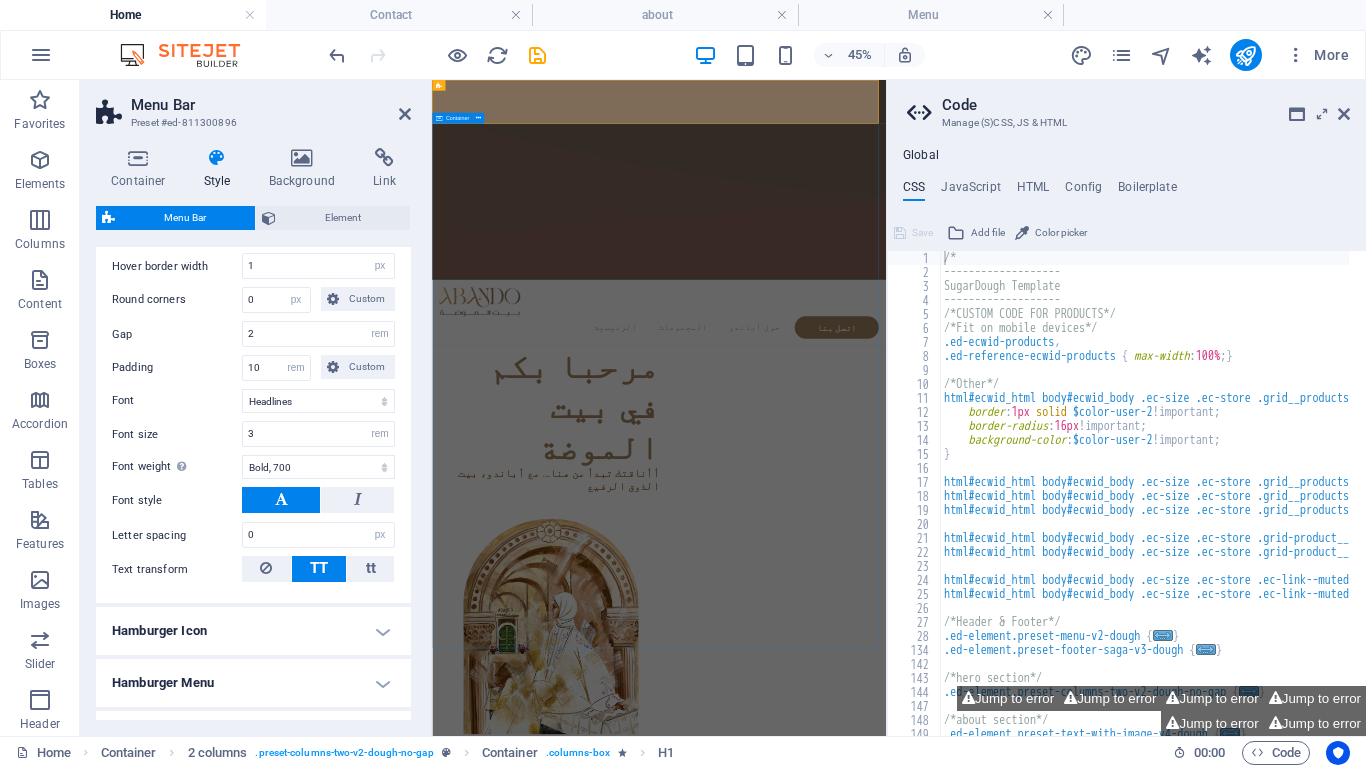 click on "مرحبا بكم في بيت الموضة أأناقتك تبدأ من هنا... مع أباندو، بيت الذوق الرفيع" at bounding box center [936, 1254] 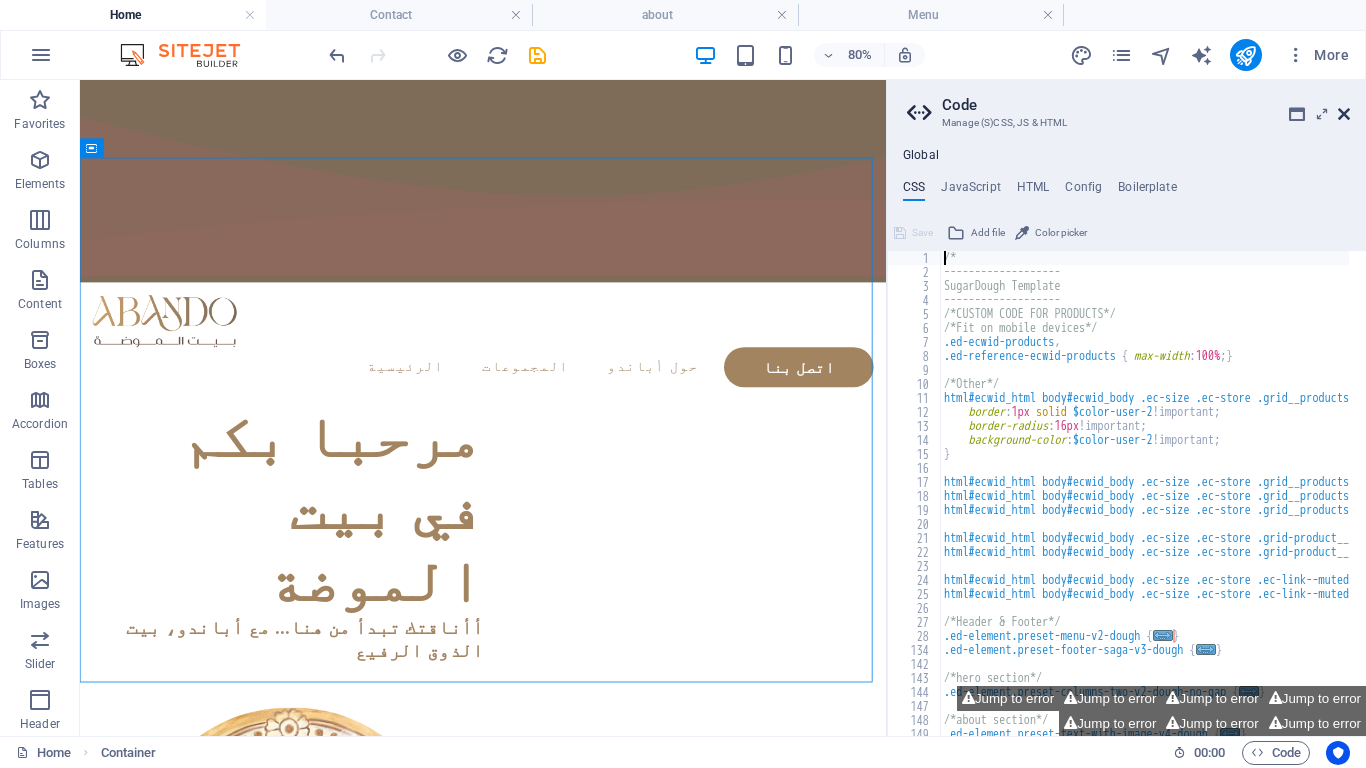 drag, startPoint x: 1345, startPoint y: 112, endPoint x: 1250, endPoint y: 38, distance: 120.4201 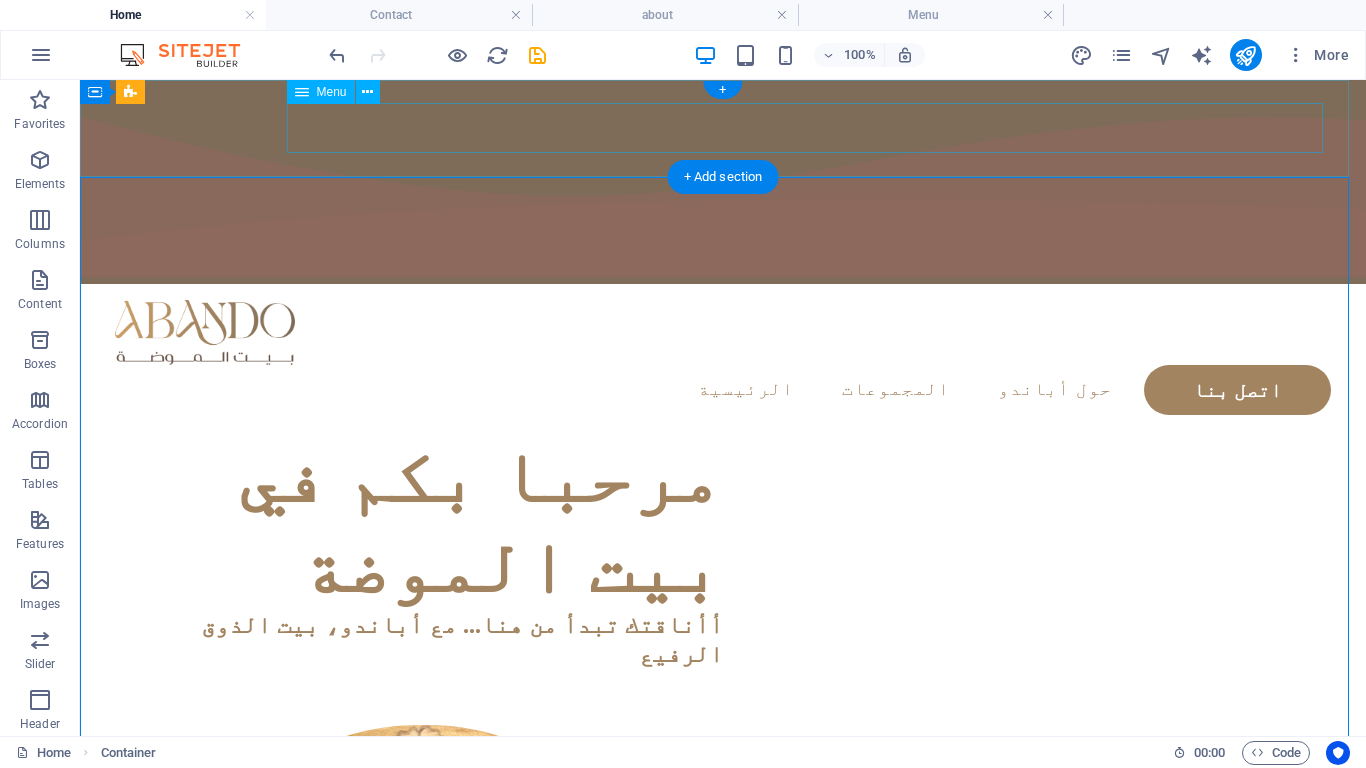 click on "الرئيسية المجموعات حول أباندو اتصل بنا" at bounding box center [723, 390] 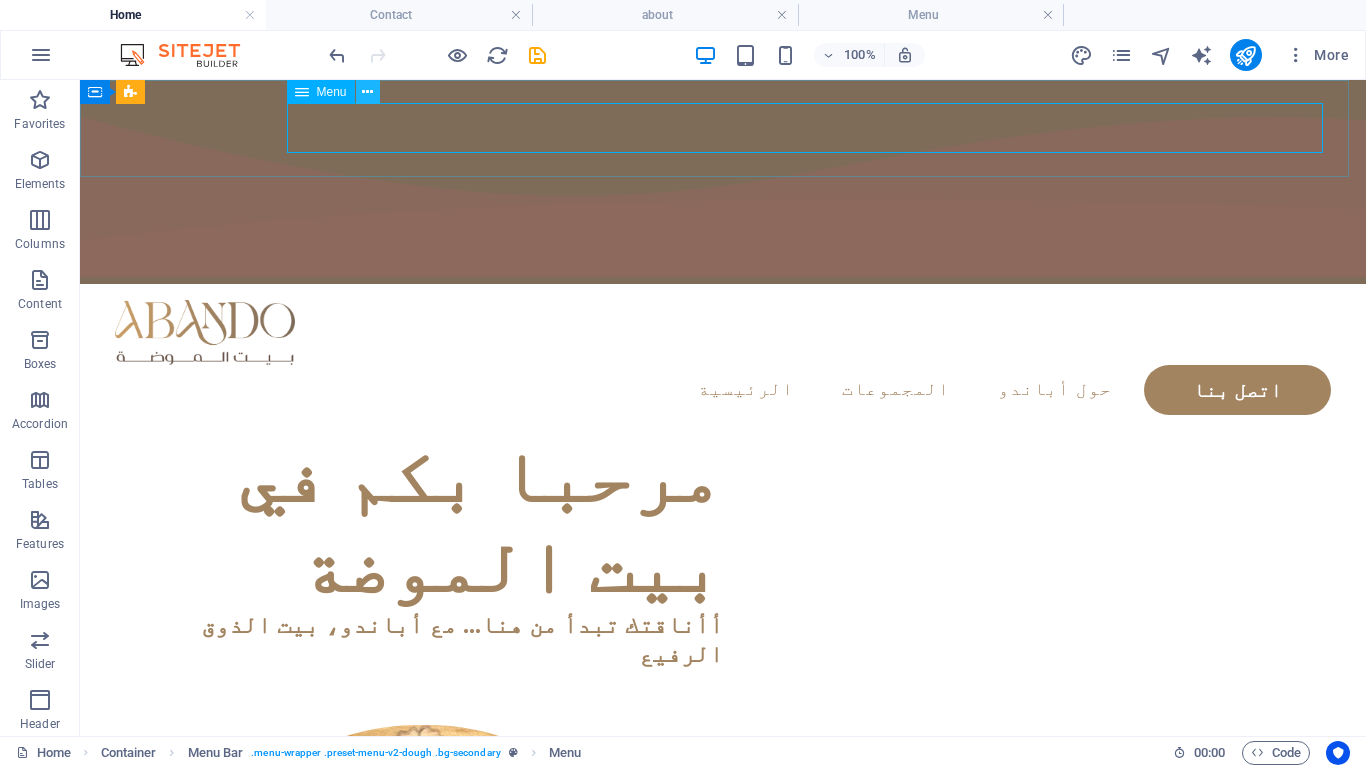click at bounding box center (367, 92) 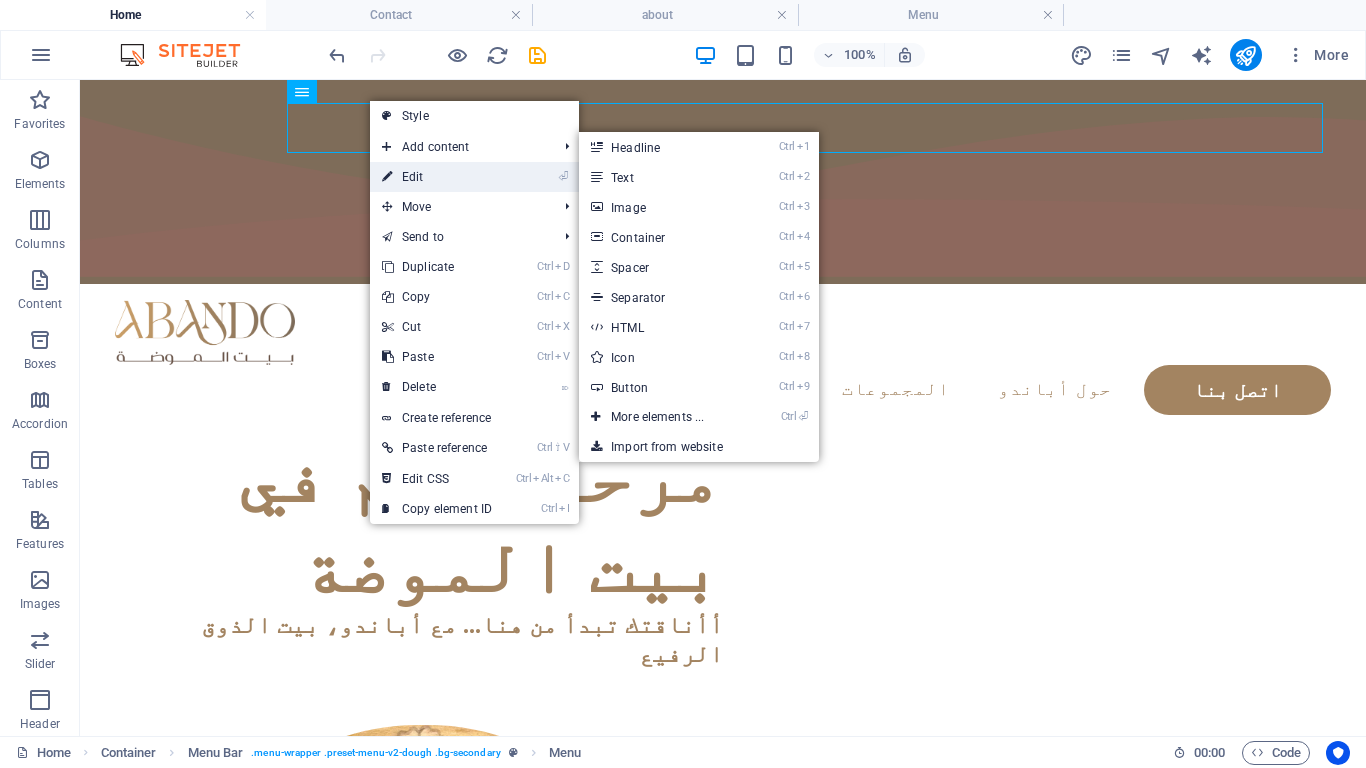 click on "⏎  Edit" at bounding box center [437, 177] 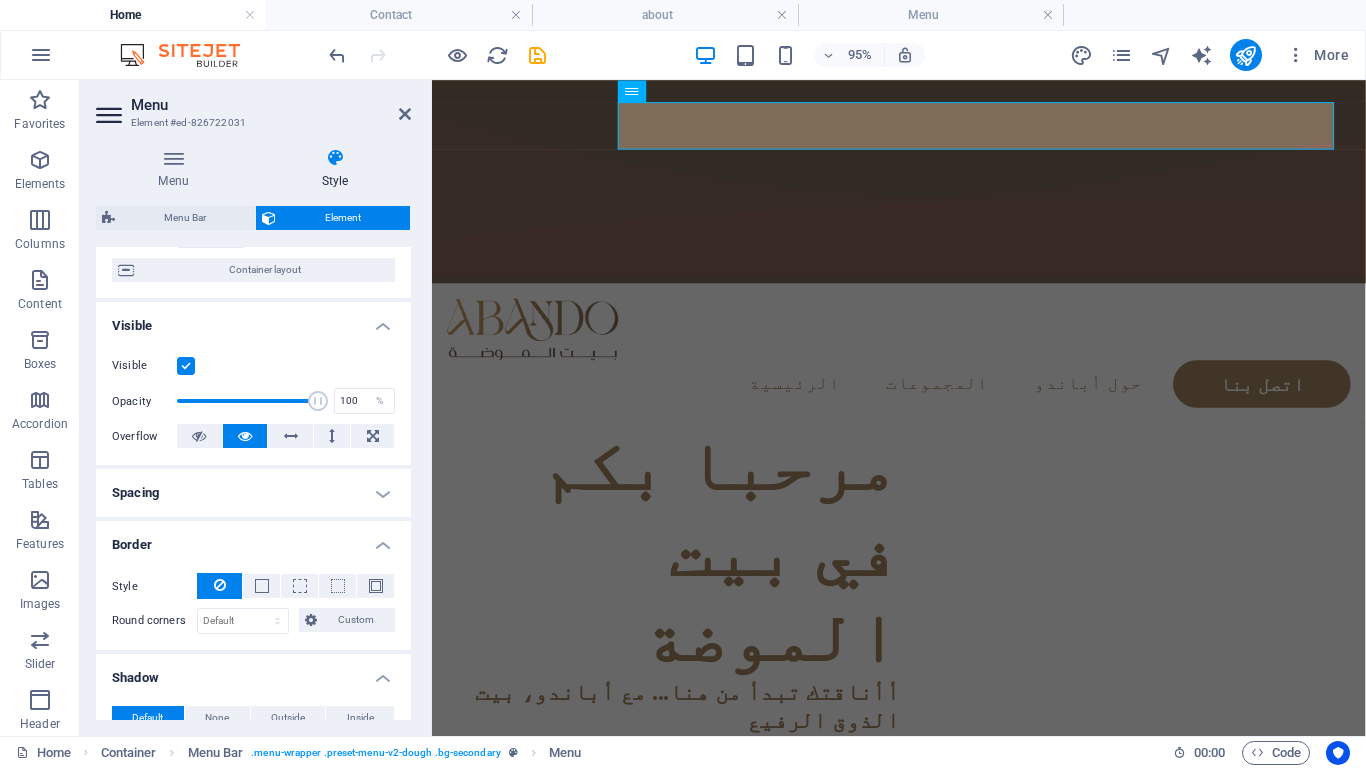 scroll, scrollTop: 200, scrollLeft: 0, axis: vertical 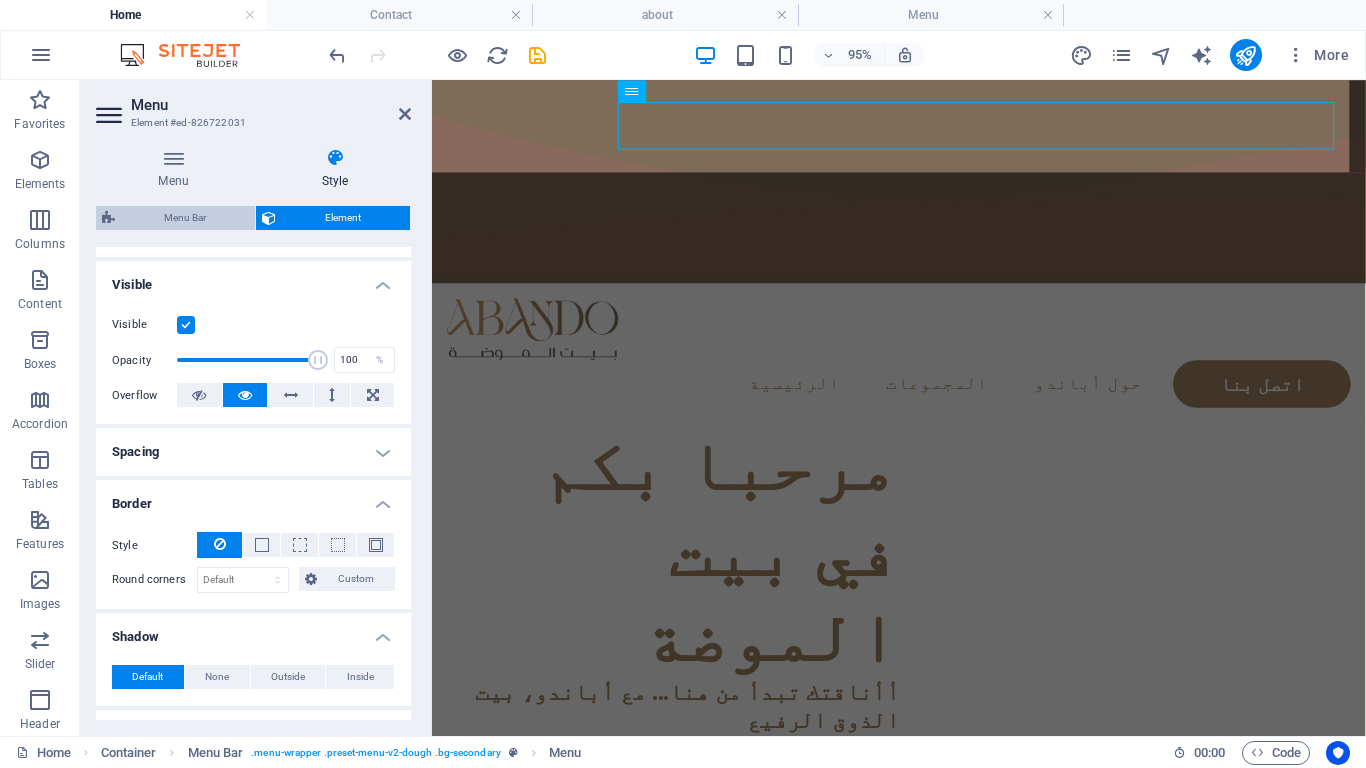 click on "Menu Bar" at bounding box center (185, 218) 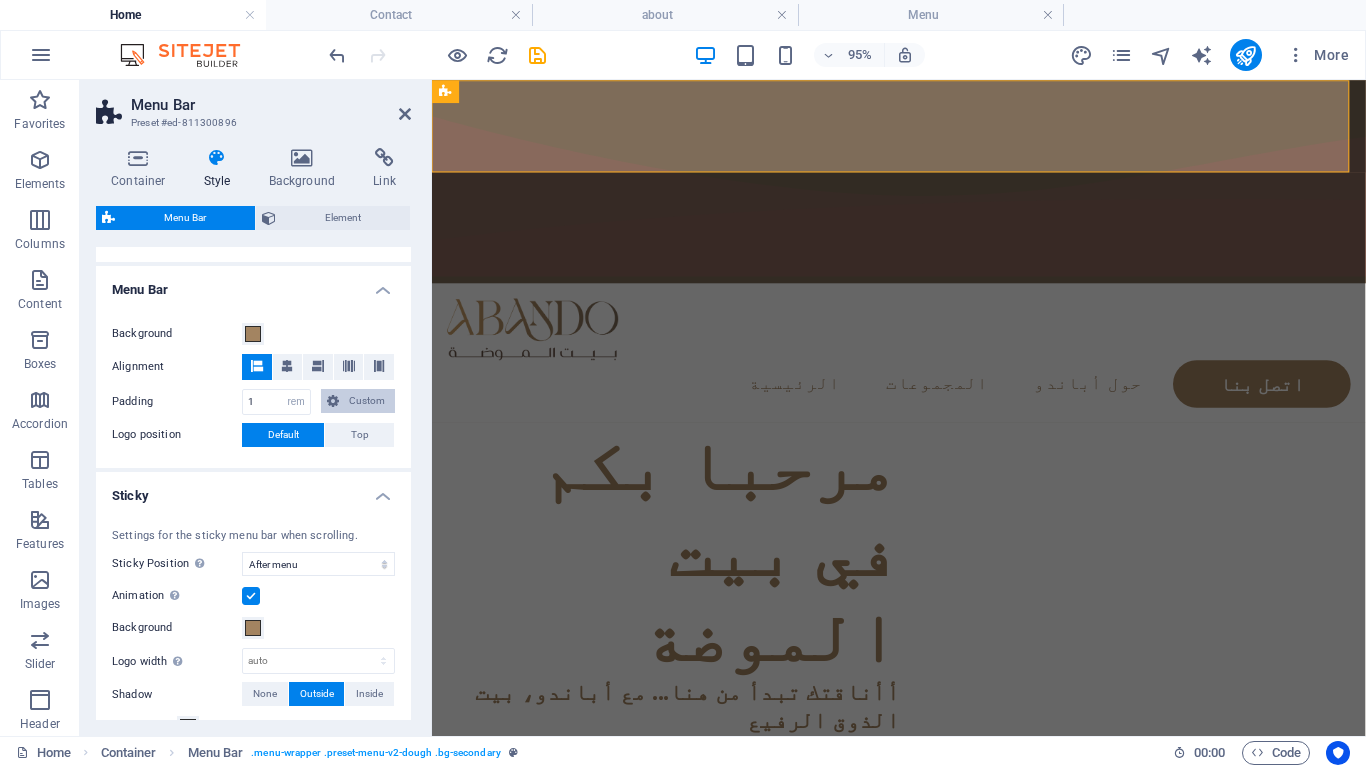 scroll, scrollTop: 600, scrollLeft: 0, axis: vertical 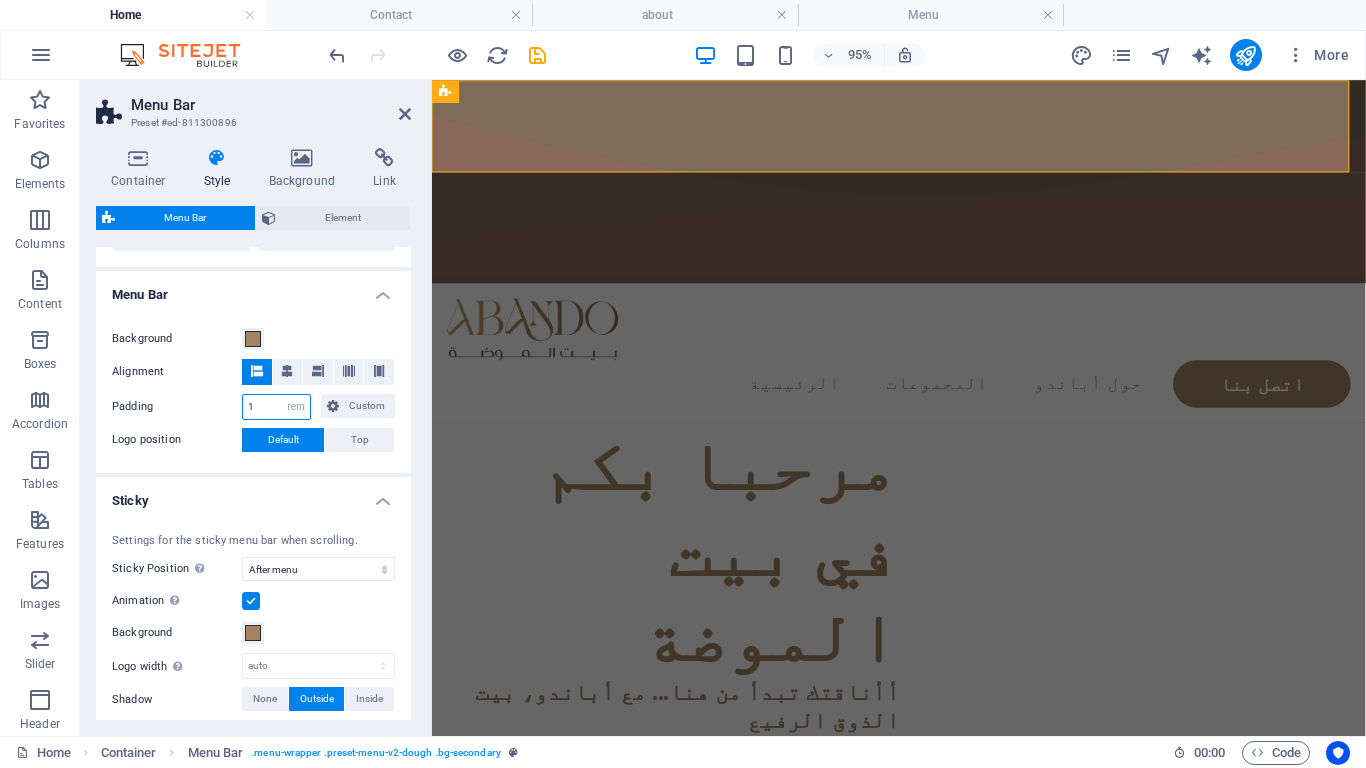 drag, startPoint x: 260, startPoint y: 397, endPoint x: 195, endPoint y: 405, distance: 65.490456 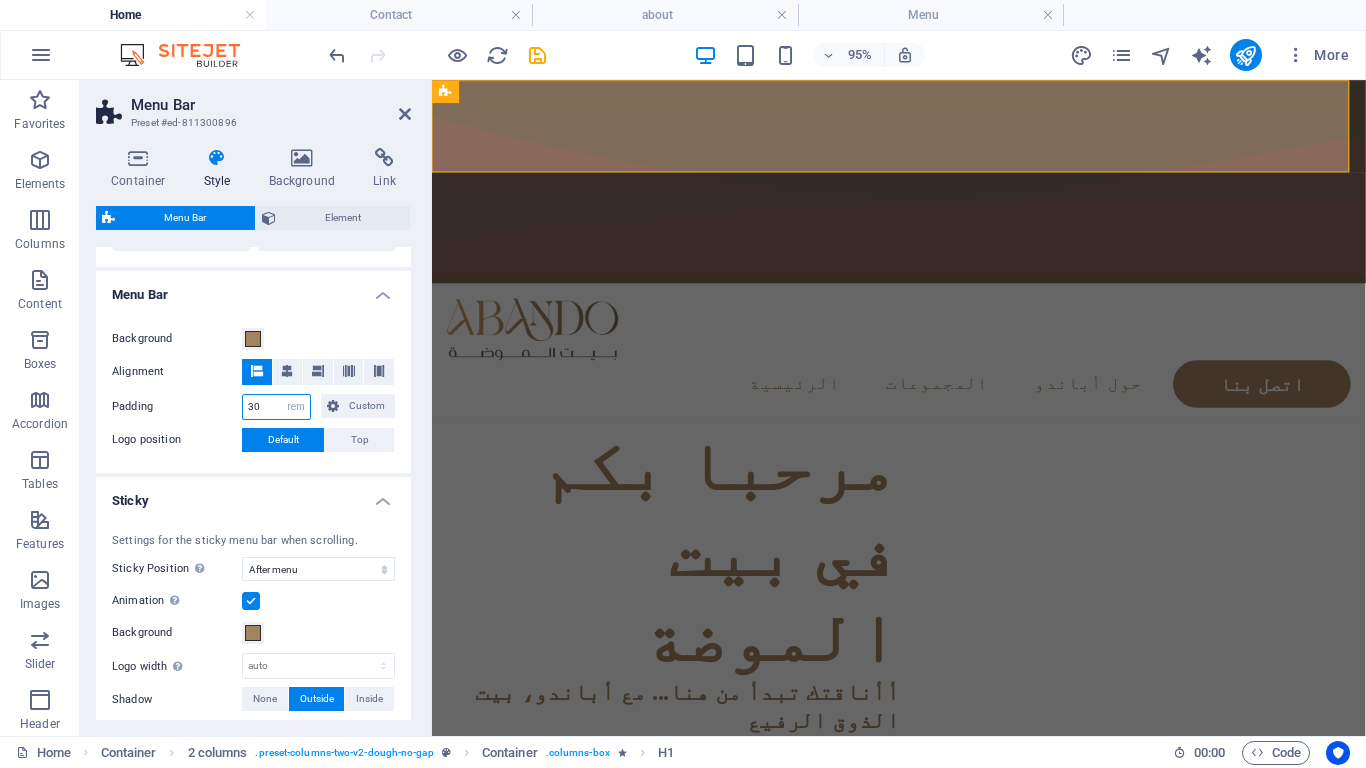 type on "30" 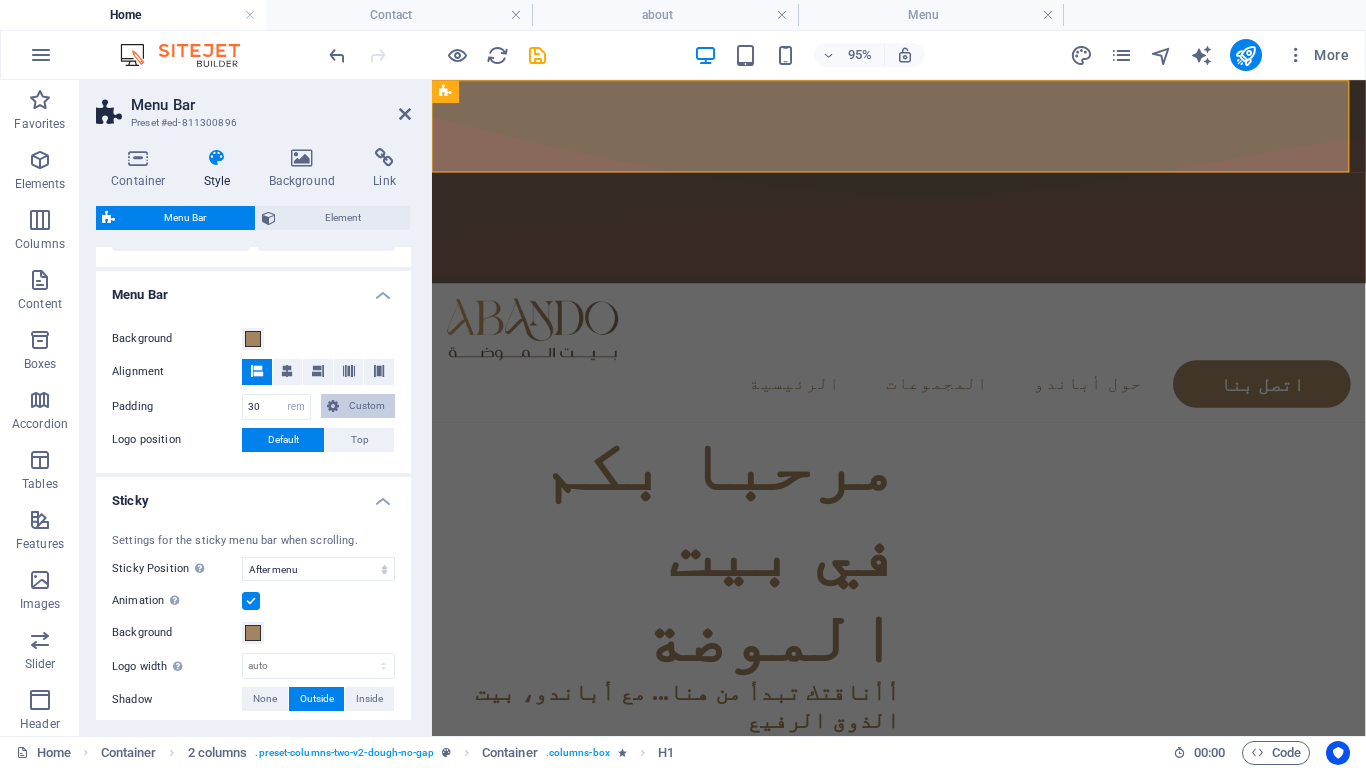 click on "Custom" at bounding box center [367, 406] 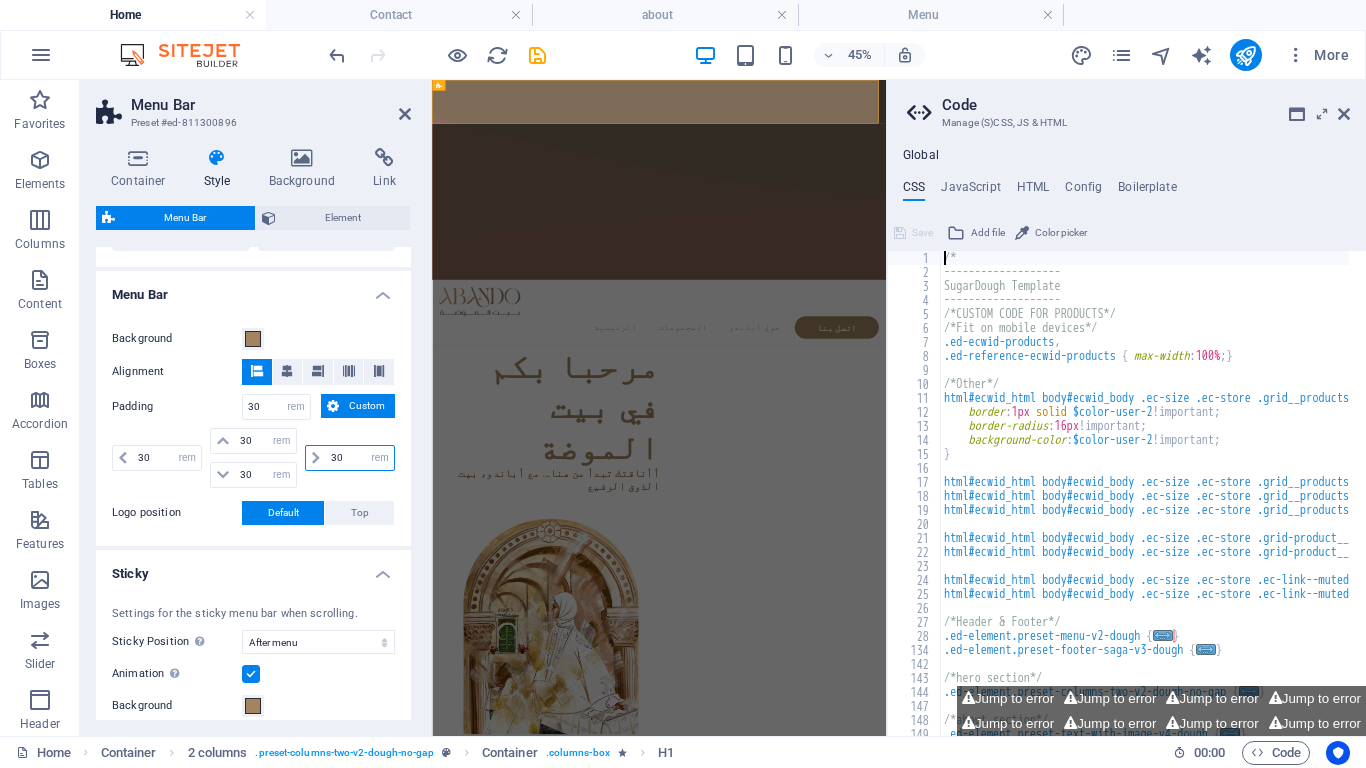 click on "1" at bounding box center (360, 458) 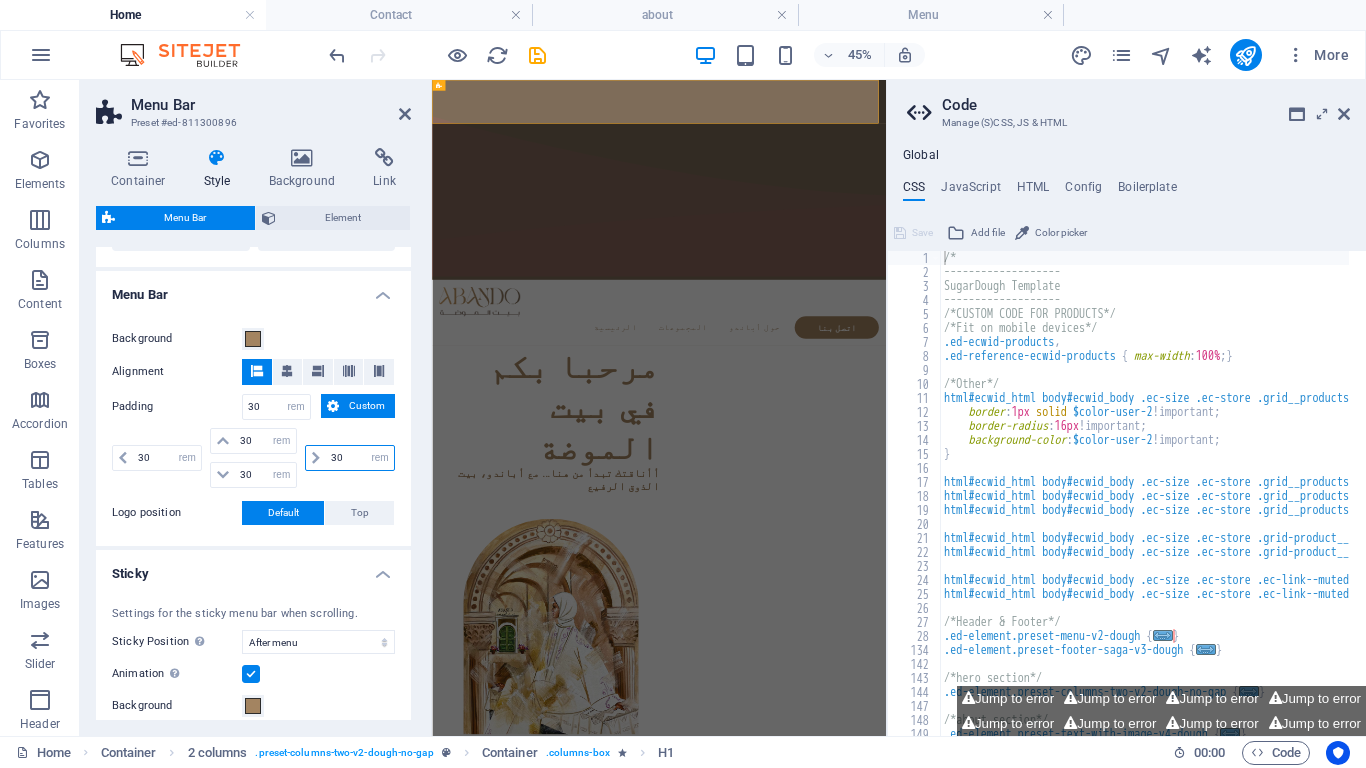 click on "1" at bounding box center (360, 458) 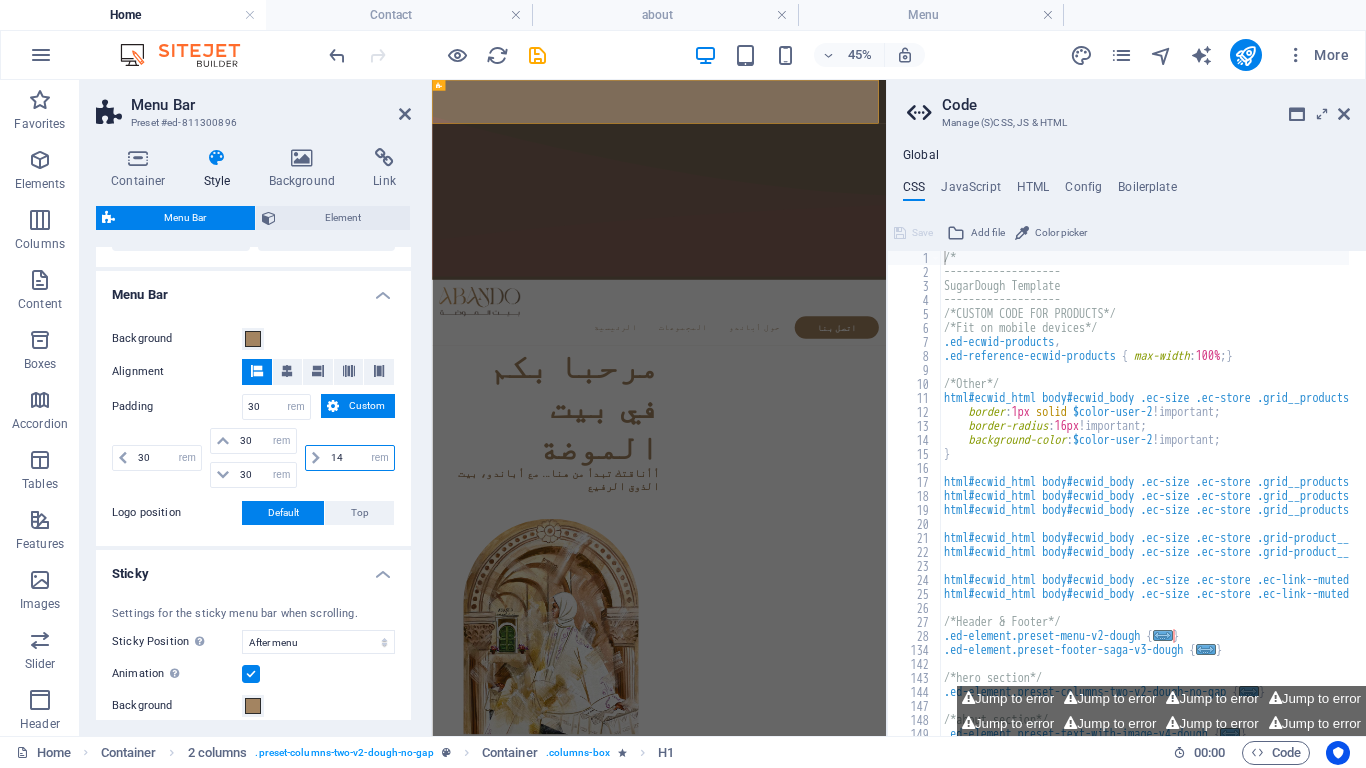 type on "140" 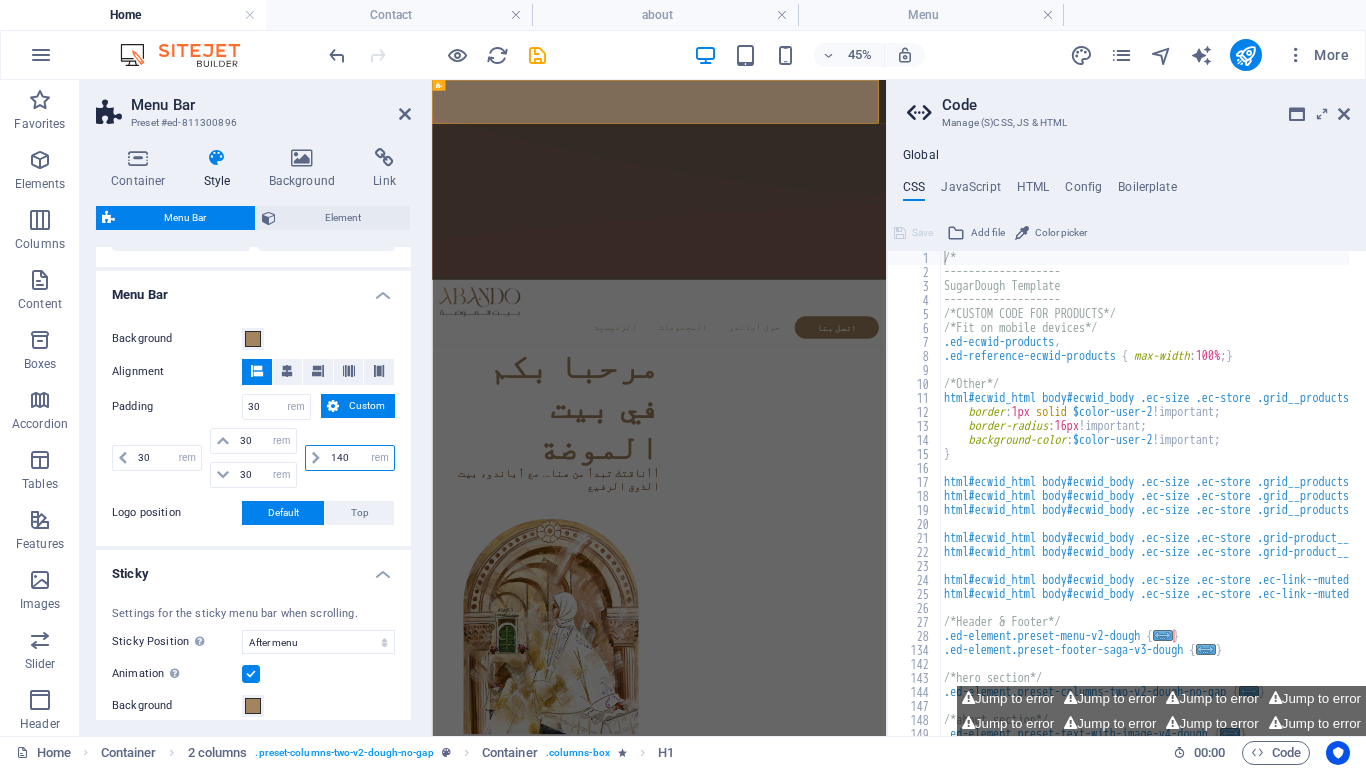 select on "DISABLED_OPTION_VALUE" 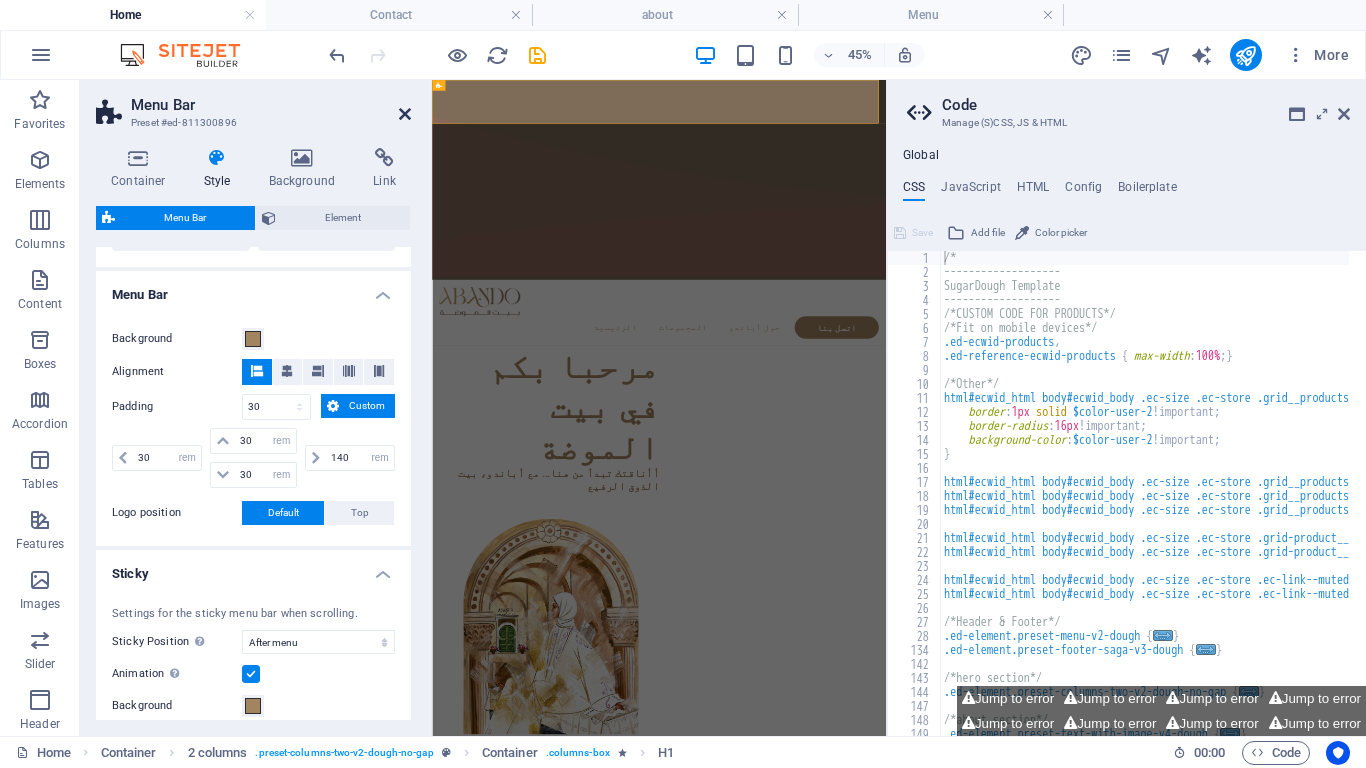 click at bounding box center (405, 114) 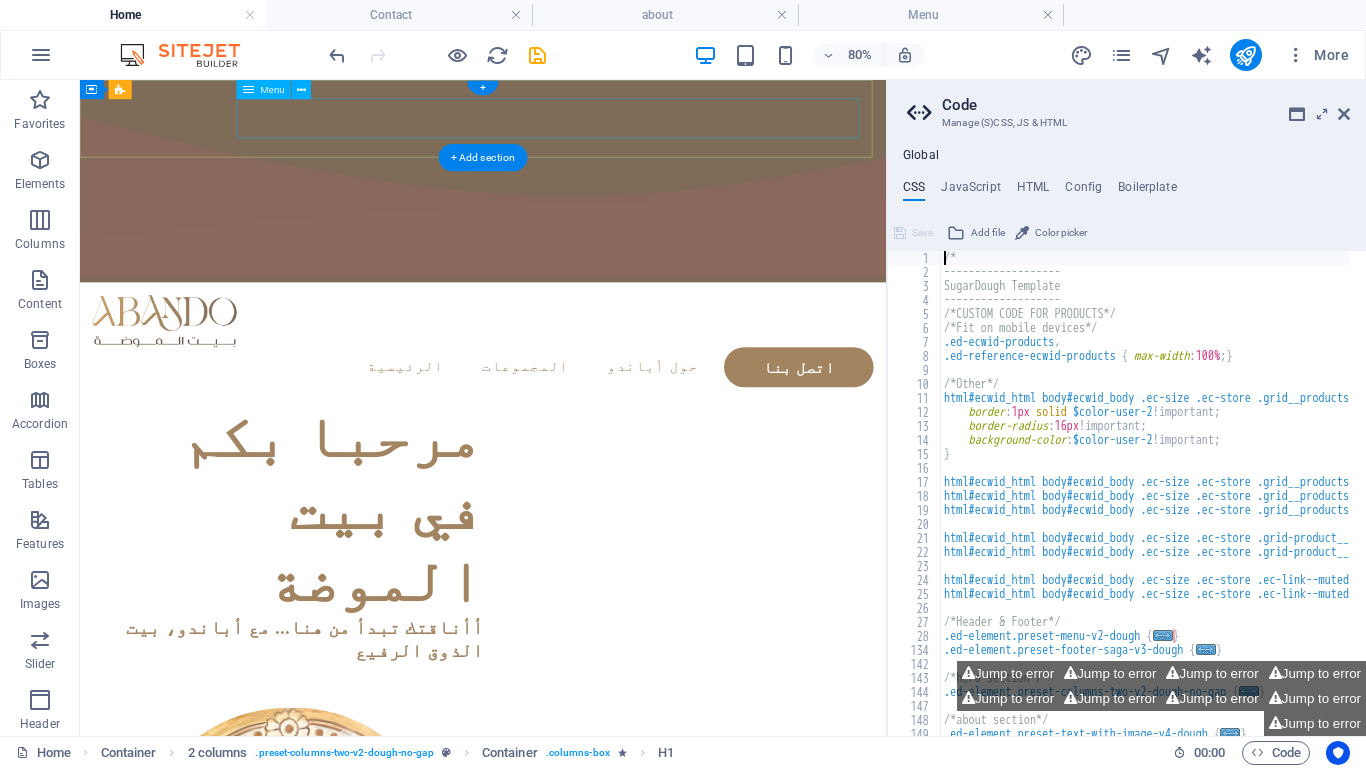 click on "الرئيسية المجموعات حول أباندو اتصل بنا" at bounding box center (584, 439) 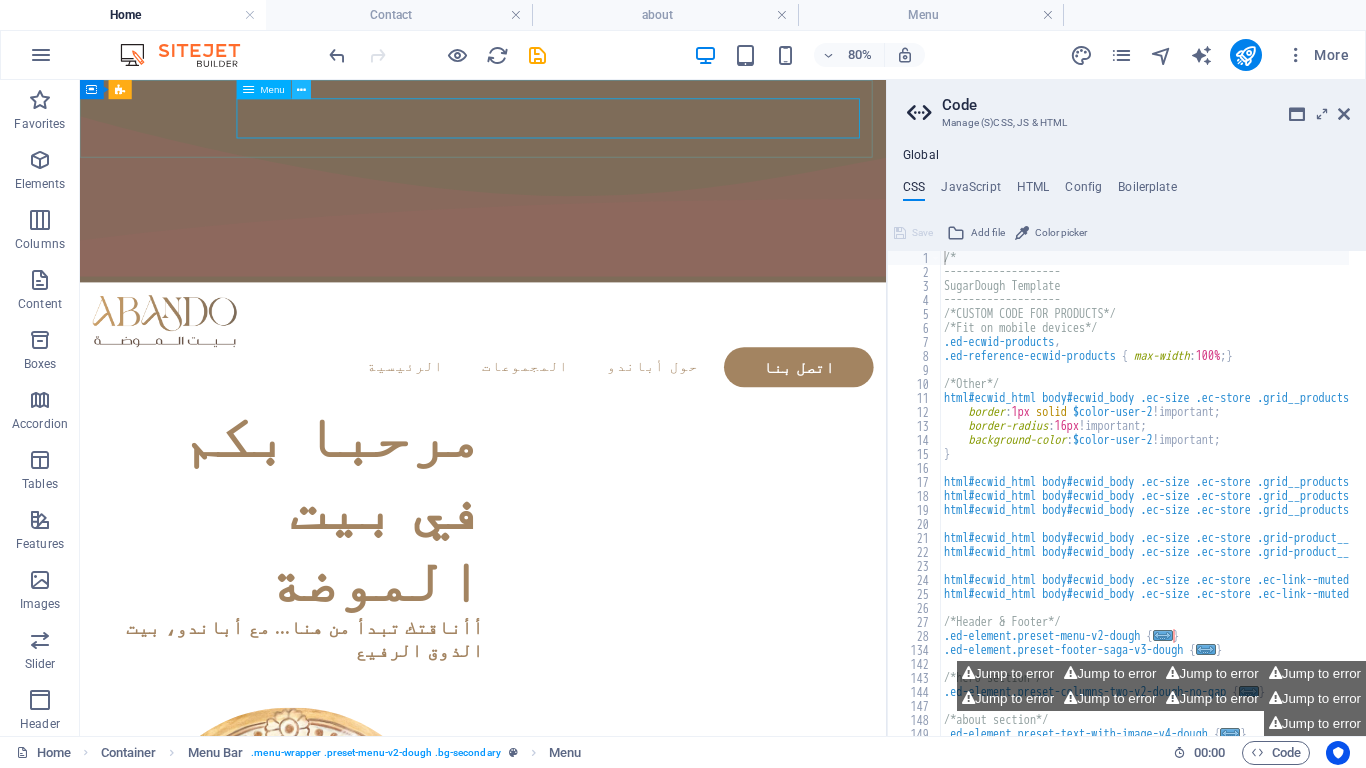 click at bounding box center [301, 89] 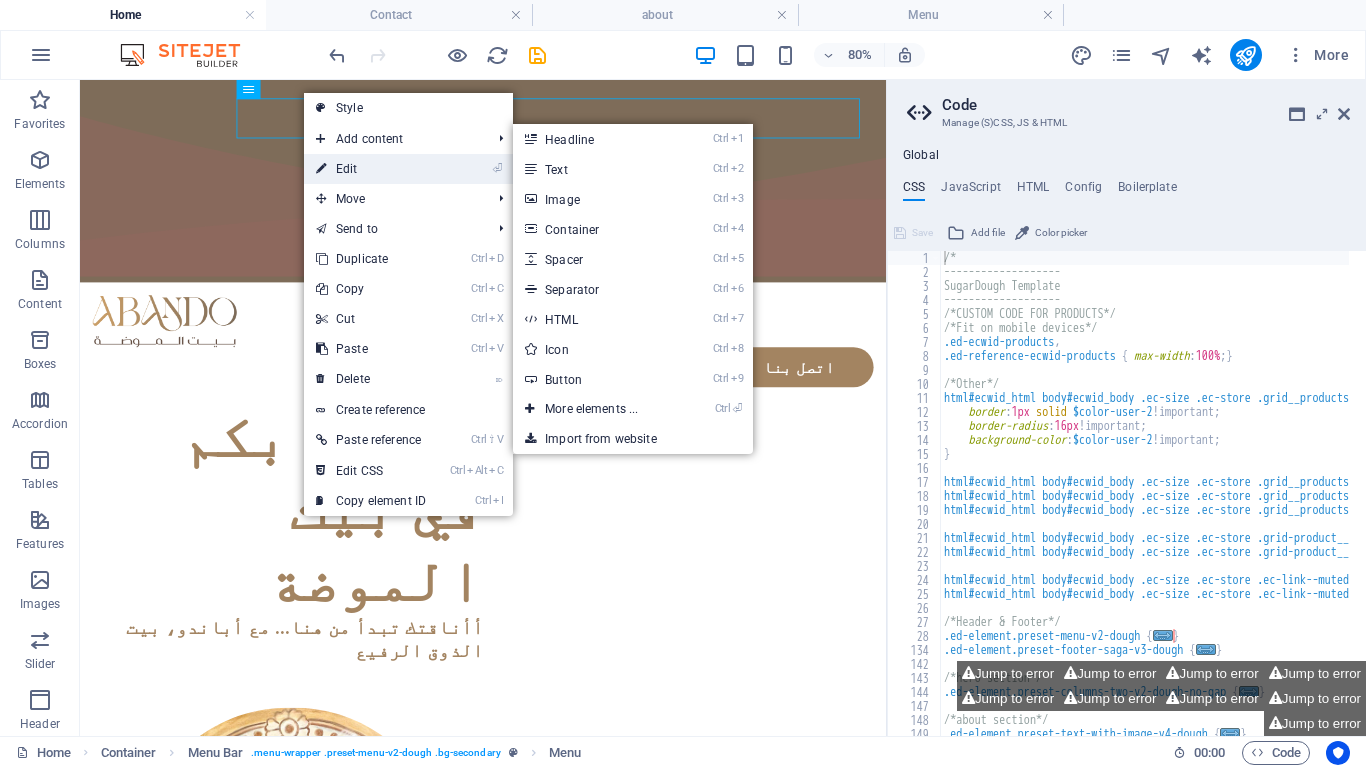 click on "⏎  Edit" at bounding box center (371, 169) 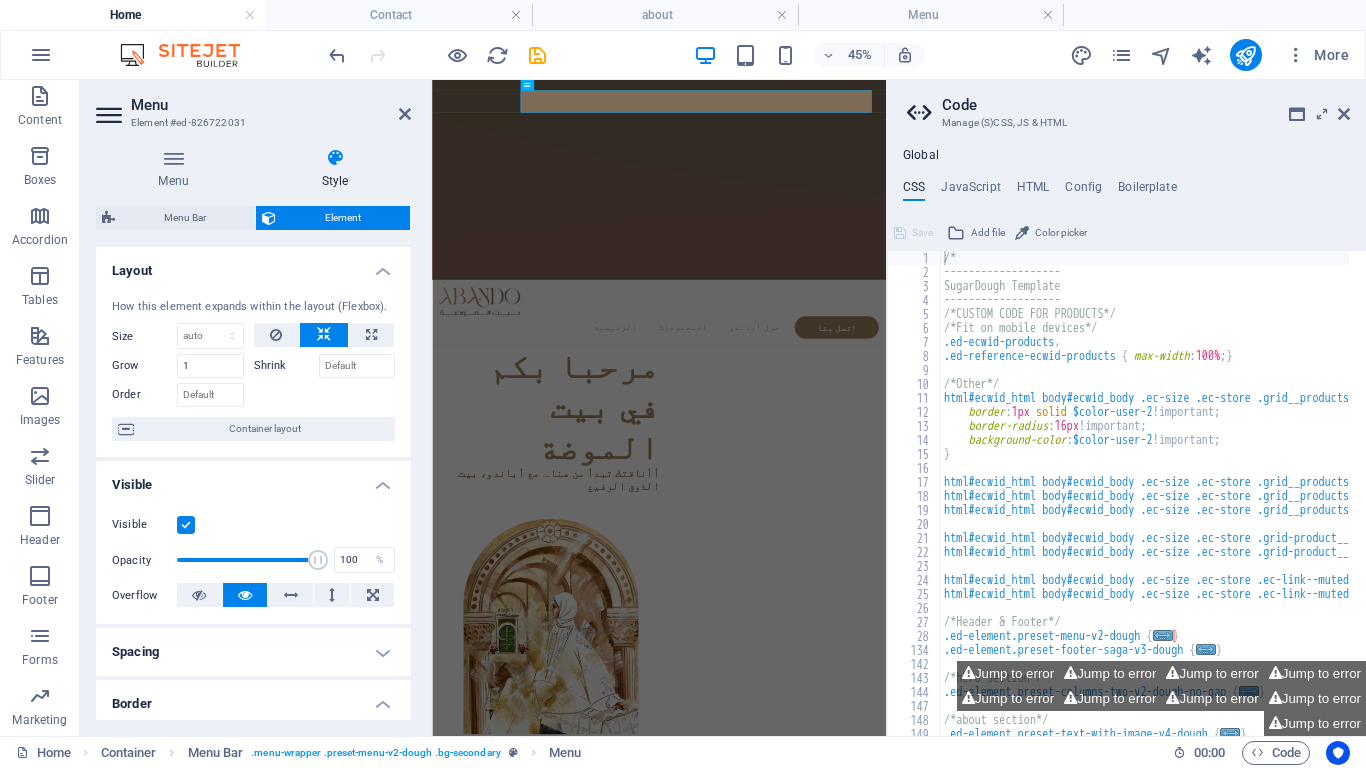 scroll, scrollTop: 200, scrollLeft: 0, axis: vertical 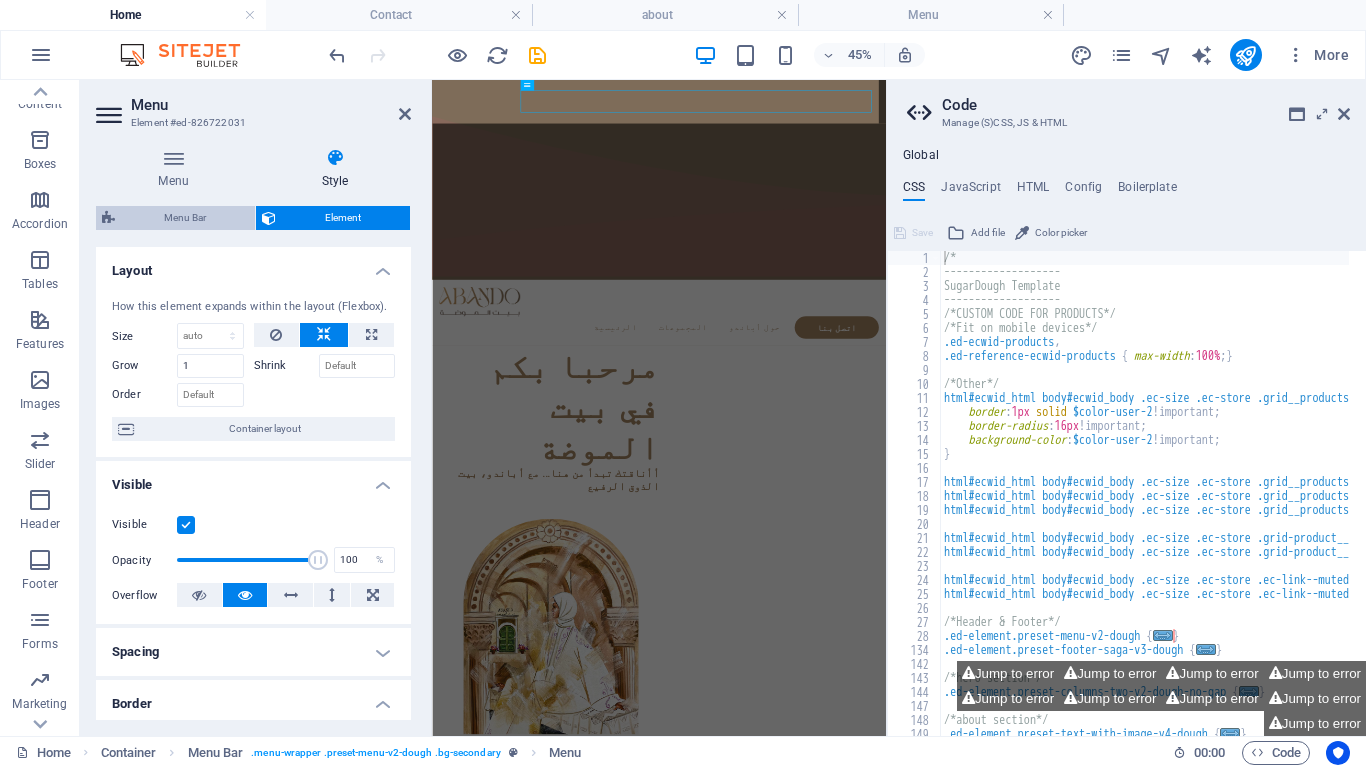 click on "Menu Bar" at bounding box center (185, 218) 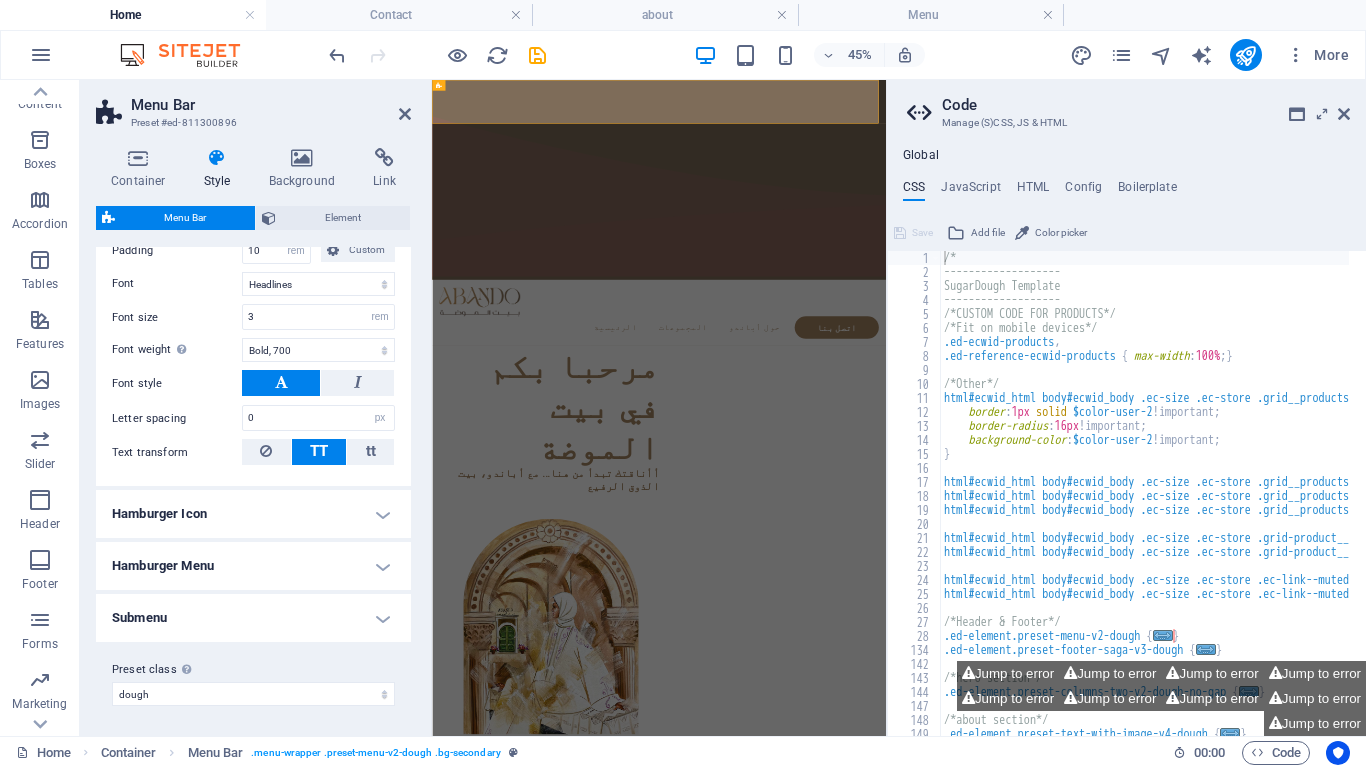 scroll, scrollTop: 1500, scrollLeft: 0, axis: vertical 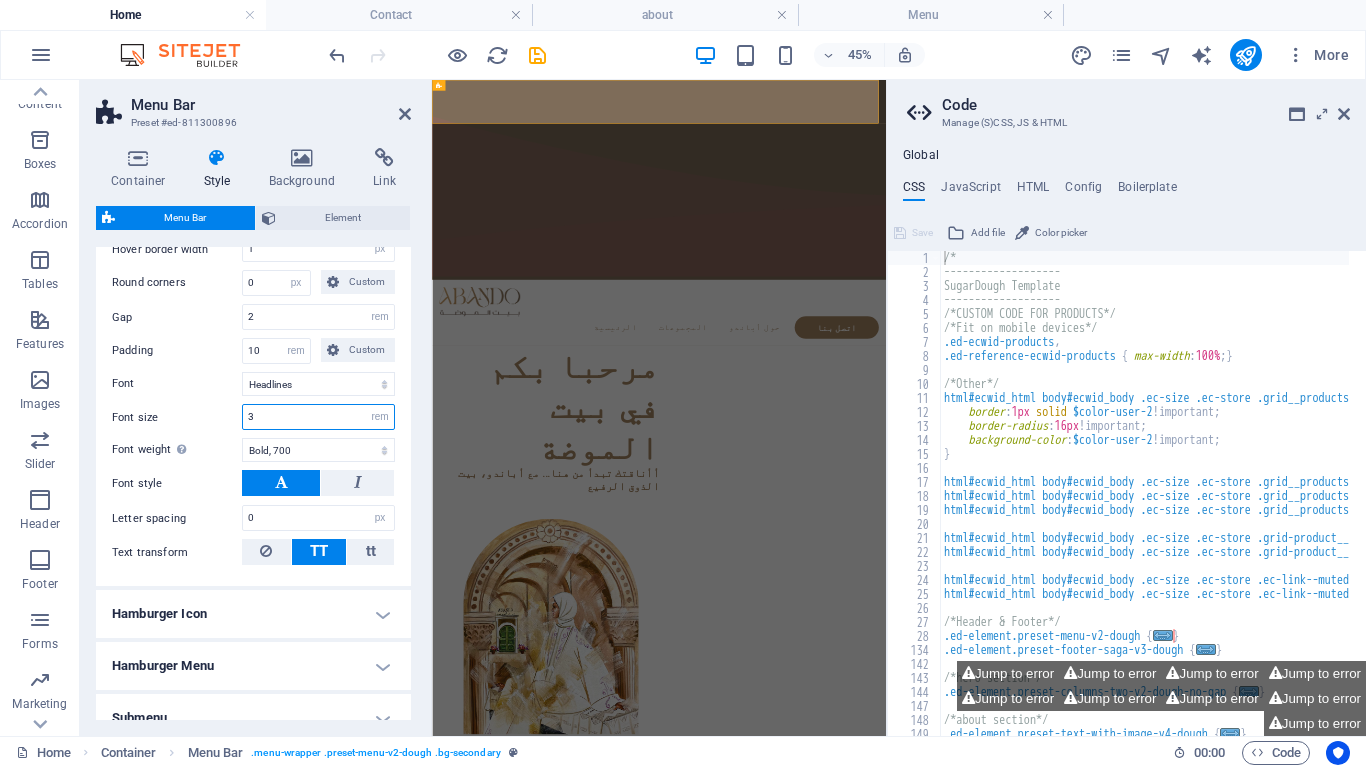 drag, startPoint x: 270, startPoint y: 407, endPoint x: 208, endPoint y: 413, distance: 62.289646 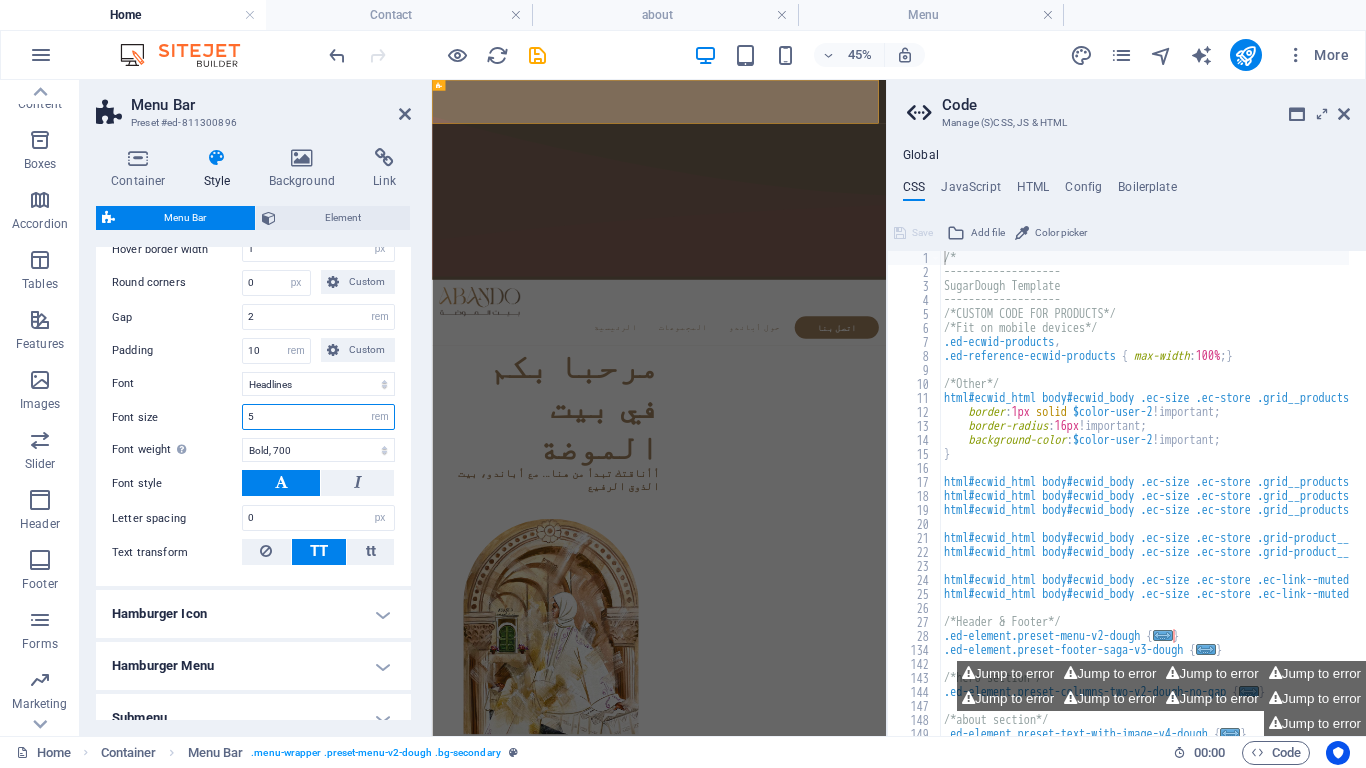 type on "5" 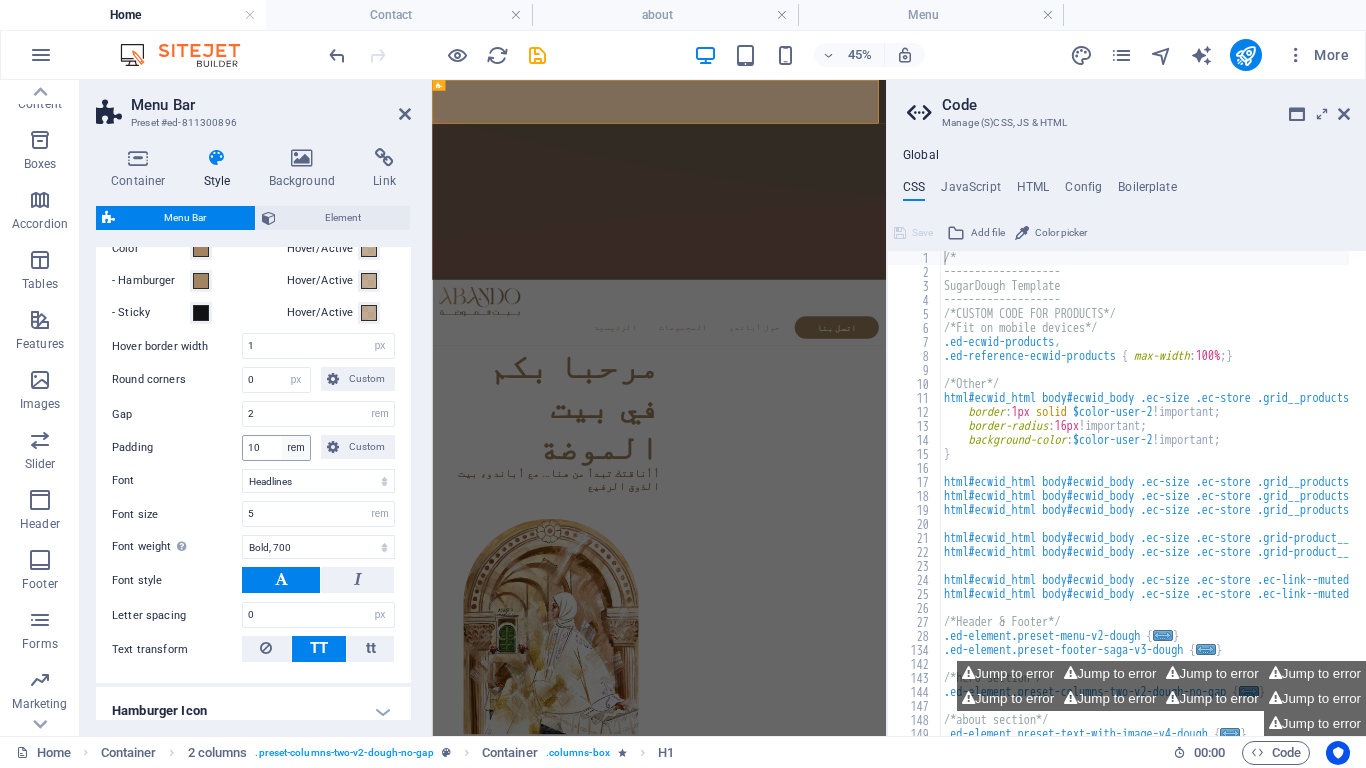 scroll, scrollTop: 1400, scrollLeft: 0, axis: vertical 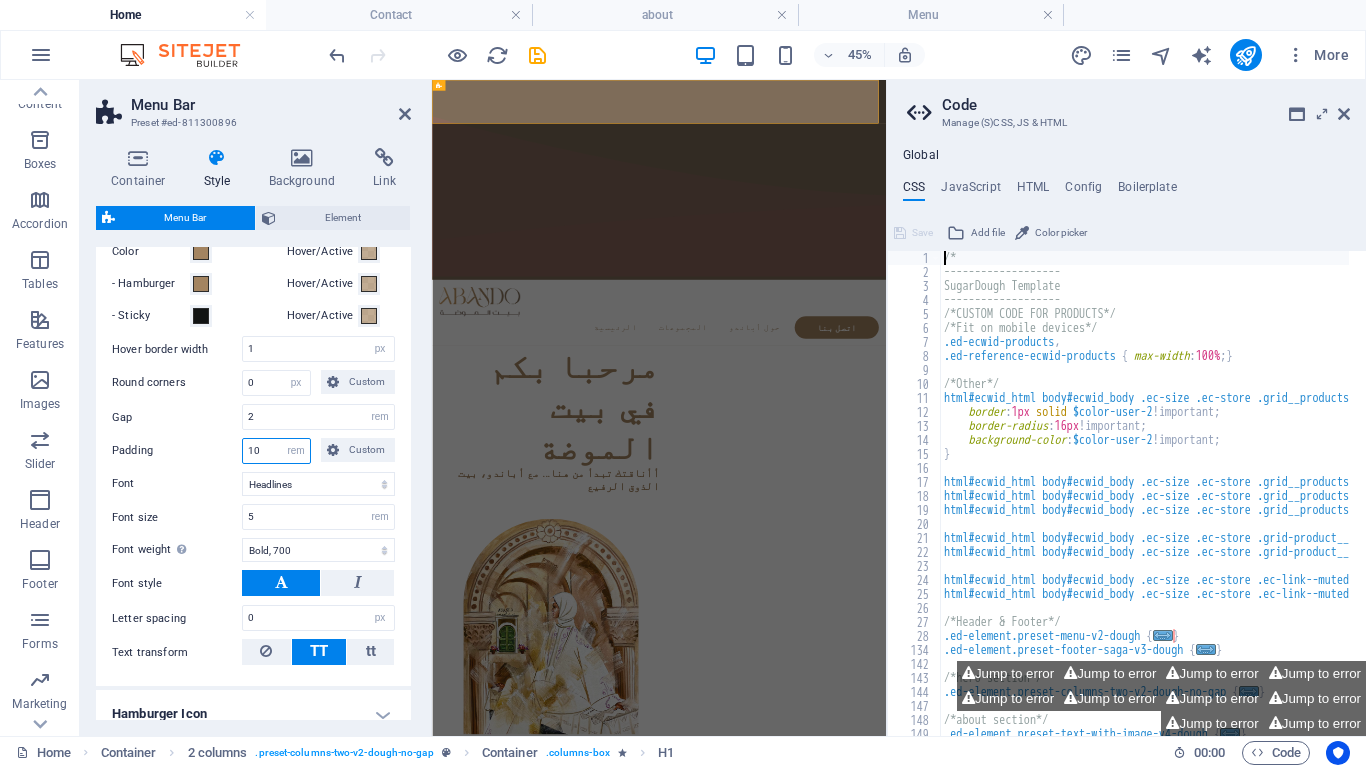 click on "10" at bounding box center [276, 451] 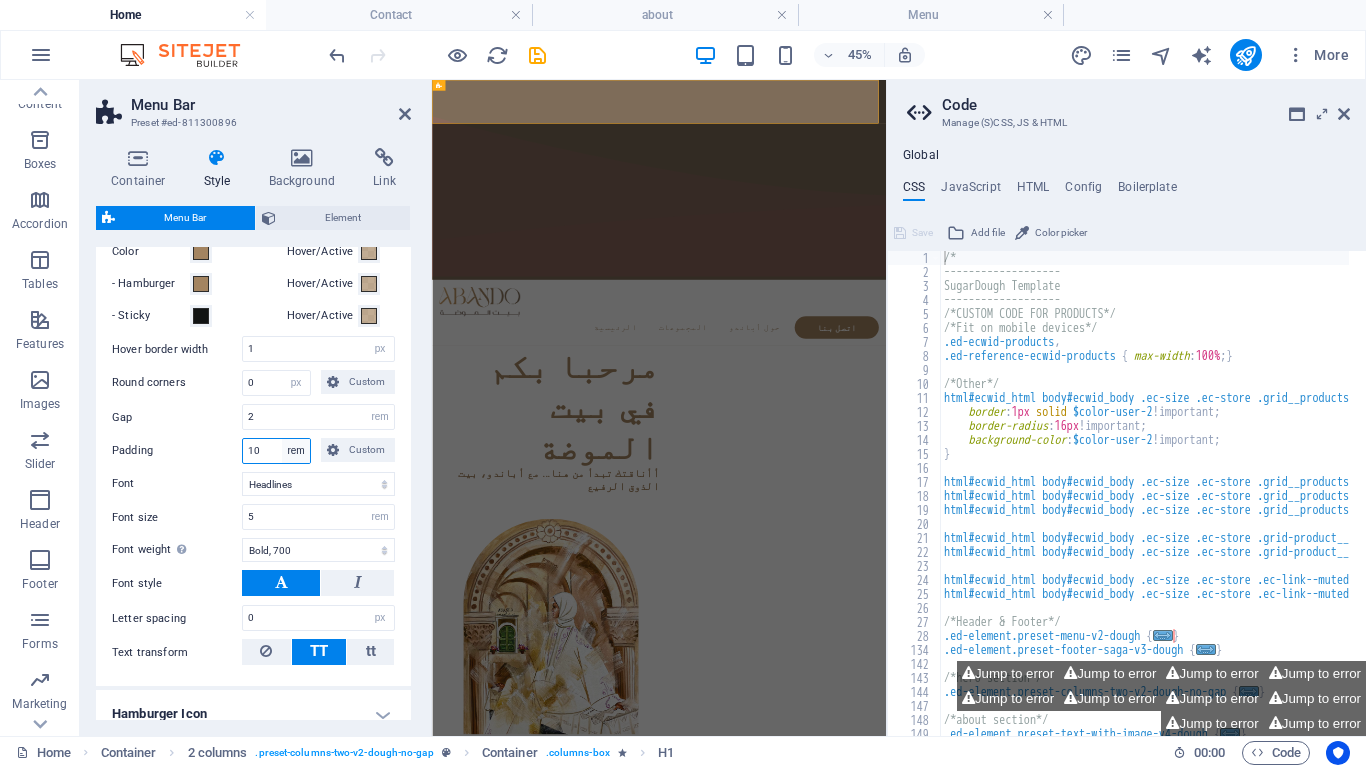 click on "px rem % vh vw Custom" at bounding box center (296, 451) 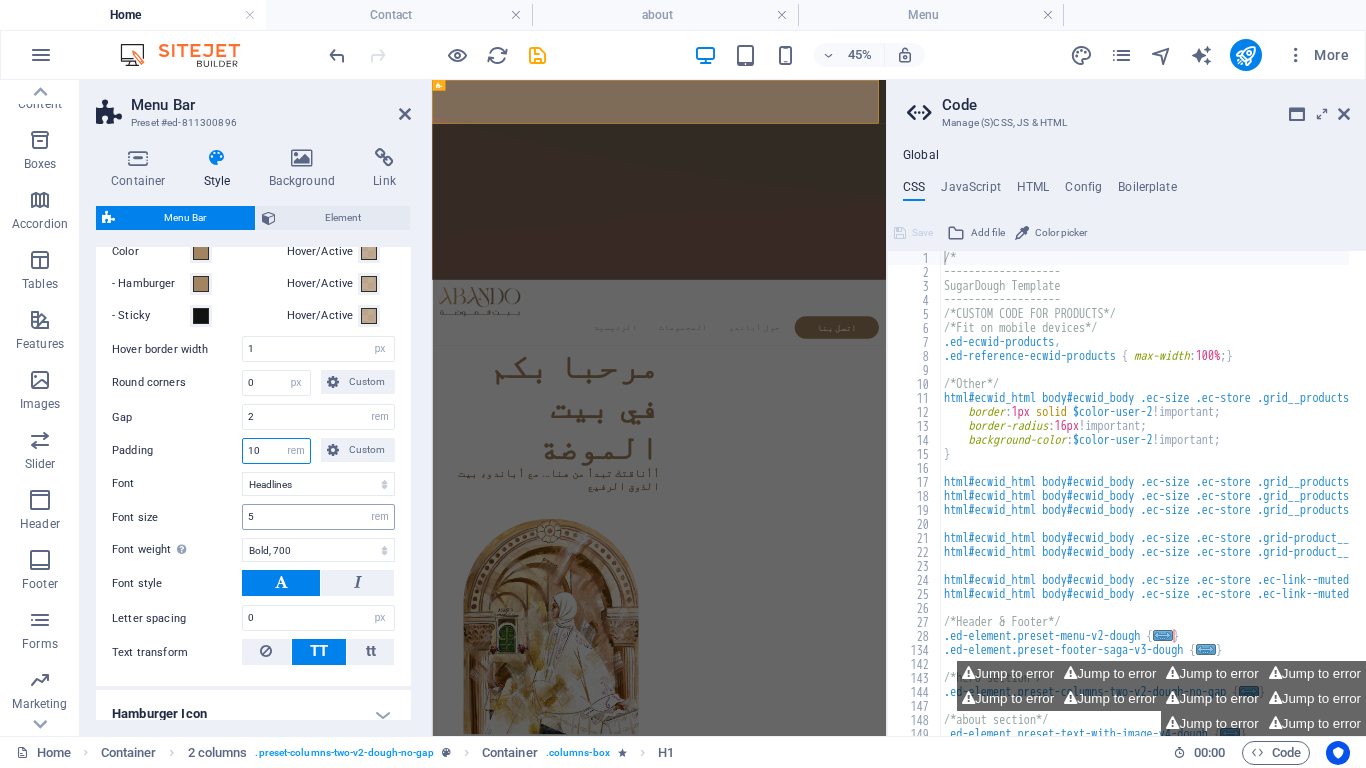 select on "px" 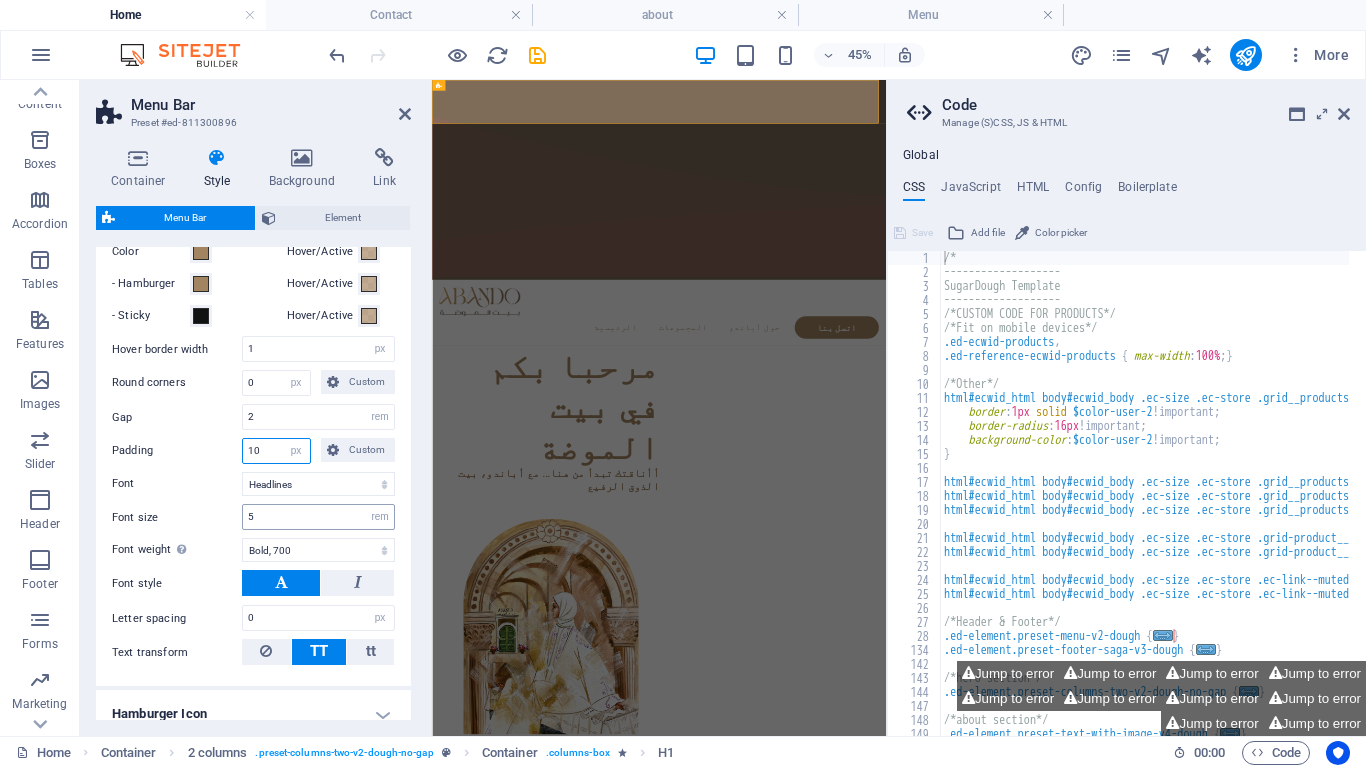 click on "px rem % vh vw Custom" at bounding box center [296, 451] 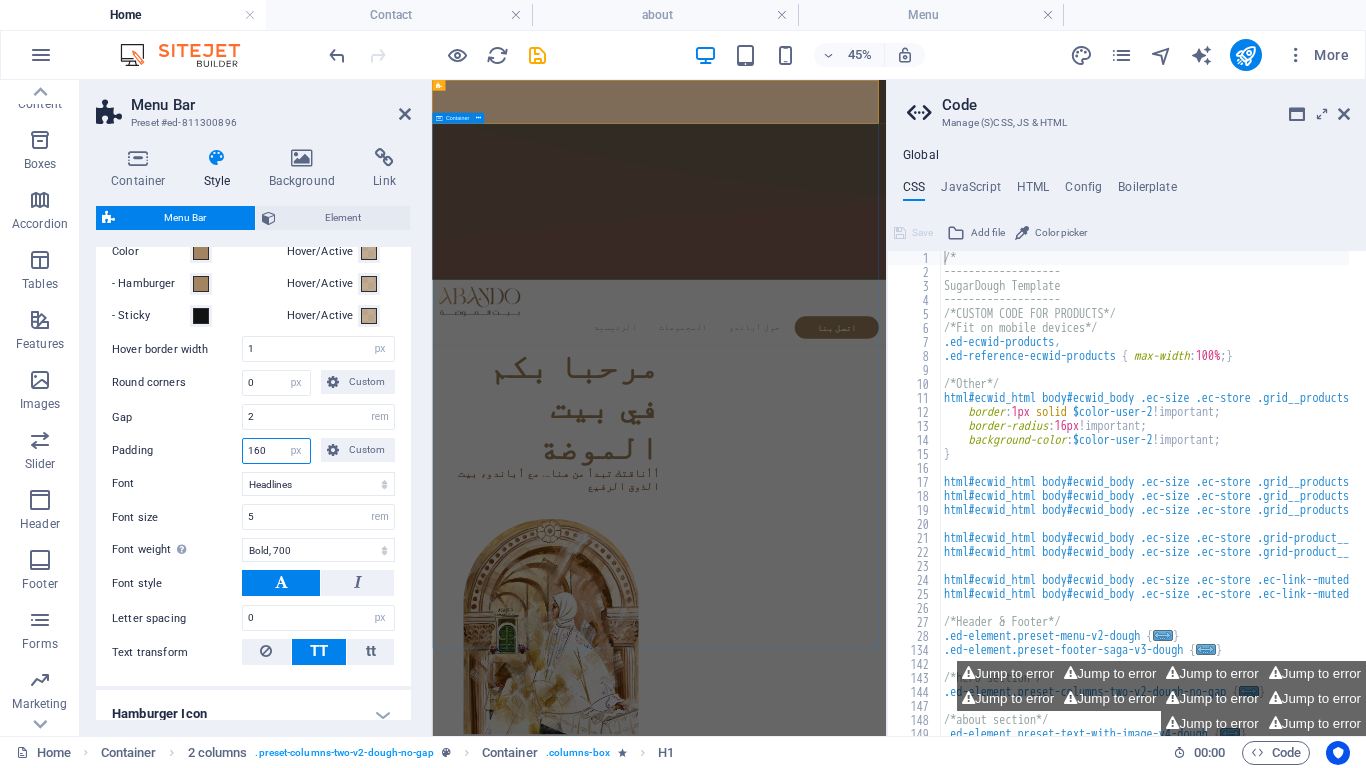 type on "160" 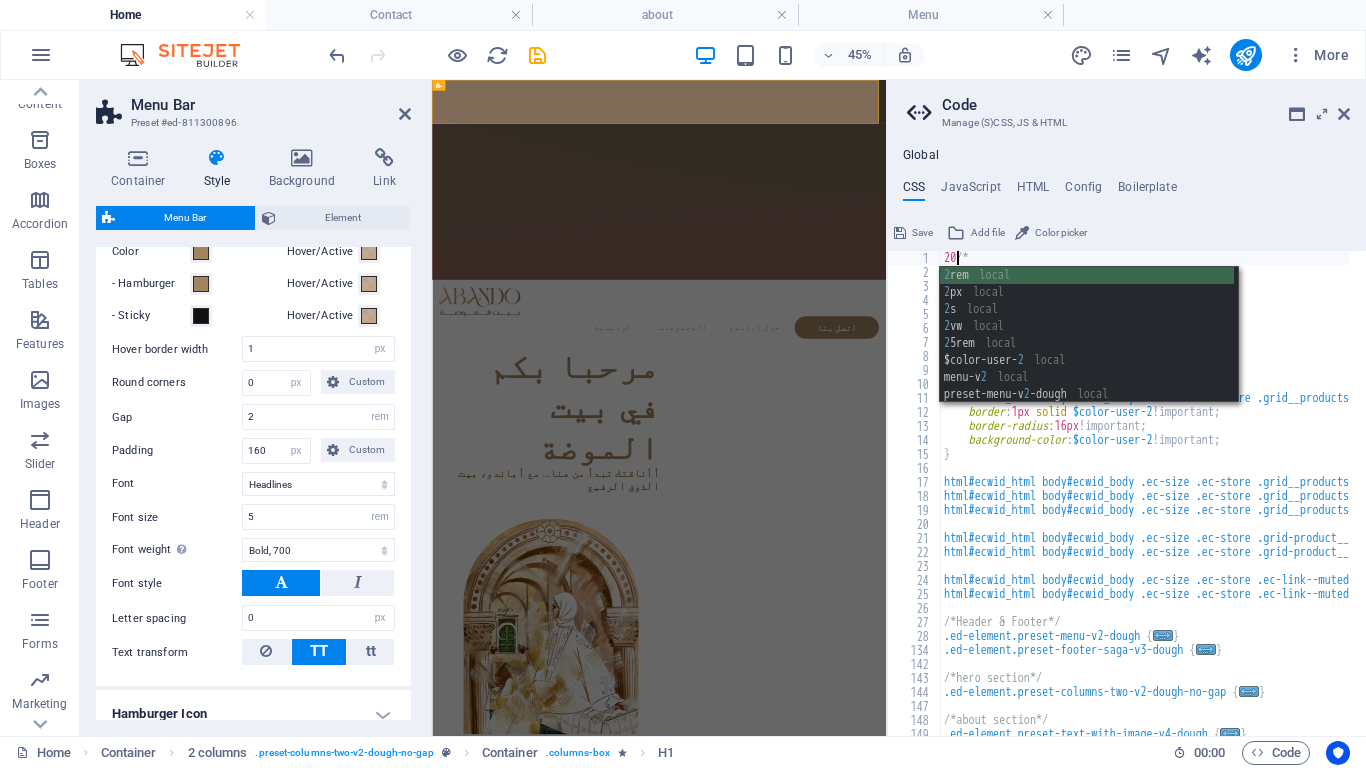 scroll, scrollTop: 0, scrollLeft: 1, axis: horizontal 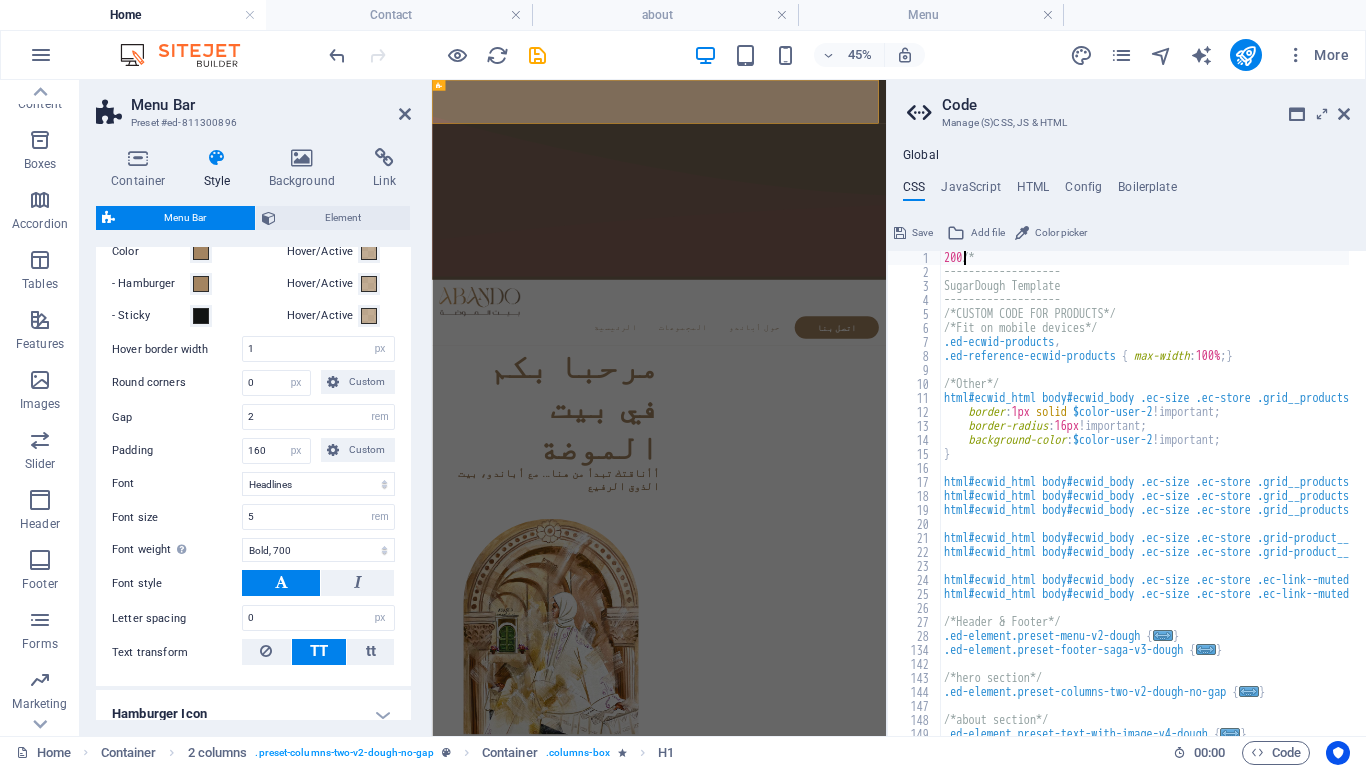 type on "/*" 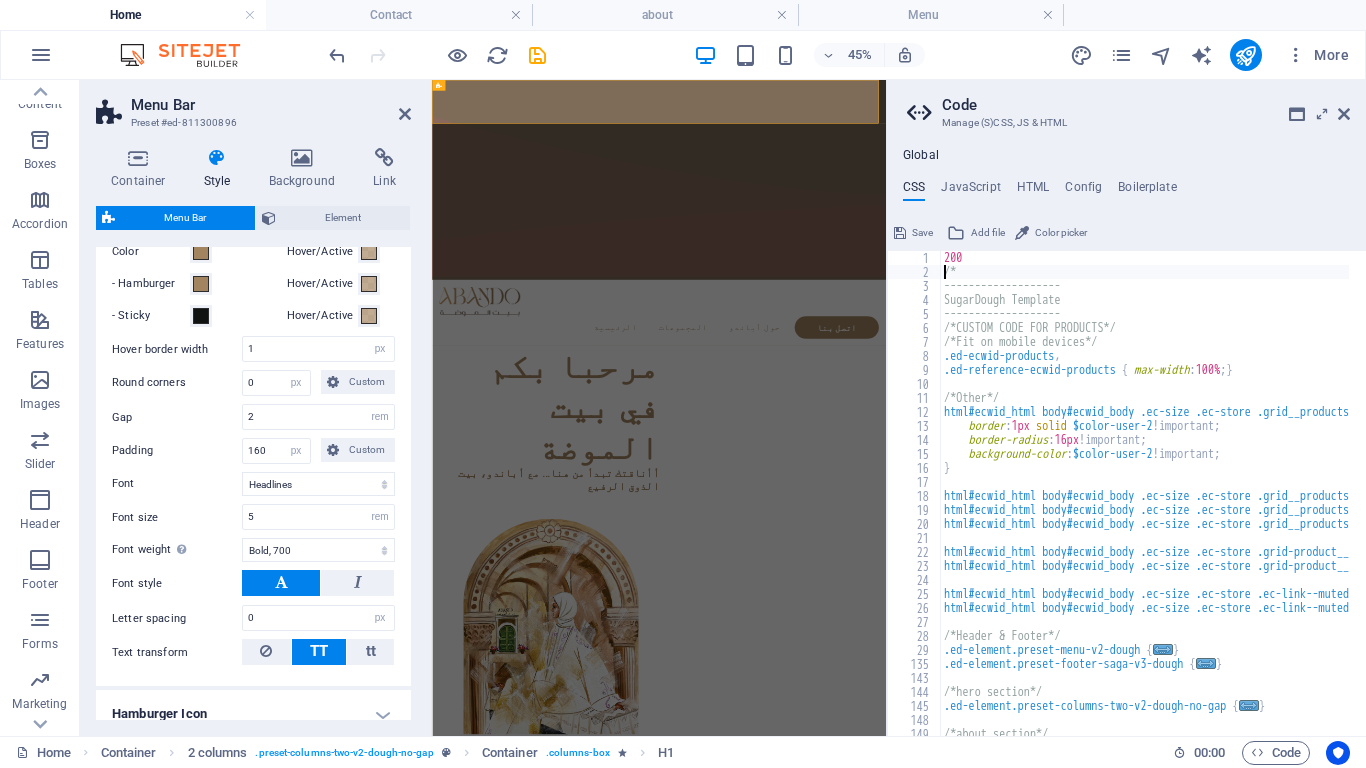 scroll, scrollTop: 0, scrollLeft: 0, axis: both 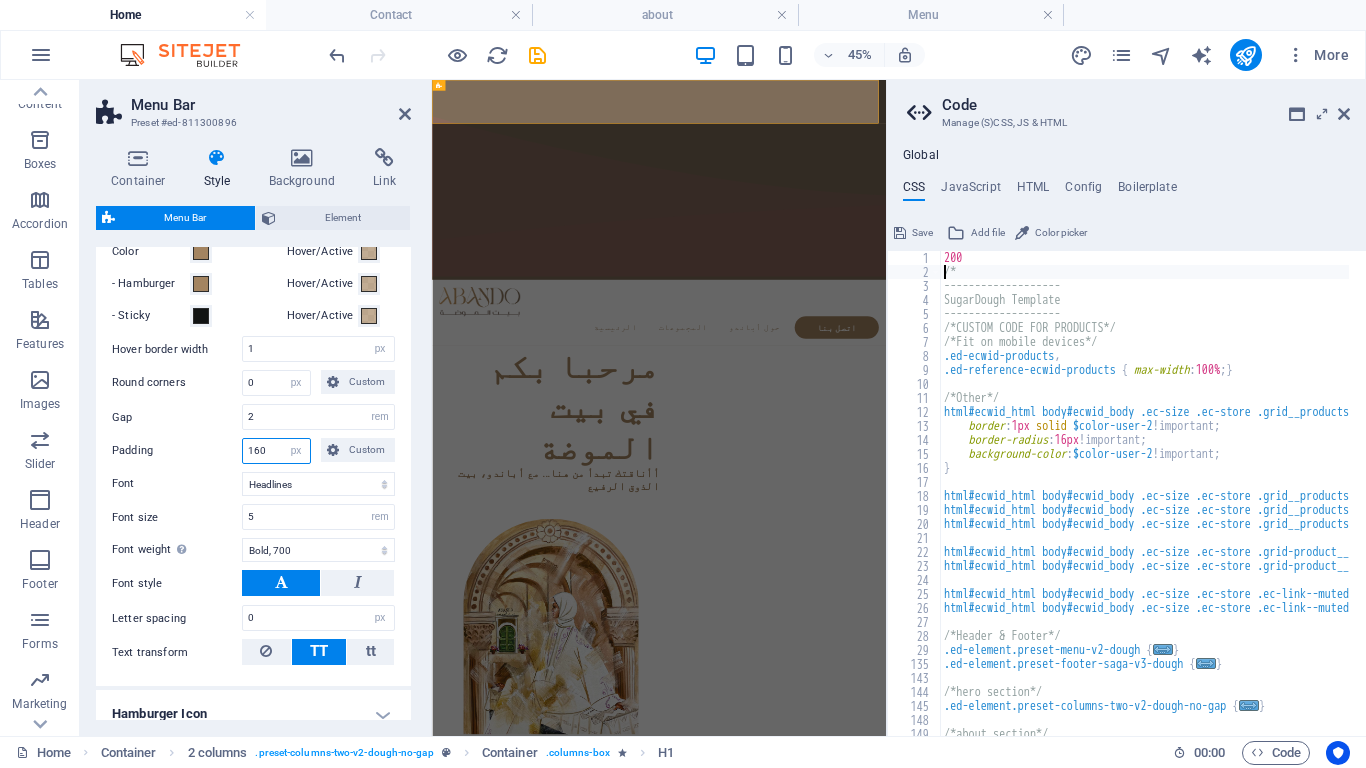 click on "160" at bounding box center (276, 451) 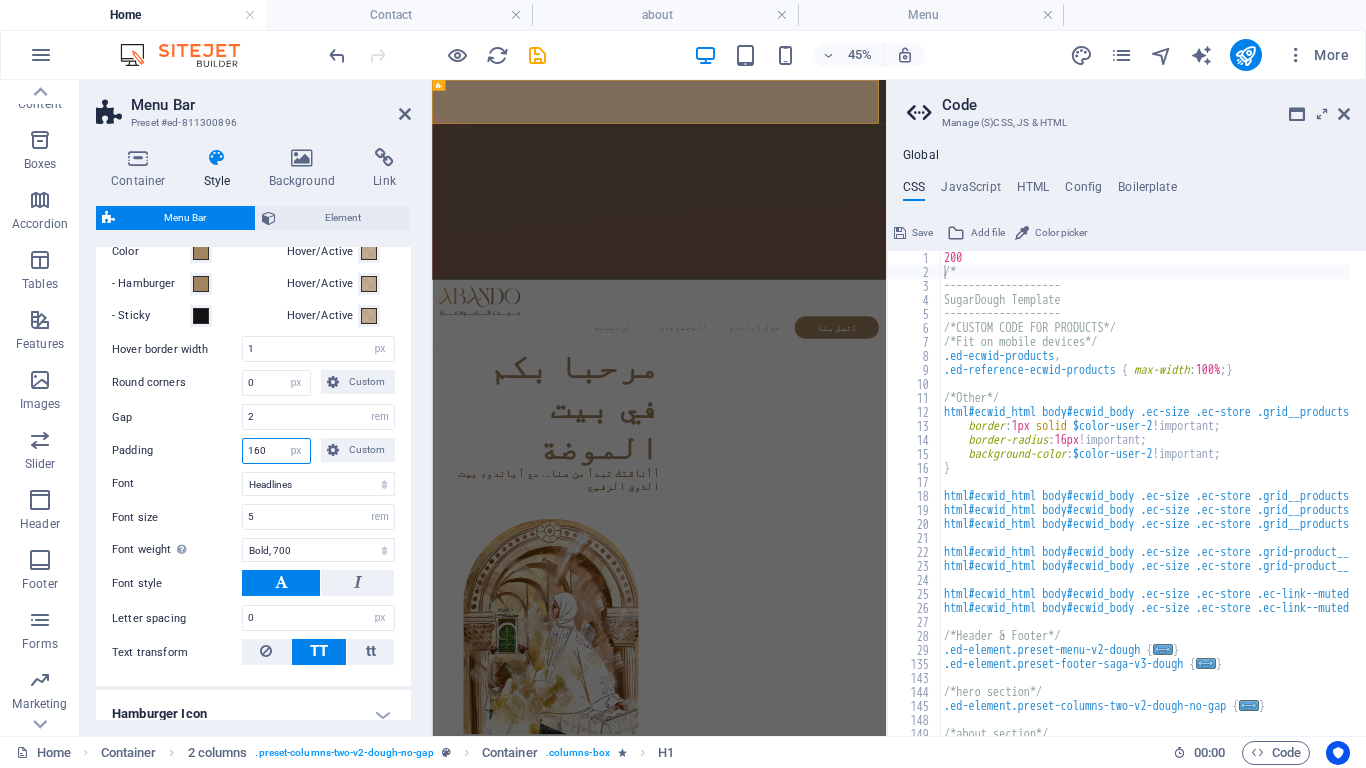 drag, startPoint x: 273, startPoint y: 450, endPoint x: 154, endPoint y: 461, distance: 119.507324 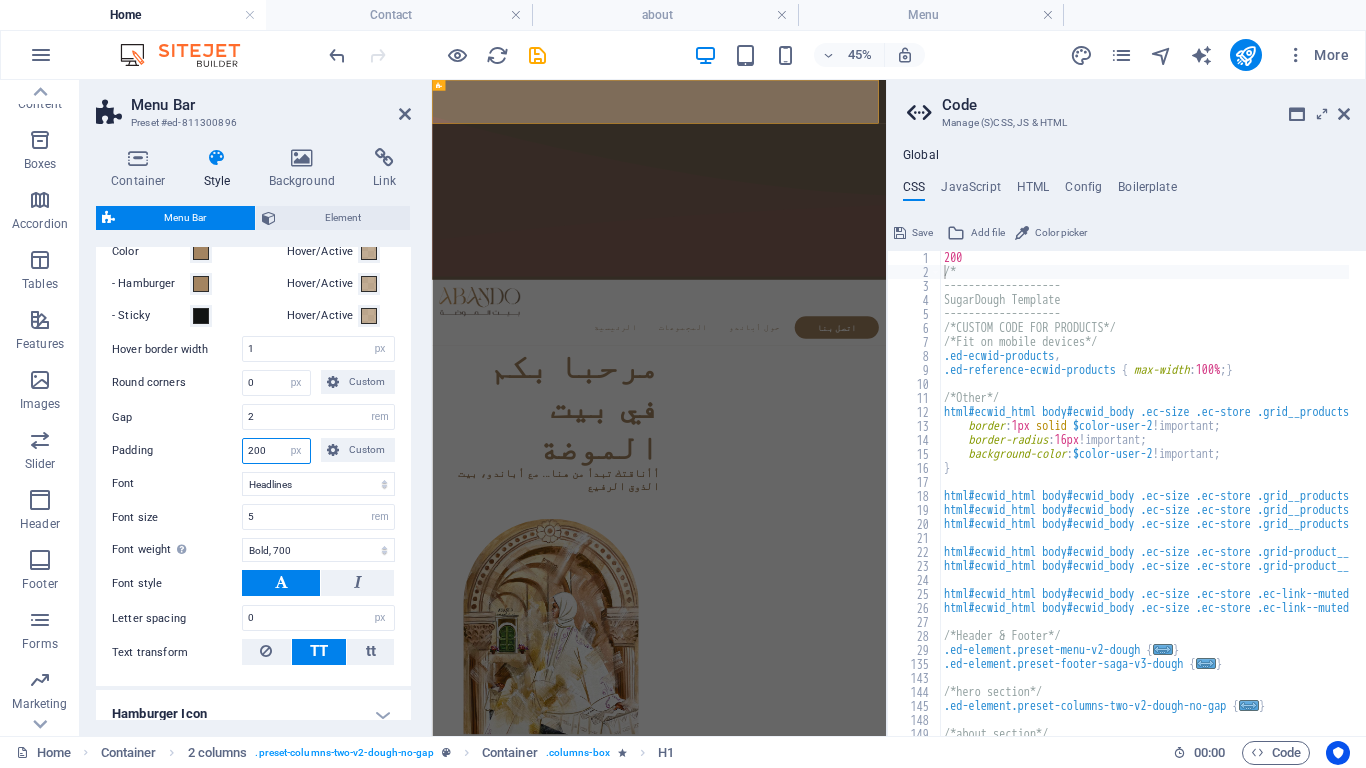 type on "200" 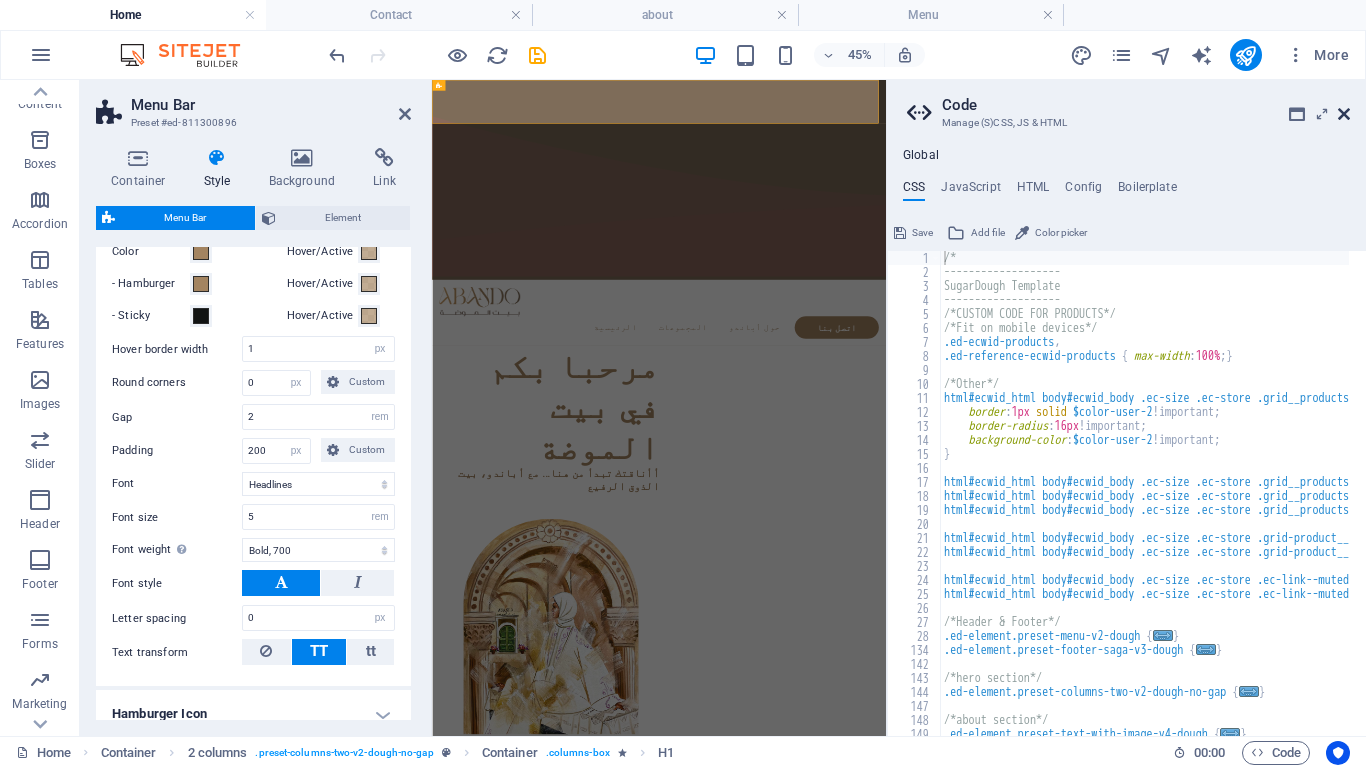click at bounding box center [1344, 114] 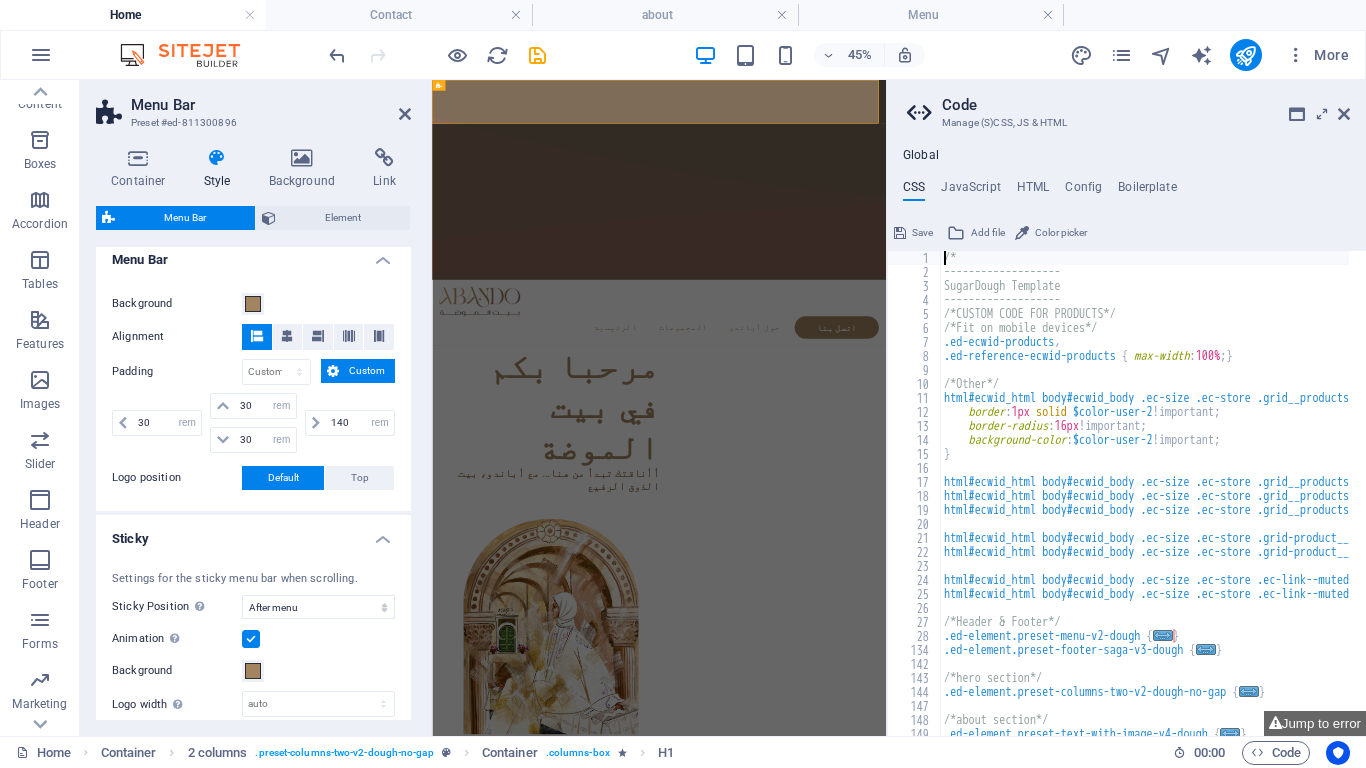 scroll, scrollTop: 500, scrollLeft: 0, axis: vertical 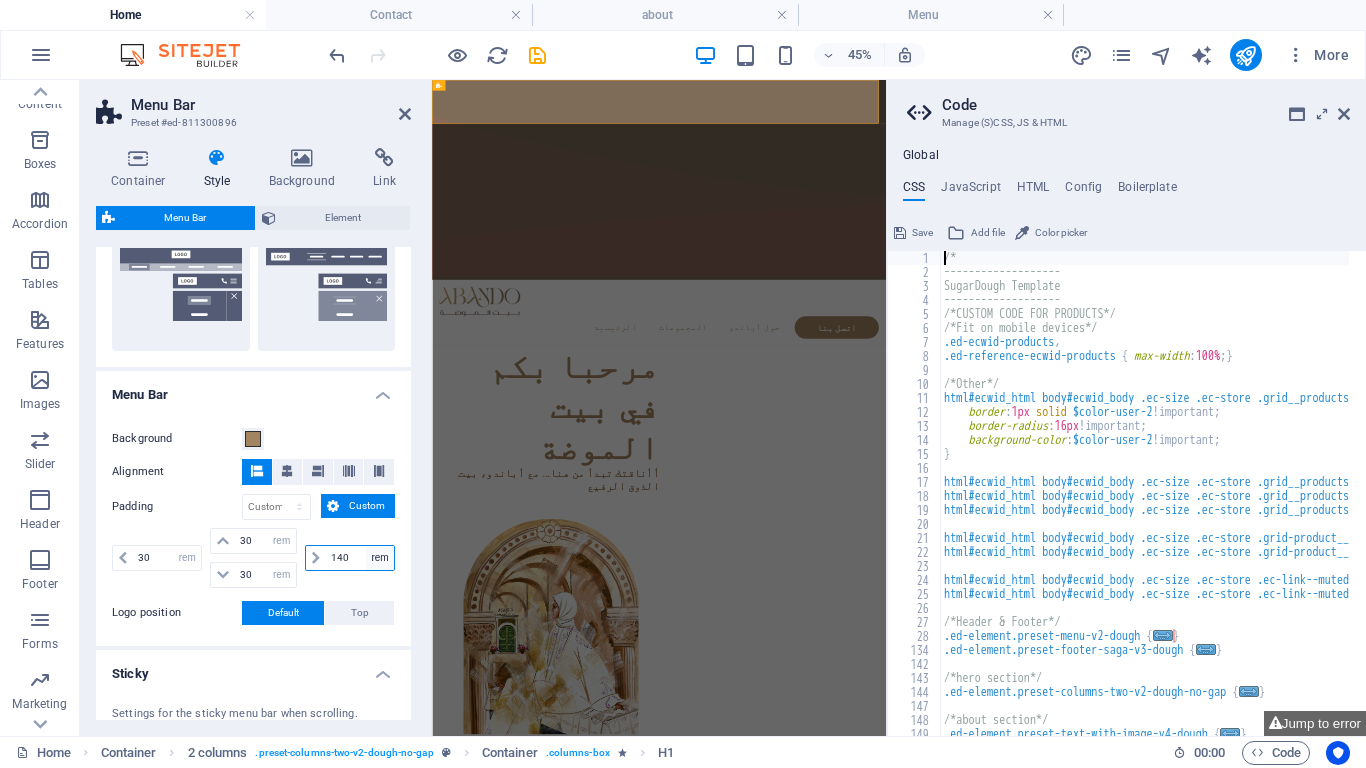 click on "px rem % vh vw" at bounding box center [380, 558] 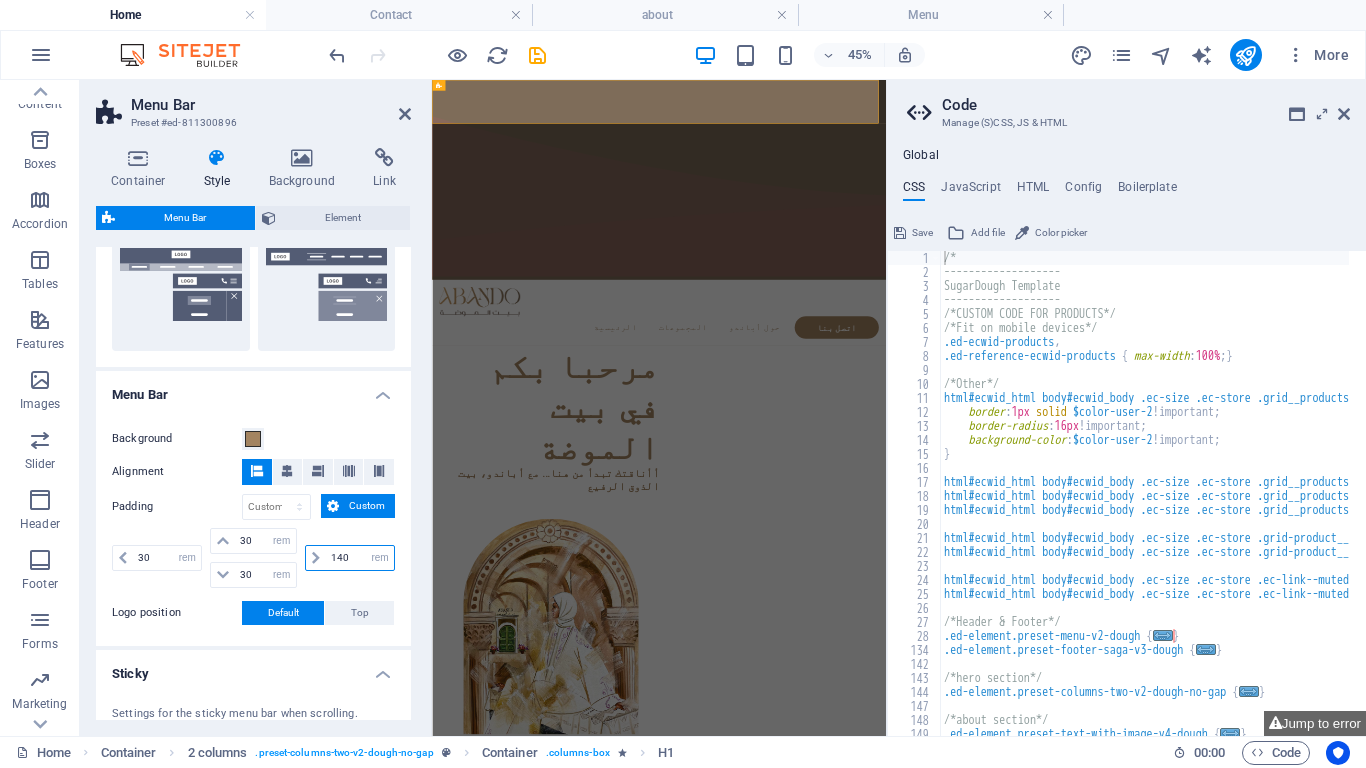 select on "px" 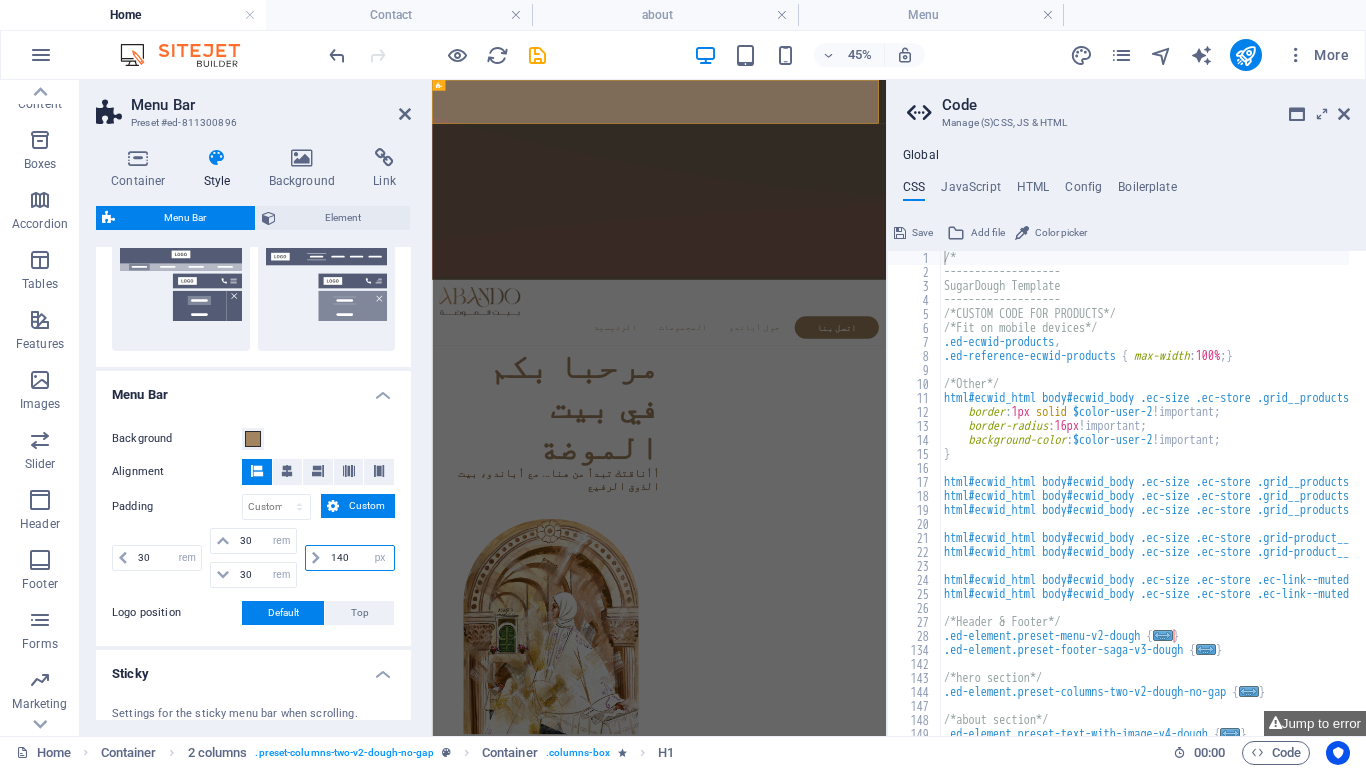 click on "px rem % vh vw" at bounding box center (380, 558) 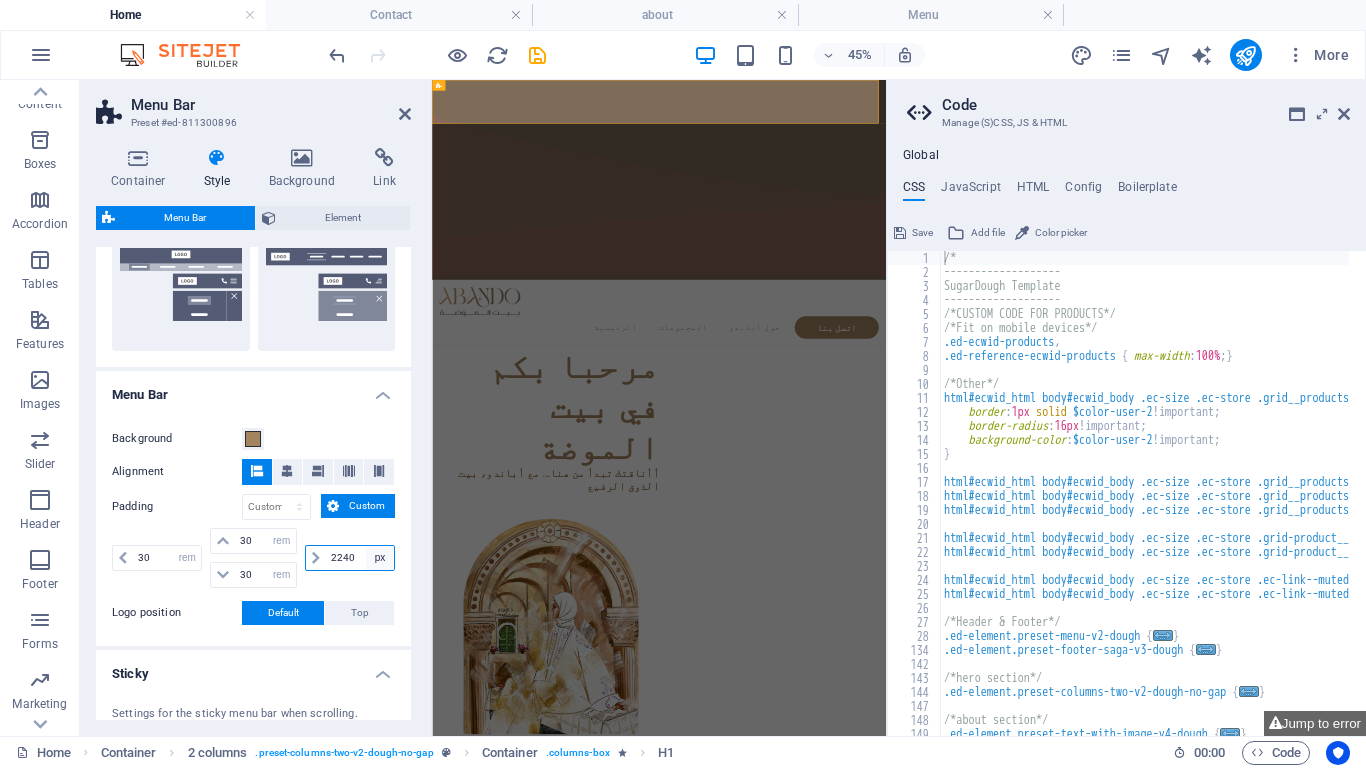 type on "2240" 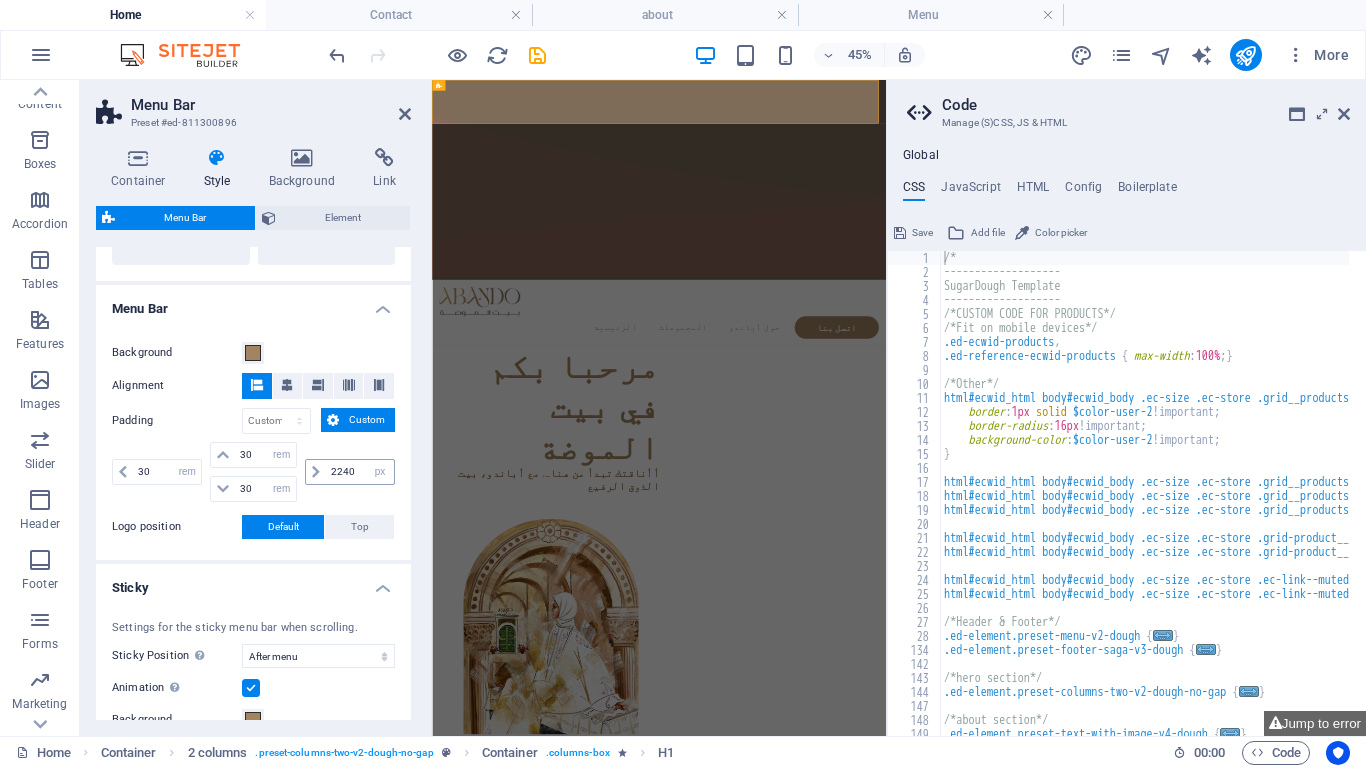 scroll, scrollTop: 600, scrollLeft: 0, axis: vertical 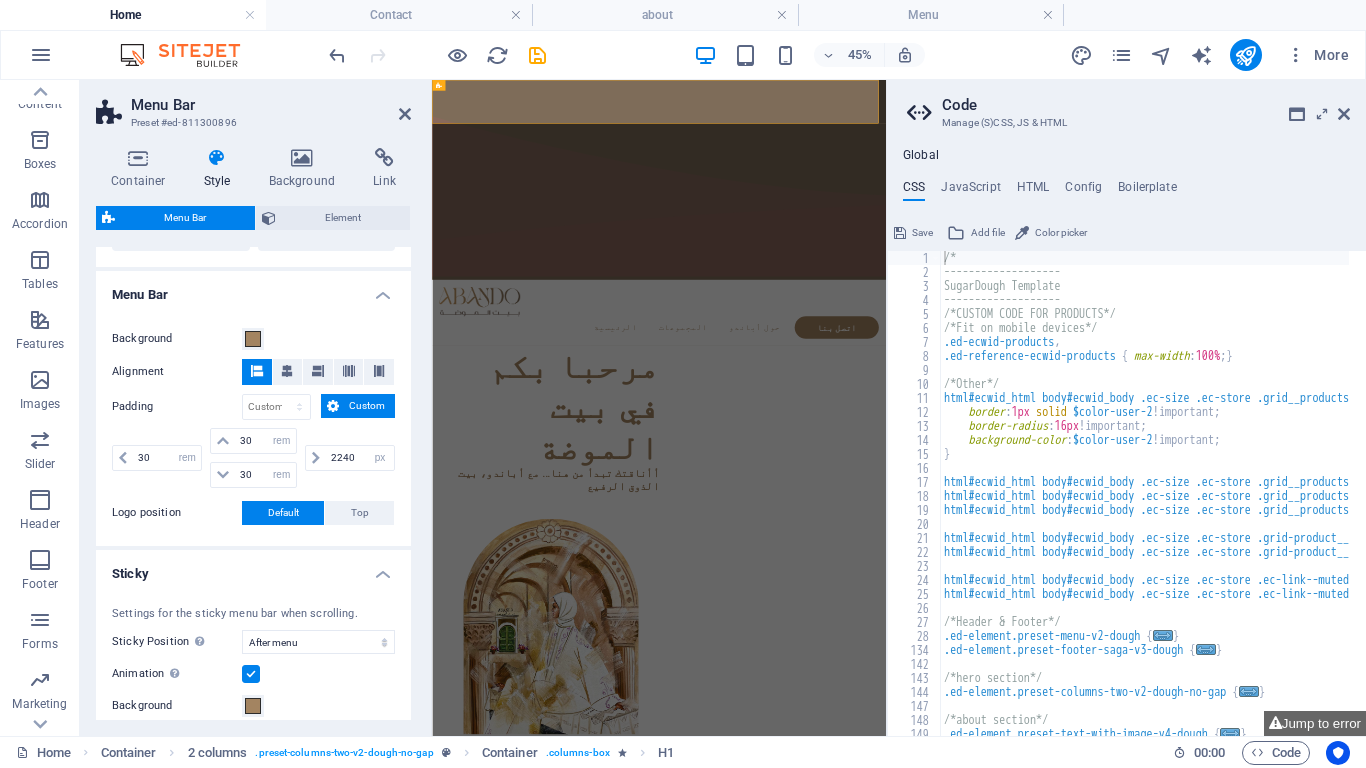 click on "Custom" at bounding box center (367, 406) 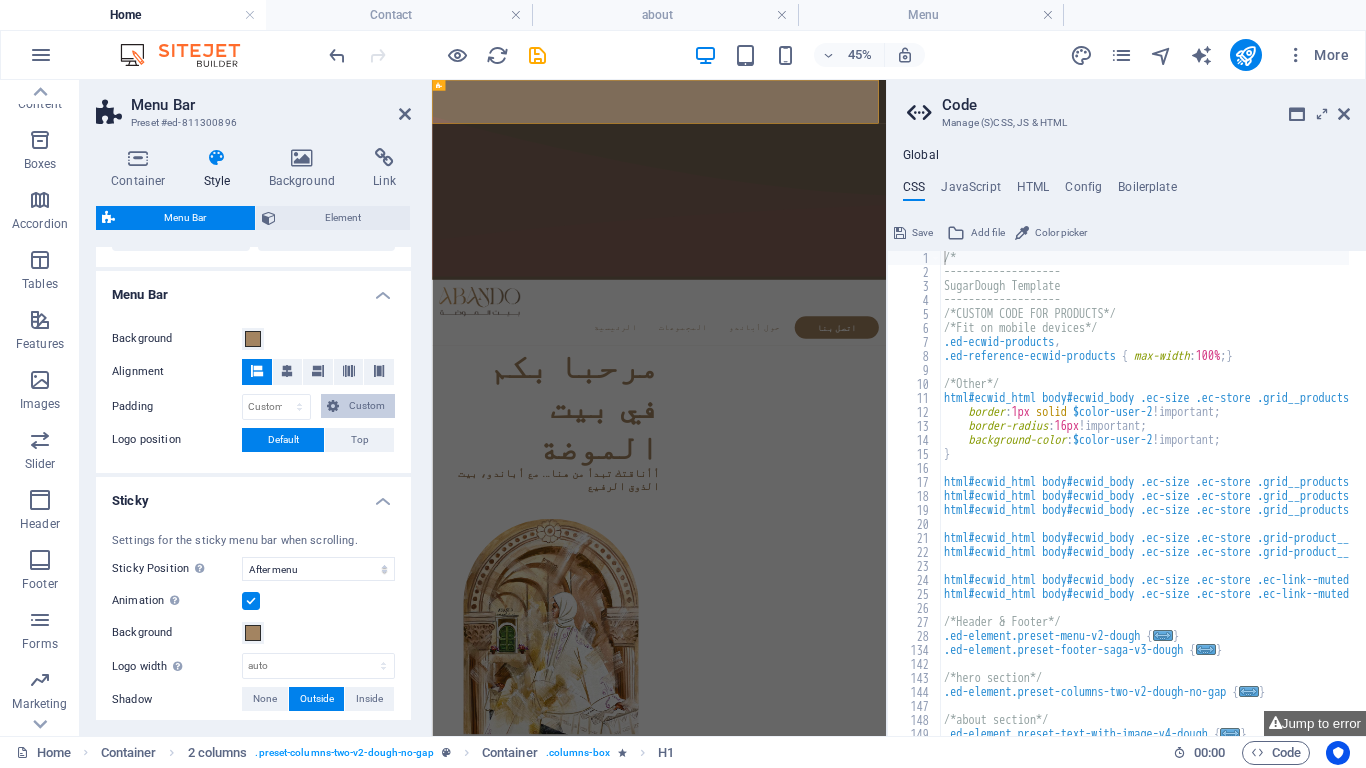 click on "Custom" at bounding box center [367, 406] 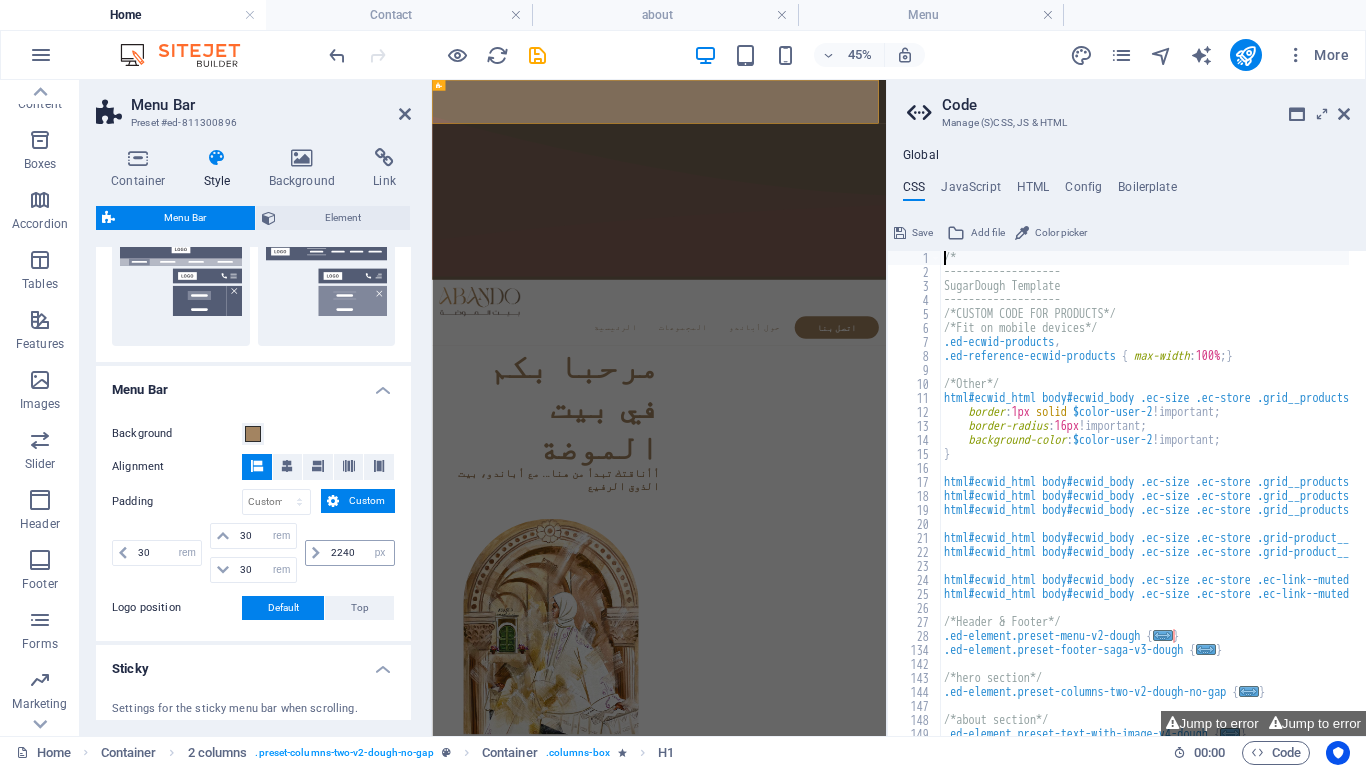 scroll, scrollTop: 500, scrollLeft: 0, axis: vertical 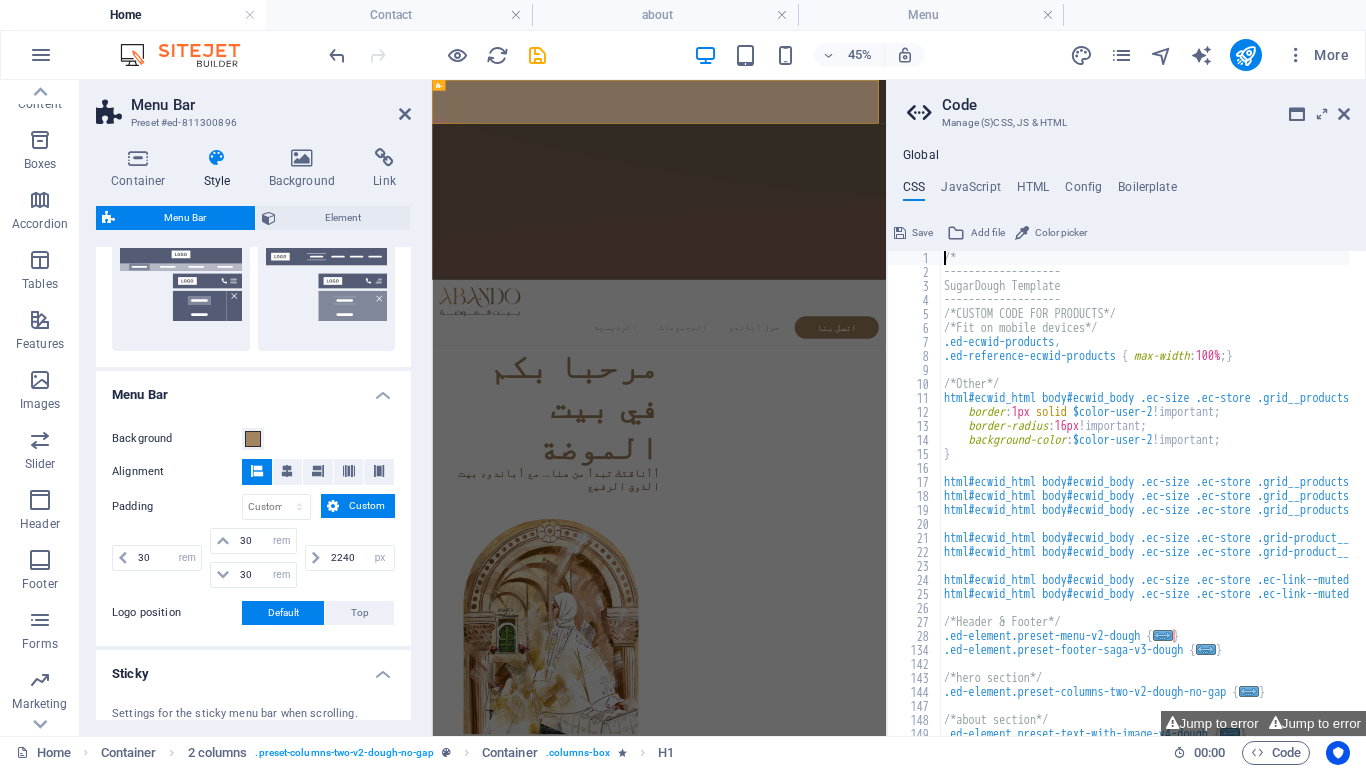 click on "Menu Bar Preset #ed-811300896" at bounding box center (253, 106) 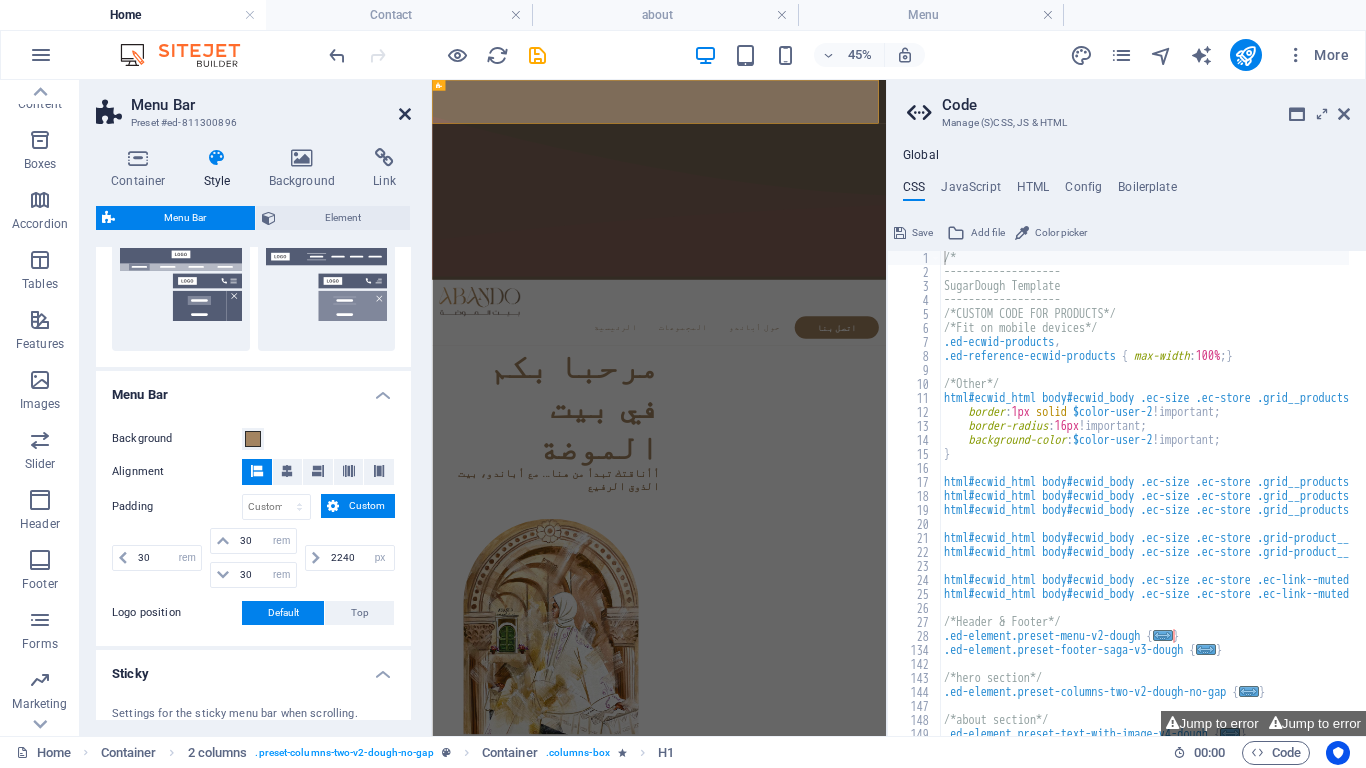 click at bounding box center [405, 114] 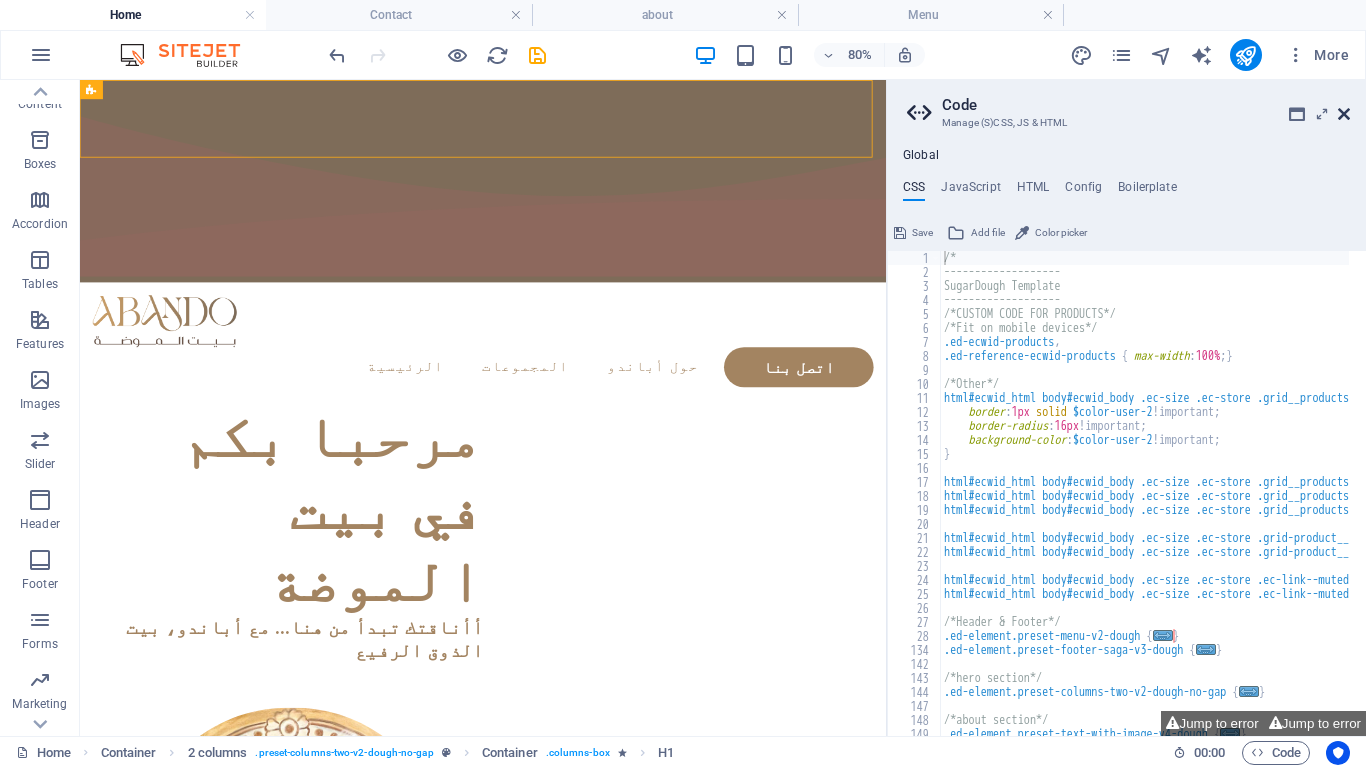 click at bounding box center [1344, 114] 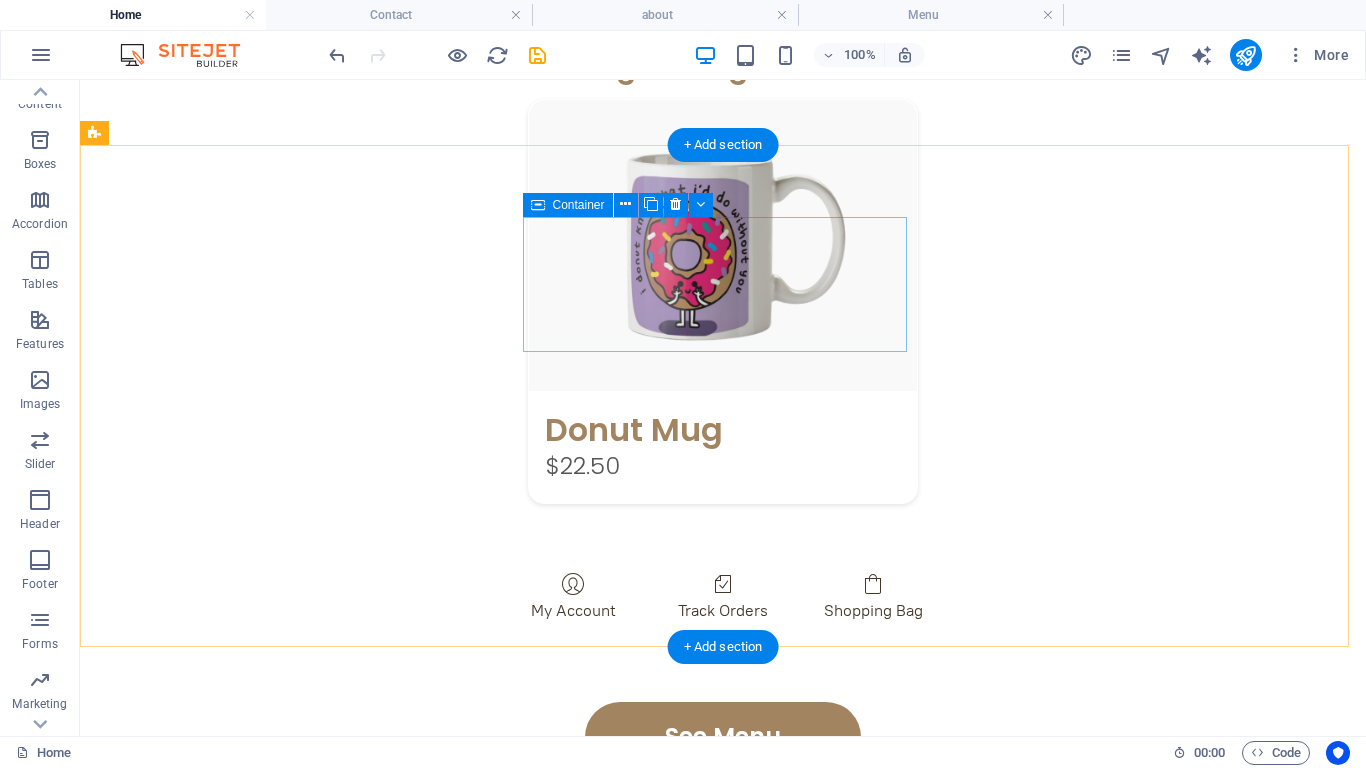 scroll, scrollTop: 3150, scrollLeft: 0, axis: vertical 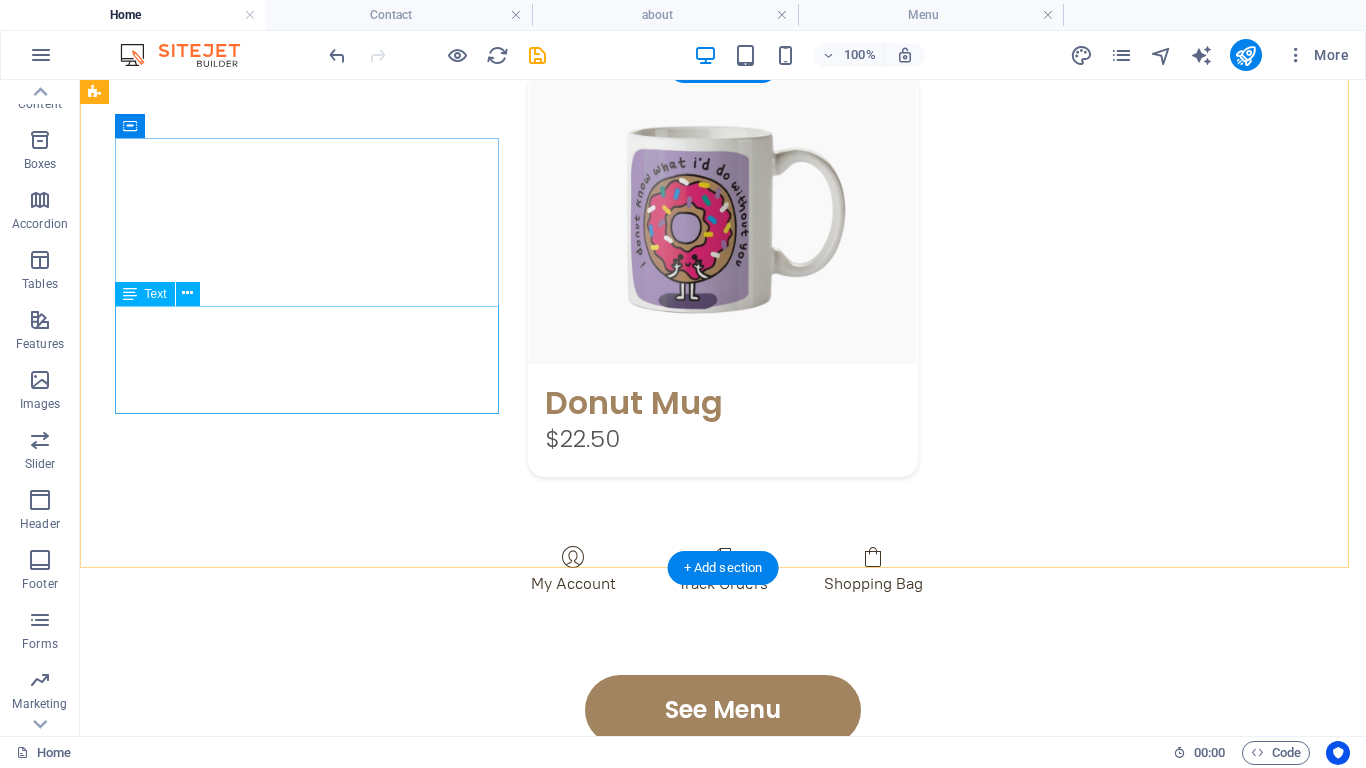 click on "[COUNTRY]- [CITY]      العنوان      الرقم" at bounding box center [704, 1111] 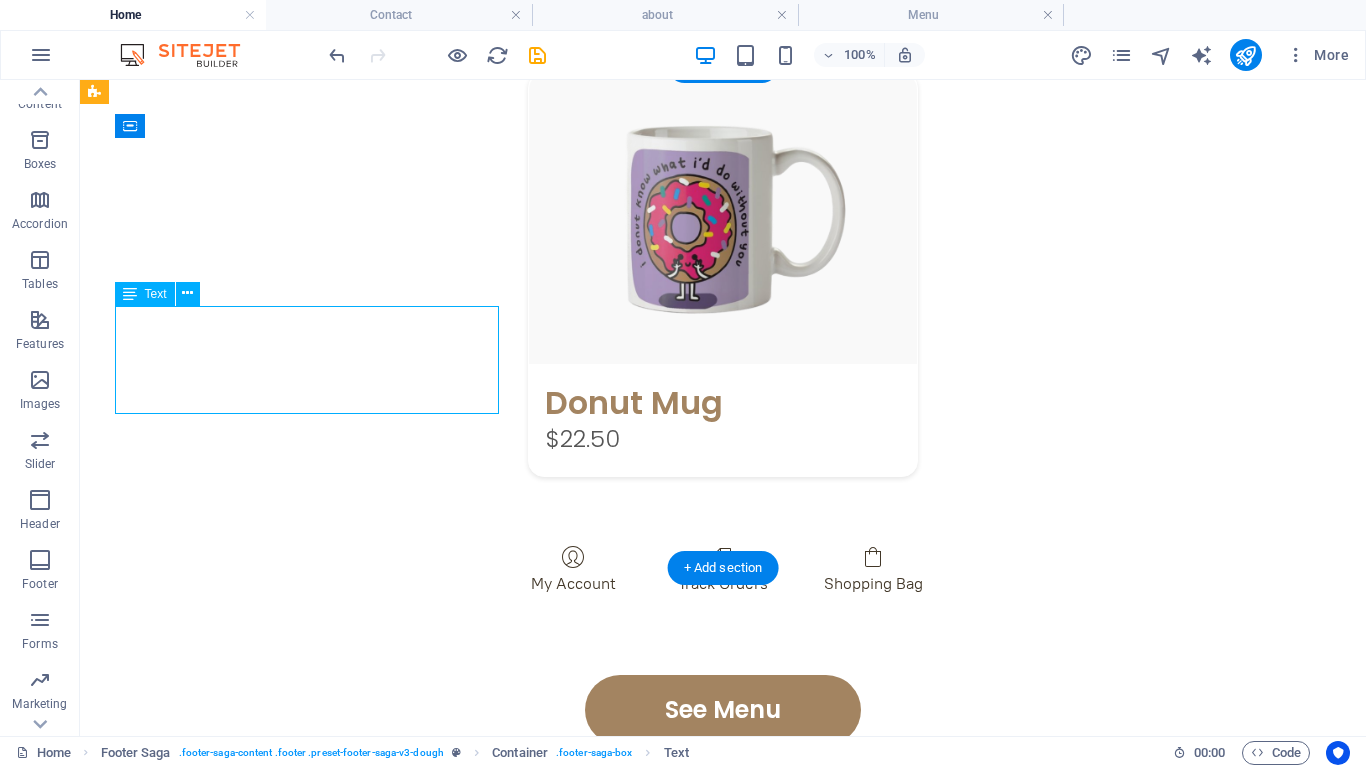 click on "[COUNTRY]- [CITY]      العنوان      الرقم" at bounding box center [704, 1111] 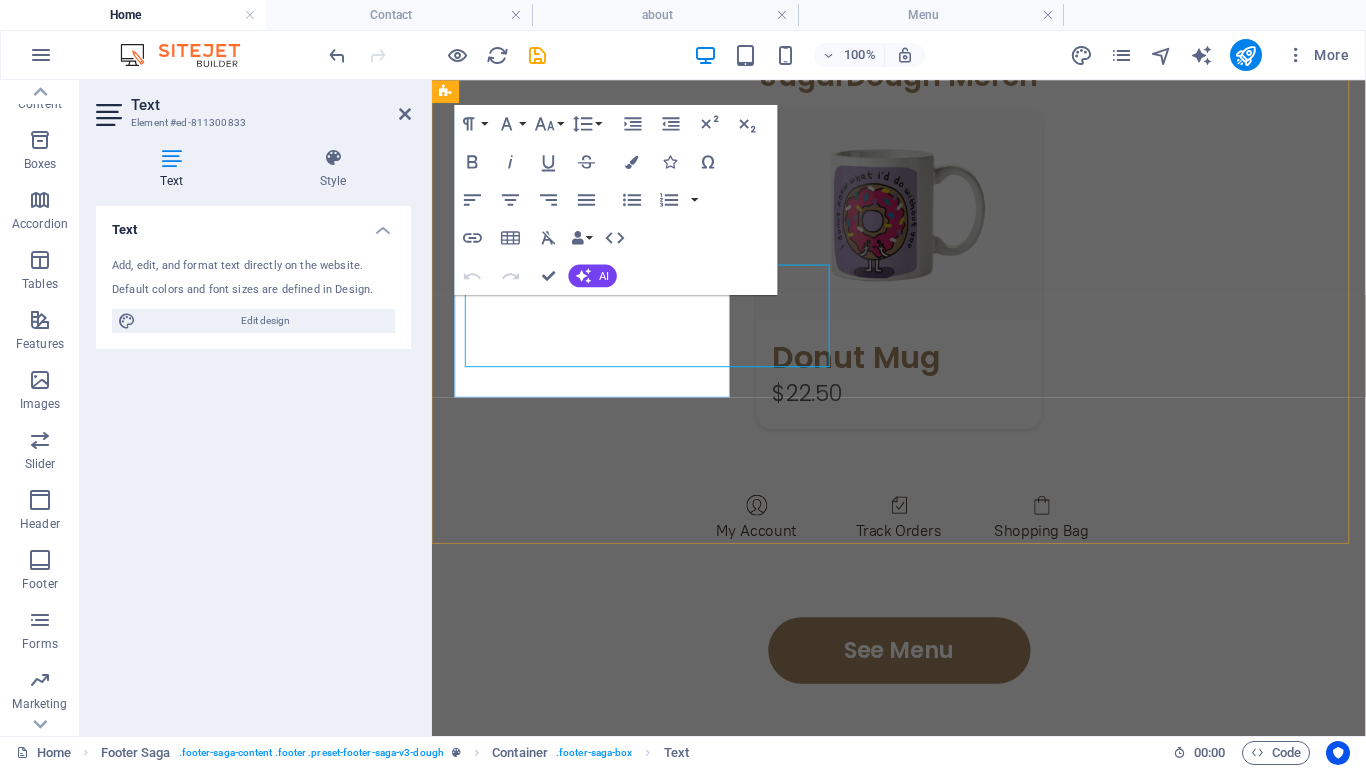 scroll, scrollTop: 3182, scrollLeft: 0, axis: vertical 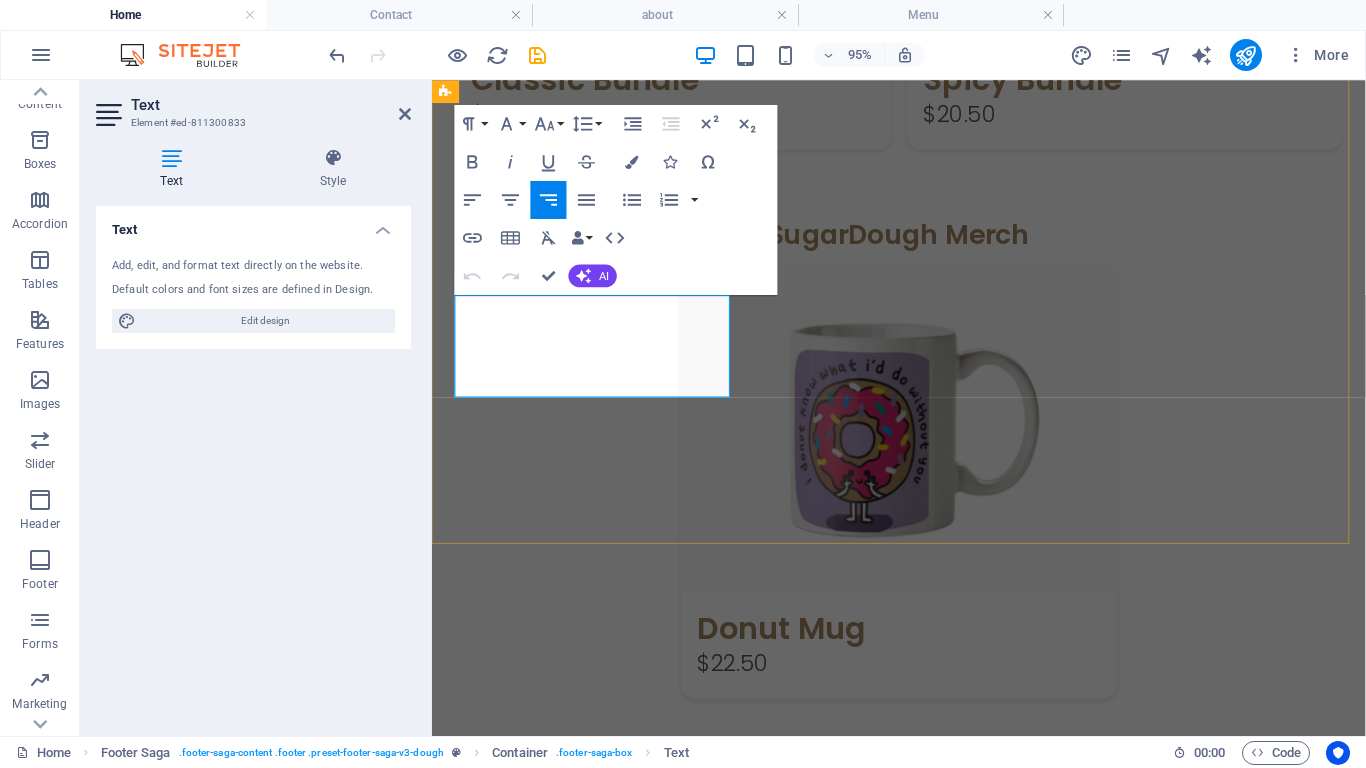 click on "العنوان" at bounding box center [1342, 1345] 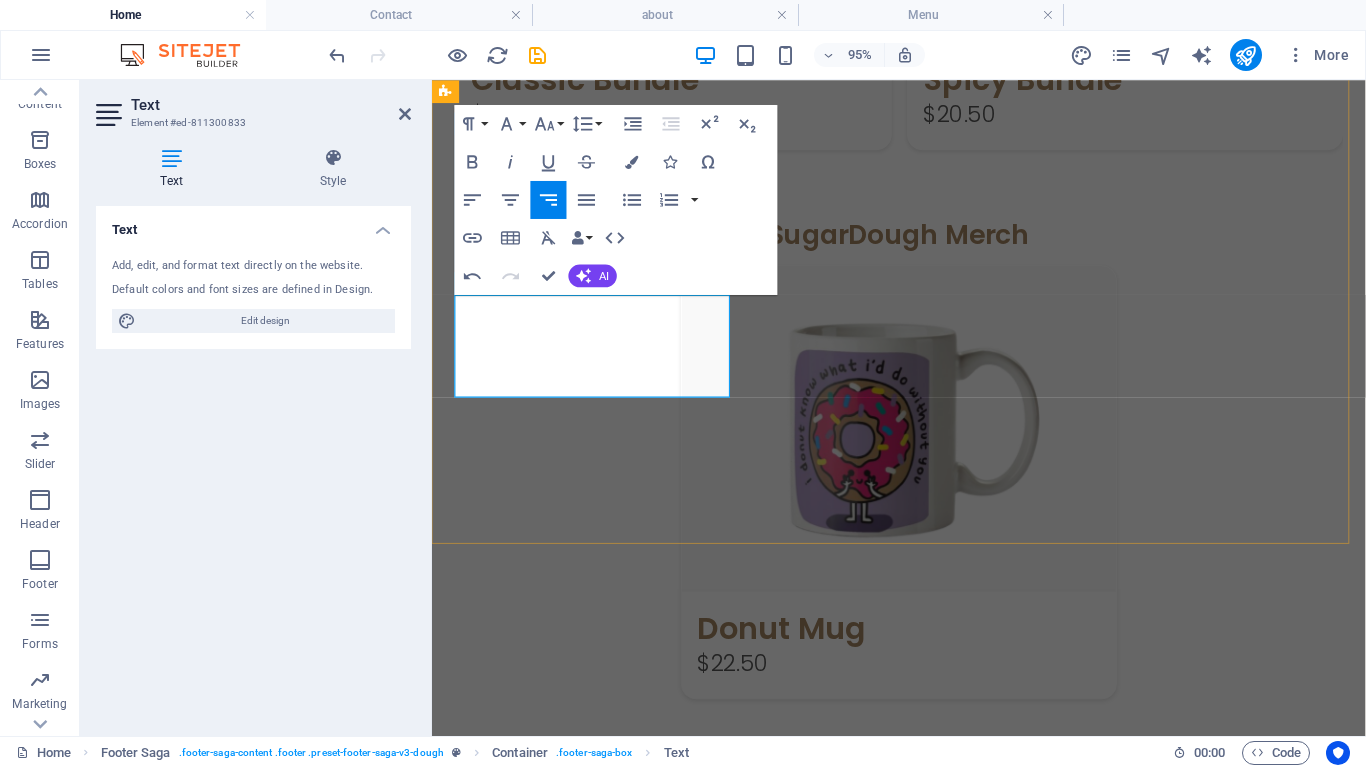 click on "الرقم" at bounding box center (1356, 1381) 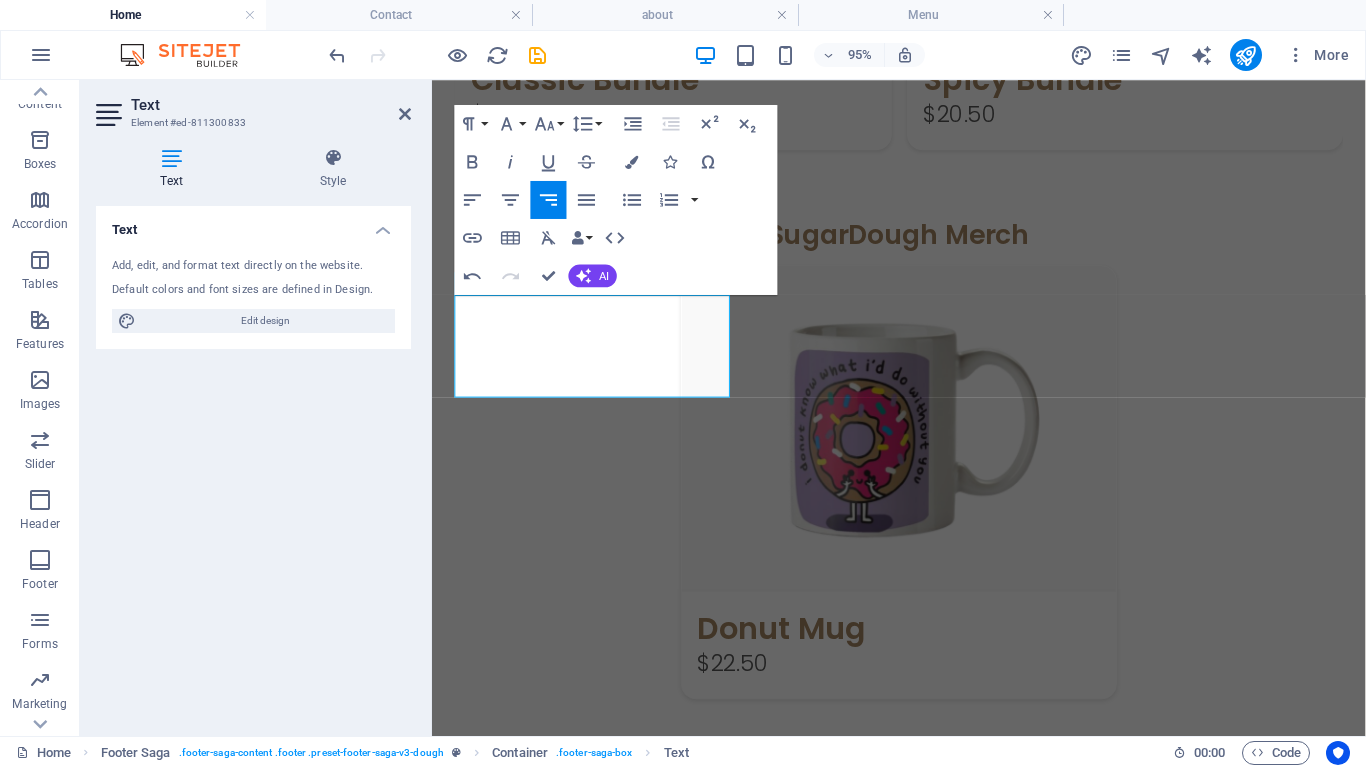 click on "Text" at bounding box center [271, 105] 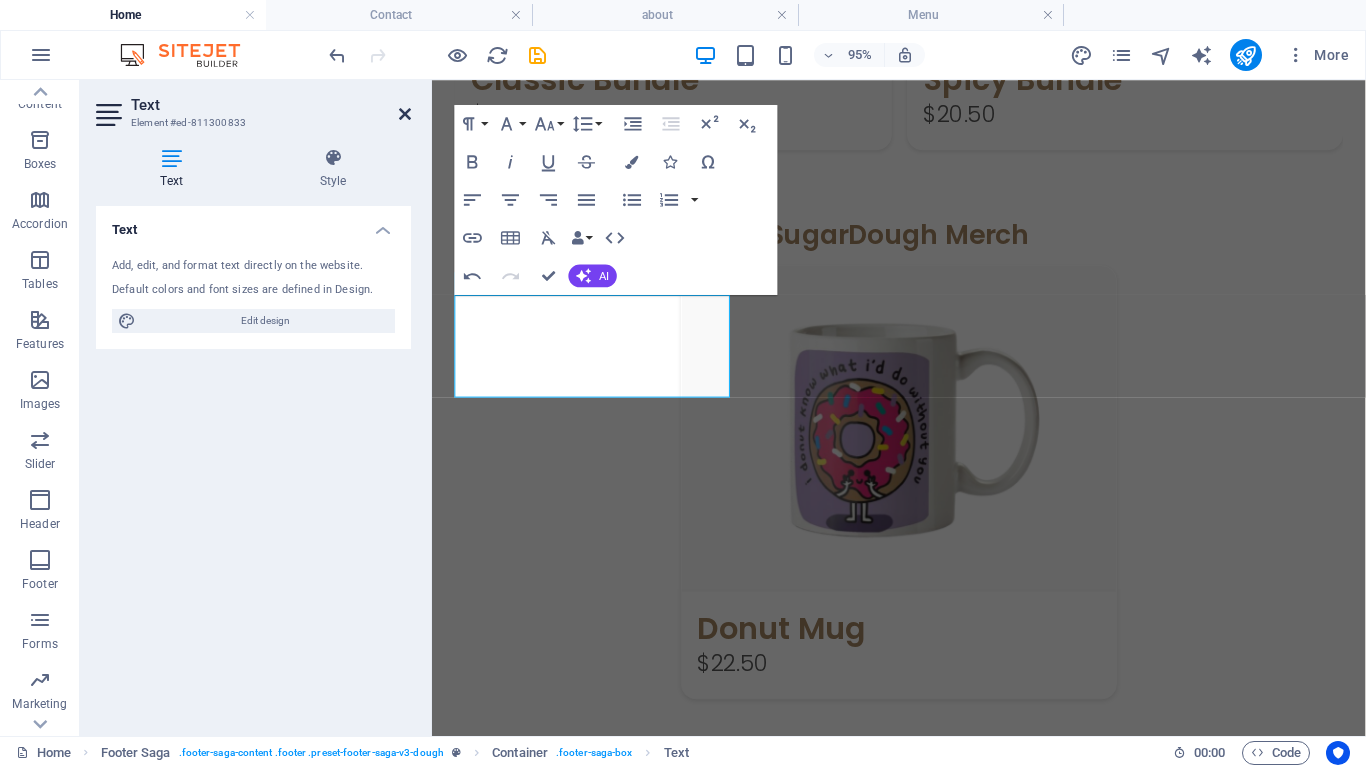 drag, startPoint x: 404, startPoint y: 121, endPoint x: 400, endPoint y: 67, distance: 54.147945 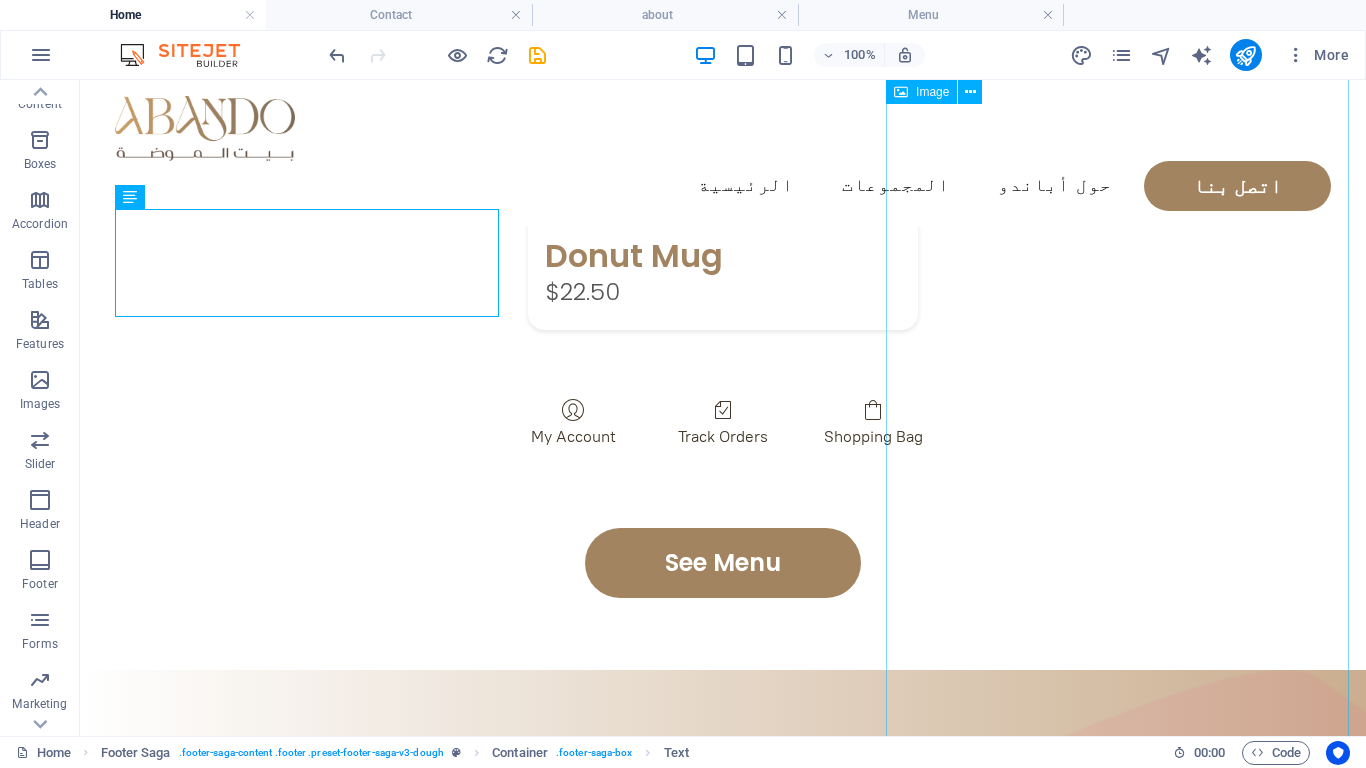 click at bounding box center (1134, 1170) 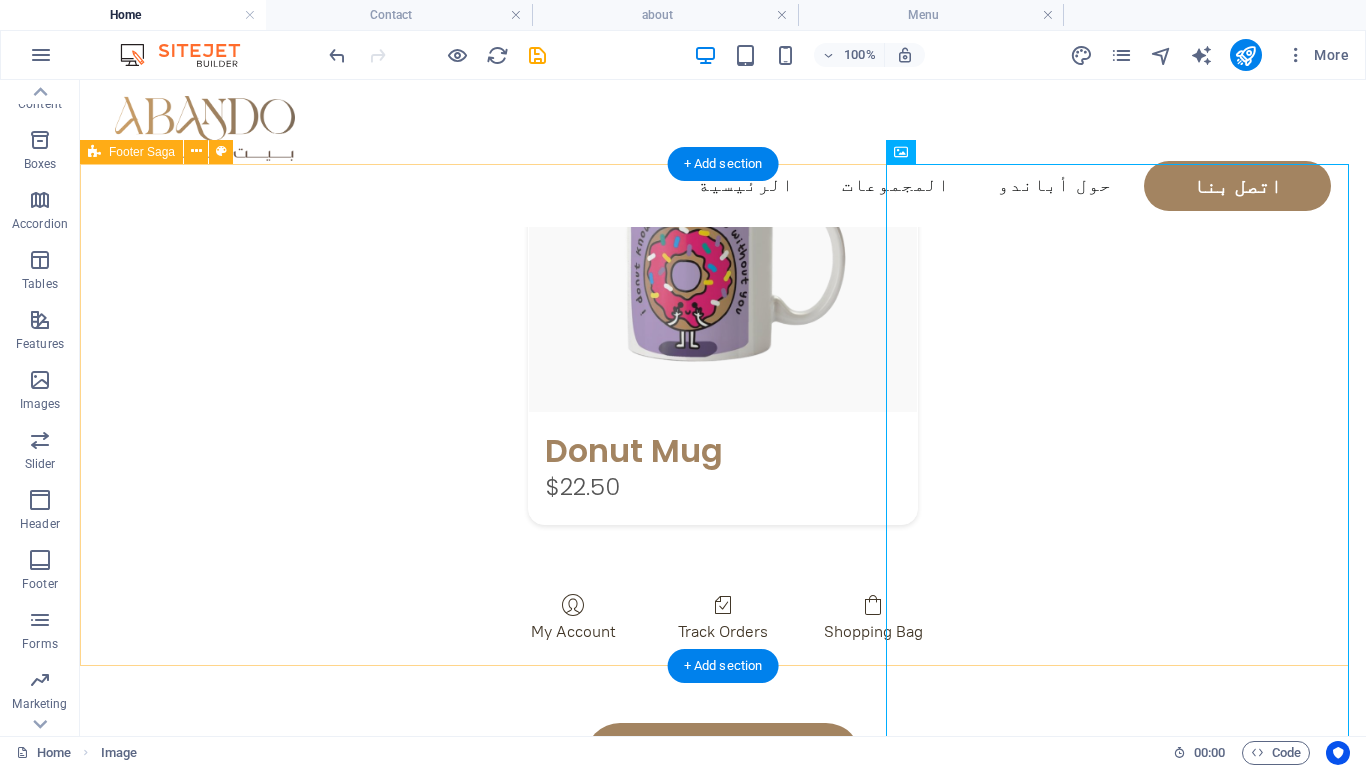scroll, scrollTop: 2950, scrollLeft: 0, axis: vertical 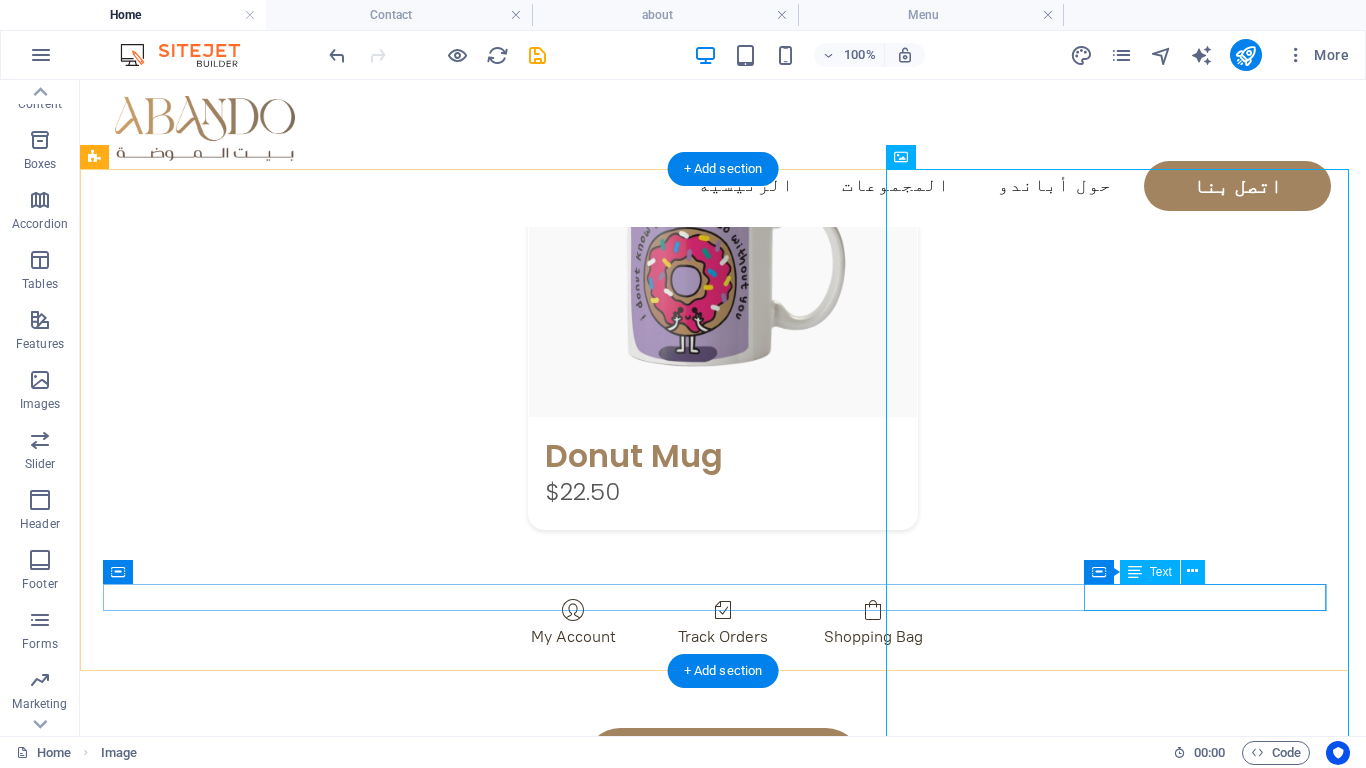 click on "Legal Notice  |  Privacy Policy" at bounding box center (704, 1651) 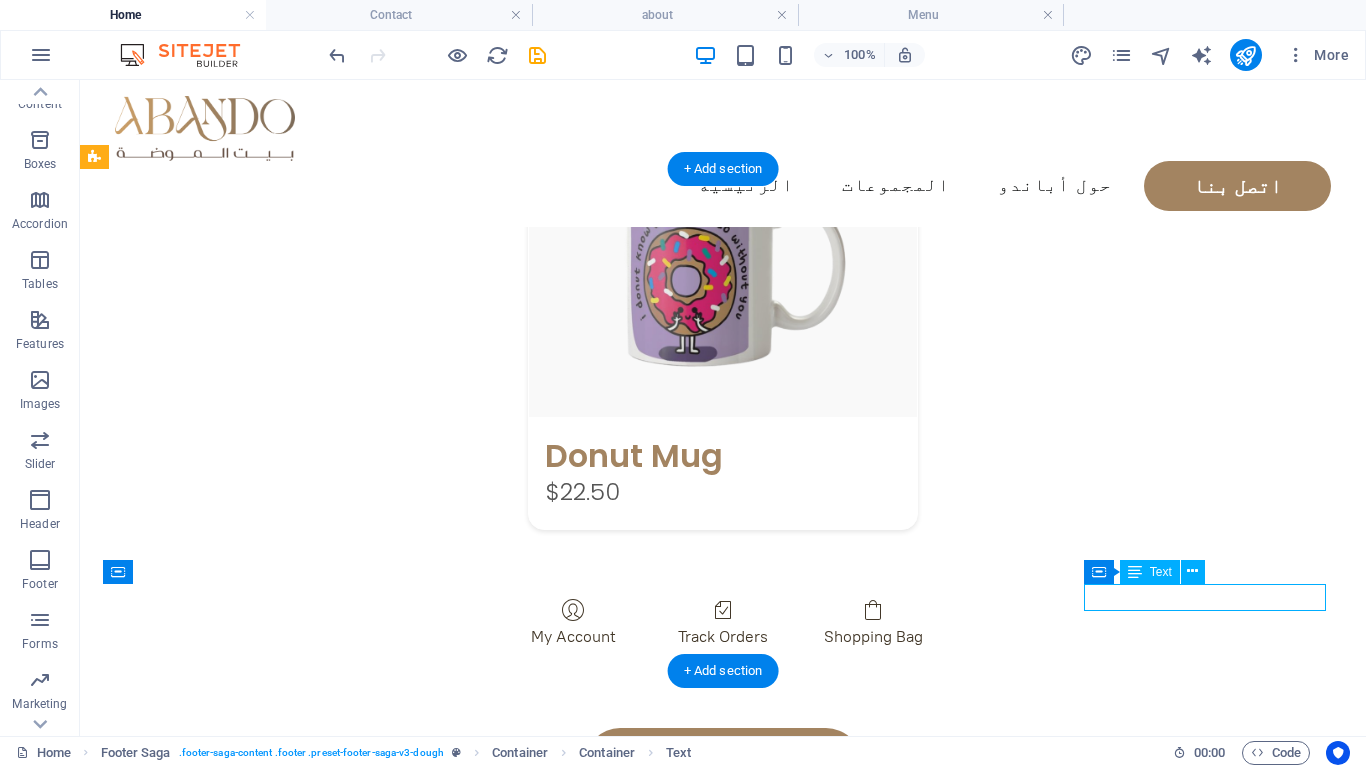 click on "Legal Notice  |  Privacy Policy" at bounding box center (704, 1651) 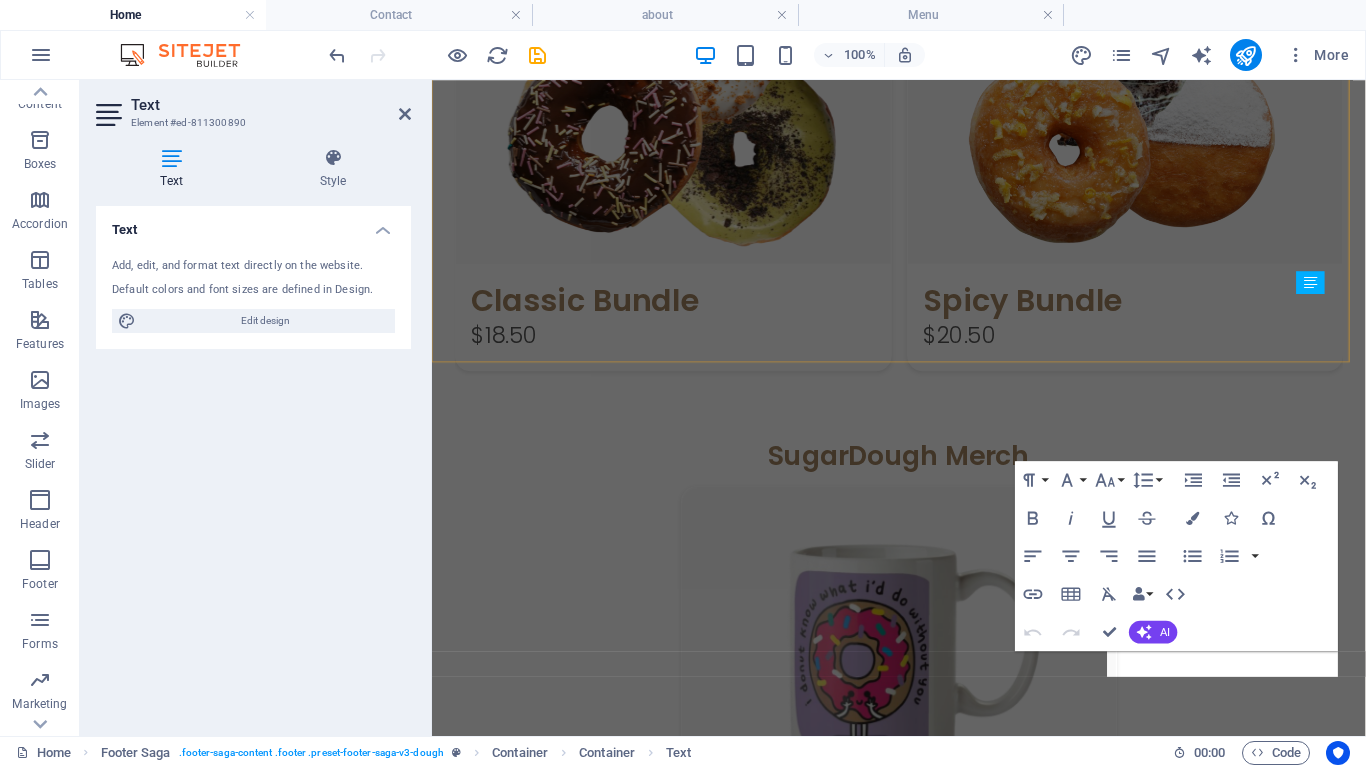 scroll, scrollTop: 2982, scrollLeft: 0, axis: vertical 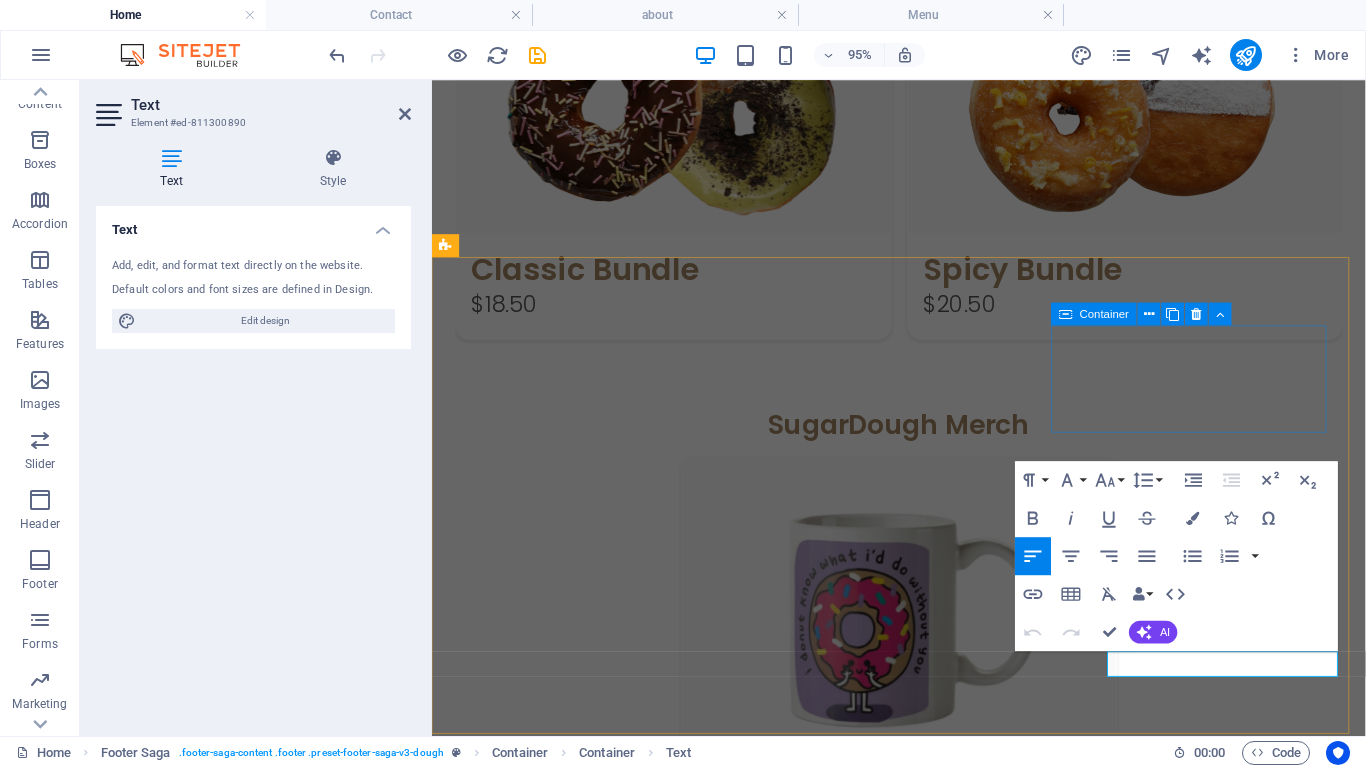 click on "Facebook Twitter Youtube" at bounding box center (923, 1856) 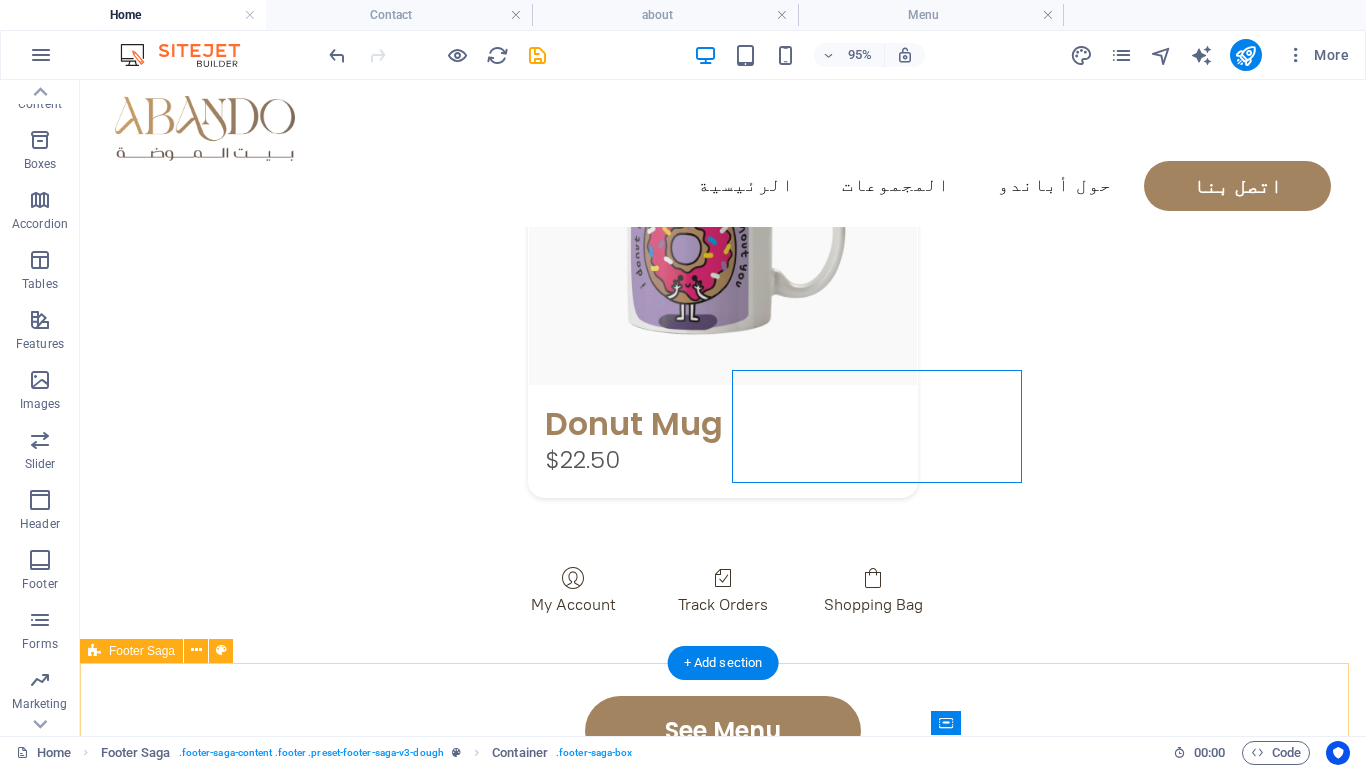 scroll, scrollTop: 2950, scrollLeft: 0, axis: vertical 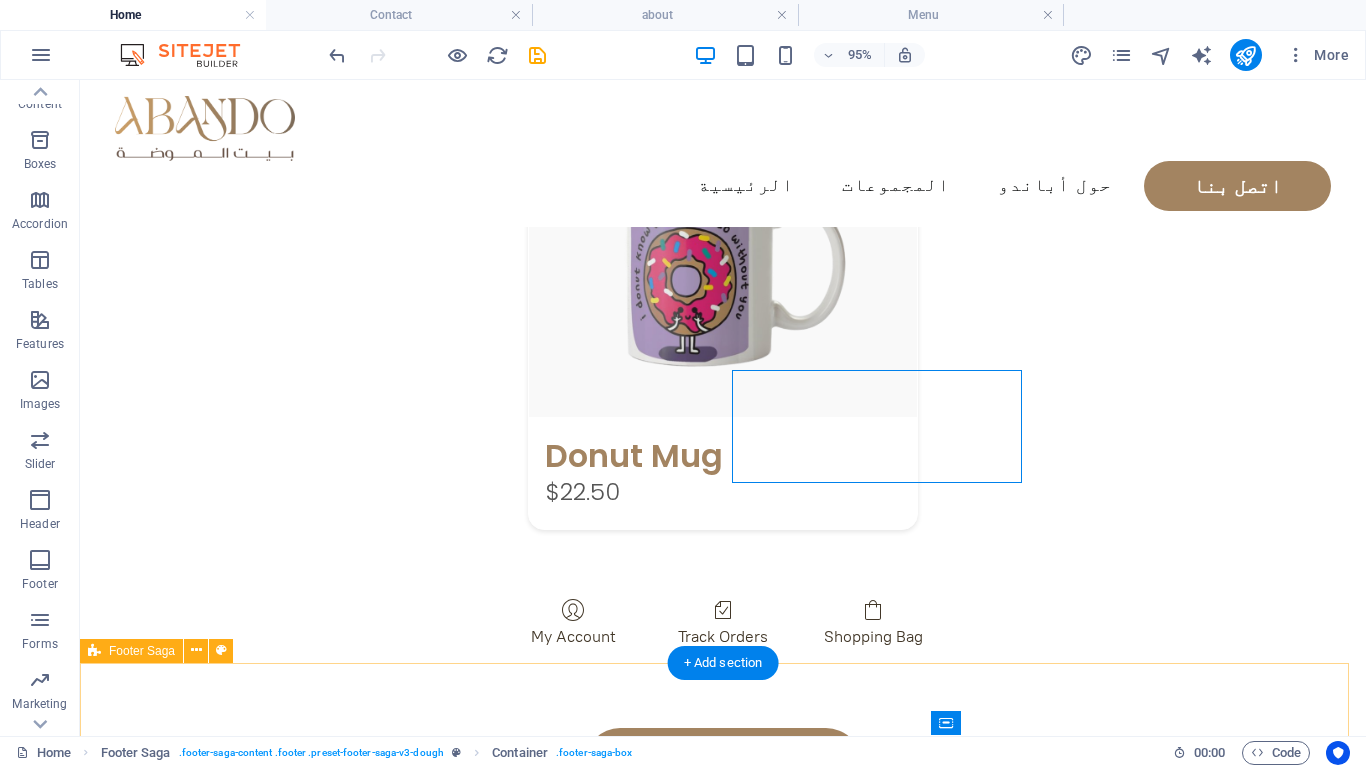 click at bounding box center (704, 1583) 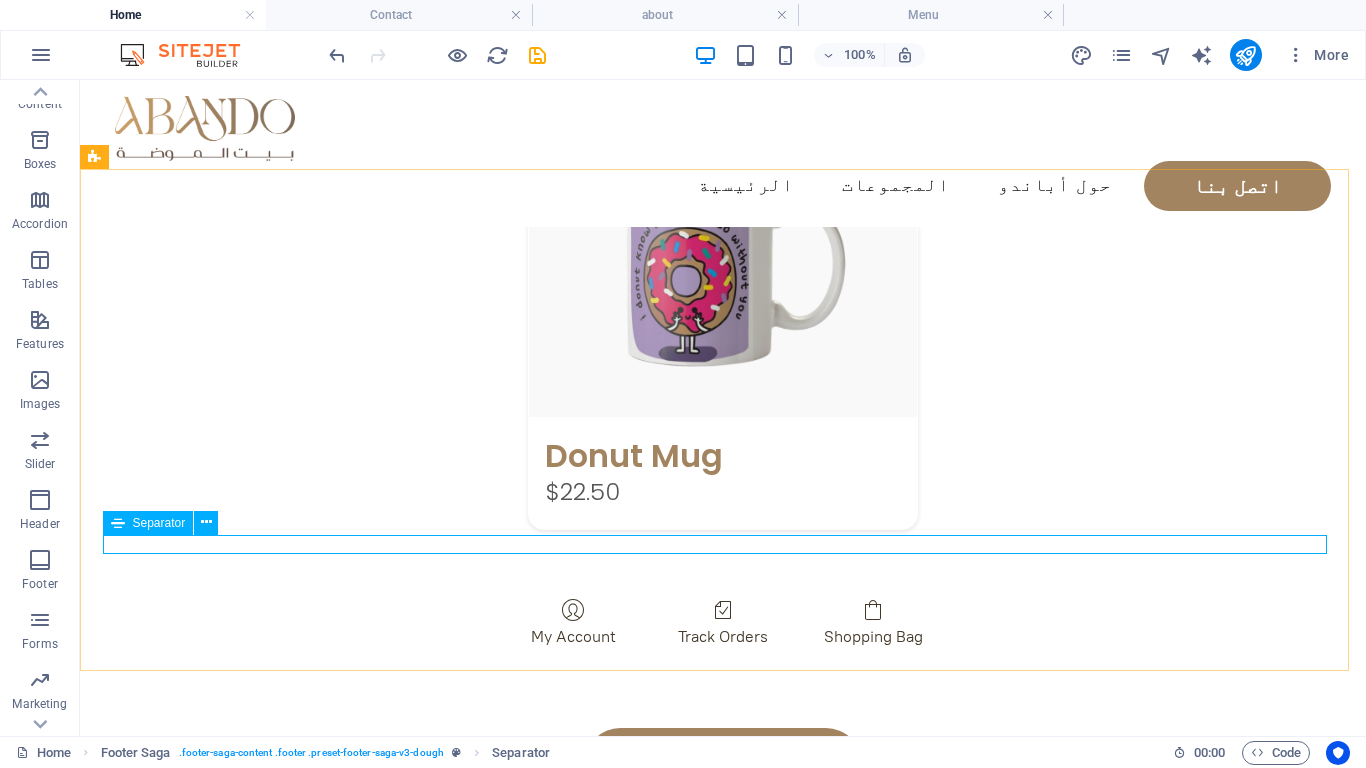 click on "Separator" at bounding box center (167, 523) 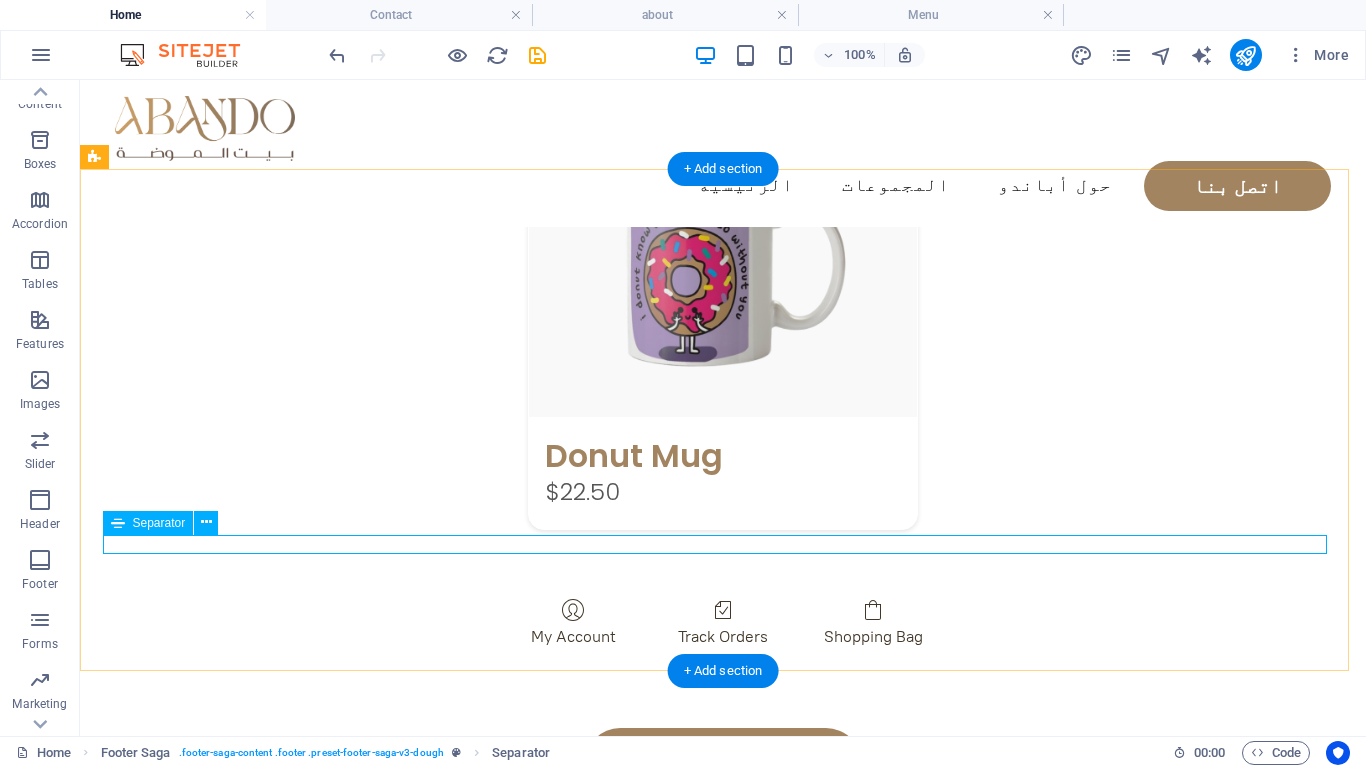 click at bounding box center (704, 1583) 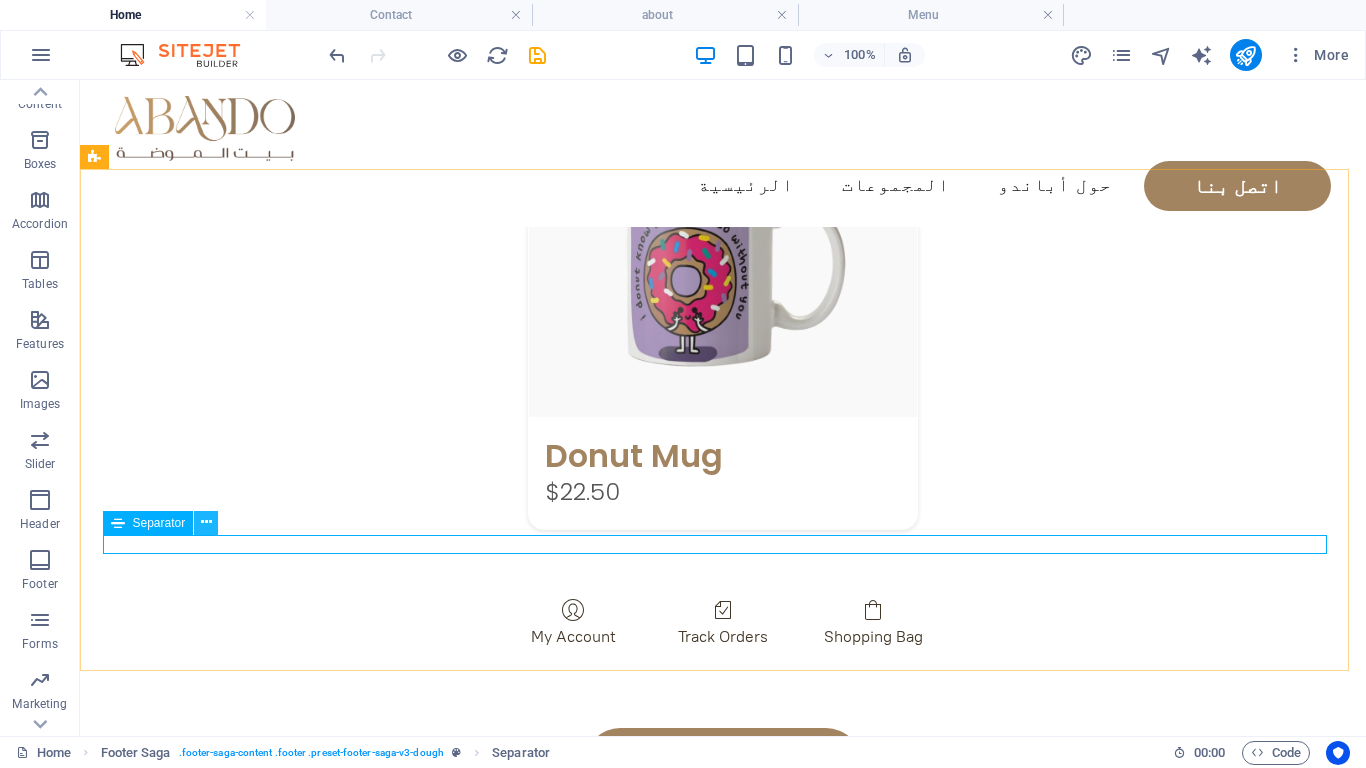 click at bounding box center (206, 522) 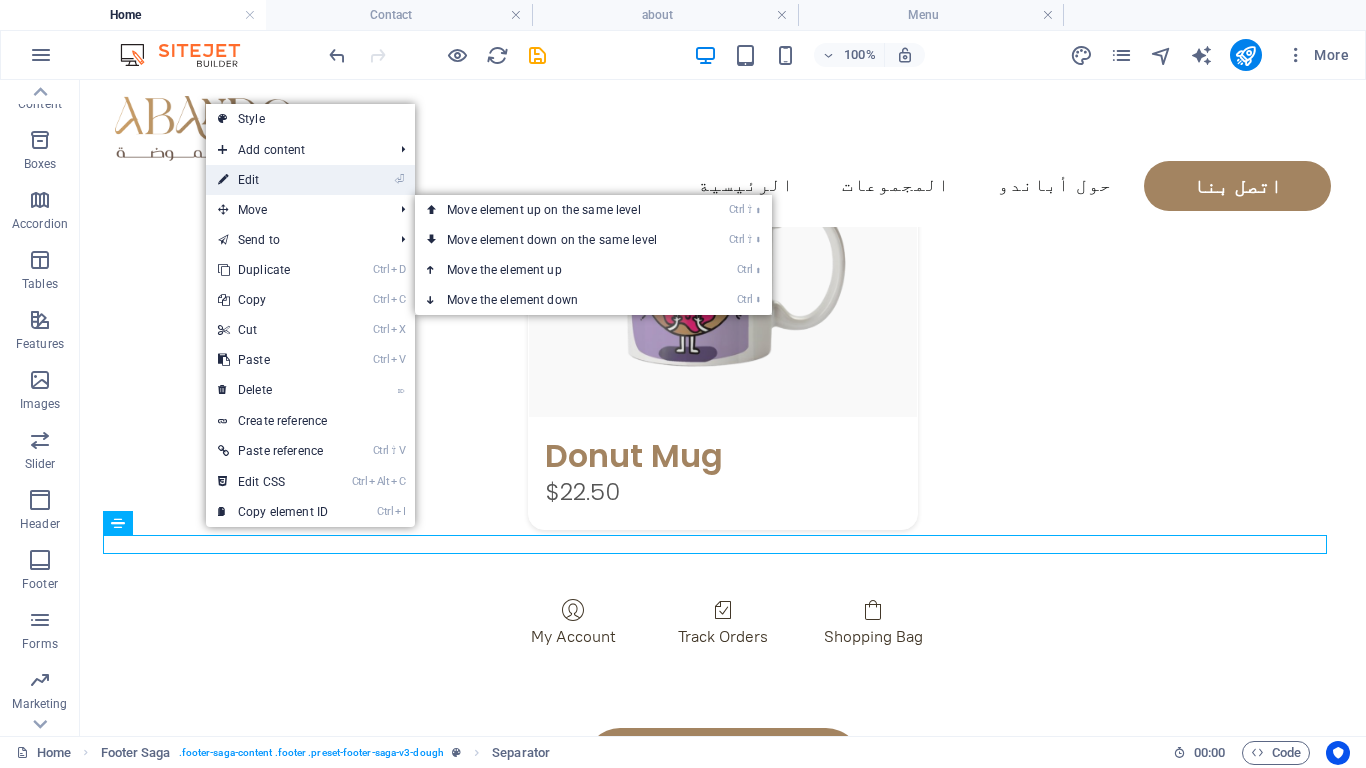drag, startPoint x: 260, startPoint y: 189, endPoint x: 70, endPoint y: 344, distance: 245.204 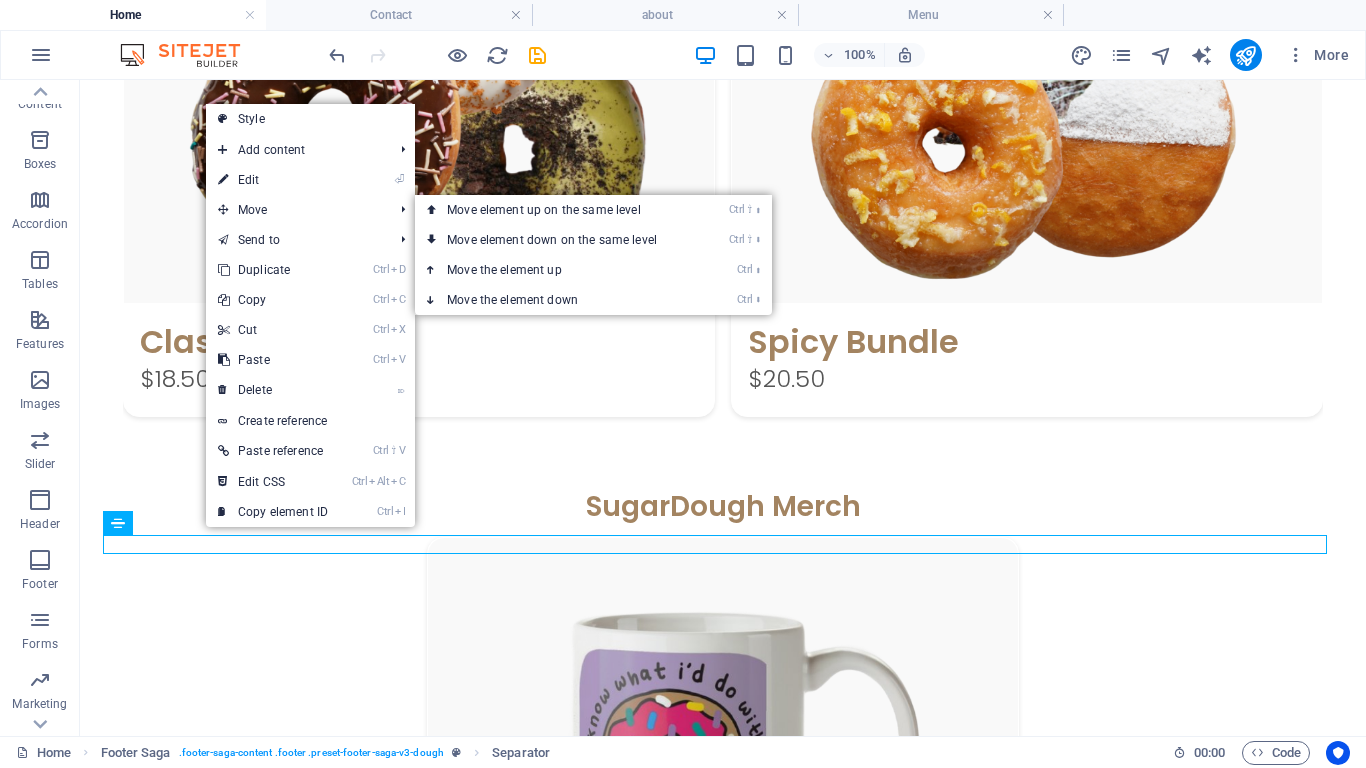 scroll, scrollTop: 2982, scrollLeft: 0, axis: vertical 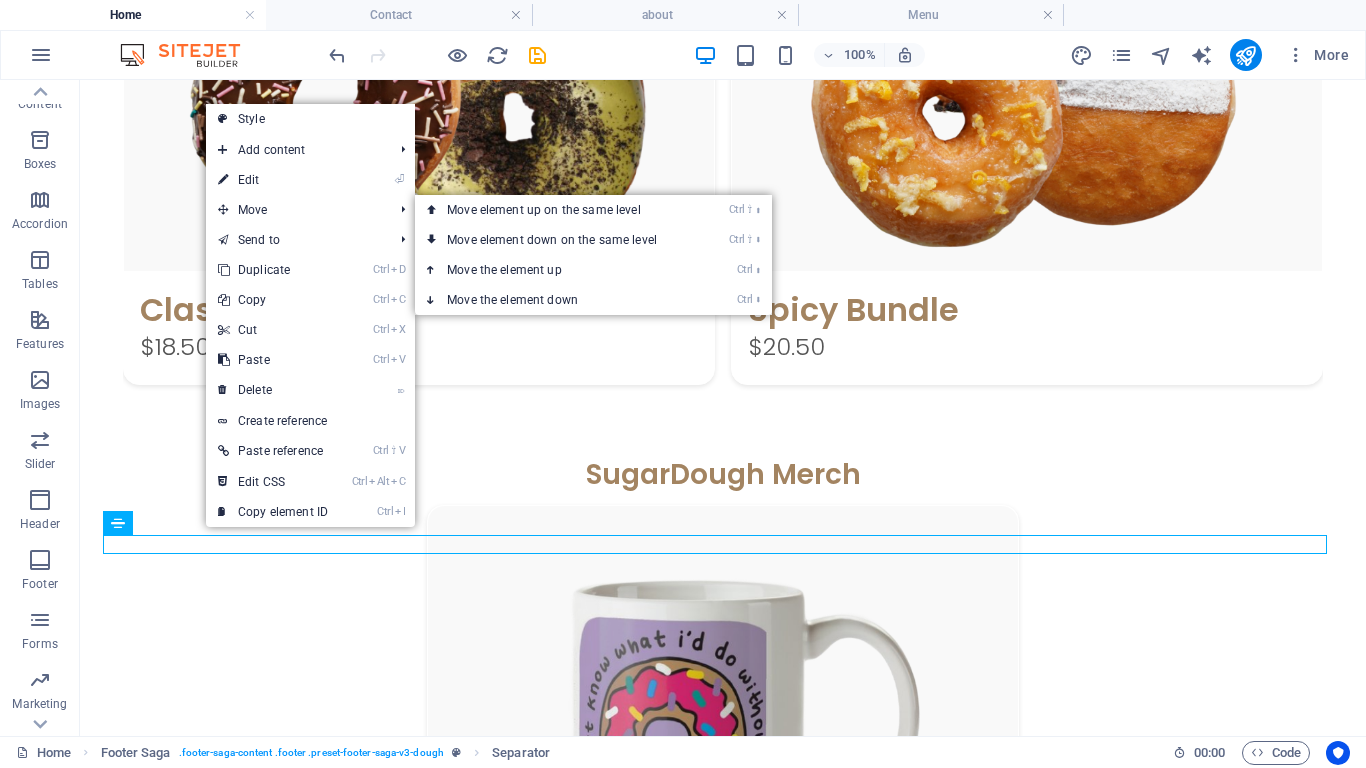 select on "%" 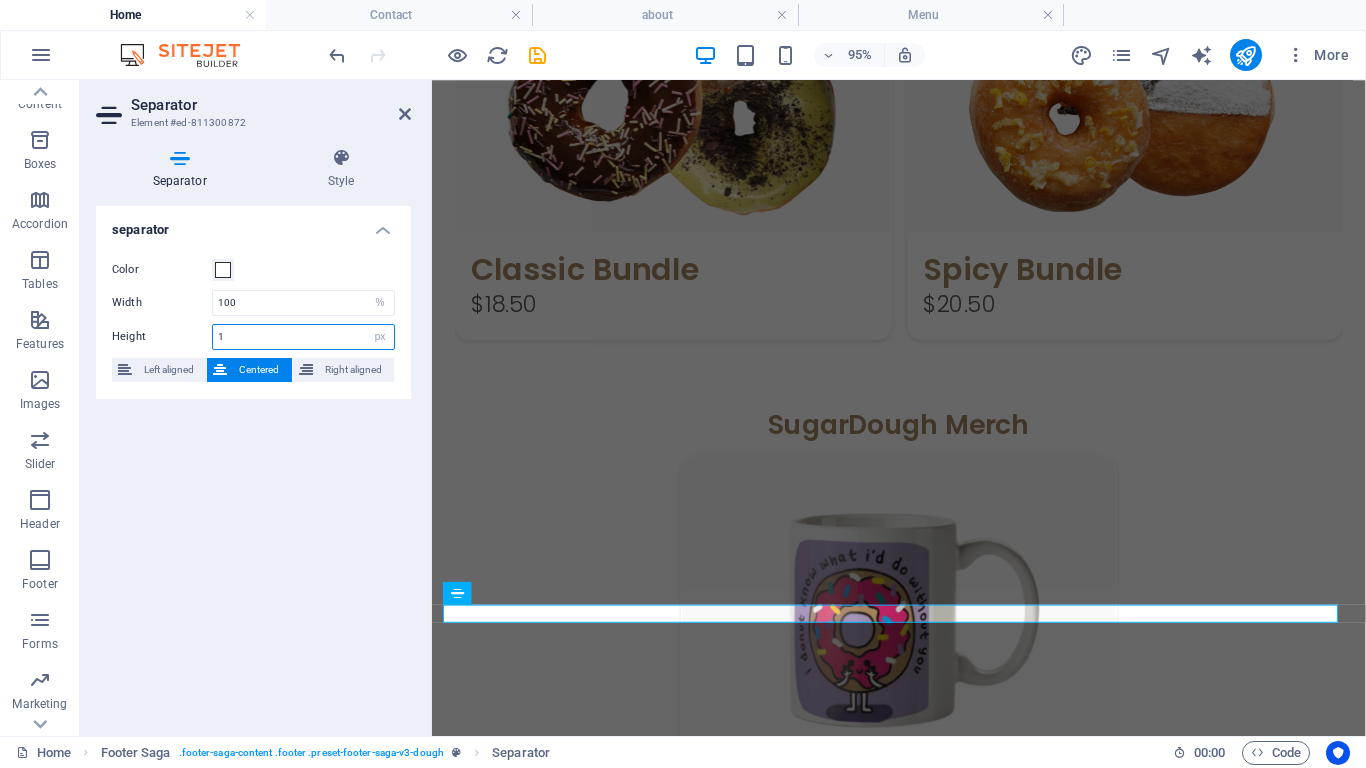click on "1" at bounding box center [303, 337] 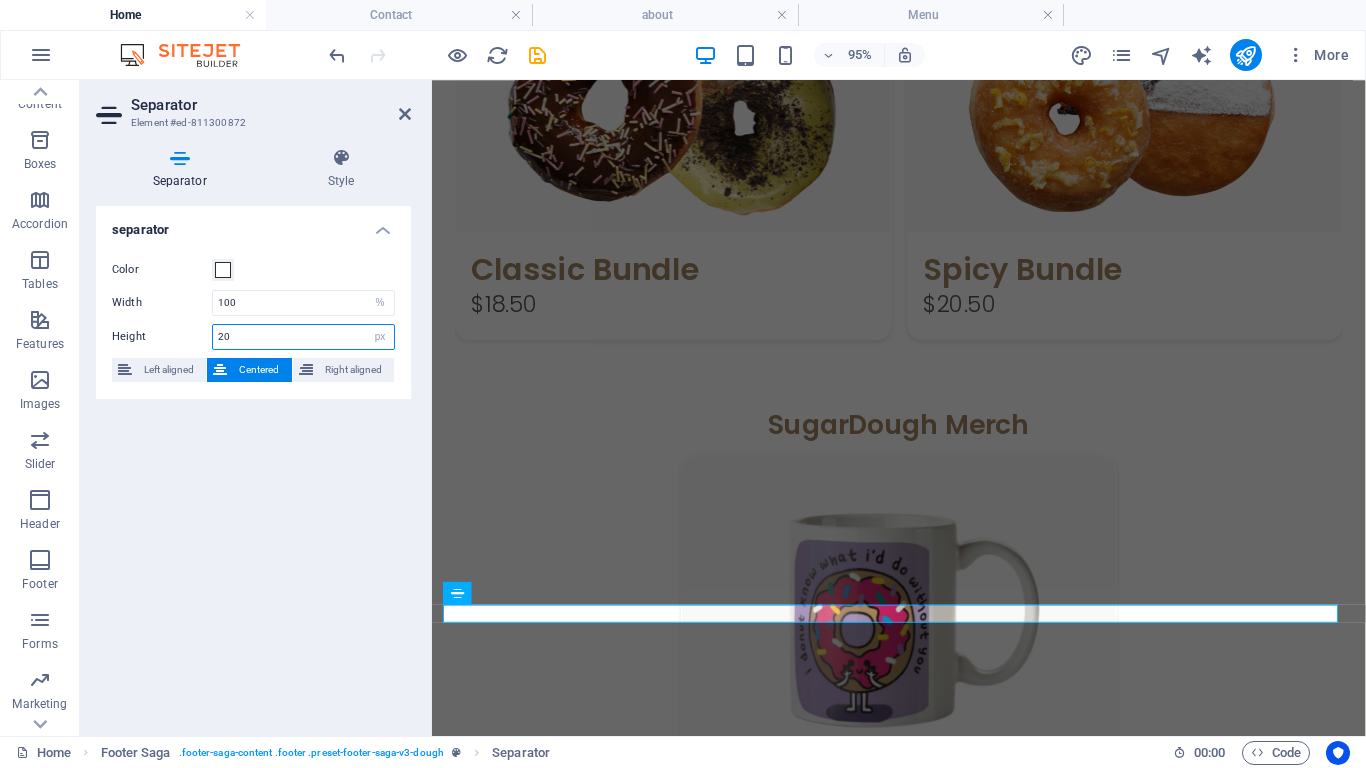 type on "20" 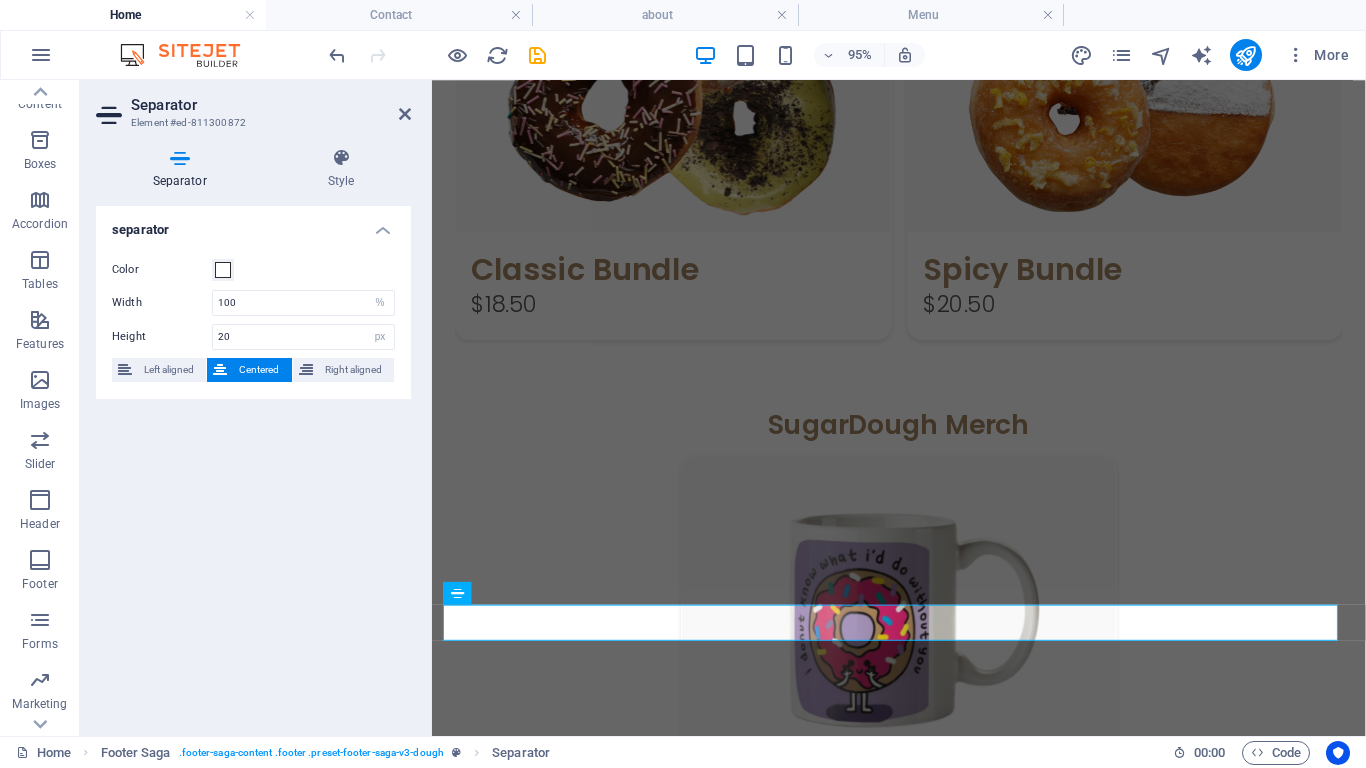 click on "Separator Element #ed-811300872" at bounding box center (253, 106) 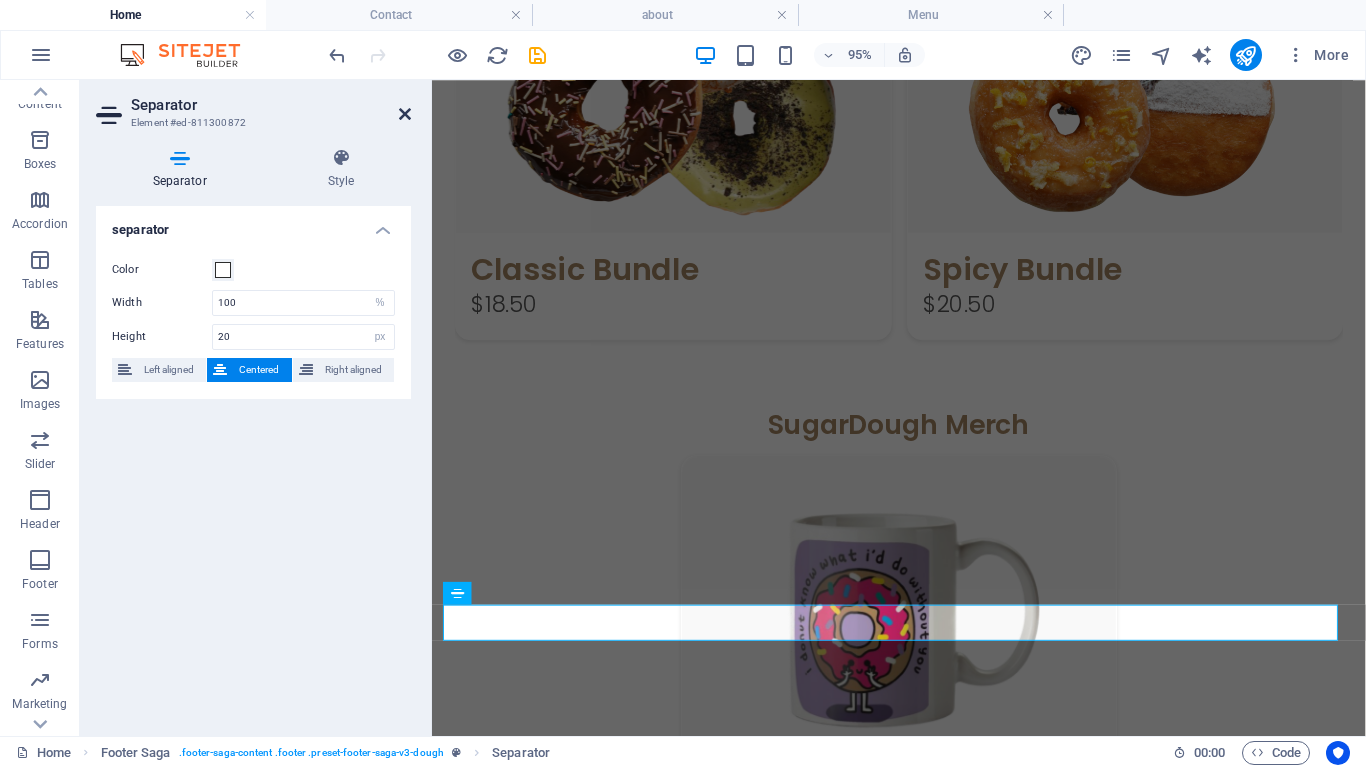 drag, startPoint x: 404, startPoint y: 108, endPoint x: 363, endPoint y: 502, distance: 396.1275 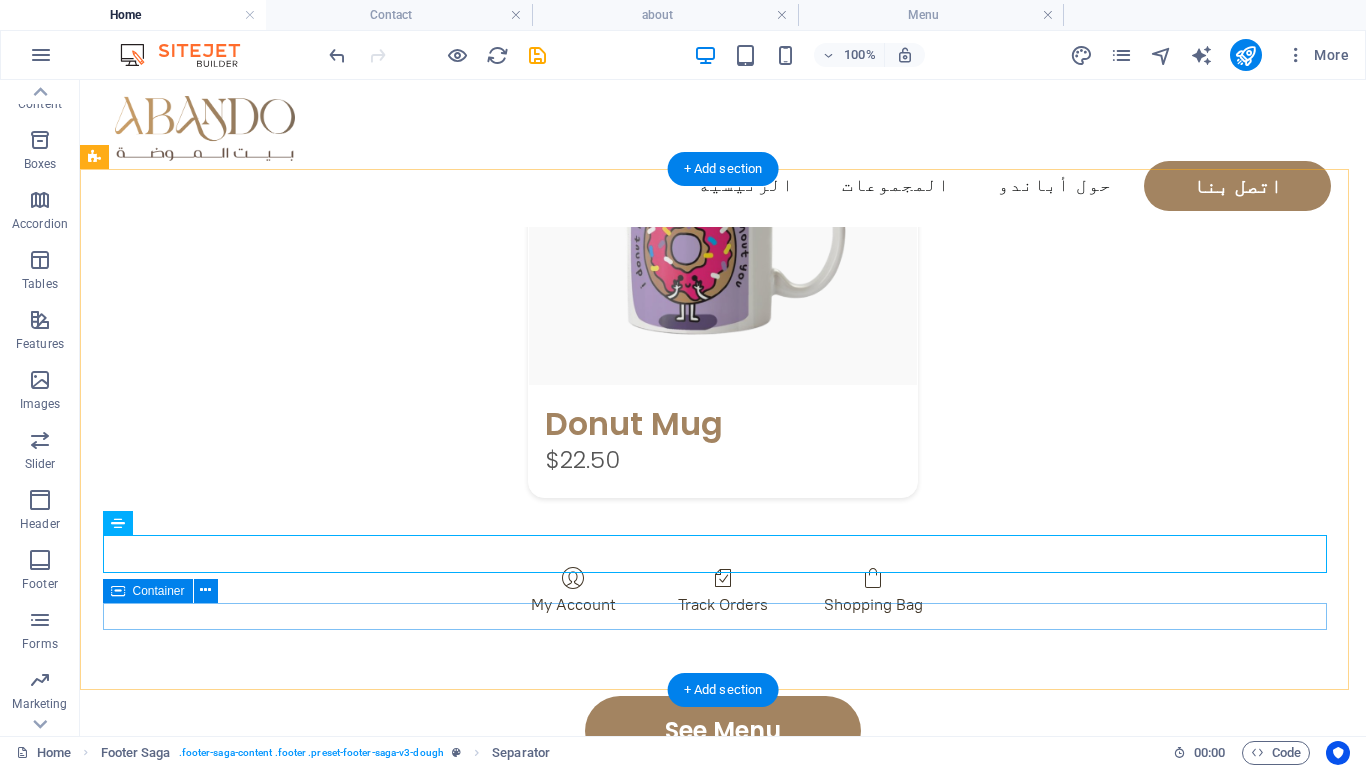scroll, scrollTop: 2950, scrollLeft: 0, axis: vertical 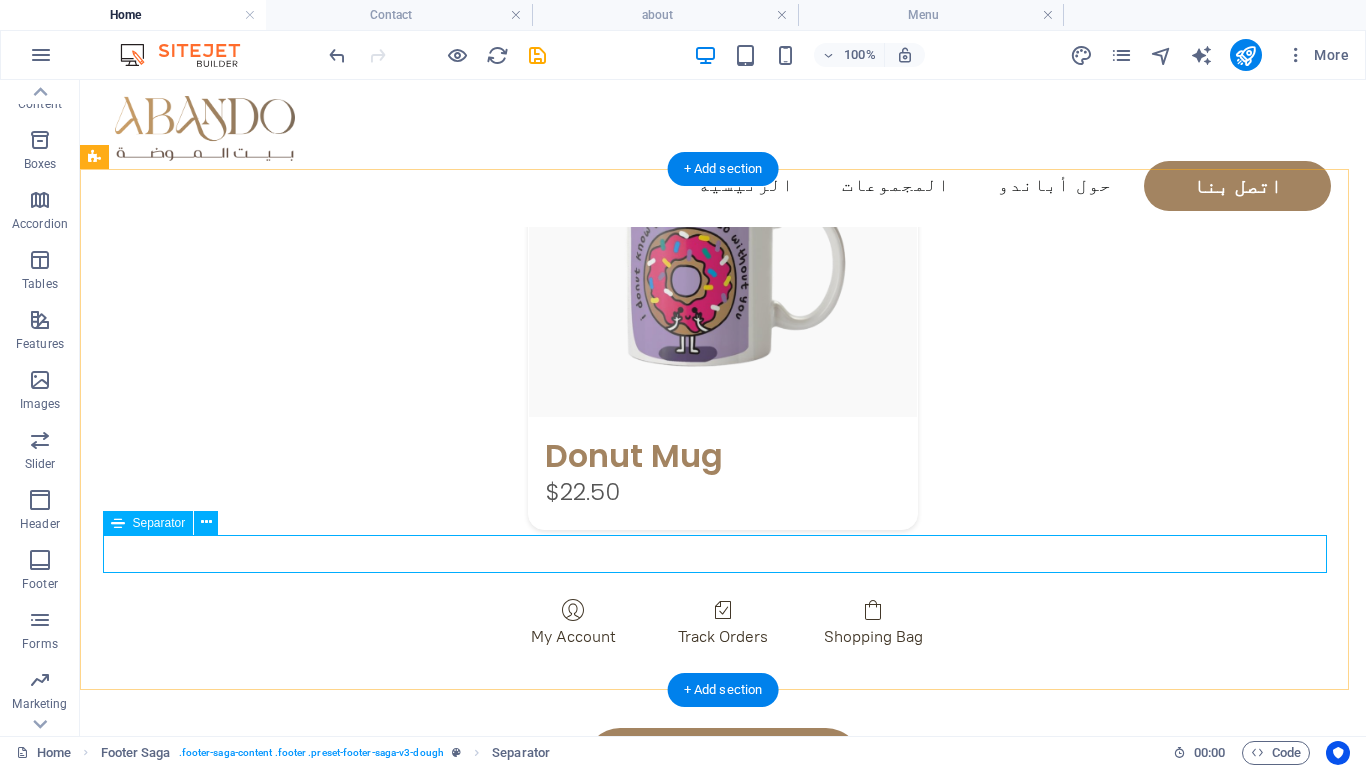 click at bounding box center [704, 1593] 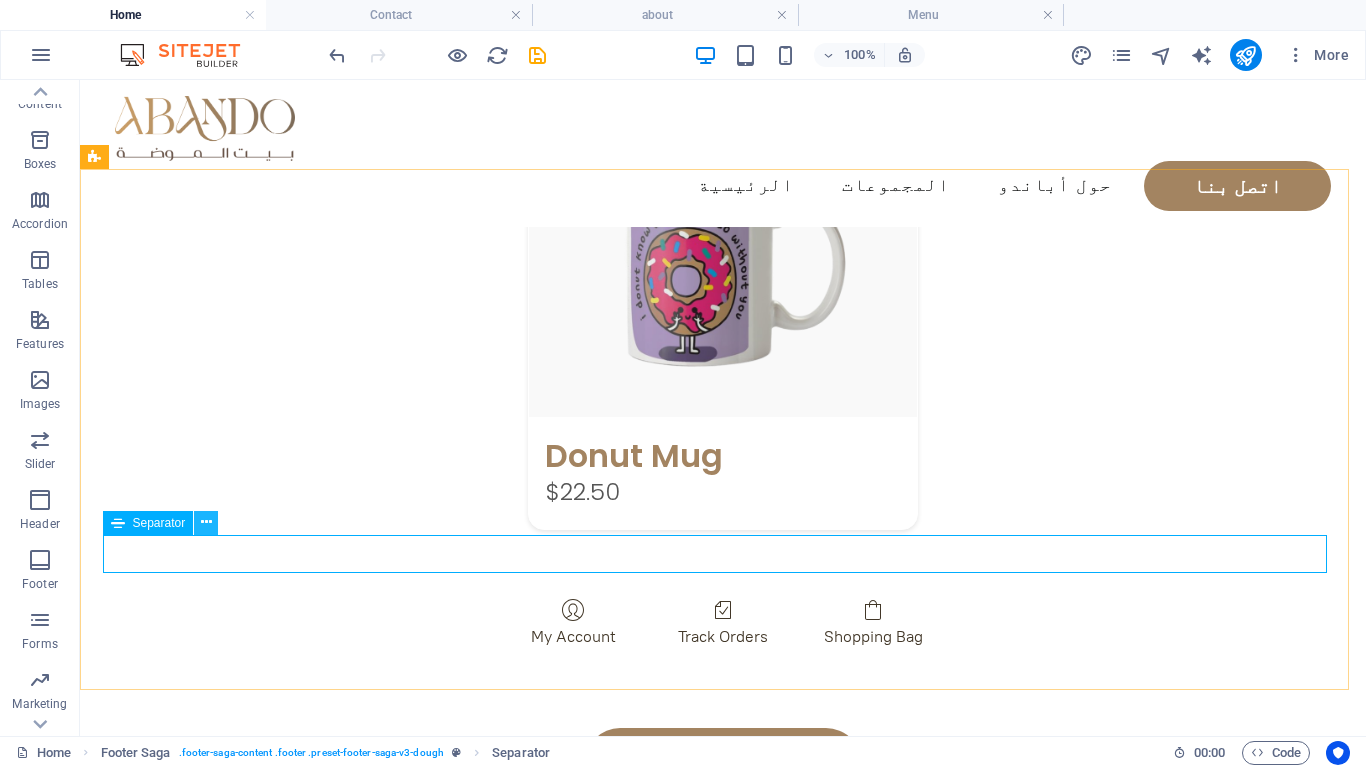 click at bounding box center (206, 522) 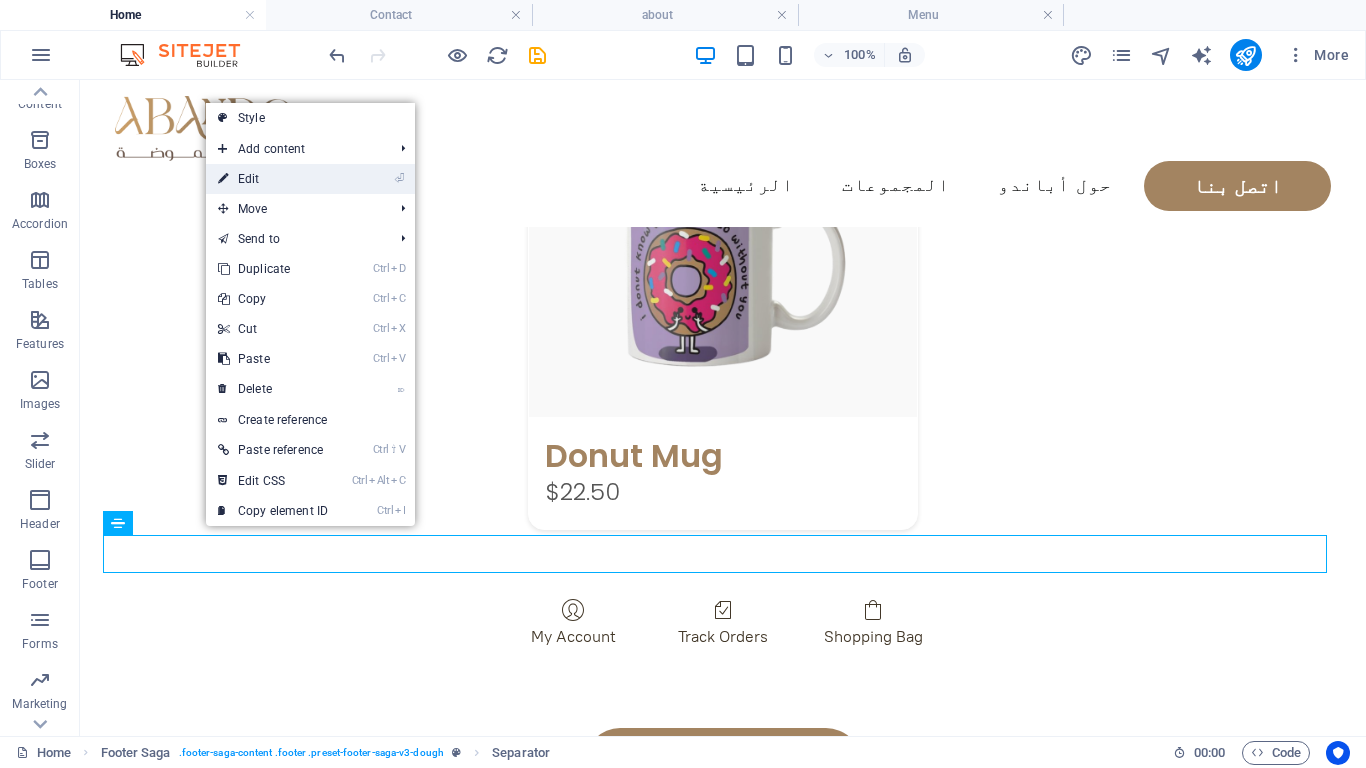 click on "⏎  Edit" at bounding box center [273, 179] 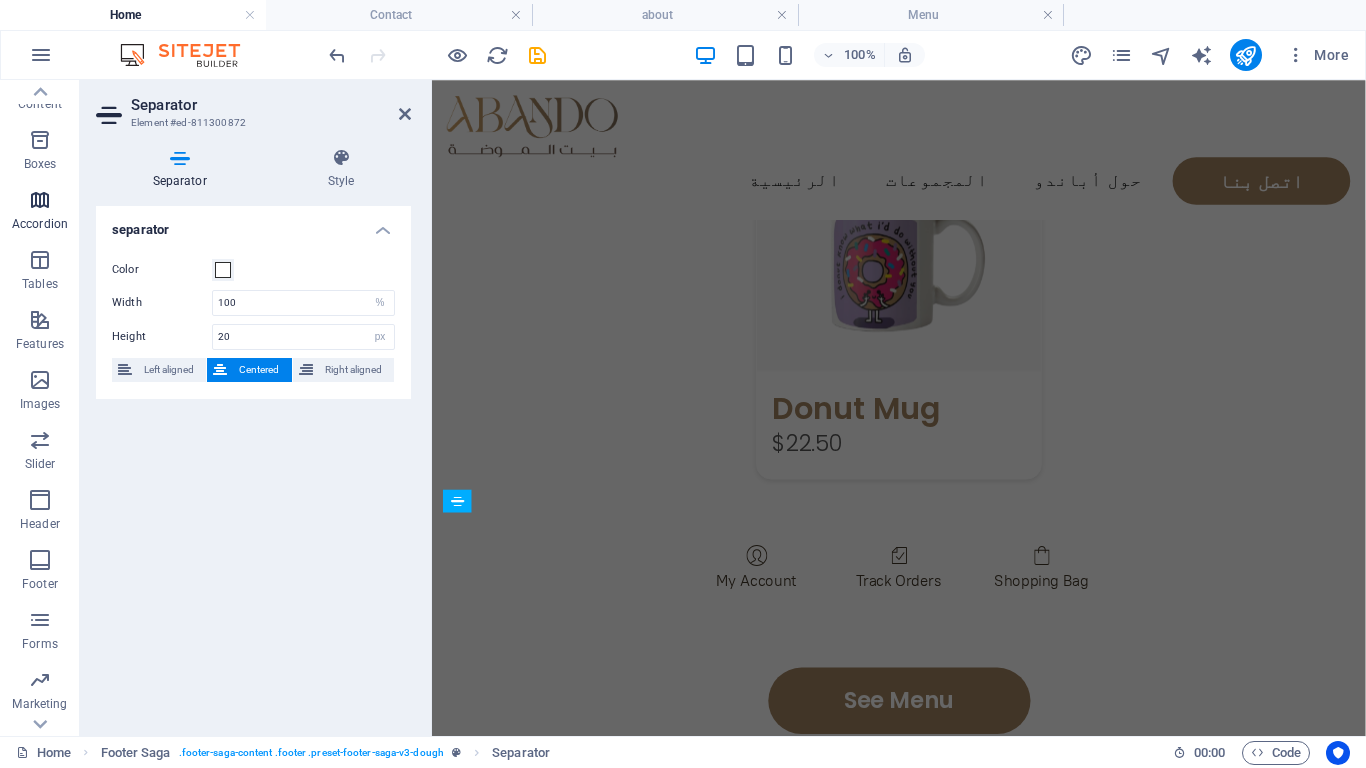 scroll, scrollTop: 2982, scrollLeft: 0, axis: vertical 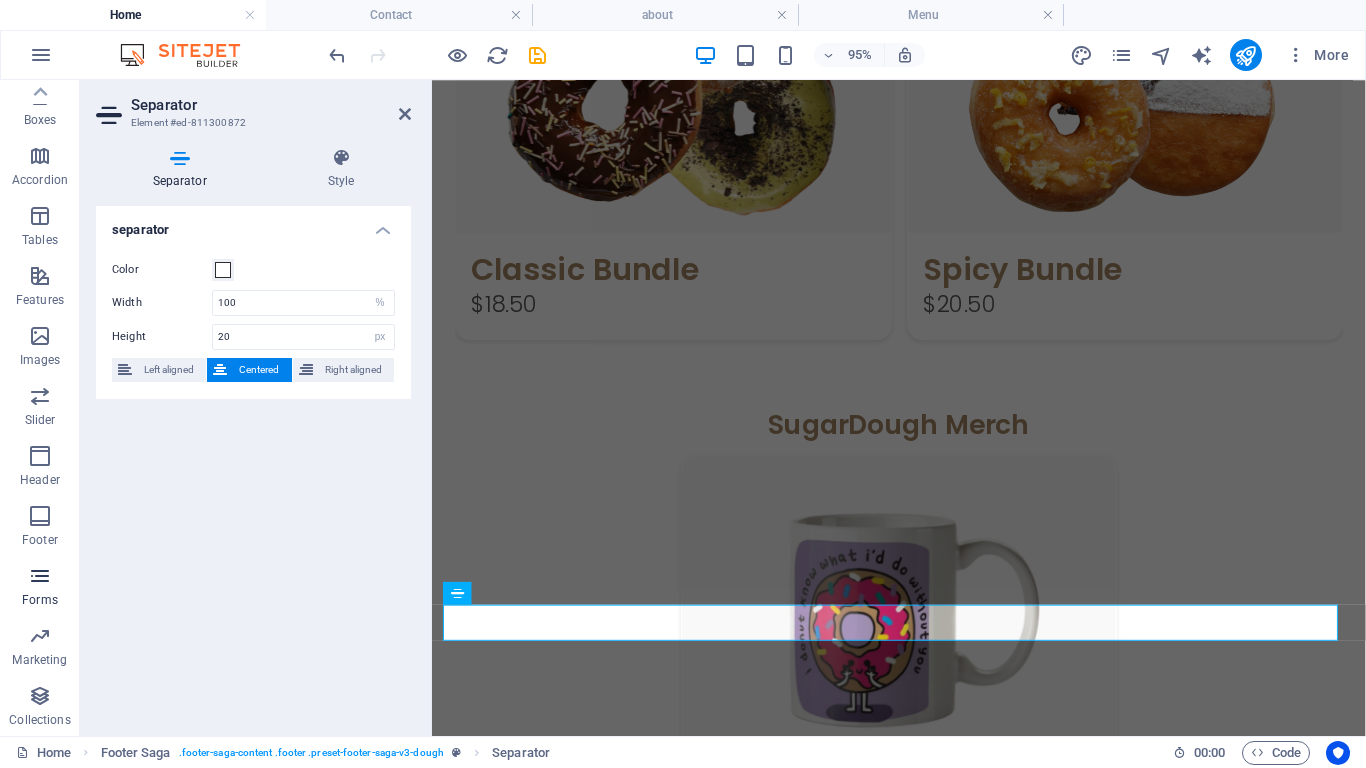 click at bounding box center (40, 576) 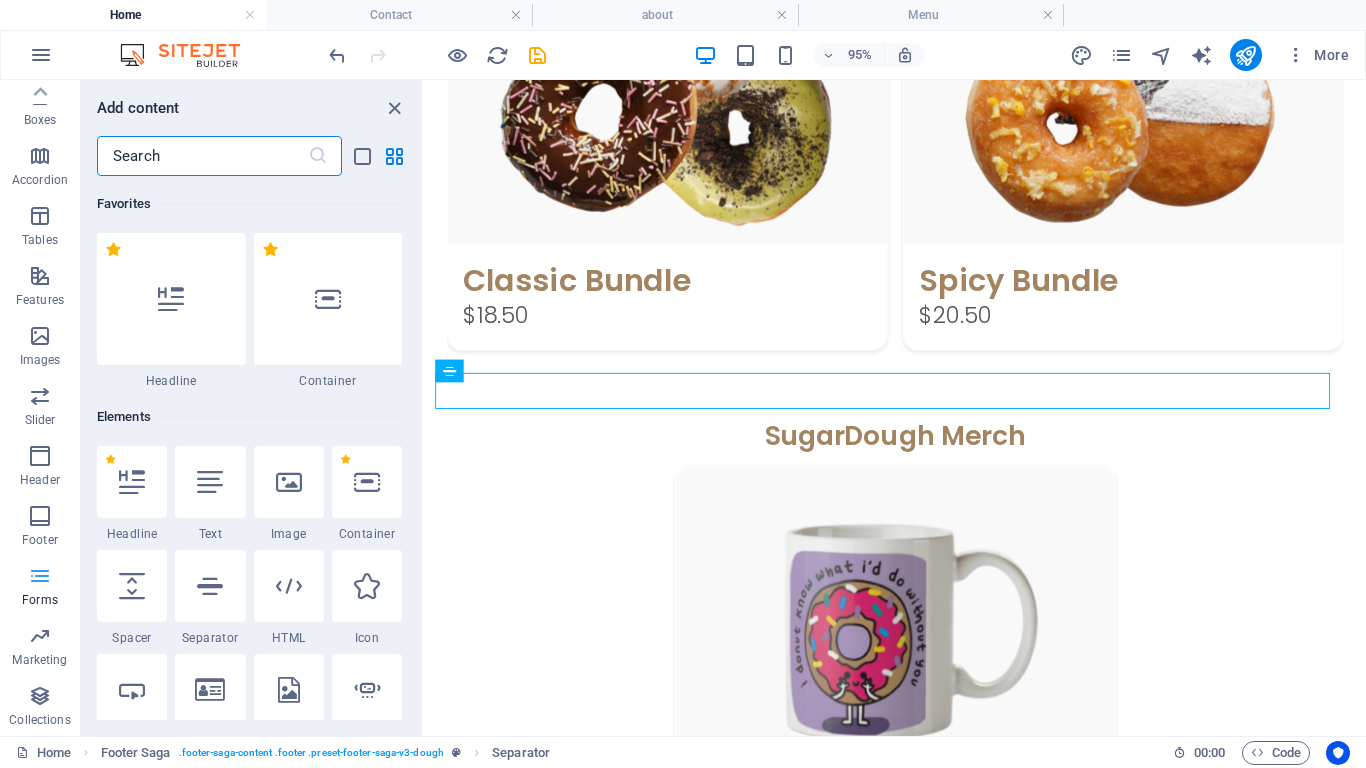 scroll, scrollTop: 3226, scrollLeft: 0, axis: vertical 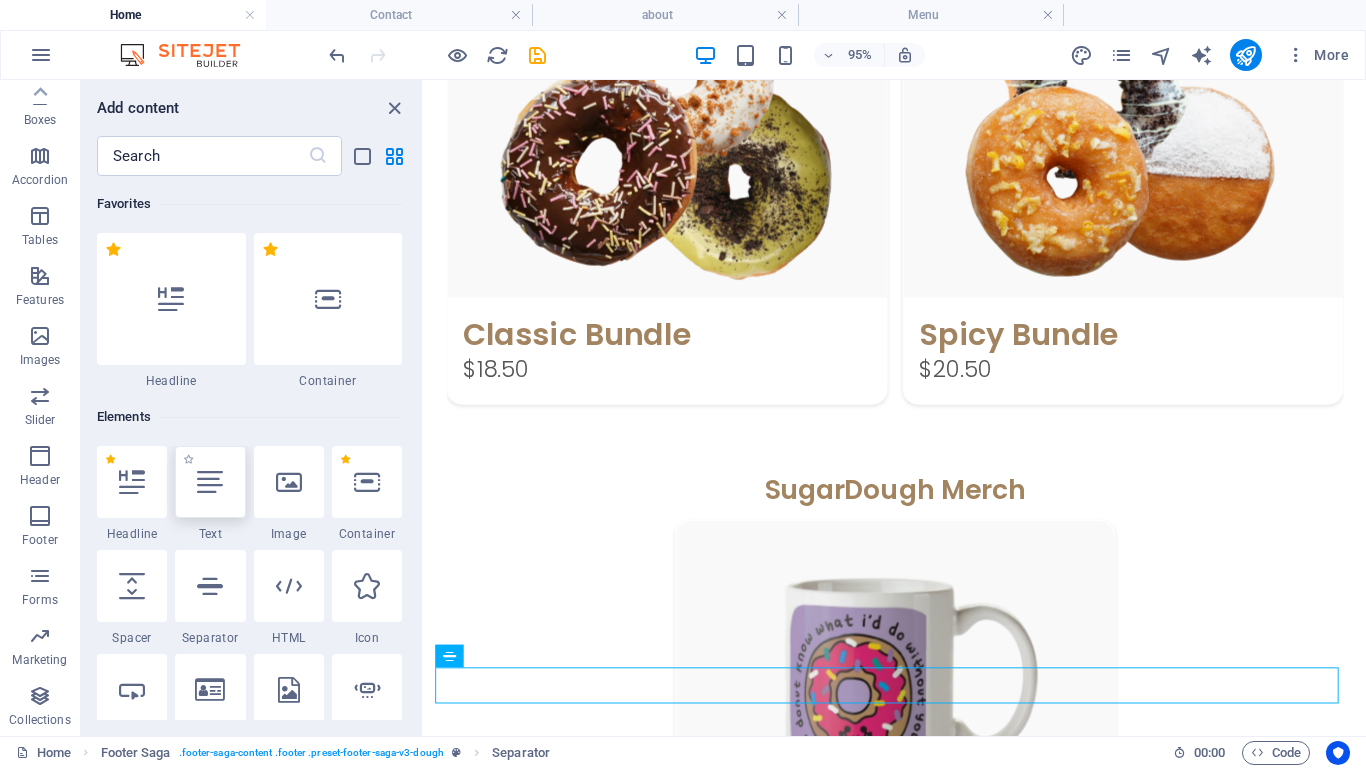 click at bounding box center (210, 482) 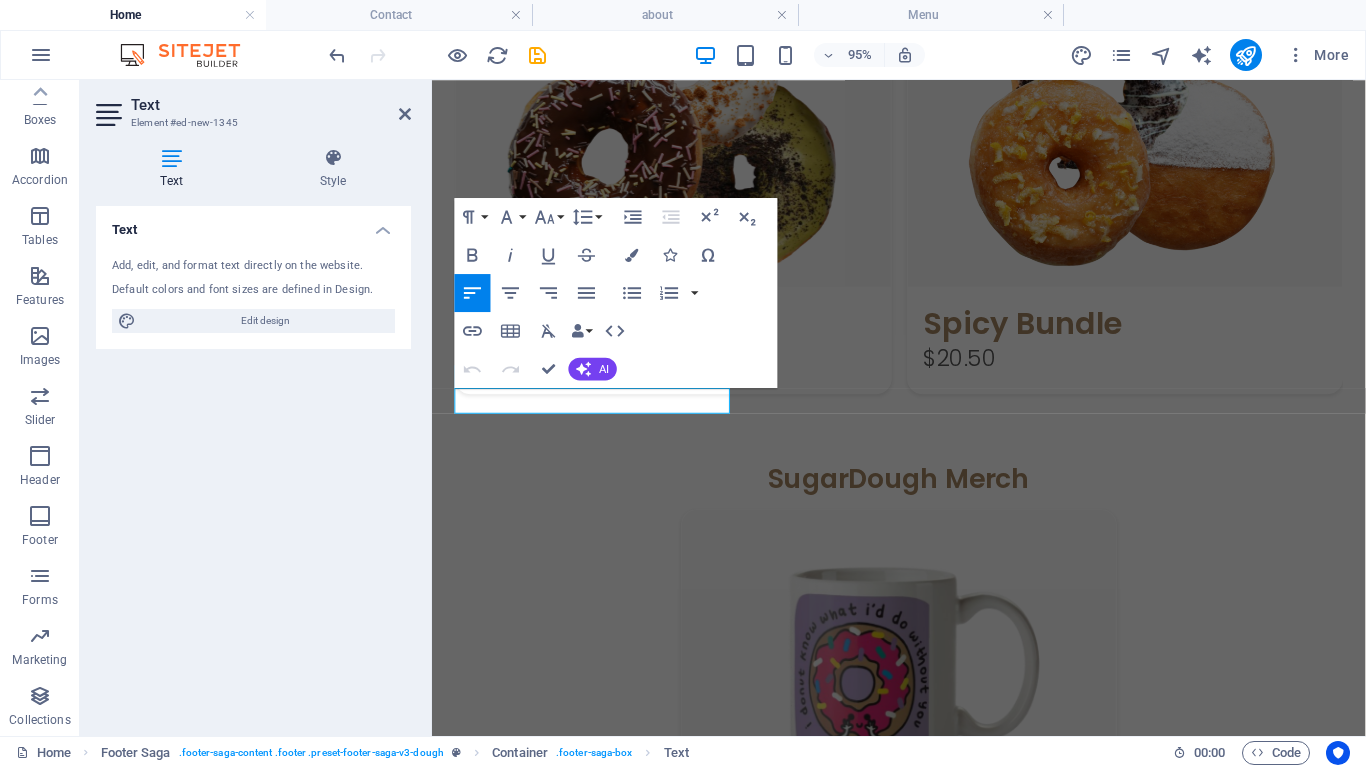 scroll, scrollTop: 2916, scrollLeft: 0, axis: vertical 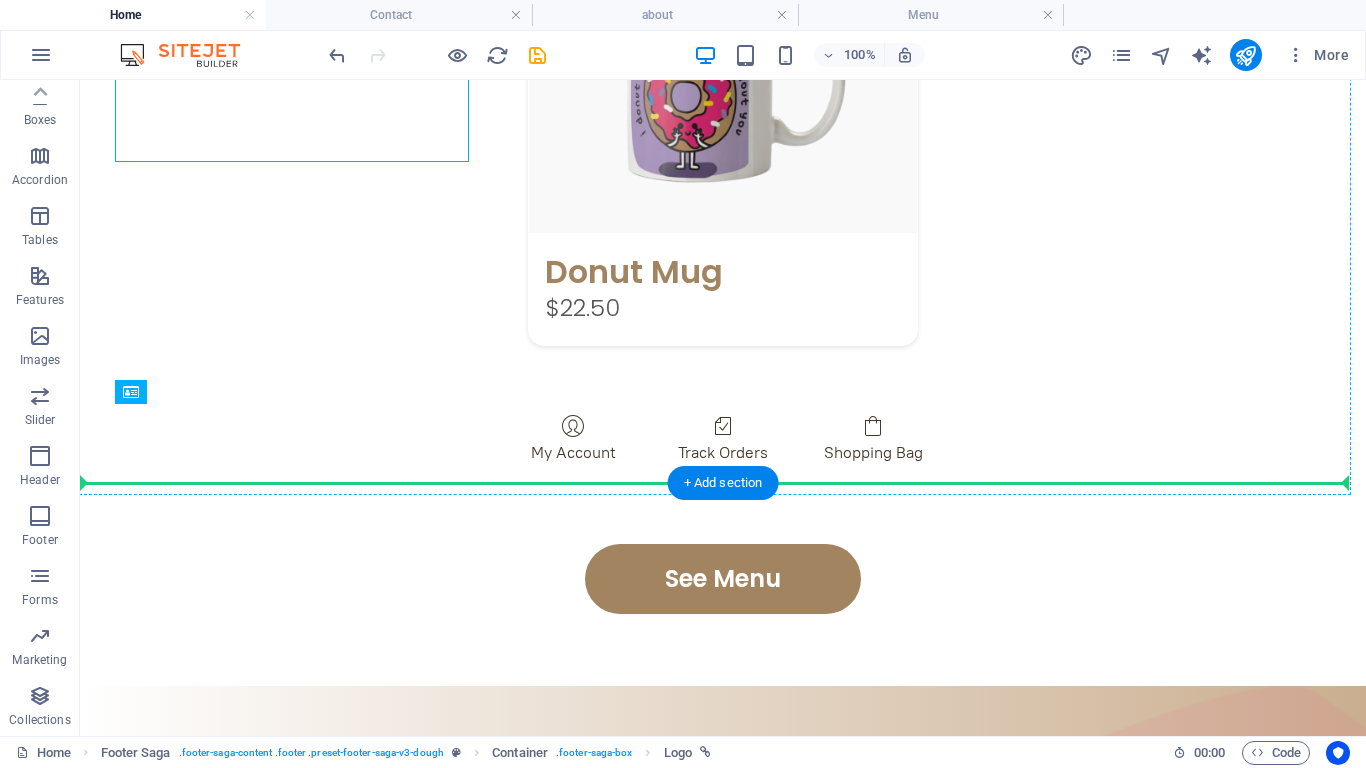 drag, startPoint x: 505, startPoint y: 691, endPoint x: 226, endPoint y: 357, distance: 435.19766 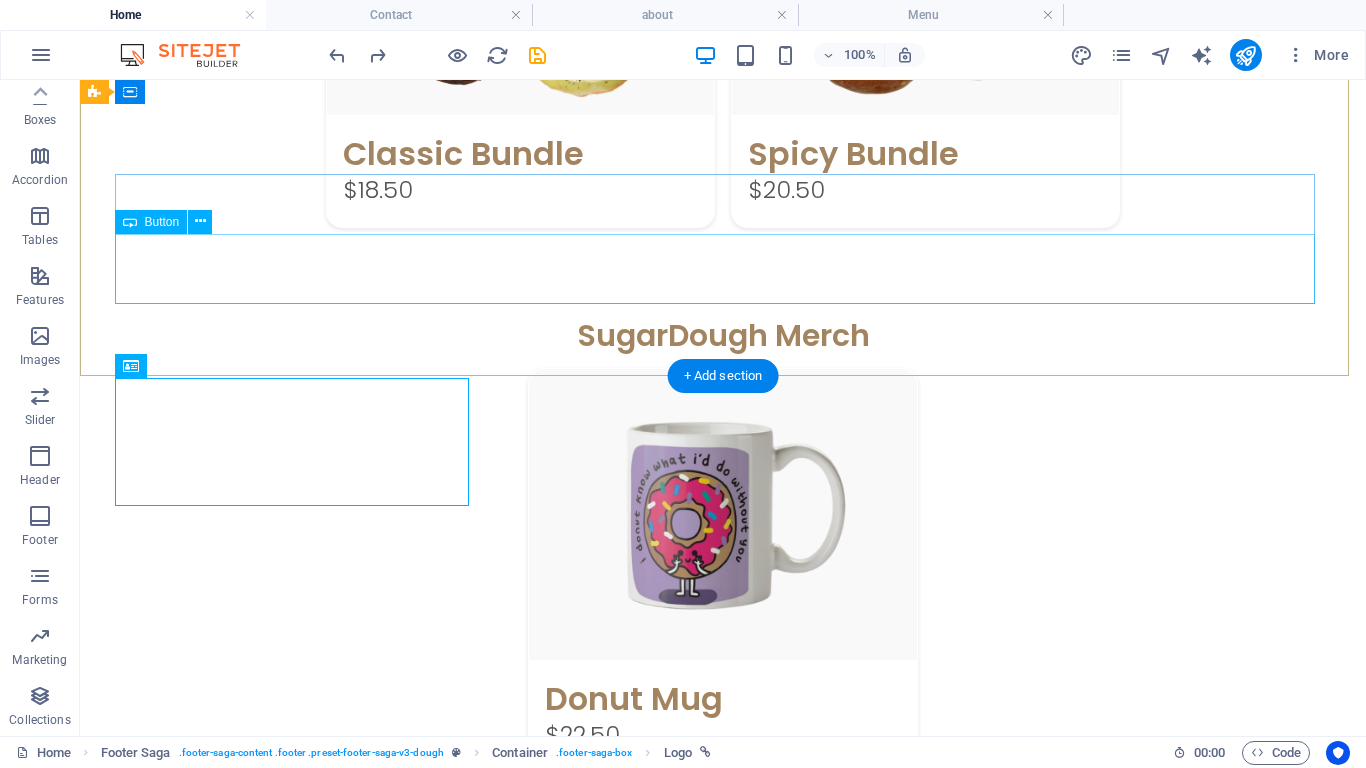 scroll, scrollTop: 2881, scrollLeft: 0, axis: vertical 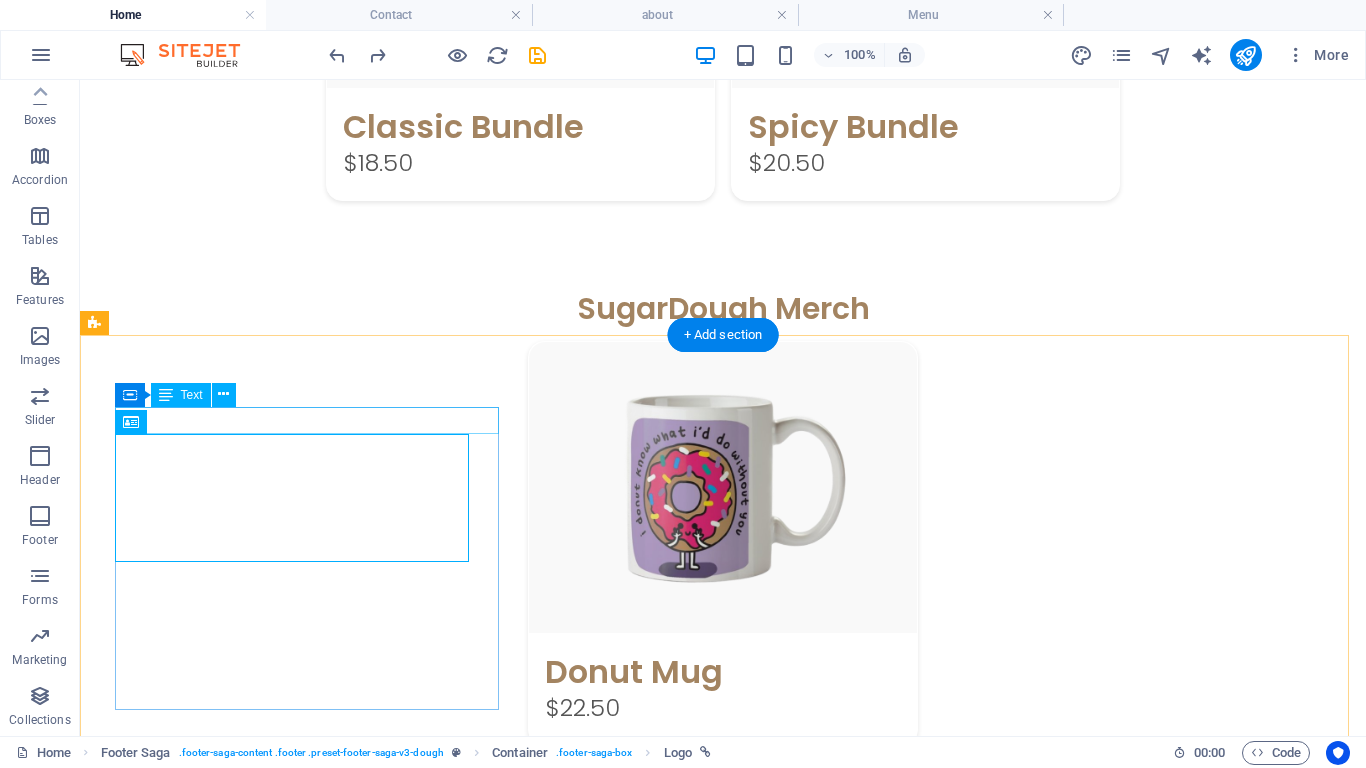 click on "New text element" at bounding box center (704, 1171) 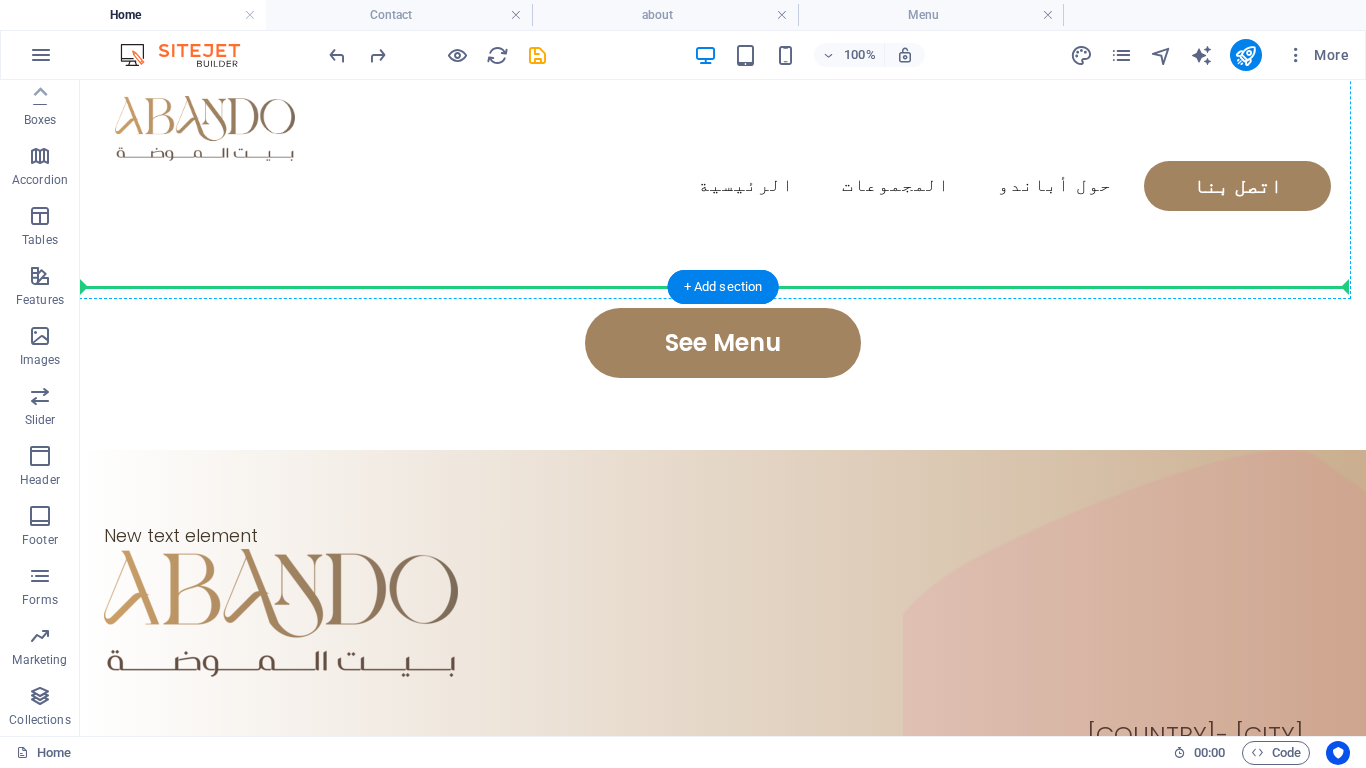 scroll, scrollTop: 3340, scrollLeft: 0, axis: vertical 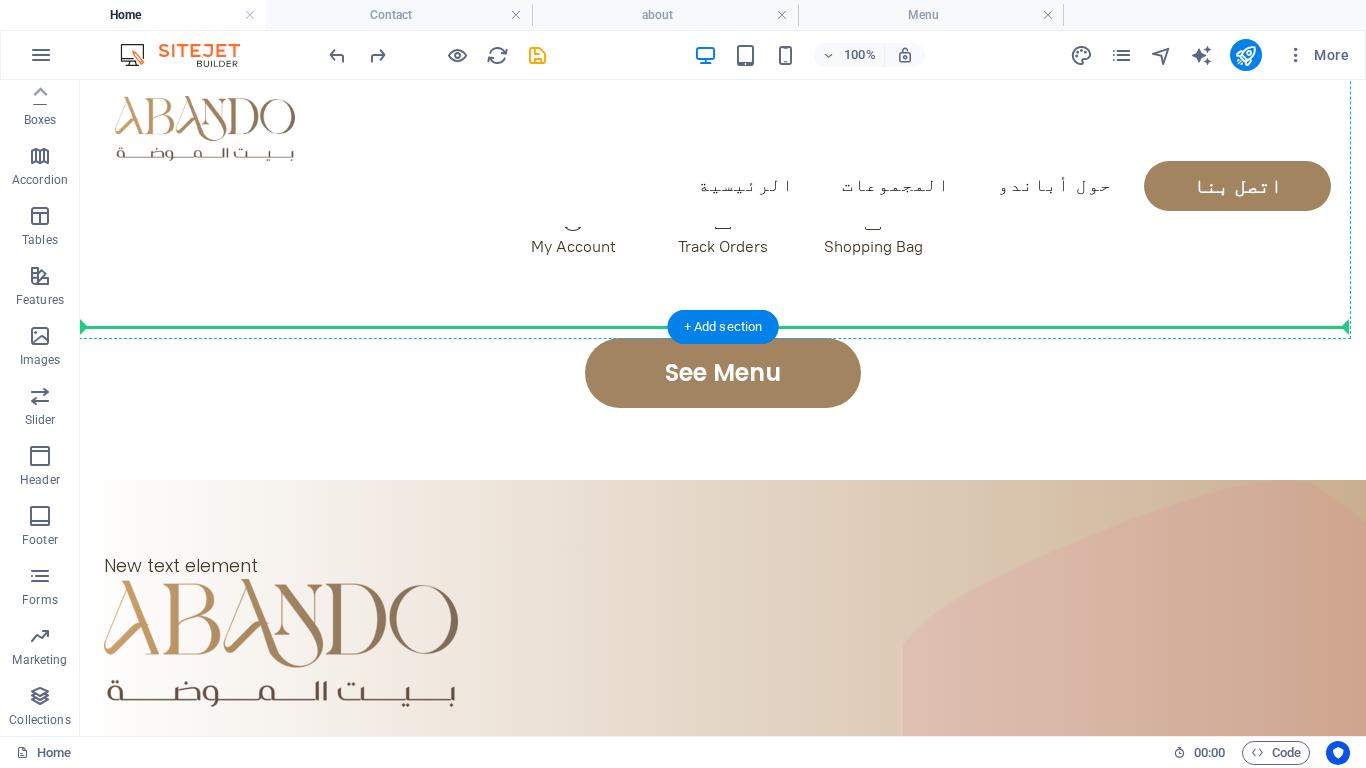 drag, startPoint x: 209, startPoint y: 420, endPoint x: 233, endPoint y: 203, distance: 218.32315 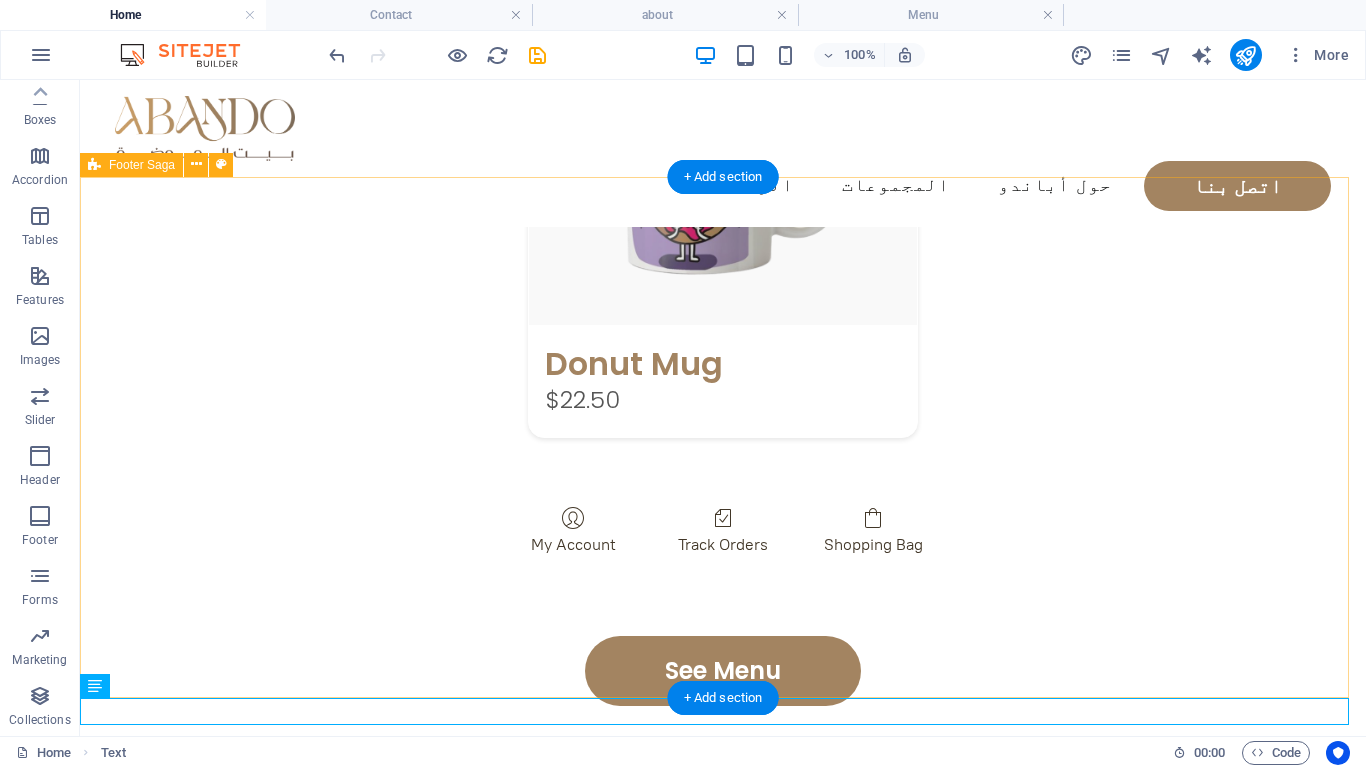 scroll, scrollTop: 2940, scrollLeft: 0, axis: vertical 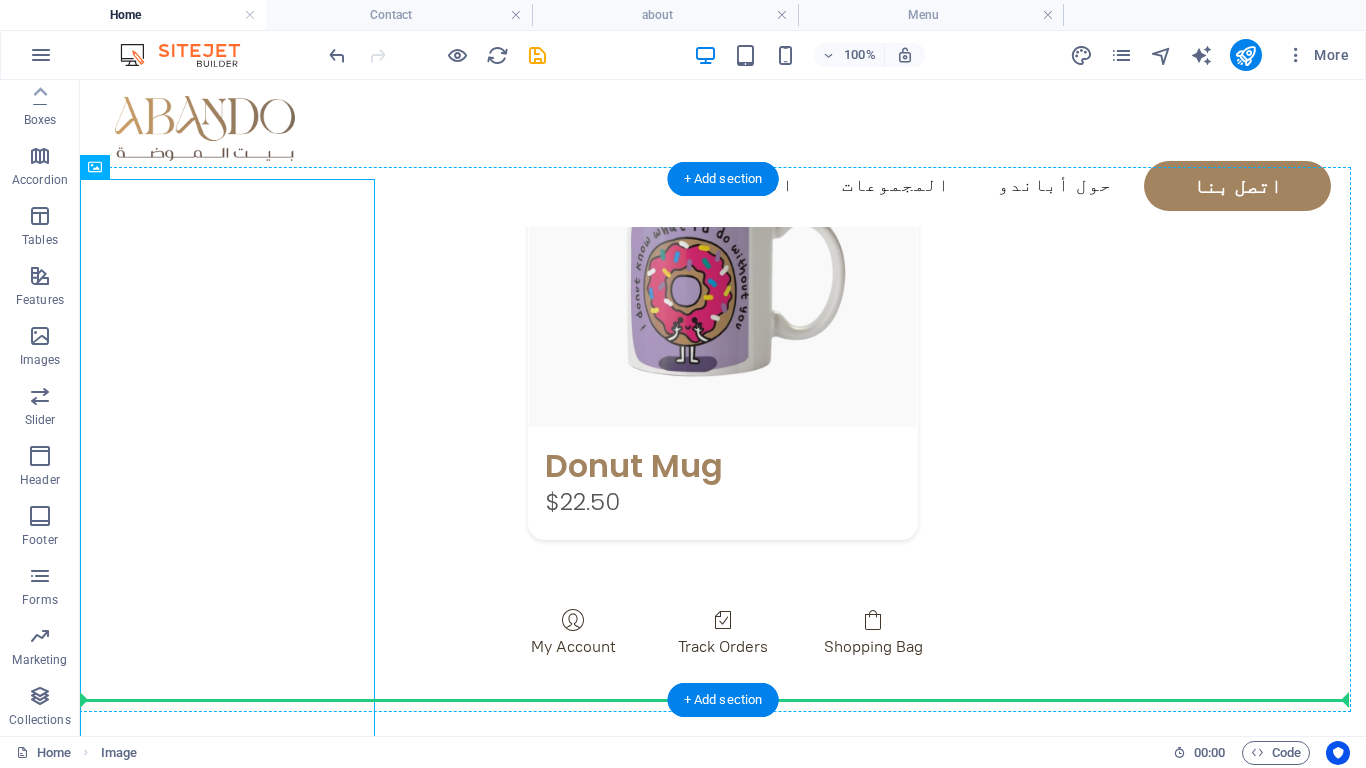 drag, startPoint x: 192, startPoint y: 712, endPoint x: 455, endPoint y: 563, distance: 302.27472 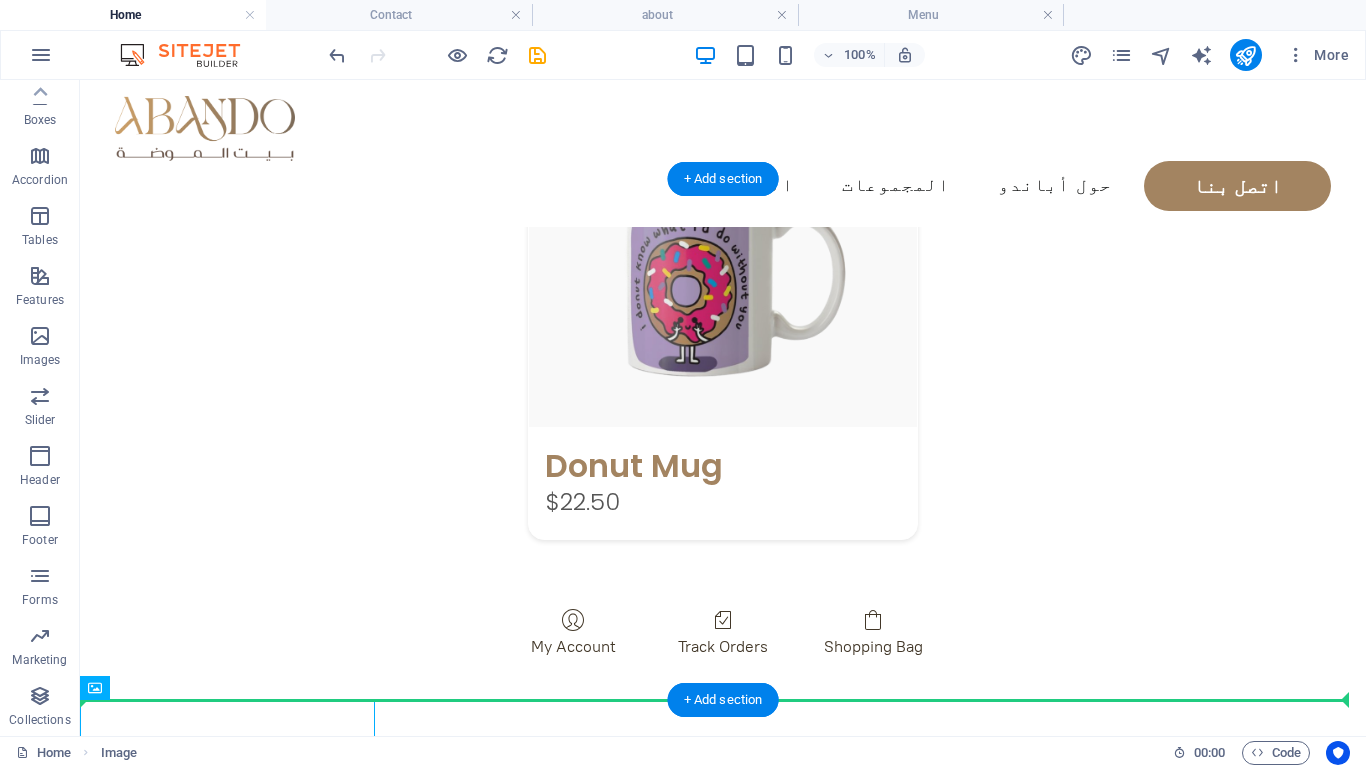 drag, startPoint x: 145, startPoint y: 620, endPoint x: 187, endPoint y: 604, distance: 44.94441 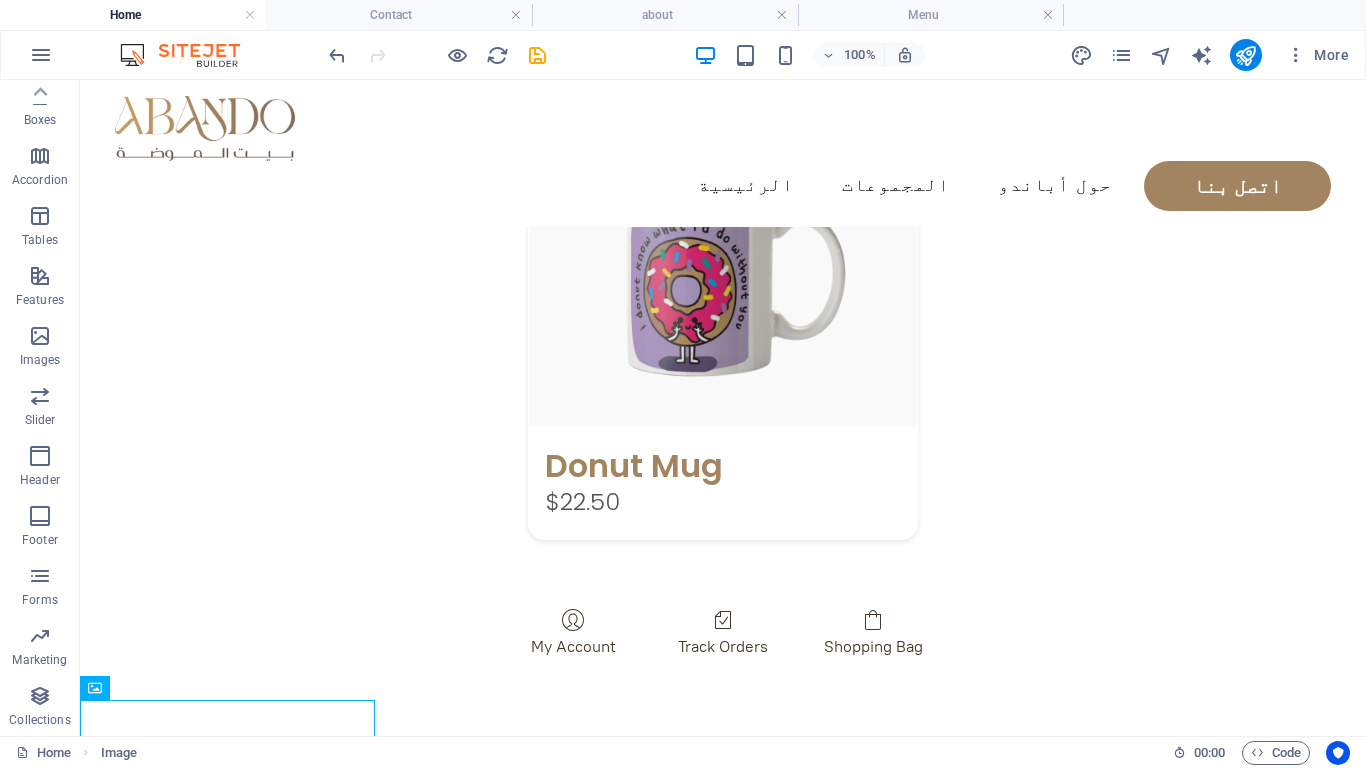scroll, scrollTop: 2952, scrollLeft: 0, axis: vertical 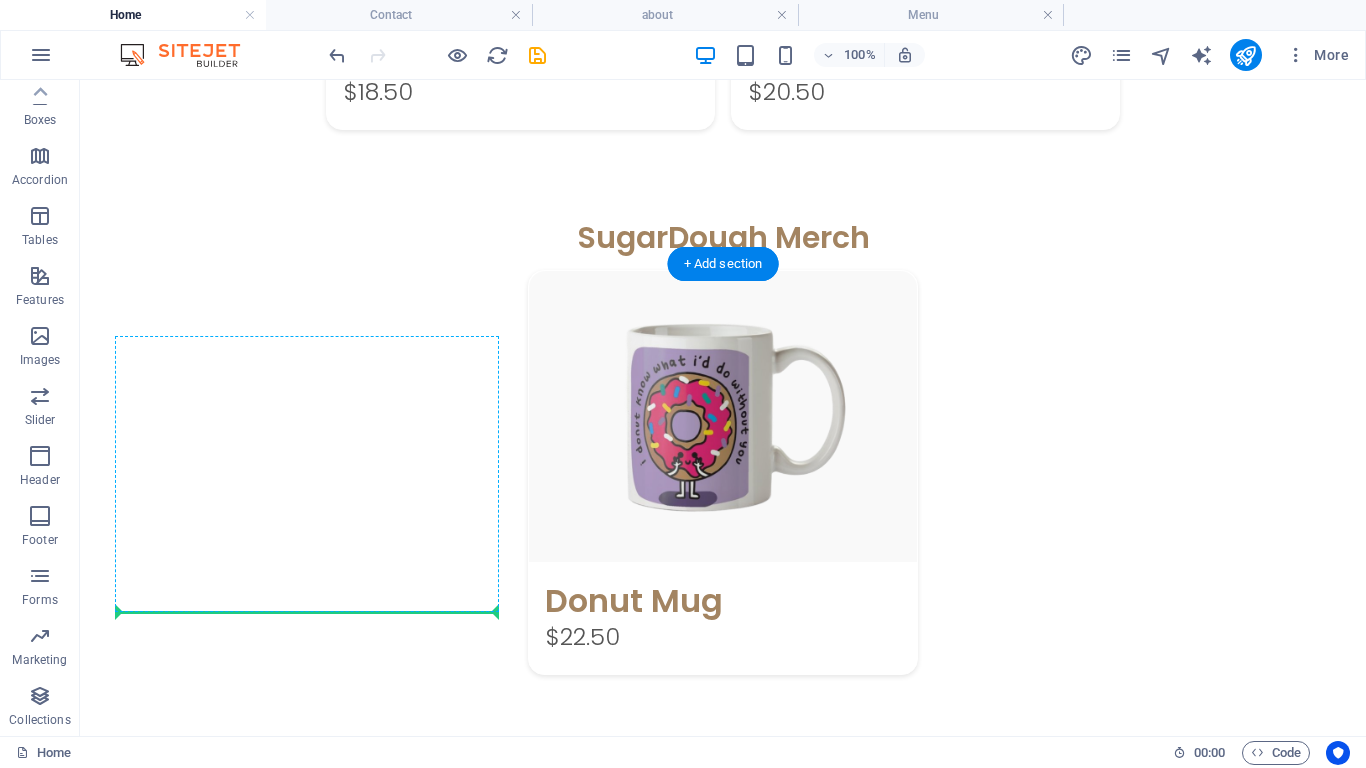 drag, startPoint x: 69, startPoint y: 705, endPoint x: 232, endPoint y: 600, distance: 193.89172 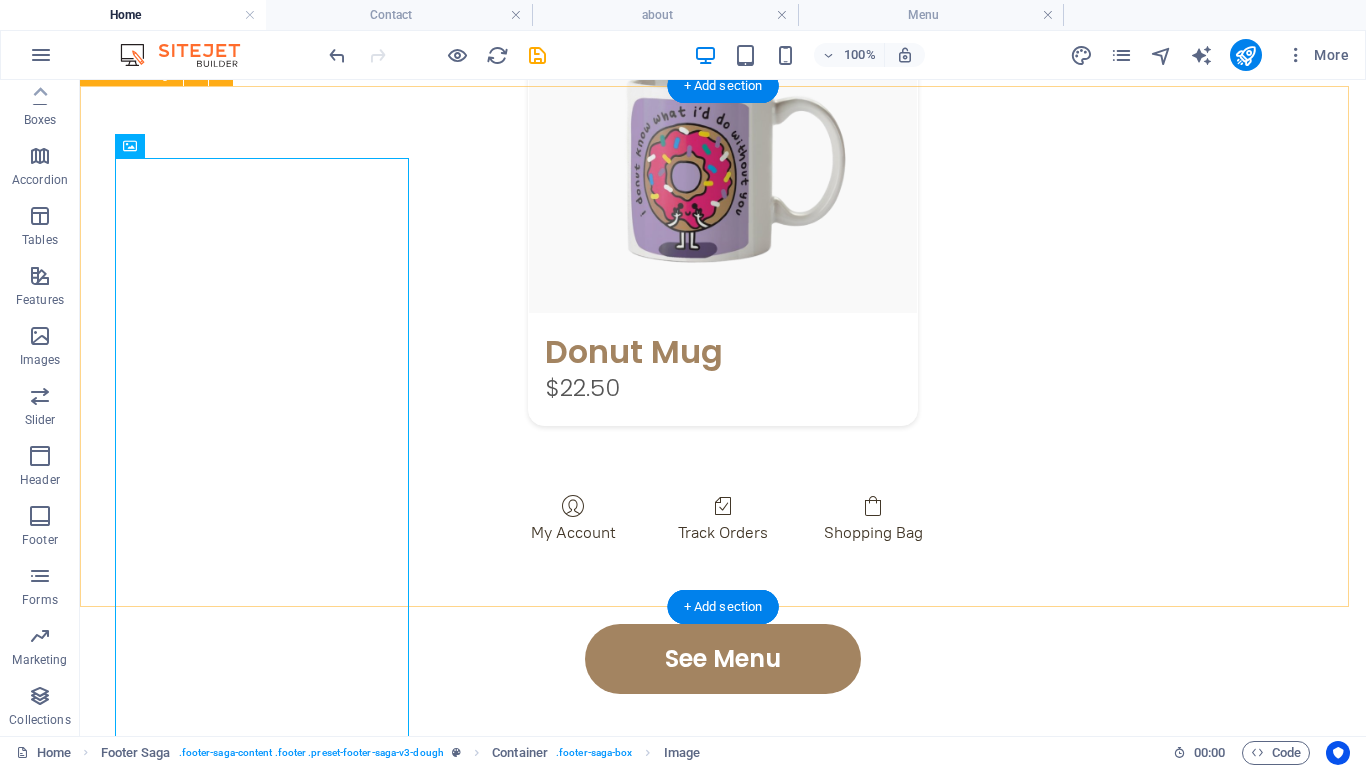 scroll, scrollTop: 3252, scrollLeft: 0, axis: vertical 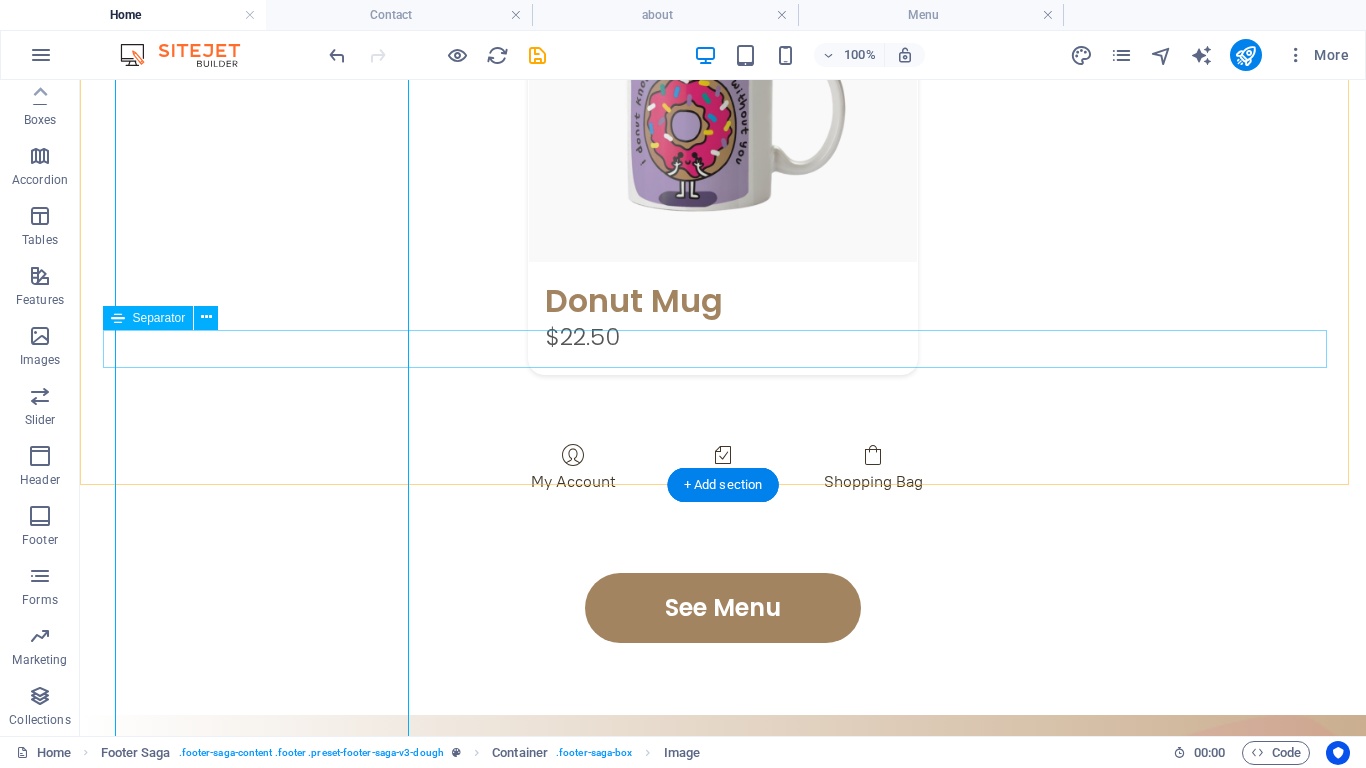 click at bounding box center (704, 1438) 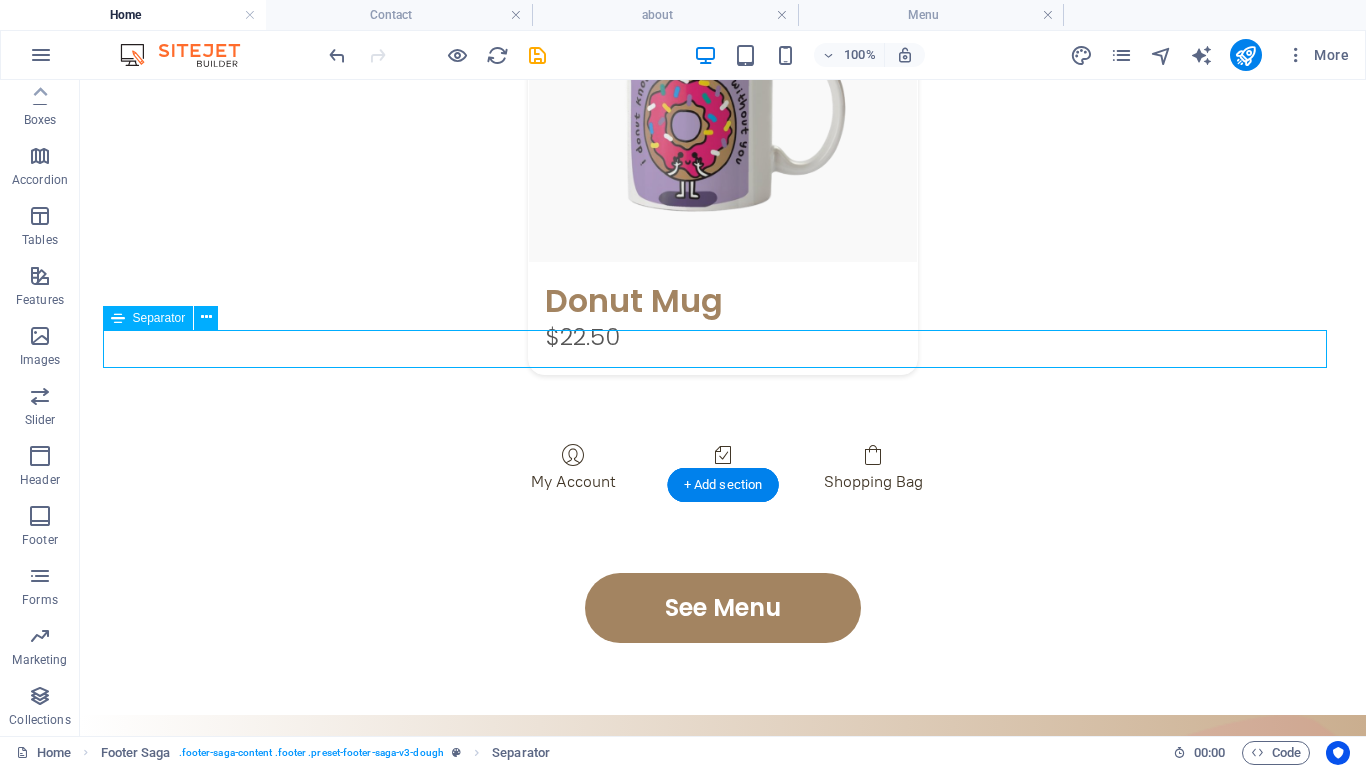 click at bounding box center (704, 1438) 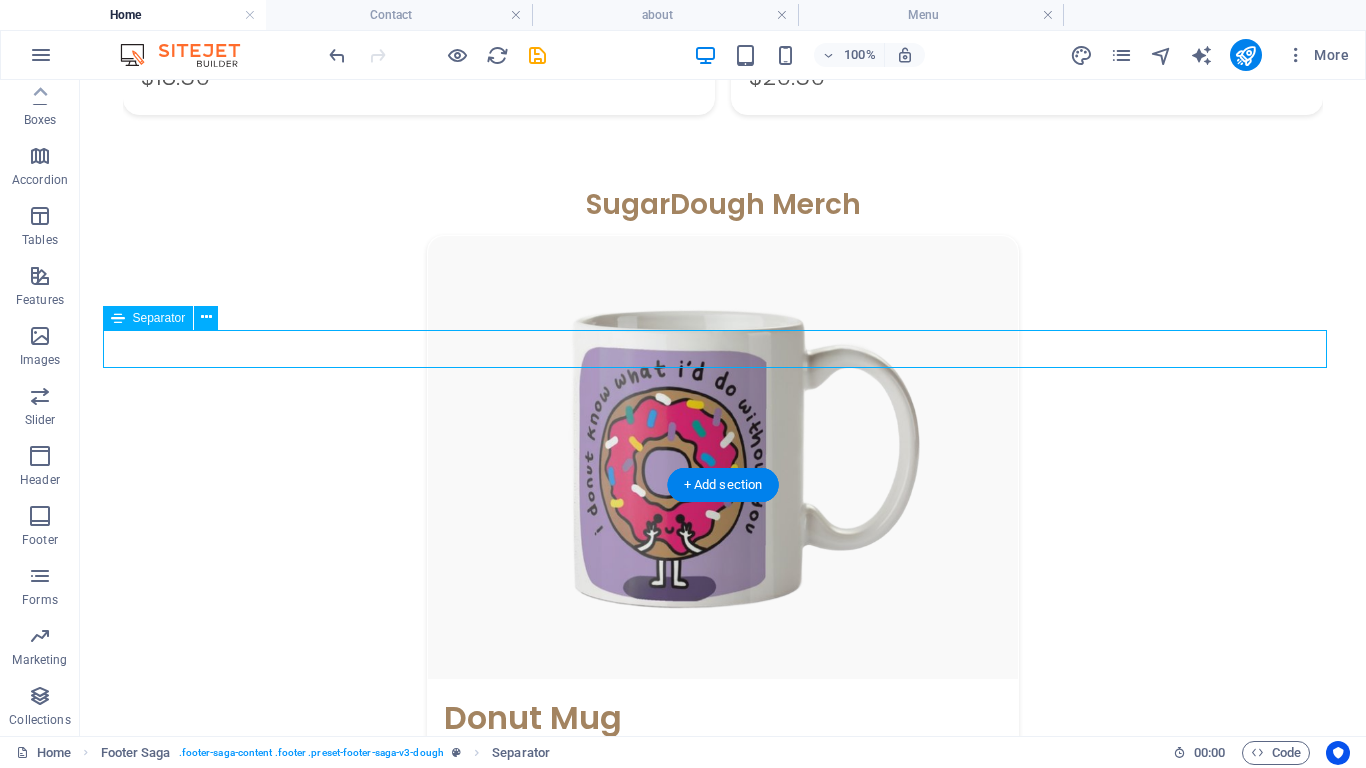 select on "%" 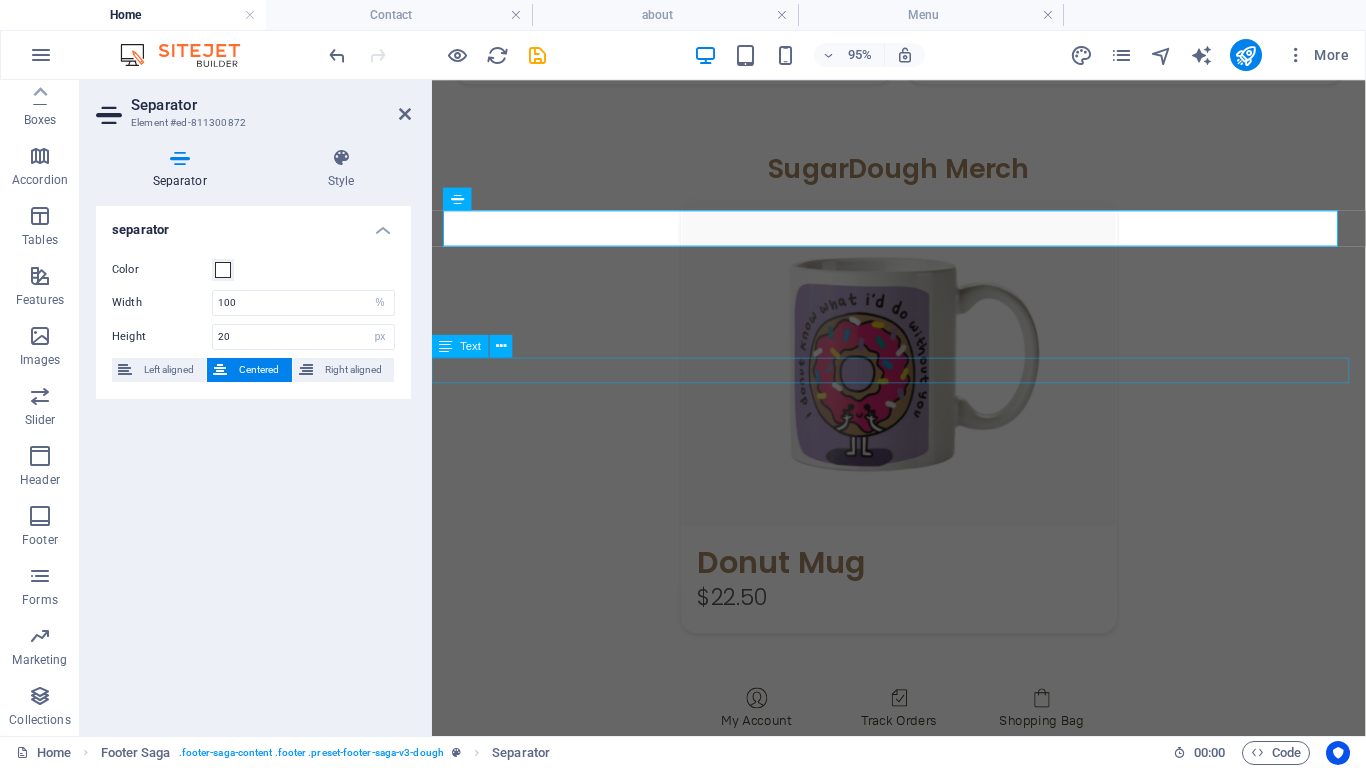 scroll, scrollTop: 3397, scrollLeft: 0, axis: vertical 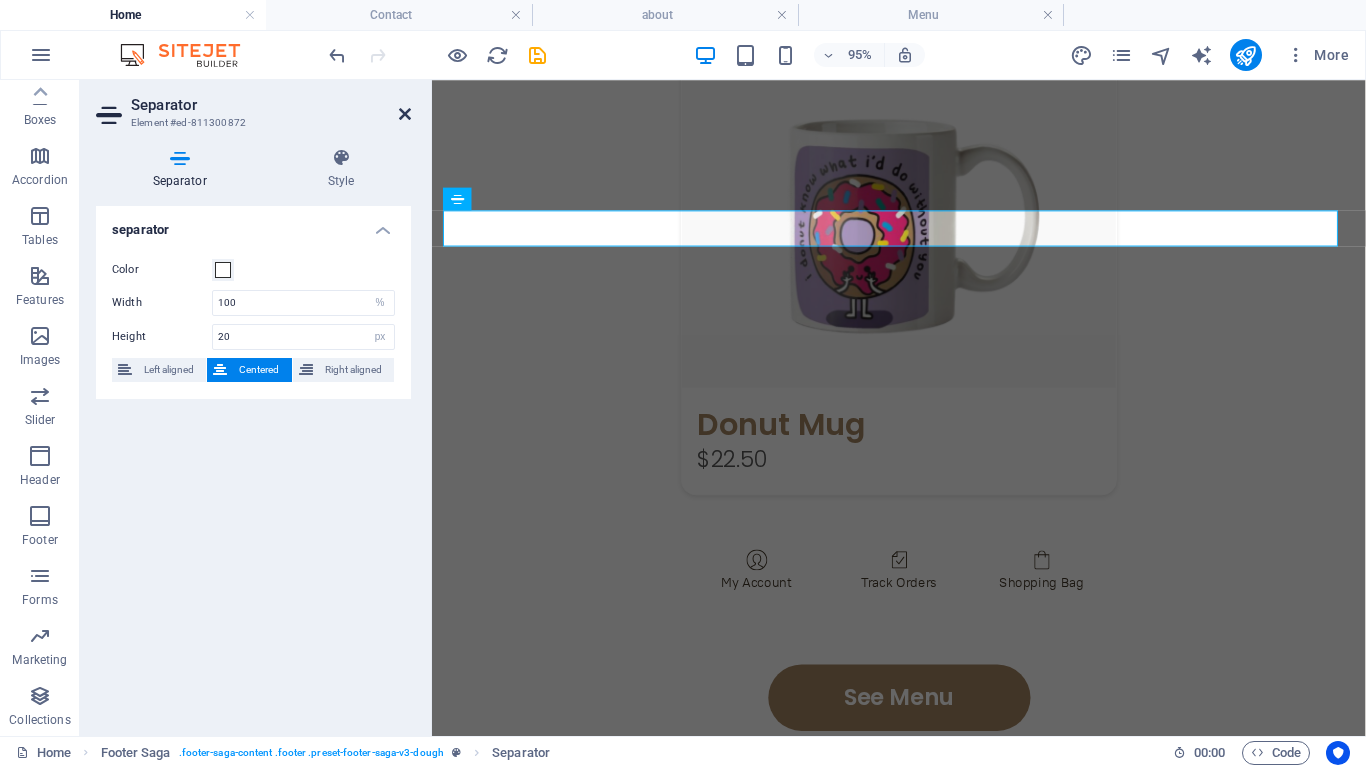click at bounding box center (405, 114) 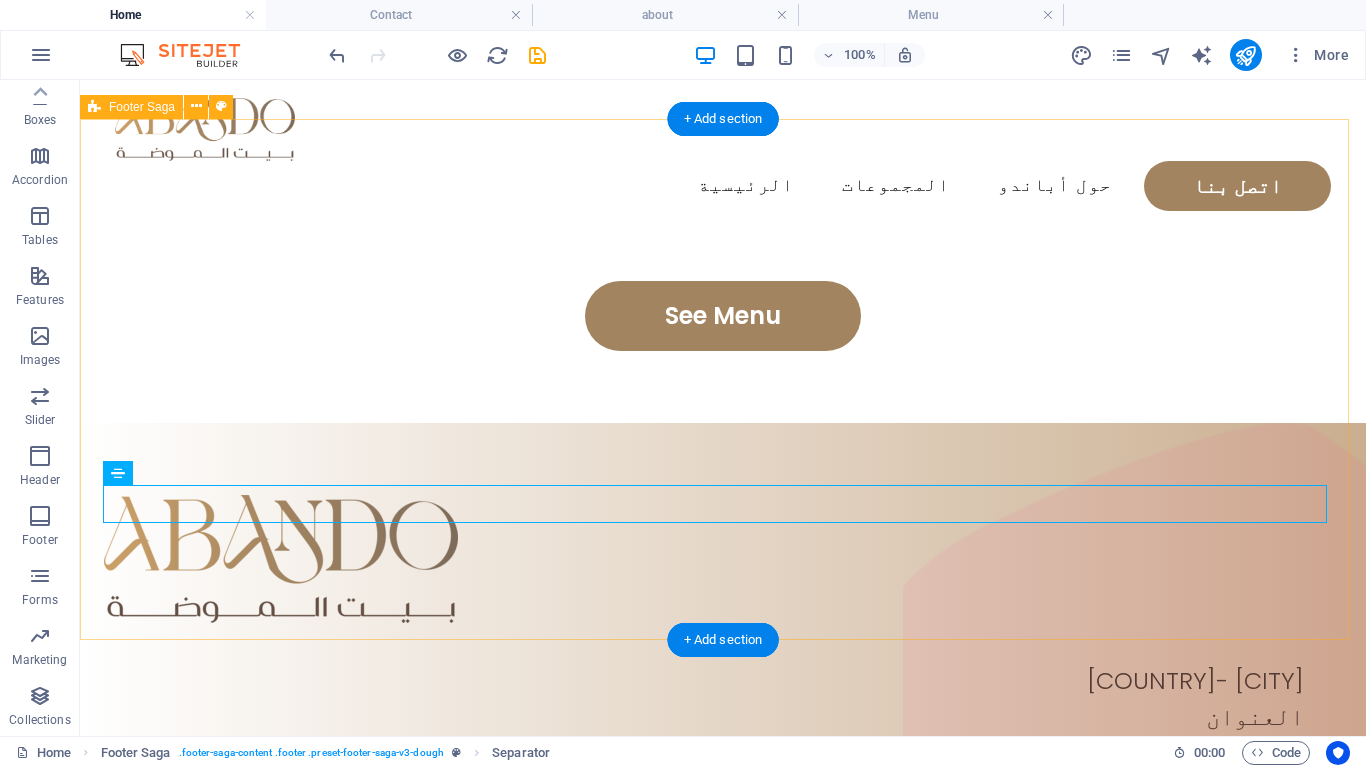 scroll, scrollTop: 3000, scrollLeft: 0, axis: vertical 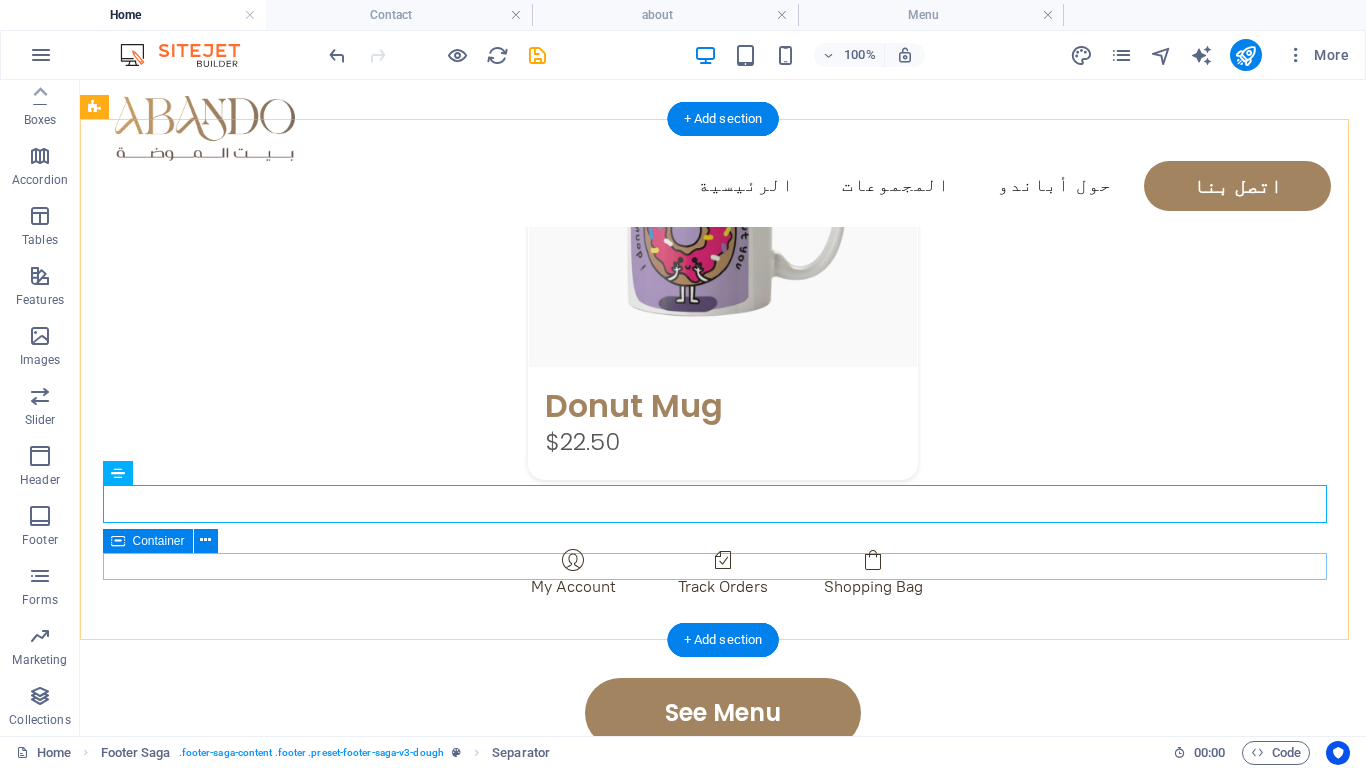 click on "Legal Notice  |  Privacy Policy" at bounding box center [704, 1608] 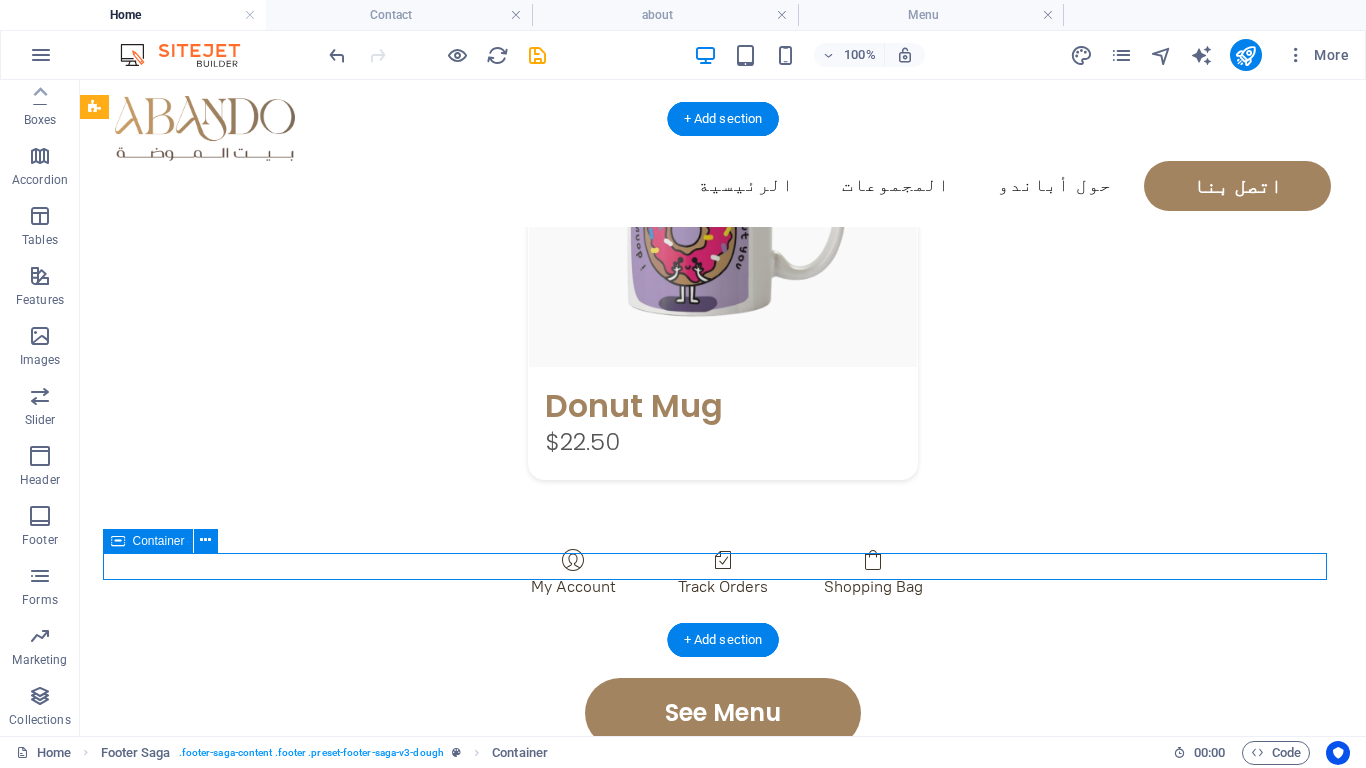 click on "Legal Notice  |  Privacy Policy" at bounding box center [704, 1608] 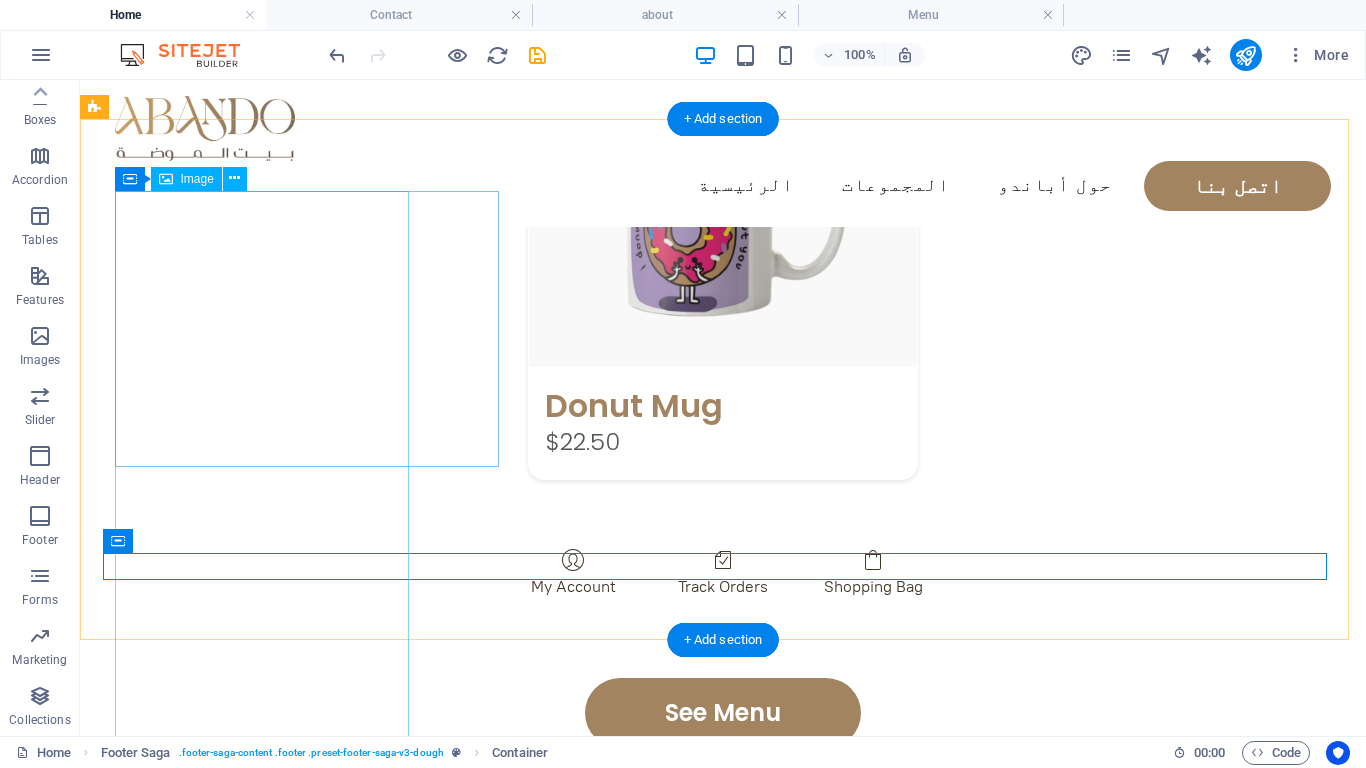 click at bounding box center [227, 1668] 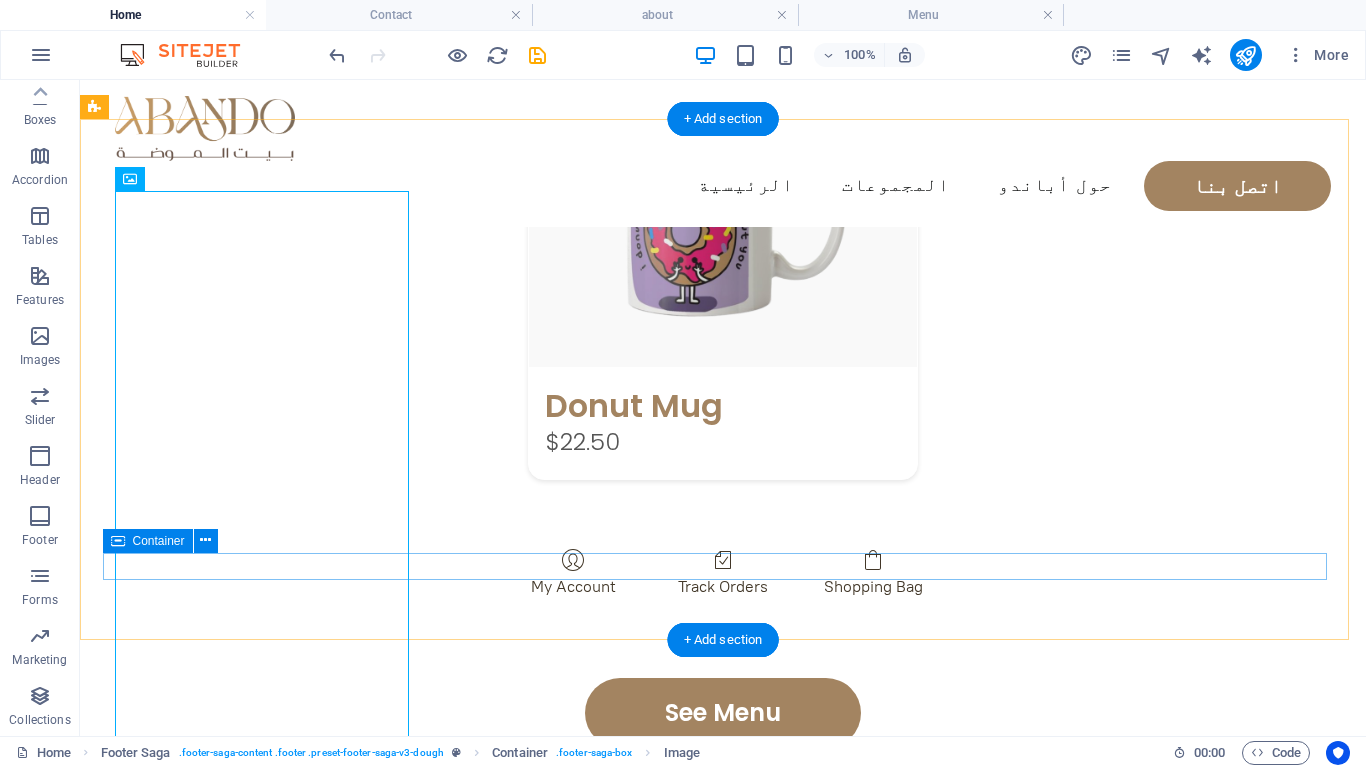 click on "Legal Notice  |  Privacy Policy" at bounding box center (704, 1608) 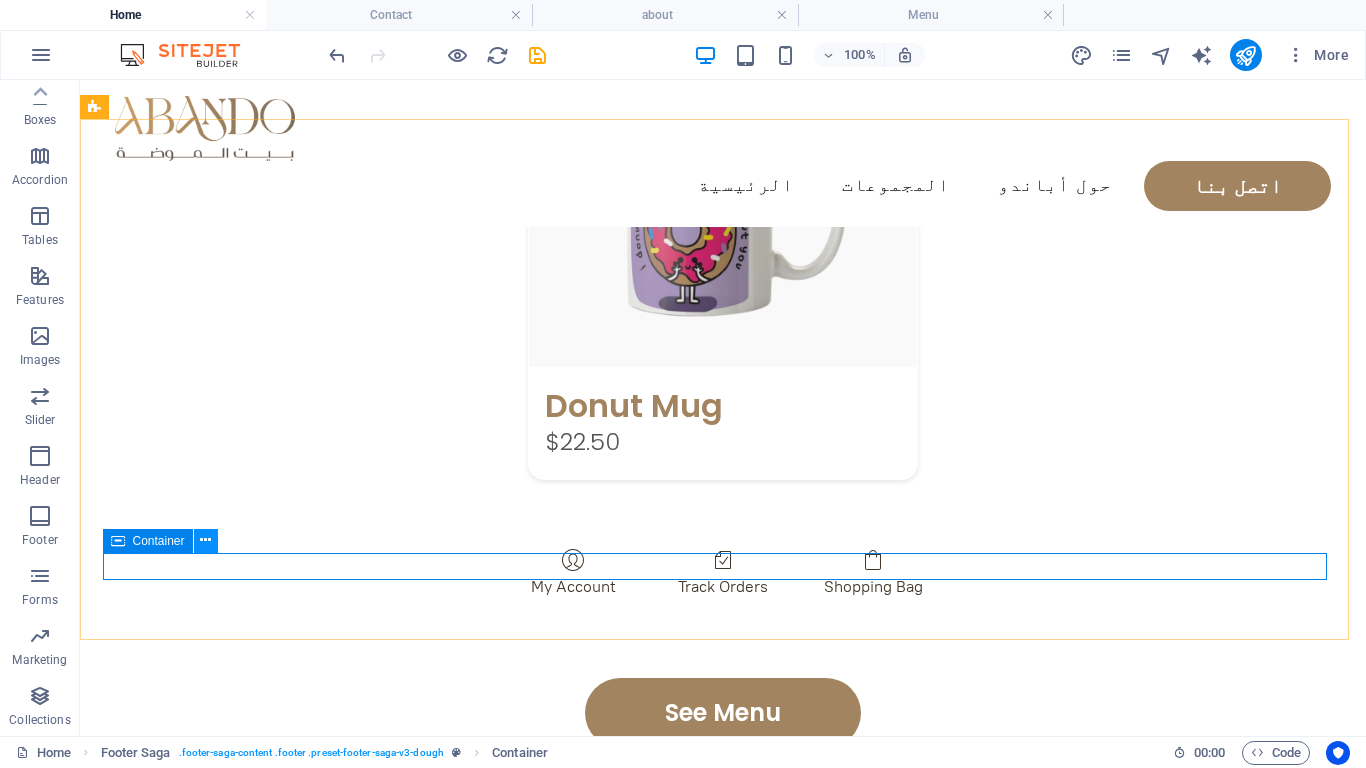 click at bounding box center (205, 540) 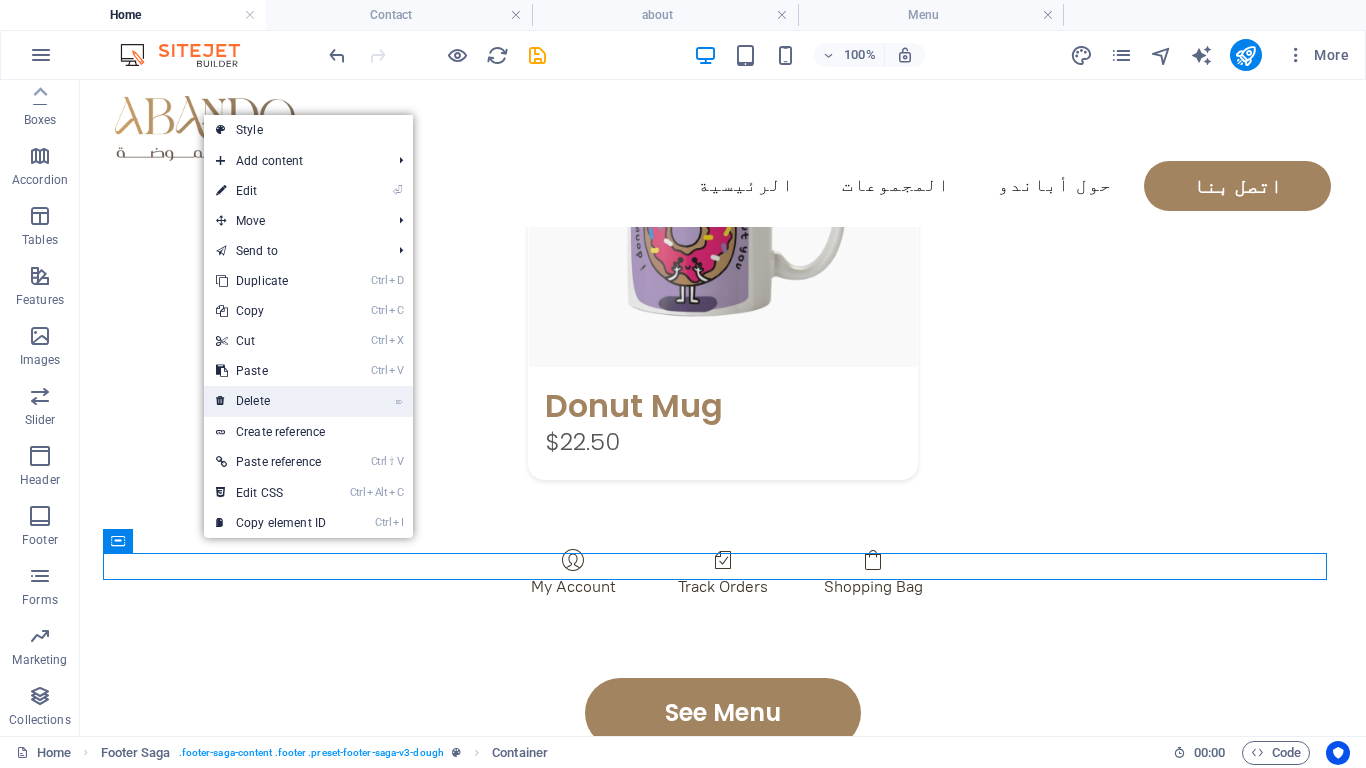 click on "⌦  Delete" at bounding box center [271, 401] 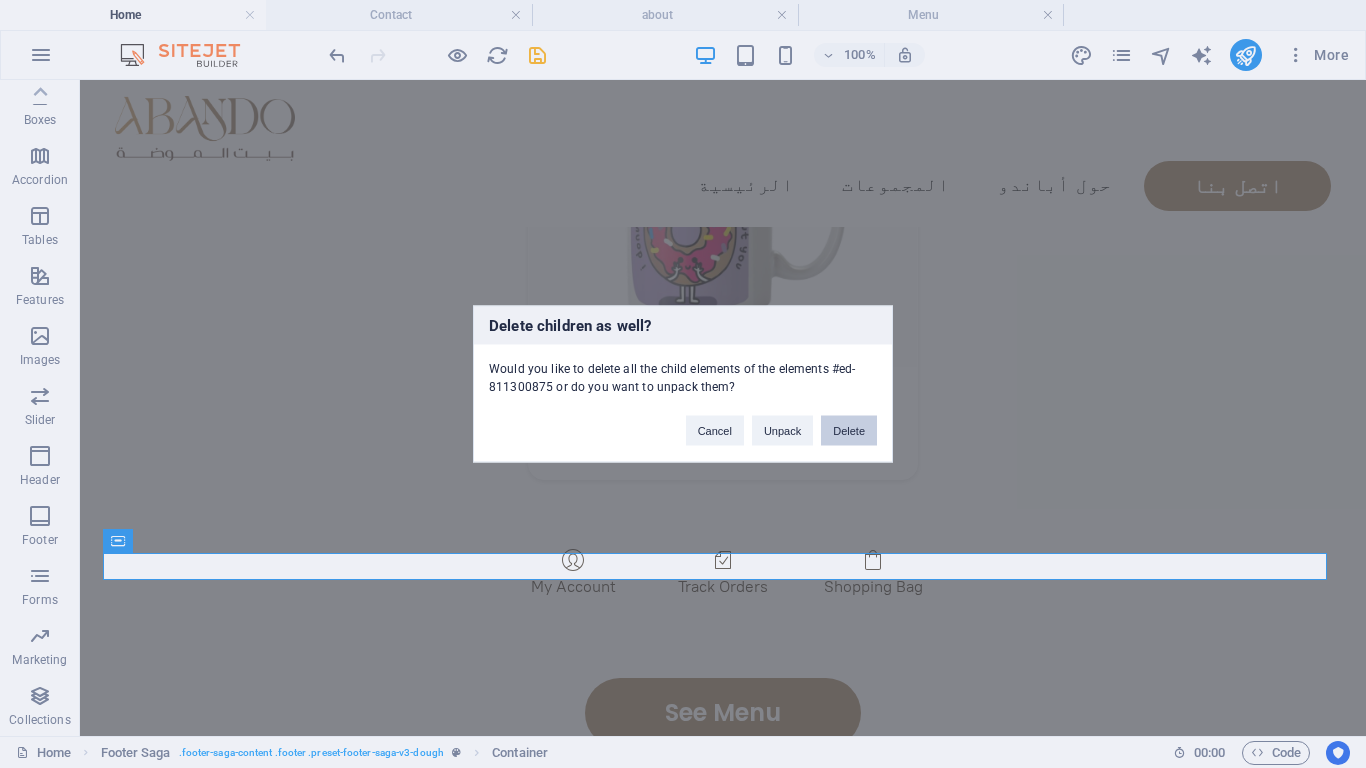 click on "Delete" at bounding box center [849, 431] 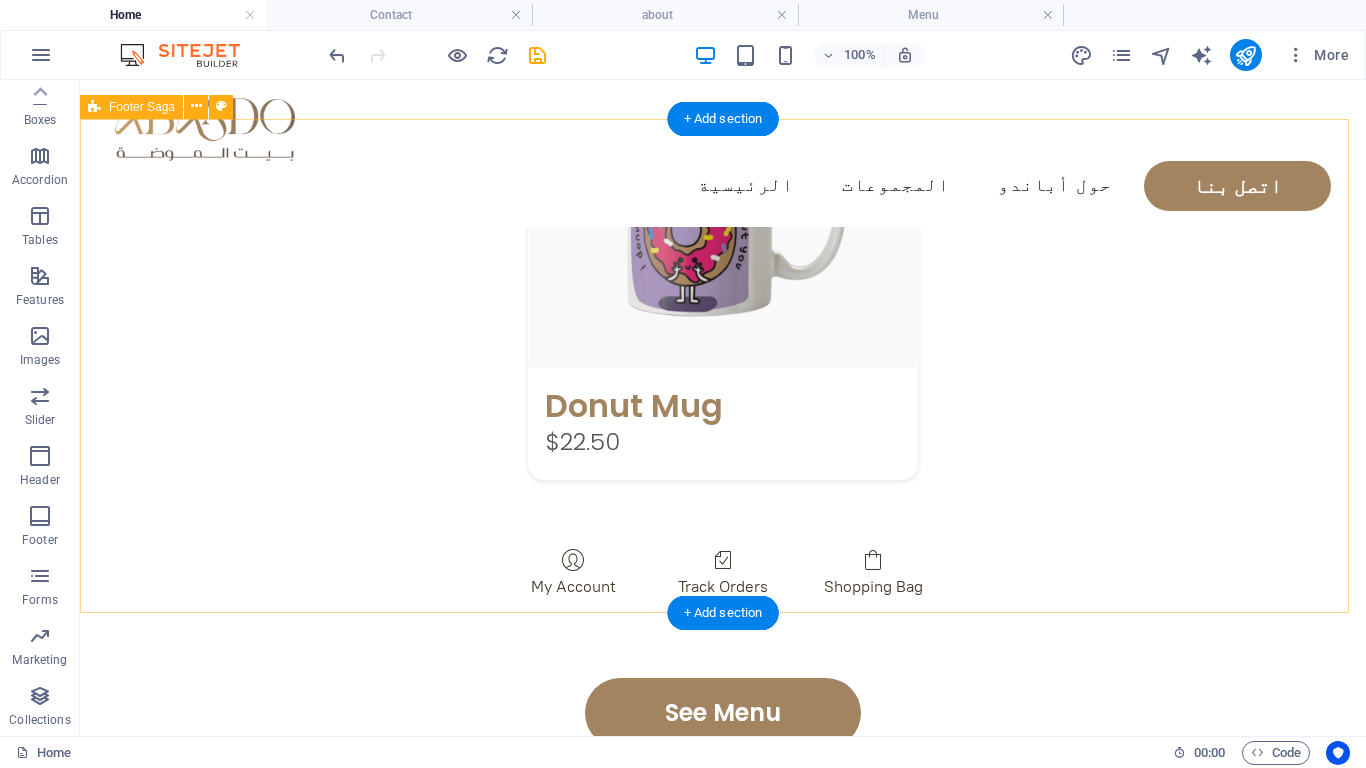 click on "[COUNTRY]- [CITY]        العنوان         الرقم Home About Menu Location Catering Facebook Twitter Youtube" at bounding box center (723, 1231) 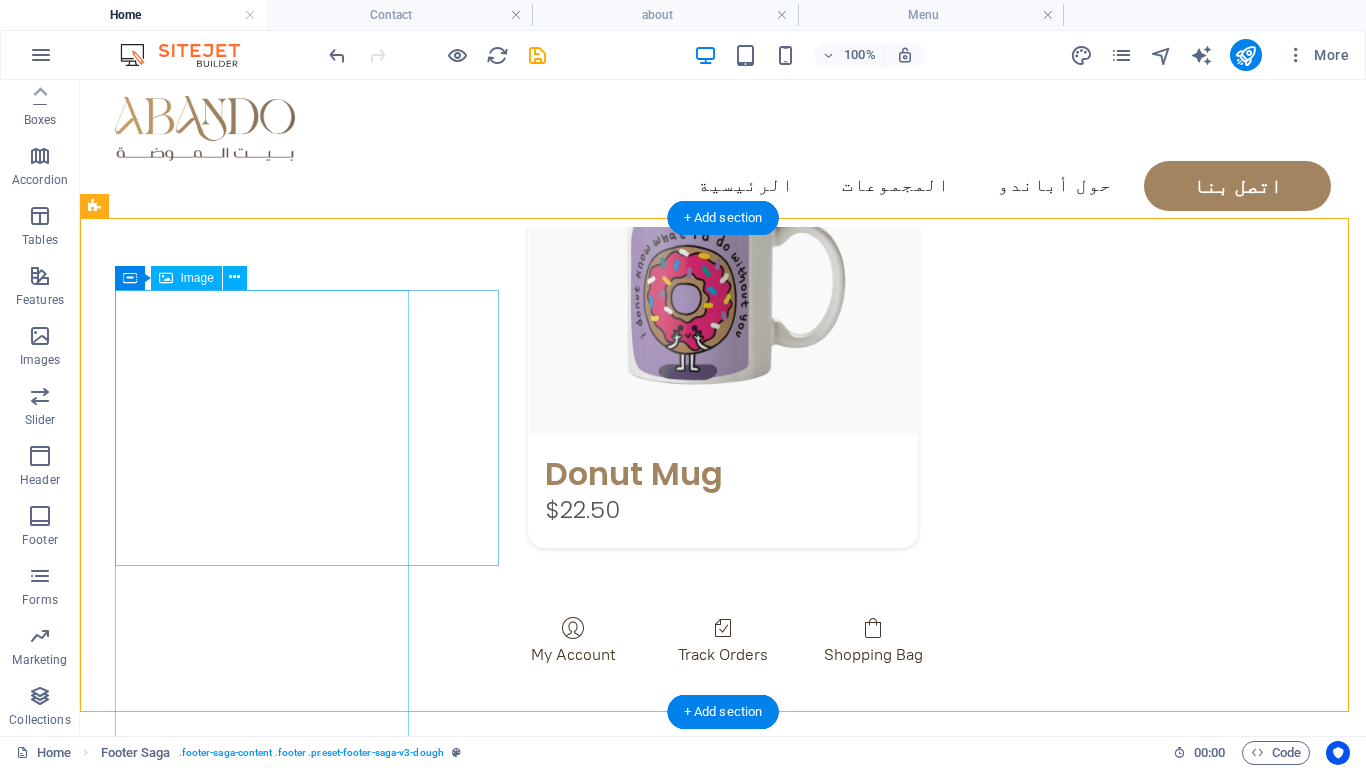 scroll, scrollTop: 2900, scrollLeft: 0, axis: vertical 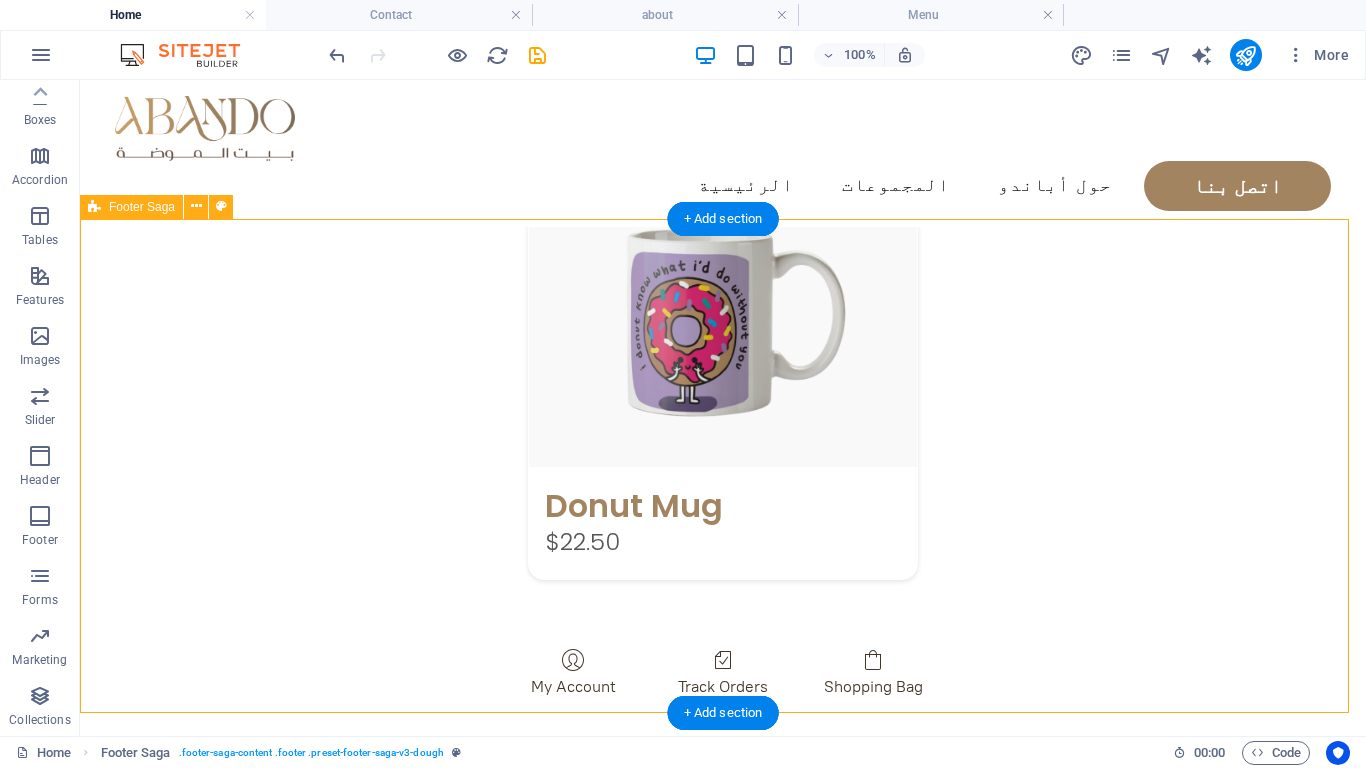 click on "[COUNTRY]- [CITY]        العنوان         الرقم Home About Menu Location Catering Facebook Twitter Youtube" at bounding box center [723, 1331] 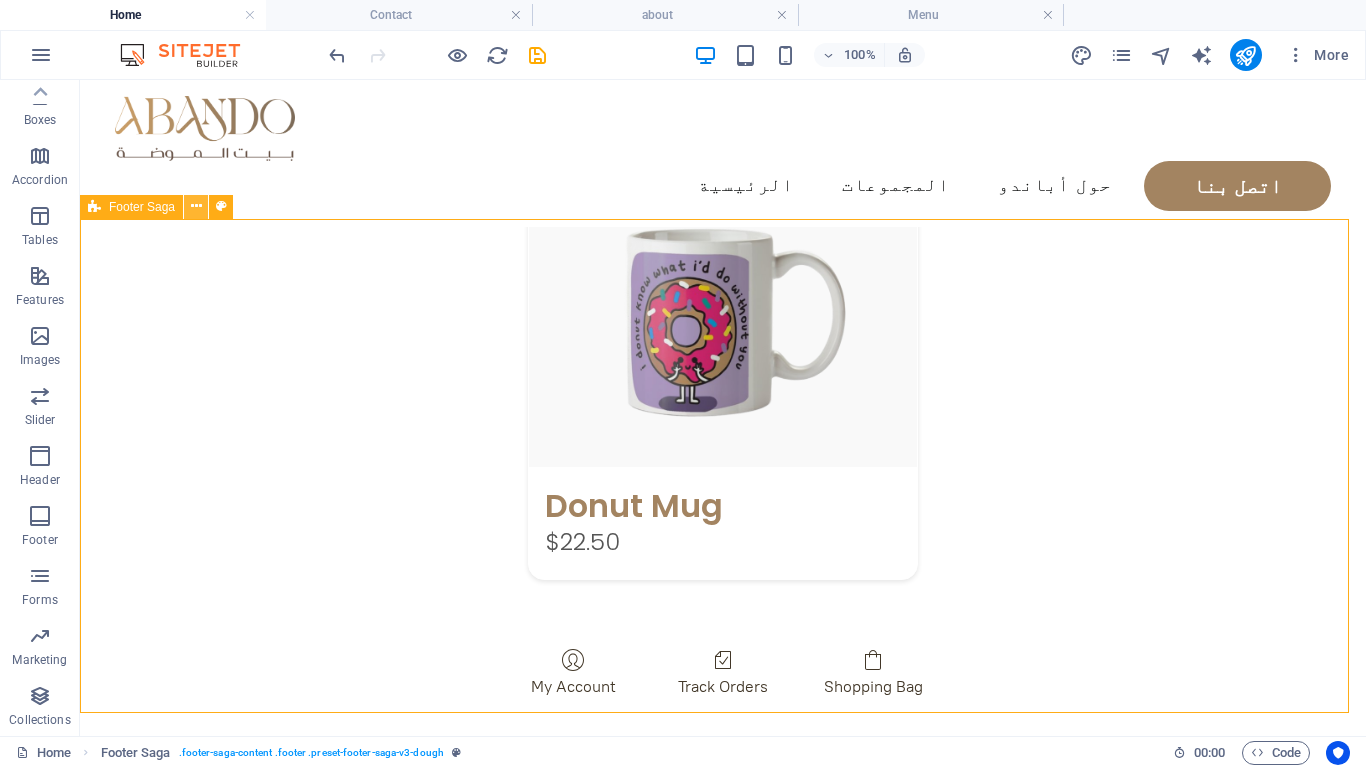 click at bounding box center [196, 206] 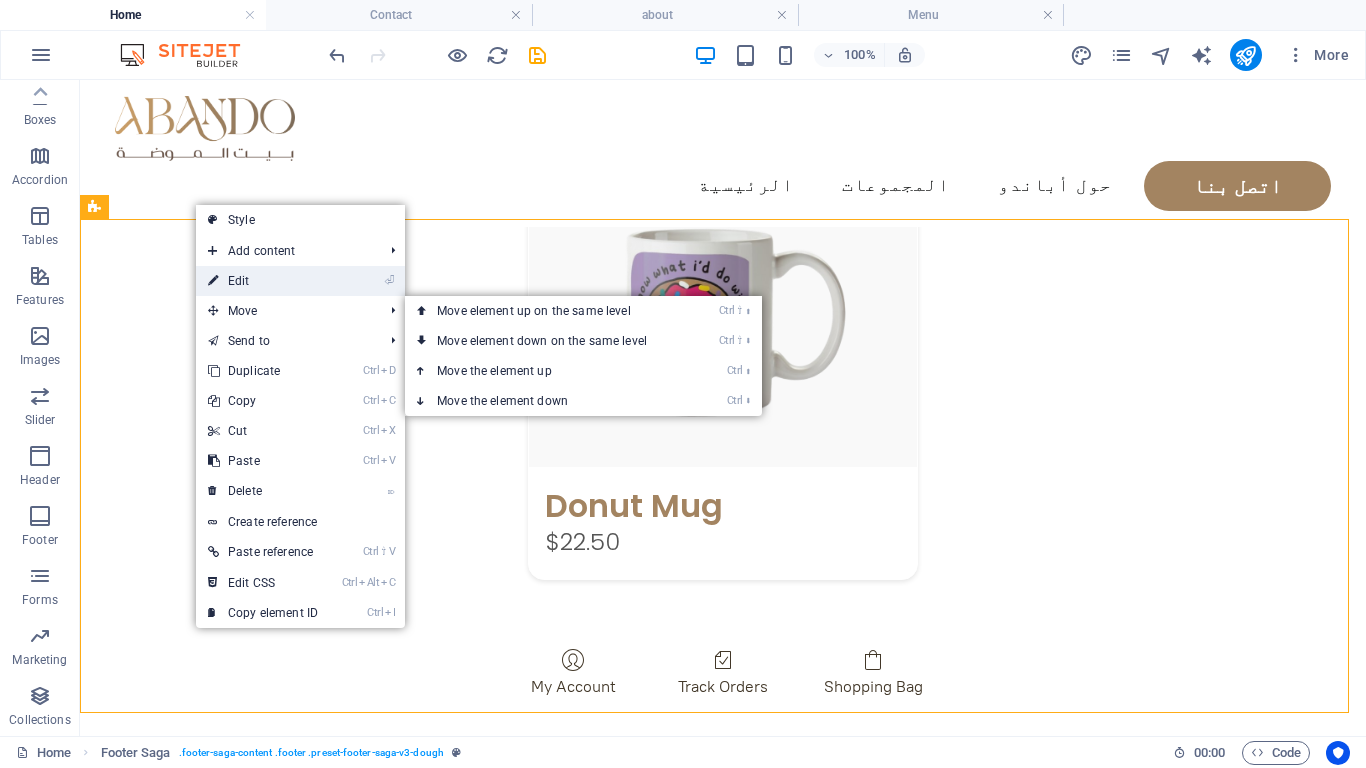 drag, startPoint x: 258, startPoint y: 290, endPoint x: 78, endPoint y: 642, distance: 395.353 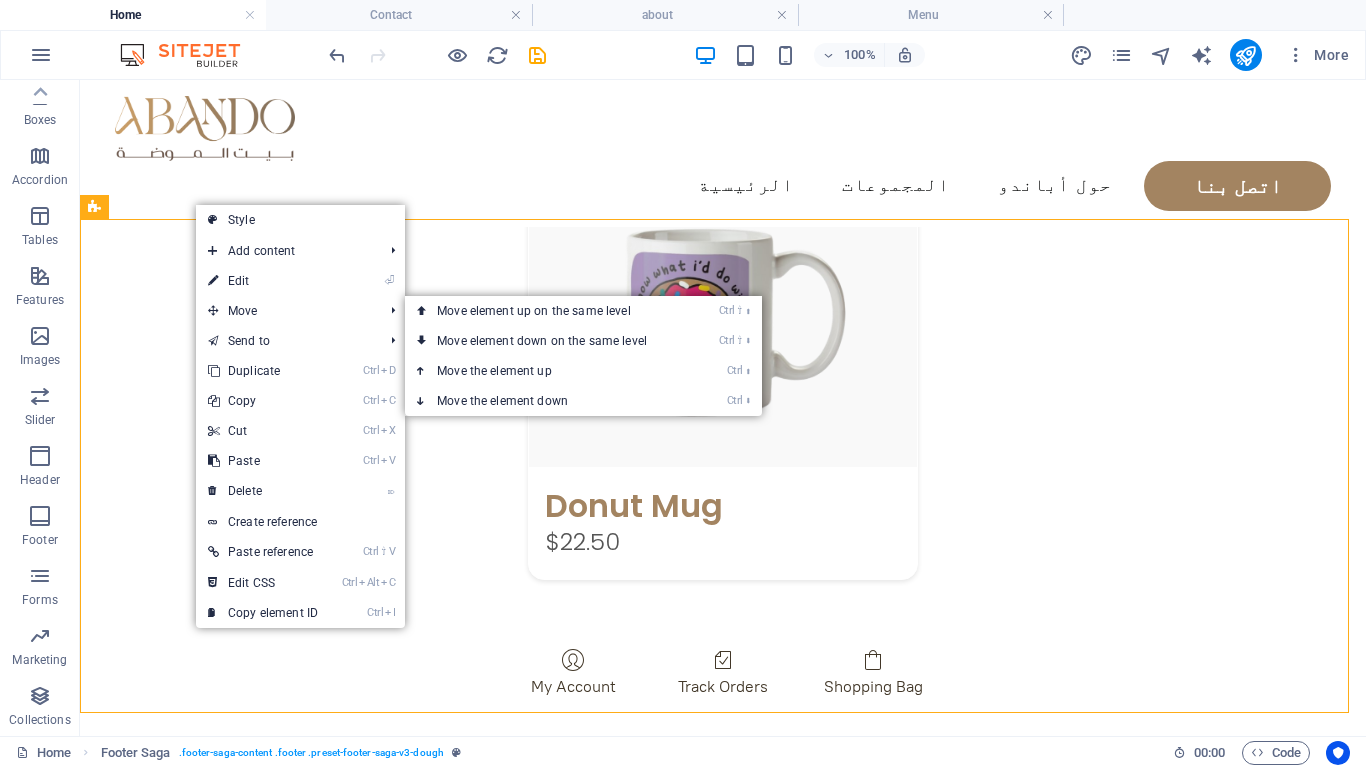 scroll, scrollTop: 2641, scrollLeft: 0, axis: vertical 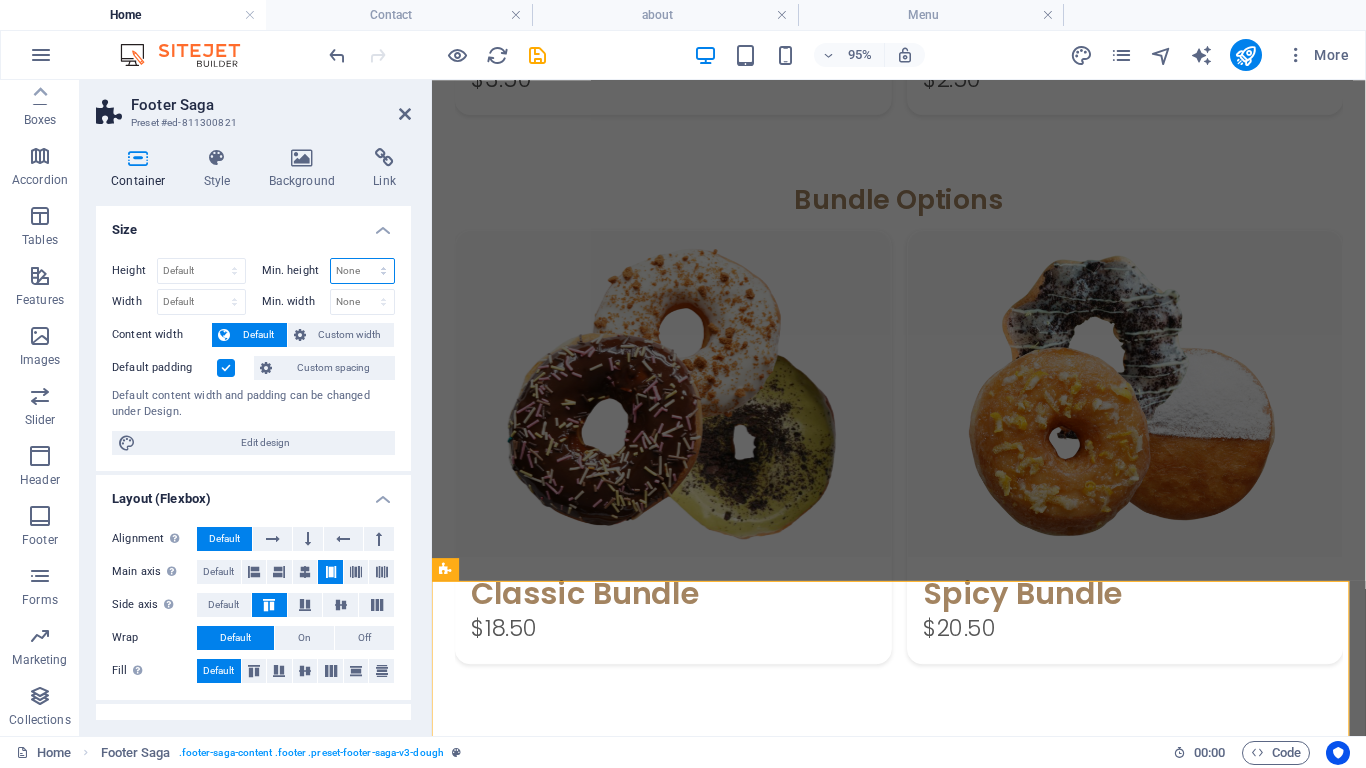 click on "None px rem % vh vw" at bounding box center [363, 271] 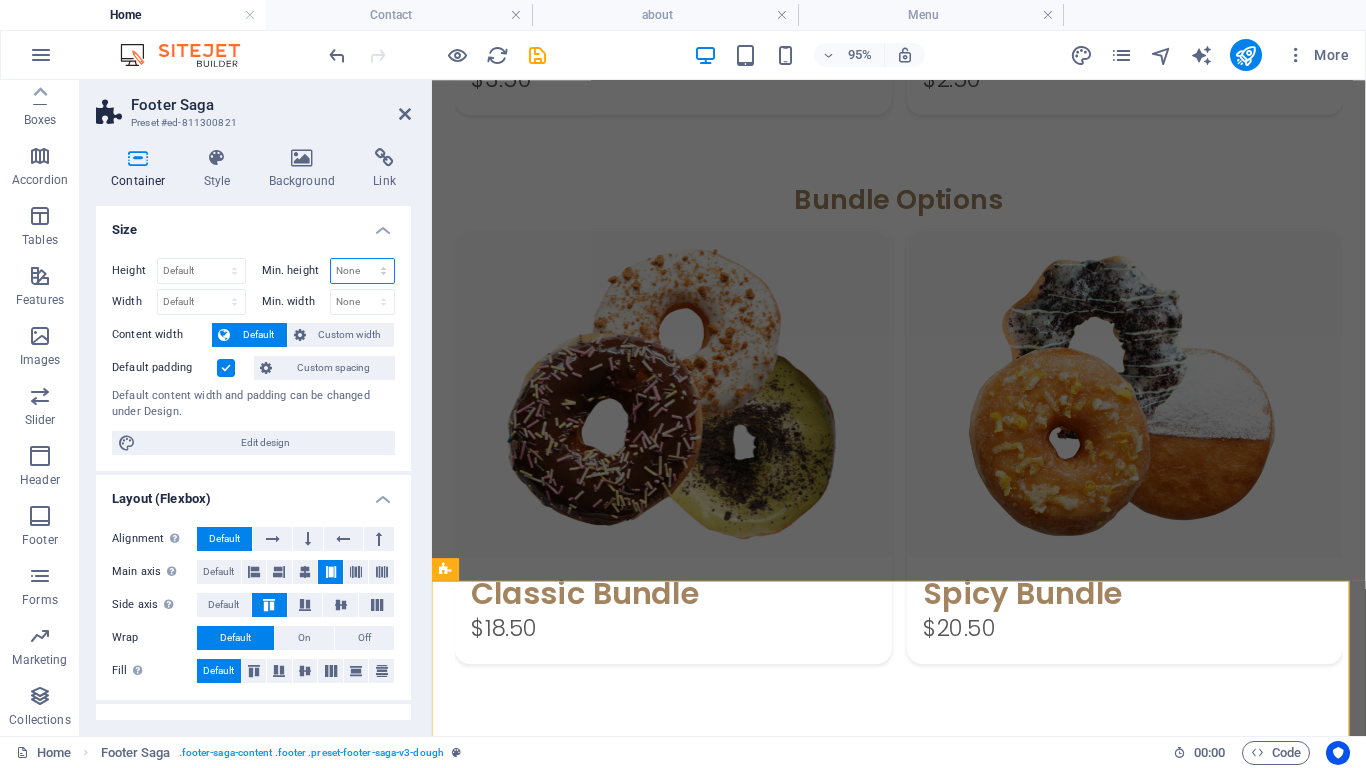 click on "None px rem % vh vw" at bounding box center [363, 271] 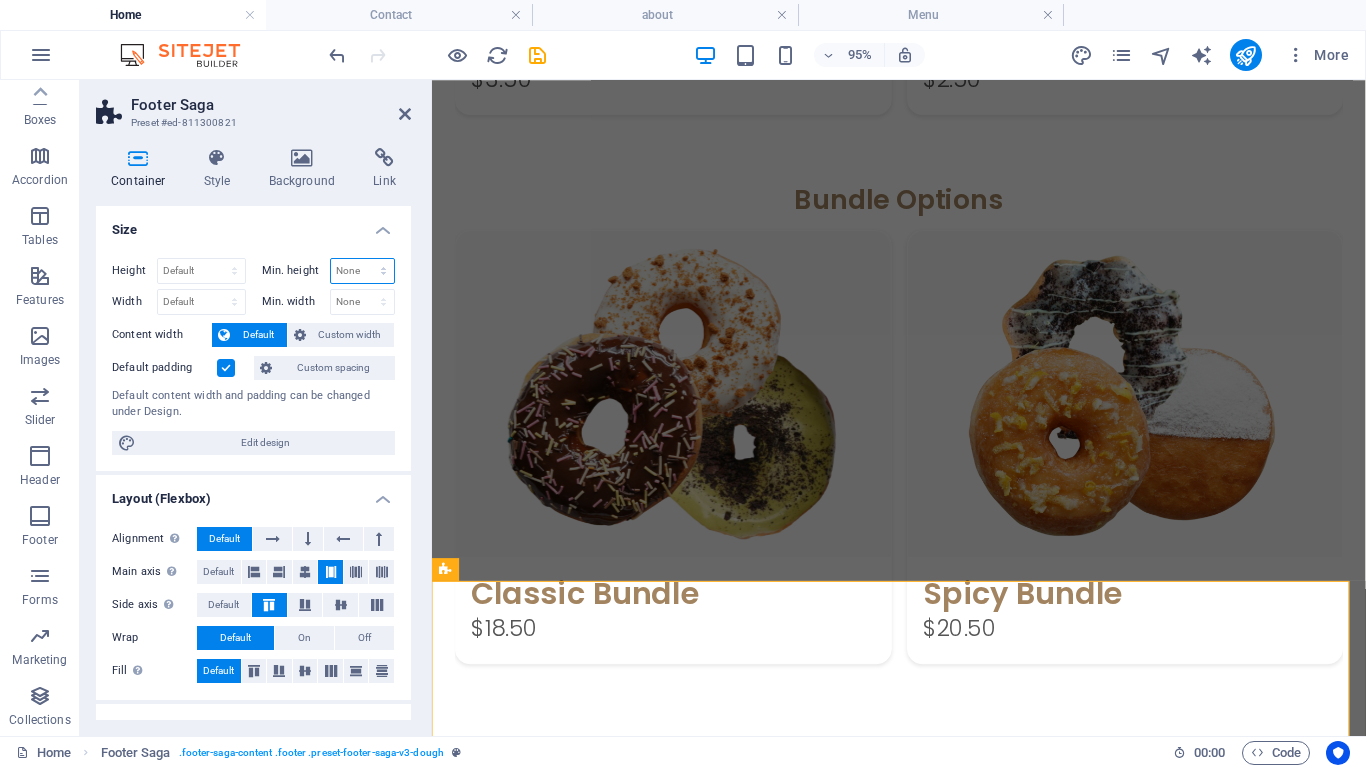 click on "None px rem % vh vw" at bounding box center (363, 271) 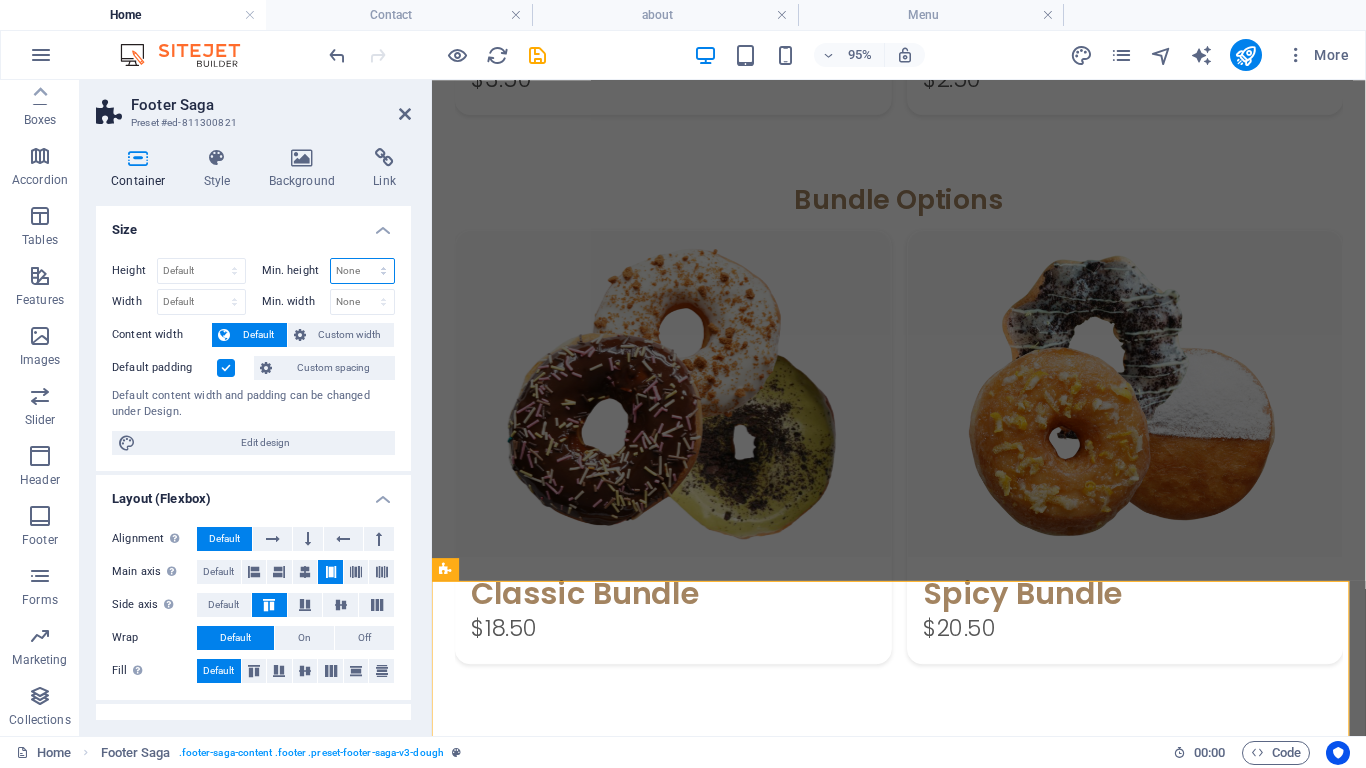 select on "px" 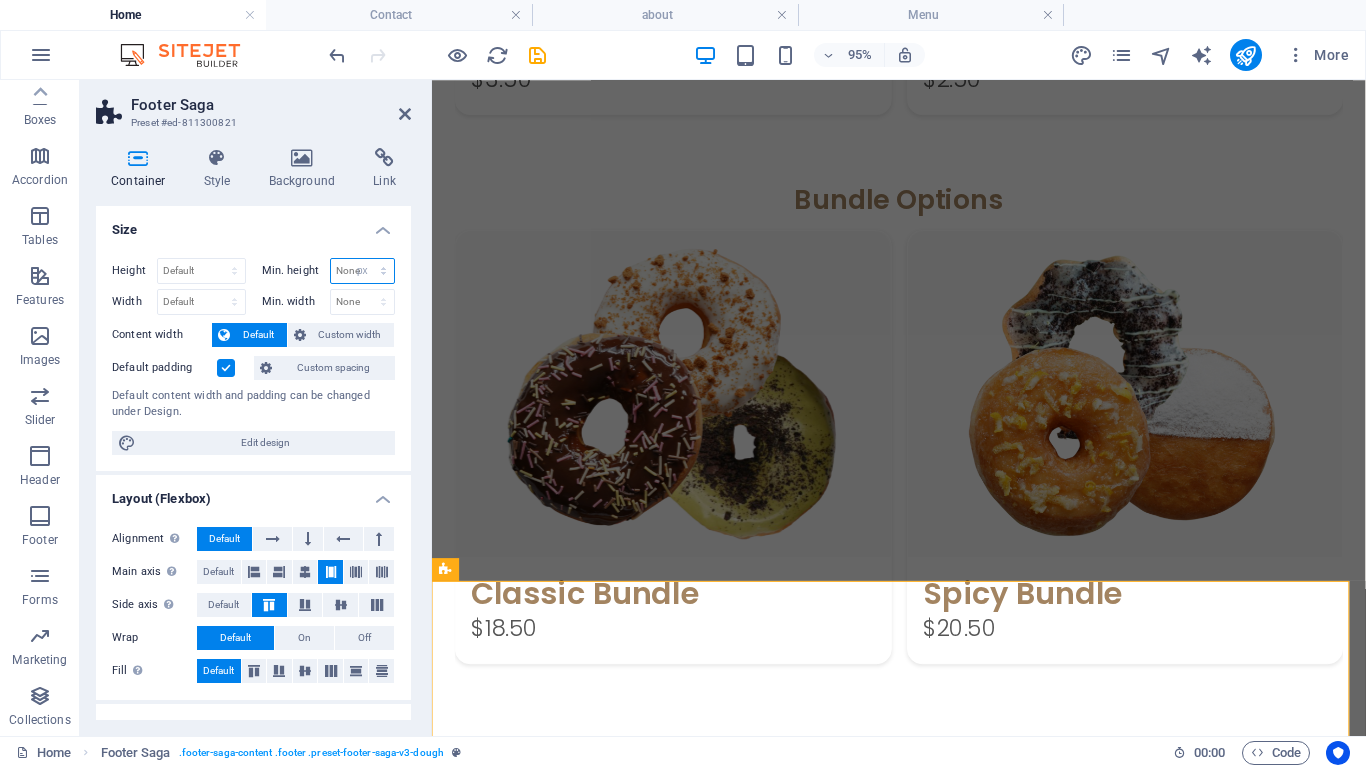 click on "None px rem % vh vw" at bounding box center [363, 271] 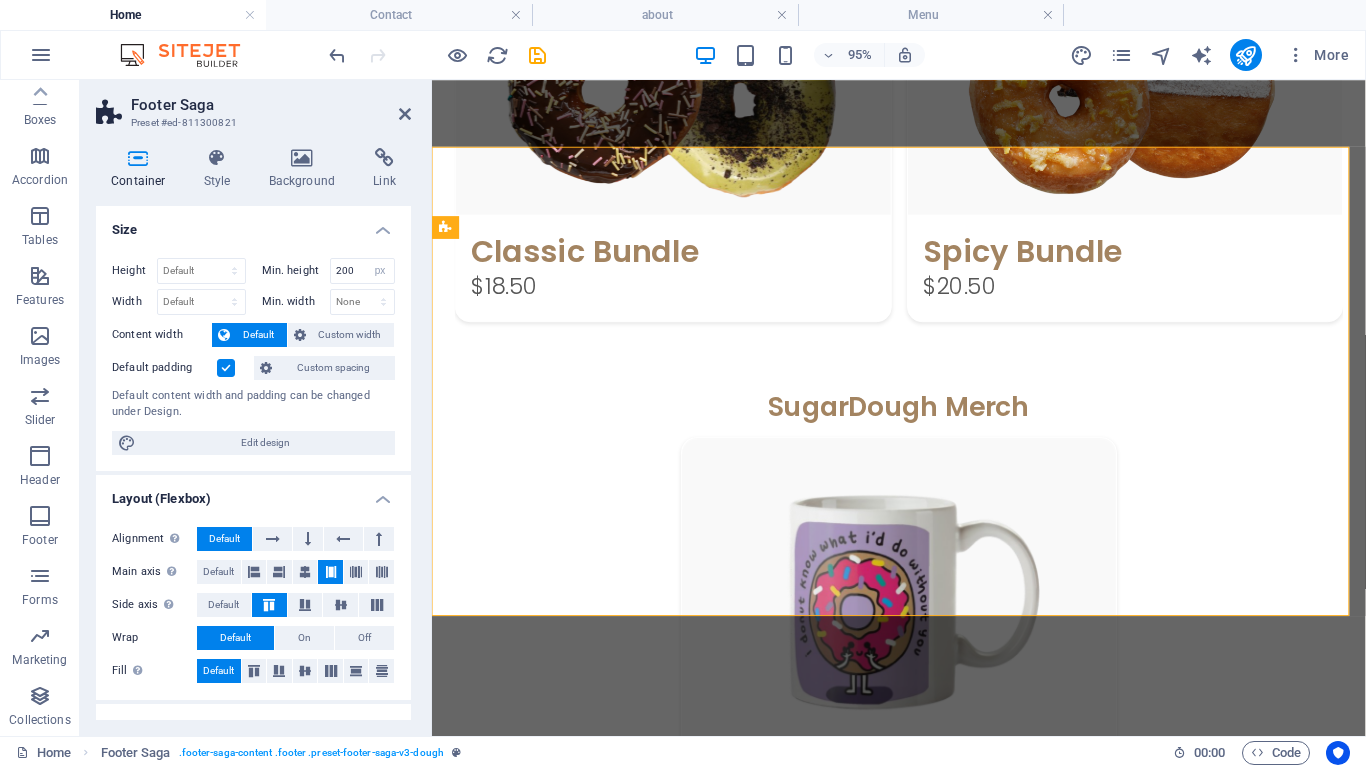 scroll, scrollTop: 3006, scrollLeft: 0, axis: vertical 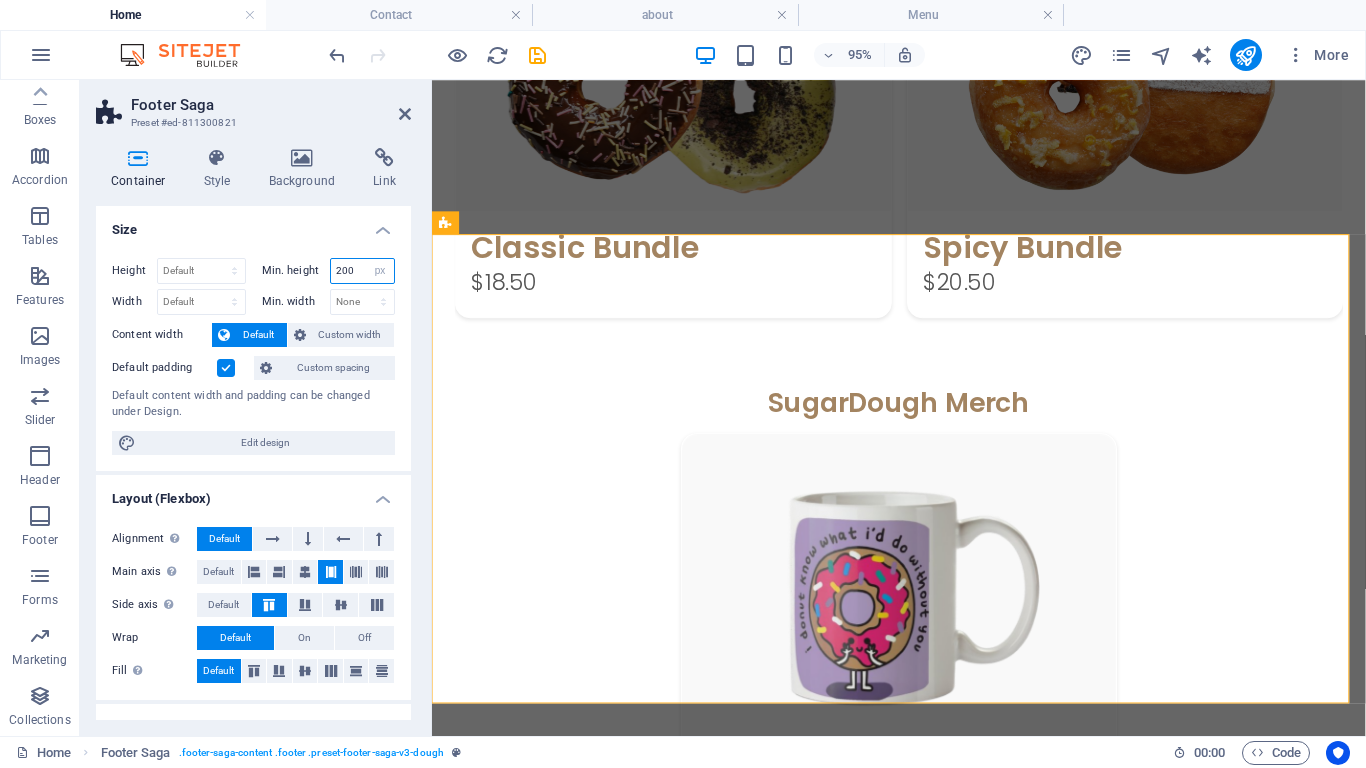 drag, startPoint x: 349, startPoint y: 272, endPoint x: 284, endPoint y: 280, distance: 65.490456 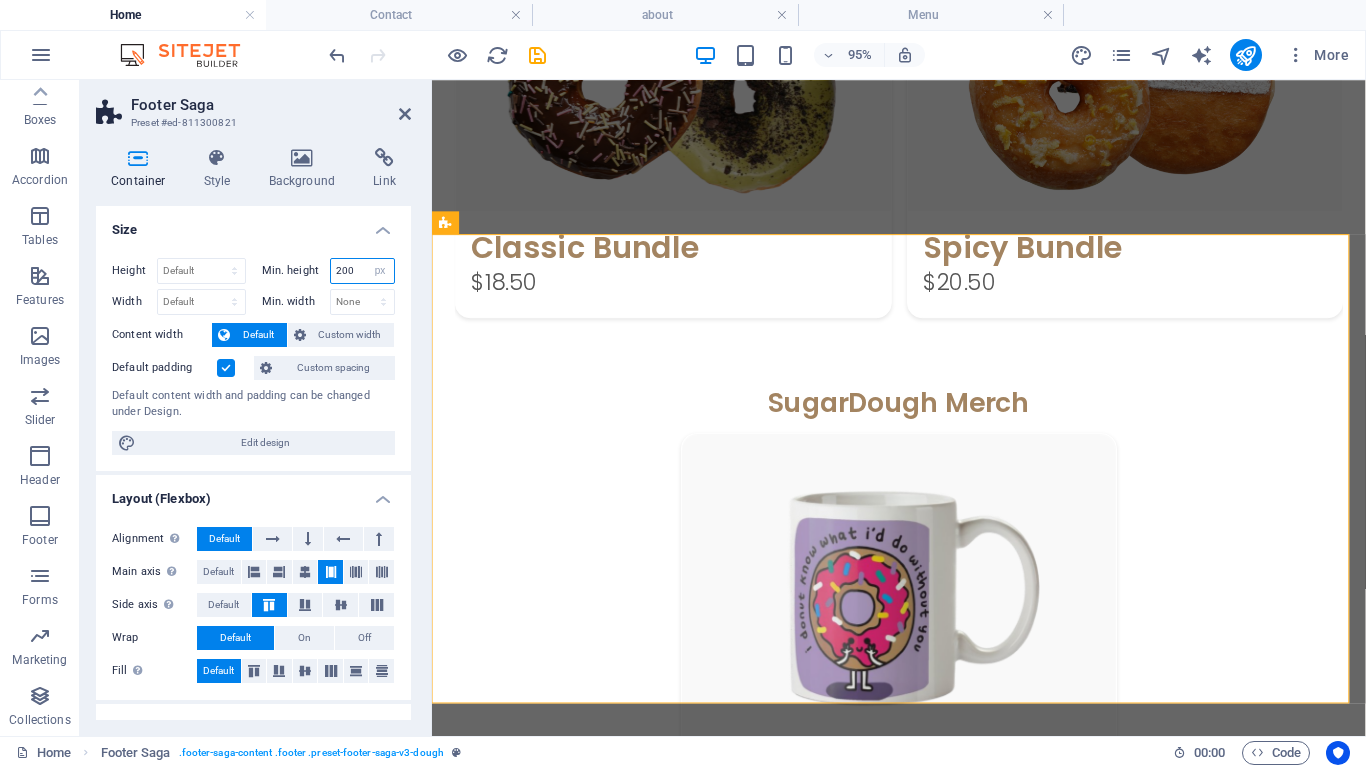 click on "Min. height 200 None px rem % vh vw" at bounding box center [329, 271] 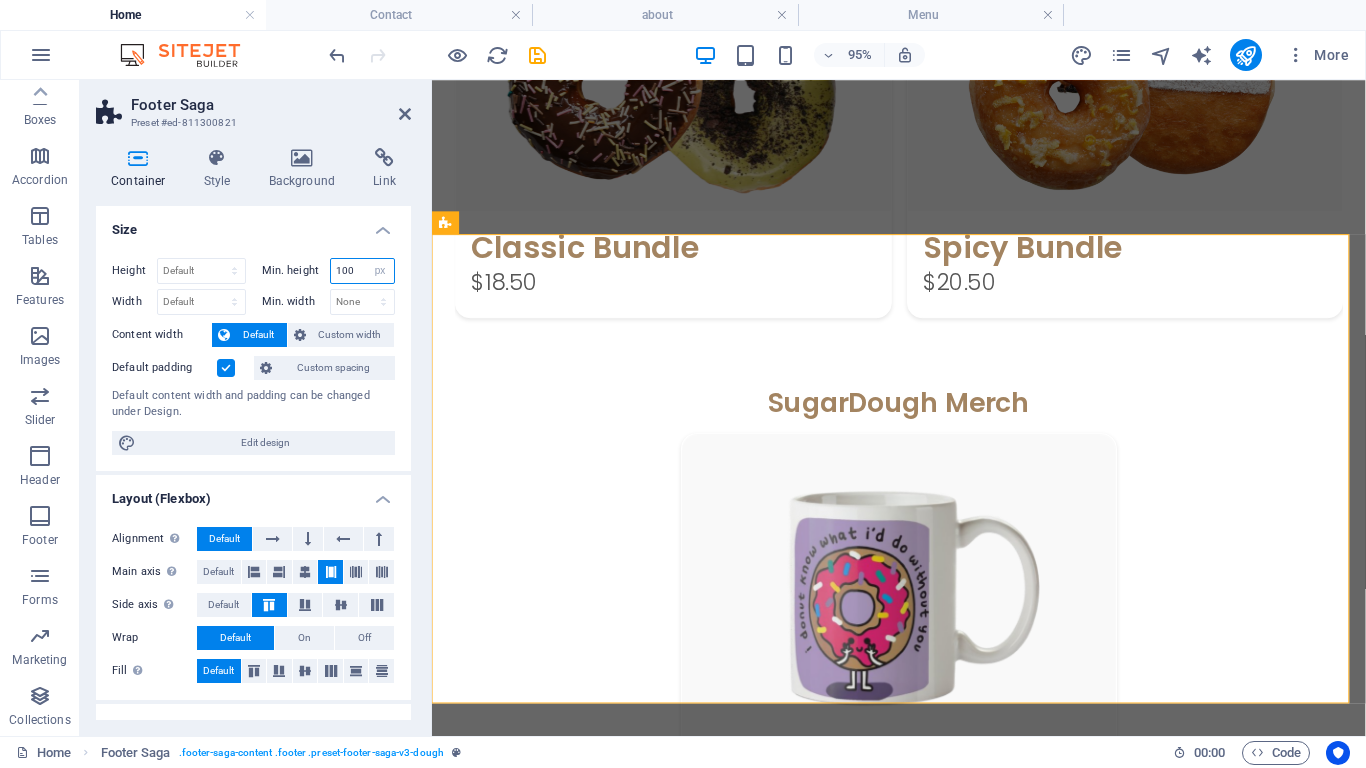type on "100" 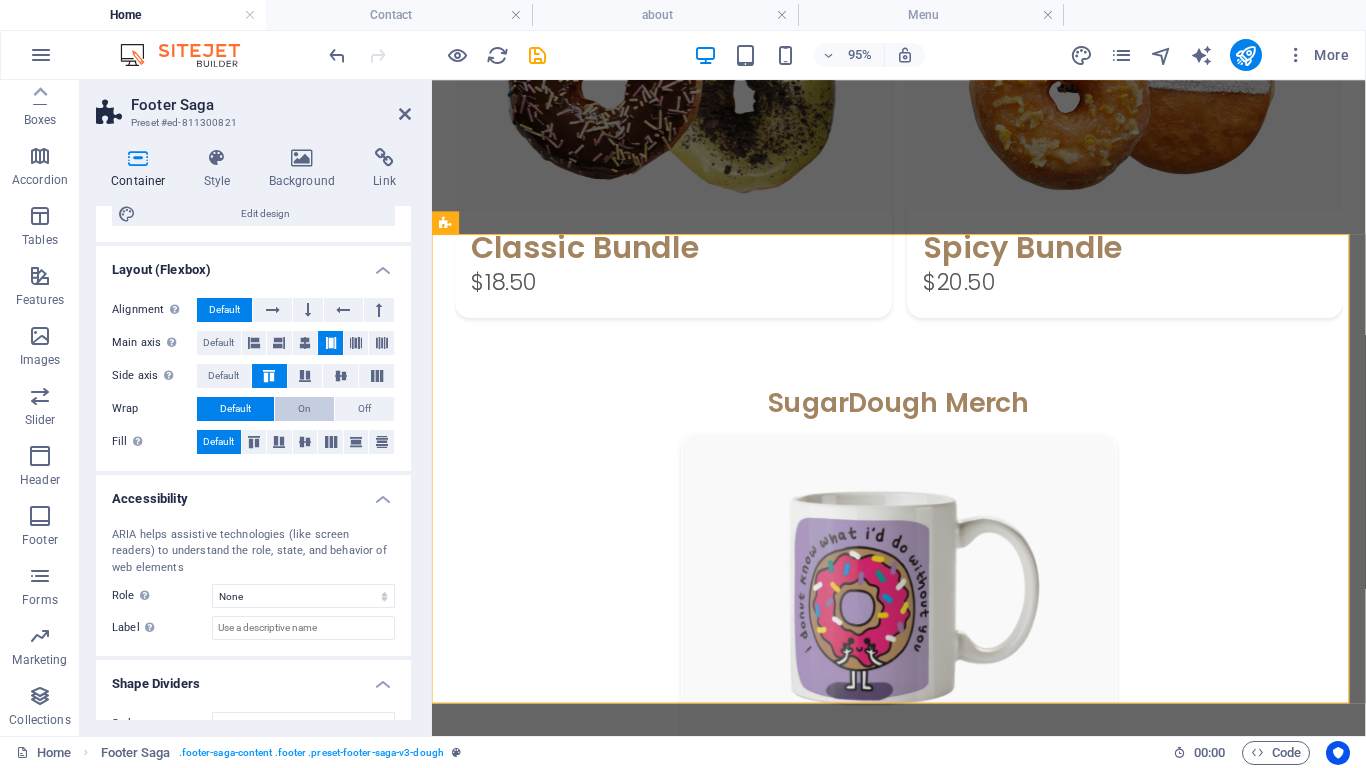 scroll, scrollTop: 261, scrollLeft: 0, axis: vertical 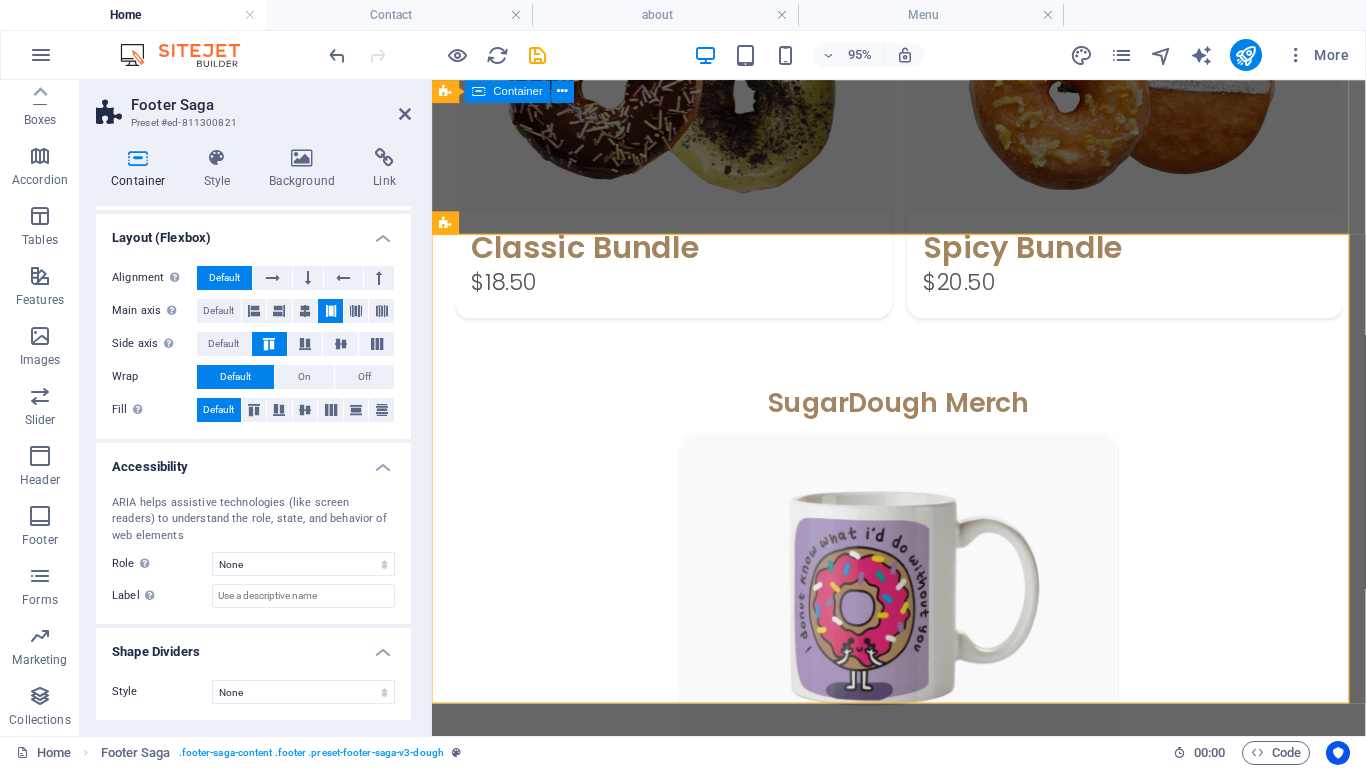 click on "Bestsellers Featured Products Sugary Donut Sugary Donut $3.50 Choco Sprinkle Choco Sprinkle $2.50 Bundle Options Classic Bundle Classic Bundle $18.50 Spicy Bundle Spicy Bundle $20.50 SugarDough Merch Donut Mug Donut Mug $22.50  My Account   Track Orders   Shopping Bag  Display prices in: USD See Menu" at bounding box center [923, 125] 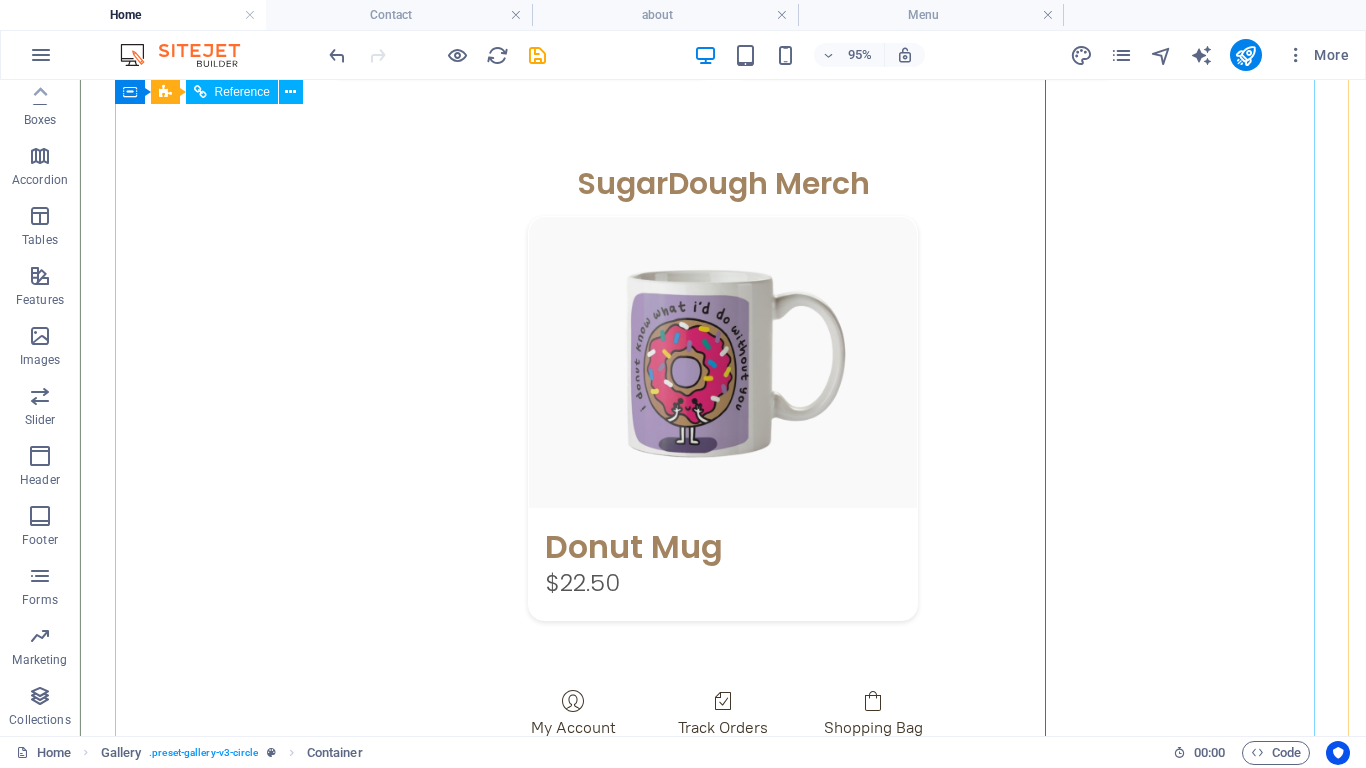 click on "Featured Products Sugary Donut Sugary Donut $3.50 Choco Sprinkle Choco Sprinkle $2.50 Bundle Options Classic Bundle Classic Bundle $18.50 Spicy Bundle Spicy Bundle $20.50 SugarDough Merch Donut Mug Donut Mug $22.50  My Account   Track Orders   Shopping Bag  Display prices in: USD" at bounding box center [723, -62] 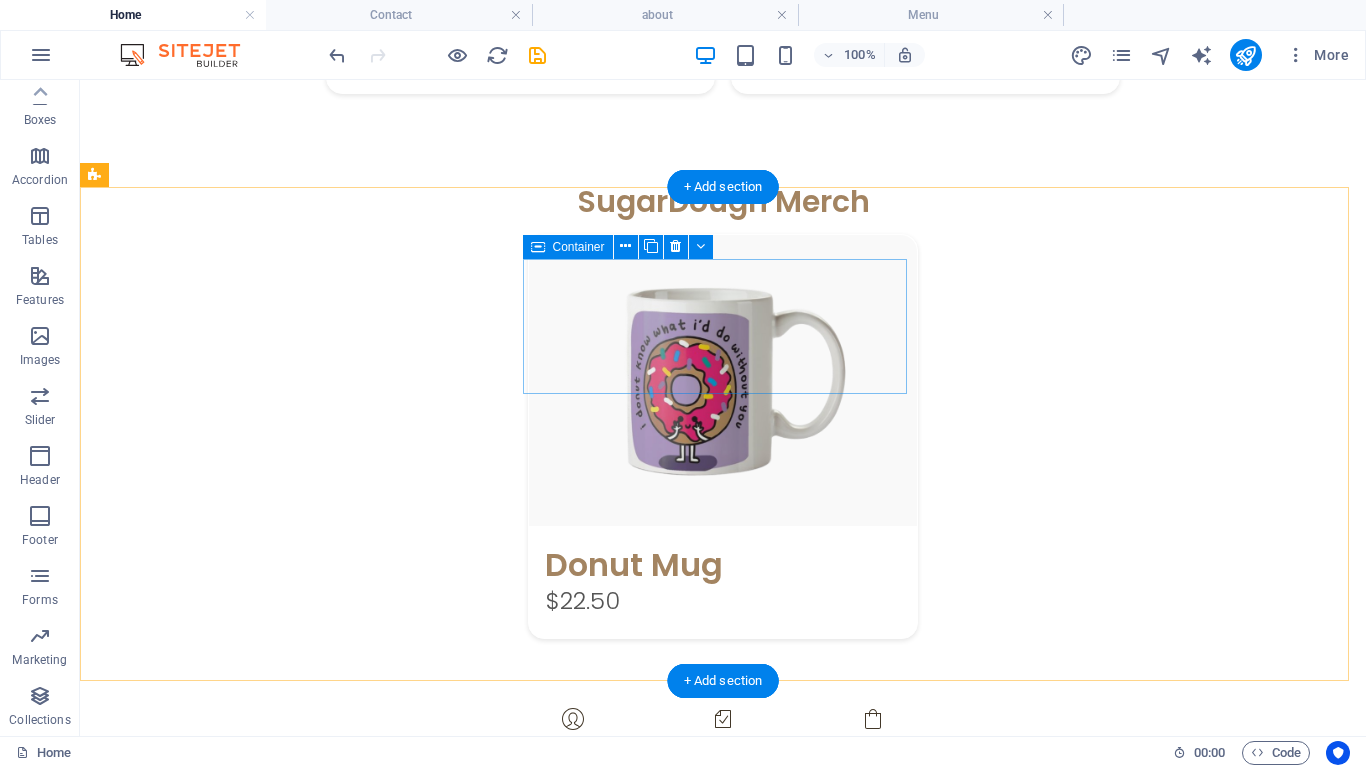scroll, scrollTop: 3040, scrollLeft: 0, axis: vertical 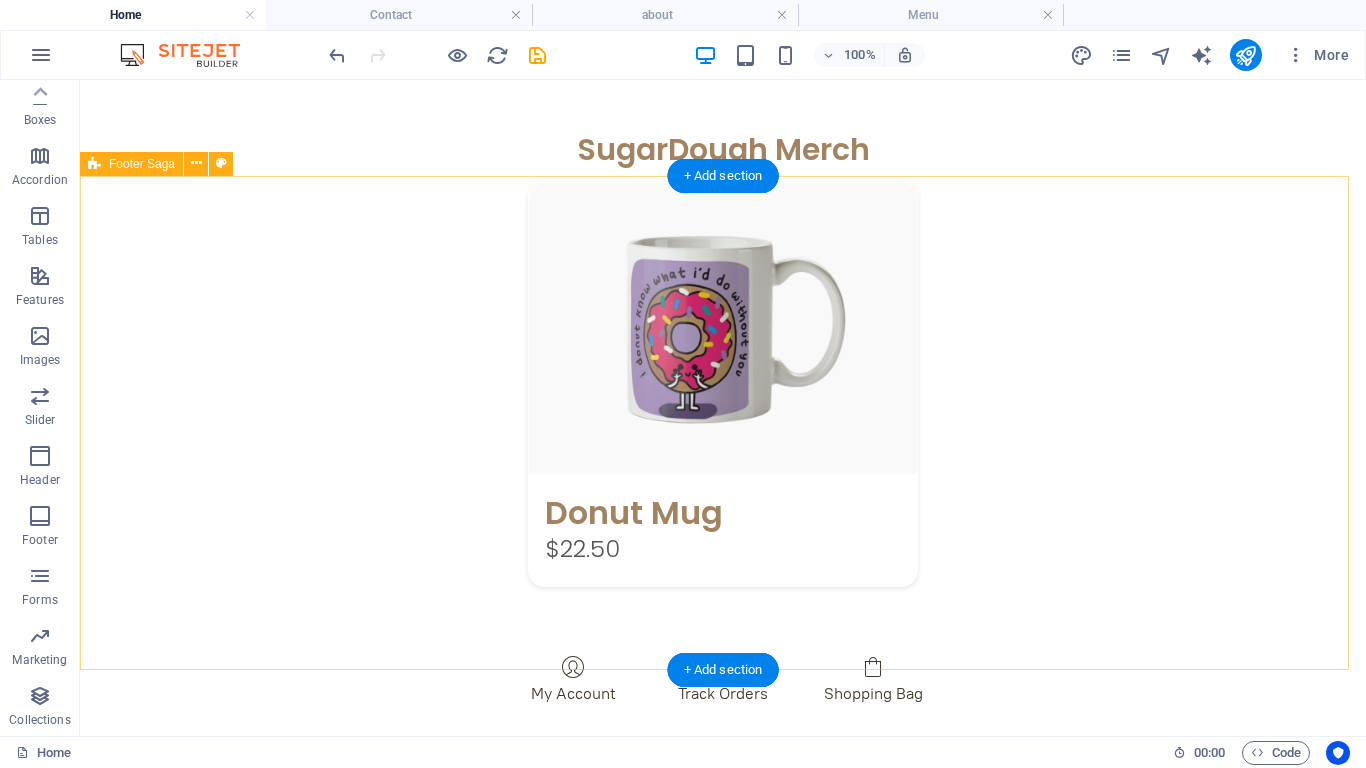 click on "[COUNTRY]- [CITY]        العنوان         الرقم Home About Menu Location Catering Facebook Twitter Youtube" at bounding box center (723, 1338) 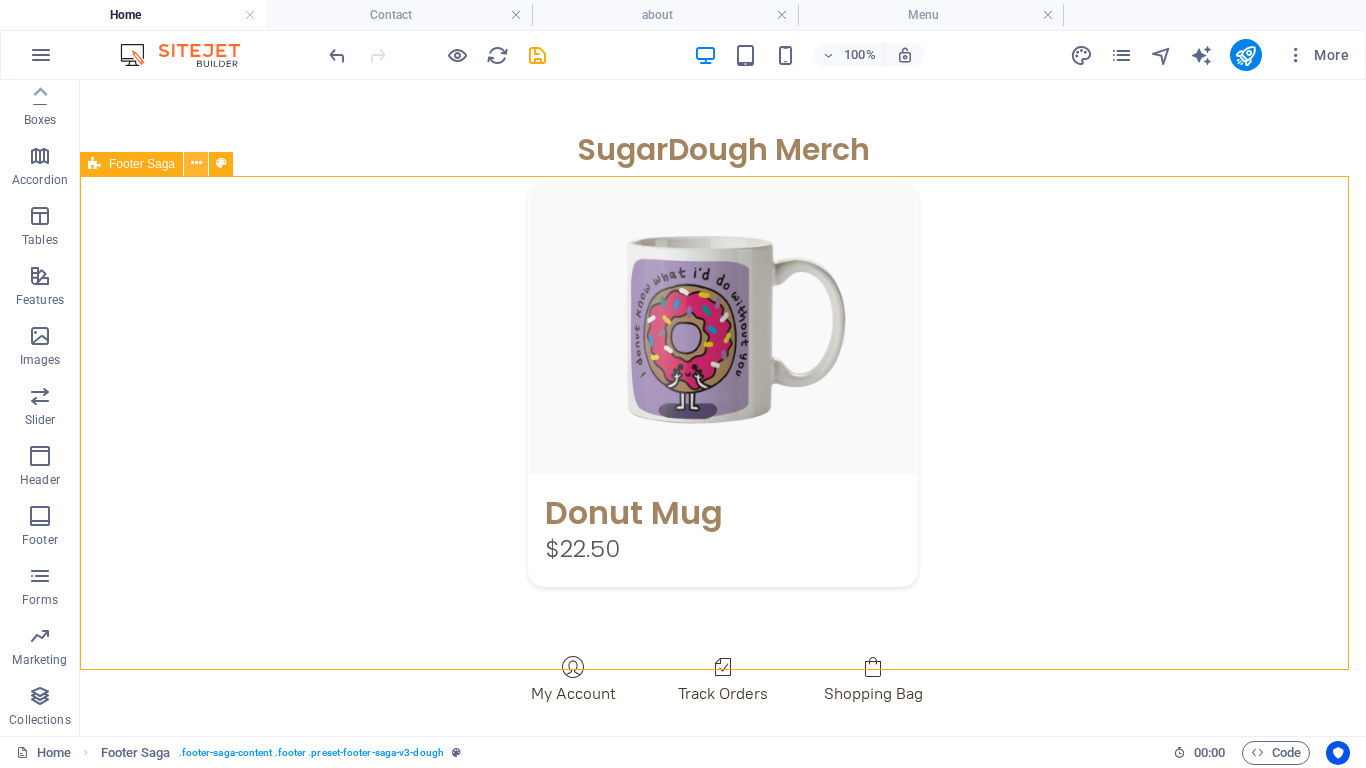 click at bounding box center [196, 164] 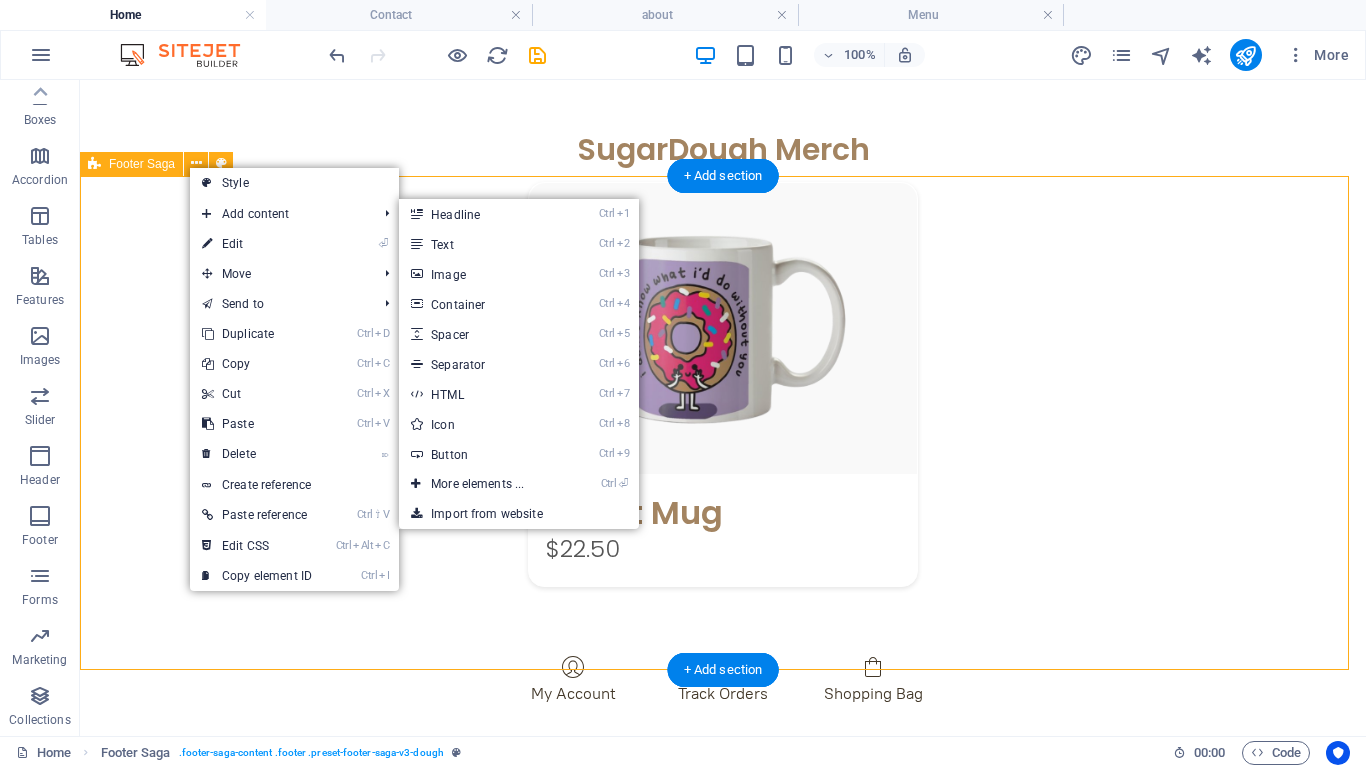 click on "[COUNTRY]- [CITY]        العنوان         الرقم Home About Menu Location Catering Facebook Twitter Youtube" at bounding box center (723, 1338) 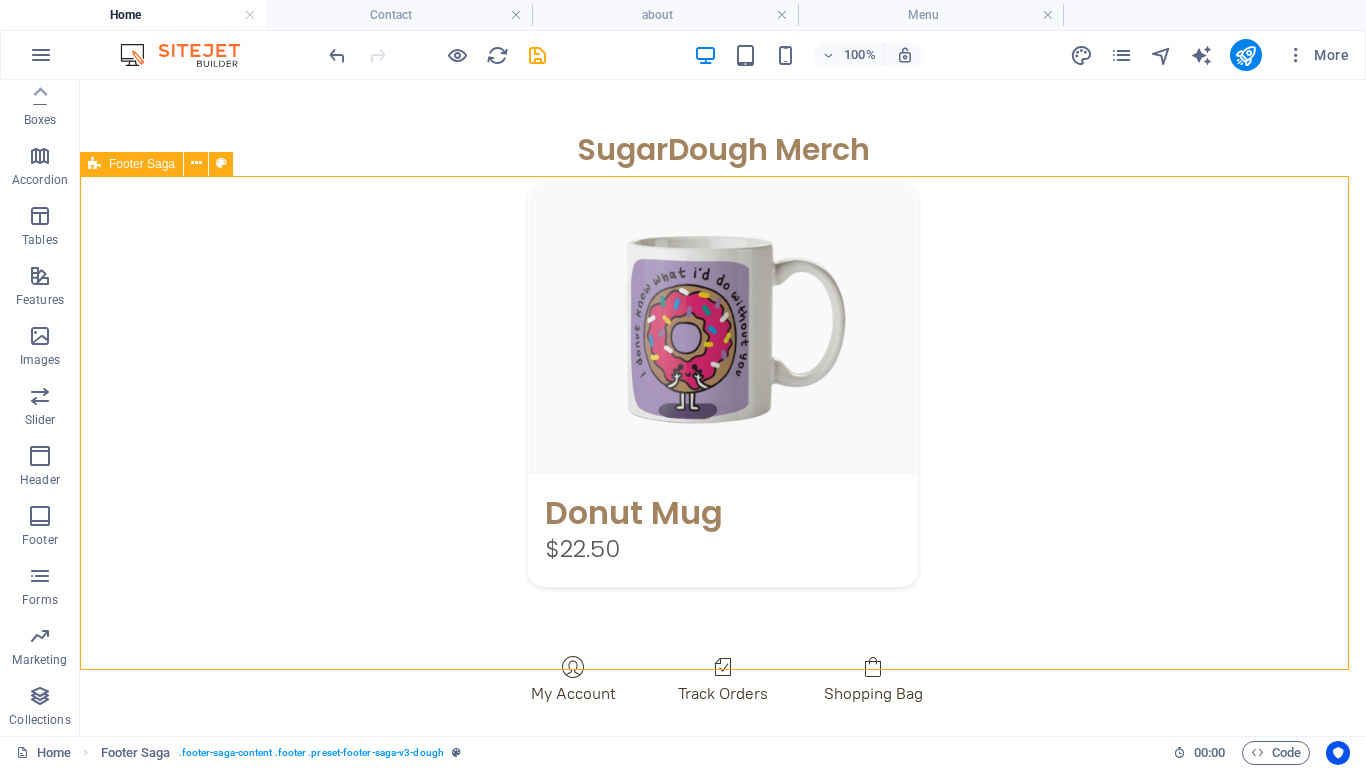 click on "Footer Saga" at bounding box center [142, 164] 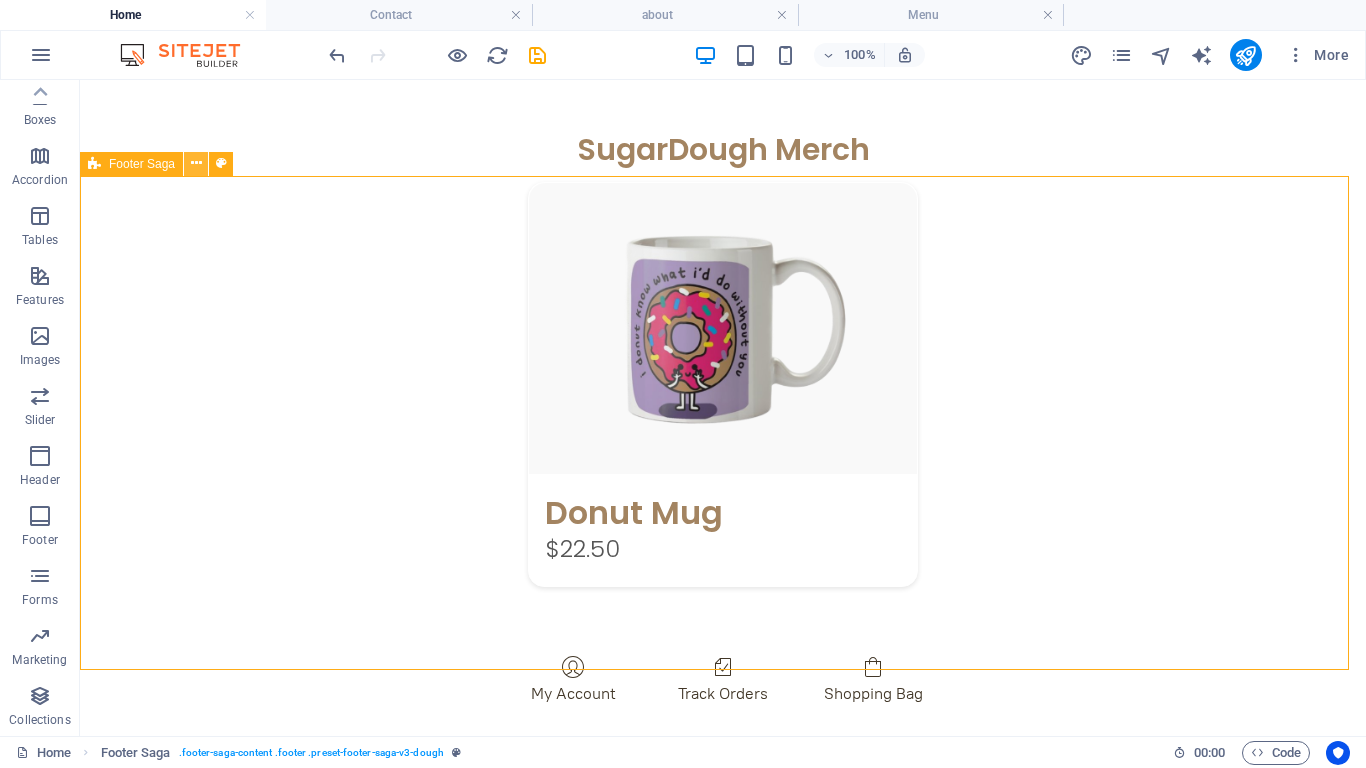 click at bounding box center [196, 163] 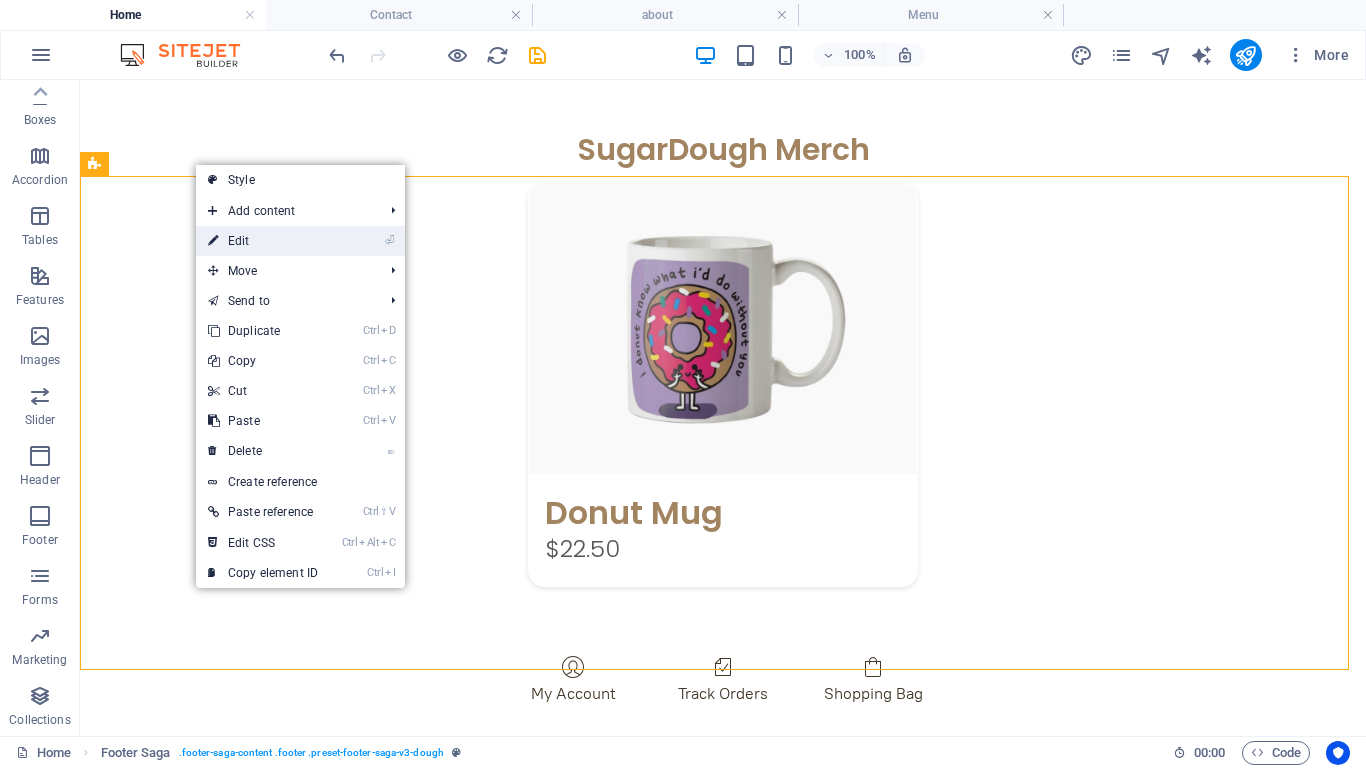 click on "⏎  Edit" at bounding box center (263, 241) 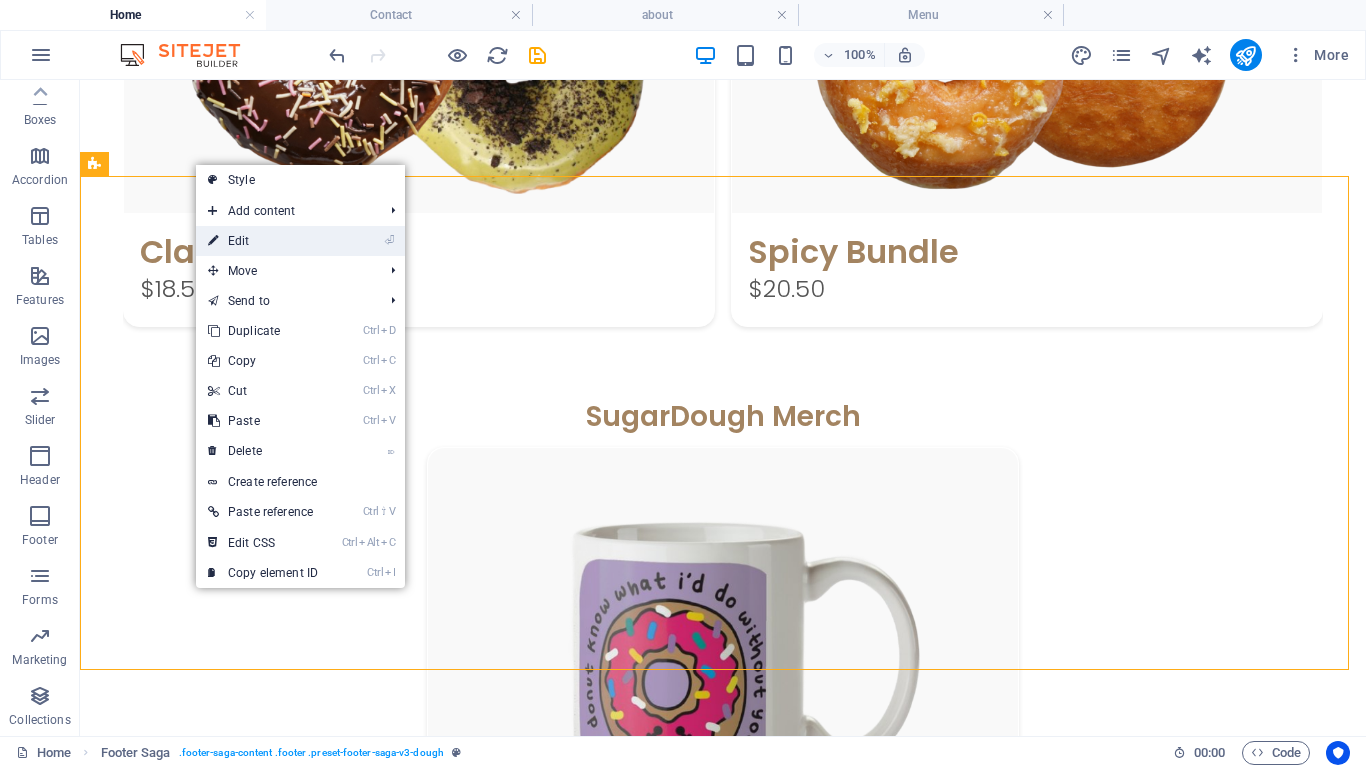 select on "px" 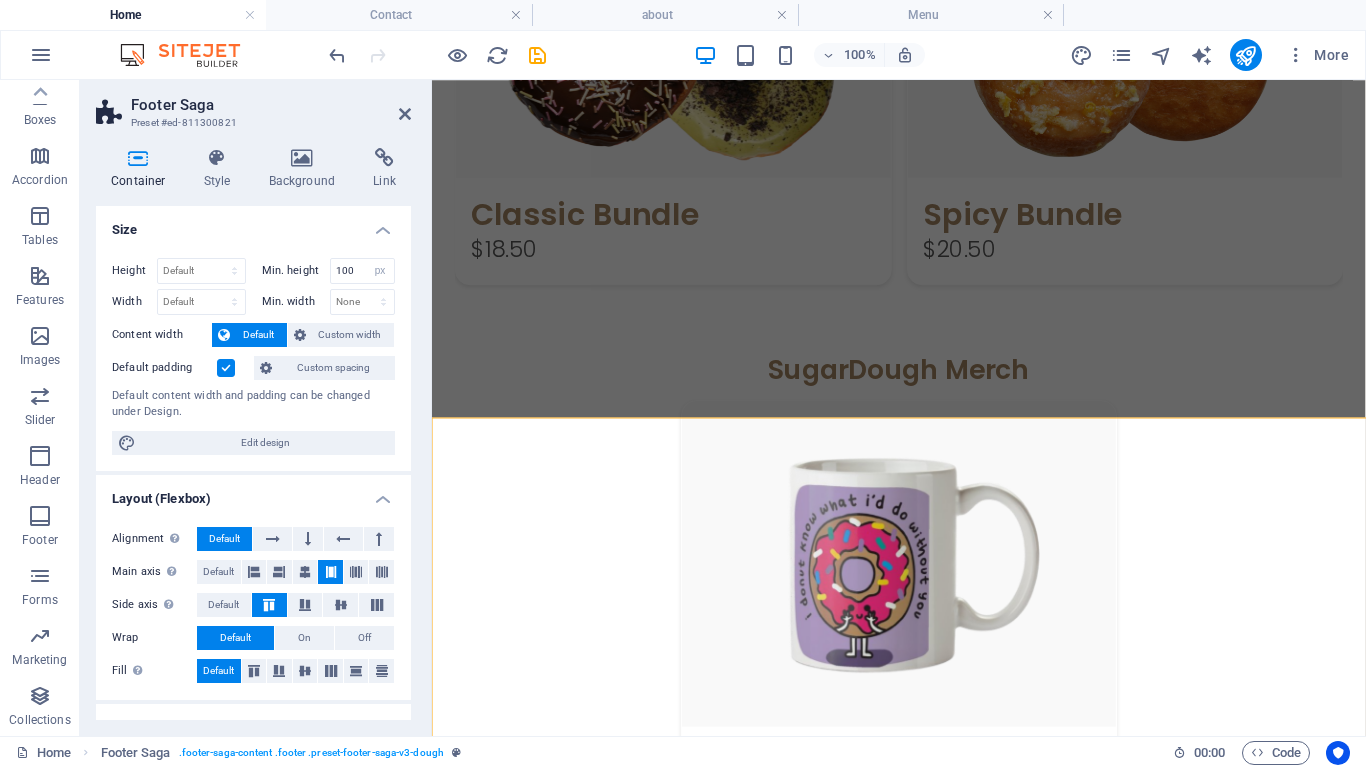 scroll, scrollTop: 3072, scrollLeft: 0, axis: vertical 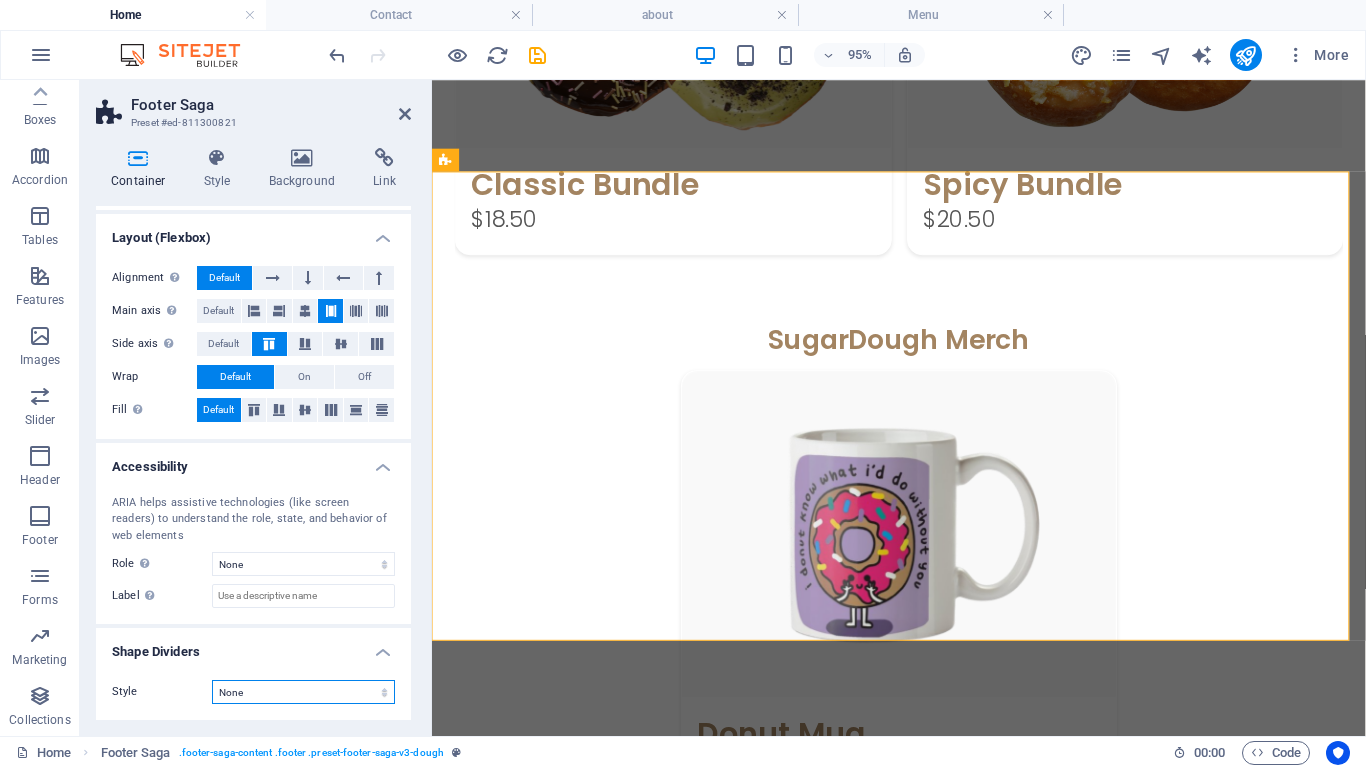 click on "None Triangle Square Diagonal Polygon 1 Polygon 2 Zigzag Multiple Zigzags Waves Multiple Waves Half Circle Circle Circle Shadow Blocks Hexagons Clouds Multiple Clouds Fan Pyramids Book Paint Drip Fire Shredded Paper Arrow" at bounding box center [303, 692] 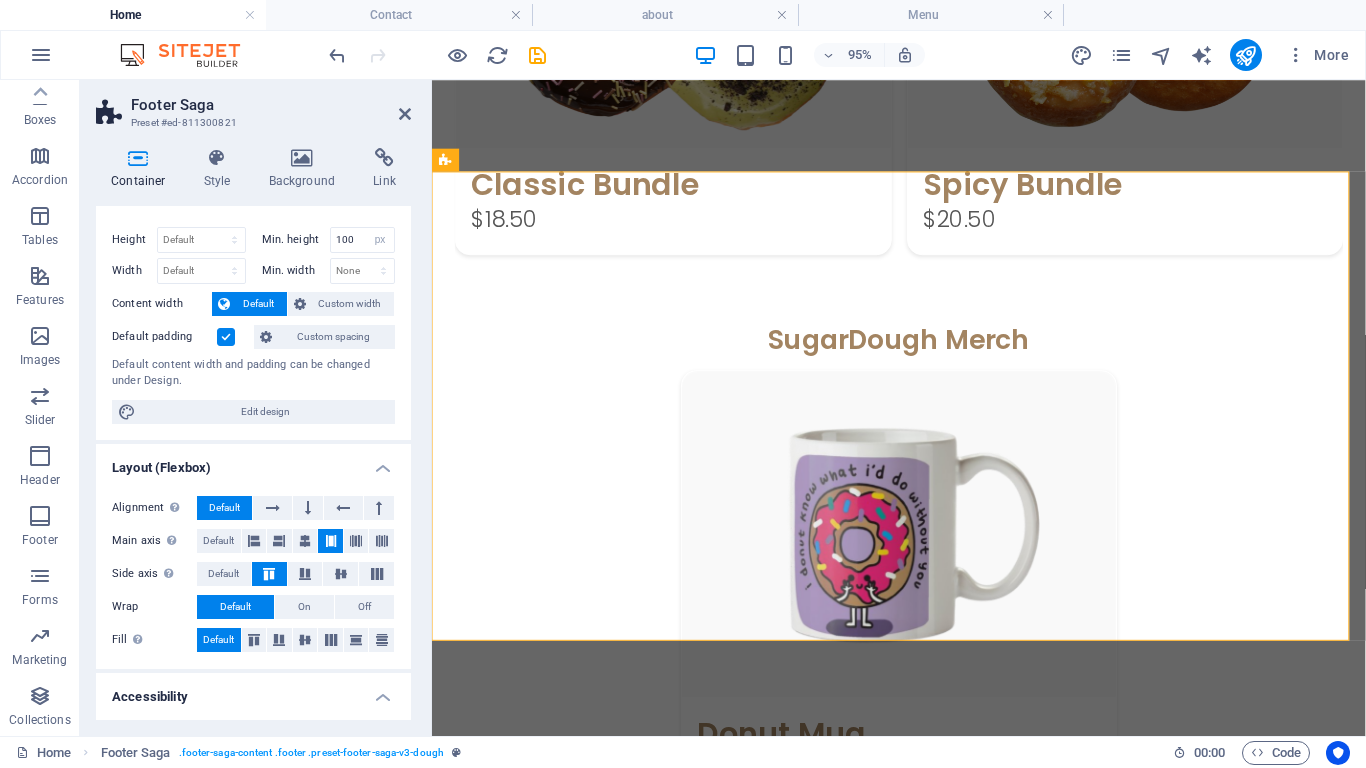 scroll, scrollTop: 0, scrollLeft: 0, axis: both 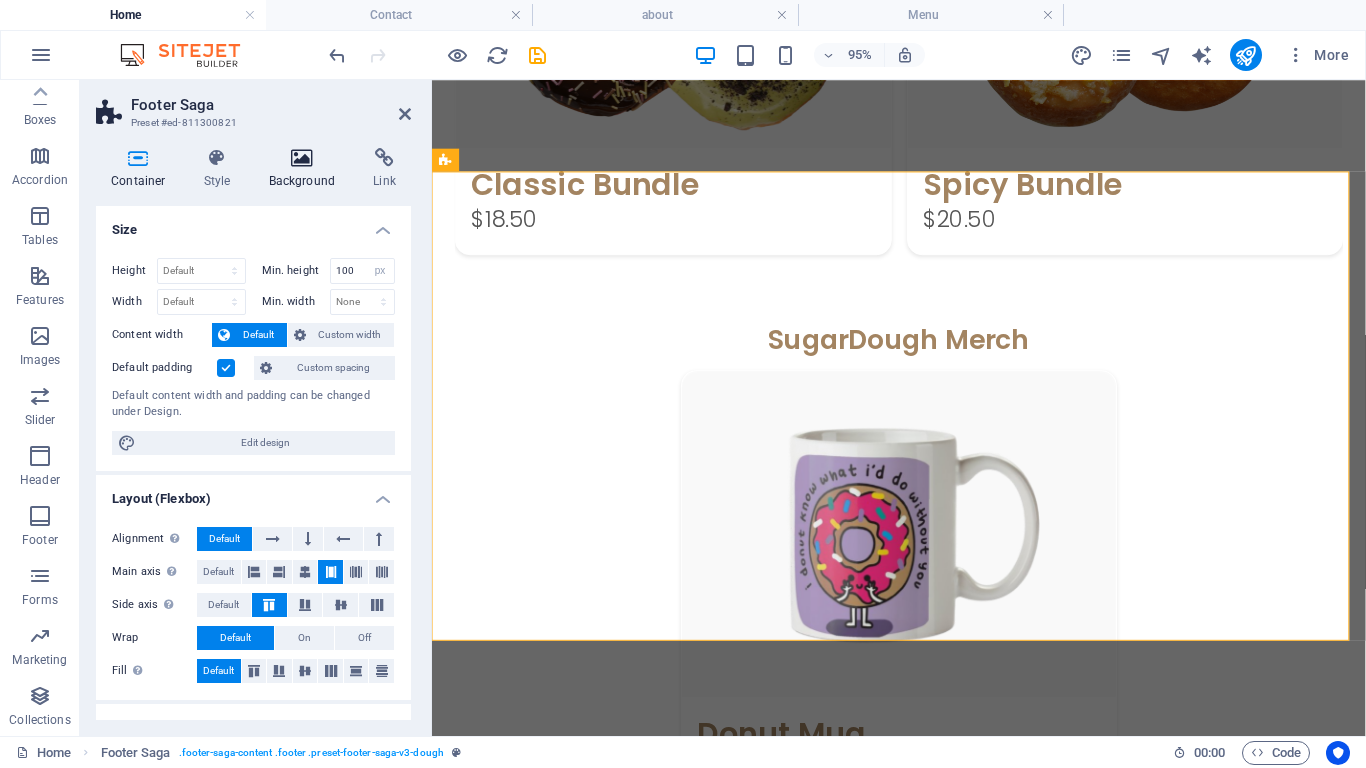 click at bounding box center (302, 158) 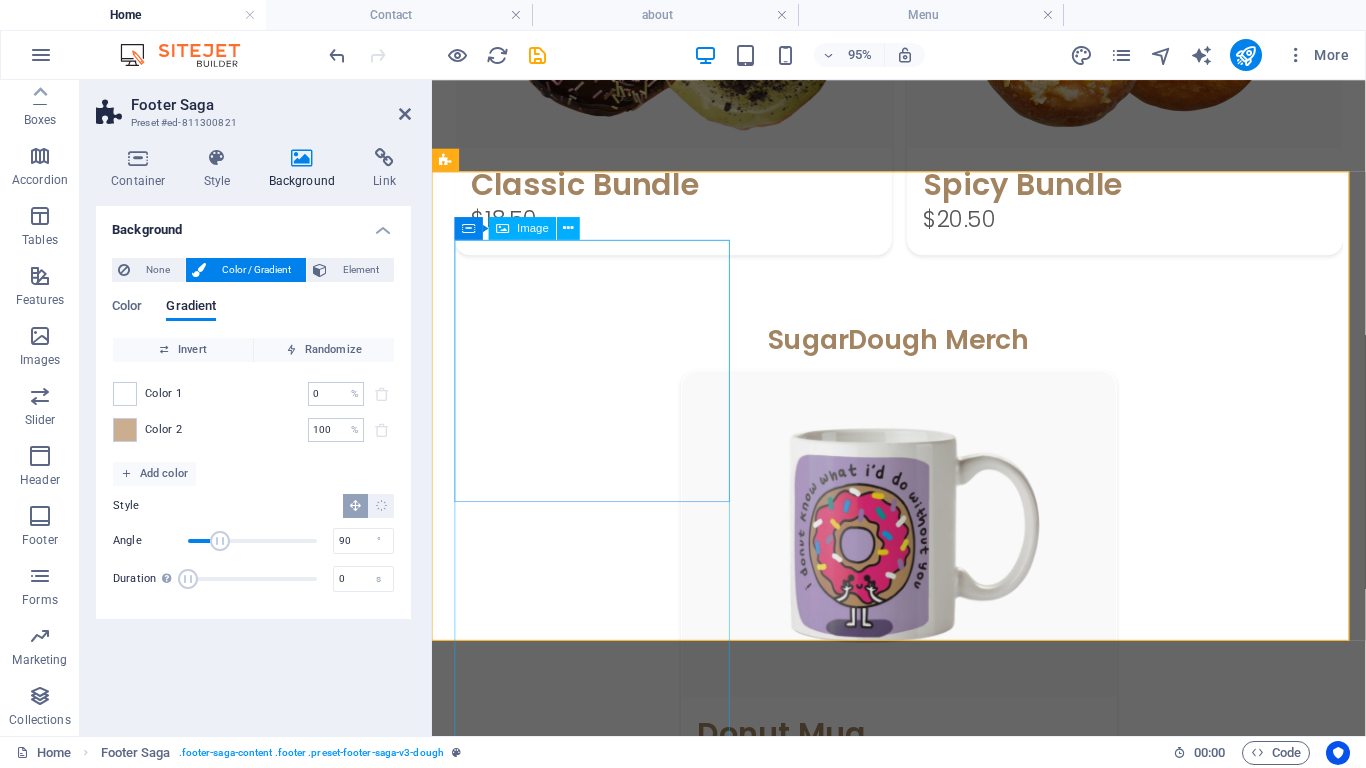 click at bounding box center (579, 2010) 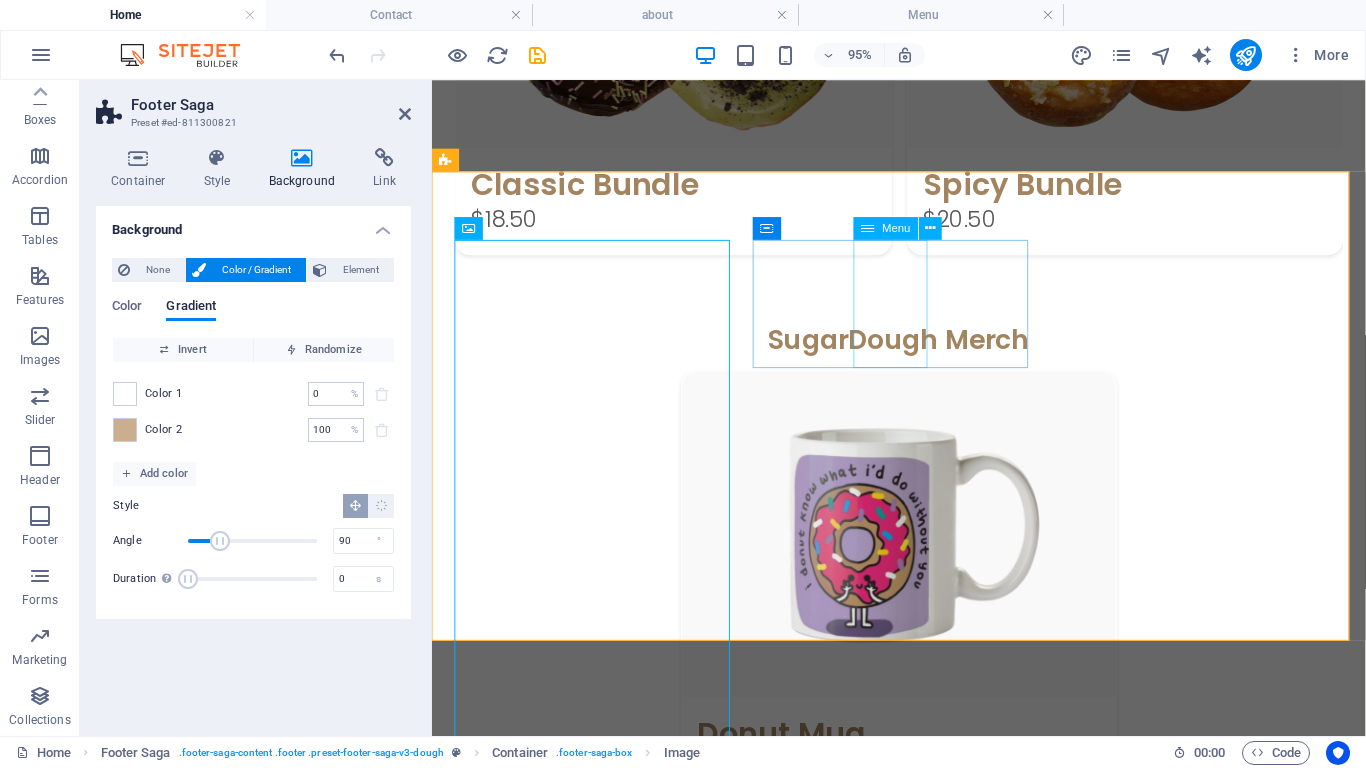click on "Home About Menu Location Catering" at bounding box center [923, 1589] 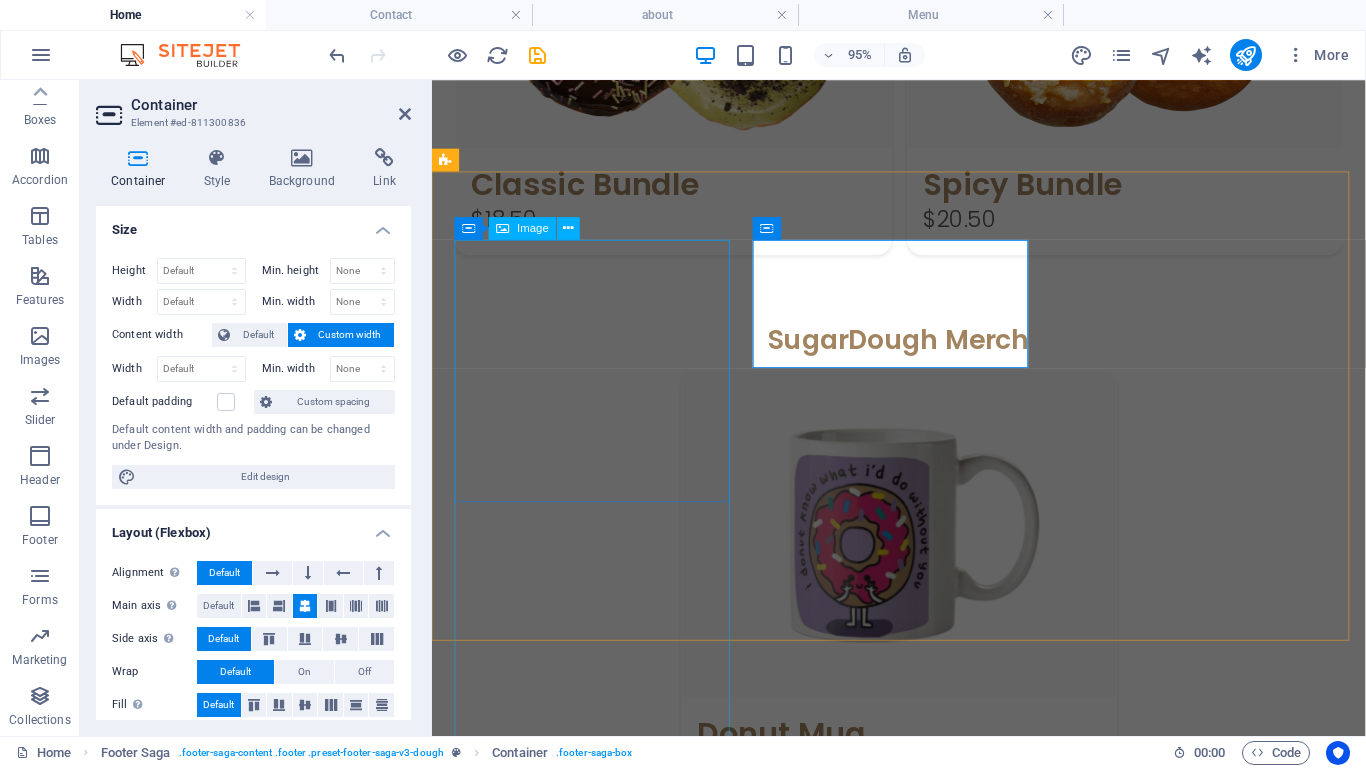 click at bounding box center [579, 2010] 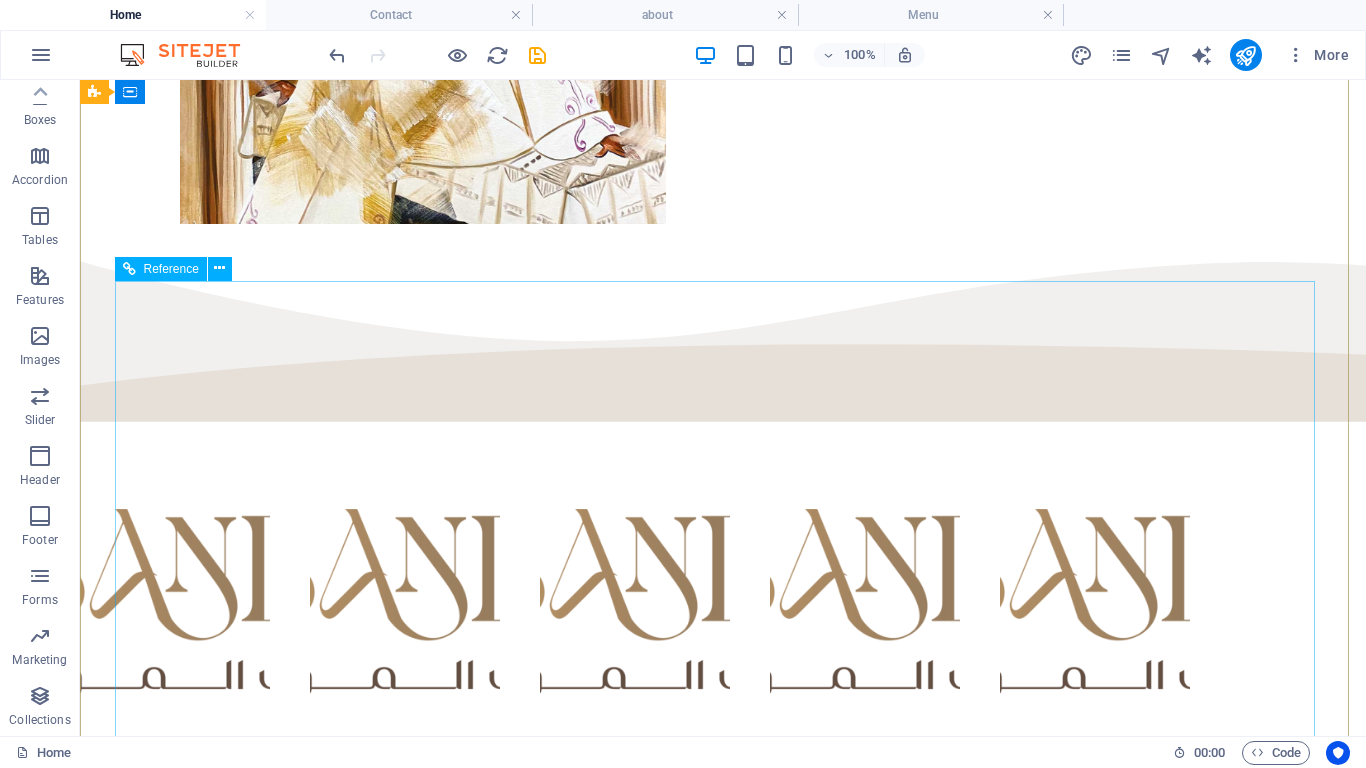 scroll, scrollTop: 1100, scrollLeft: 0, axis: vertical 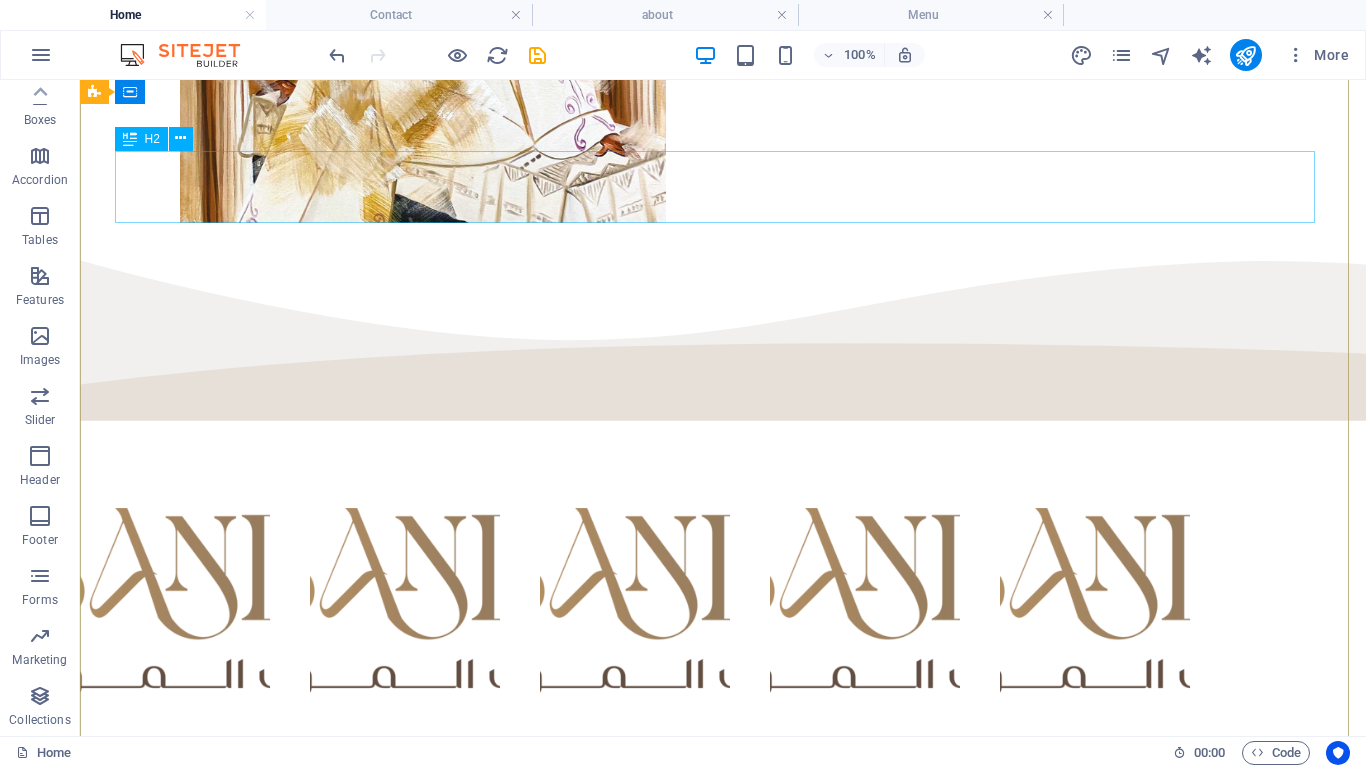 click on "Bestsellers" at bounding box center [723, 938] 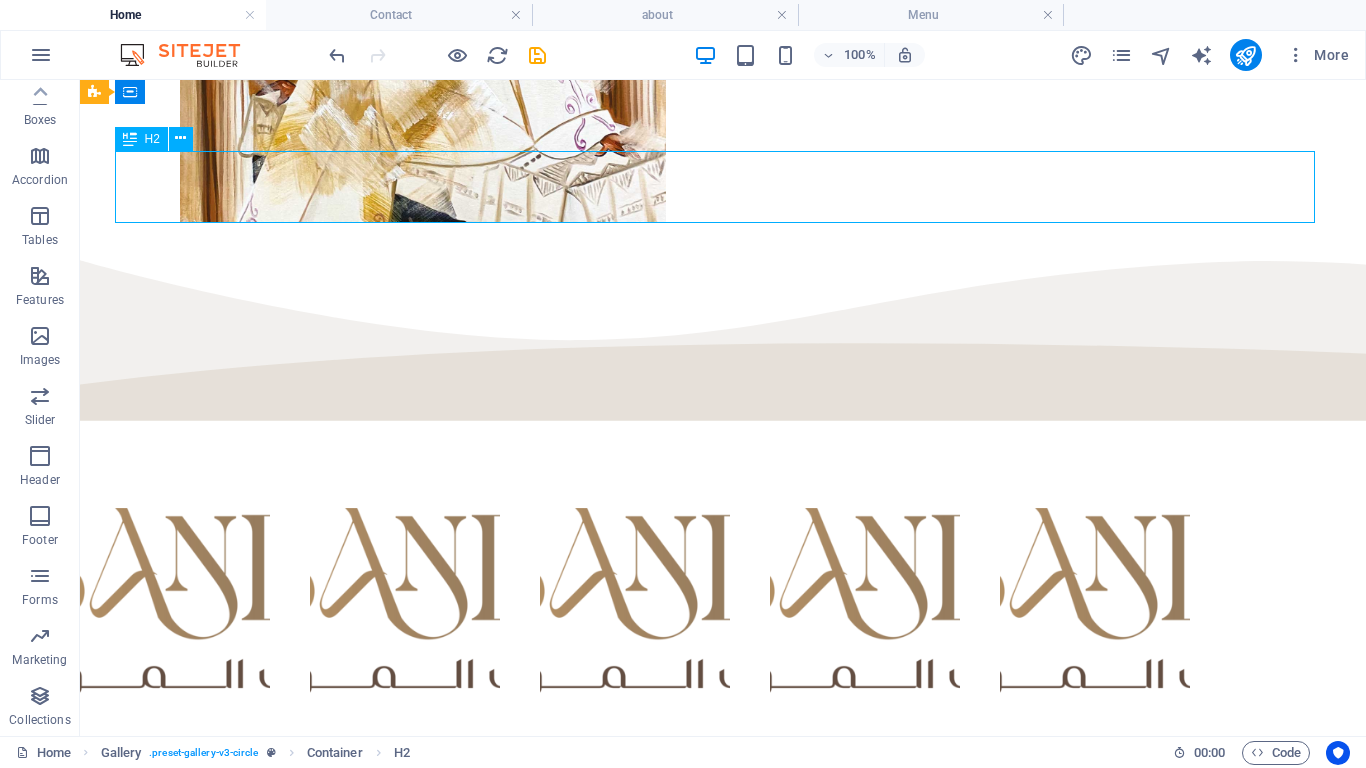 click on "Bestsellers" at bounding box center (723, 938) 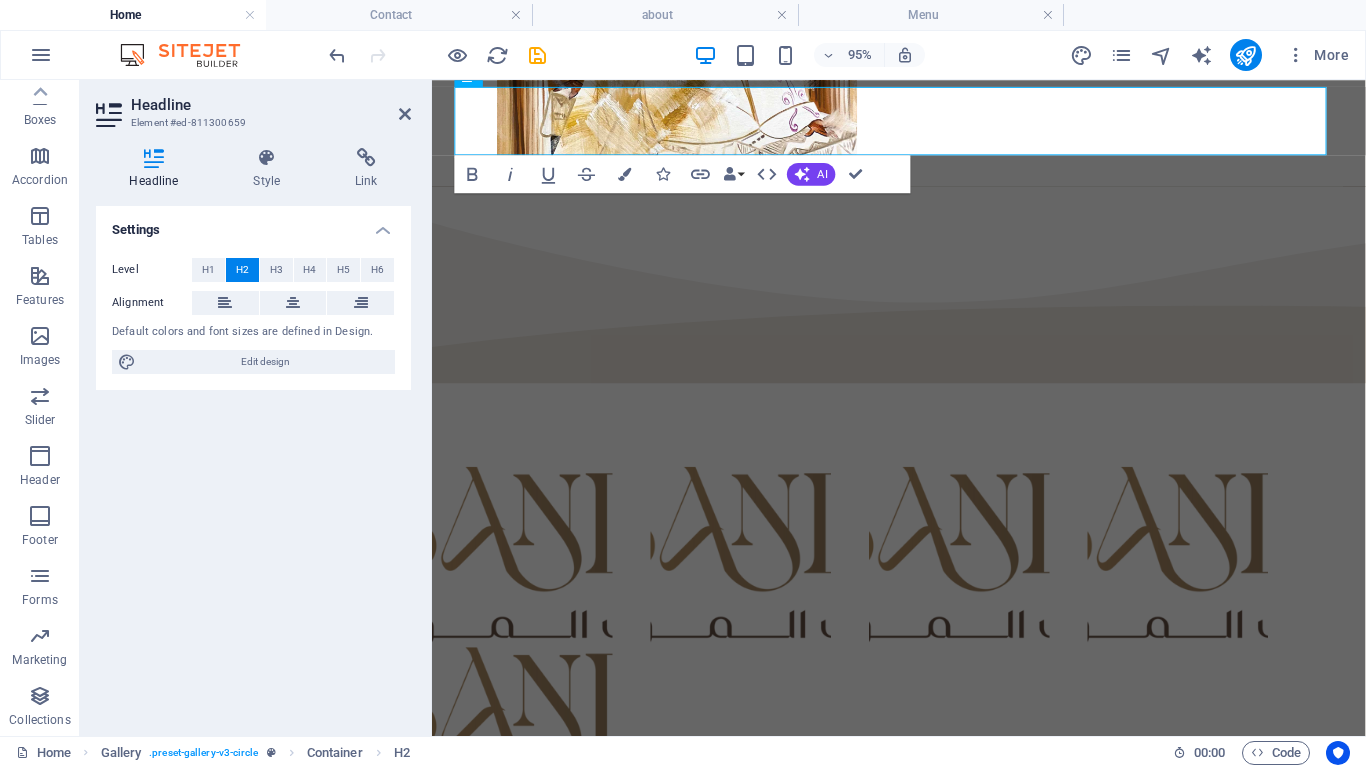 scroll, scrollTop: 1117, scrollLeft: 0, axis: vertical 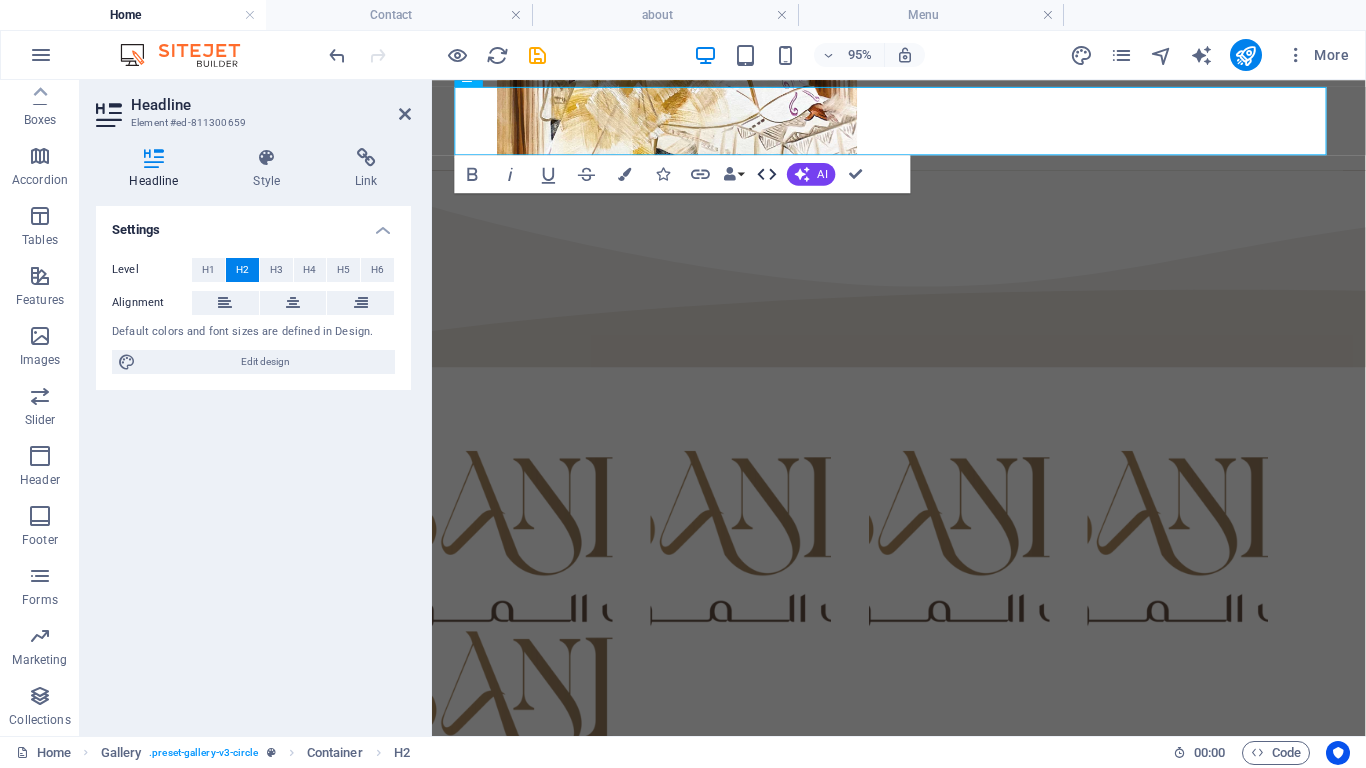 type 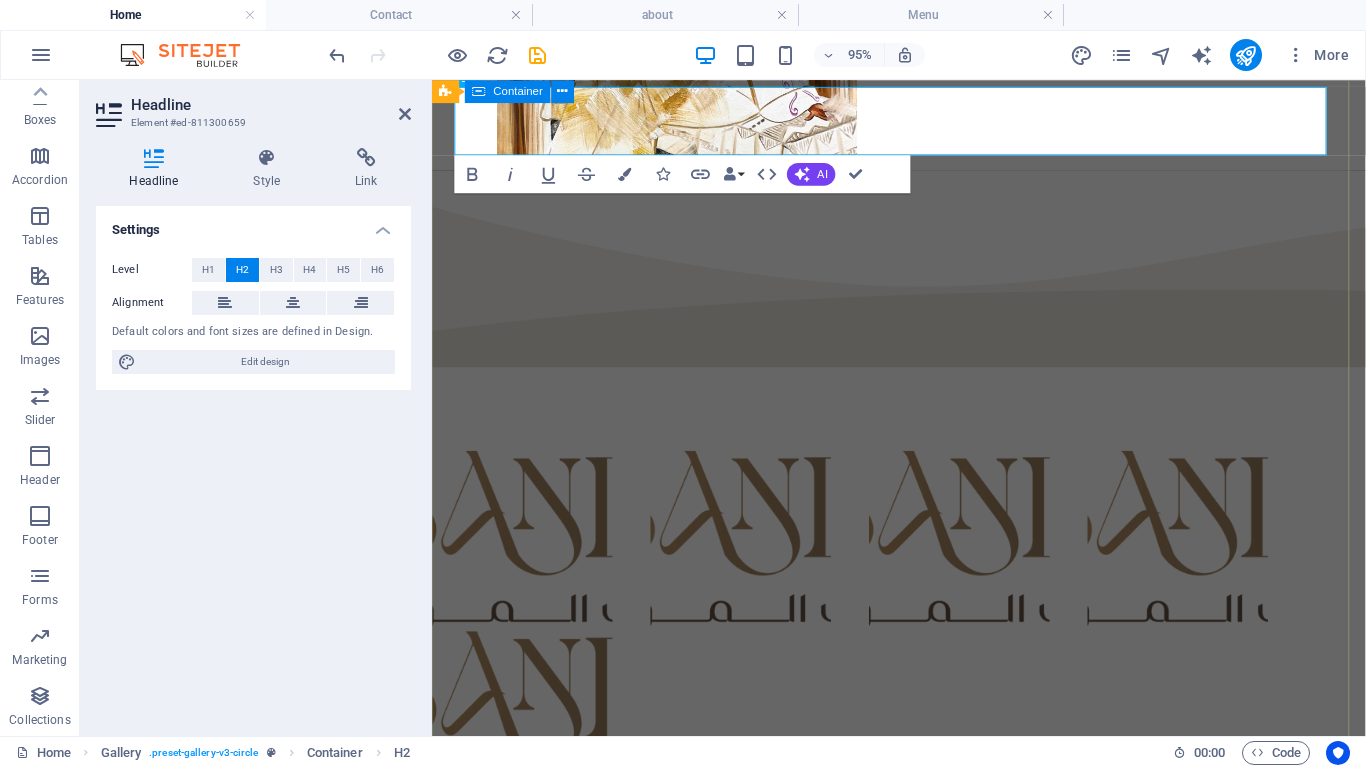 click on "المجموعات  Featured Products Sugary Donut Sugary Donut $3.50 Choco Sprinkle Choco Sprinkle $2.50 Bundle Options Classic Bundle Classic Bundle $18.50 Spicy Bundle Spicy Bundle $20.50 SugarDough Merch Donut Mug Donut Mug $22.50  My Account   Track Orders   Shopping Bag  Display prices in: USD See Menu" at bounding box center [923, 2014] 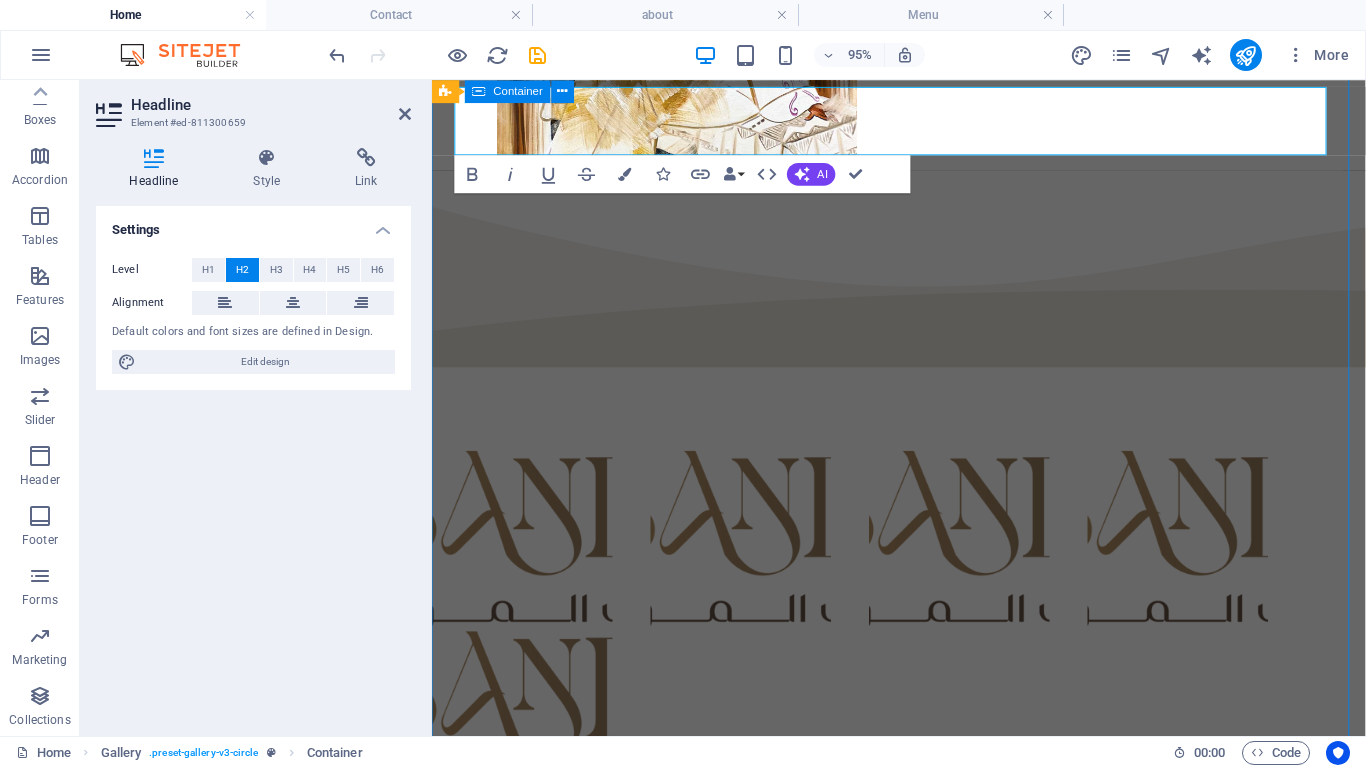 click on "Featured Products Sugary Donut Sugary Donut $3.50 Choco Sprinkle Choco Sprinkle $2.50 Bundle Options Classic Bundle Classic Bundle $18.50 Spicy Bundle Spicy Bundle $20.50 SugarDough Merch Donut Mug Donut Mug $22.50  My Account   Track Orders   Shopping Bag  Display prices in: USD" at bounding box center [923, 2046] 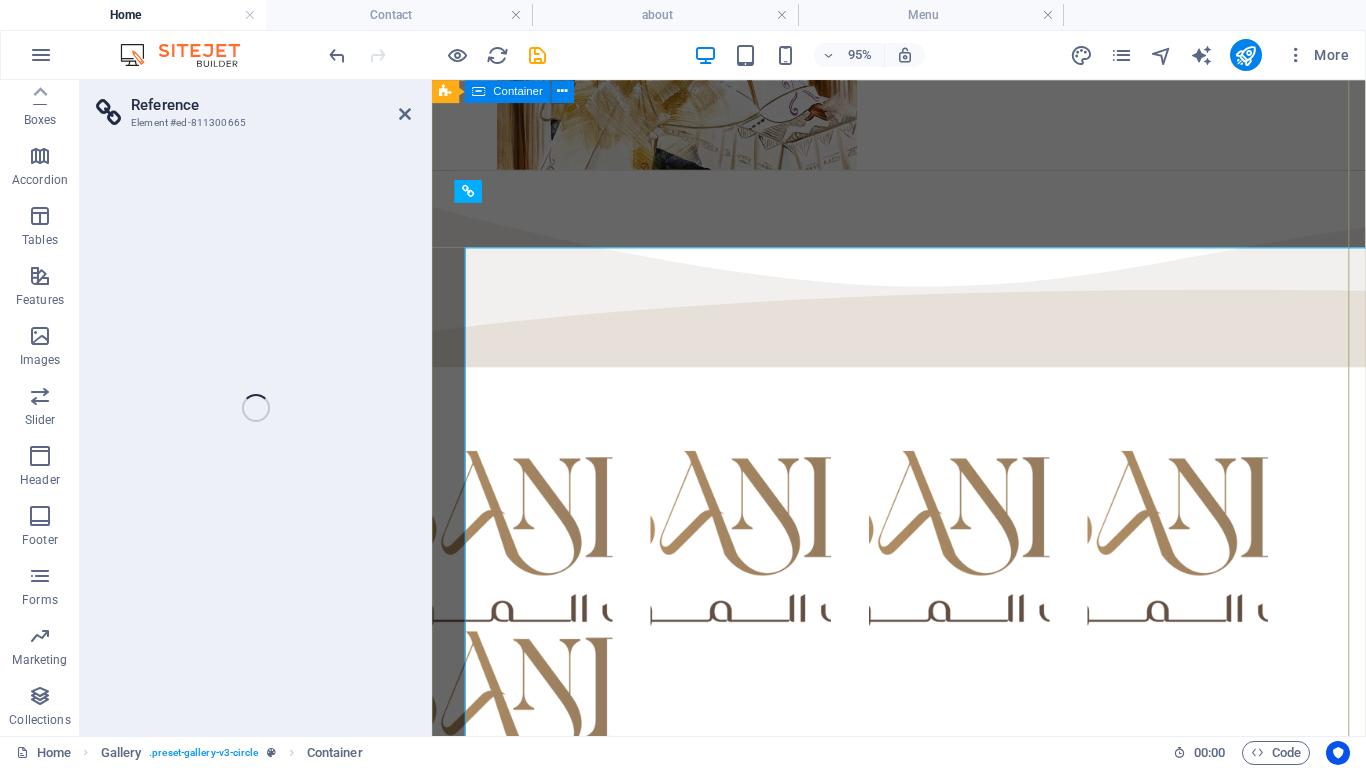 click on "المجموعات  Featured Products Sugary Donut Sugary Donut $3.50 Choco Sprinkle Choco Sprinkle $2.50 Bundle Options Classic Bundle Classic Bundle $18.50 Spicy Bundle Spicy Bundle $20.50 SugarDough Merch Donut Mug Donut Mug $22.50  My Account   Track Orders   Shopping Bag  Display prices in: USD See Menu" at bounding box center [923, 2014] 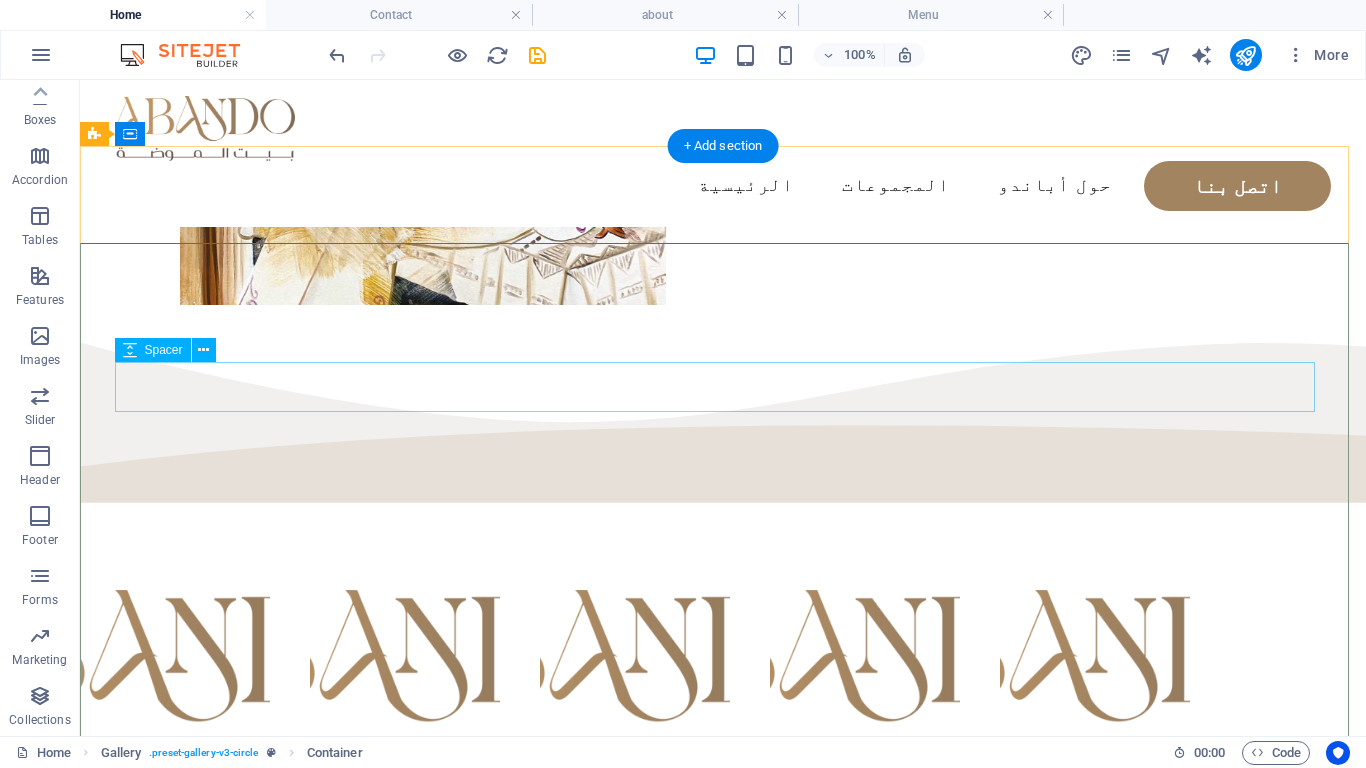 scroll, scrollTop: 864, scrollLeft: 0, axis: vertical 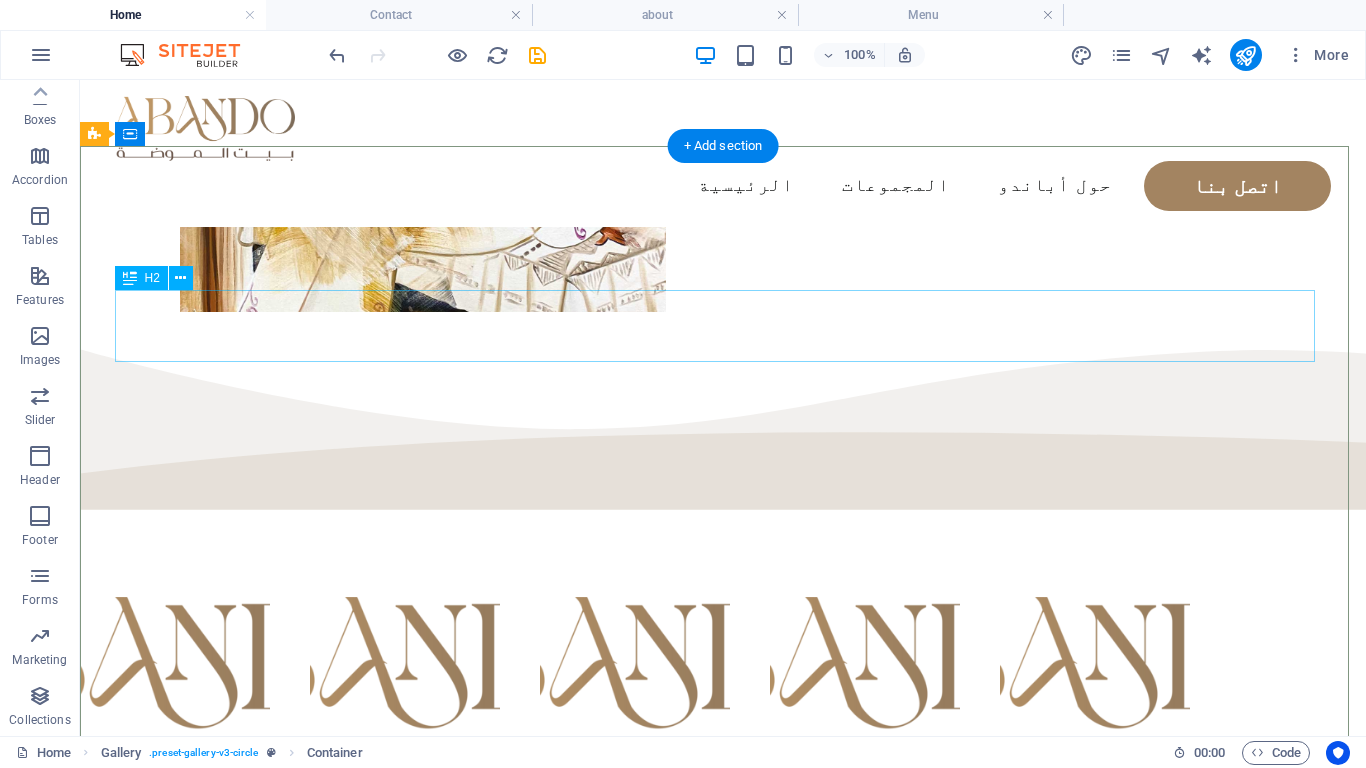 click on "المجموعات" at bounding box center [723, 1027] 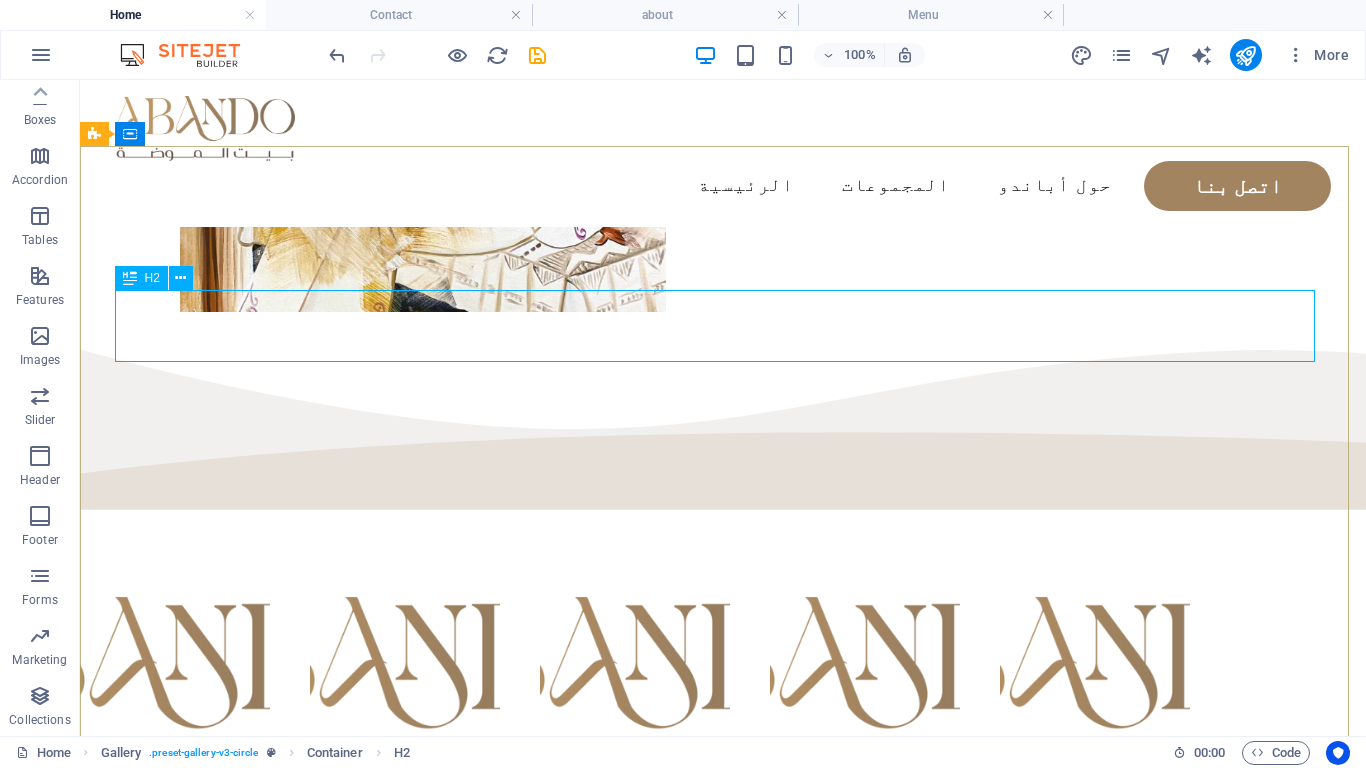 click at bounding box center (130, 278) 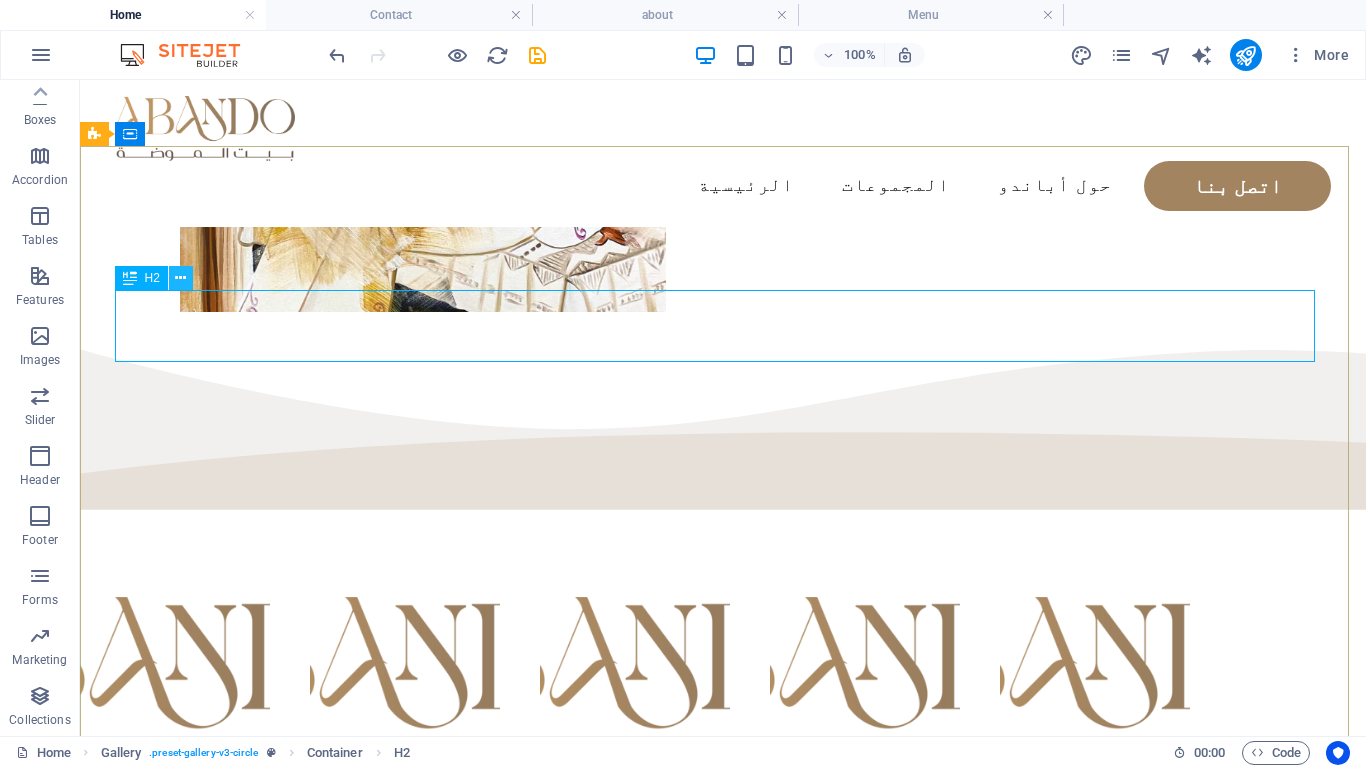 click at bounding box center (180, 278) 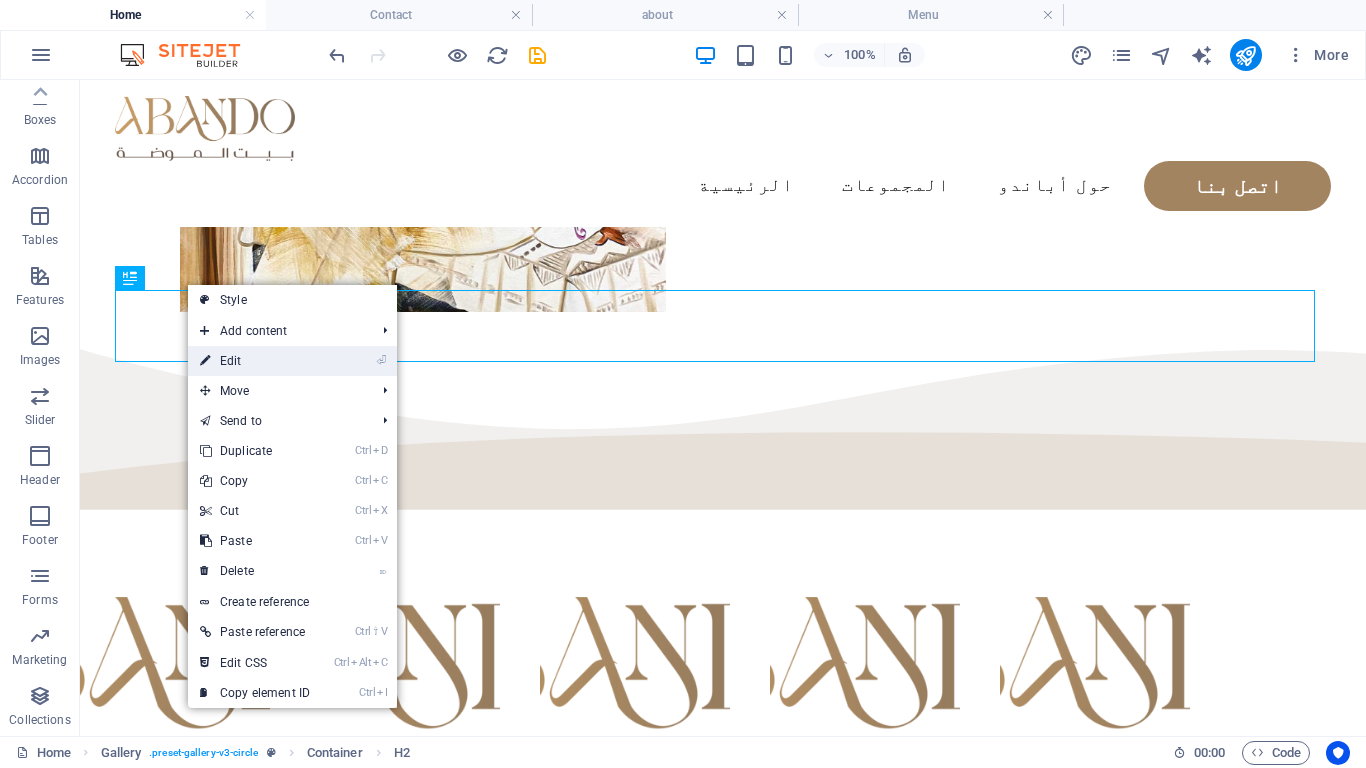 click on "⏎  Edit" at bounding box center (255, 361) 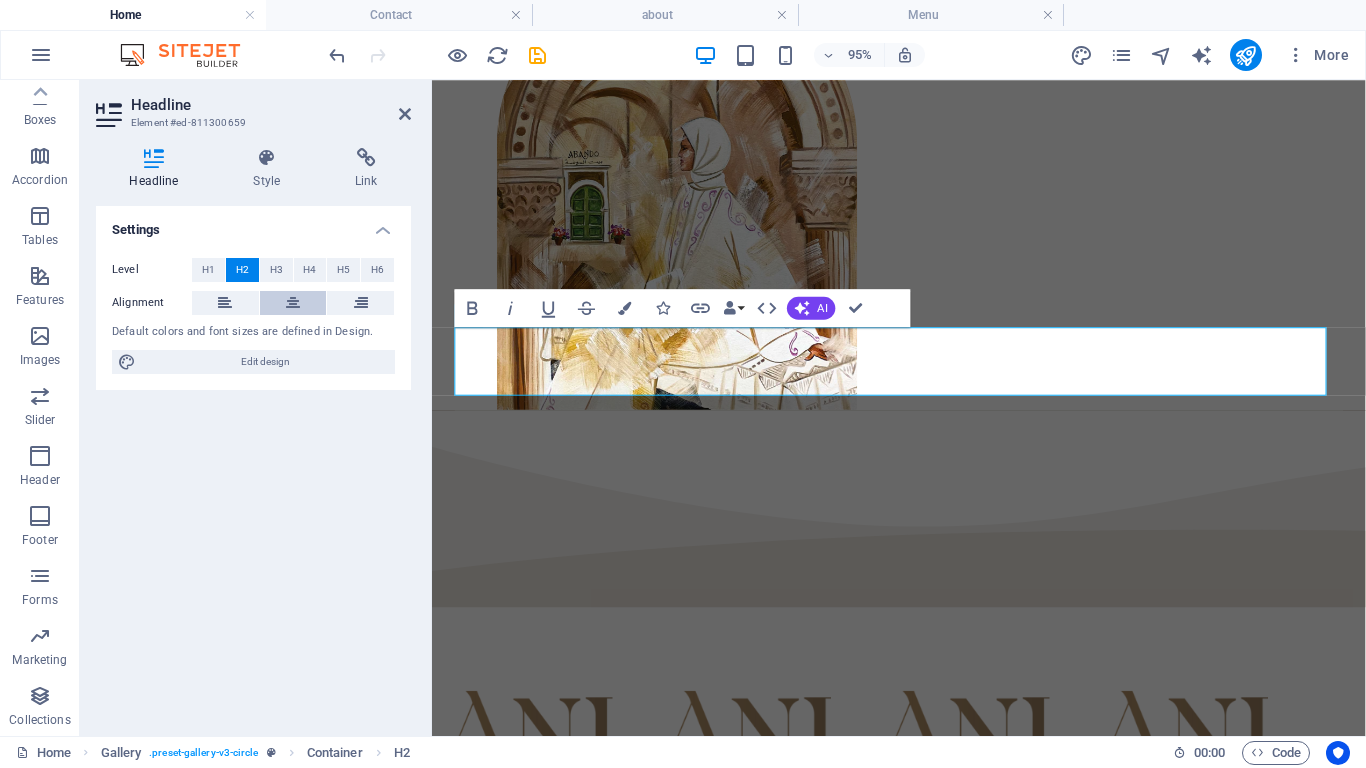 click at bounding box center [293, 303] 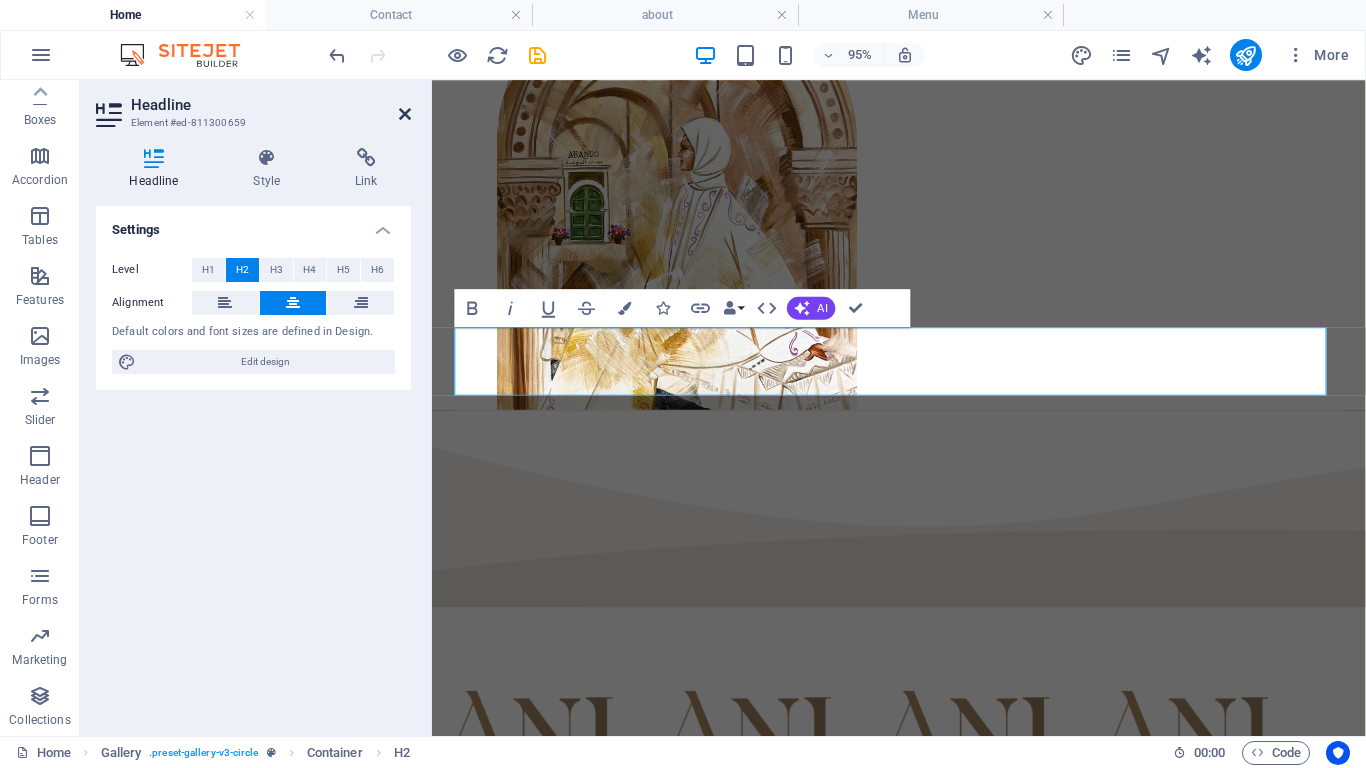 drag, startPoint x: 400, startPoint y: 111, endPoint x: 439, endPoint y: 111, distance: 39 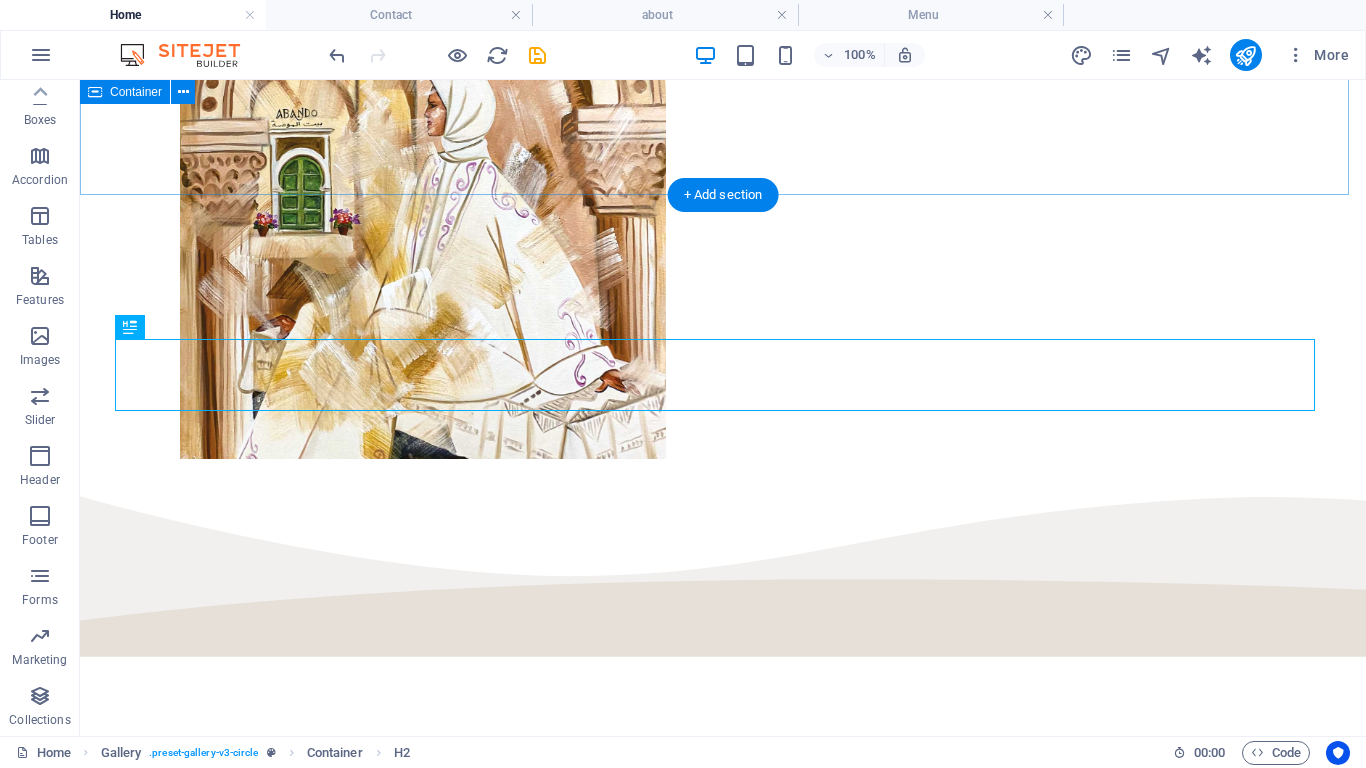 scroll, scrollTop: 912, scrollLeft: 0, axis: vertical 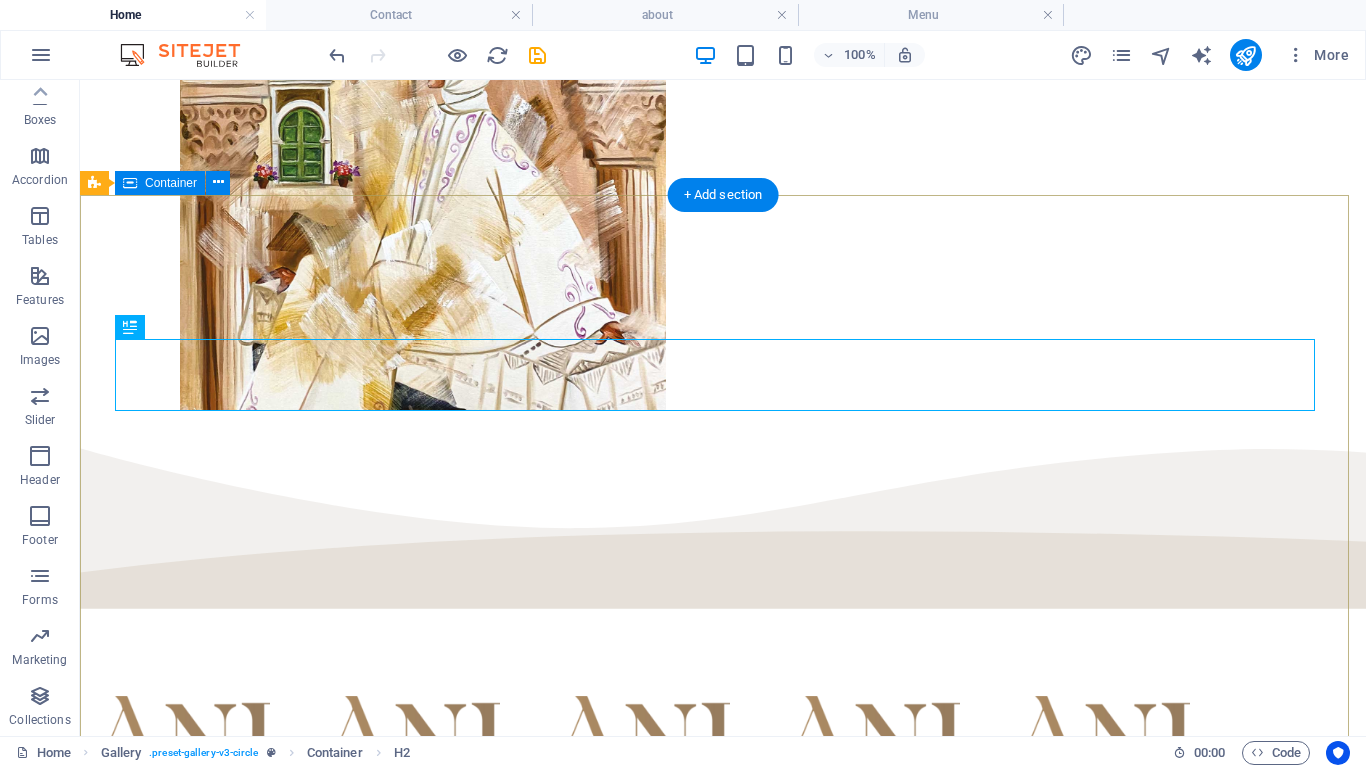 click on "المجموعات  Featured Products Sugary Donut Sugary Donut $3.50 Choco Sprinkle Choco Sprinkle $2.50 Bundle Options Classic Bundle Classic Bundle $18.50 Spicy Bundle Spicy Bundle $20.50 SugarDough Merch Donut Mug Donut Mug $22.50  My Account   Track Orders   Shopping Bag  Display prices in: USD See Menu" at bounding box center [723, 2000] 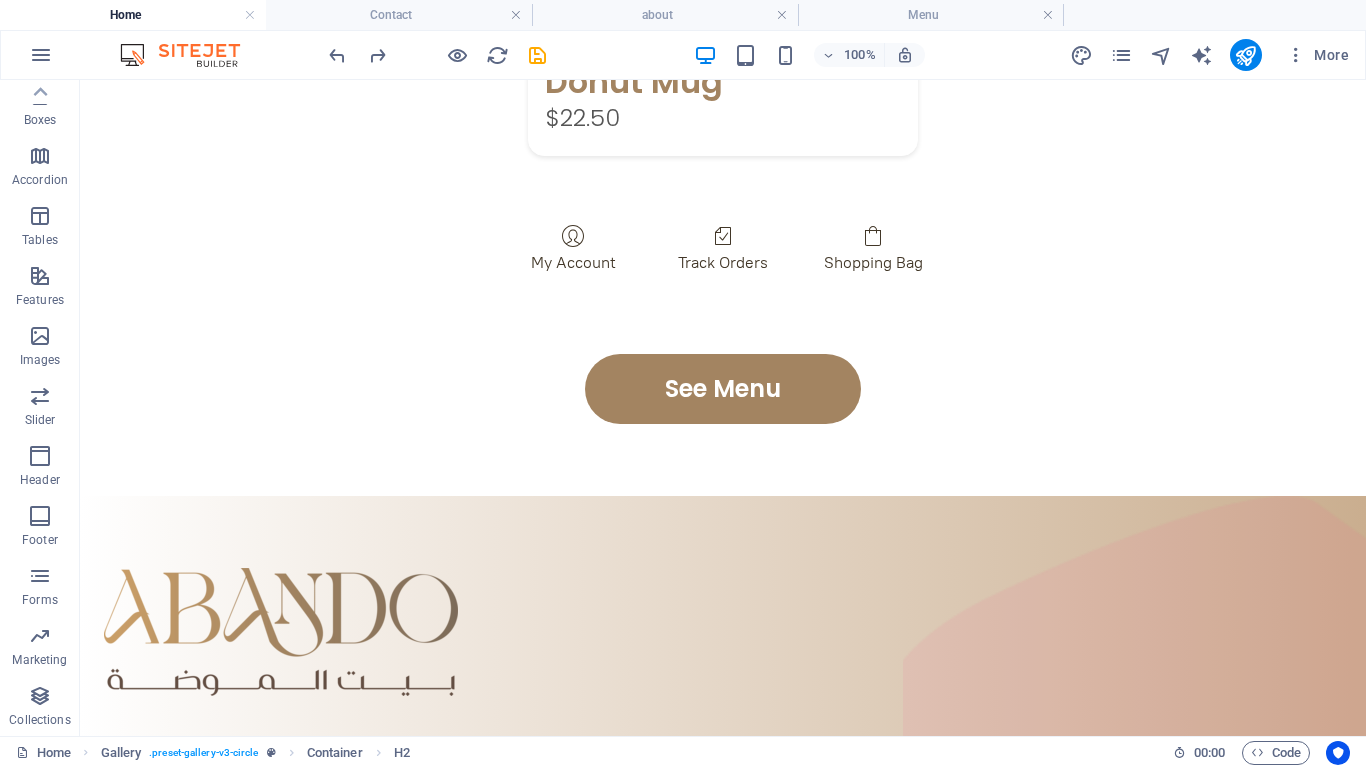 scroll, scrollTop: 3480, scrollLeft: 0, axis: vertical 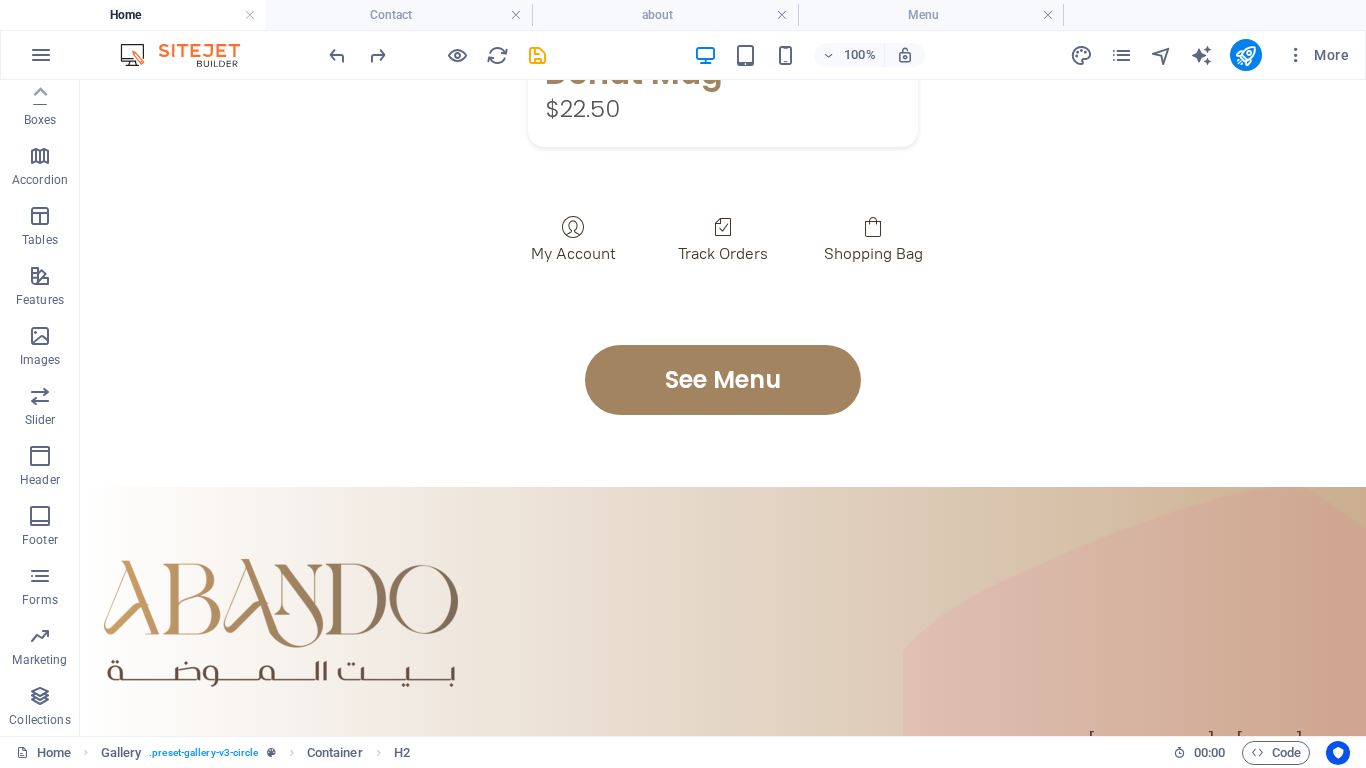 click on "Skip to main content
الرئيسية المجموعات حول أباندو اتصل بنا مرحبا بكم في بيت الموضة أأناقتك تبدأ من هنا... مع أباندو، بيت الذوق الرفيع المجموعات  Featured Products Sugary Donut Sugary Donut $3.50 Choco Sprinkle Choco Sprinkle $2.50 Bundle Options Classic Bundle Classic Bundle $18.50 Spicy Bundle Spicy Bundle $20.50 SugarDough Merch Donut Mug Donut Mug $22.50  My Account   Track Orders   Shopping Bag  Display prices in: USD See Menu       [COUNTRY]- [CITY]        العنوان         الرقم Home About Menu Location Catering Facebook Twitter Youtube
New text element" at bounding box center (723, -1032) 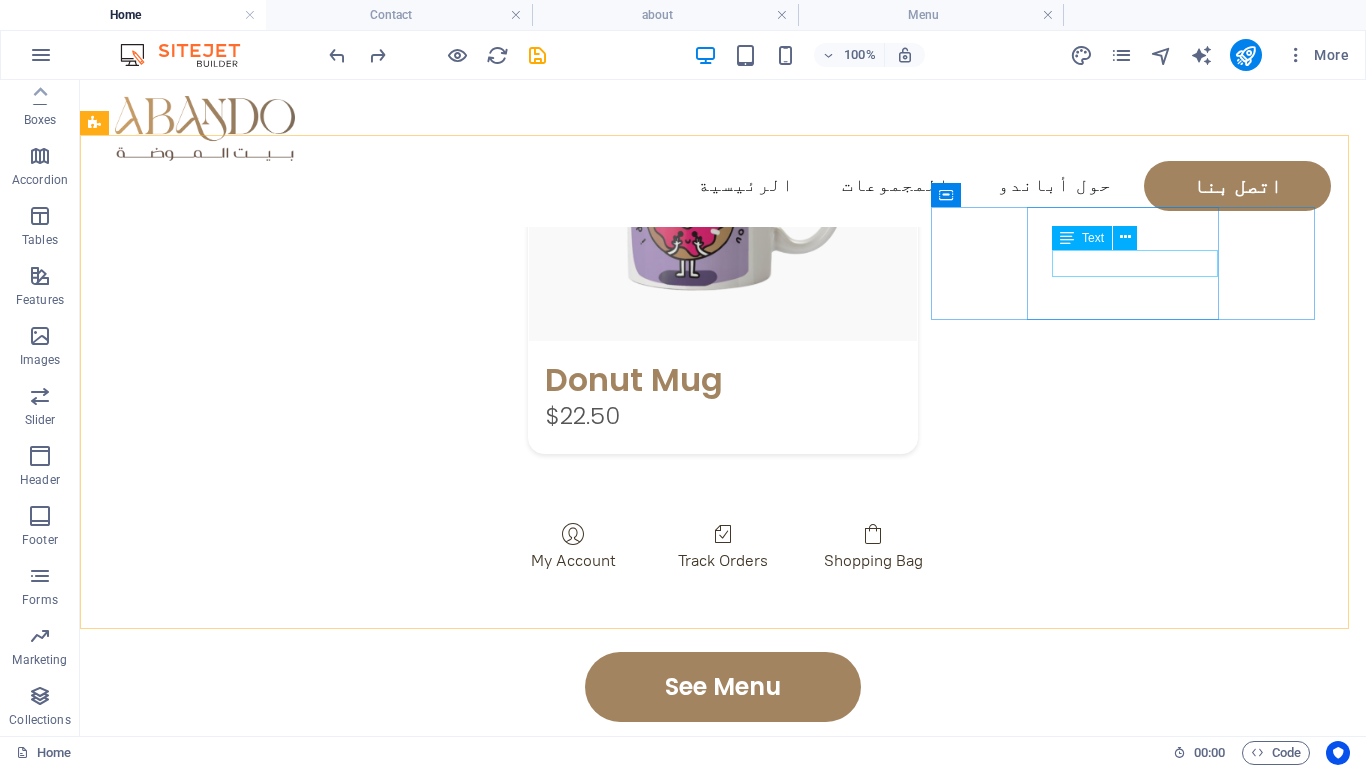 scroll, scrollTop: 2984, scrollLeft: 0, axis: vertical 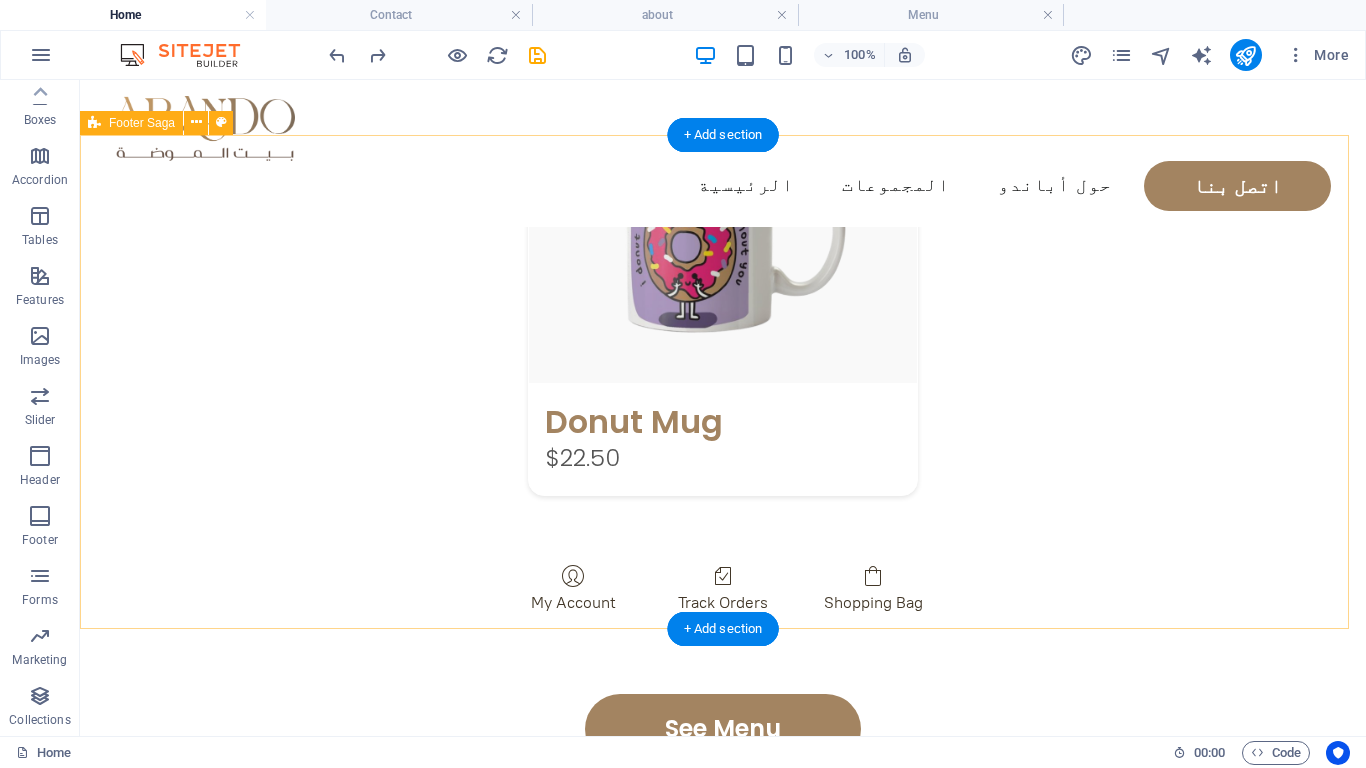 click on "[COUNTRY]- [CITY]        العنوان         الرقم Home About Menu Location Catering Facebook Twitter Youtube" at bounding box center (723, 1247) 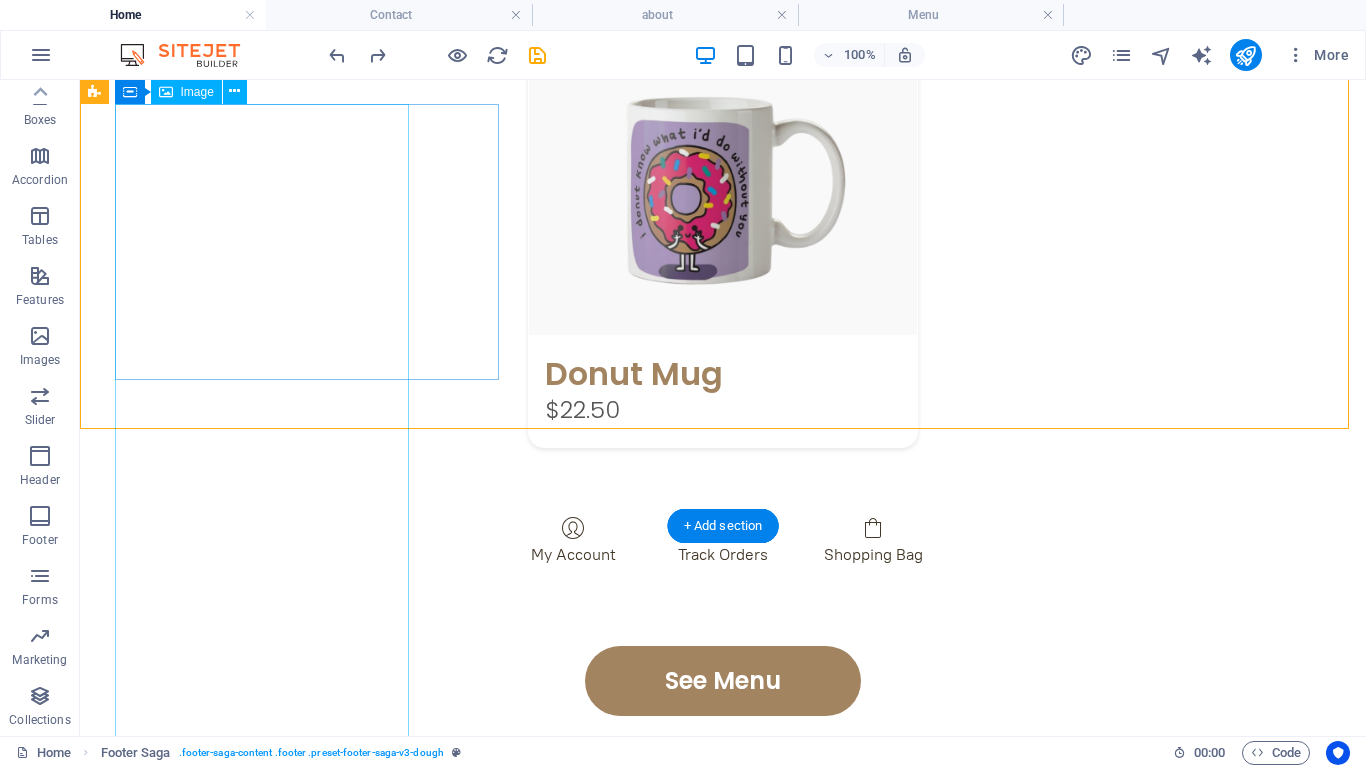 scroll, scrollTop: 3184, scrollLeft: 0, axis: vertical 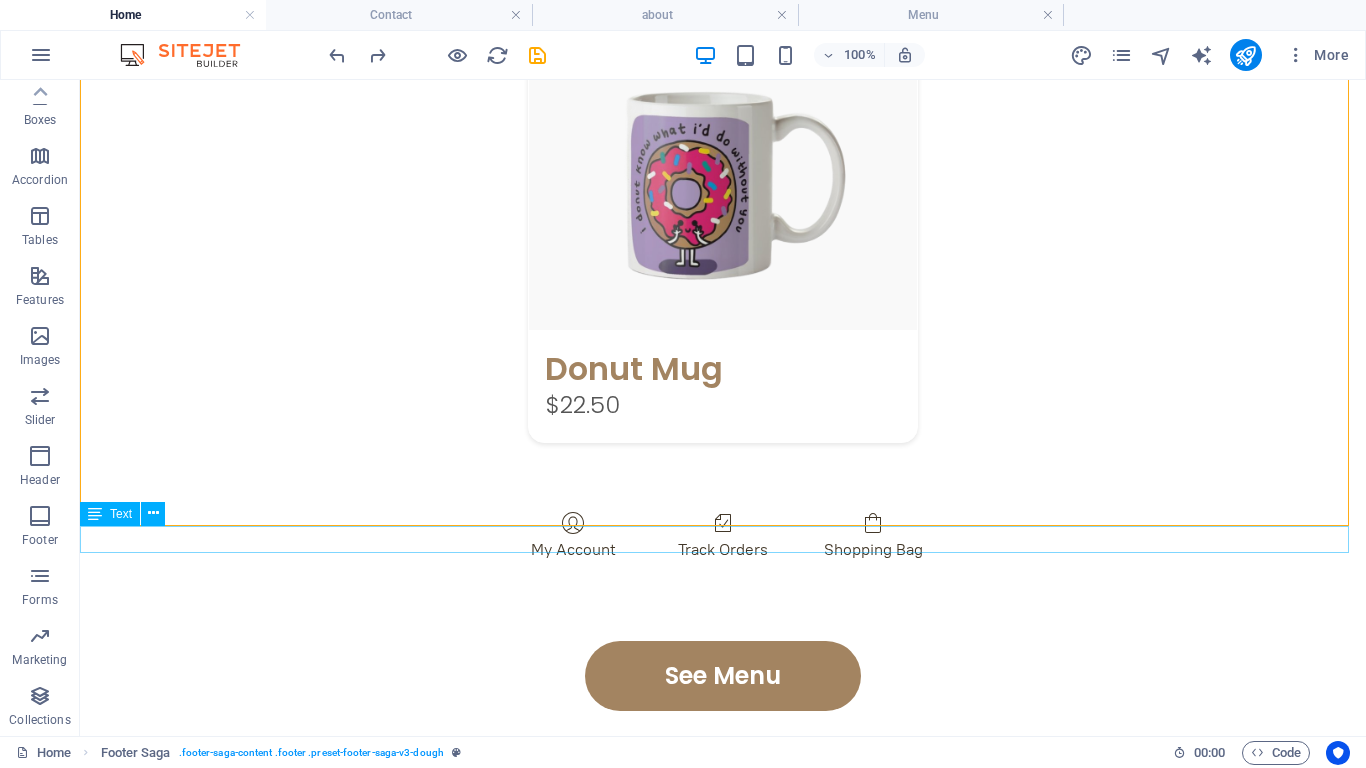 click on "New text element" at bounding box center [723, 1619] 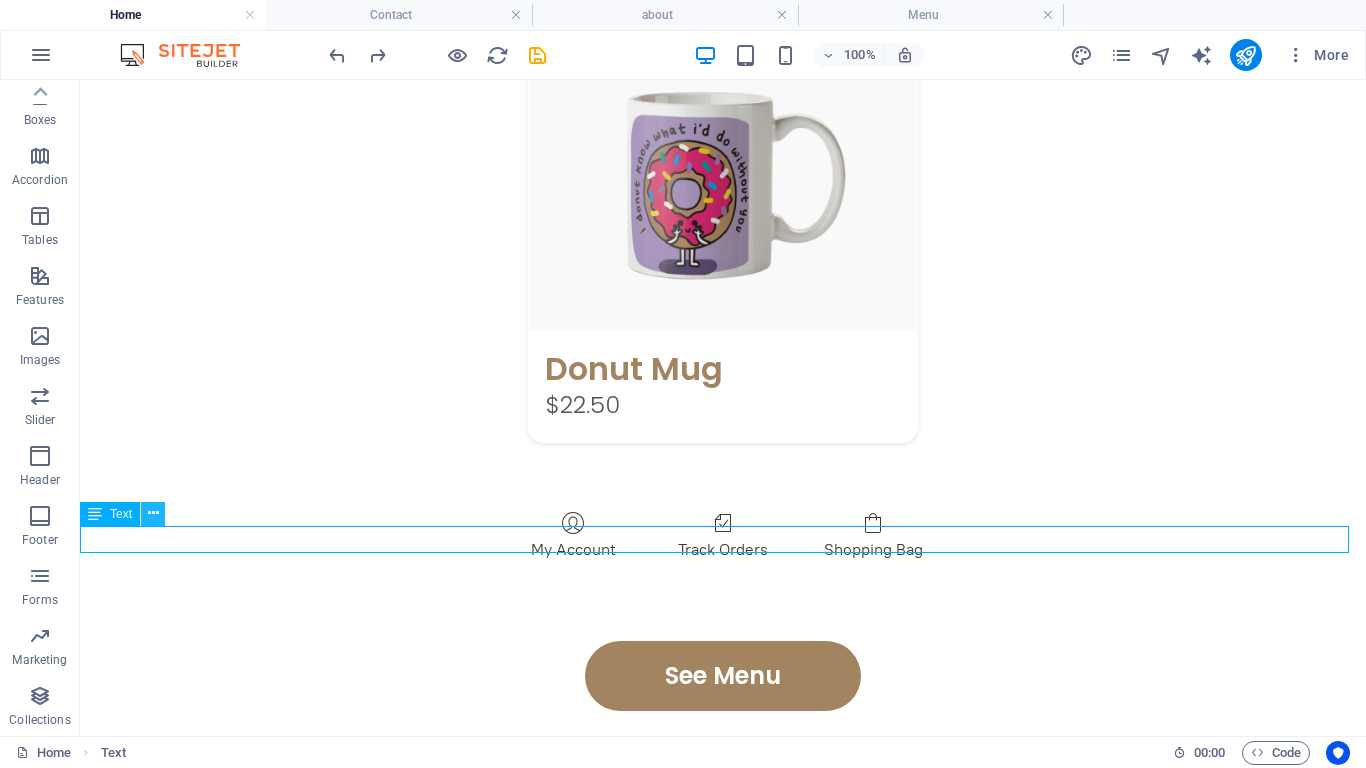 click at bounding box center [153, 513] 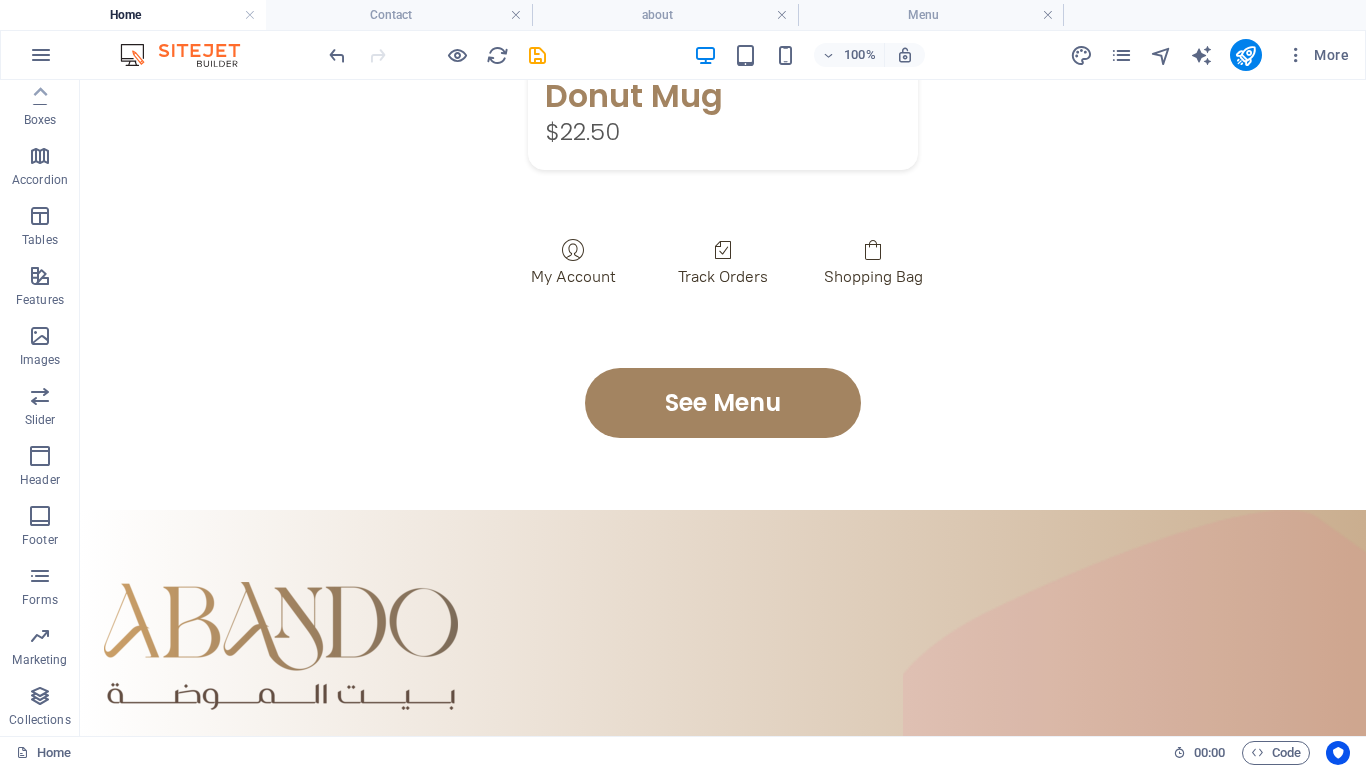 scroll, scrollTop: 3480, scrollLeft: 0, axis: vertical 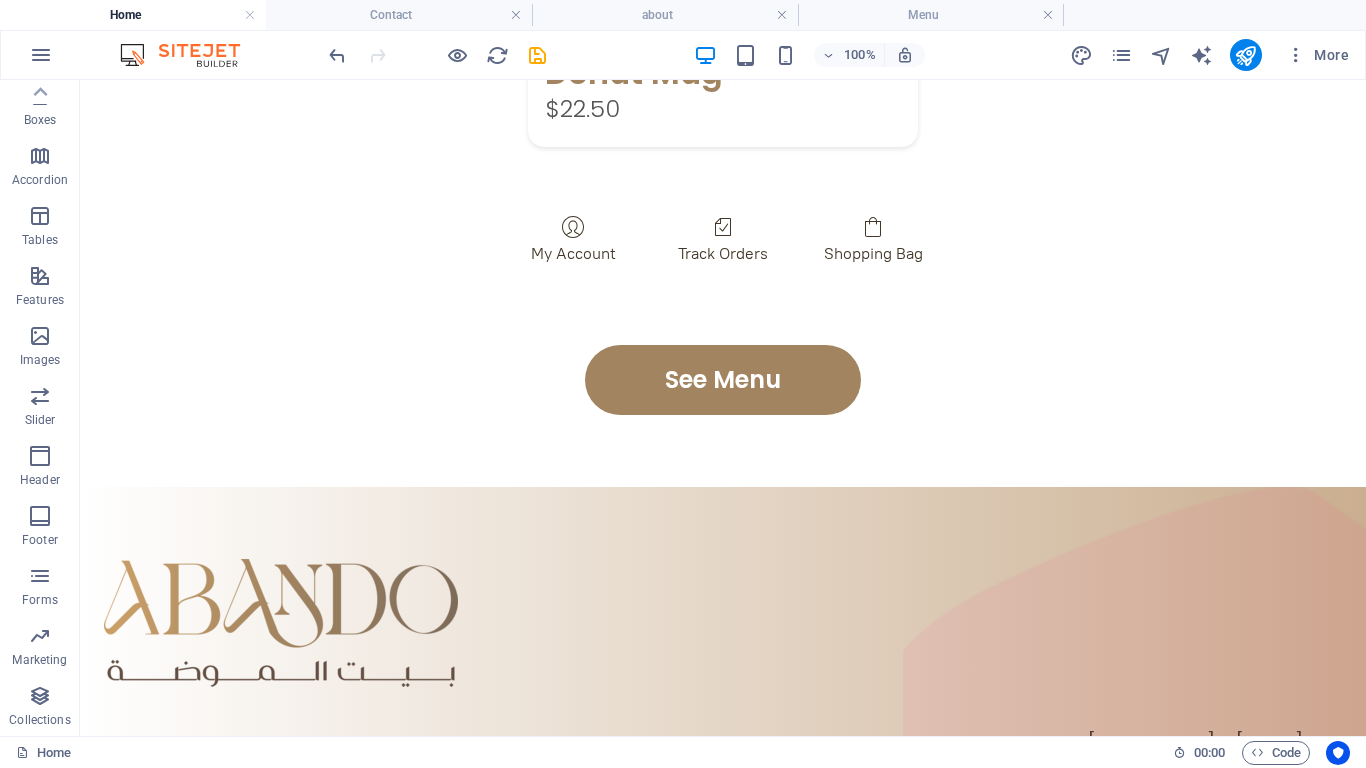 click on "Skip to main content
الرئيسية المجموعات حول أباندو اتصل بنا مرحبا بكم في بيت الموضة أأناقتك تبدأ من هنا... مع أباندو، بيت الذوق الرفيع المجموعات  Featured Products Sugary Donut Sugary Donut $3.50 Choco Sprinkle Choco Sprinkle $2.50 Bundle Options Classic Bundle Classic Bundle $18.50 Spicy Bundle Spicy Bundle $20.50 SugarDough Merch Donut Mug Donut Mug $22.50  My Account   Track Orders   Shopping Bag  Display prices in: USD See Menu       [COUNTRY]- [CITY]        العنوان         الرقم Home About Menu Location Catering Facebook Twitter Youtube" at bounding box center [723, -1045] 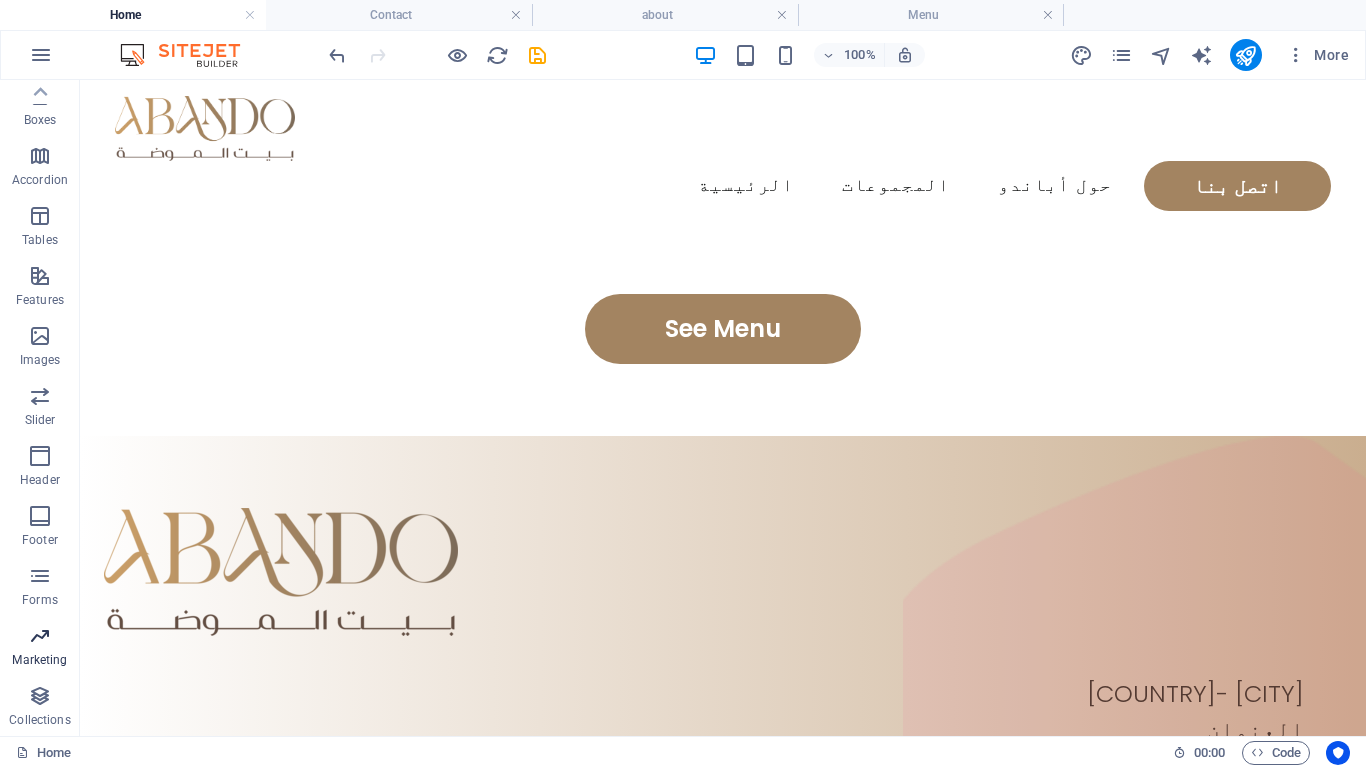 scroll, scrollTop: 3184, scrollLeft: 0, axis: vertical 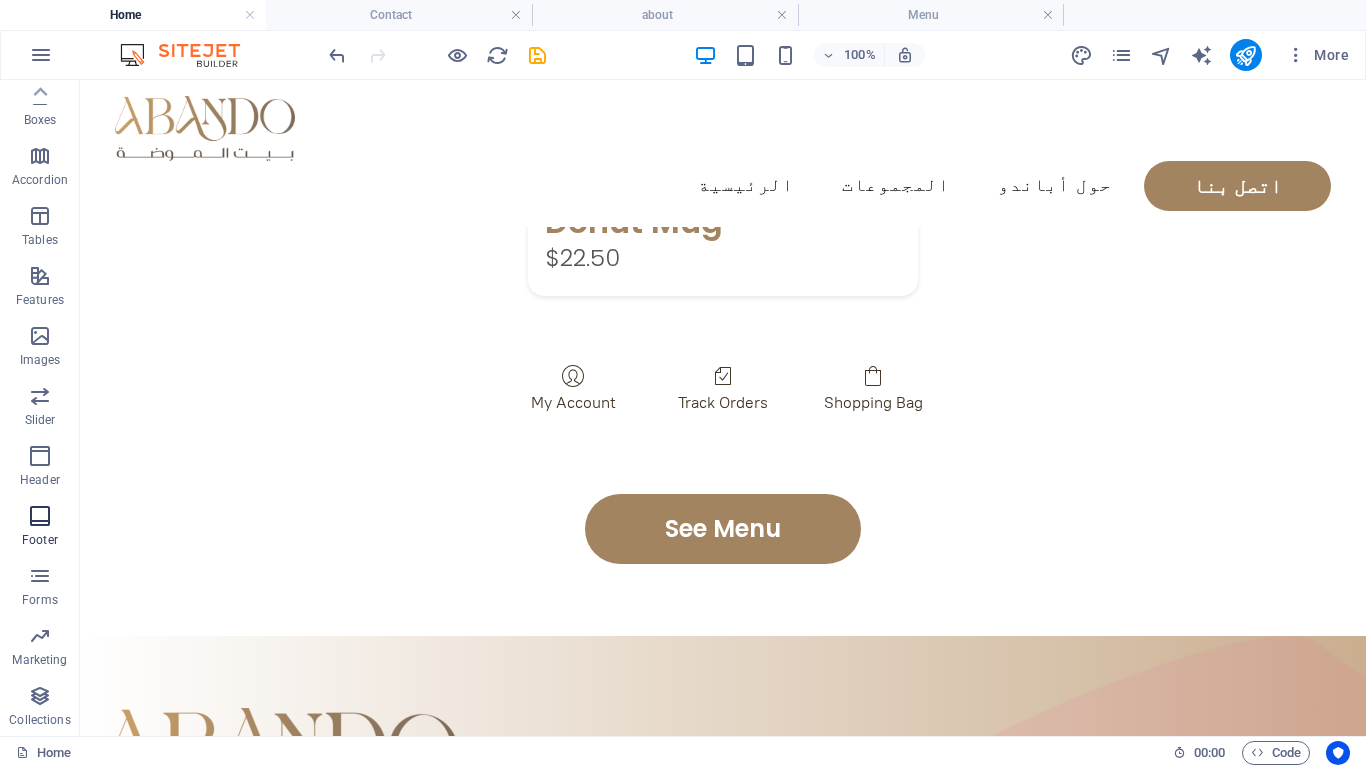 click on "Footer" at bounding box center (40, 540) 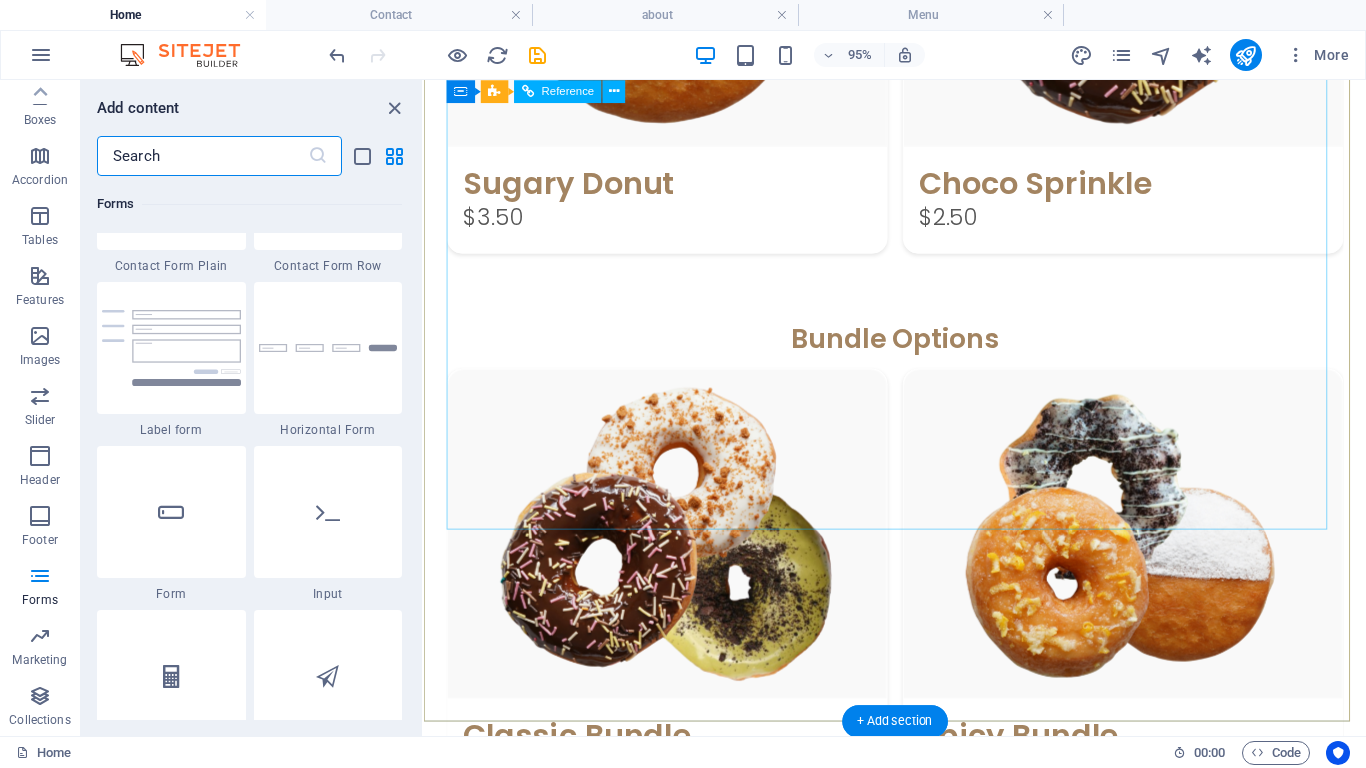scroll, scrollTop: 14886, scrollLeft: 0, axis: vertical 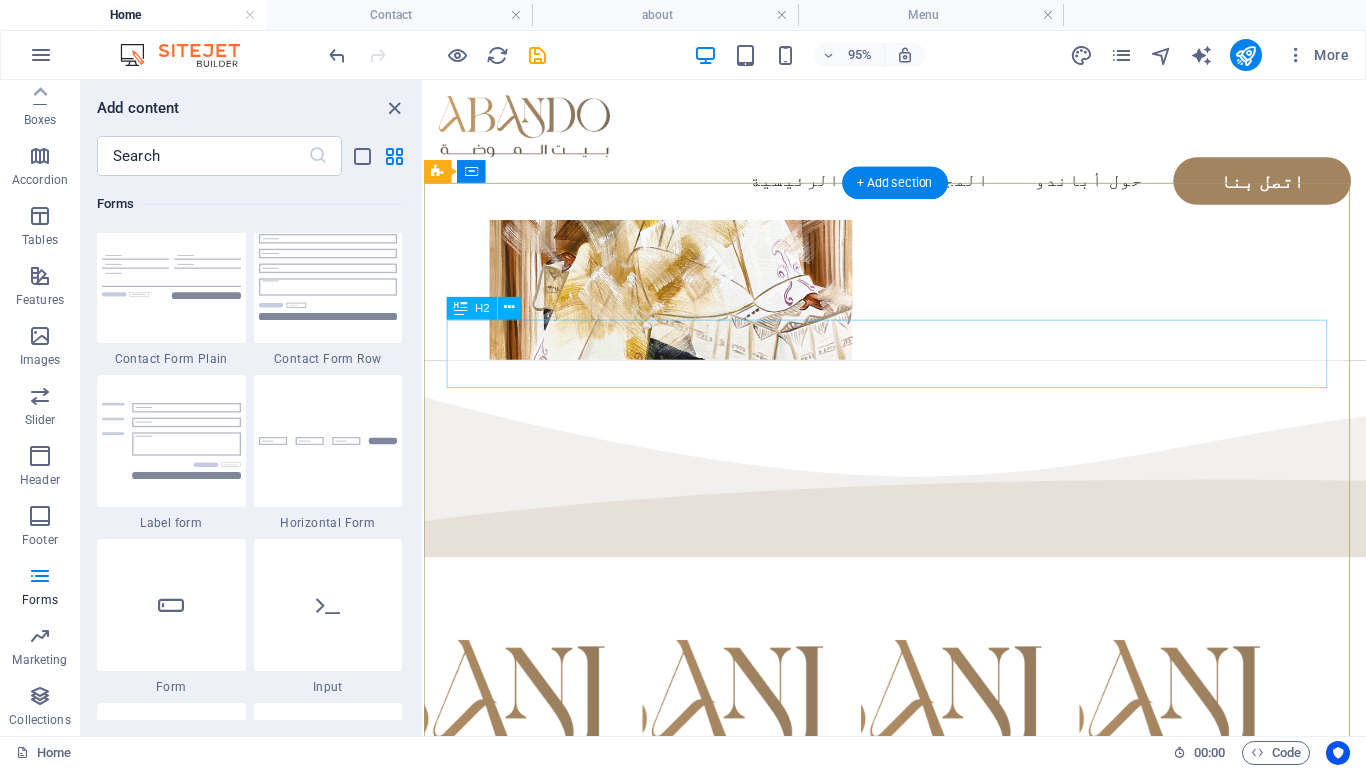 click on "المجموعات" at bounding box center (920, 1289) 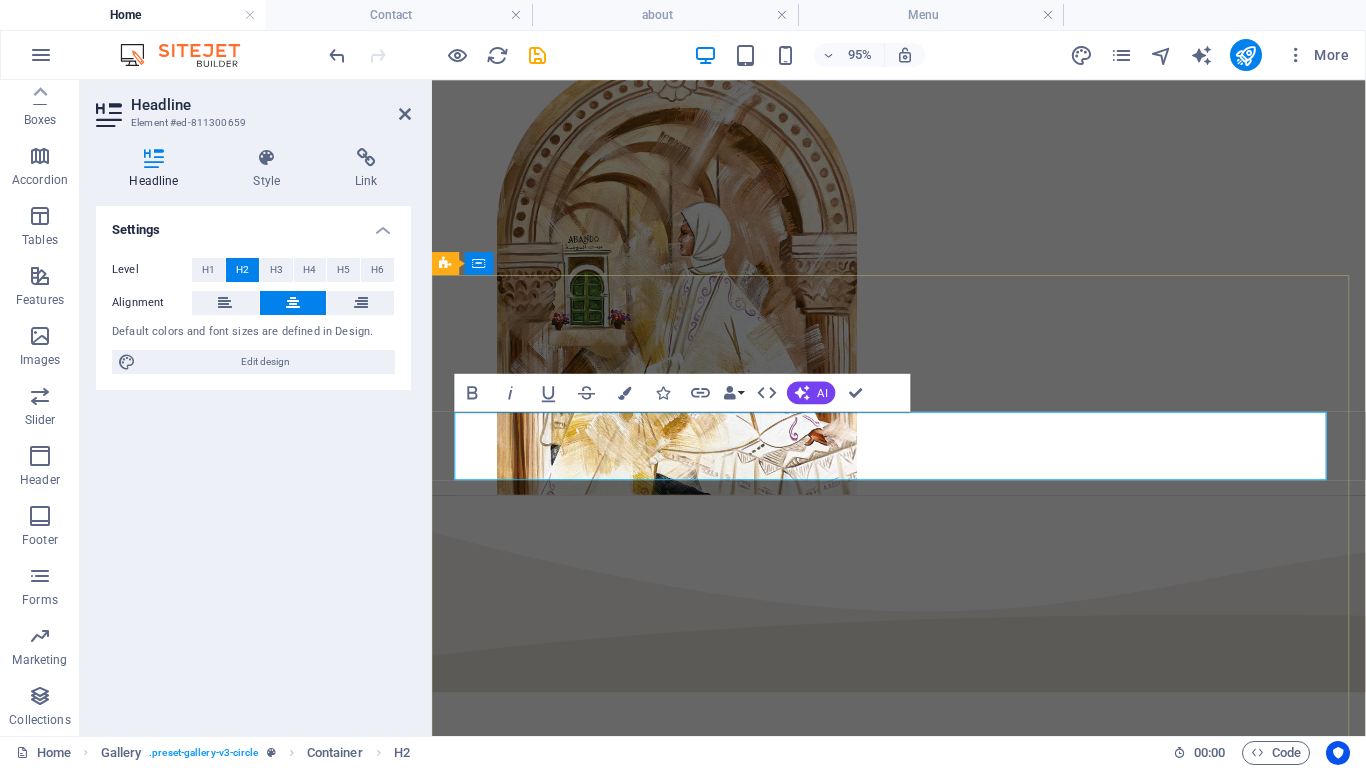 type 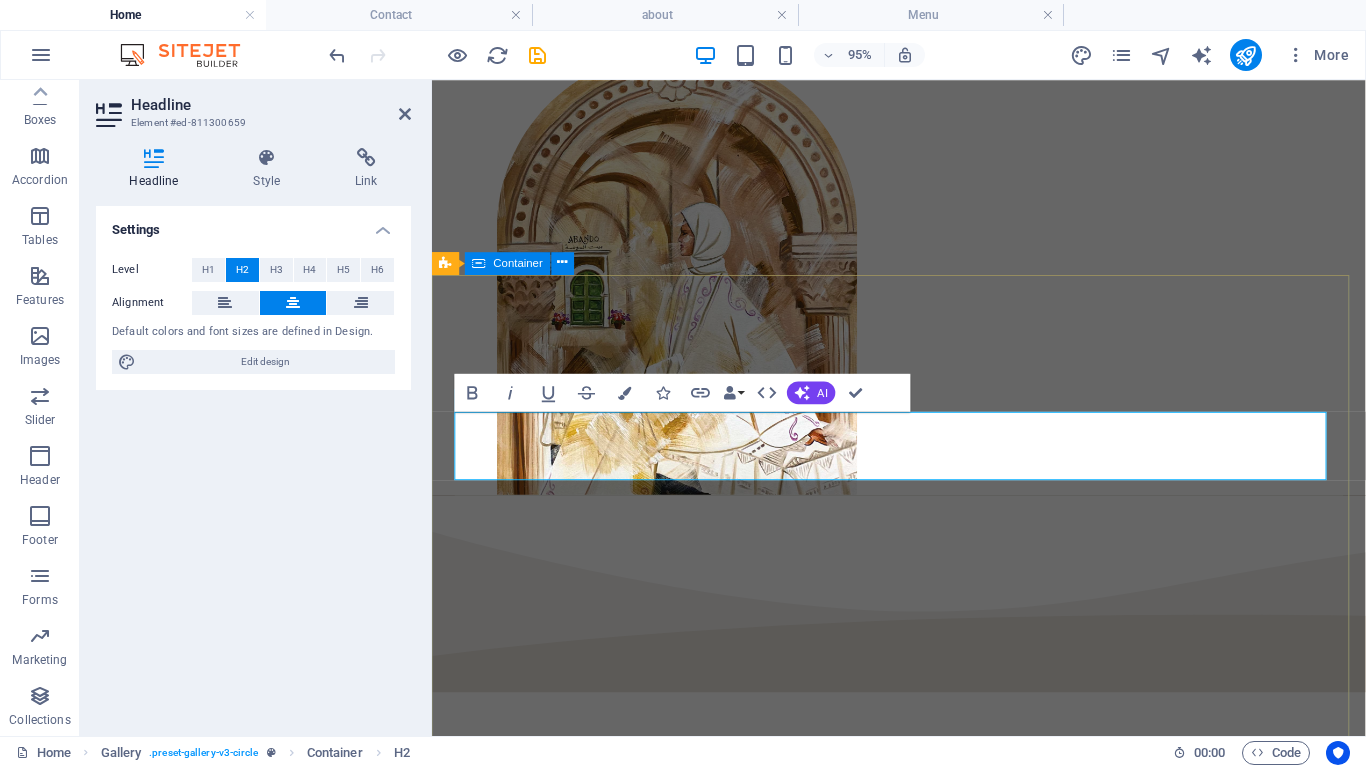 click on "مجموعة زهرة السلفيوم Featured Products Sugary Donut Sugary Donut $3.50 Choco Sprinkle Choco Sprinkle $2.50 Bundle Options Classic Bundle Classic Bundle $18.50 Spicy Bundle Spicy Bundle $20.50 SugarDough Merch Donut Mug Donut Mug $22.50  My Account   Track Orders   Shopping Bag  Display prices in: USD See Menu" at bounding box center [923, 2356] 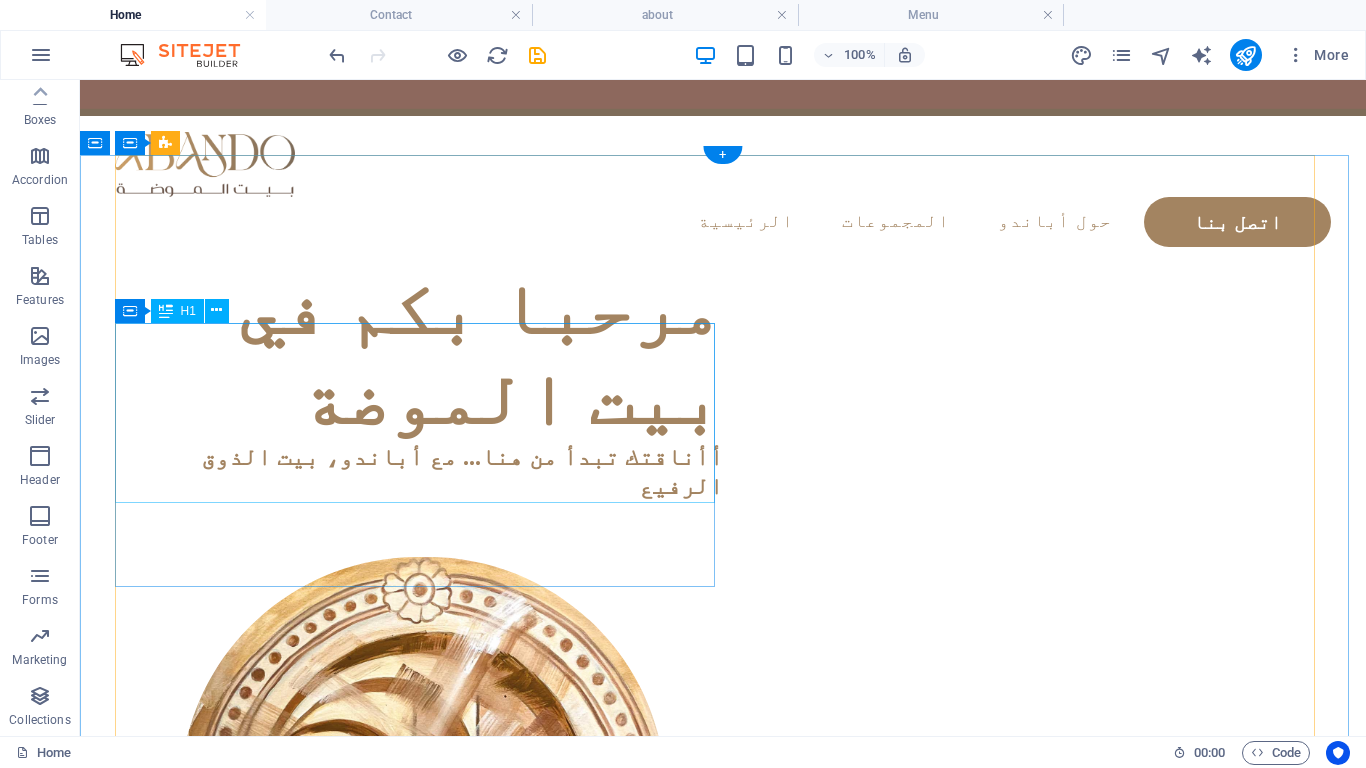 scroll, scrollTop: 0, scrollLeft: 0, axis: both 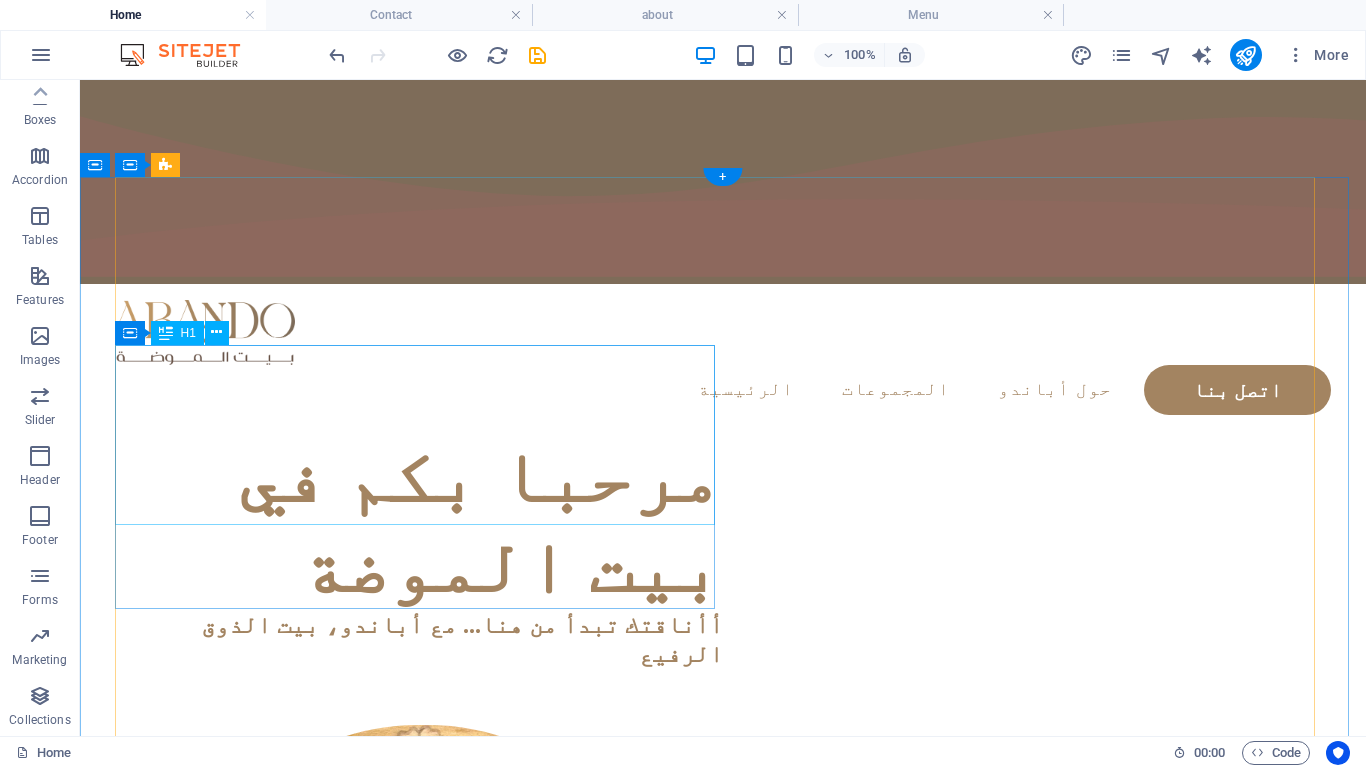 click on "مرحبا بكم في بيت الموضة" at bounding box center [423, 521] 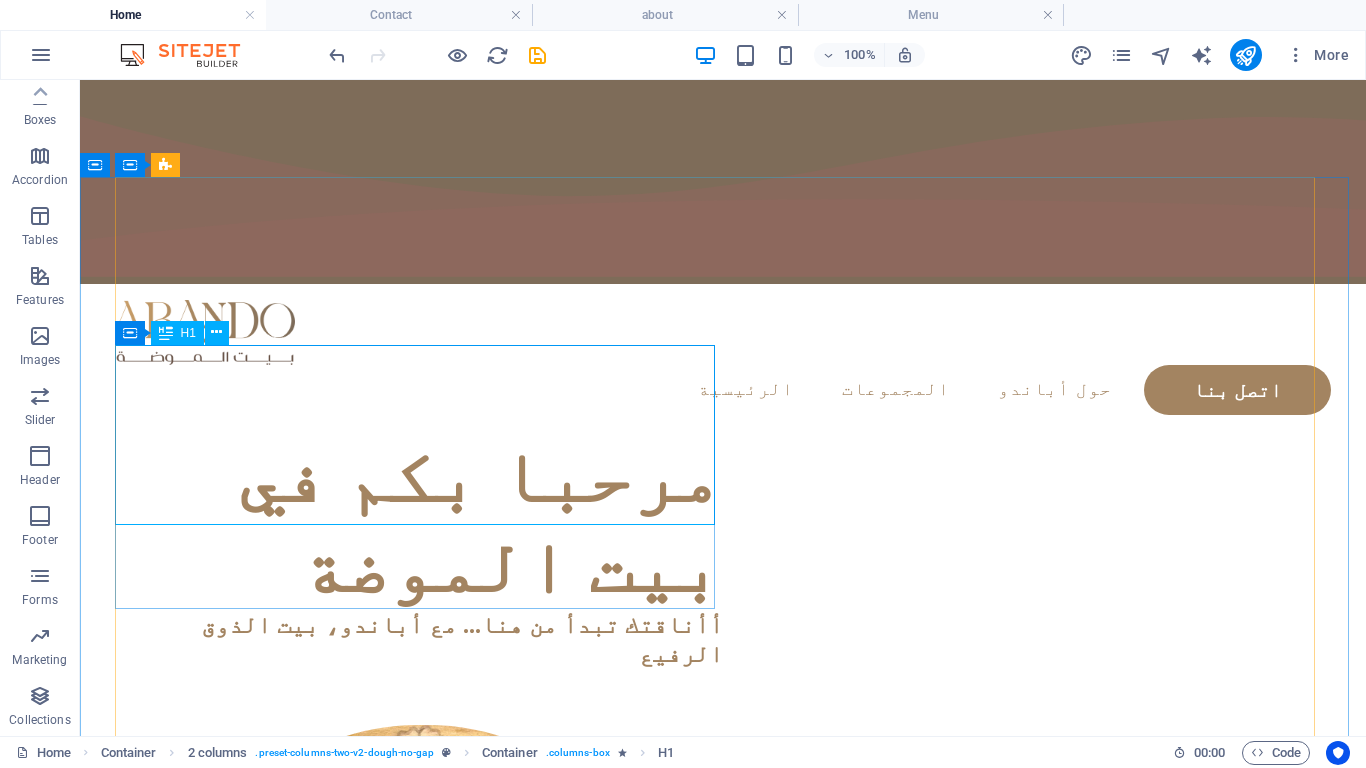 click on "H1" at bounding box center [177, 333] 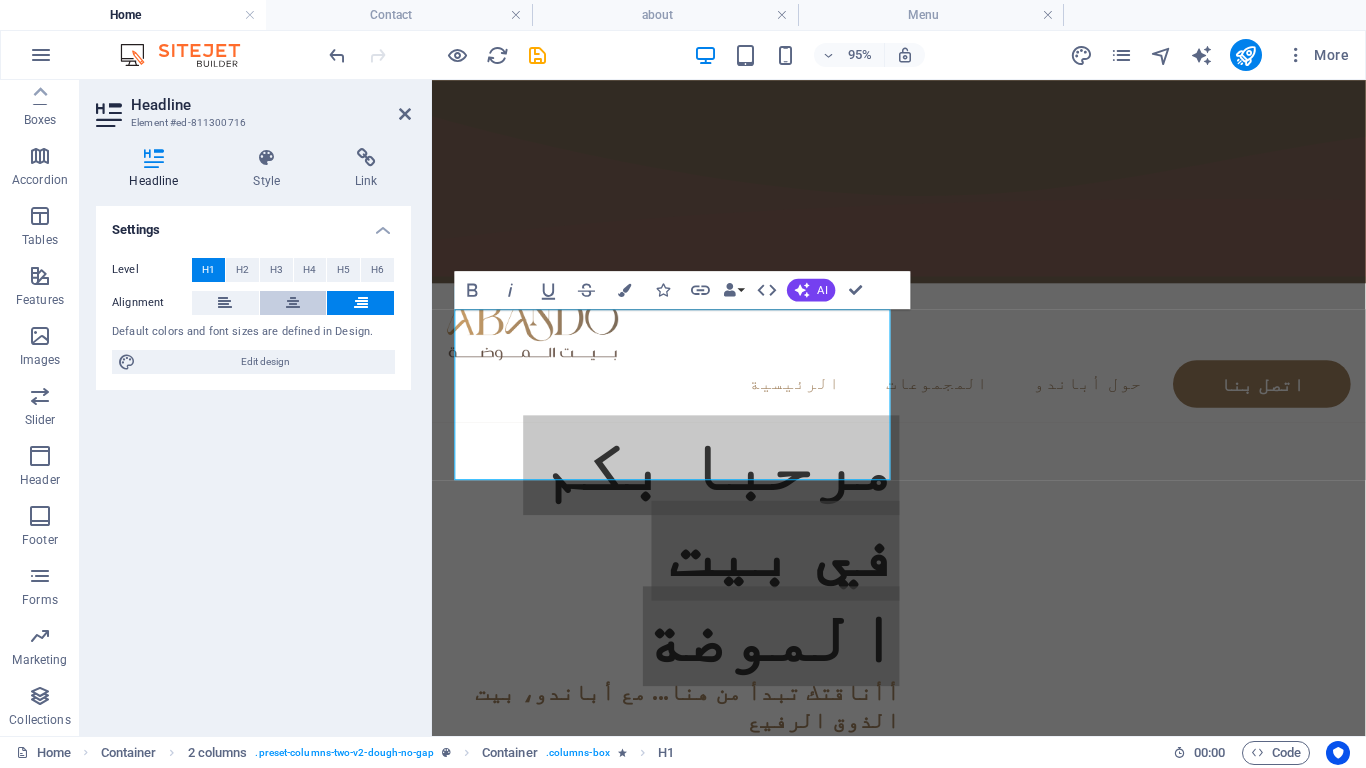 click at bounding box center (293, 303) 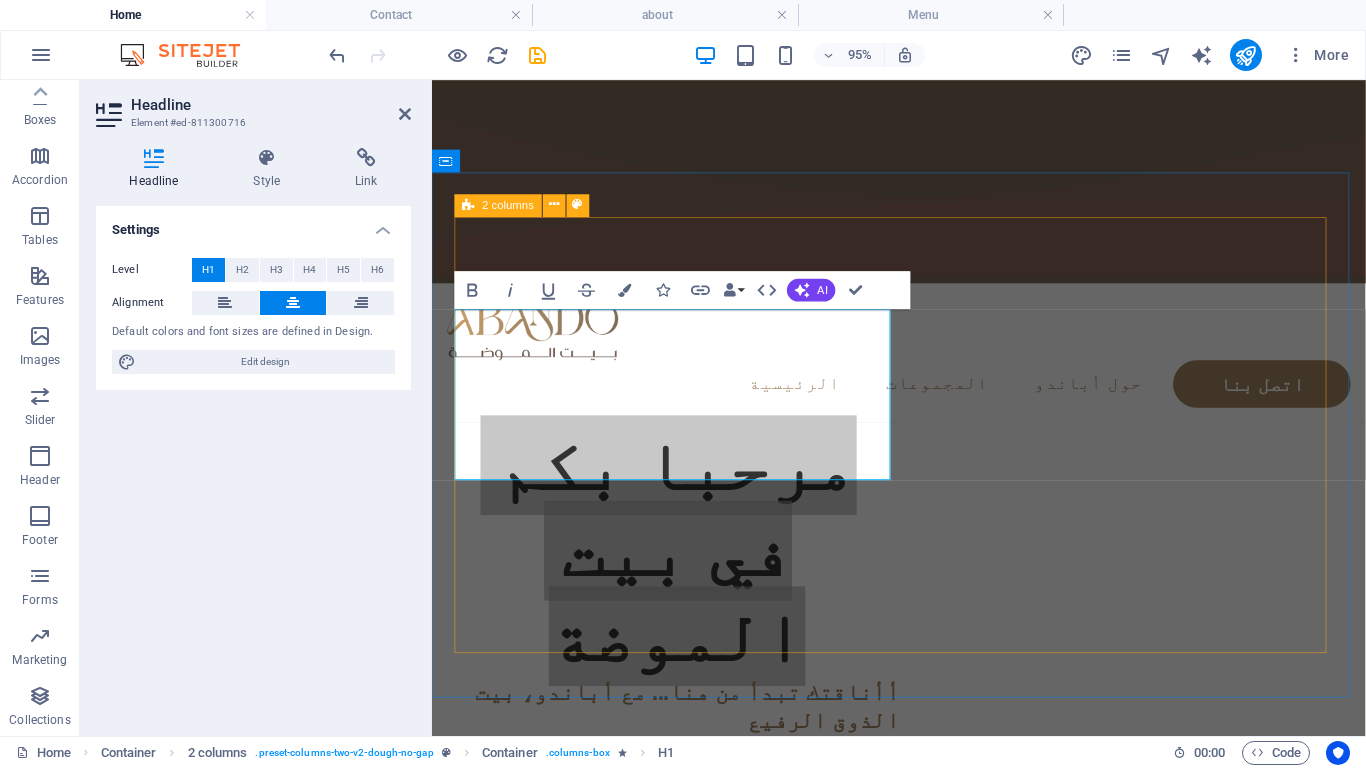click on "مرحبا بكم في بيت الموضة أأناقتك تبدأ من هنا... مع أباندو، بيت الذوق الرفيع" at bounding box center (923, 866) 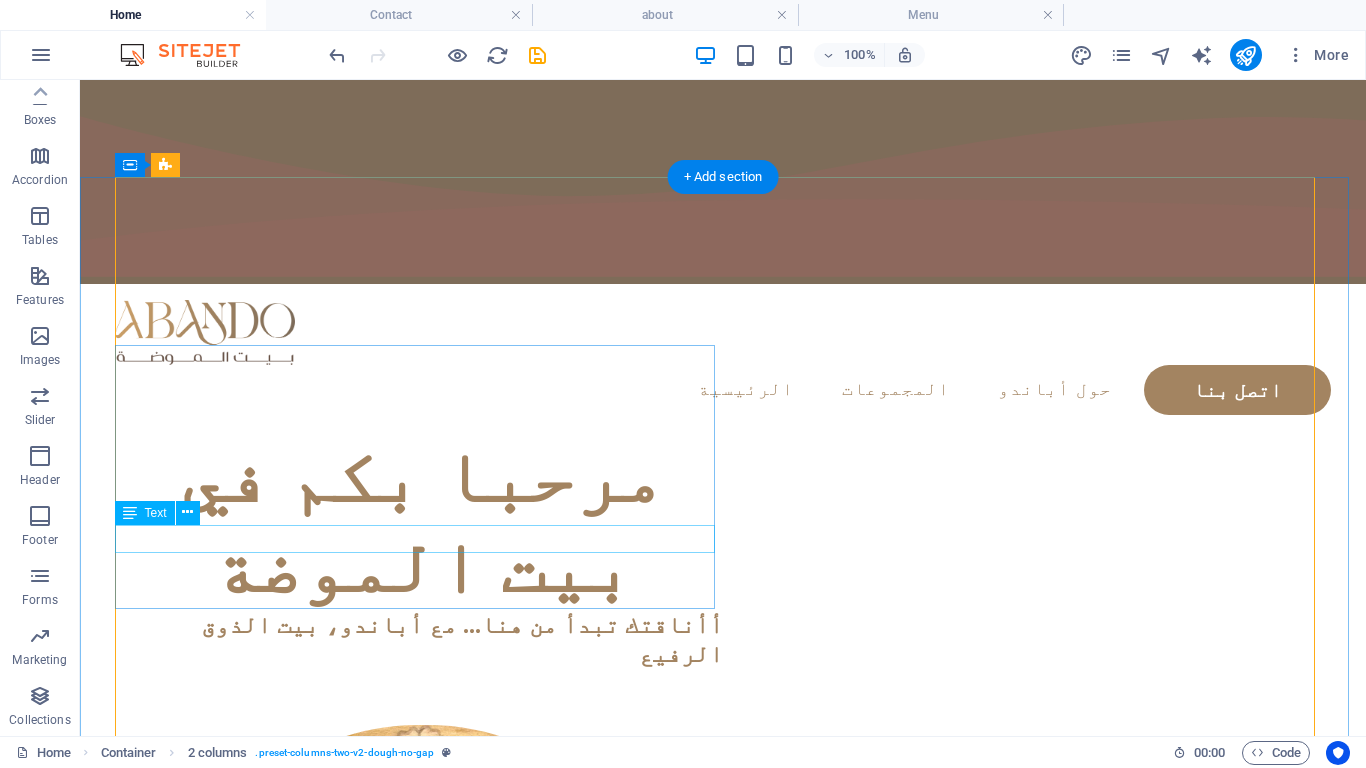 click on "أأناقتك تبدأ من هنا... مع أباندو، بيت الذوق الرفيع" at bounding box center [423, 640] 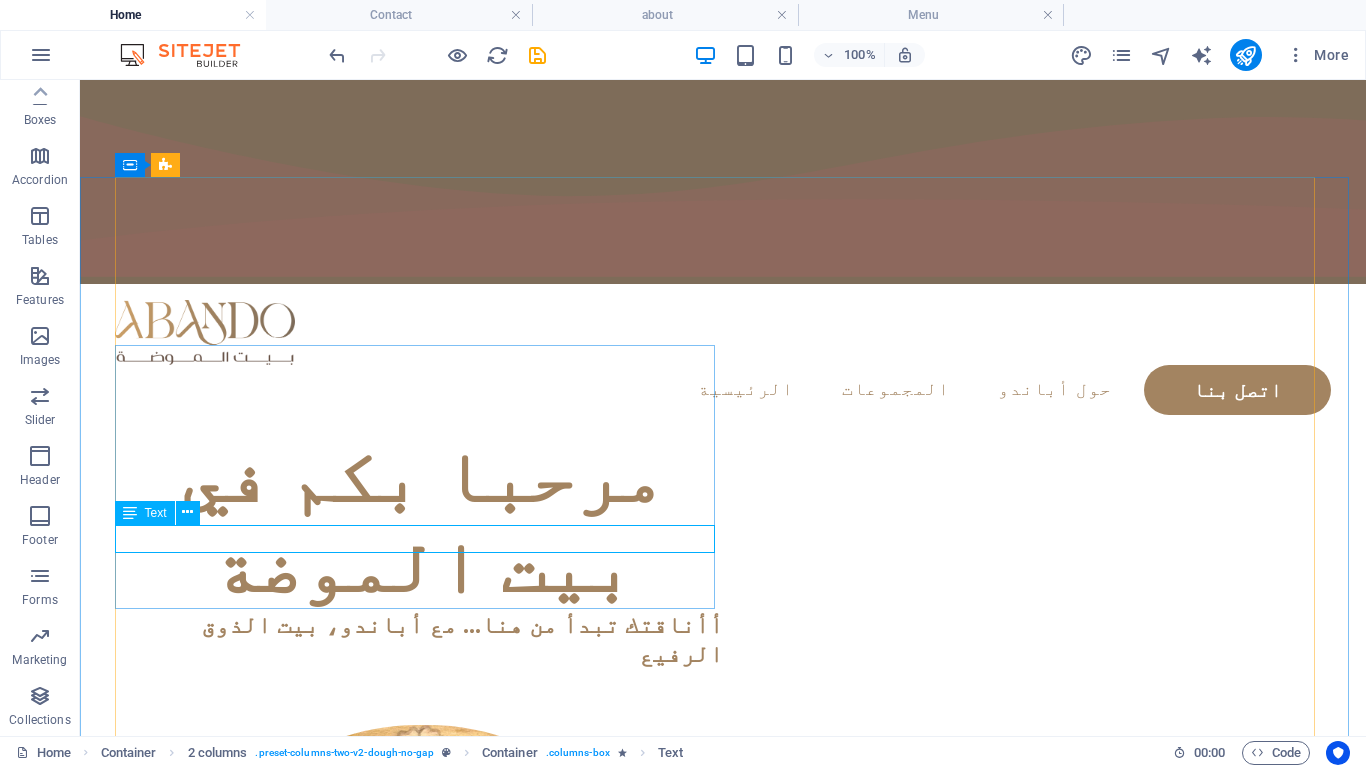 click at bounding box center [130, 513] 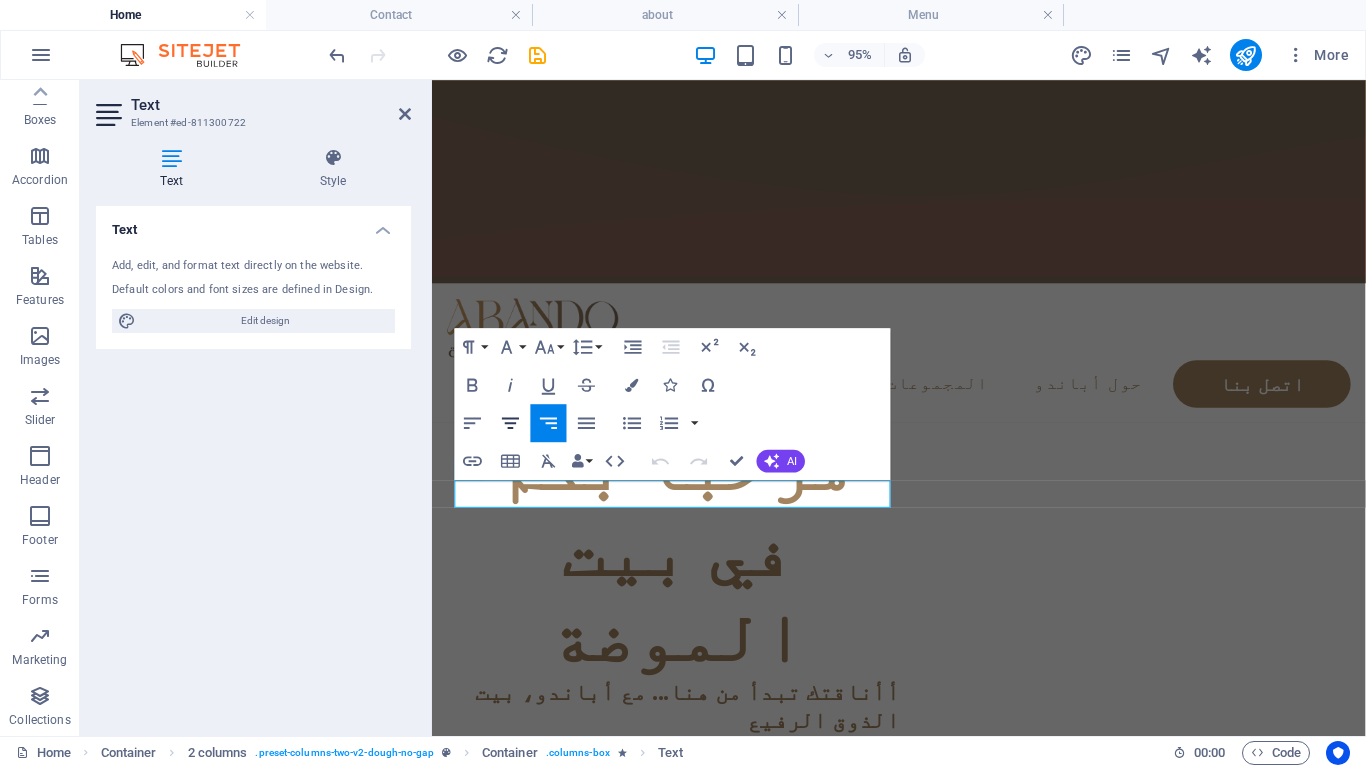 drag, startPoint x: 518, startPoint y: 416, endPoint x: 318, endPoint y: 196, distance: 297.32138 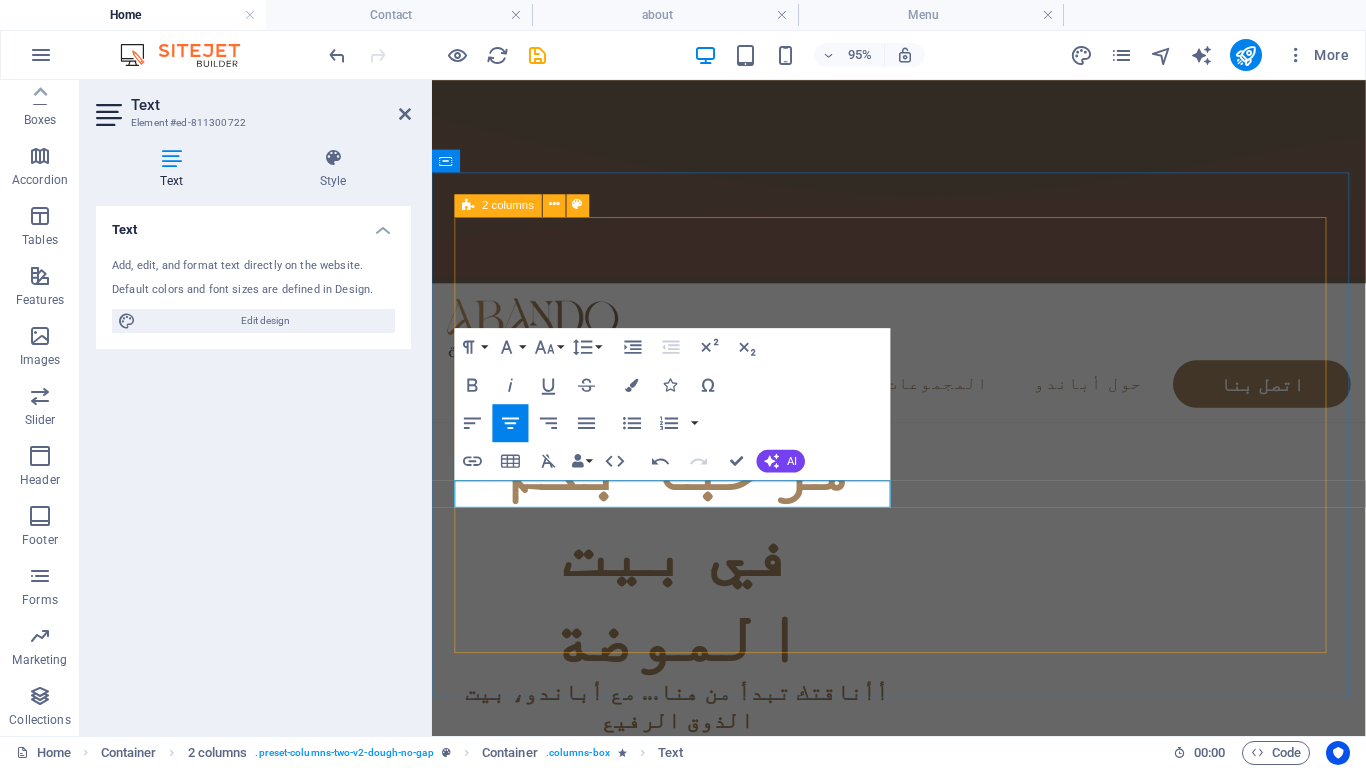 click on "مرحبا بكم في بيت الموضة أأناقتك تبدأ من هنا... مع أباندو، بيت الذوق الرفيع" at bounding box center [923, 866] 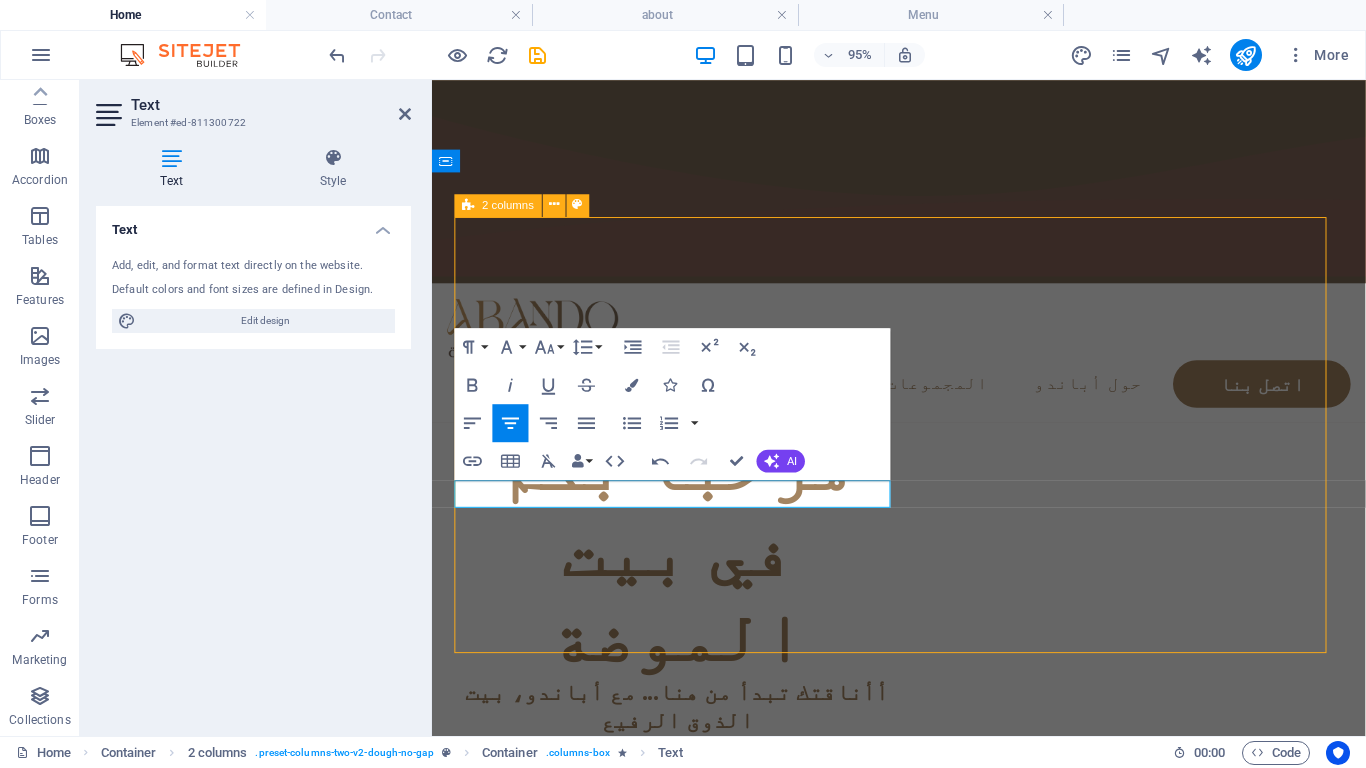 click on "مرحبا بكم في بيت الموضة أأناقتك تبدأ من هنا... مع أباندو، بيت الذوق الرفيع" at bounding box center [923, 866] 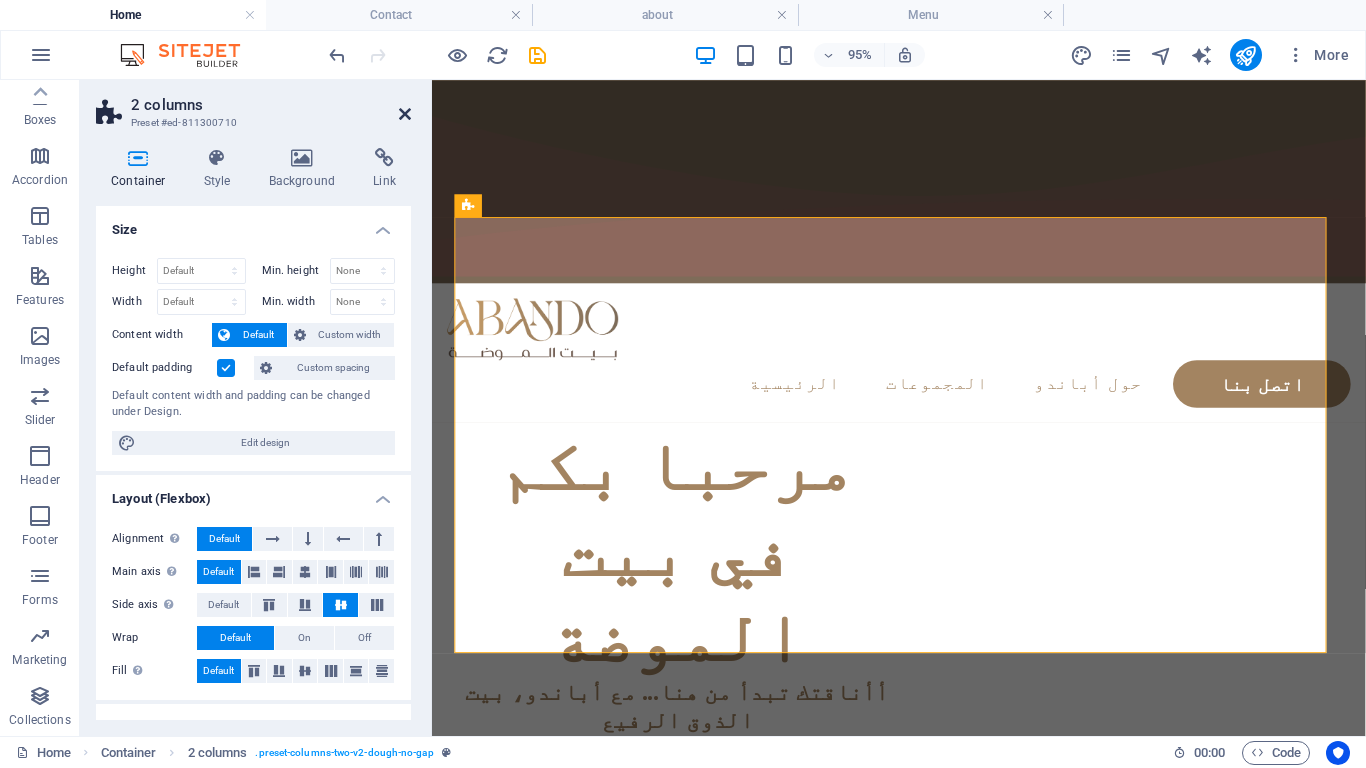 click at bounding box center (405, 114) 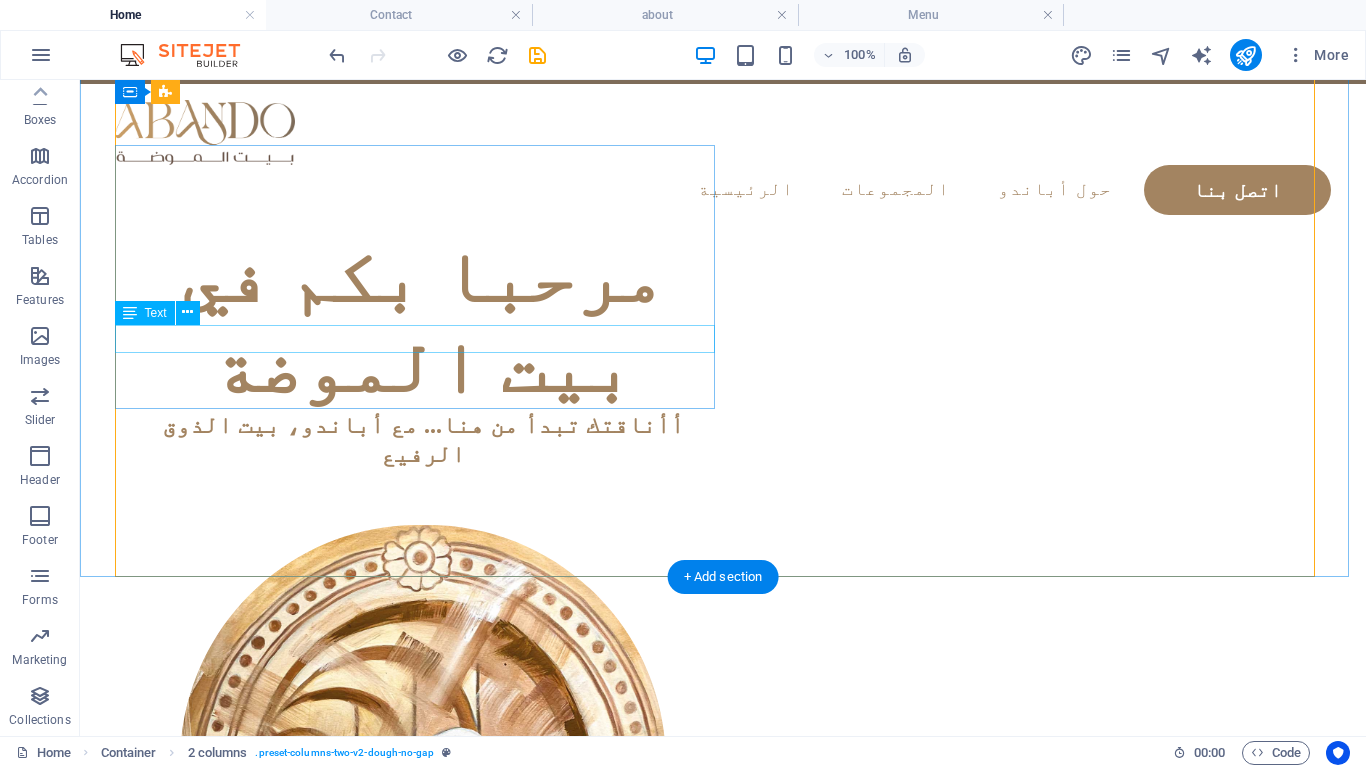 click on "أأناقتك تبدأ من هنا... مع أباندو، بيت الذوق الرفيع" at bounding box center [423, 440] 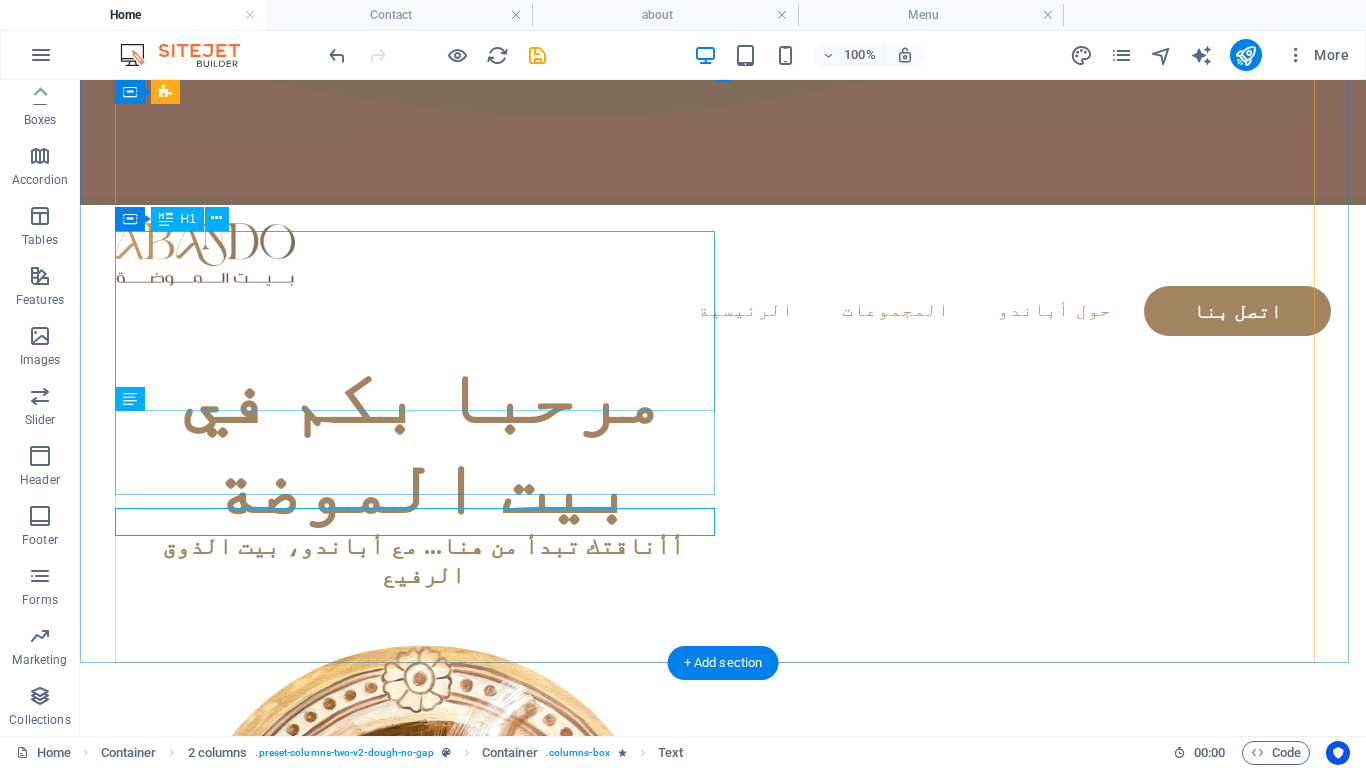 scroll, scrollTop: 0, scrollLeft: 0, axis: both 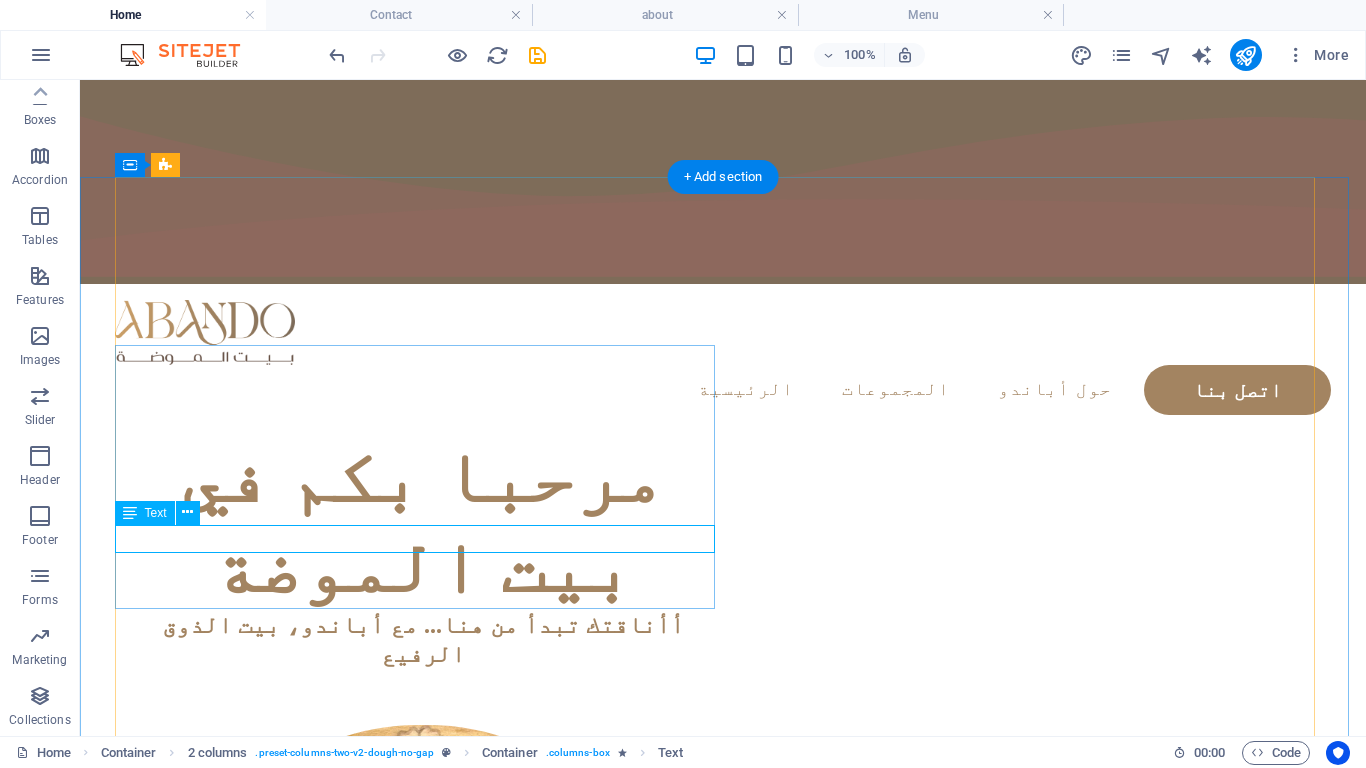 click on "أأناقتك تبدأ من هنا... مع أباندو، بيت الذوق الرفيع" at bounding box center [423, 640] 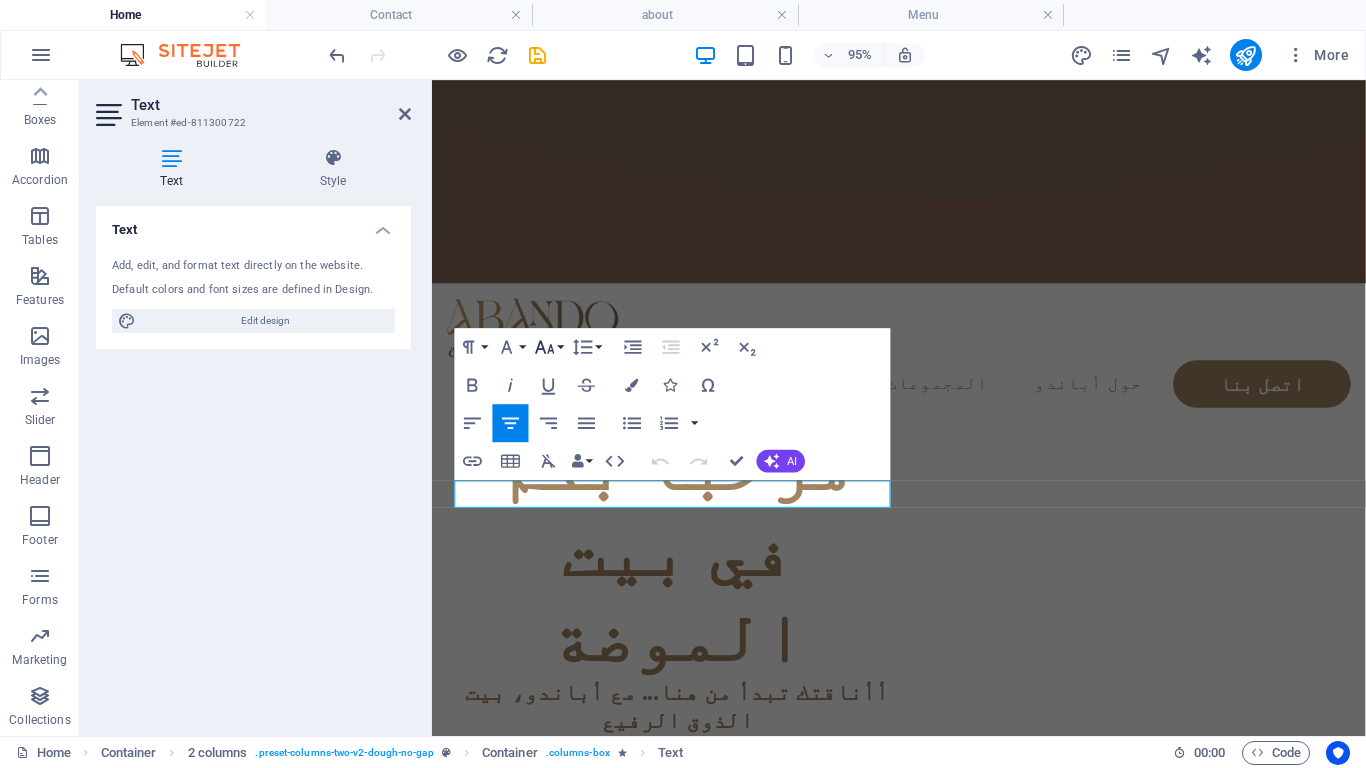 click on "Font Size" at bounding box center (549, 347) 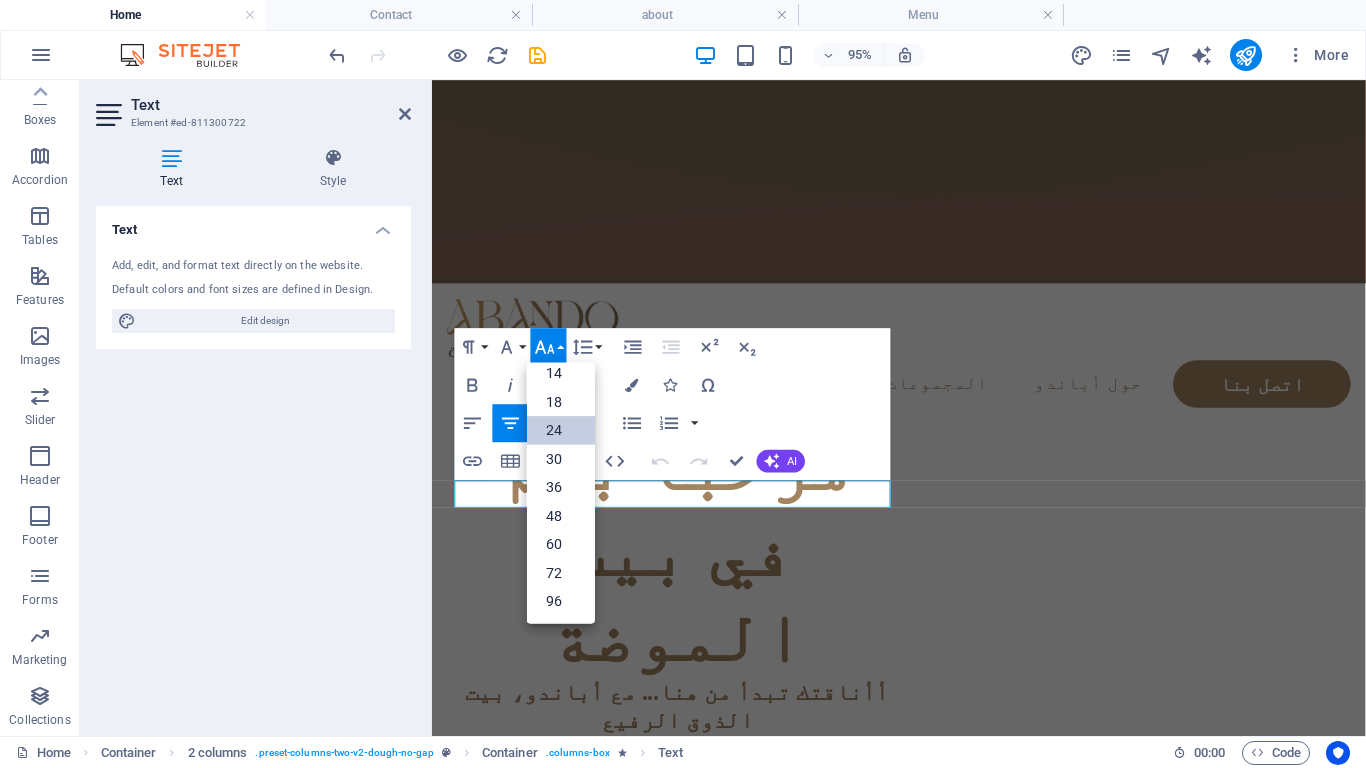 scroll, scrollTop: 161, scrollLeft: 0, axis: vertical 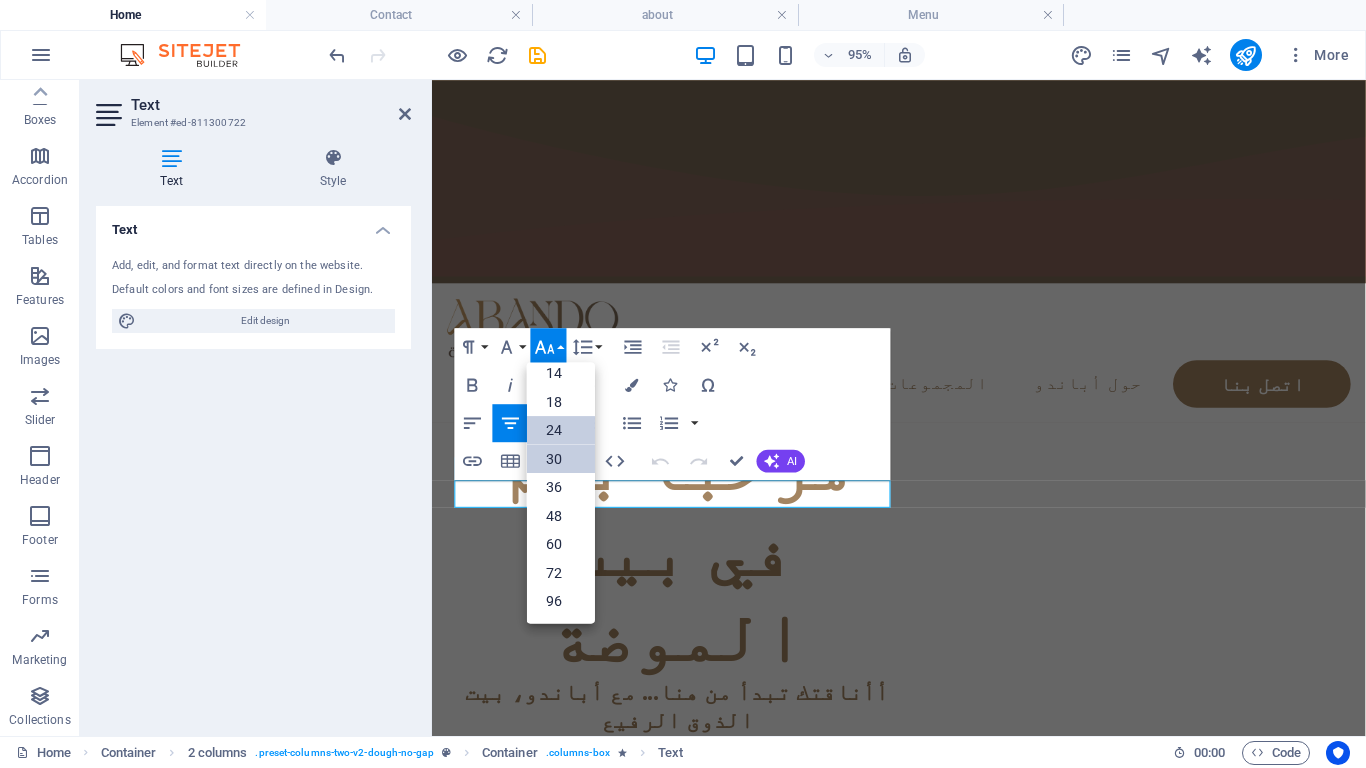 click on "30" at bounding box center [561, 459] 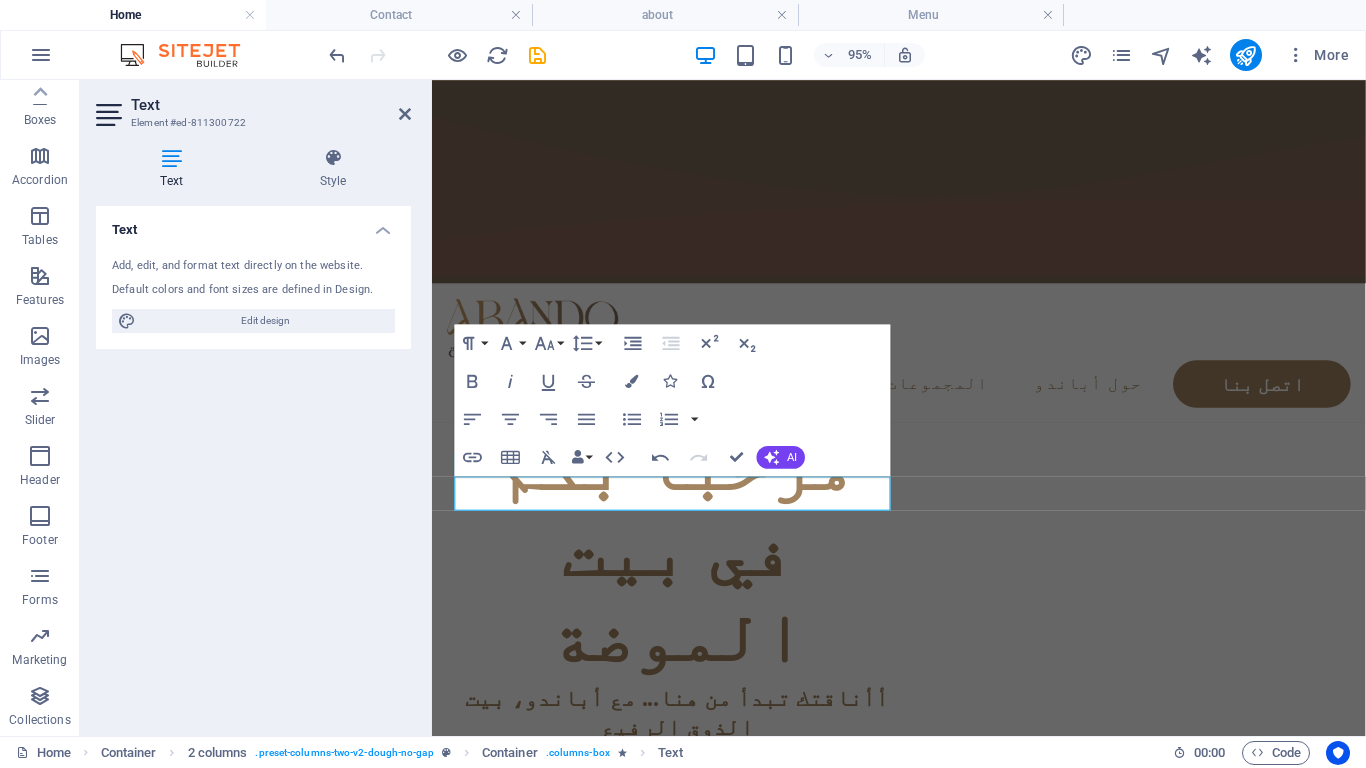 click on "Text Element #ed-811300722" at bounding box center [253, 106] 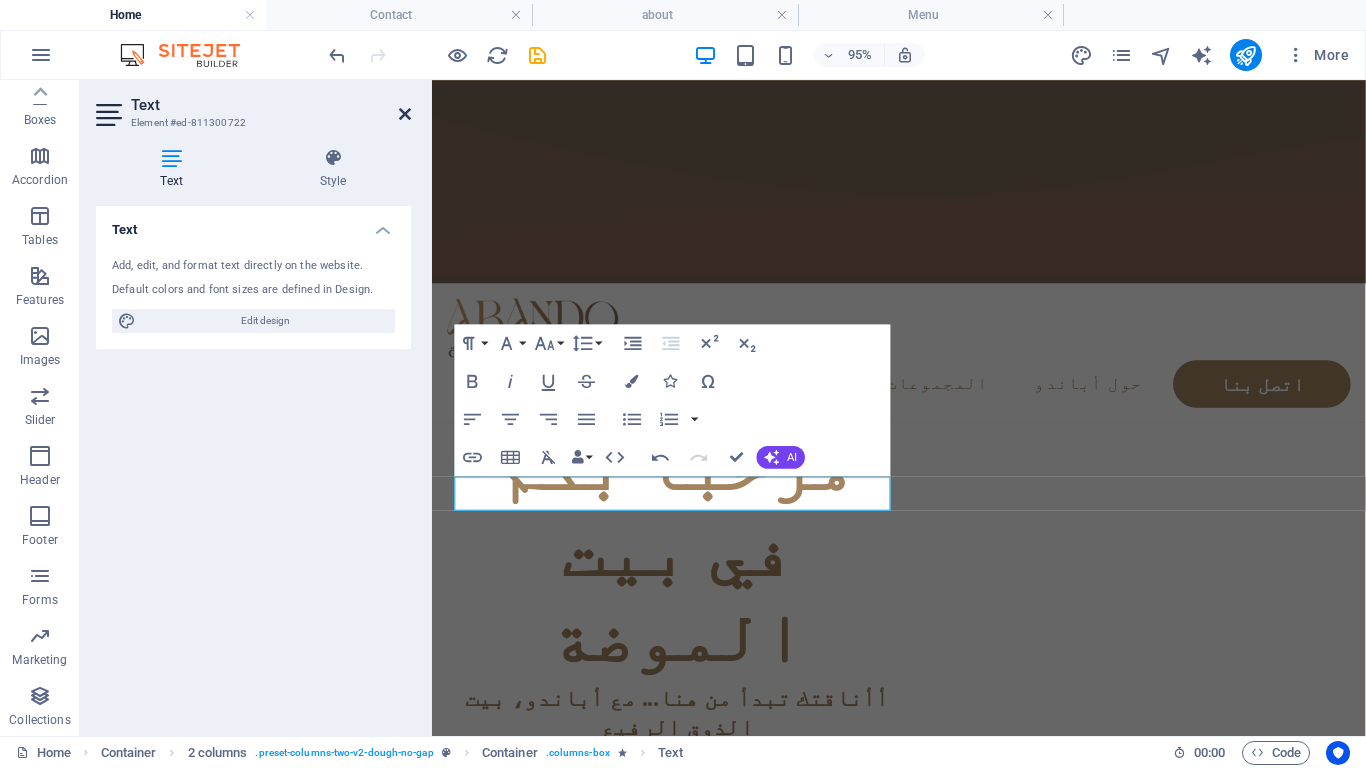 click at bounding box center [405, 114] 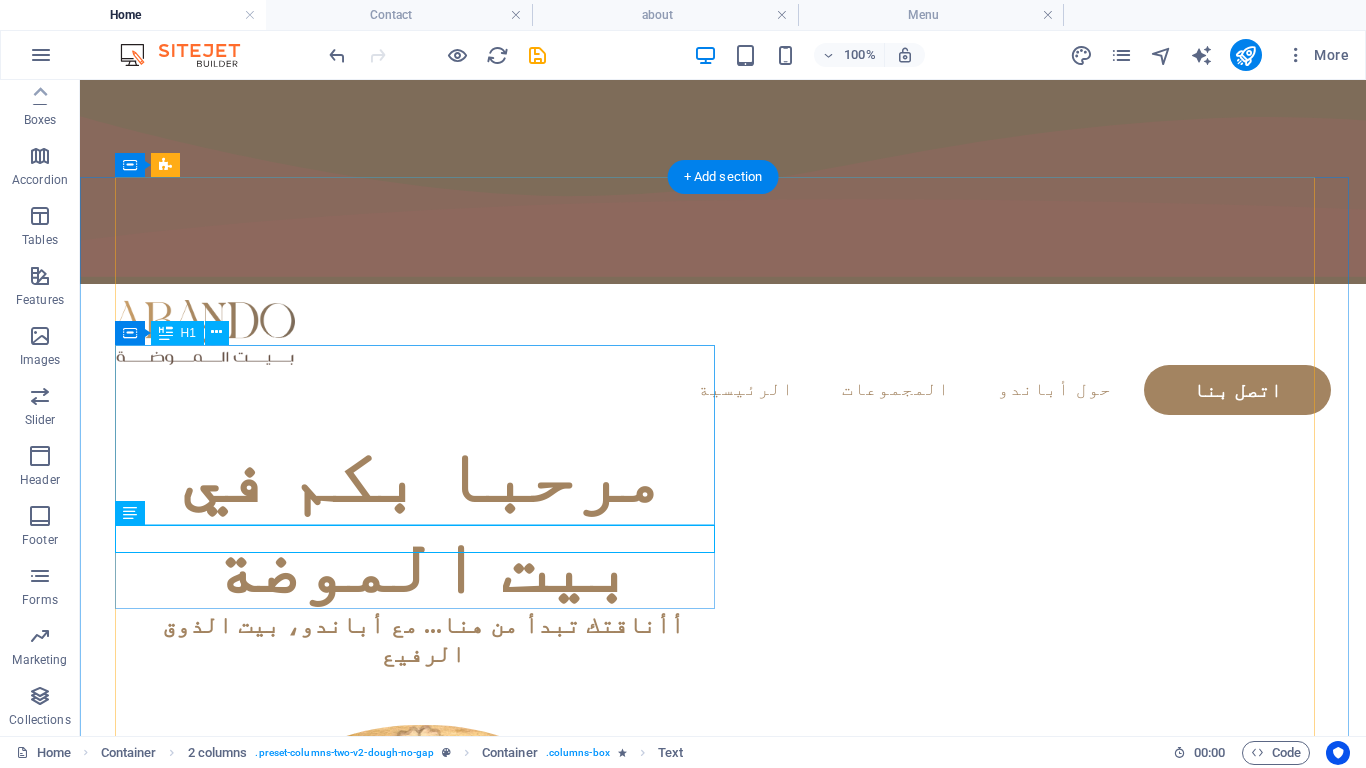 click on "مرحبا بكم في بيت الموضة" at bounding box center [423, 521] 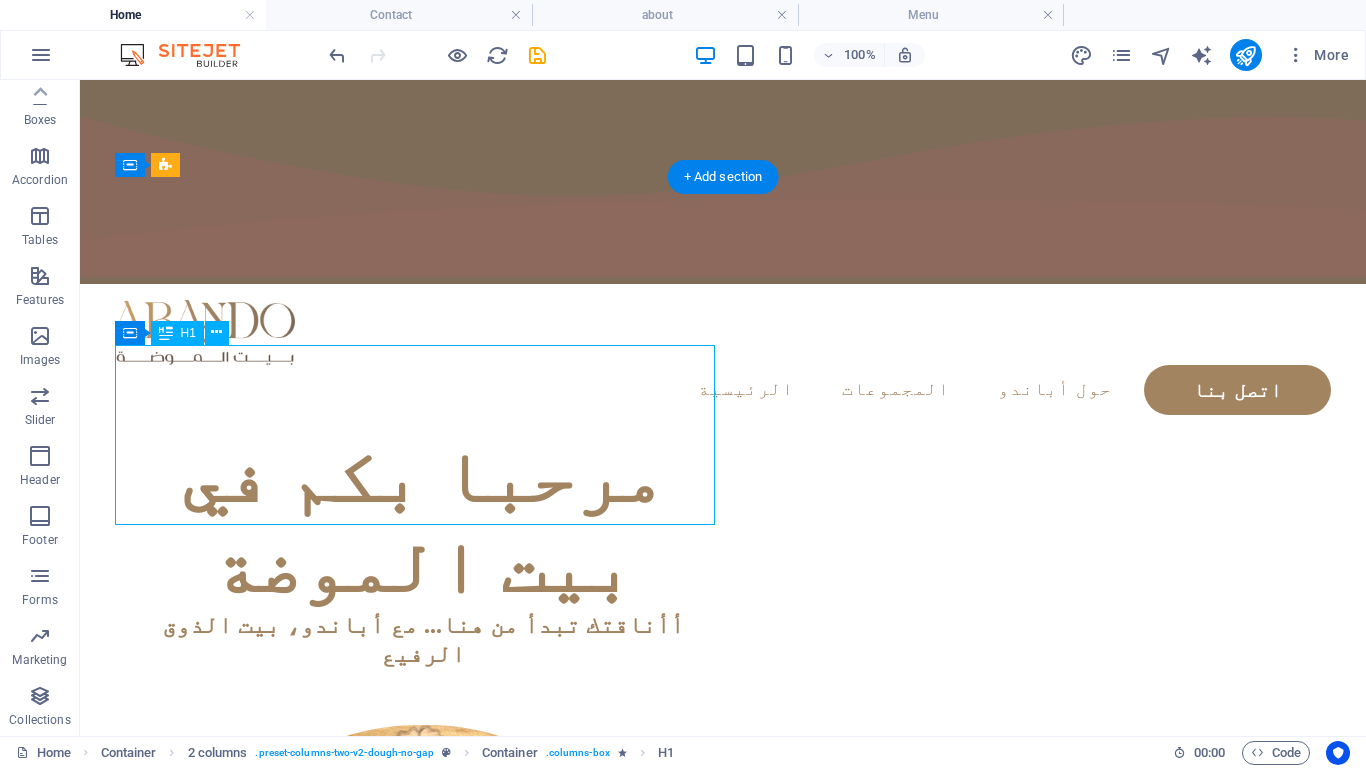 click on "مرحبا بكم في بيت الموضة" at bounding box center (423, 521) 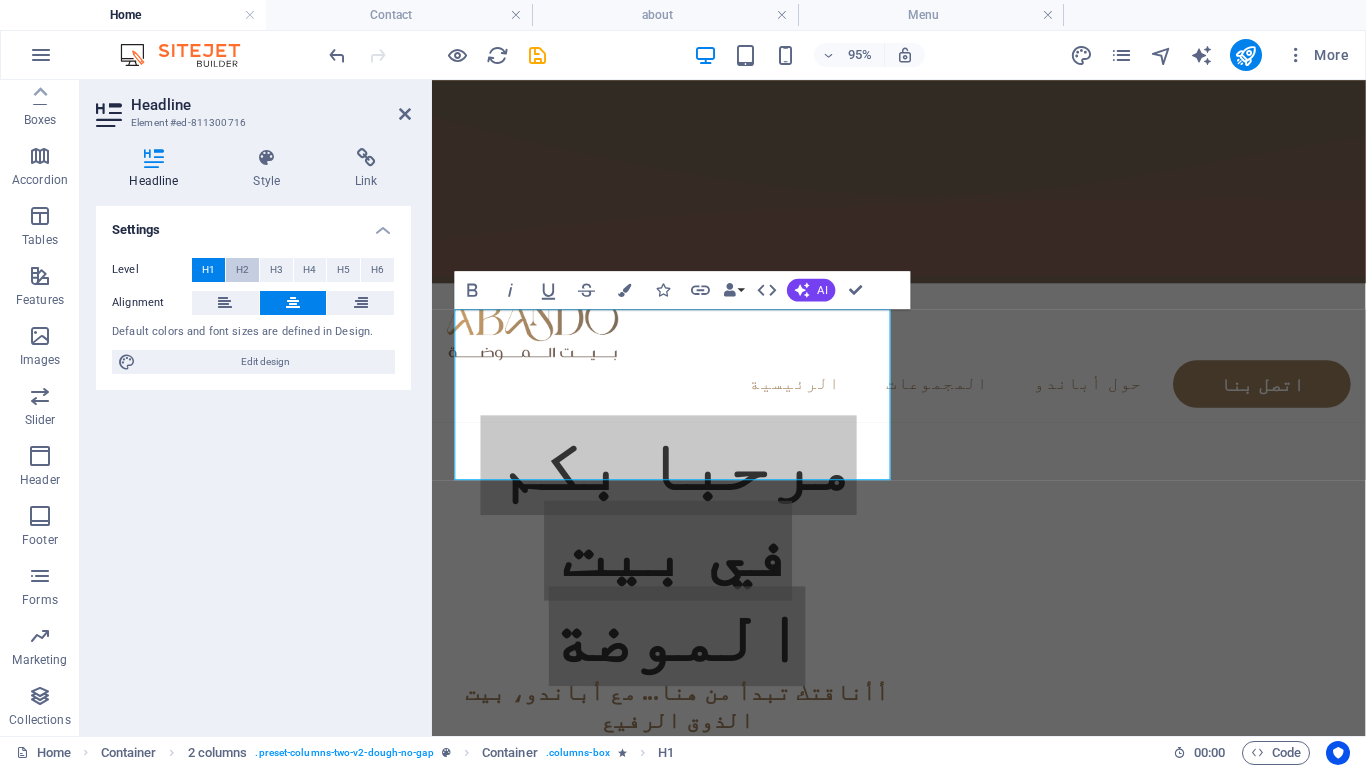 click on "H2" at bounding box center (242, 270) 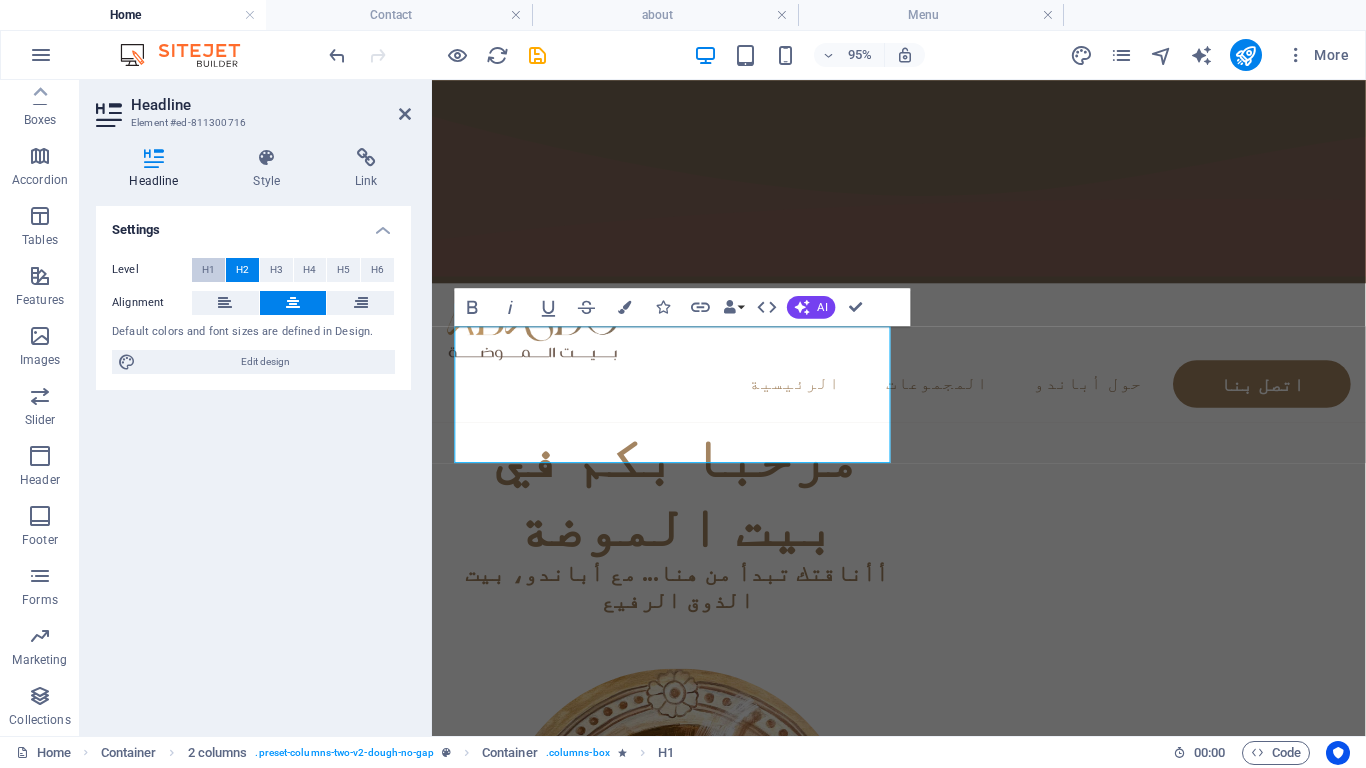 click on "H1" at bounding box center [208, 270] 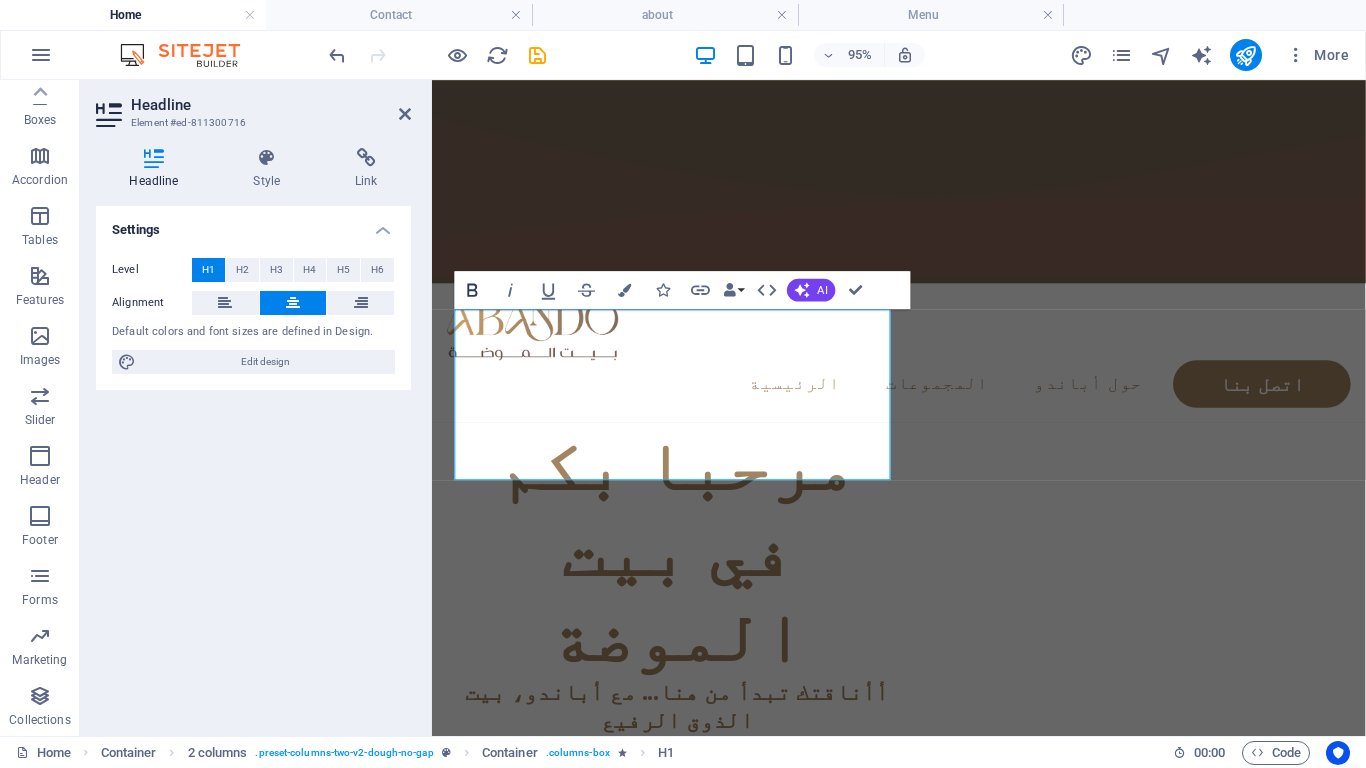 click 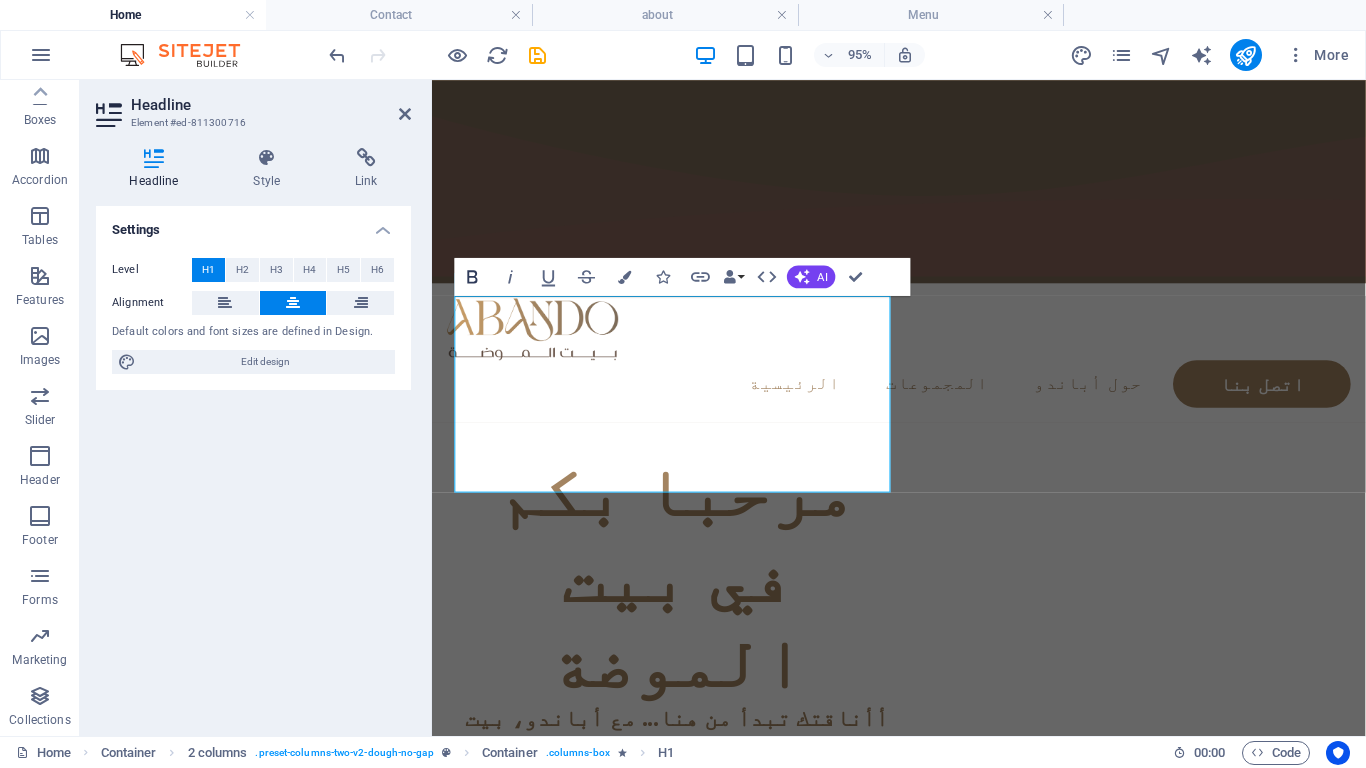 click 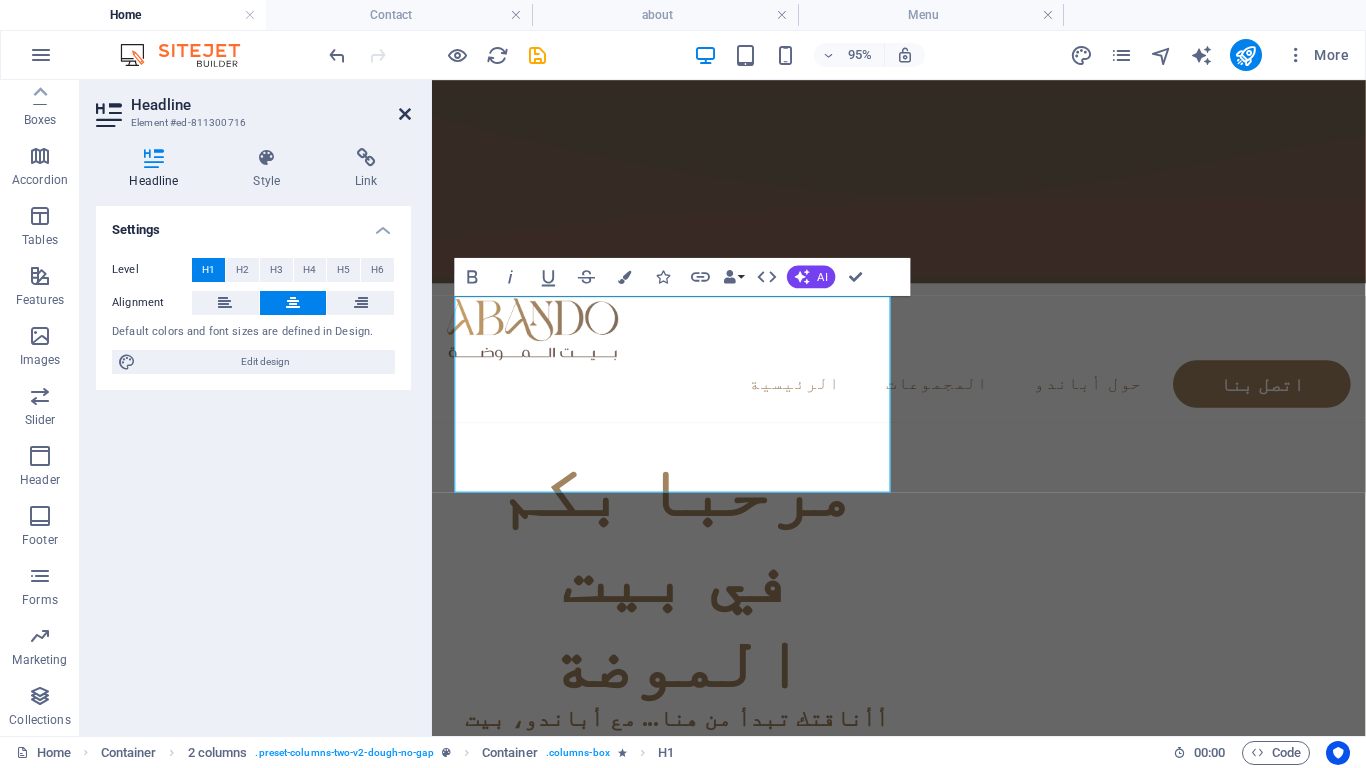 drag, startPoint x: 401, startPoint y: 118, endPoint x: 506, endPoint y: 182, distance: 122.967476 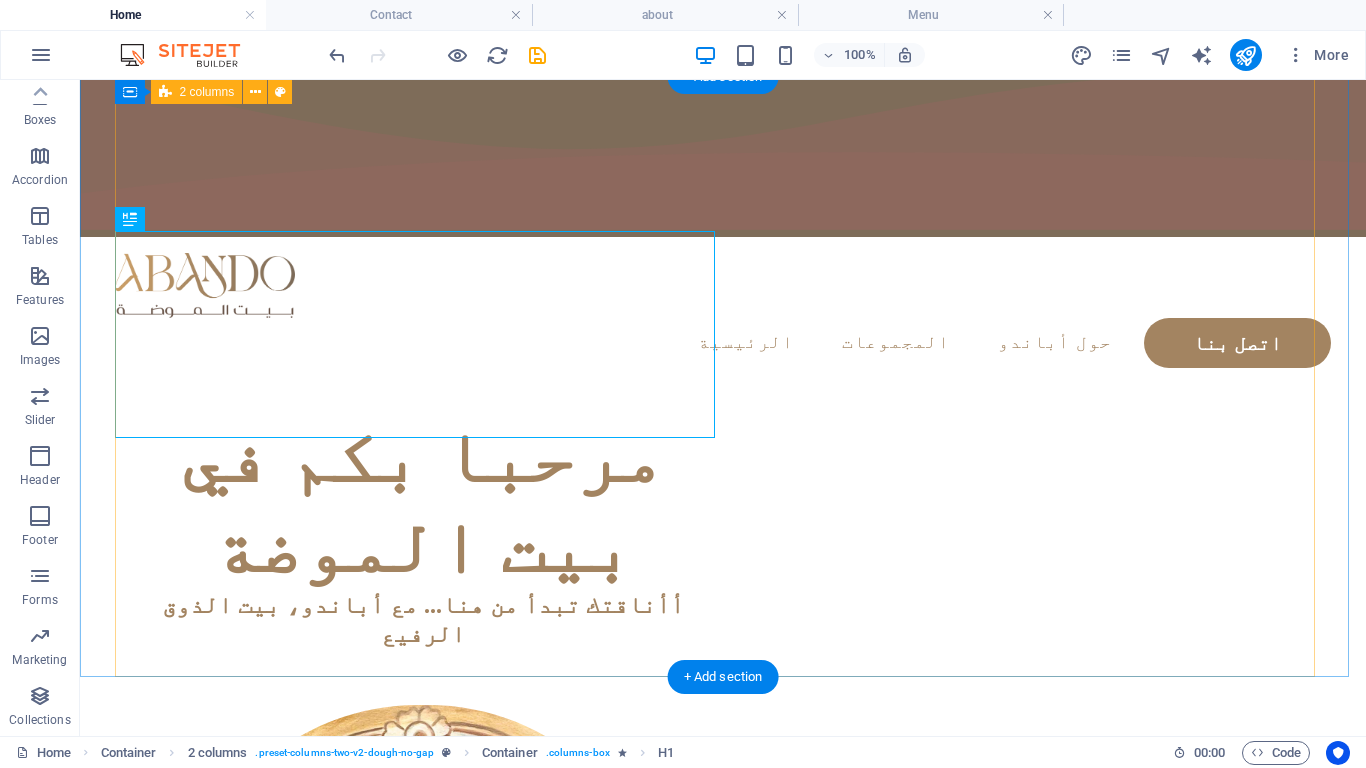 scroll, scrollTop: 100, scrollLeft: 0, axis: vertical 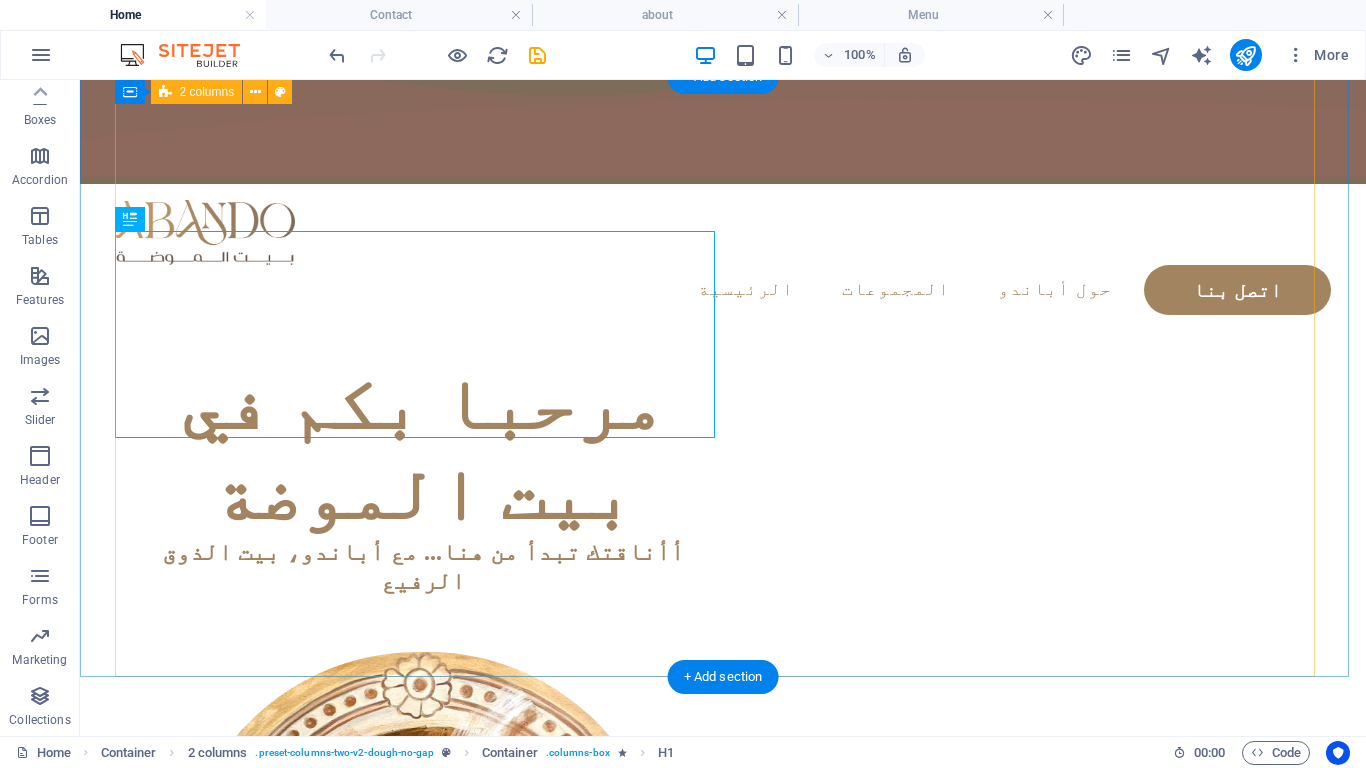 click on "​​​​​ مرحبا بكم في بيت الموضة أأناقتك تبدأ من هنا... مع أباندو، بيت الذوق الرفيع" at bounding box center (723, 791) 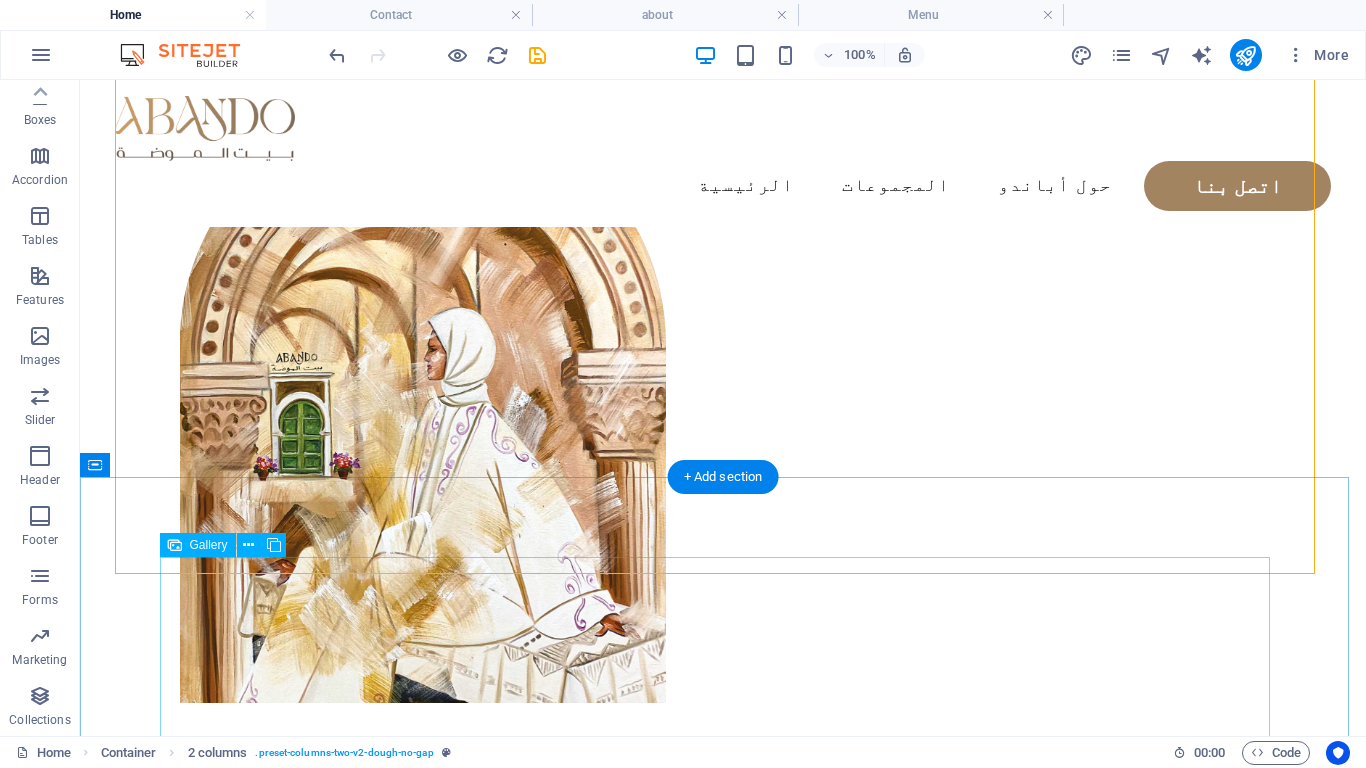 scroll, scrollTop: 100, scrollLeft: 0, axis: vertical 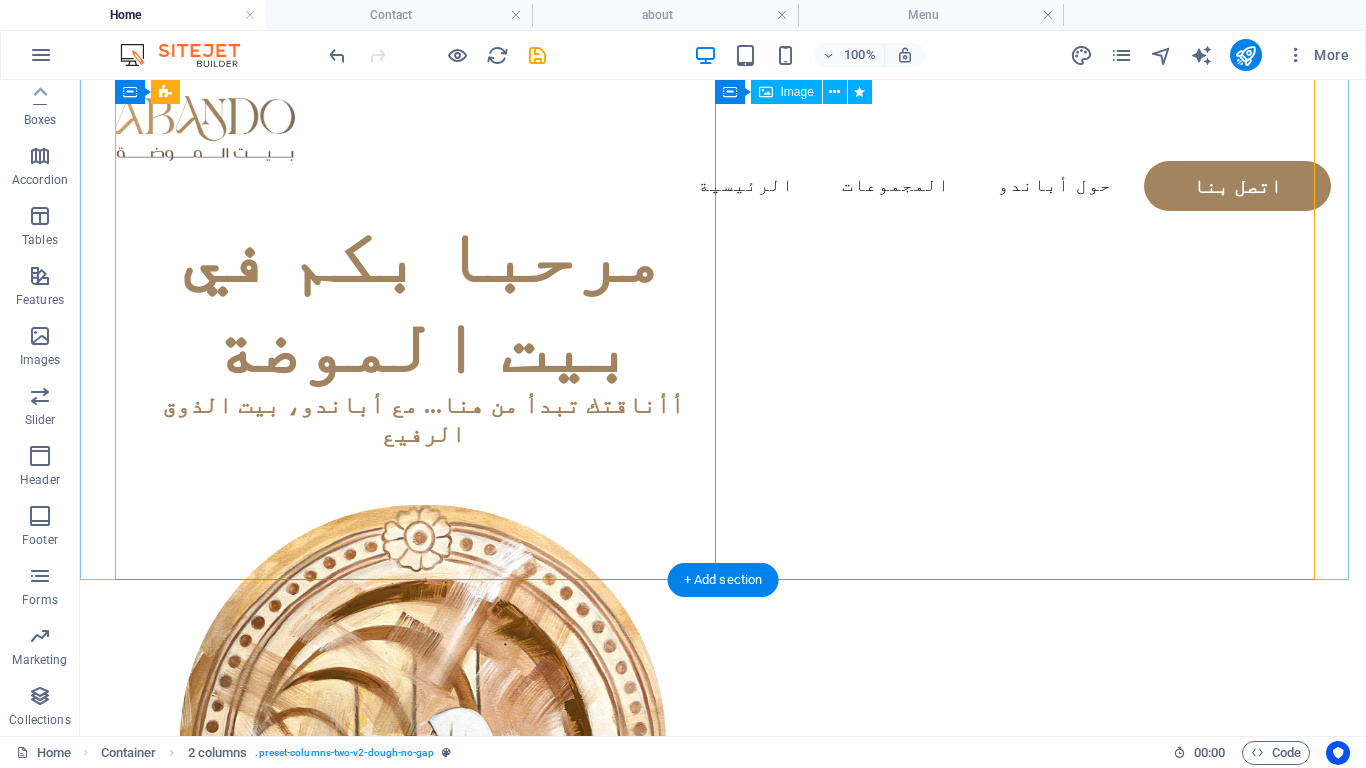 click at bounding box center [423, 804] 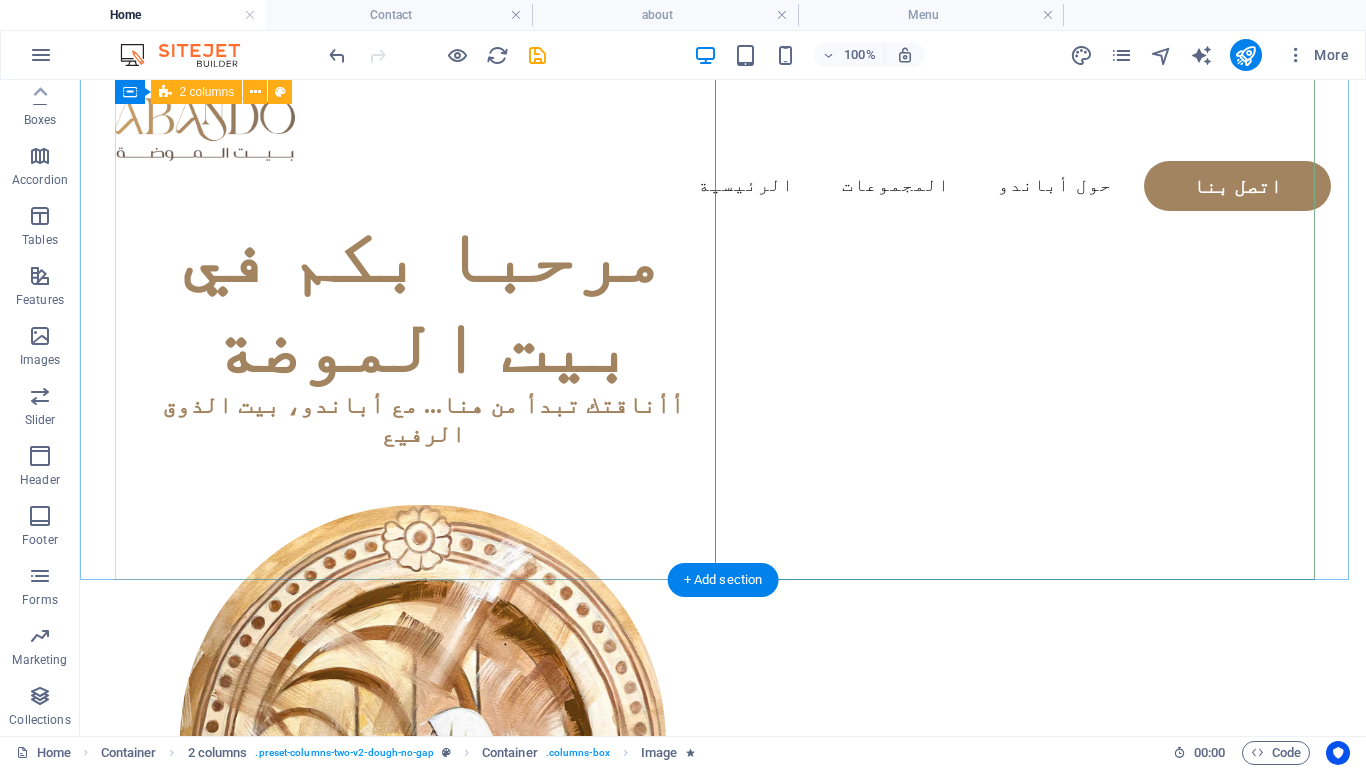 click on "​​​​​ مرحبا بكم في بيت الموضة أأناقتك تبدأ من هنا... مع أباندو، بيت الذوق الرفيع" at bounding box center (723, 644) 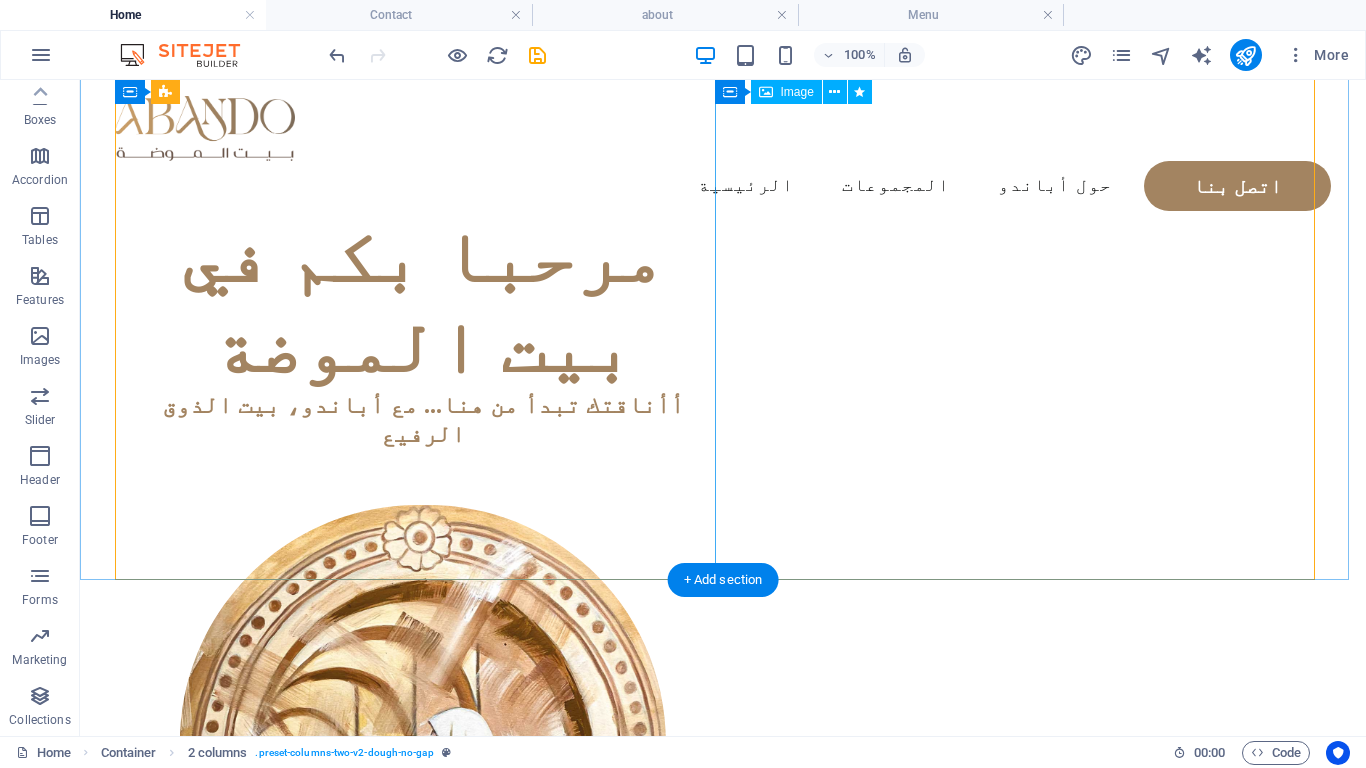 click at bounding box center (423, 804) 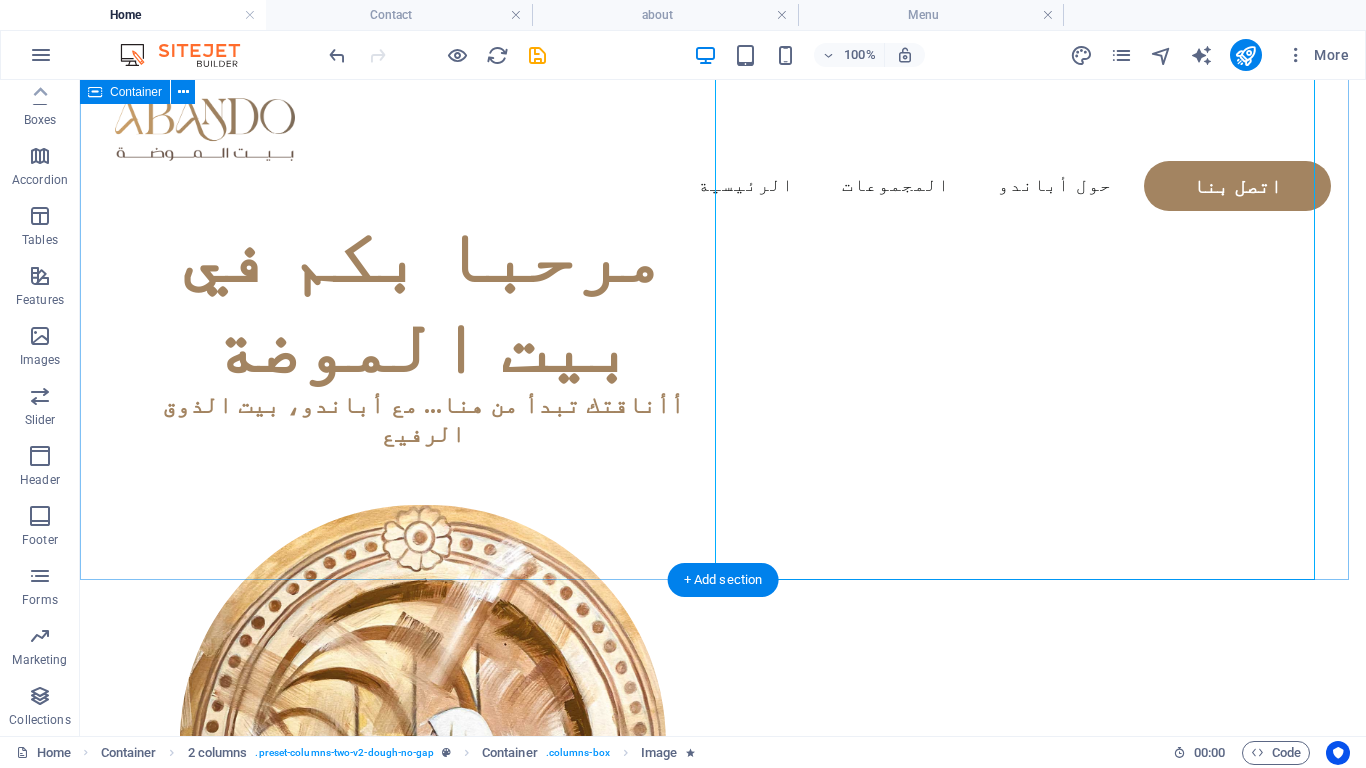 click on "​​​​​ مرحبا بكم في بيت الموضة أأناقتك تبدأ من هنا... مع أباندو، بيت الذوق الرفيع" at bounding box center [723, 644] 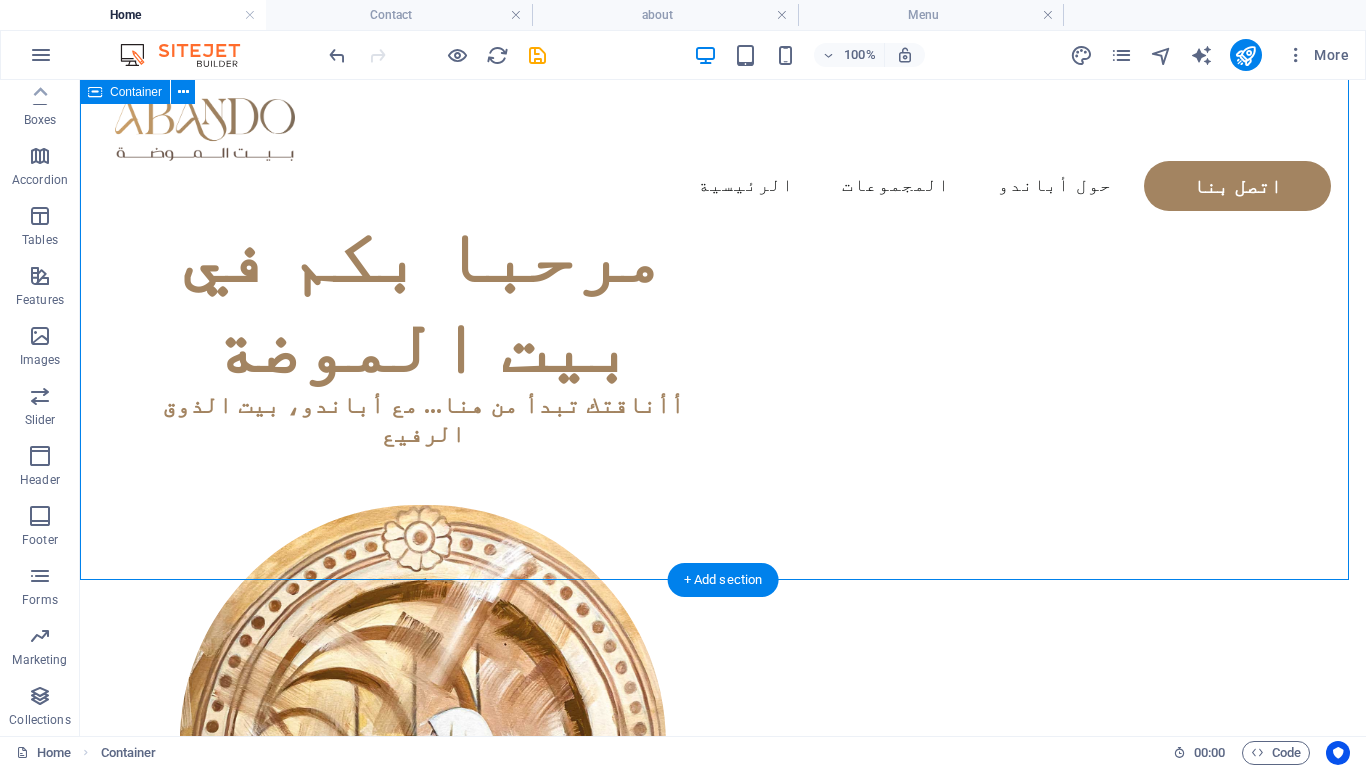 drag, startPoint x: 1348, startPoint y: 579, endPoint x: 1270, endPoint y: 433, distance: 165.52945 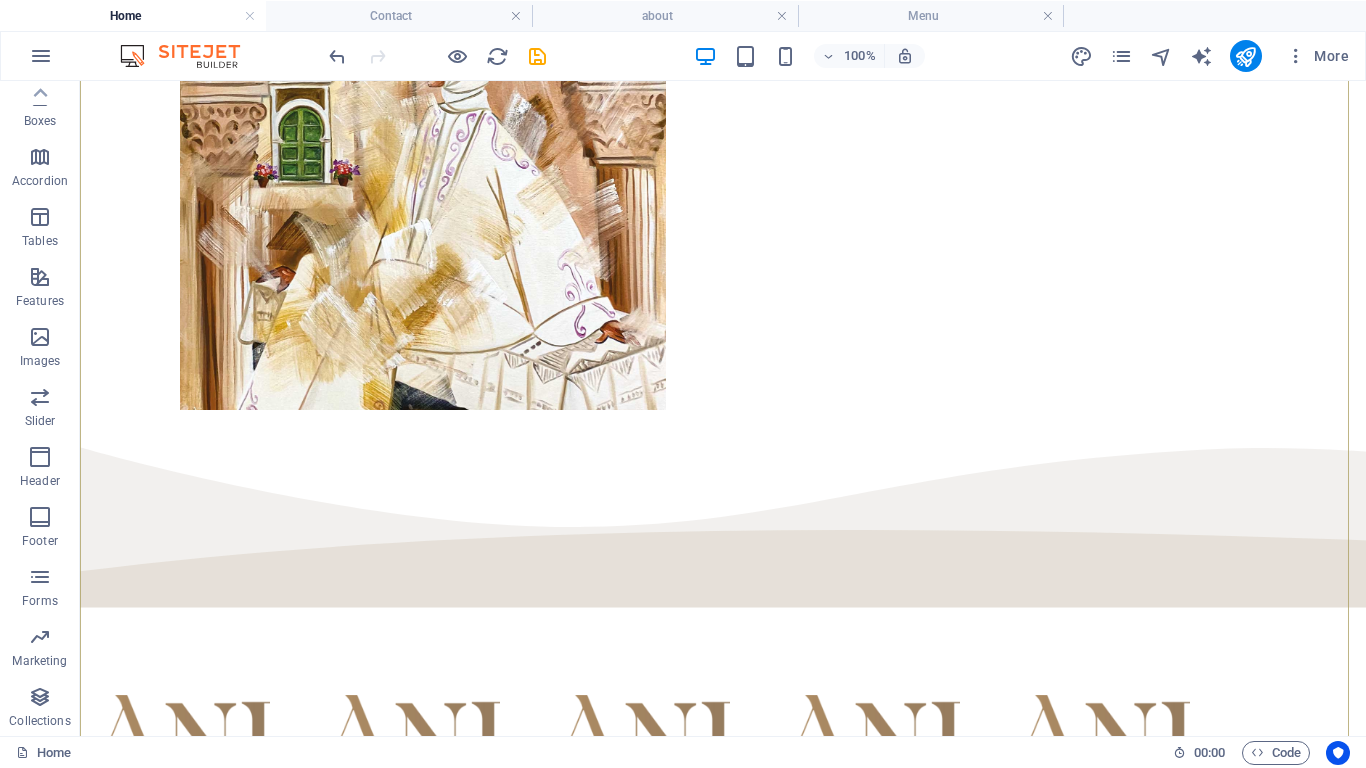 scroll, scrollTop: 1135, scrollLeft: 0, axis: vertical 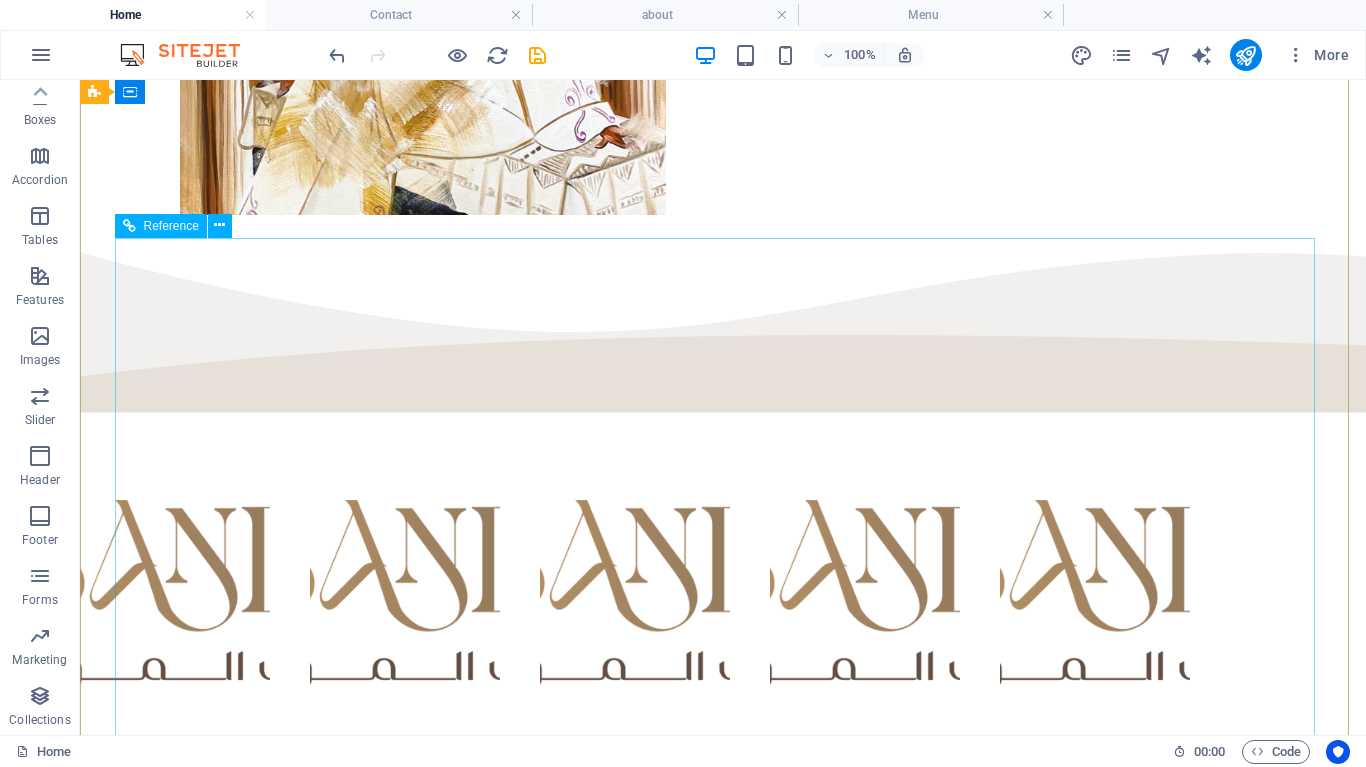 click on "Featured Products Sugary Donut Sugary Donut $3.50 Choco Sprinkle Choco Sprinkle $2.50 Bundle Options Classic Bundle Classic Bundle $18.50 Spicy Bundle Spicy Bundle $20.50 SugarDough Merch Donut Mug Donut Mug $22.50  My Account   Track Orders   Shopping Bag  Display prices in: USD" at bounding box center [723, 1836] 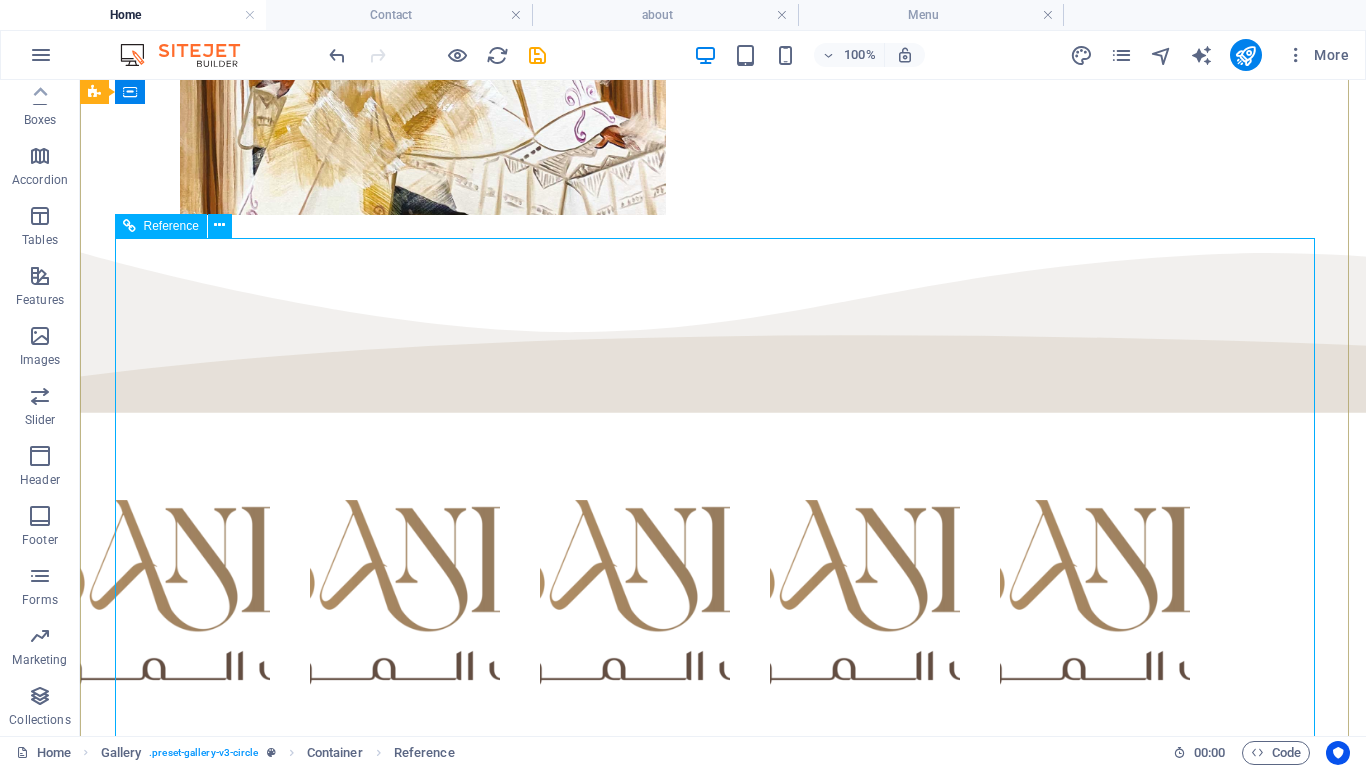 click on "Featured Products Sugary Donut Sugary Donut $3.50 Choco Sprinkle Choco Sprinkle $2.50 Bundle Options Classic Bundle Classic Bundle $18.50 Spicy Bundle Spicy Bundle $20.50 SugarDough Merch Donut Mug Donut Mug $22.50  My Account   Track Orders   Shopping Bag  Display prices in: USD" at bounding box center (723, 1836) 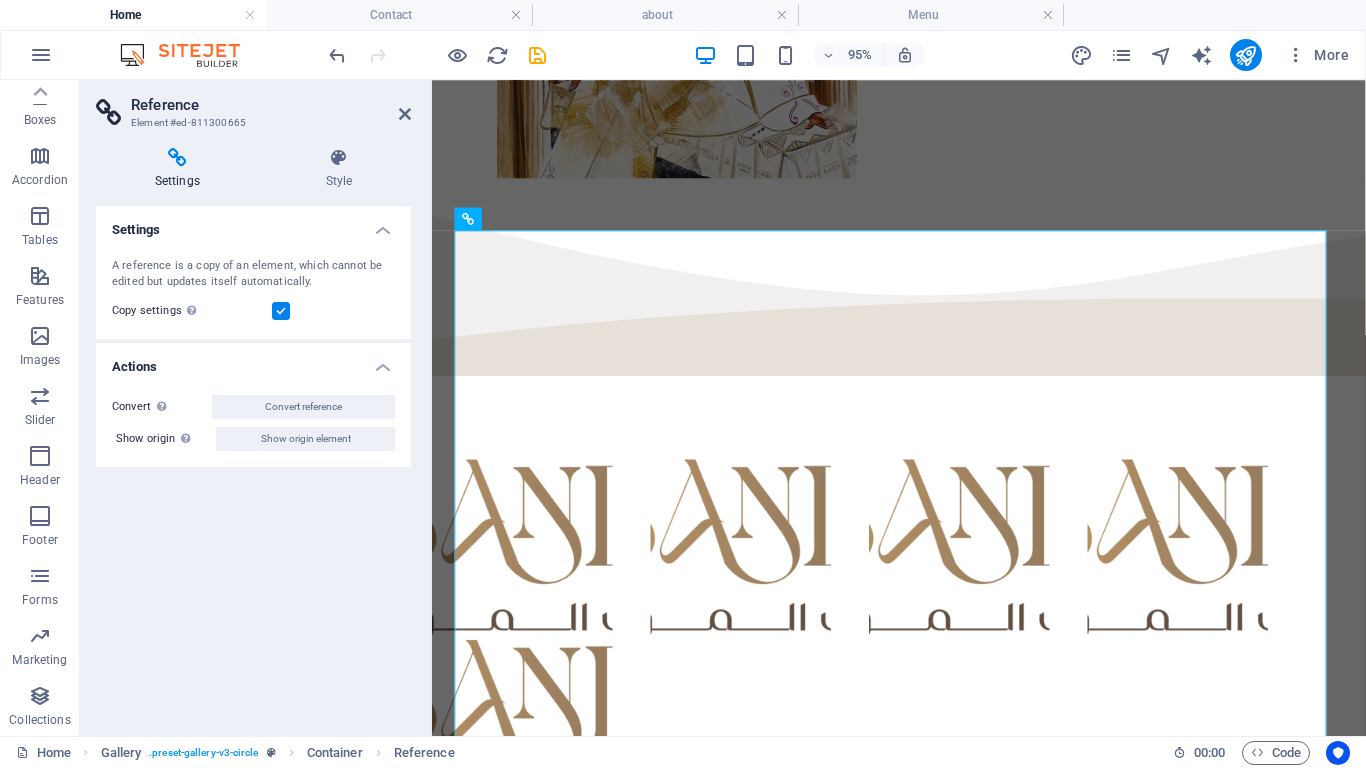 scroll, scrollTop: 1088, scrollLeft: 0, axis: vertical 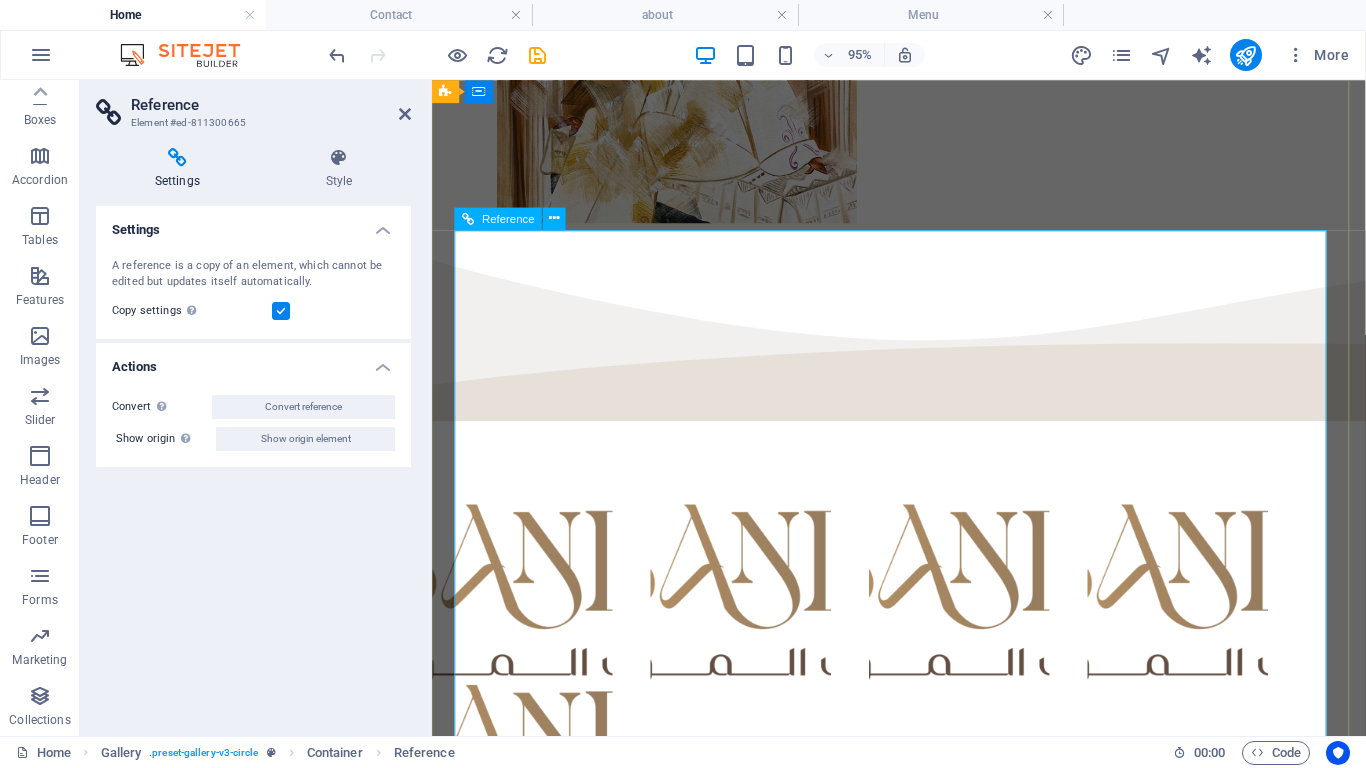 click on "Featured Products Sugary Donut Sugary Donut $3.50 Choco Sprinkle Choco Sprinkle $2.50 Bundle Options Classic Bundle Classic Bundle $18.50 Spicy Bundle Spicy Bundle $20.50 SugarDough Merch Donut Mug Donut Mug $22.50  My Account   Track Orders   Shopping Bag  Display prices in: USD" at bounding box center [923, 2102] 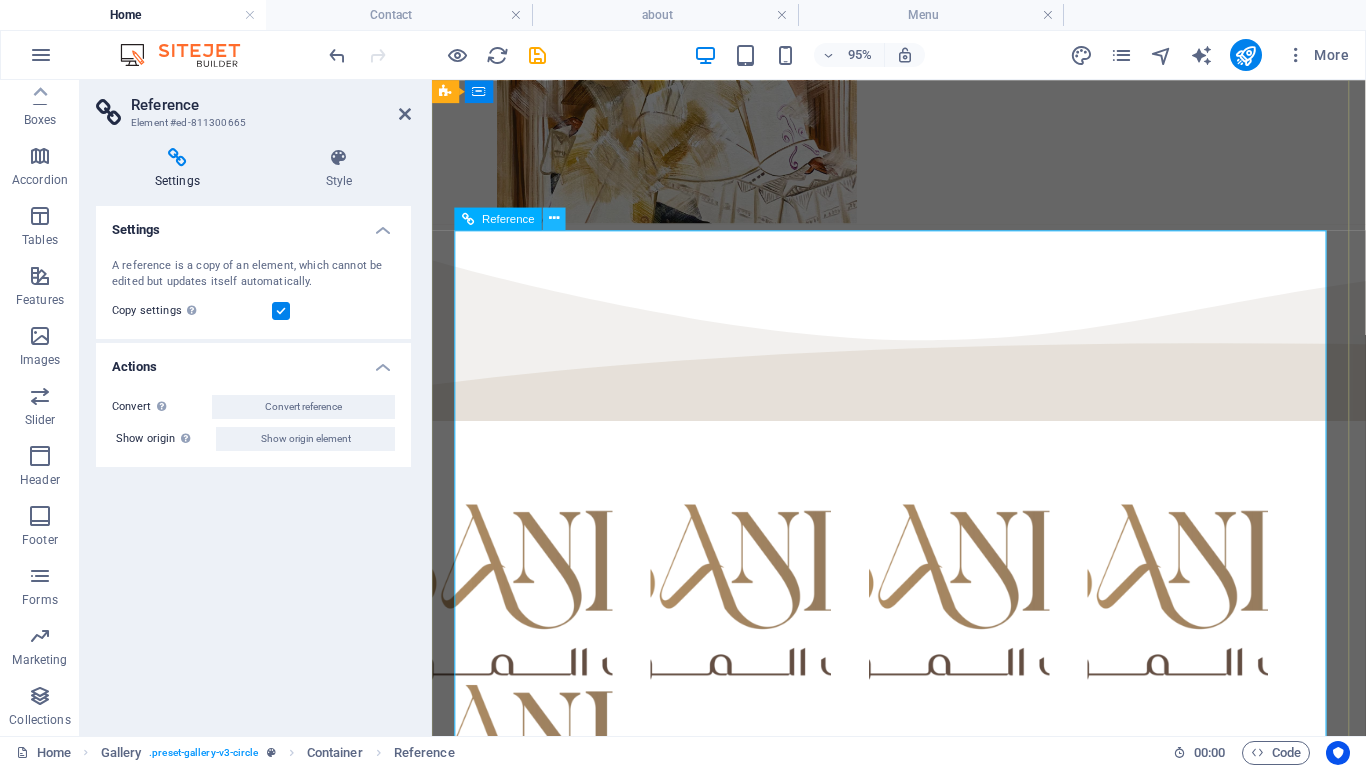 drag, startPoint x: 560, startPoint y: 219, endPoint x: 134, endPoint y: 169, distance: 428.92422 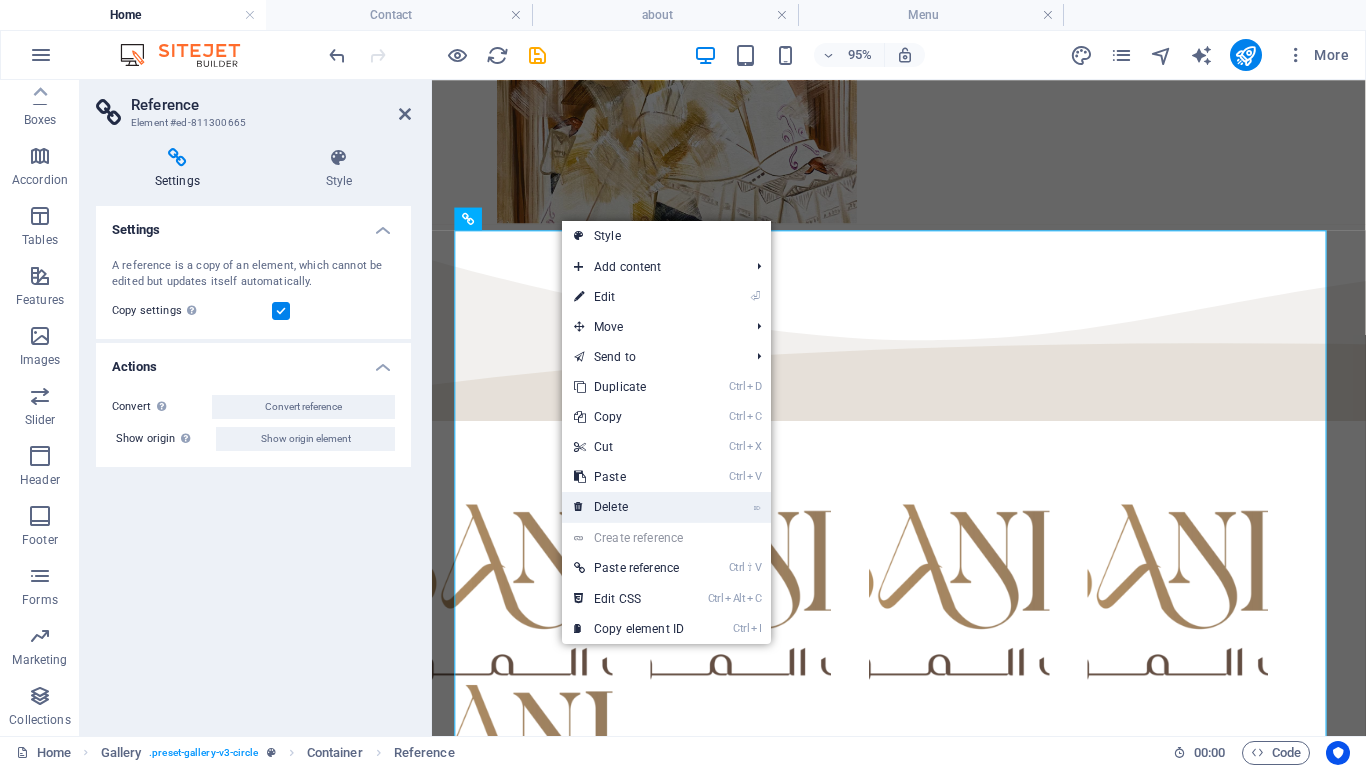 drag, startPoint x: 605, startPoint y: 507, endPoint x: 715, endPoint y: 311, distance: 224.75764 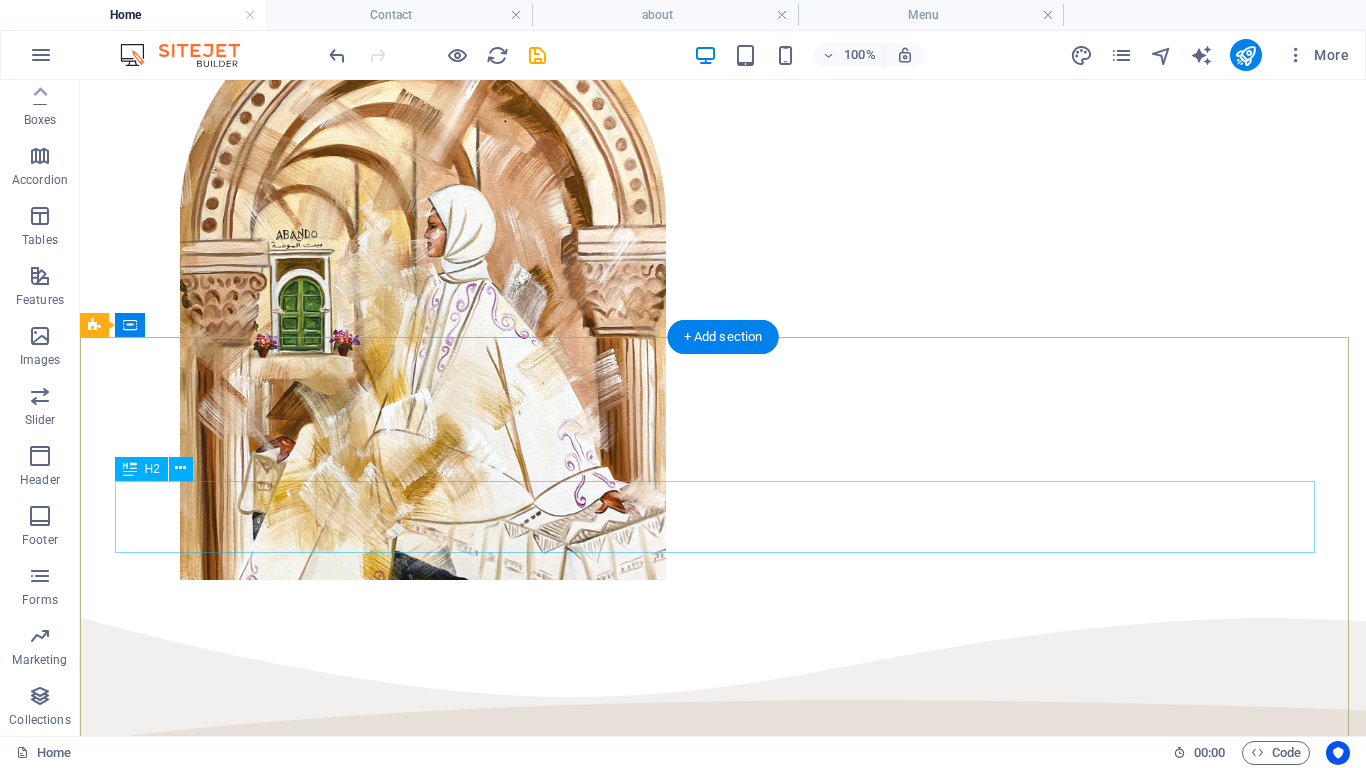 click on "مجموعة زهرة السلفيوم" at bounding box center [723, 1295] 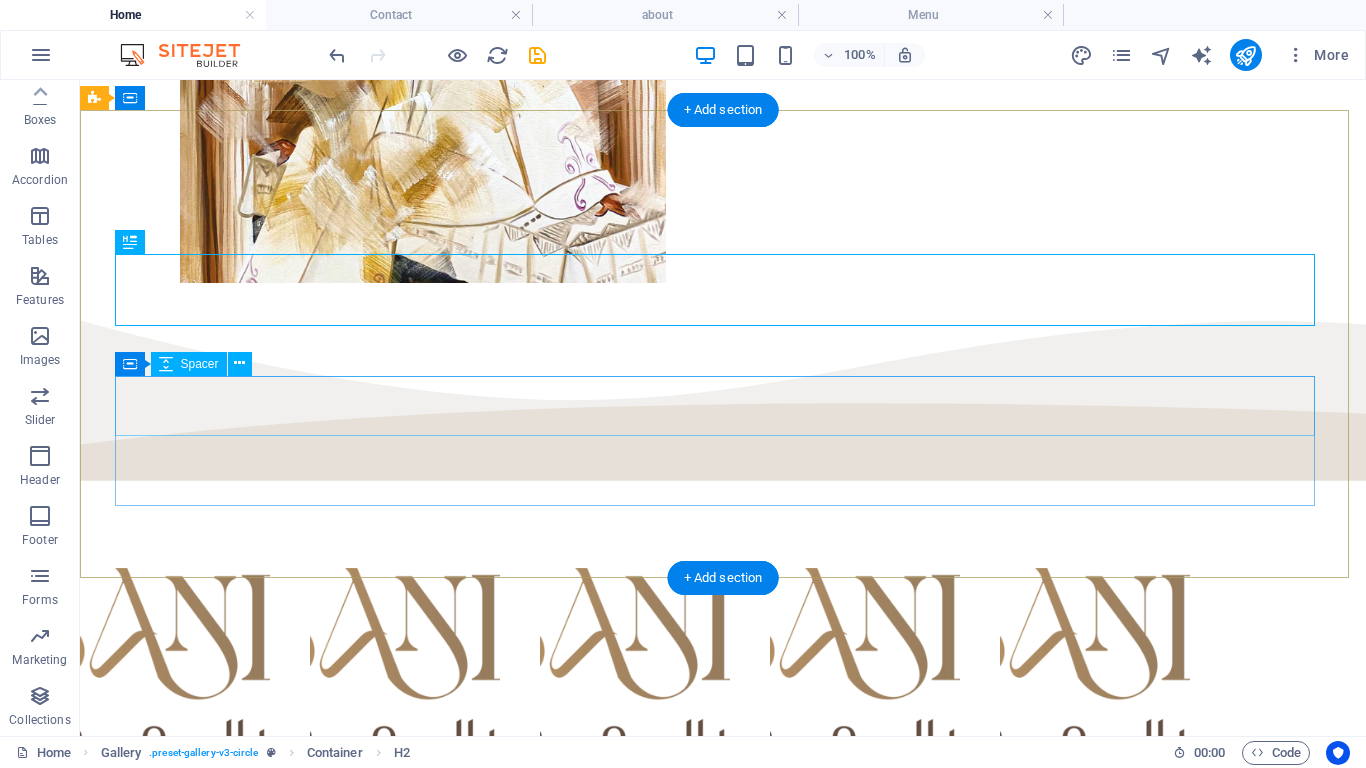 scroll, scrollTop: 1070, scrollLeft: 0, axis: vertical 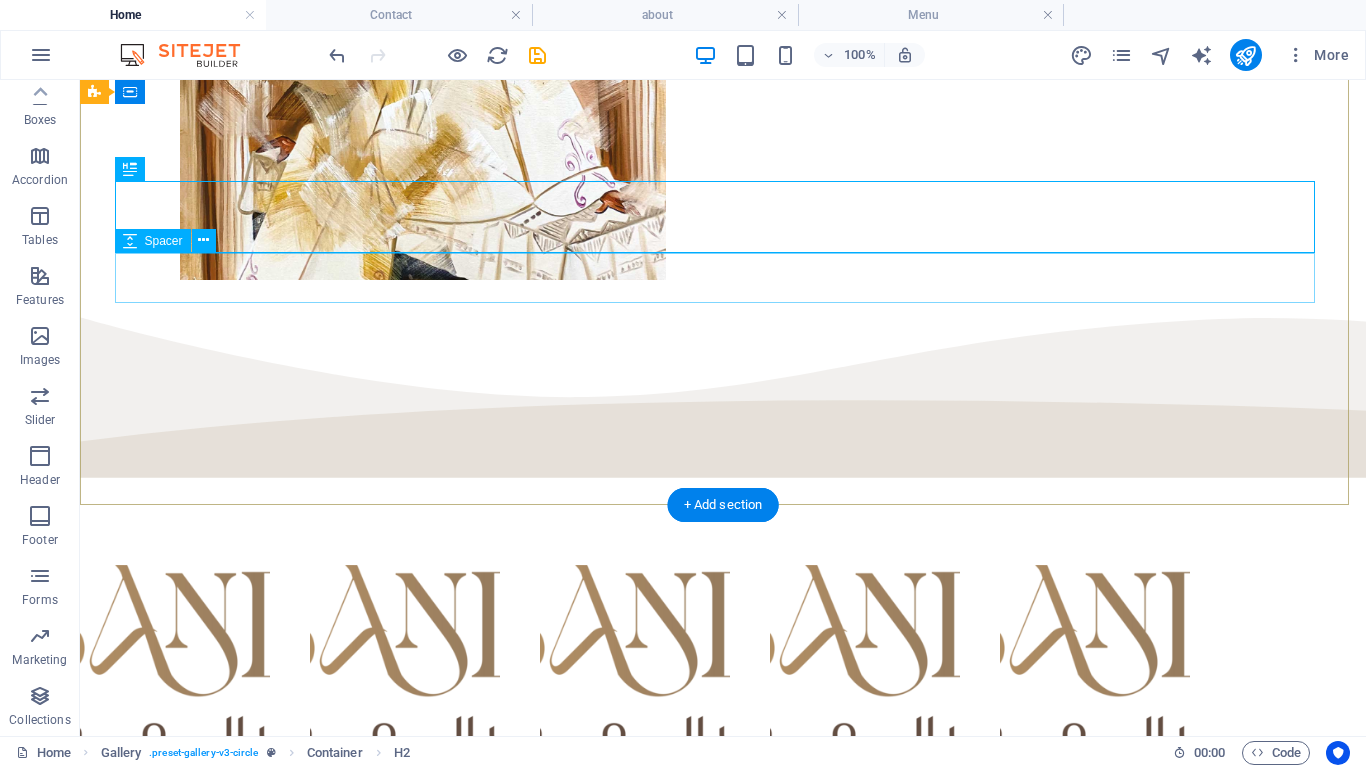 click at bounding box center [723, 1056] 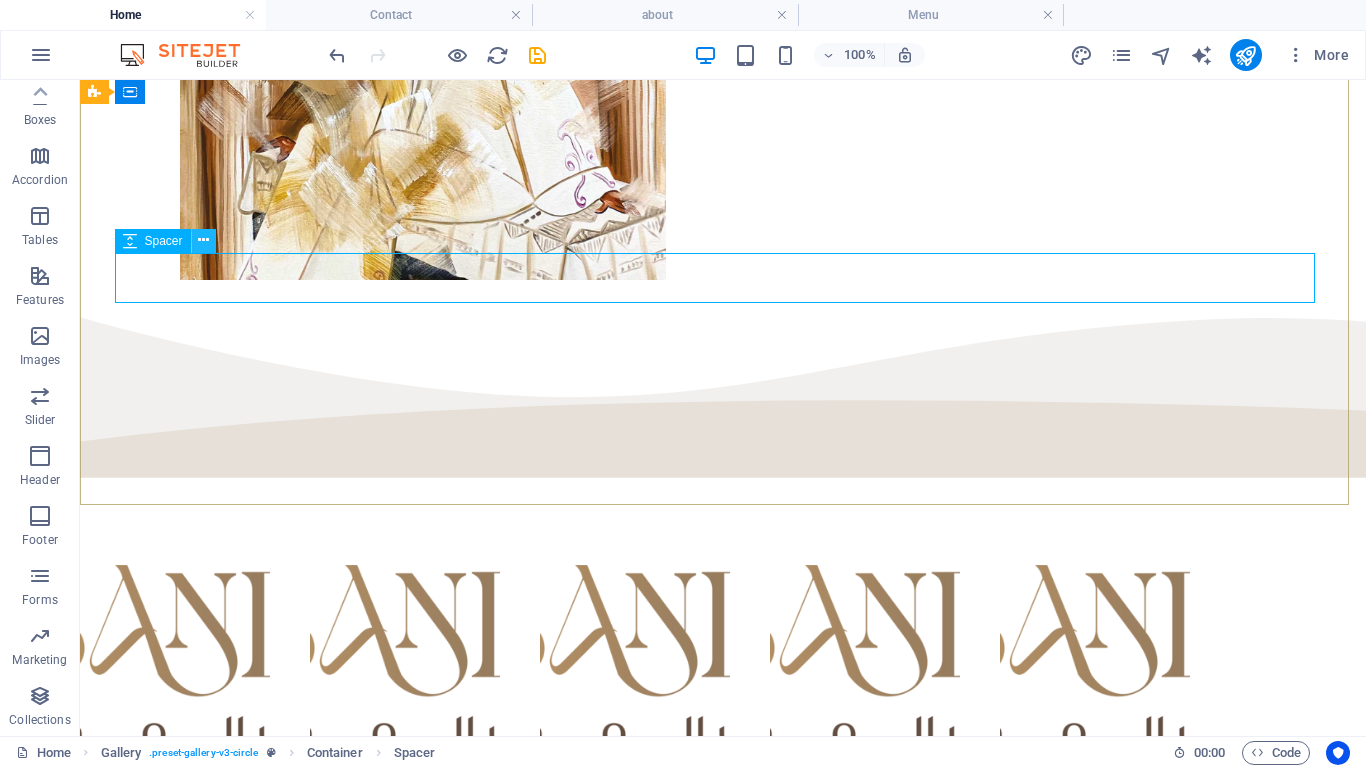 click at bounding box center [203, 240] 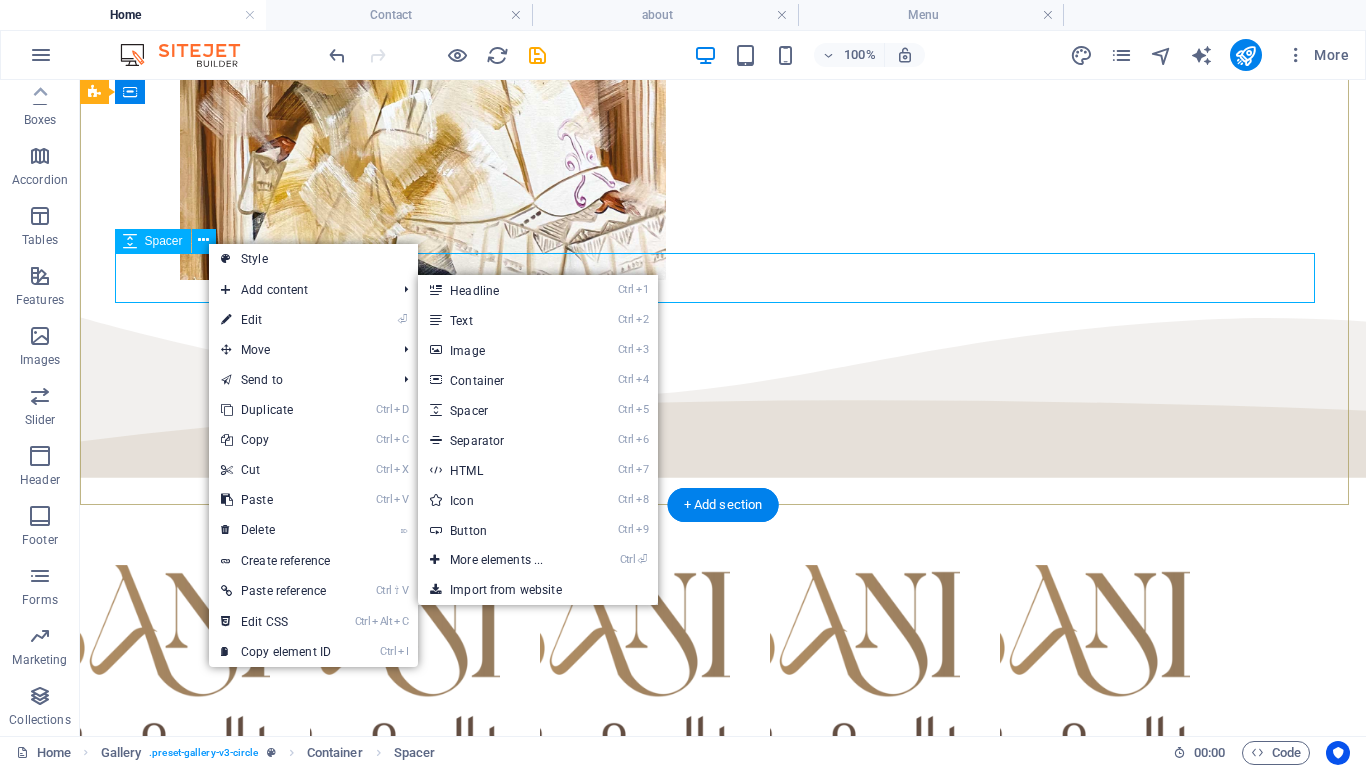 click at bounding box center (723, 1056) 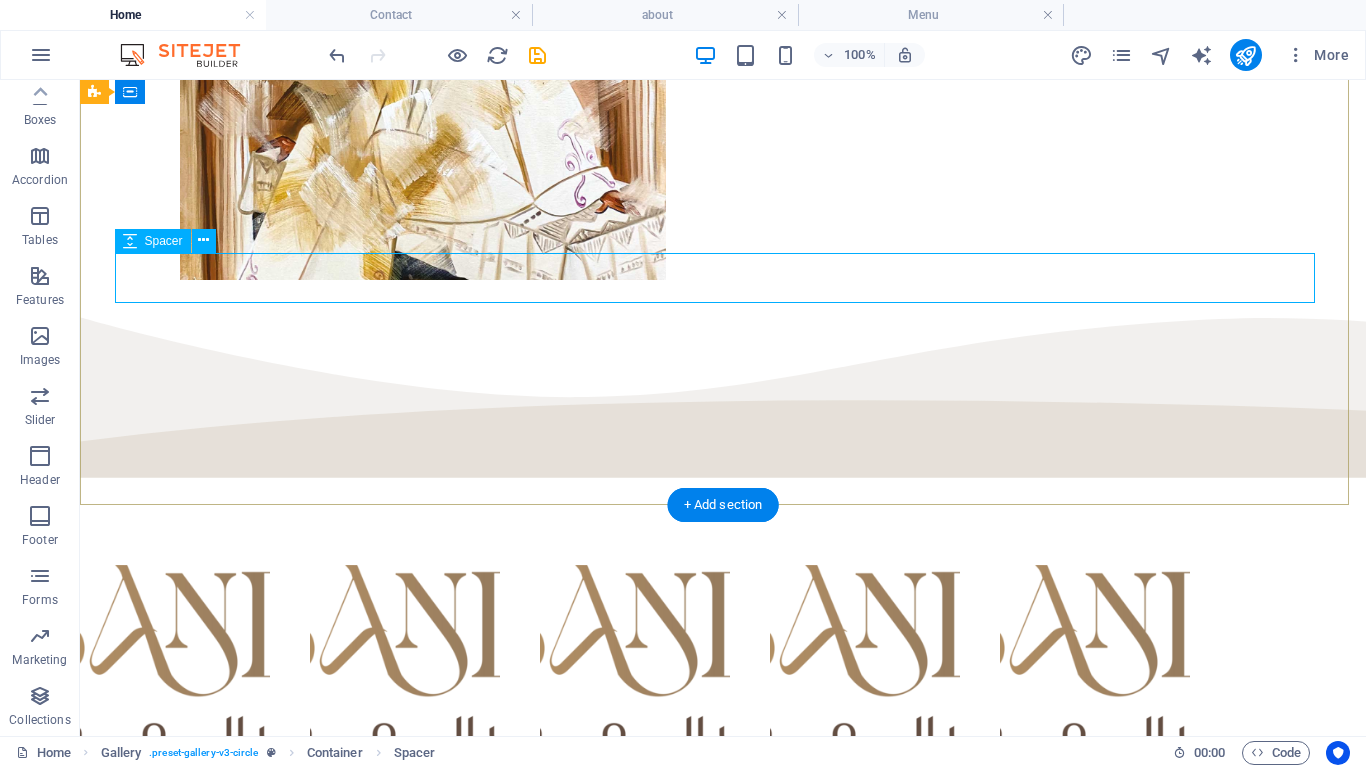 click at bounding box center (723, 1056) 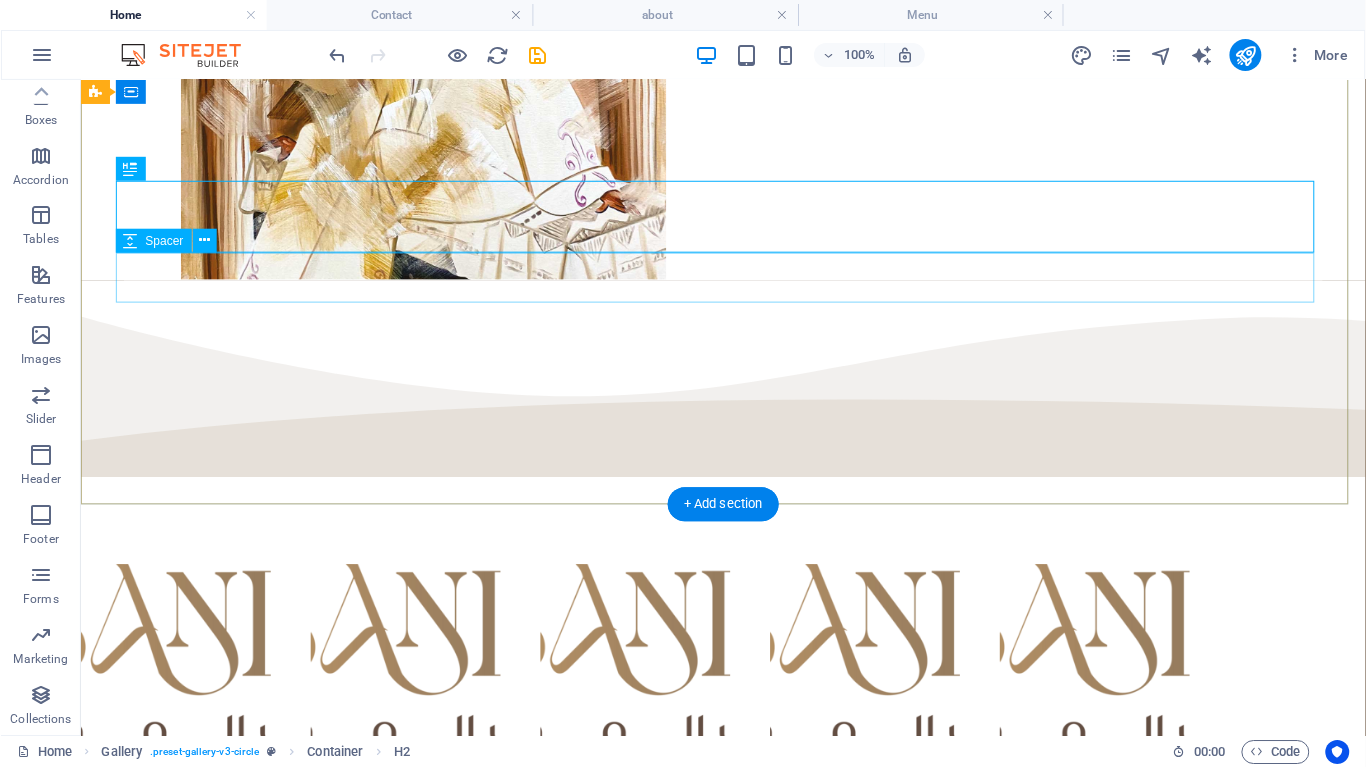 click at bounding box center (723, 1055) 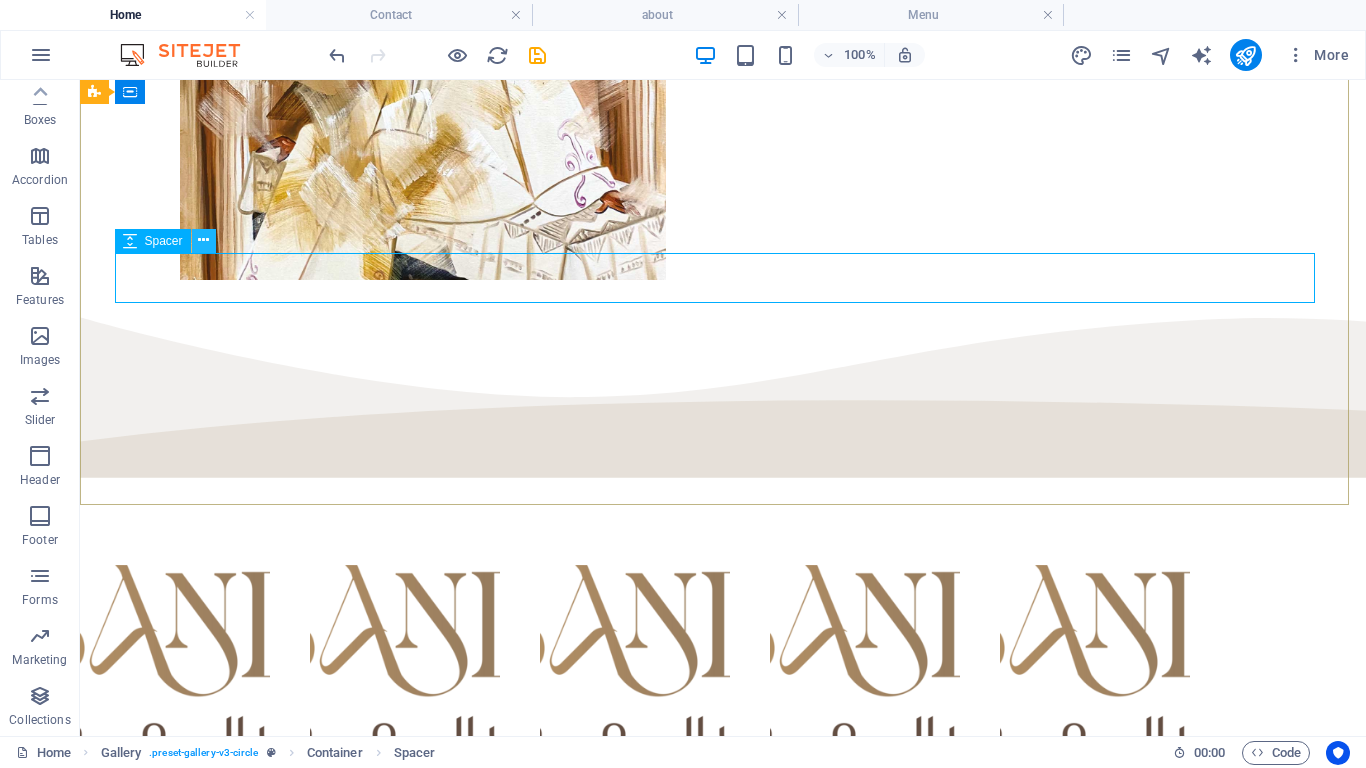 click at bounding box center [204, 241] 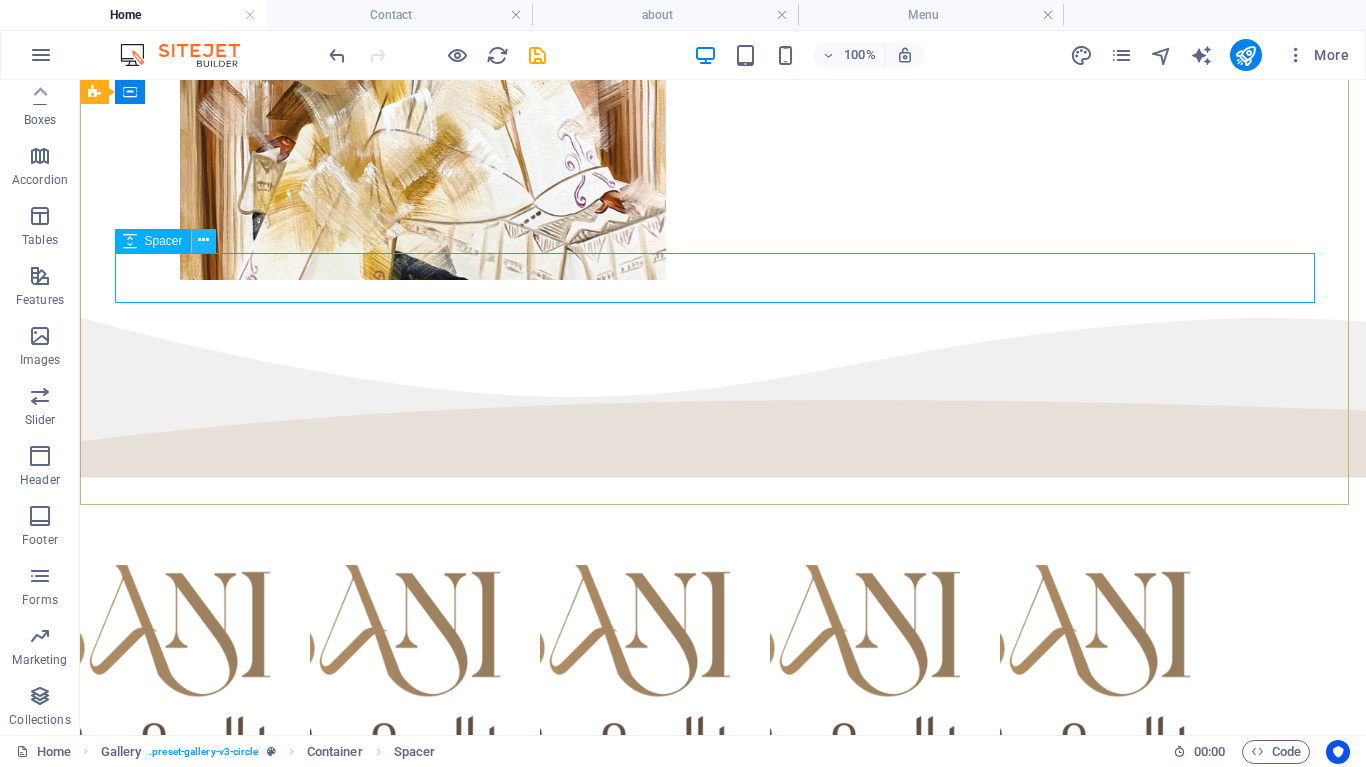 drag, startPoint x: 125, startPoint y: 174, endPoint x: 204, endPoint y: 247, distance: 107.563934 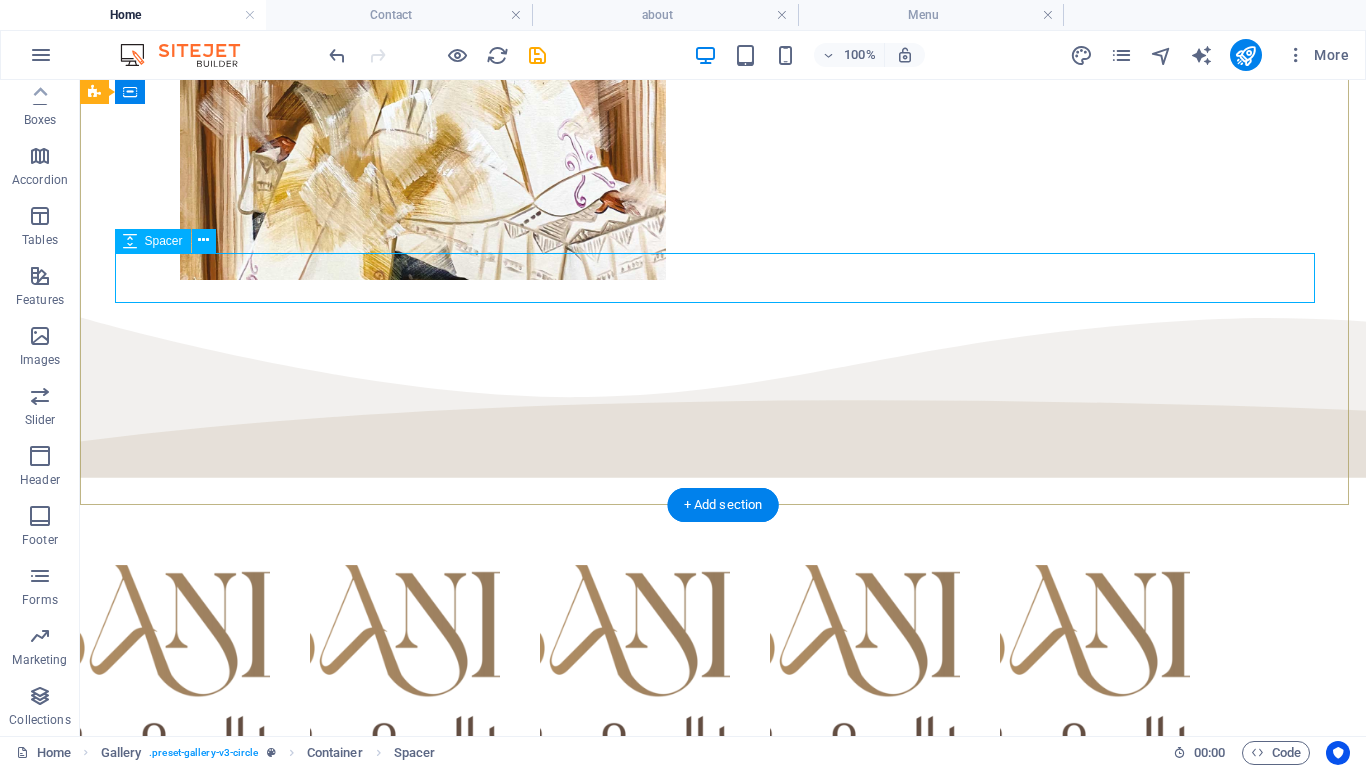 click at bounding box center (723, 1056) 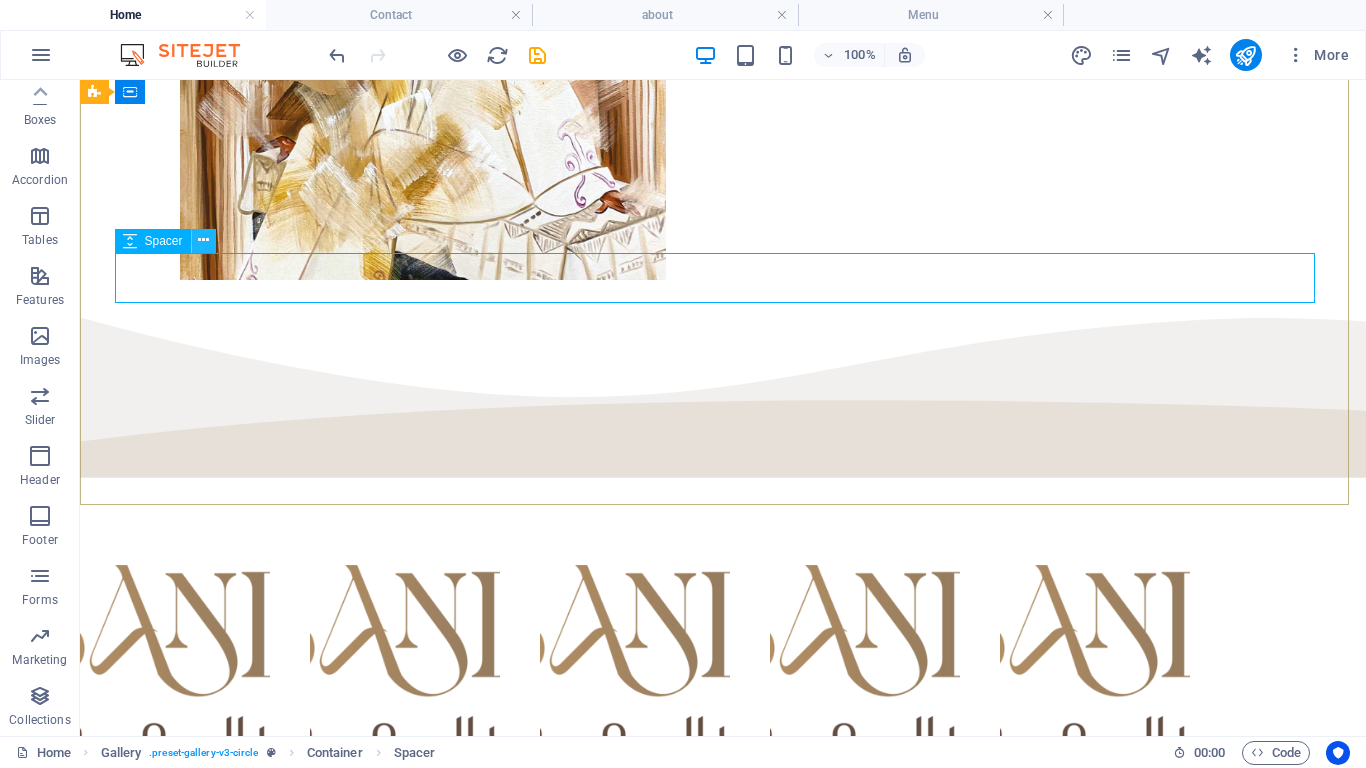 click at bounding box center (203, 240) 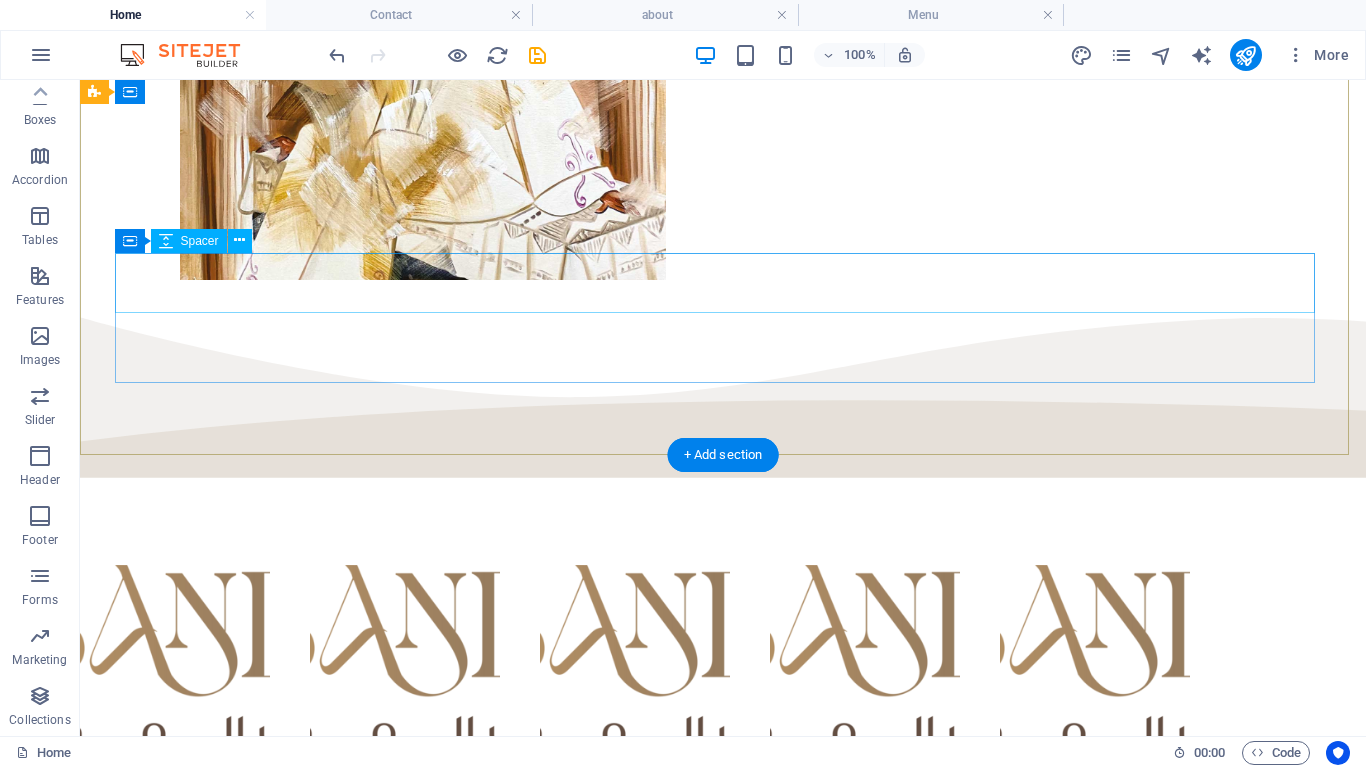 click at bounding box center [723, 1061] 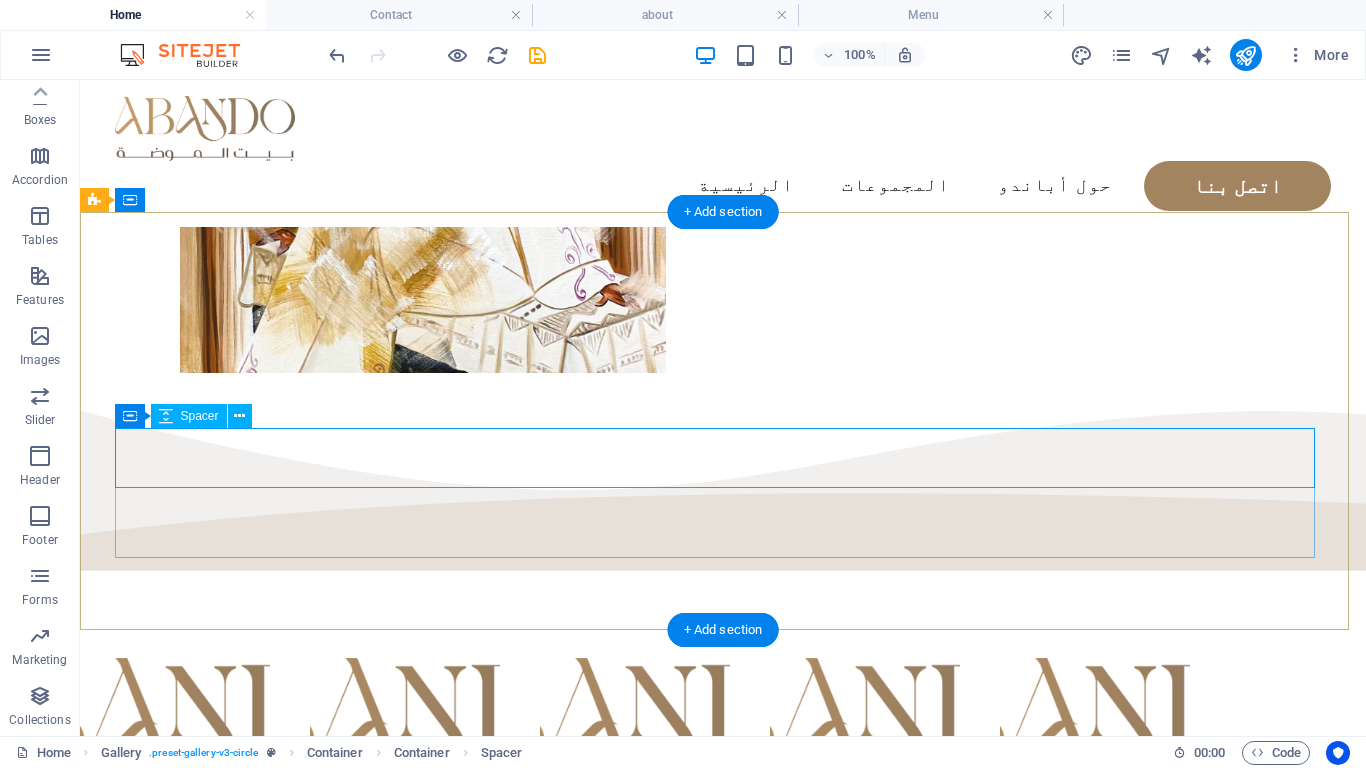 scroll, scrollTop: 770, scrollLeft: 0, axis: vertical 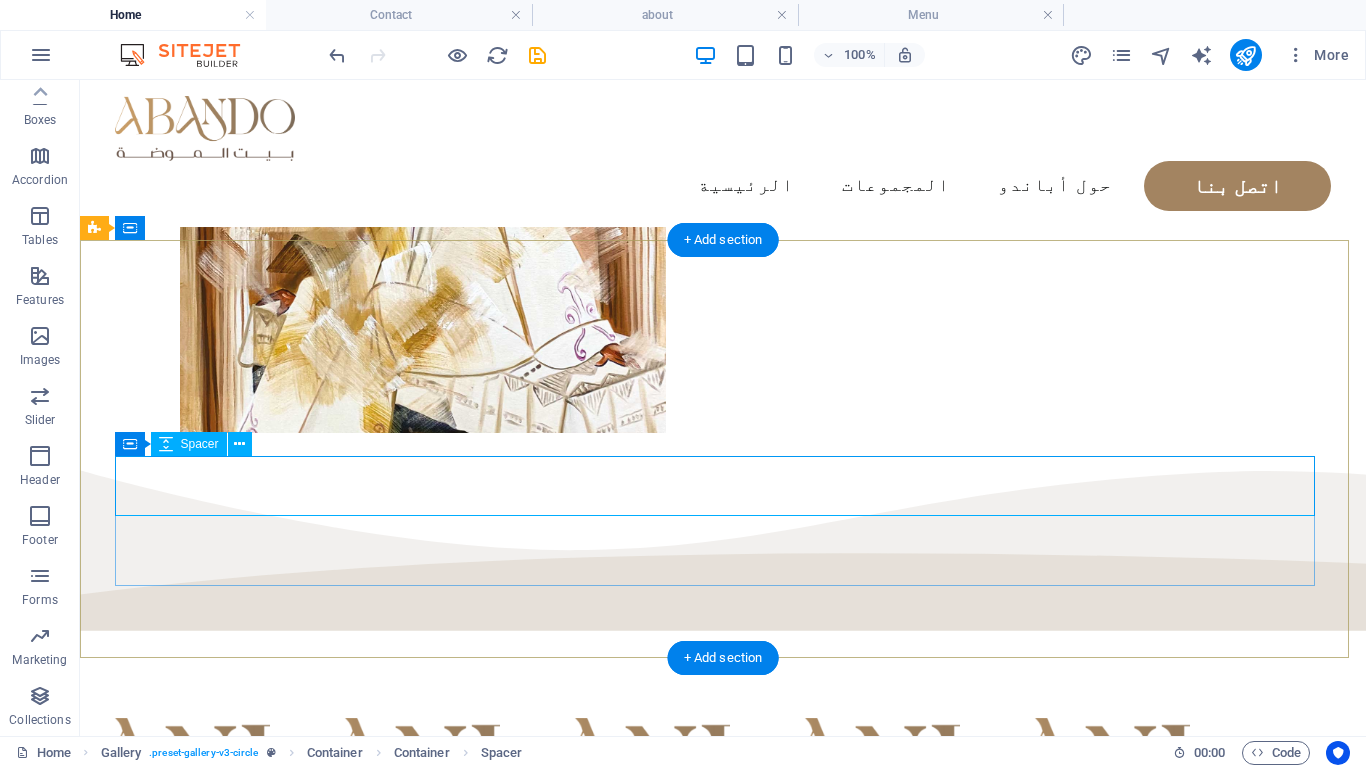 click at bounding box center [723, 1214] 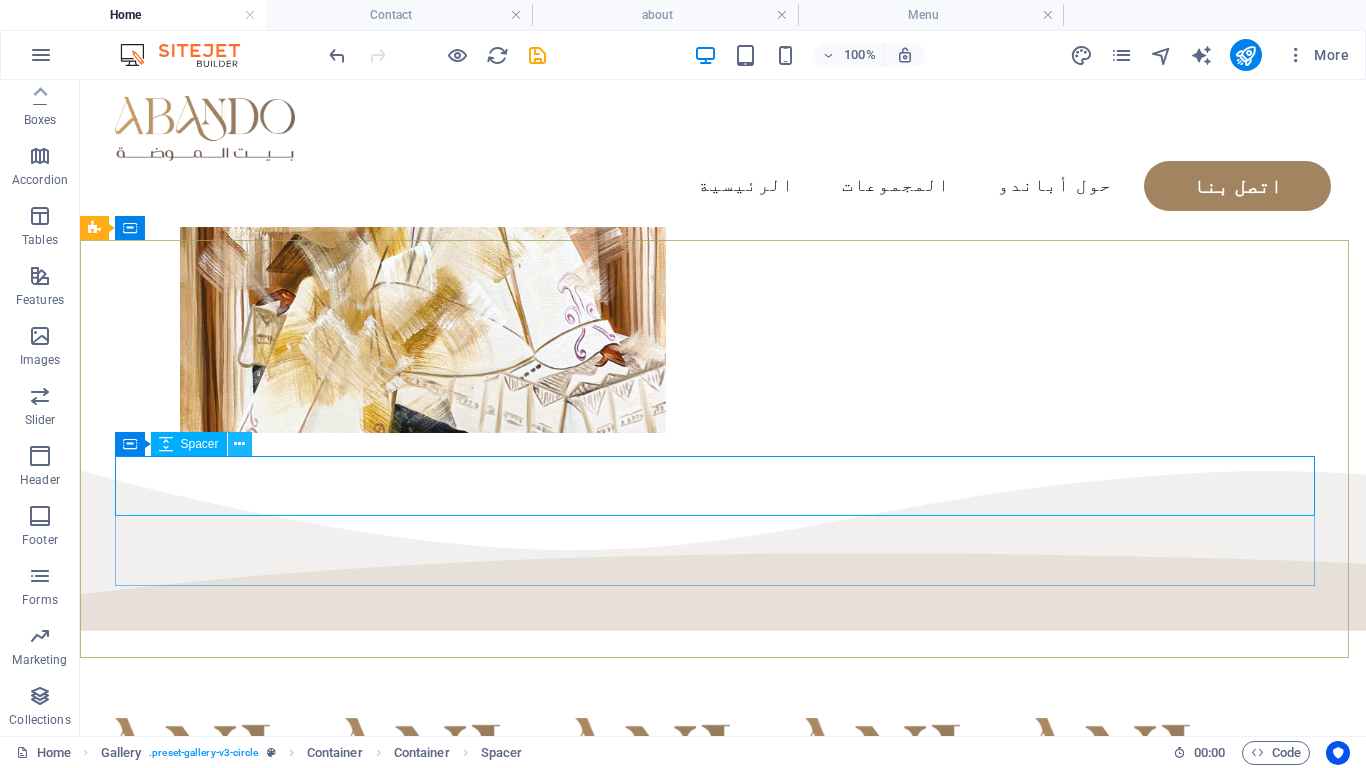 click at bounding box center (239, 444) 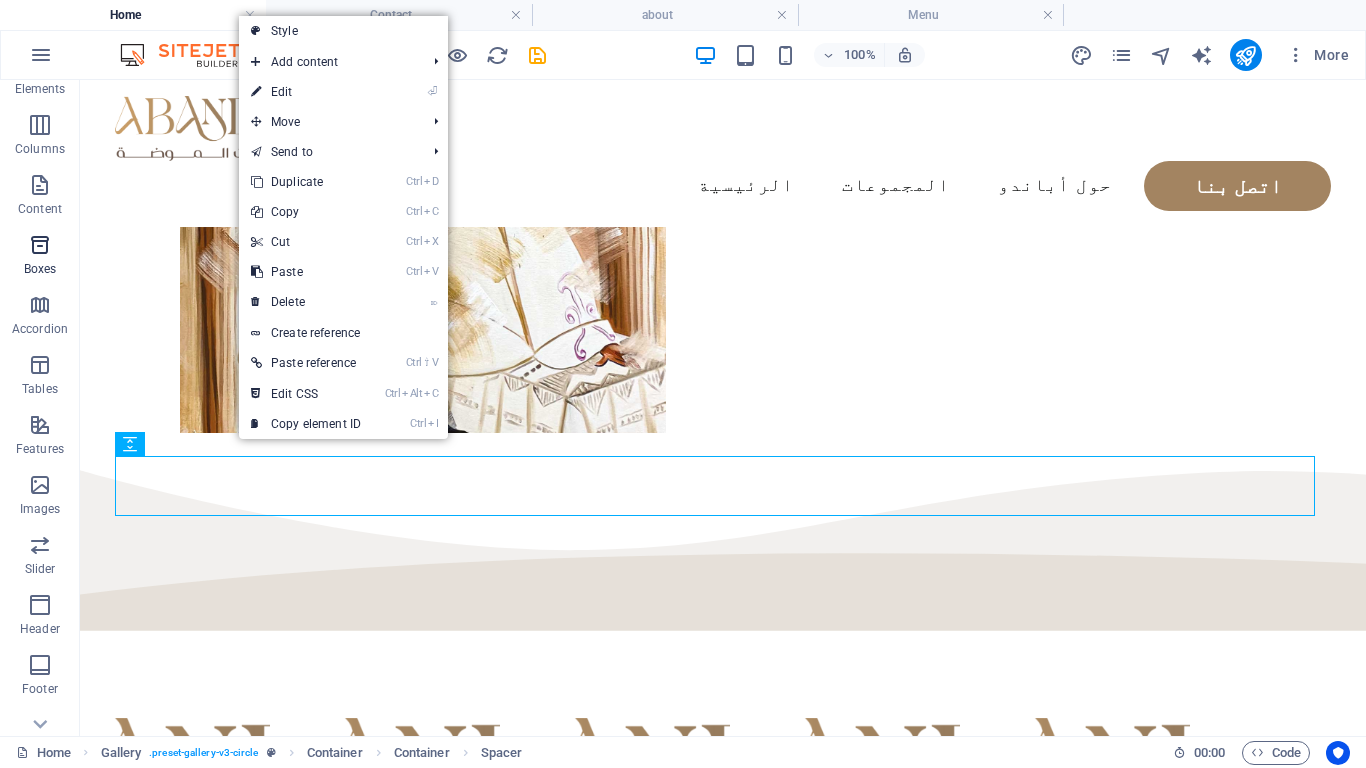scroll, scrollTop: 100, scrollLeft: 0, axis: vertical 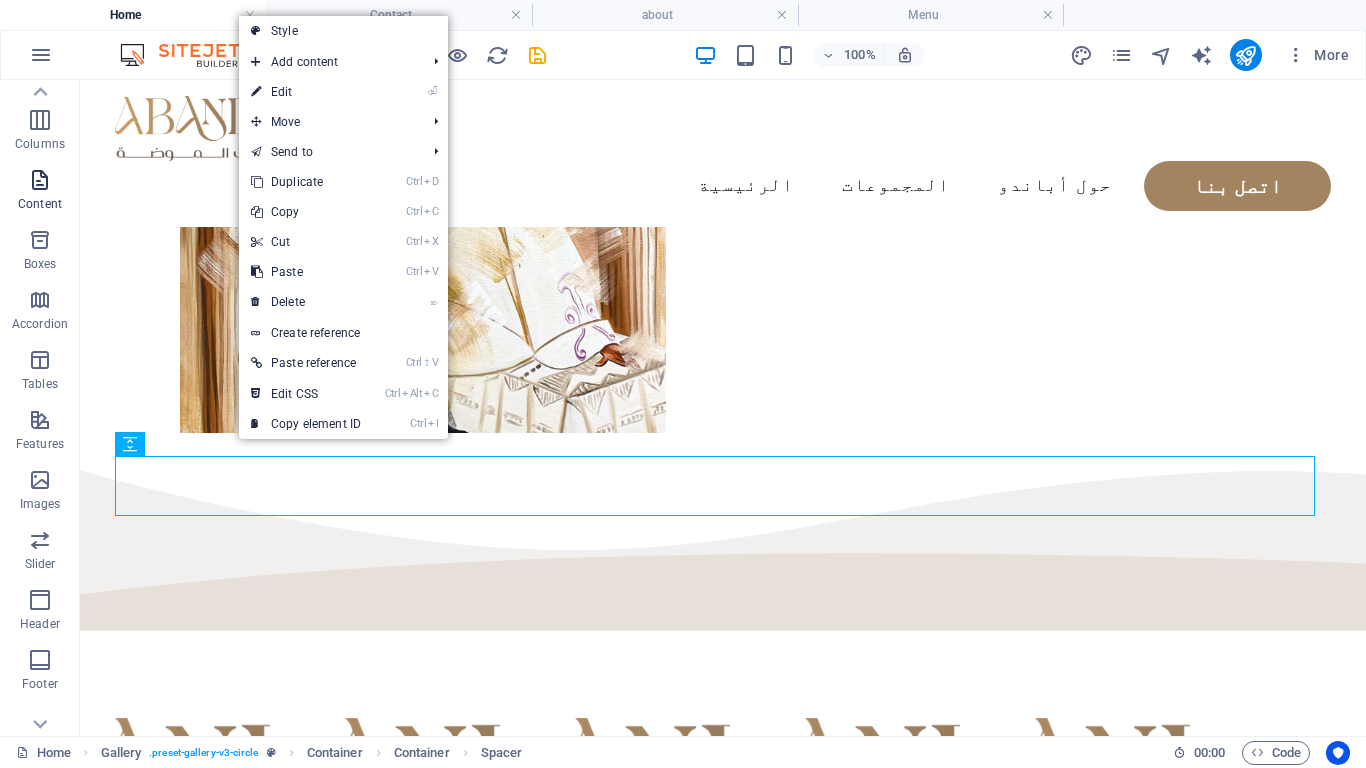 click on "Content" at bounding box center (40, 192) 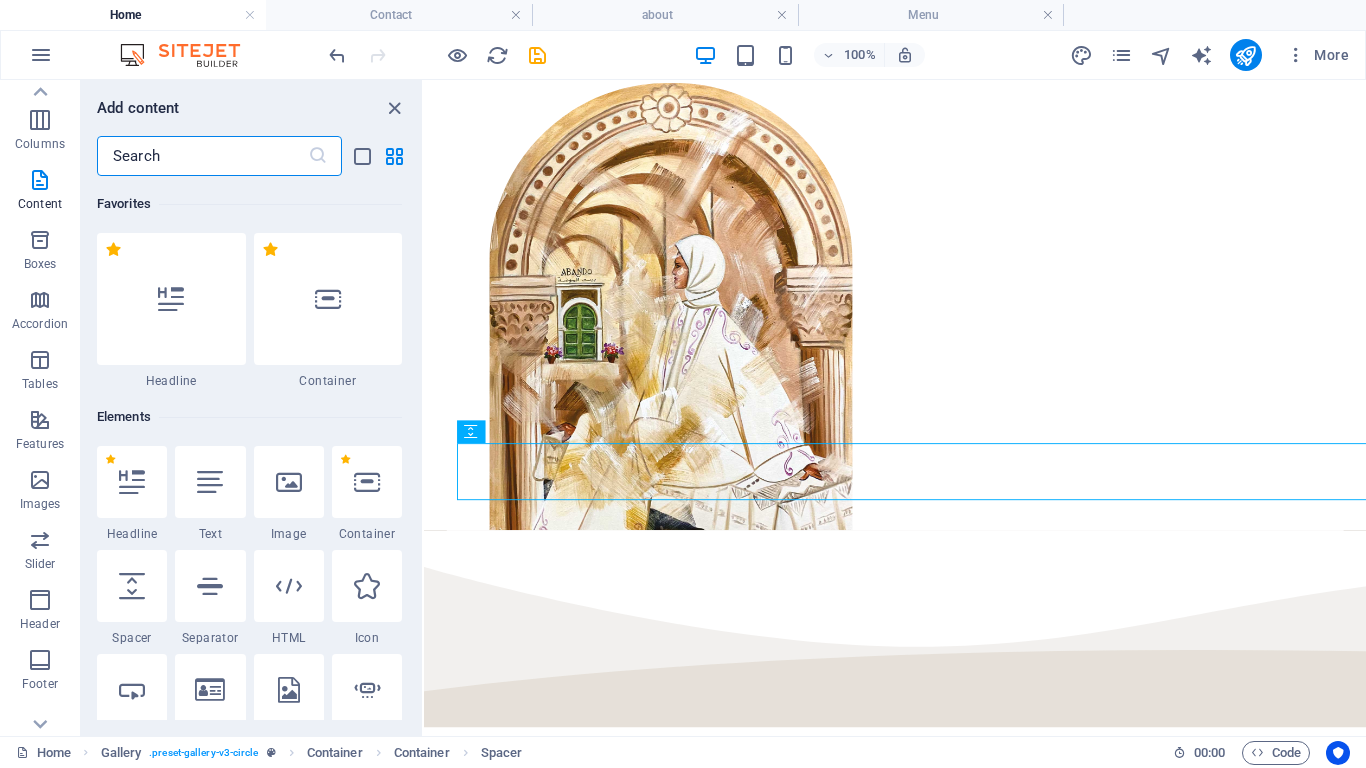 scroll, scrollTop: 764, scrollLeft: 0, axis: vertical 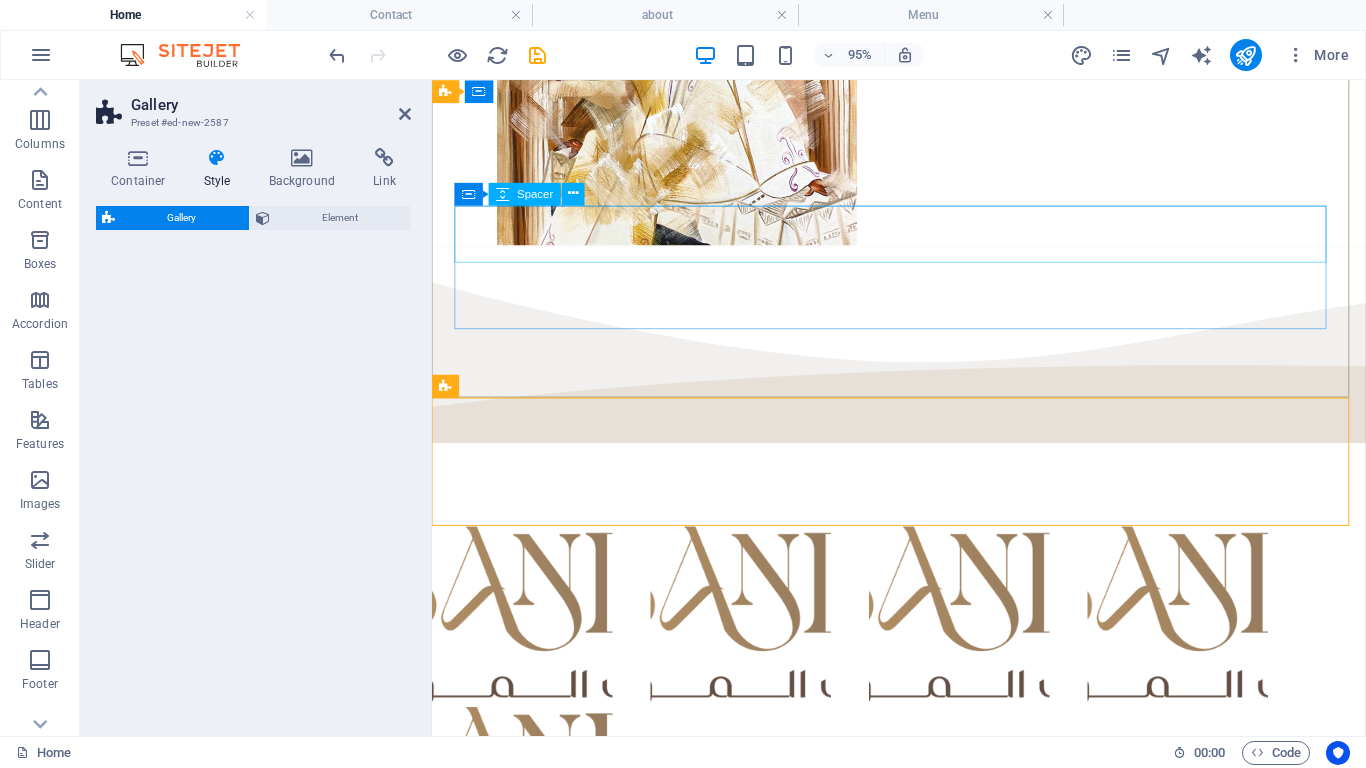 select on "rem" 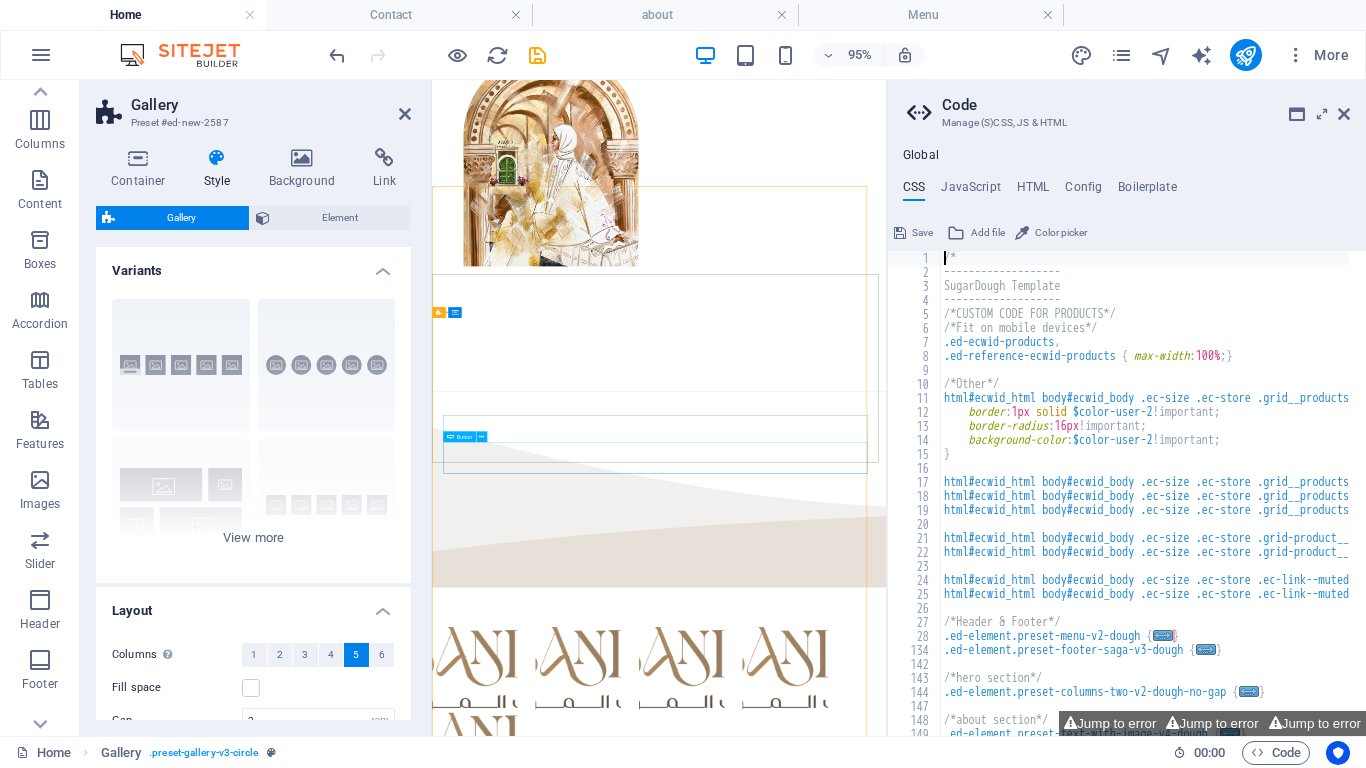 scroll, scrollTop: 1064, scrollLeft: 0, axis: vertical 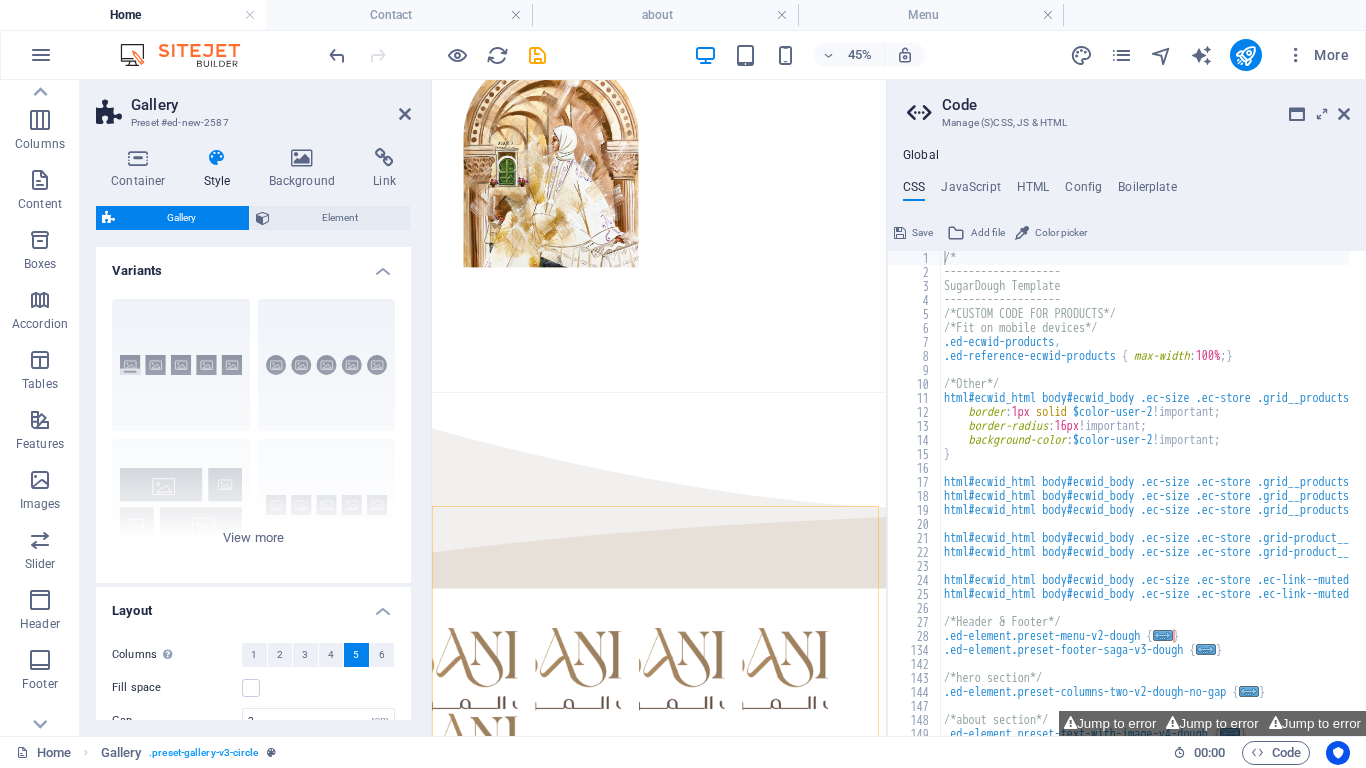 click on "Code" at bounding box center [1146, 105] 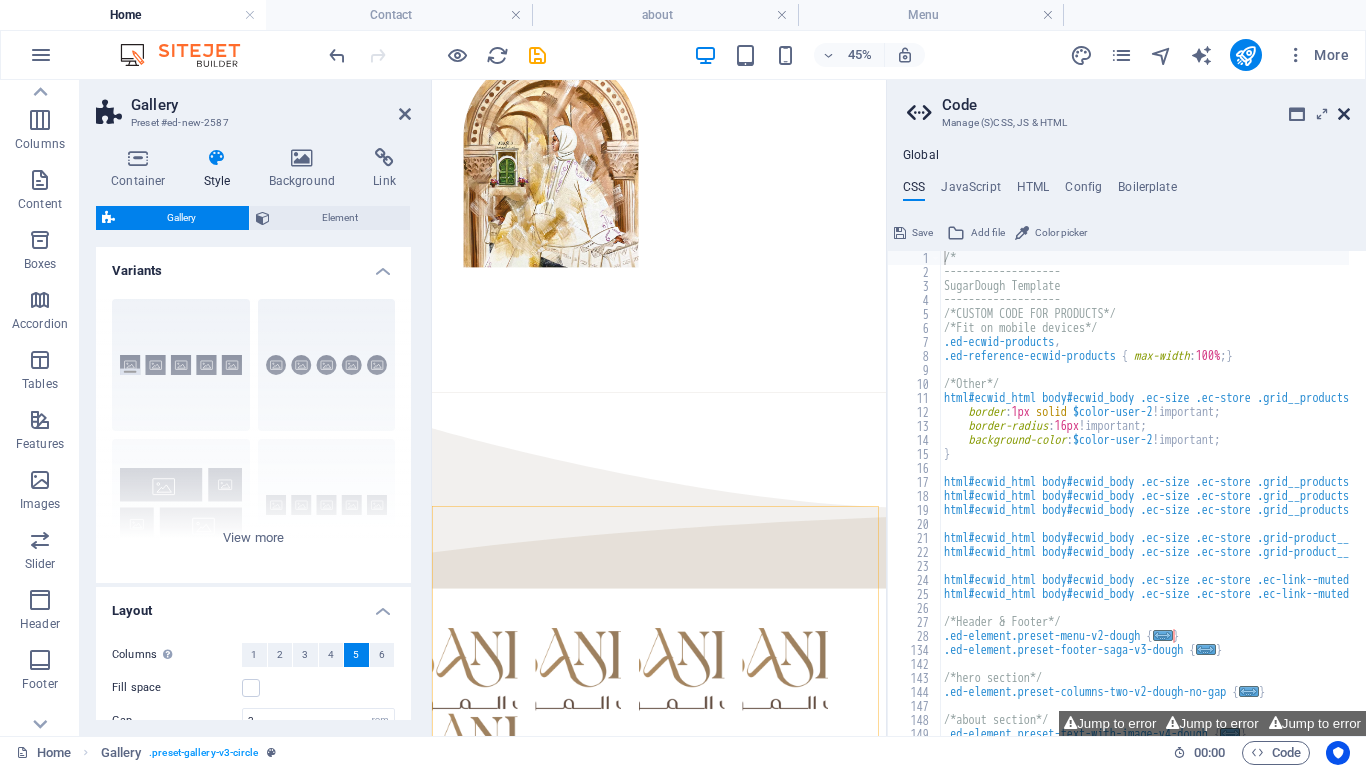 click at bounding box center (1344, 114) 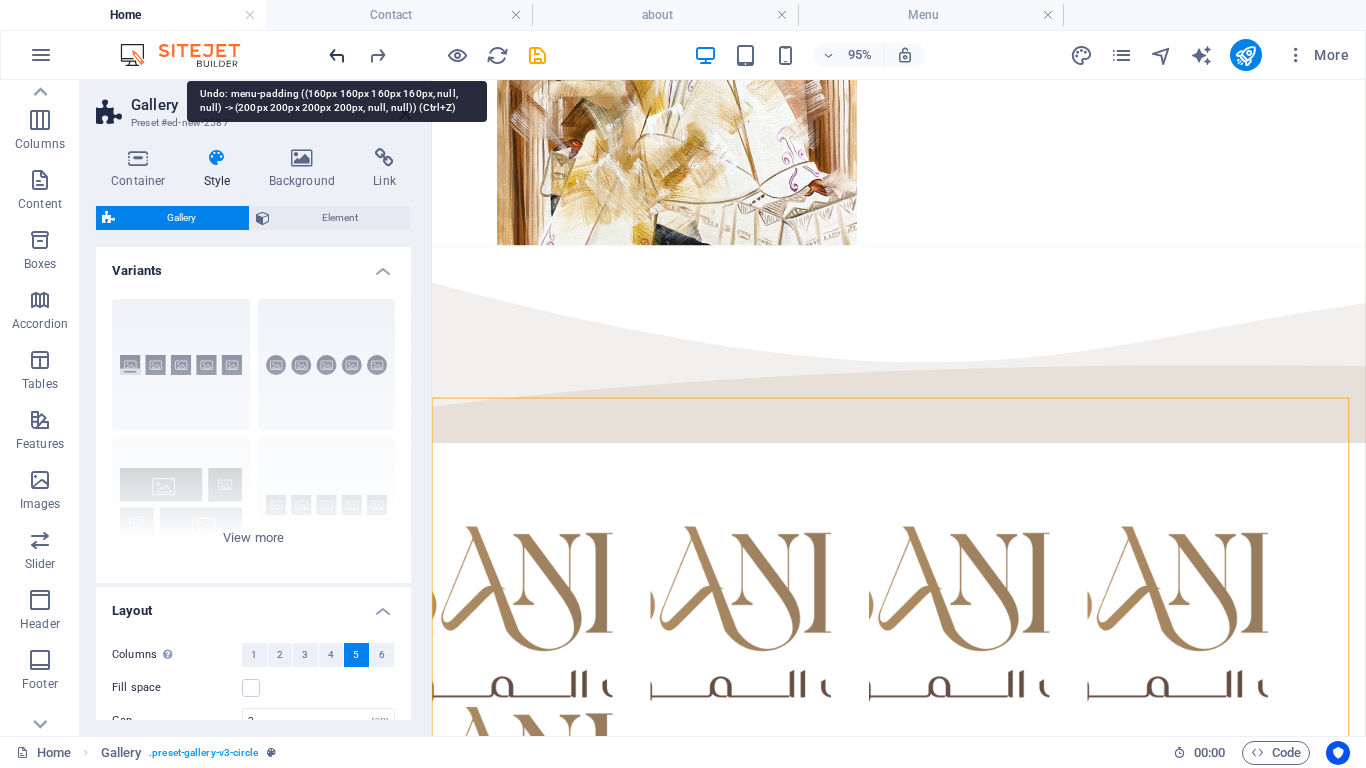 click at bounding box center (337, 55) 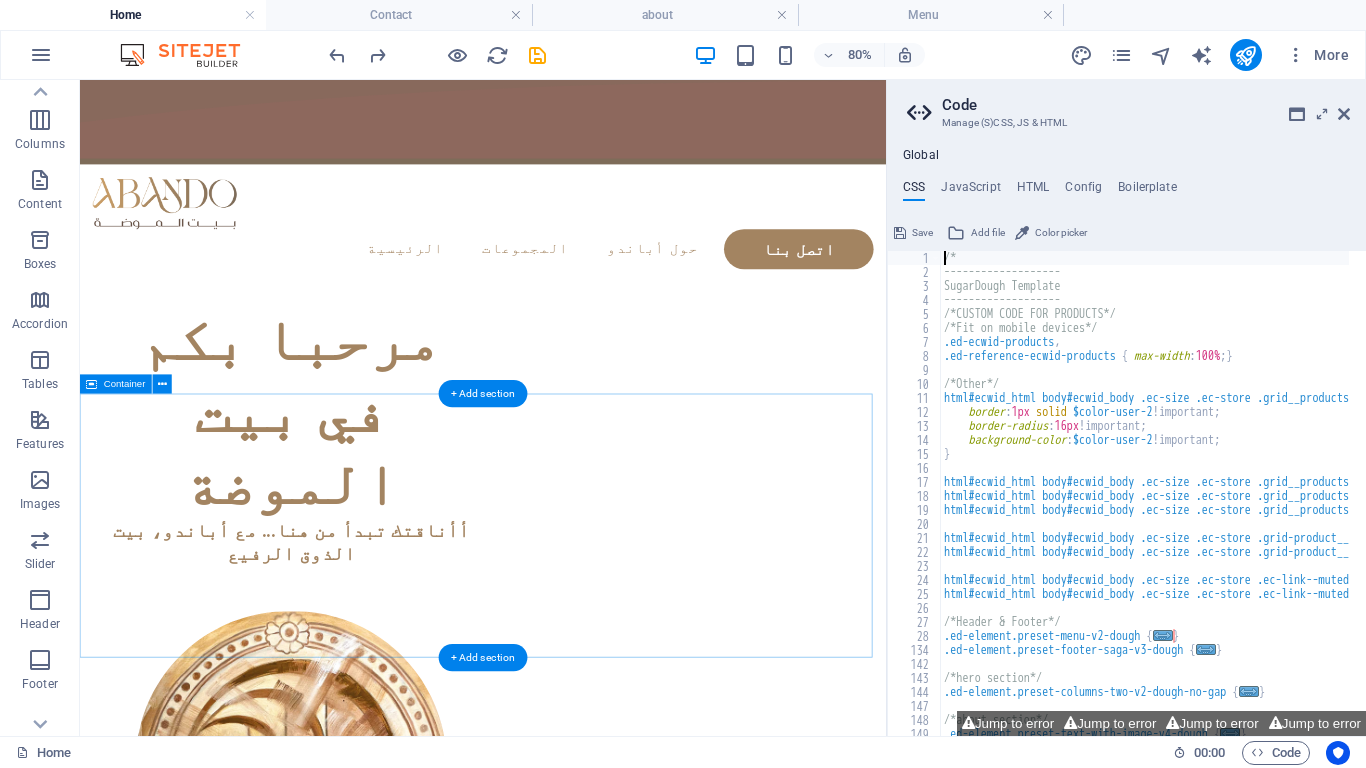 scroll, scrollTop: 0, scrollLeft: 0, axis: both 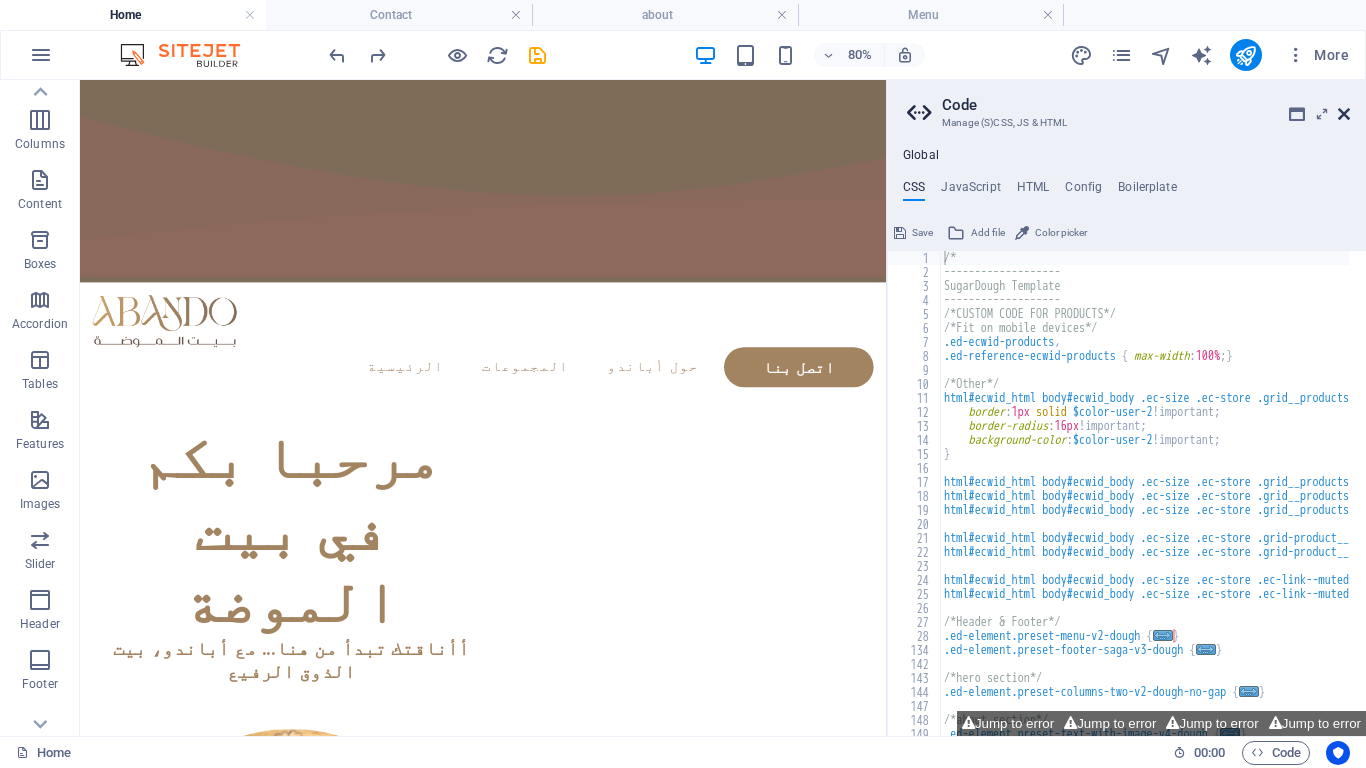 drag, startPoint x: 1340, startPoint y: 108, endPoint x: 788, endPoint y: 269, distance: 575 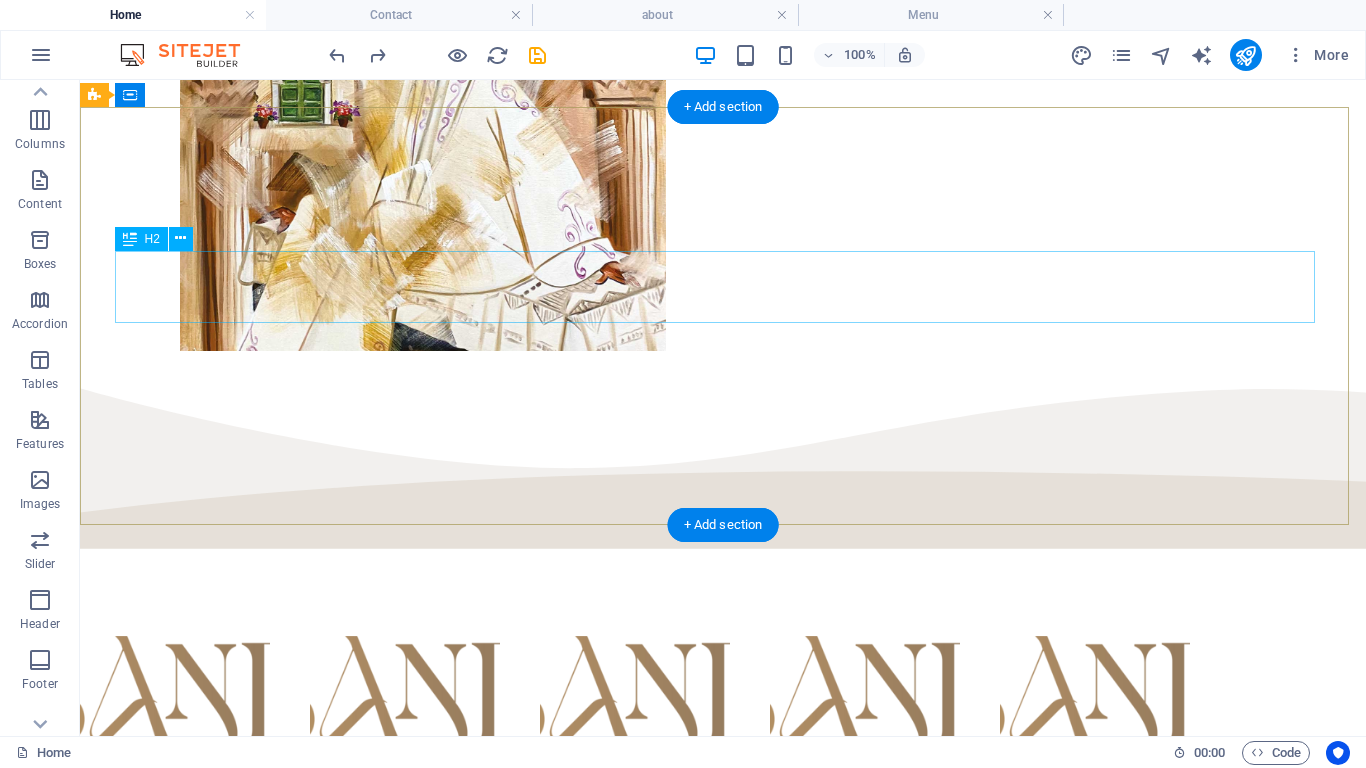 scroll, scrollTop: 1000, scrollLeft: 0, axis: vertical 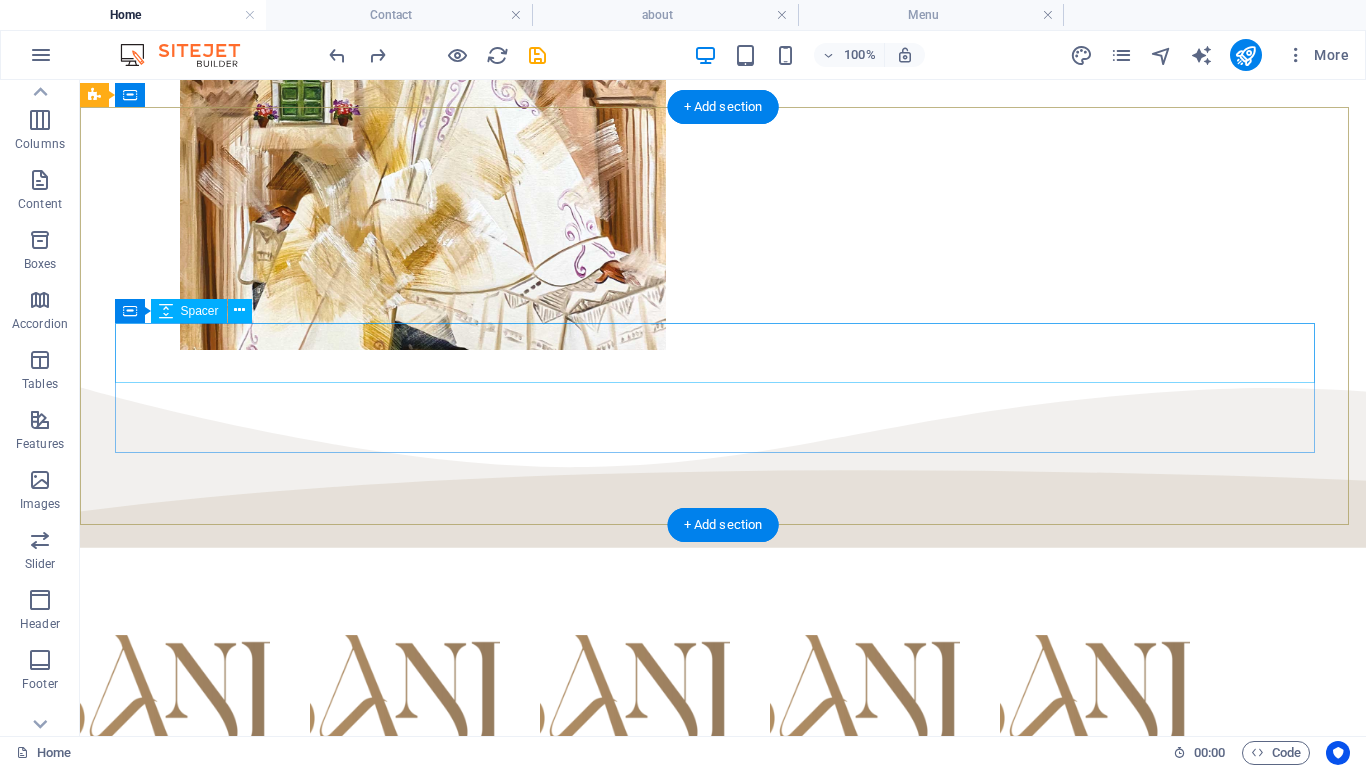 click at bounding box center (723, 1131) 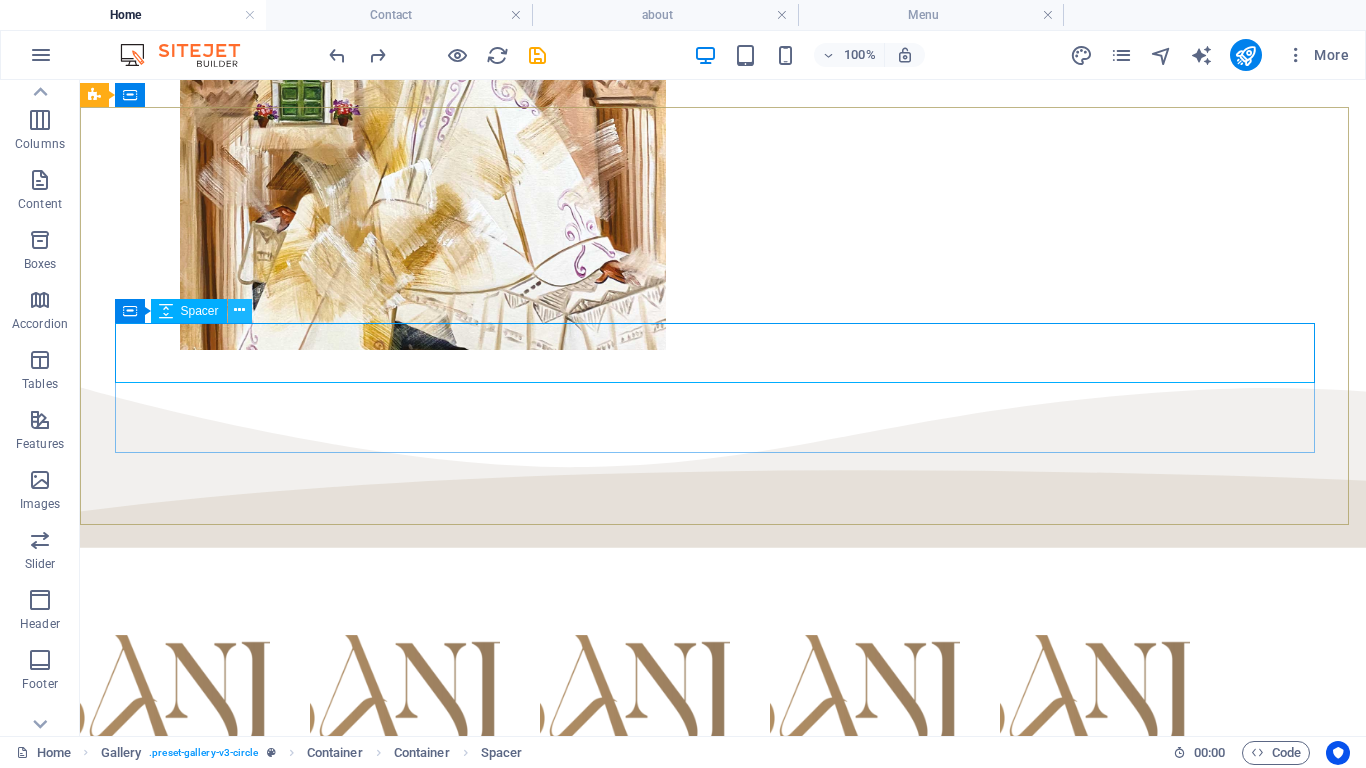 click at bounding box center [239, 310] 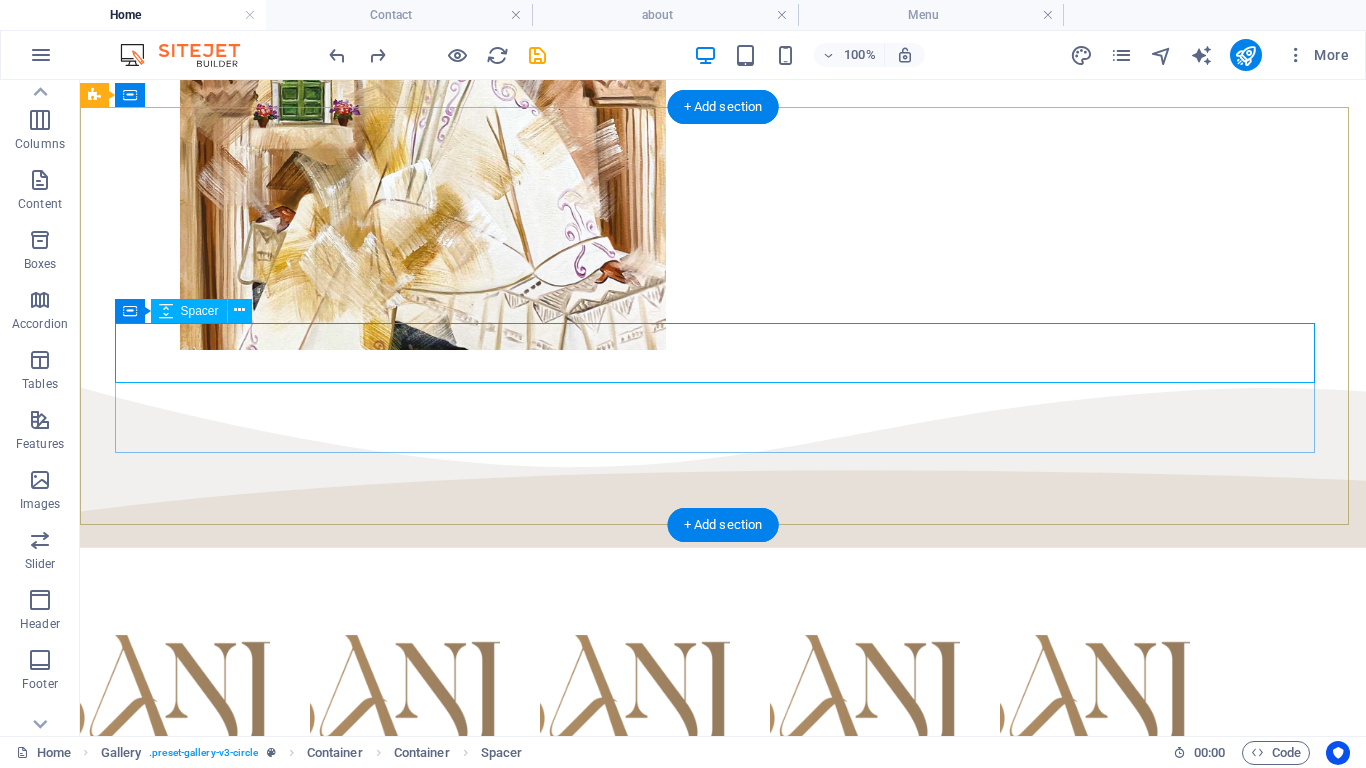 click at bounding box center (723, 1131) 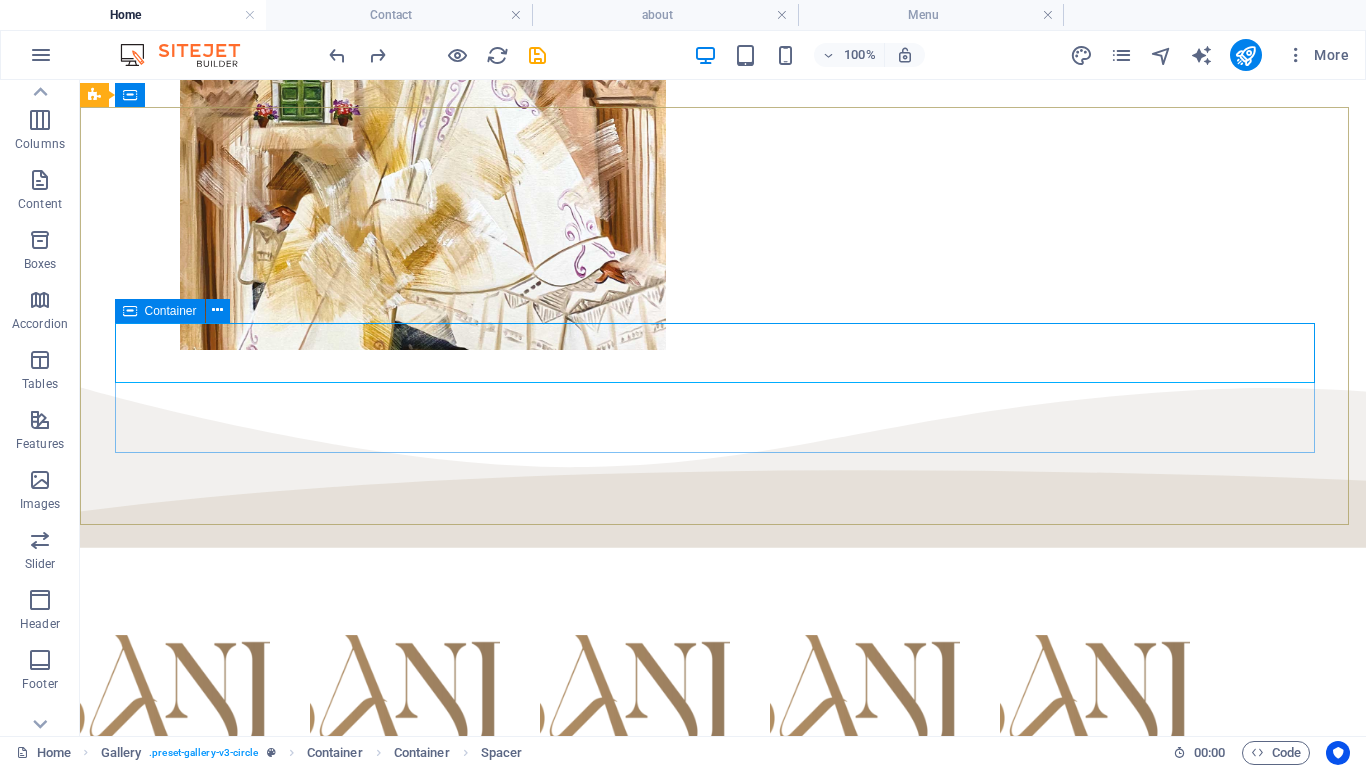 click at bounding box center (130, 311) 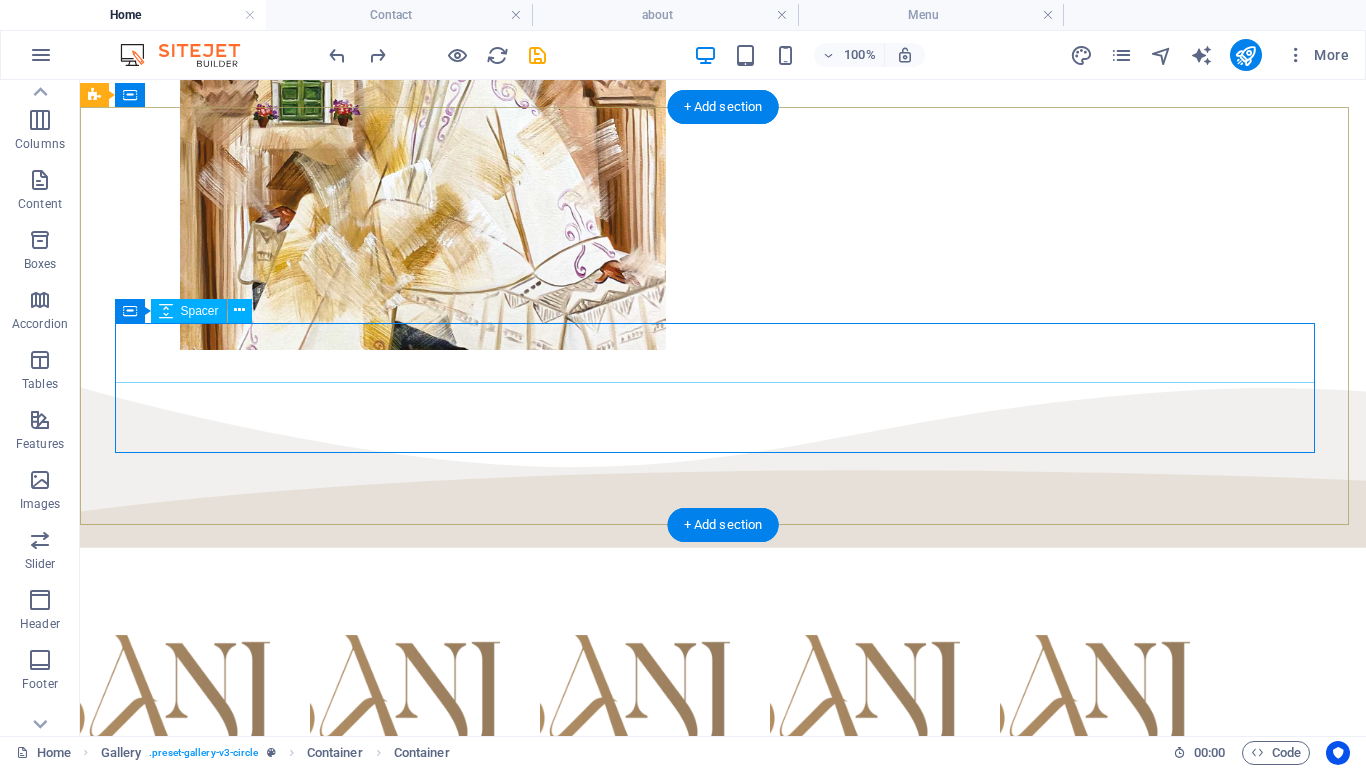 click at bounding box center [723, 1131] 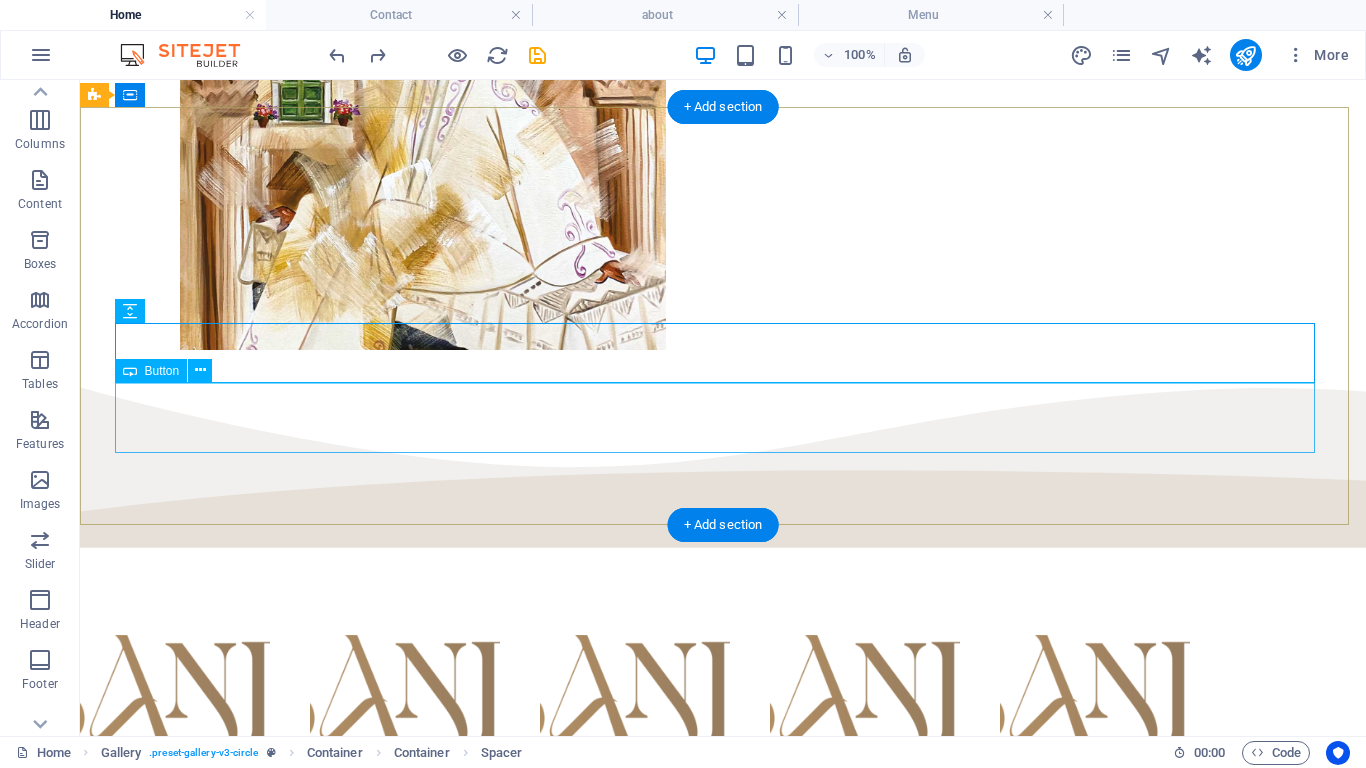 click on "See Menu" at bounding box center (723, 1196) 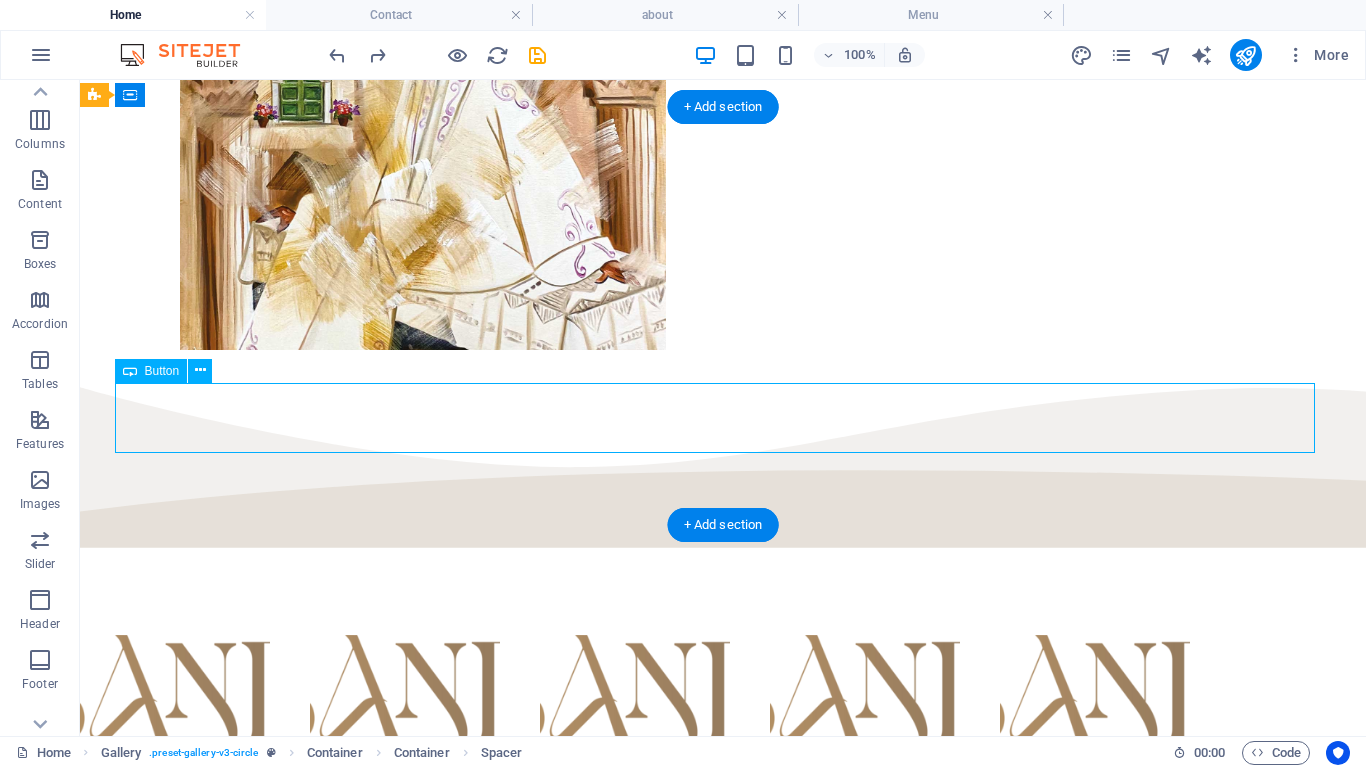 click on "See Menu" at bounding box center [723, 1196] 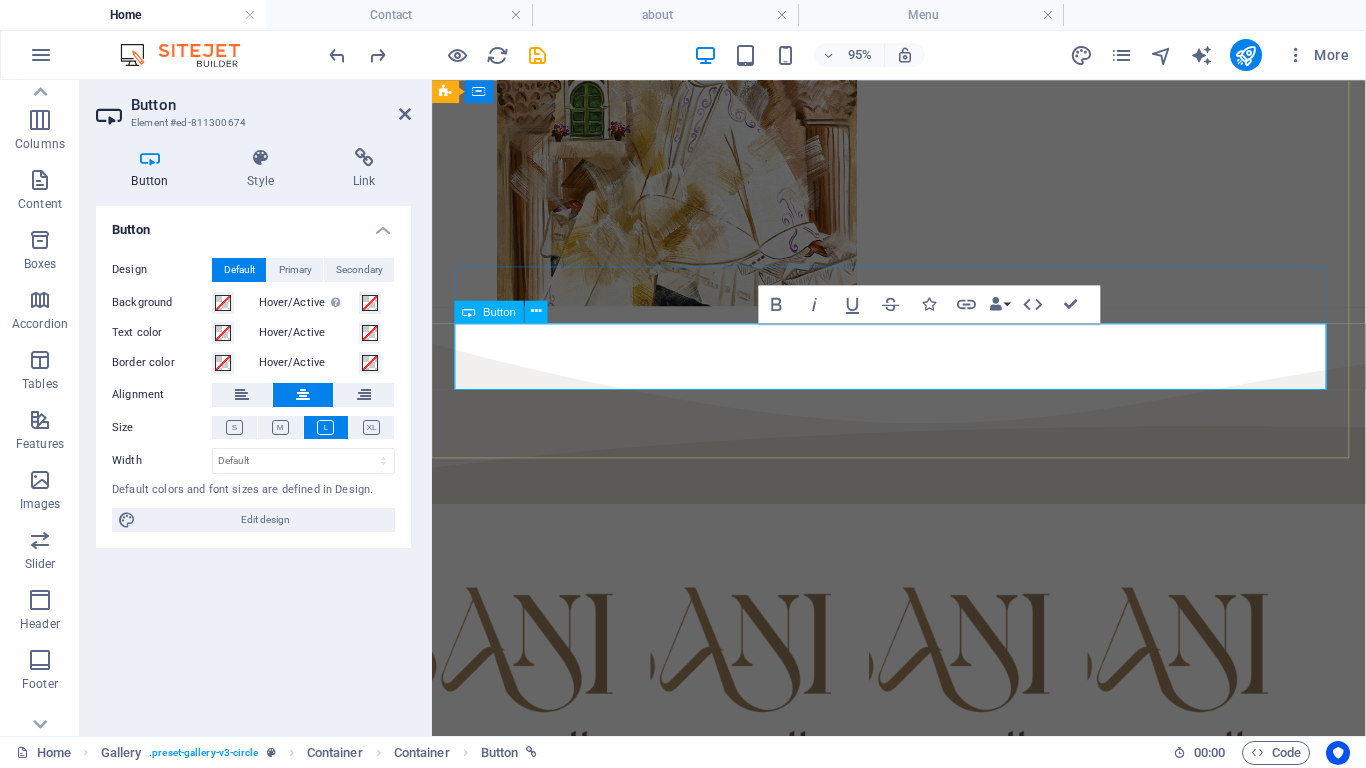 type 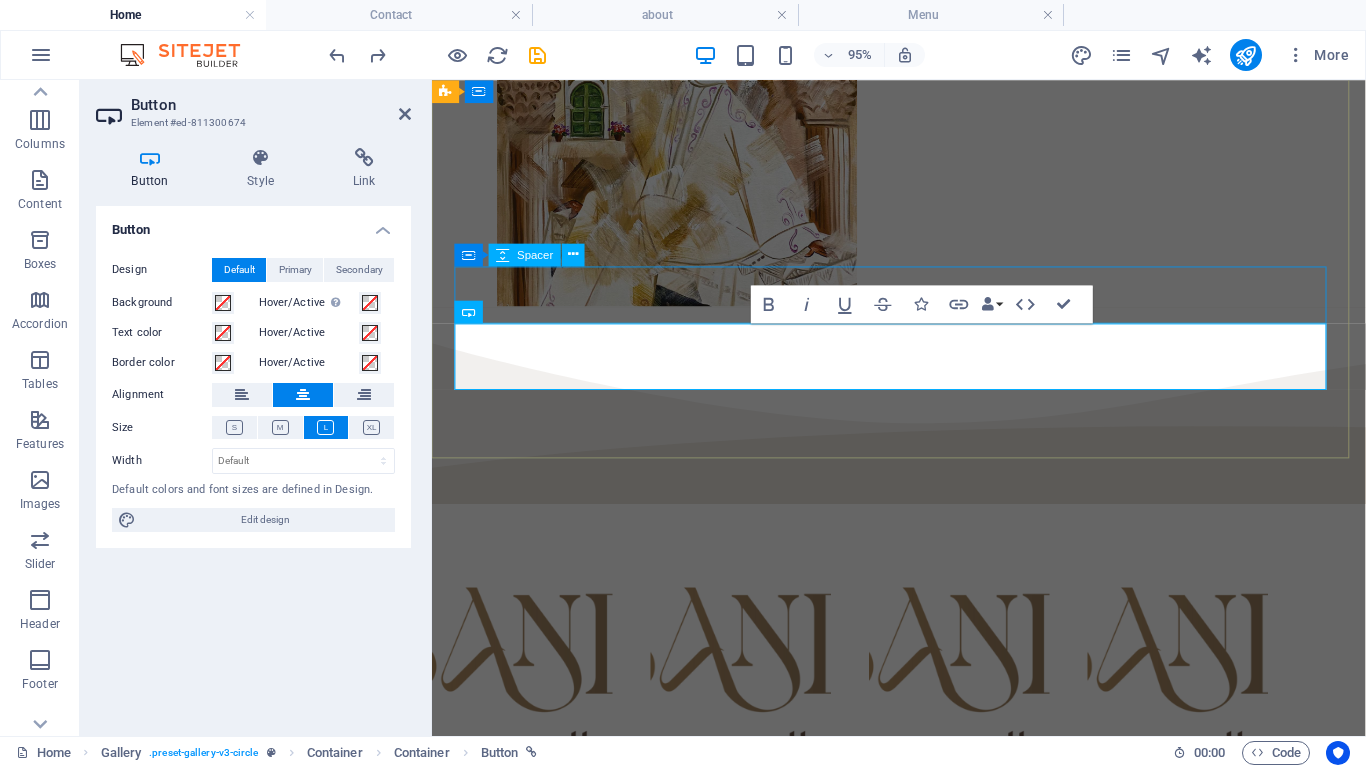 click at bounding box center (923, 1300) 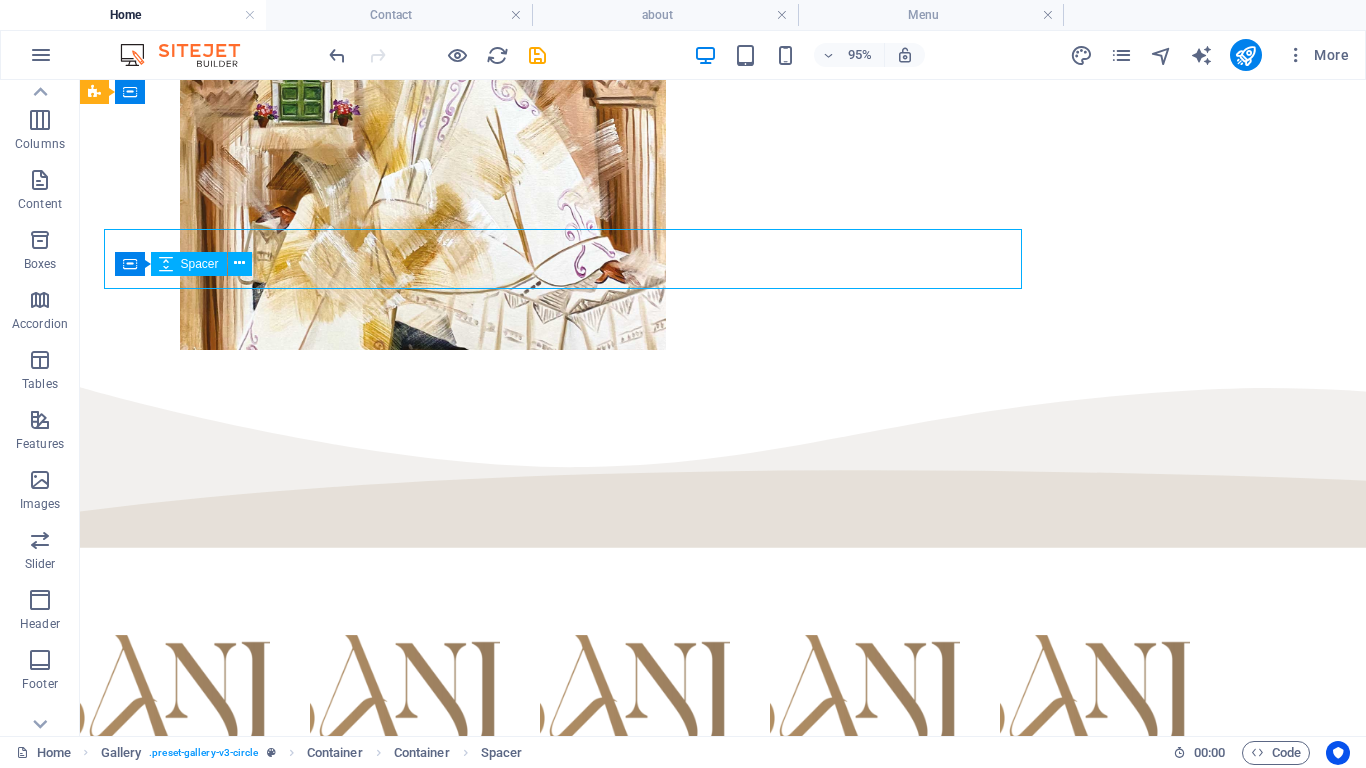 scroll, scrollTop: 1047, scrollLeft: 0, axis: vertical 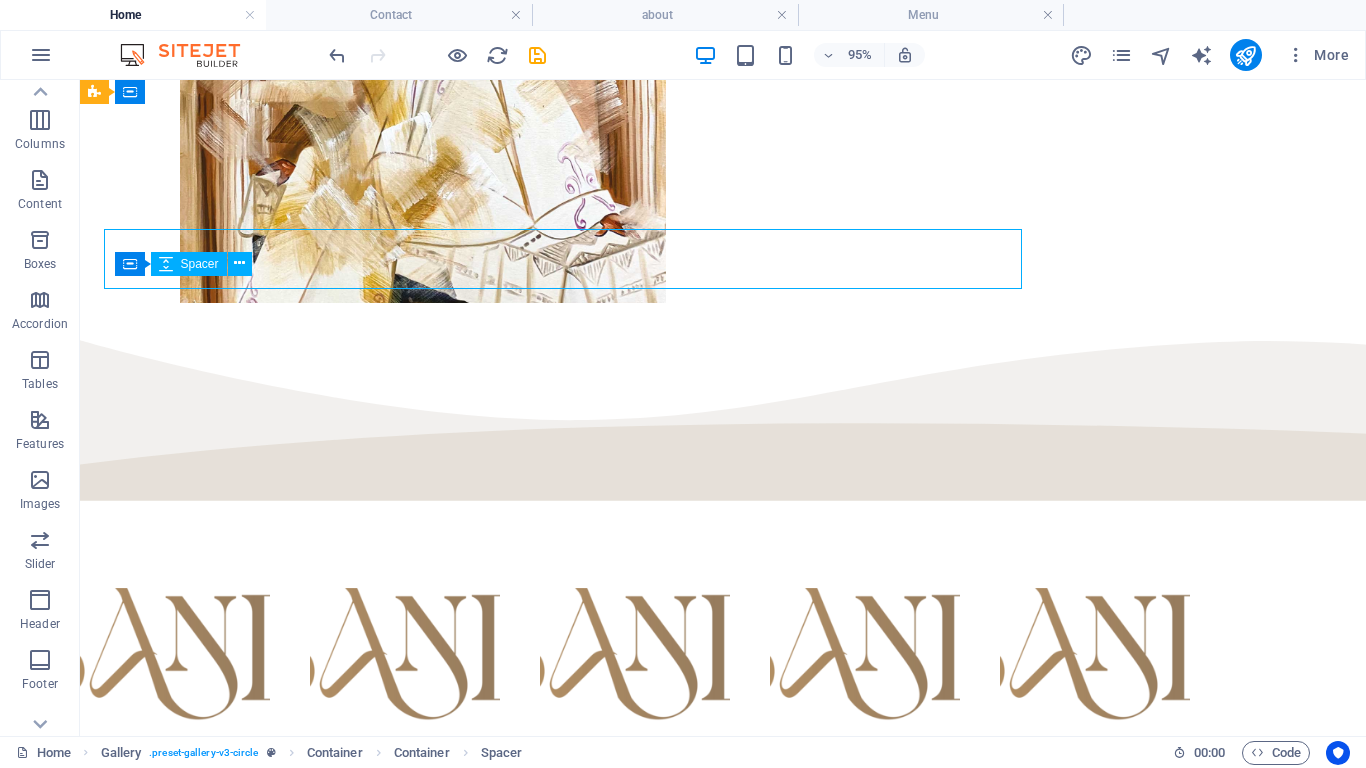 click at bounding box center [723, 1084] 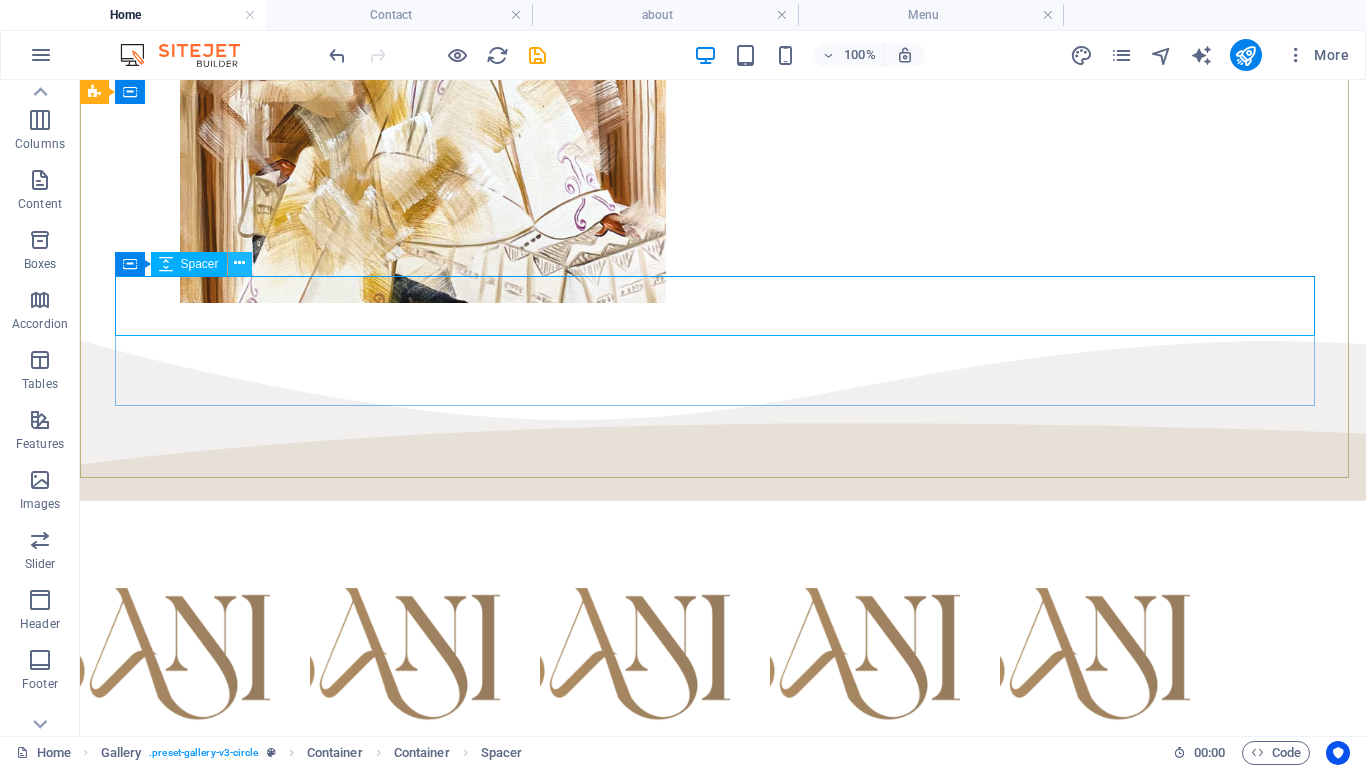 click at bounding box center (239, 263) 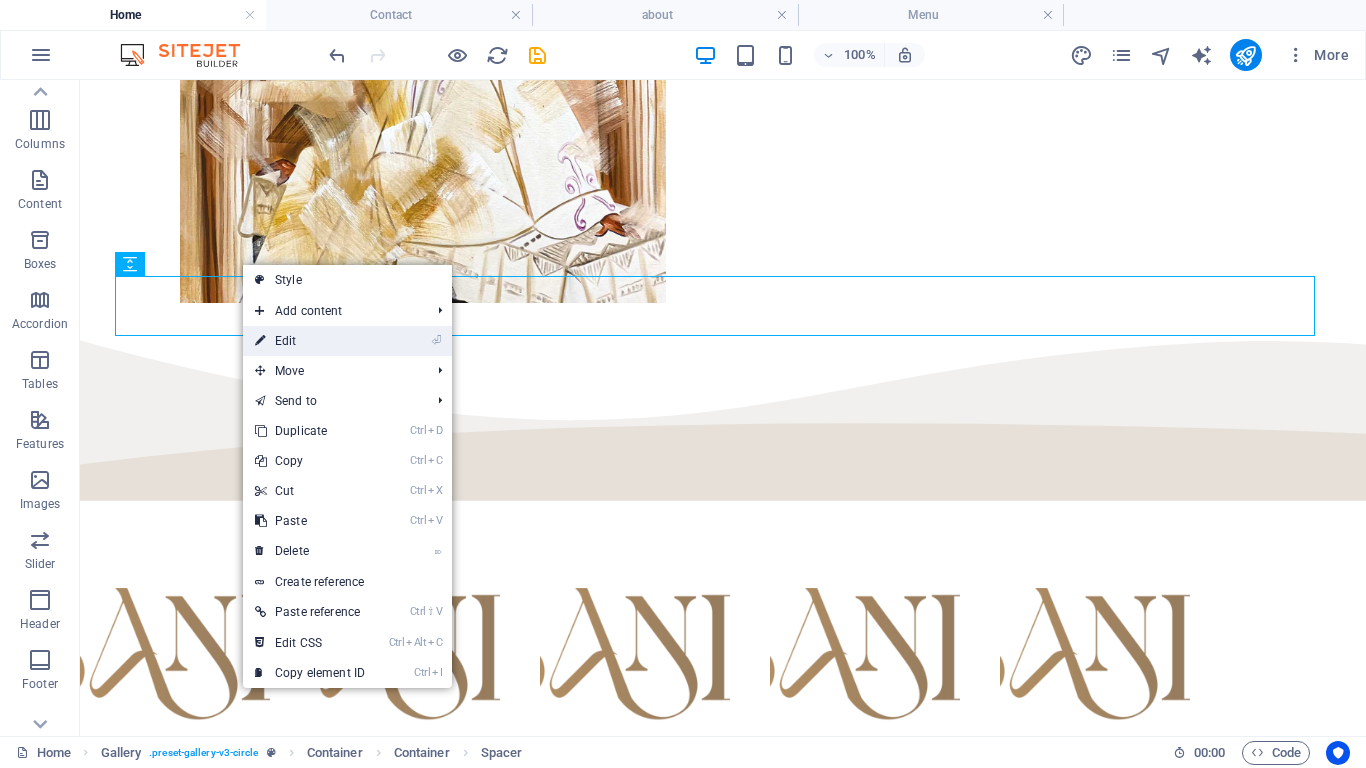 click on "⏎  Edit" at bounding box center (310, 341) 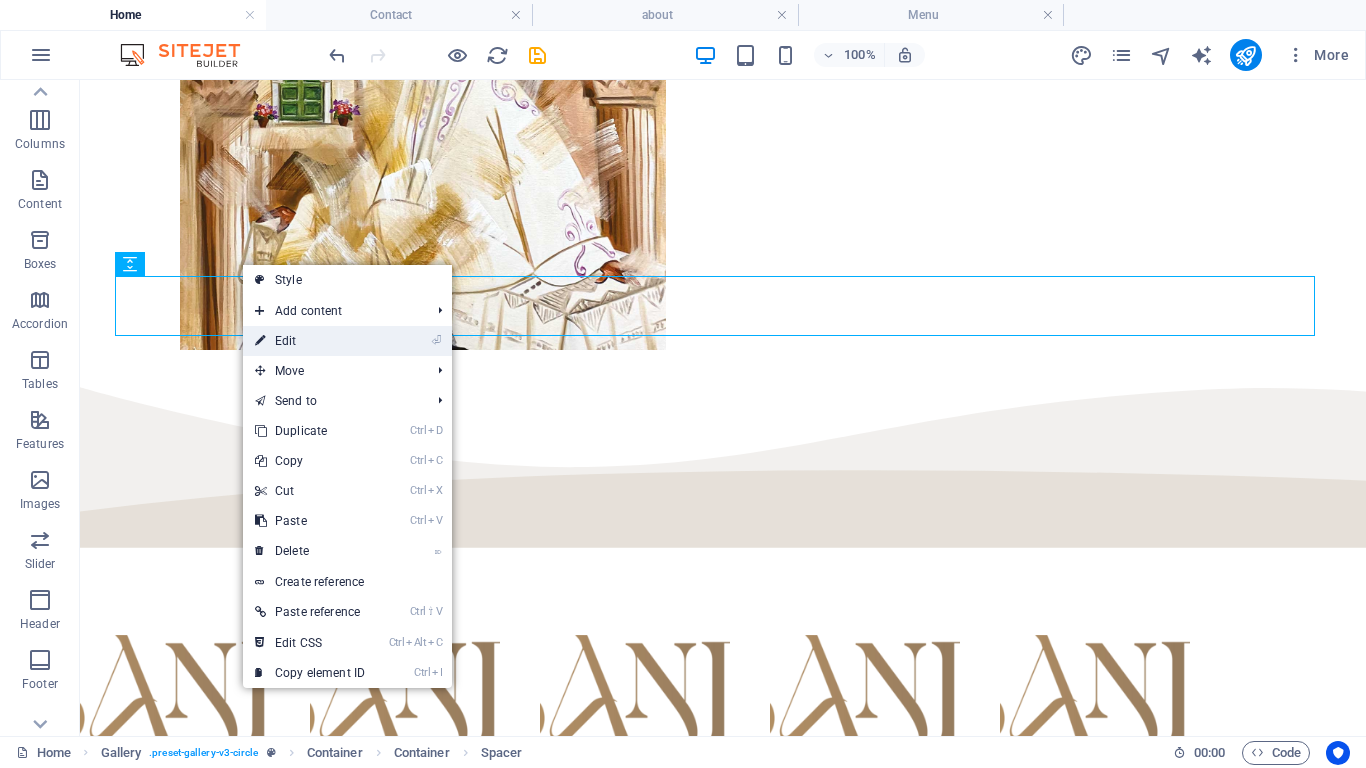 select on "px" 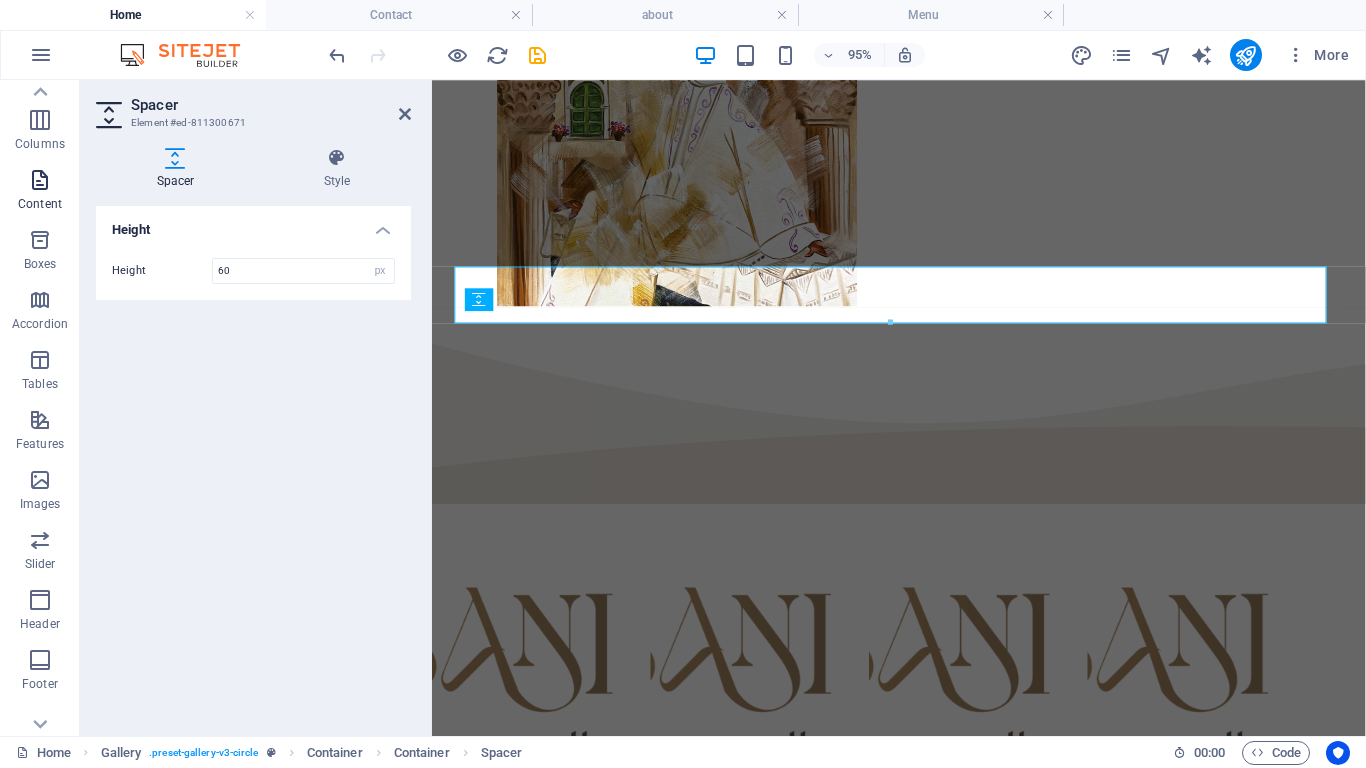 click on "Content" at bounding box center [40, 204] 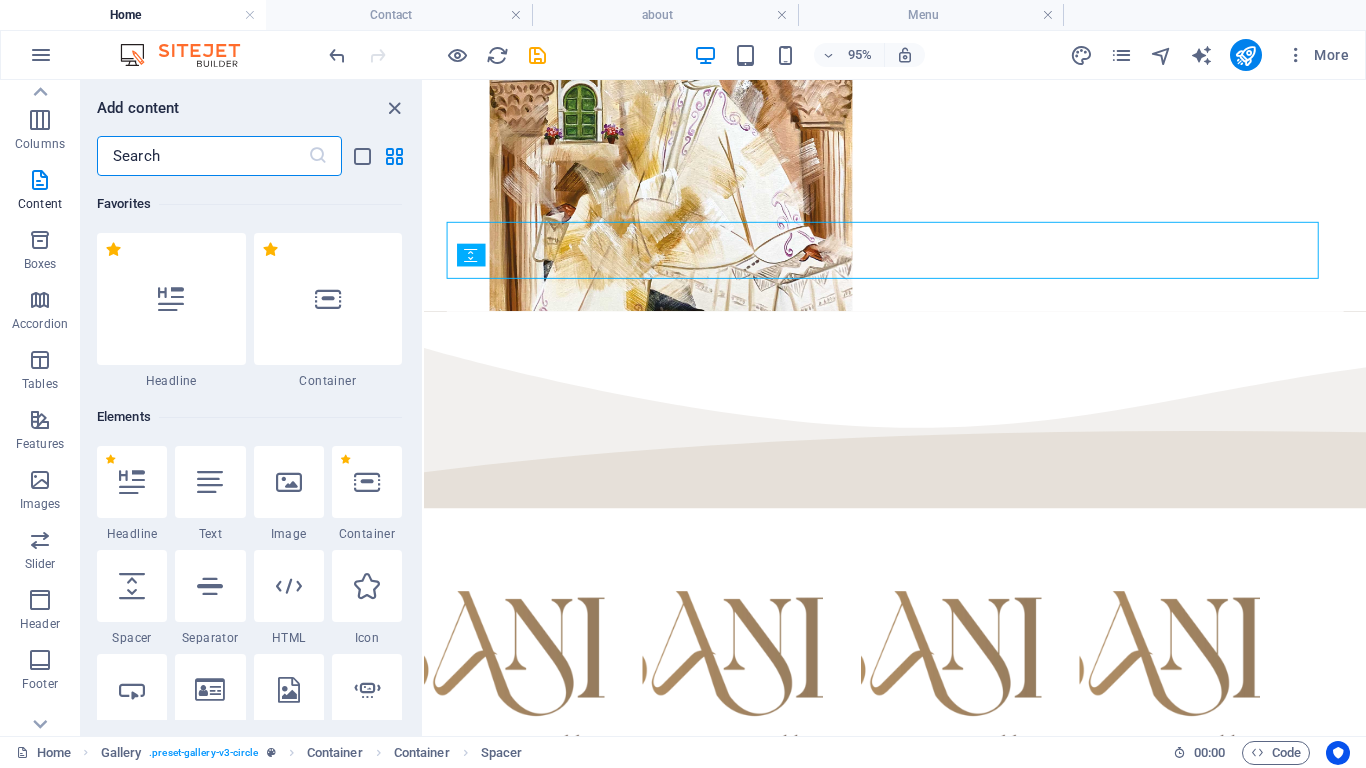 scroll, scrollTop: 1047, scrollLeft: 0, axis: vertical 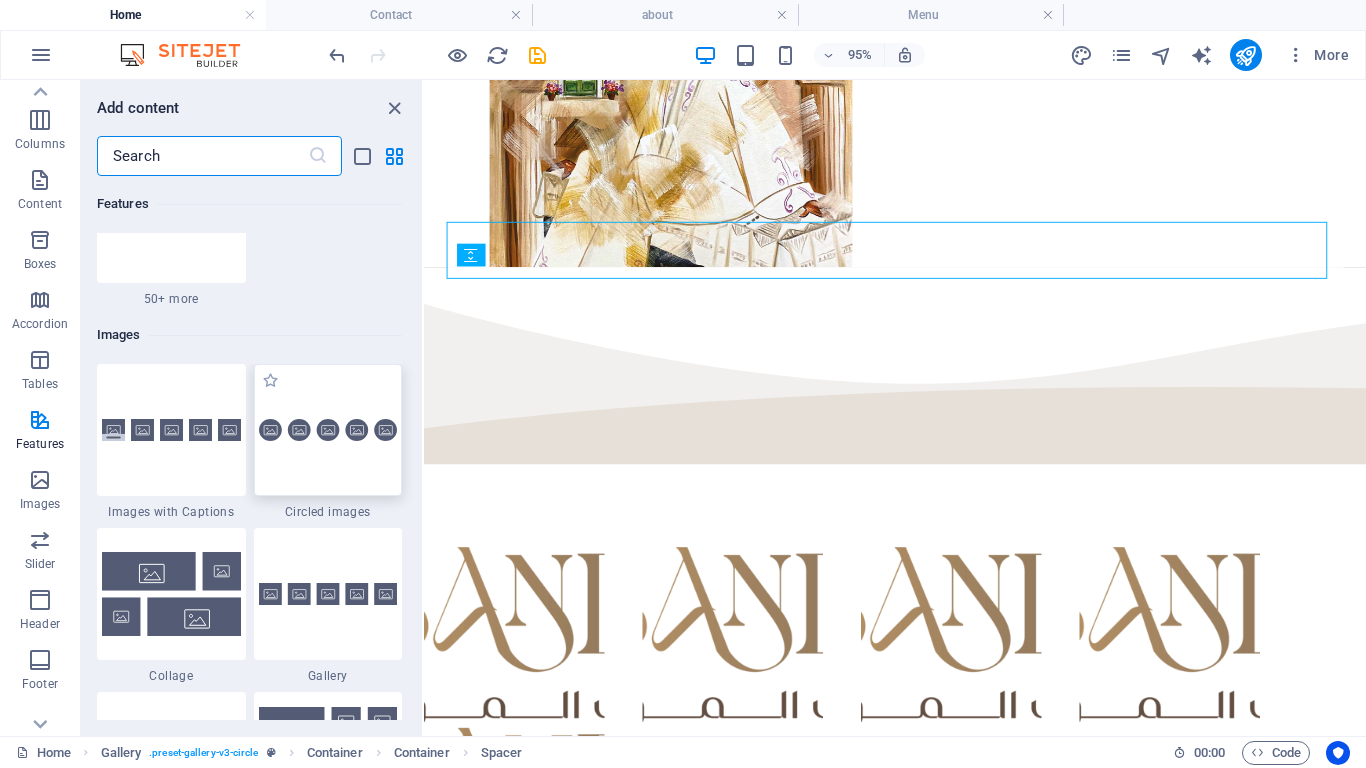 click at bounding box center (328, 430) 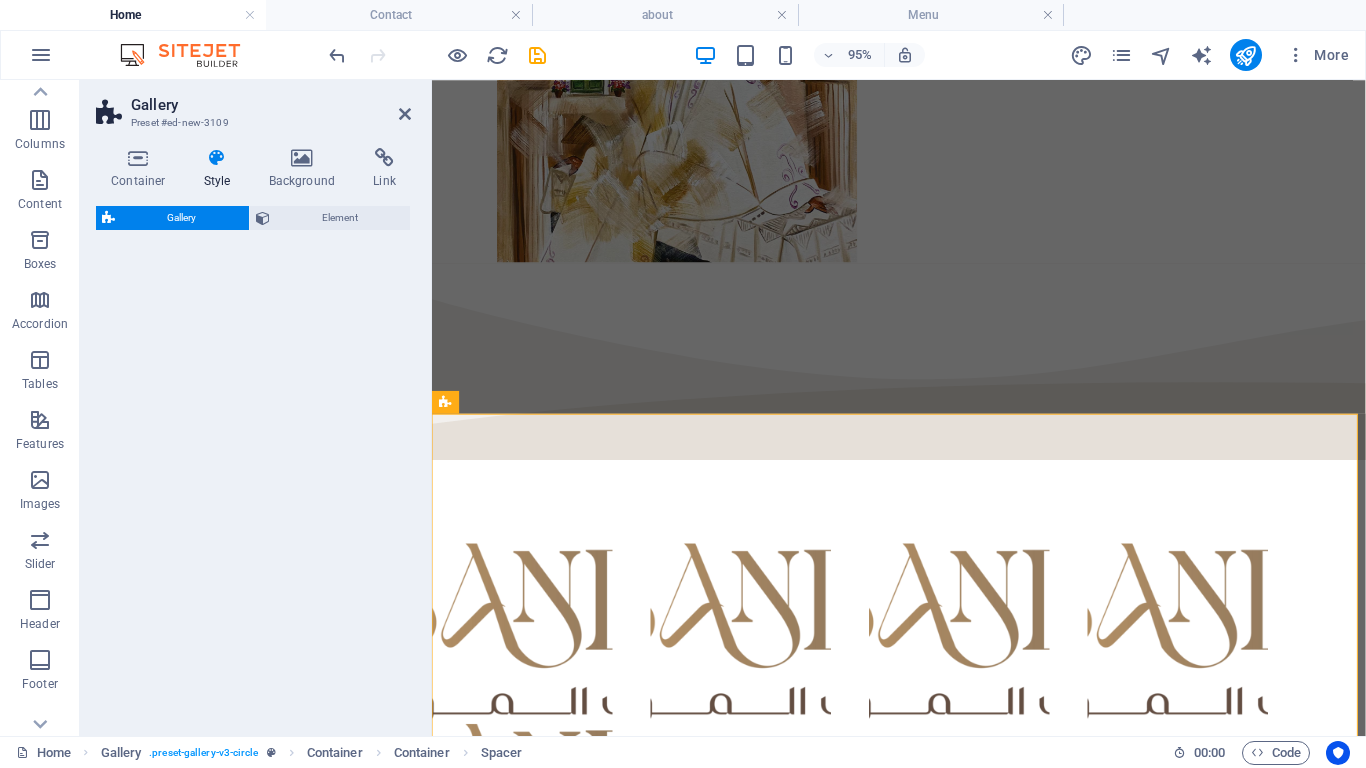 select on "rem" 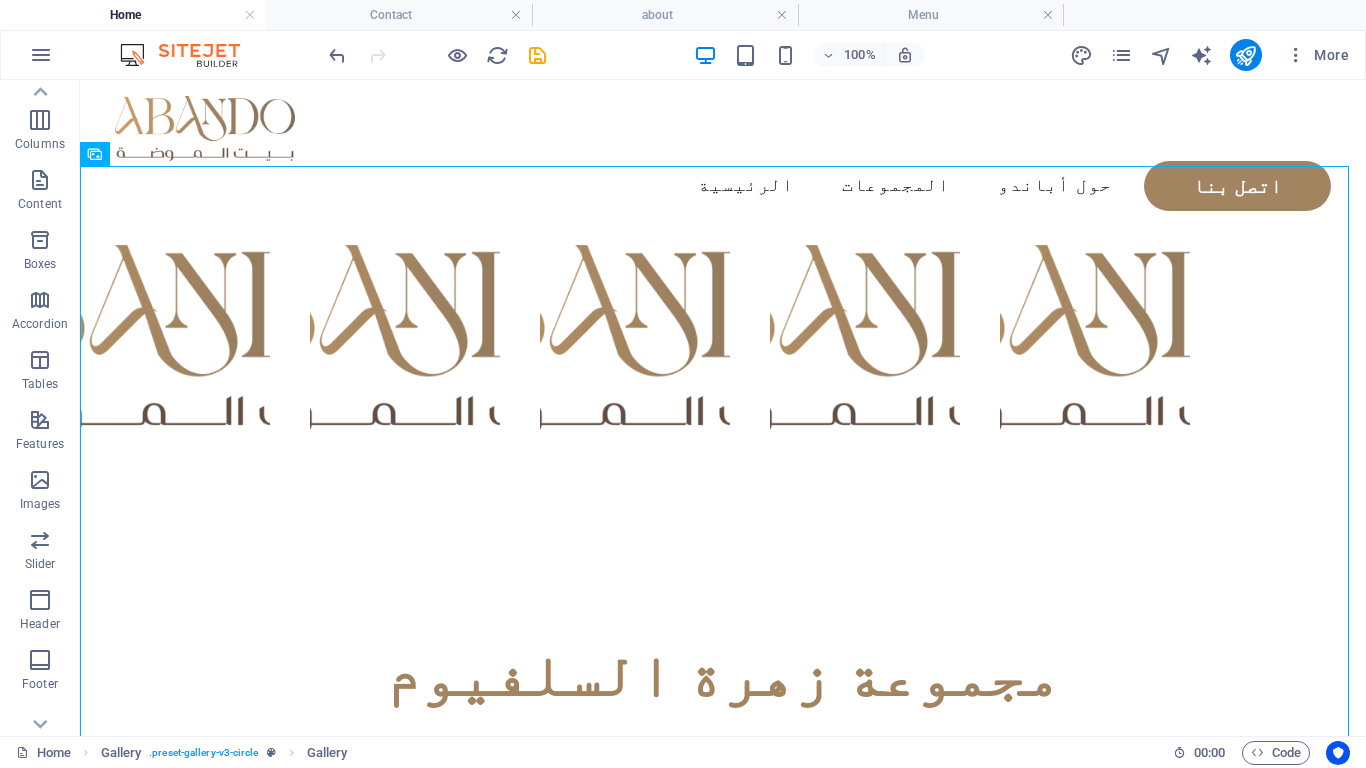 drag, startPoint x: 507, startPoint y: 566, endPoint x: 745, endPoint y: 160, distance: 470.6166 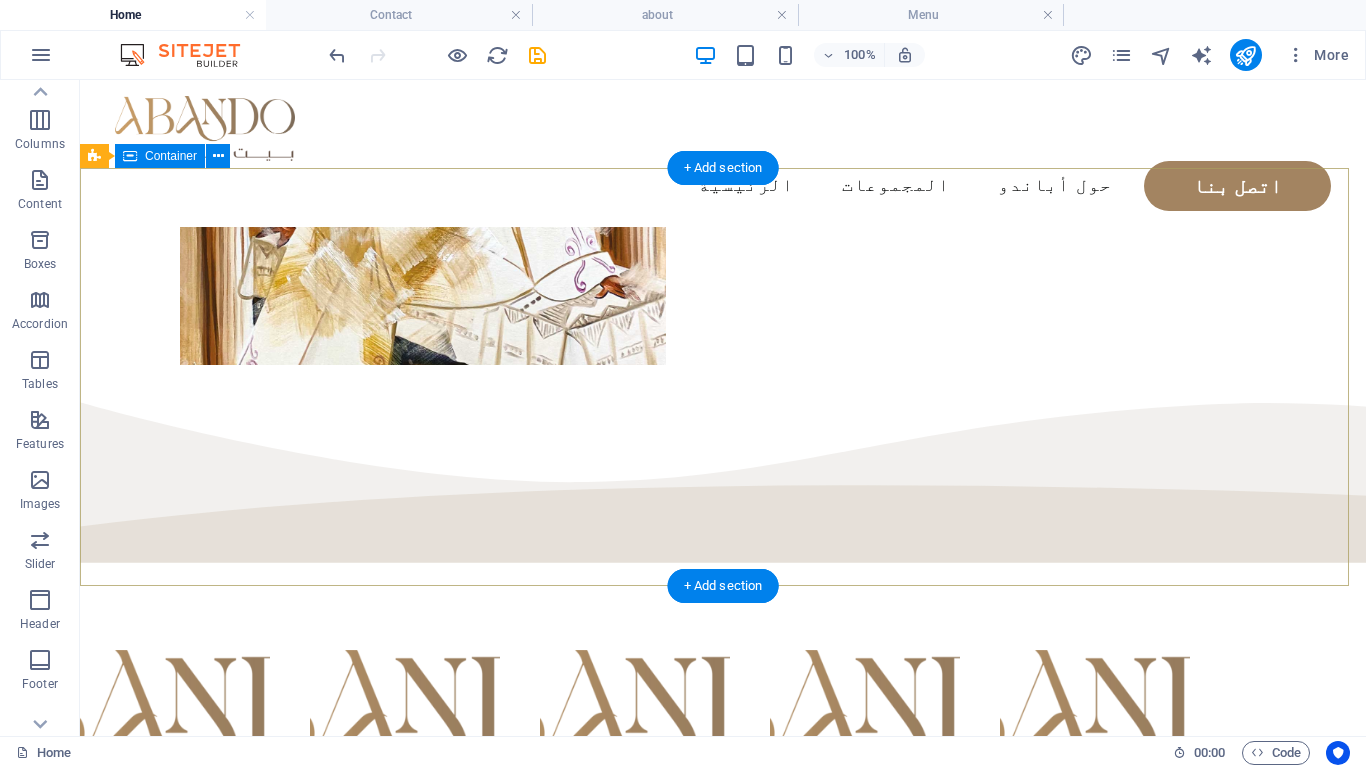 scroll, scrollTop: 834, scrollLeft: 0, axis: vertical 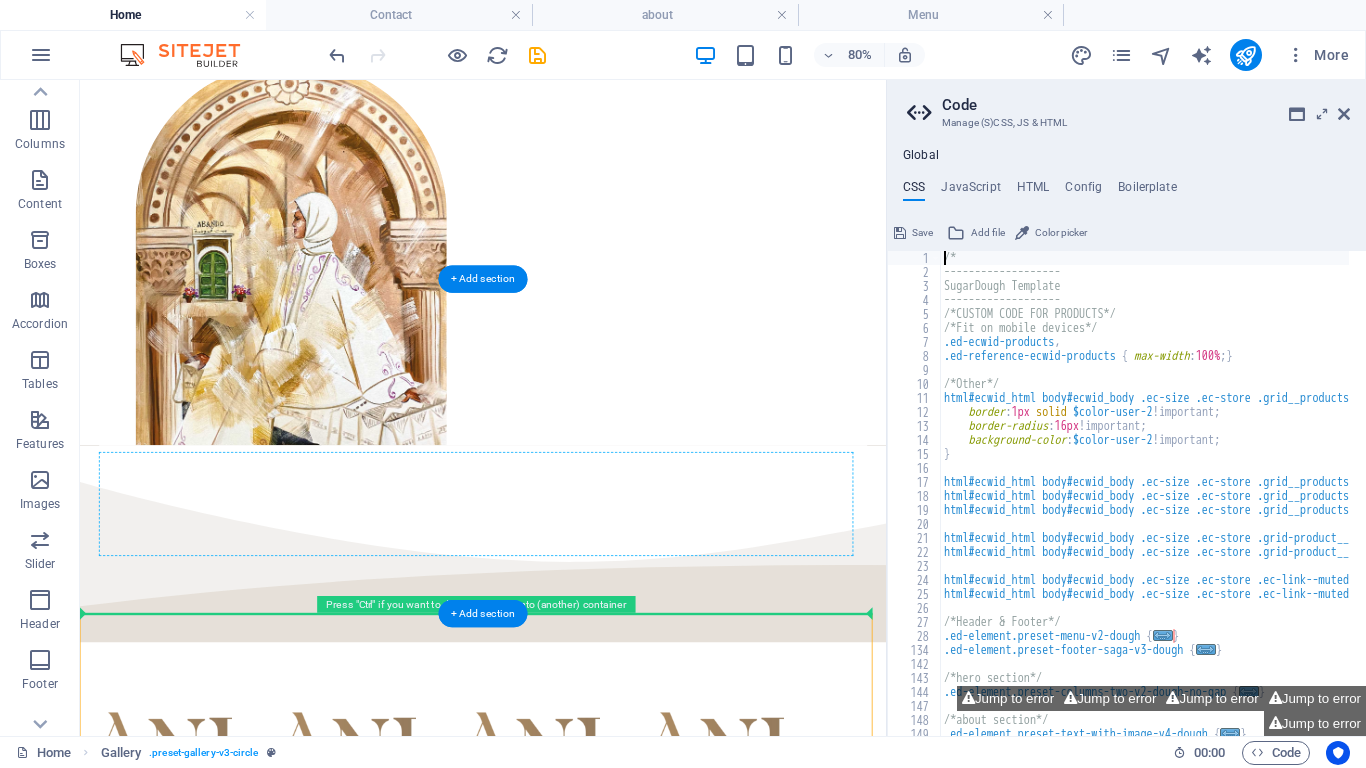 drag, startPoint x: 611, startPoint y: 655, endPoint x: 578, endPoint y: 631, distance: 40.804413 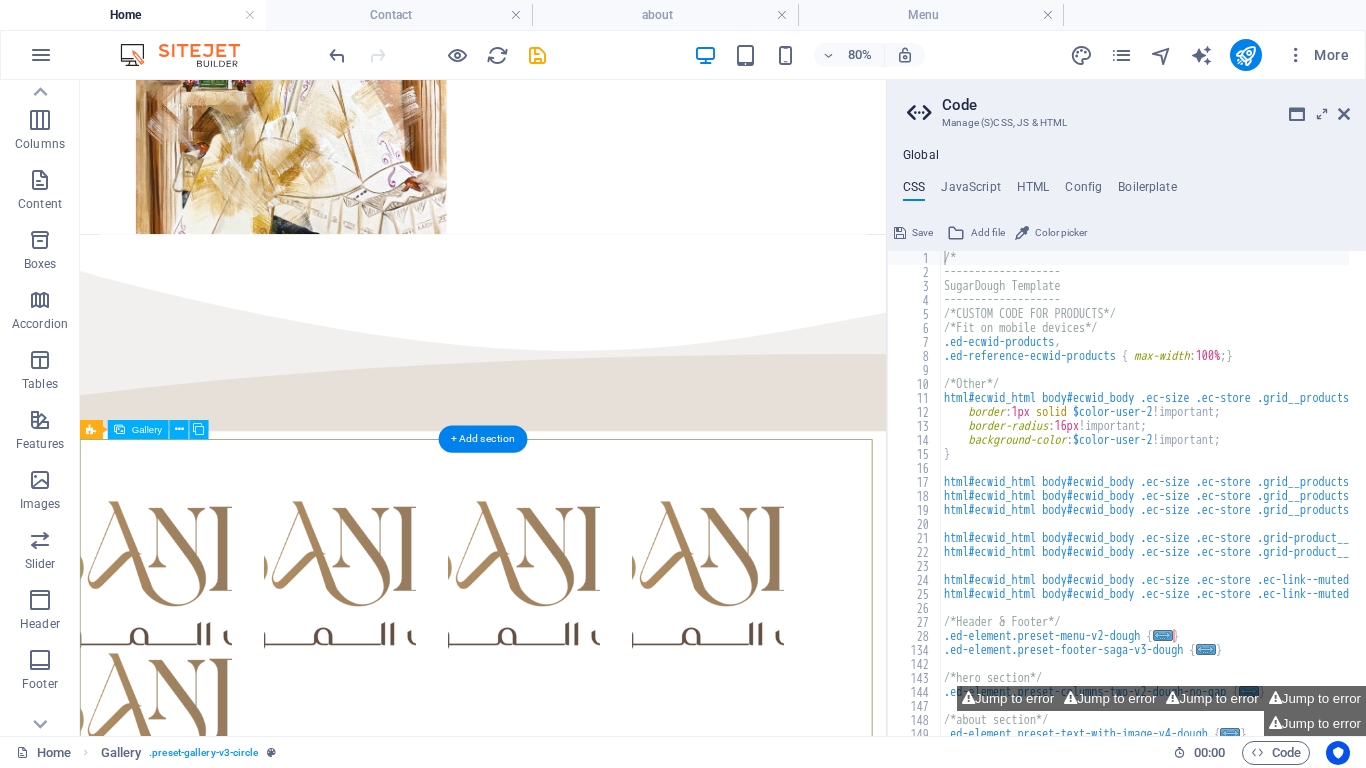 scroll, scrollTop: 1134, scrollLeft: 0, axis: vertical 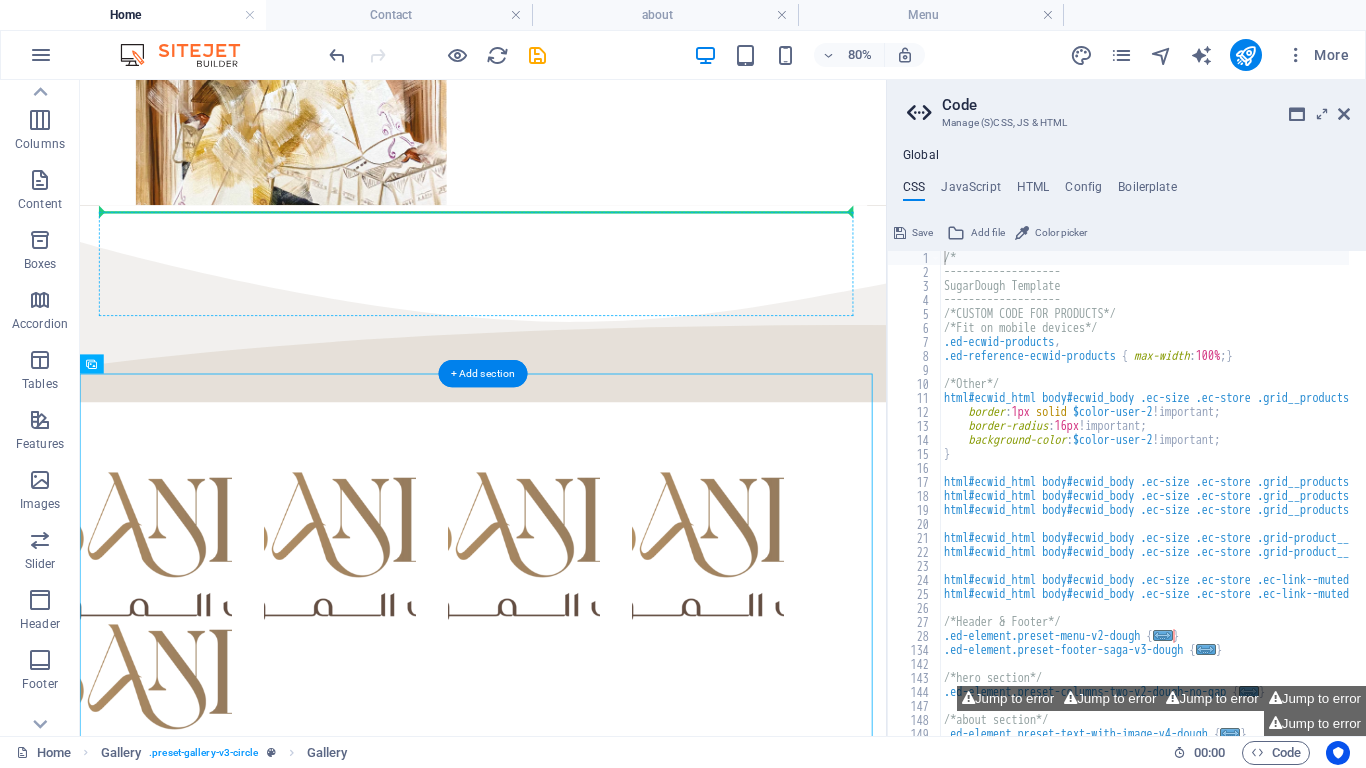drag, startPoint x: 632, startPoint y: 670, endPoint x: 686, endPoint y: 257, distance: 416.51532 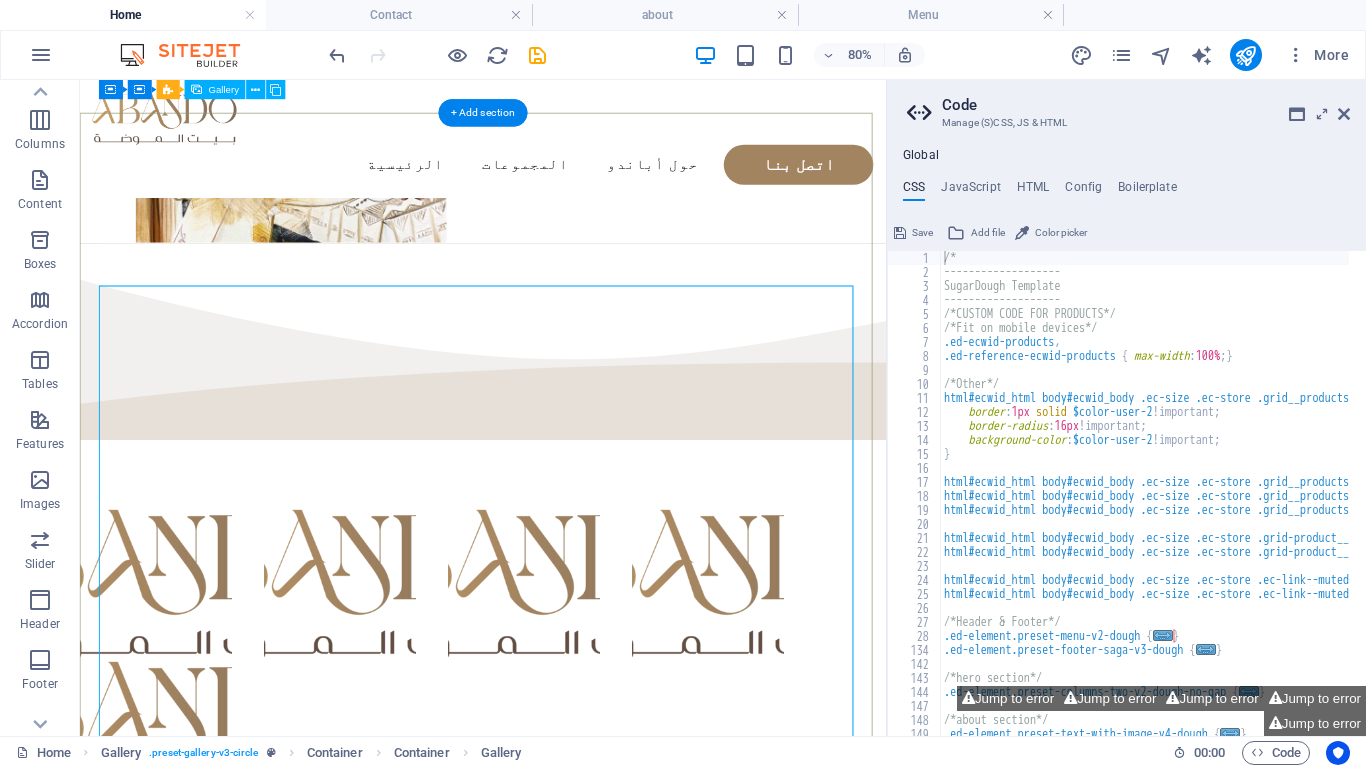 scroll, scrollTop: 934, scrollLeft: 0, axis: vertical 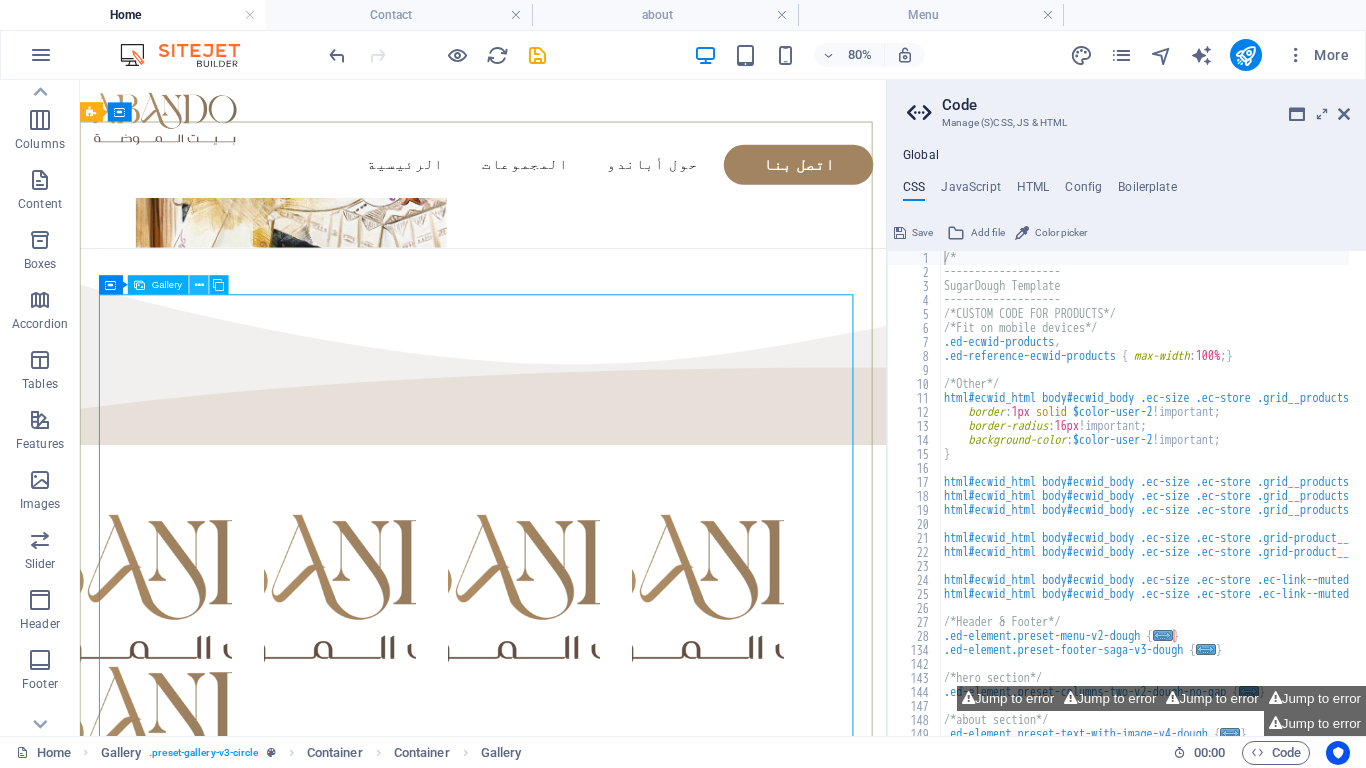 click at bounding box center (199, 284) 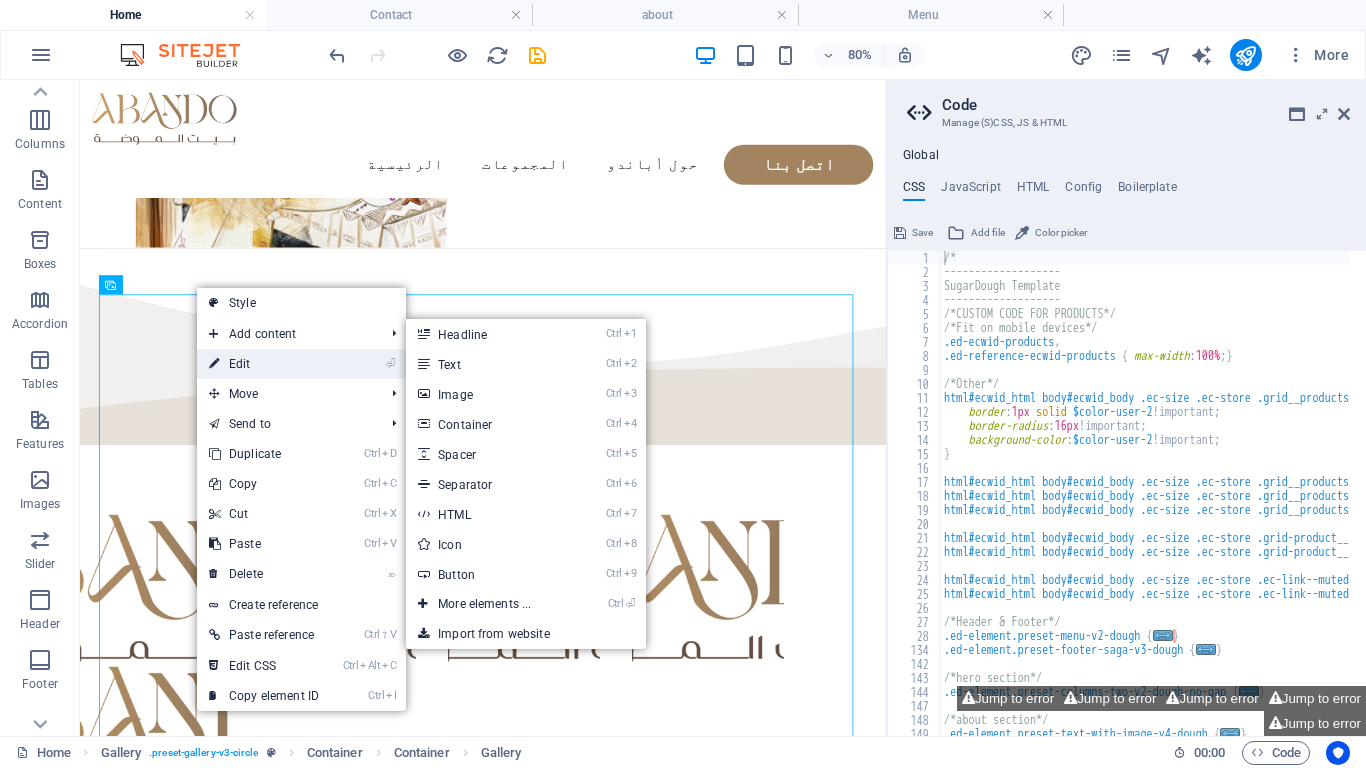 click on "⏎  Edit" at bounding box center (264, 364) 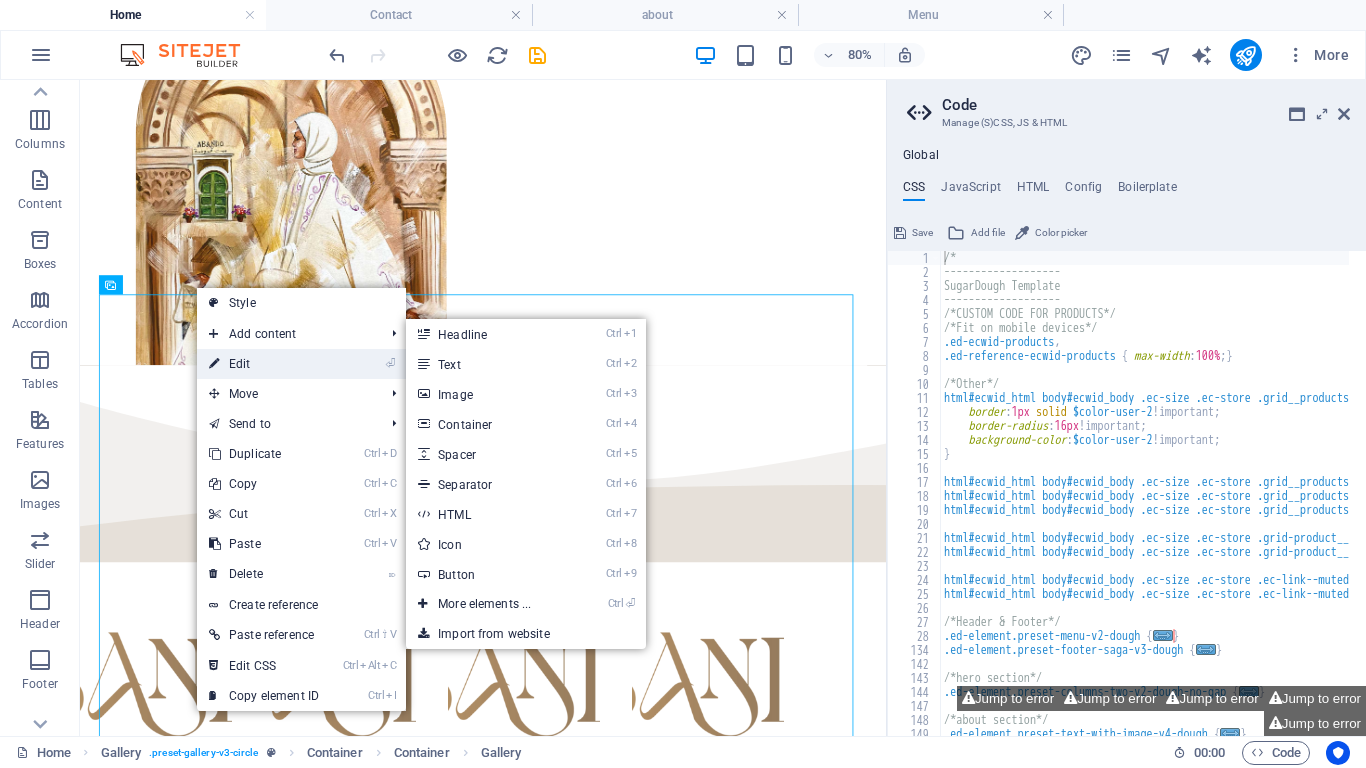 select on "4" 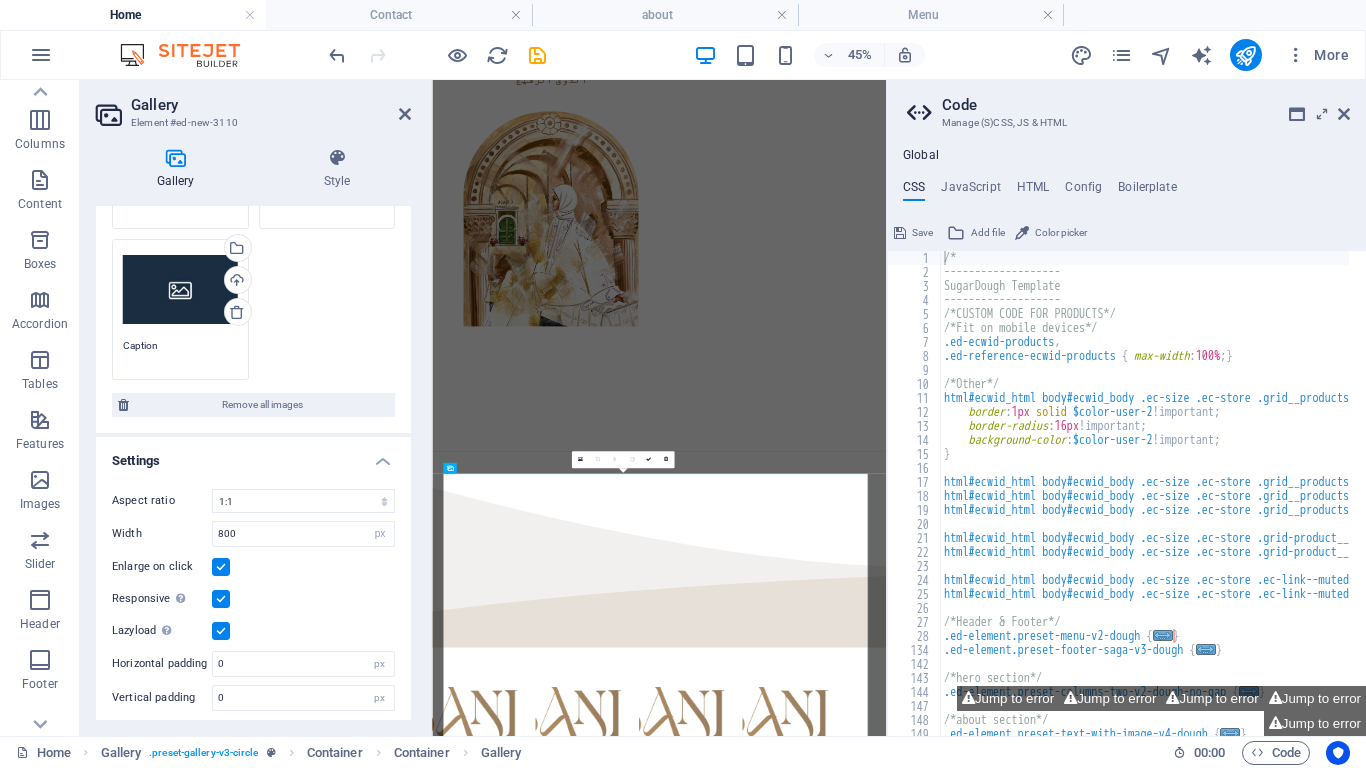 scroll, scrollTop: 411, scrollLeft: 0, axis: vertical 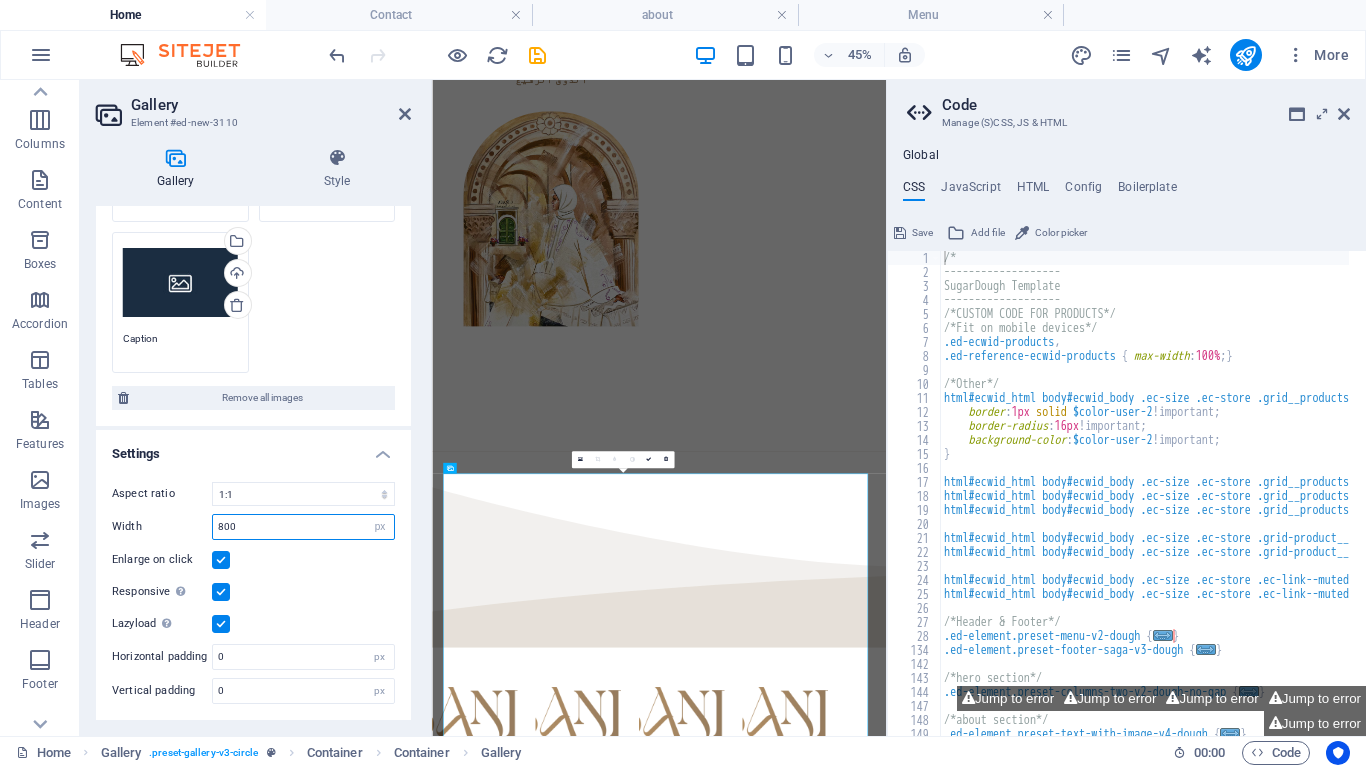 drag, startPoint x: 242, startPoint y: 533, endPoint x: 168, endPoint y: 533, distance: 74 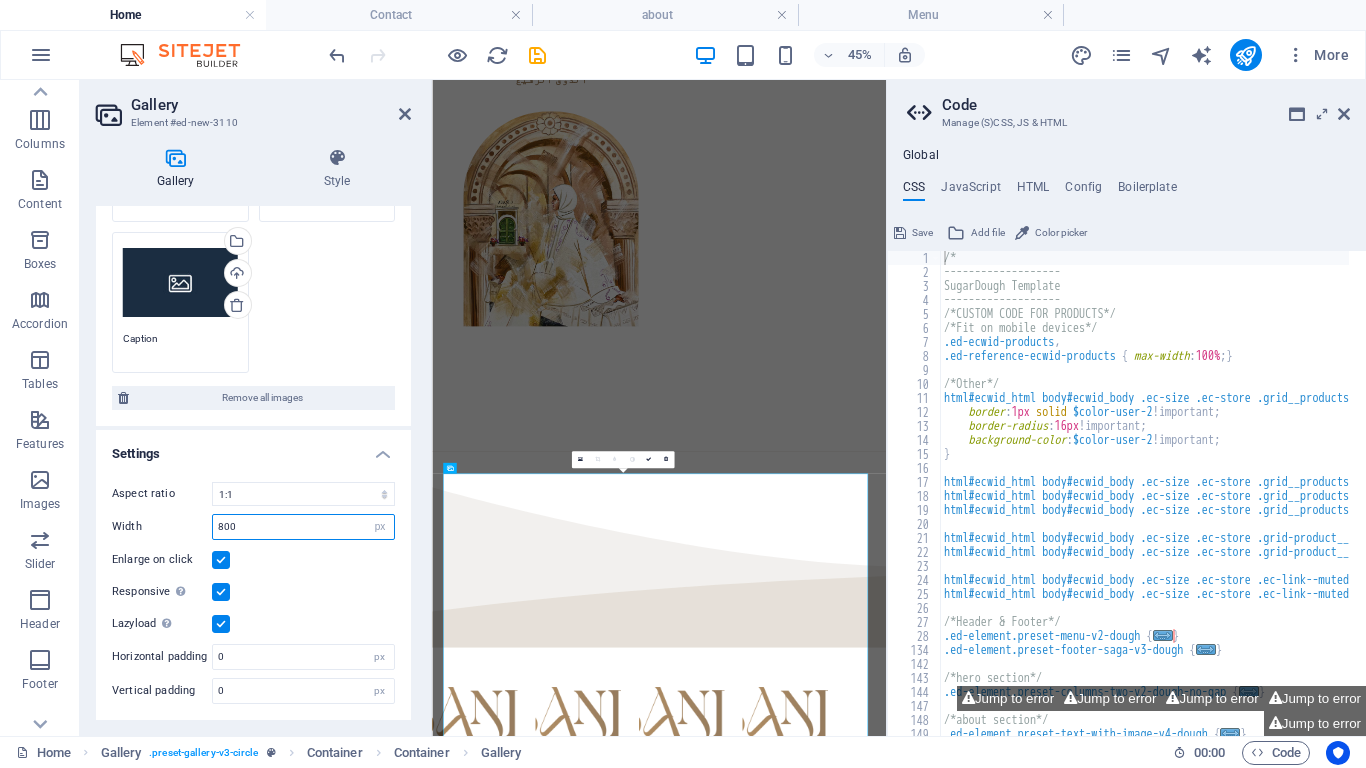click on "Width 800 px %" at bounding box center (253, 527) 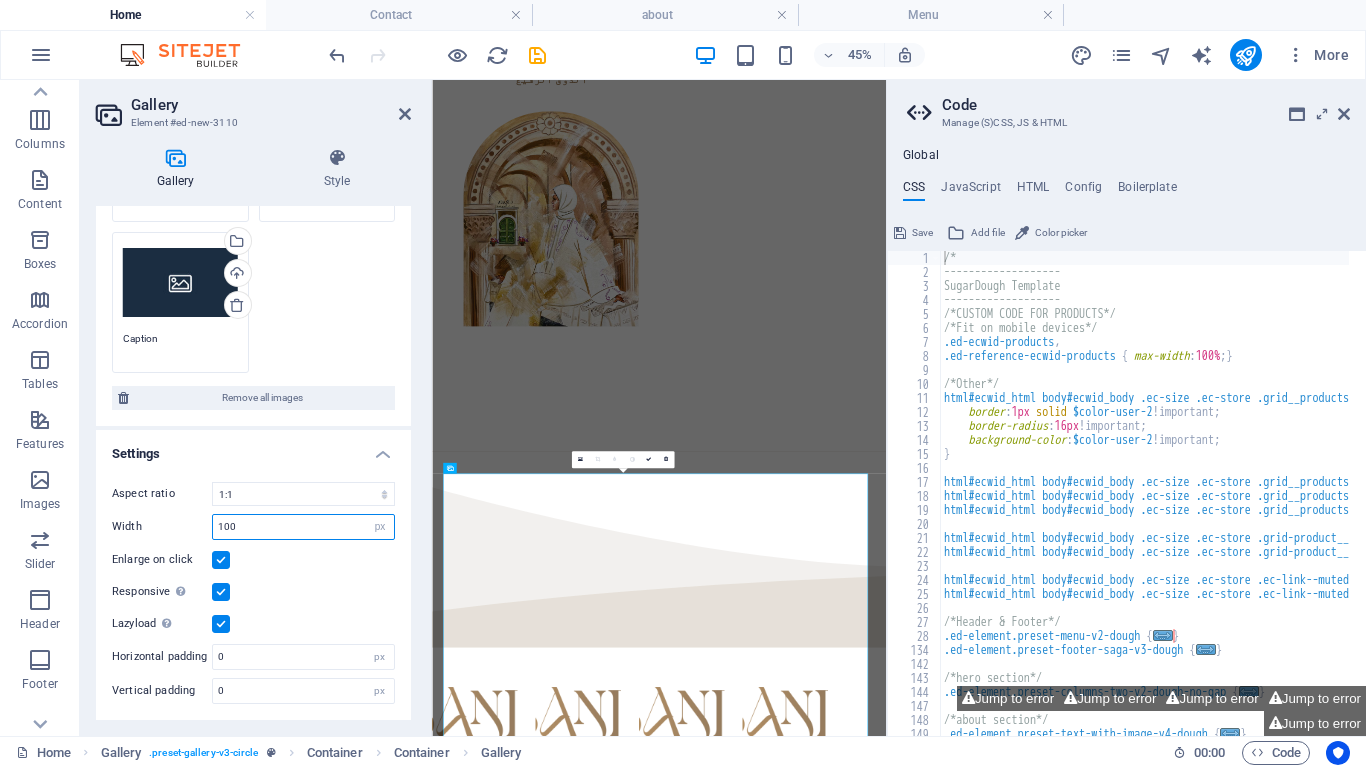 type on "100" 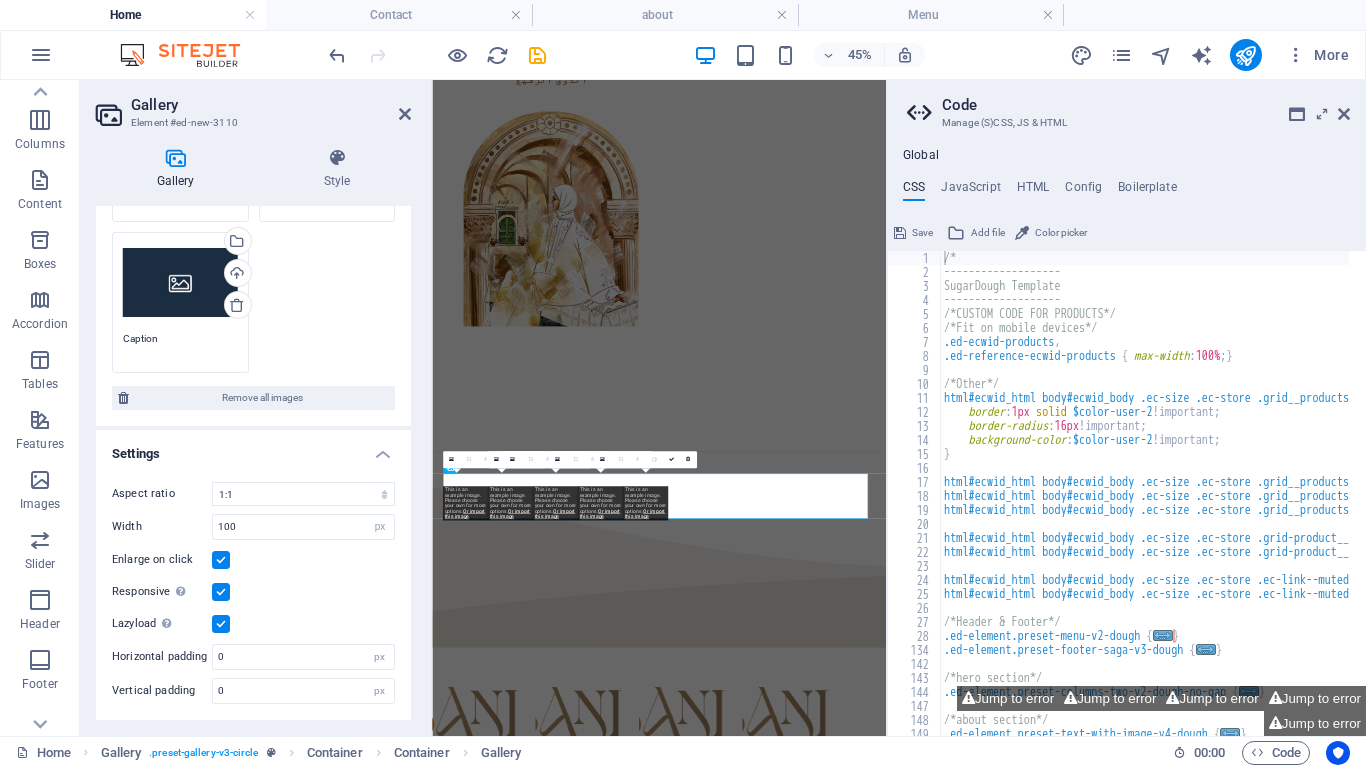 click on "Settings" at bounding box center [253, 448] 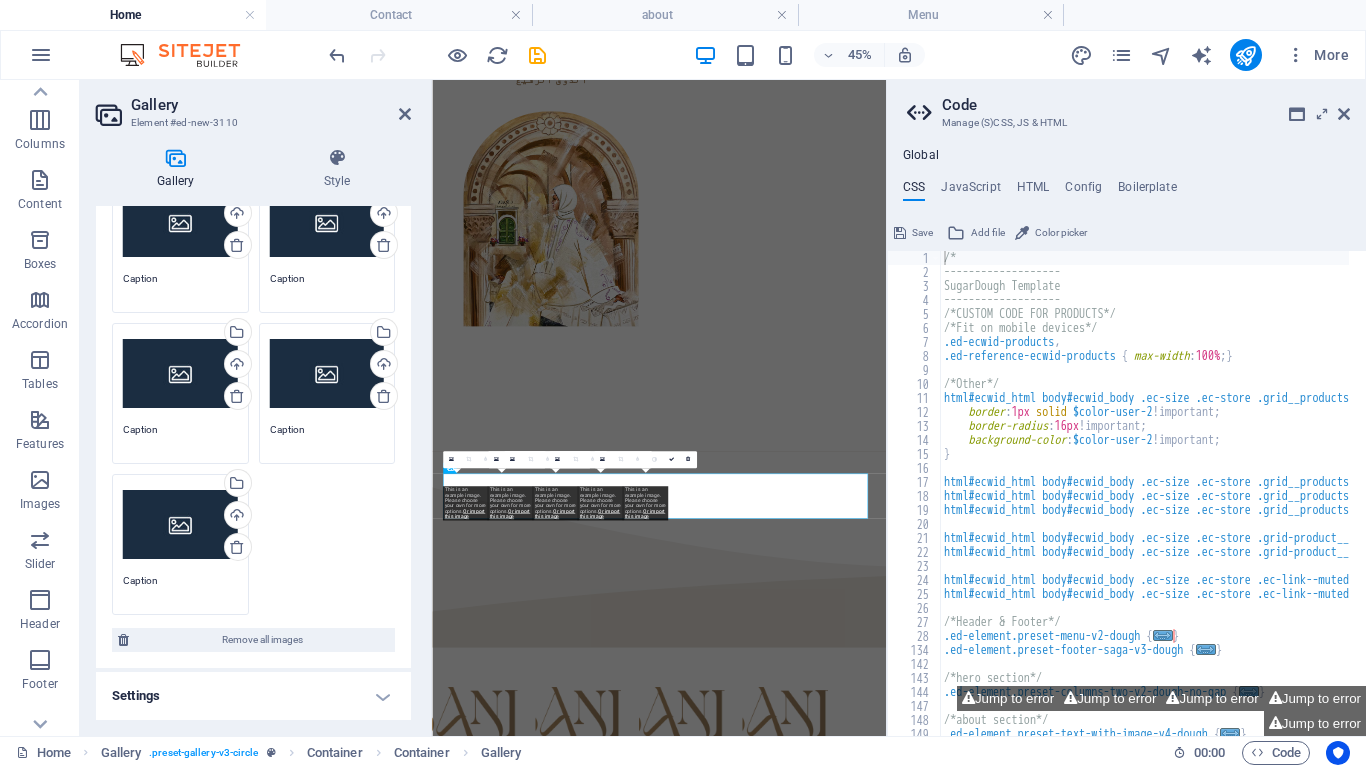 scroll, scrollTop: 169, scrollLeft: 0, axis: vertical 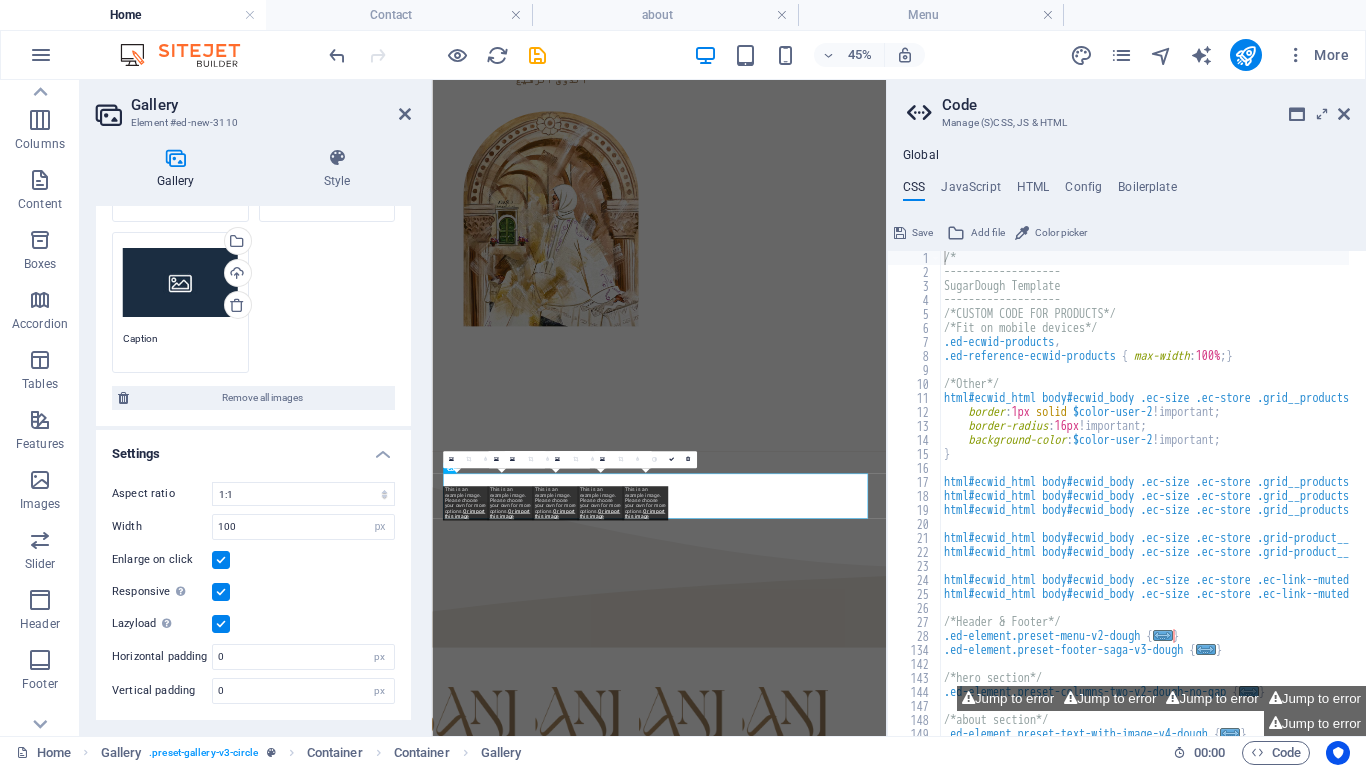 click on "Vertical padding" at bounding box center (162, 690) 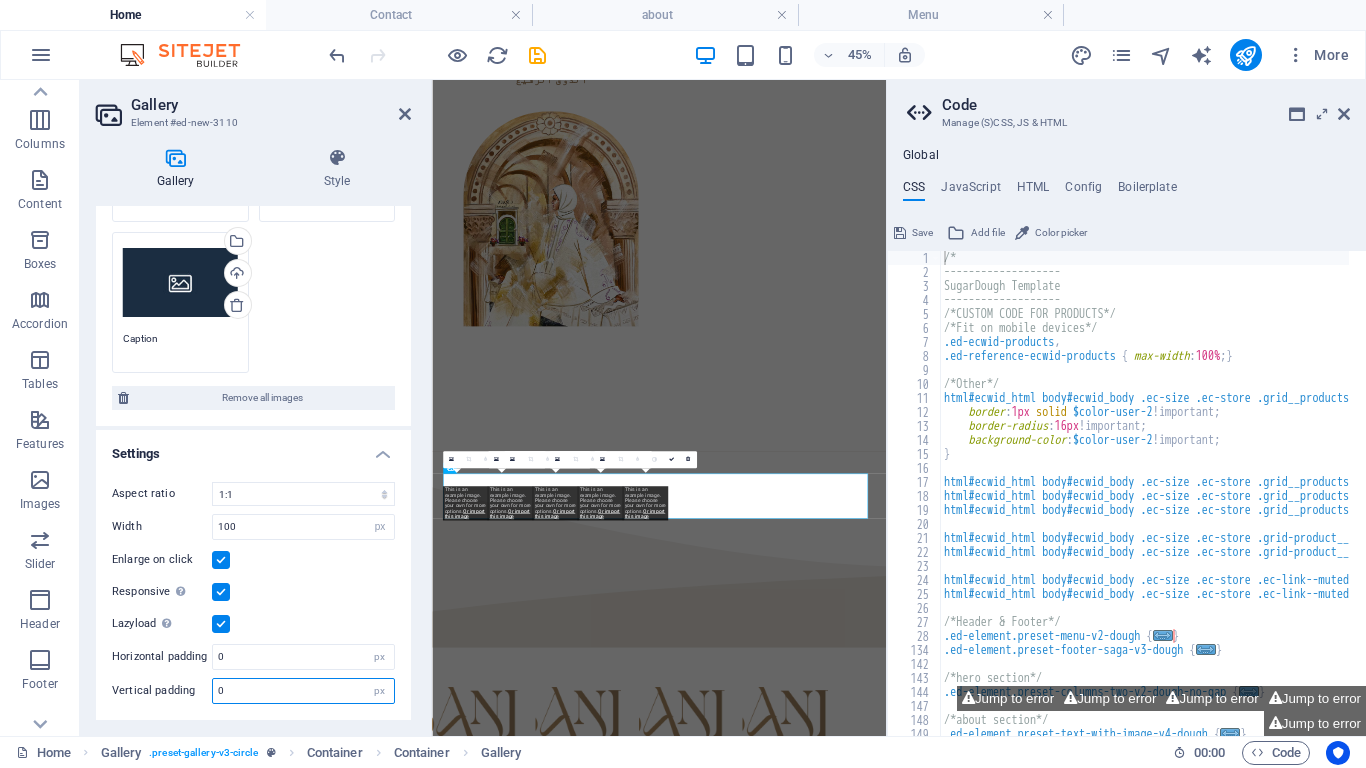 click on "0" at bounding box center [303, 691] 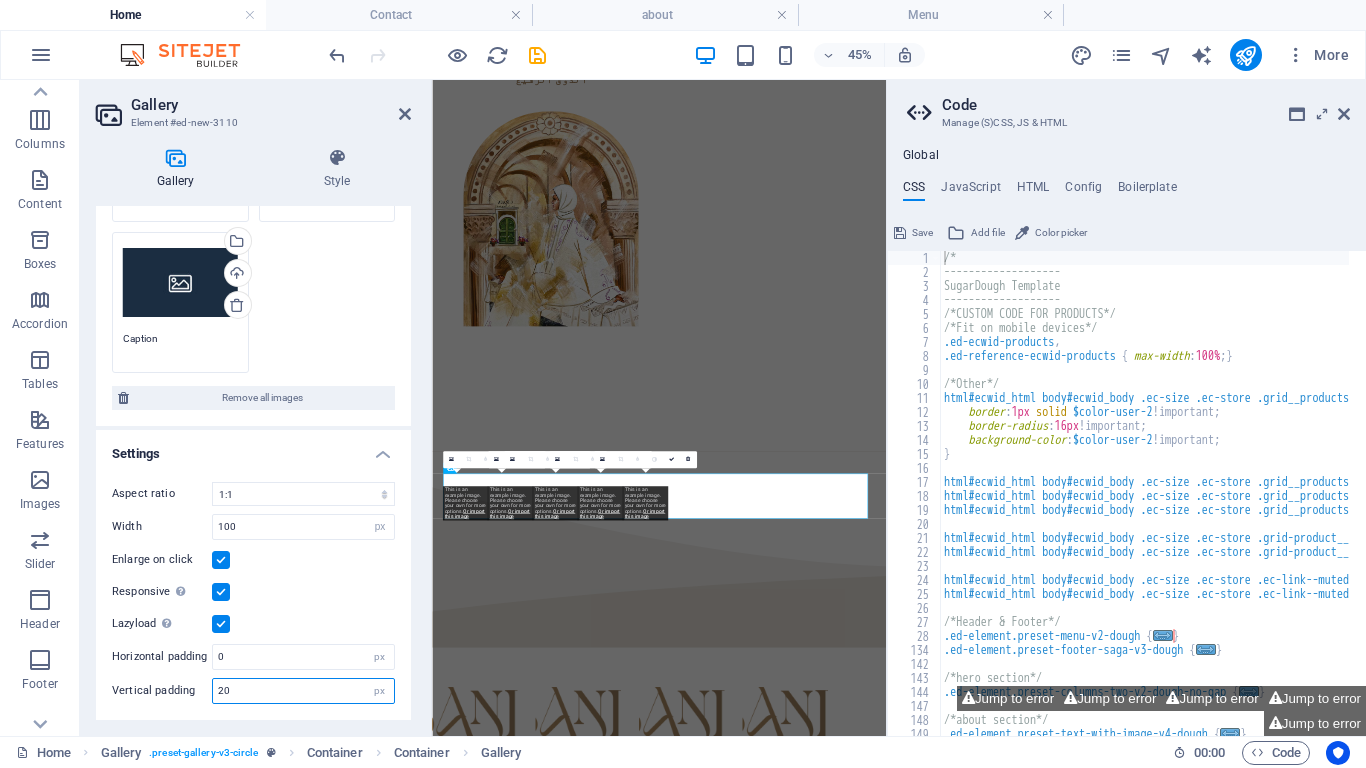 type on "20" 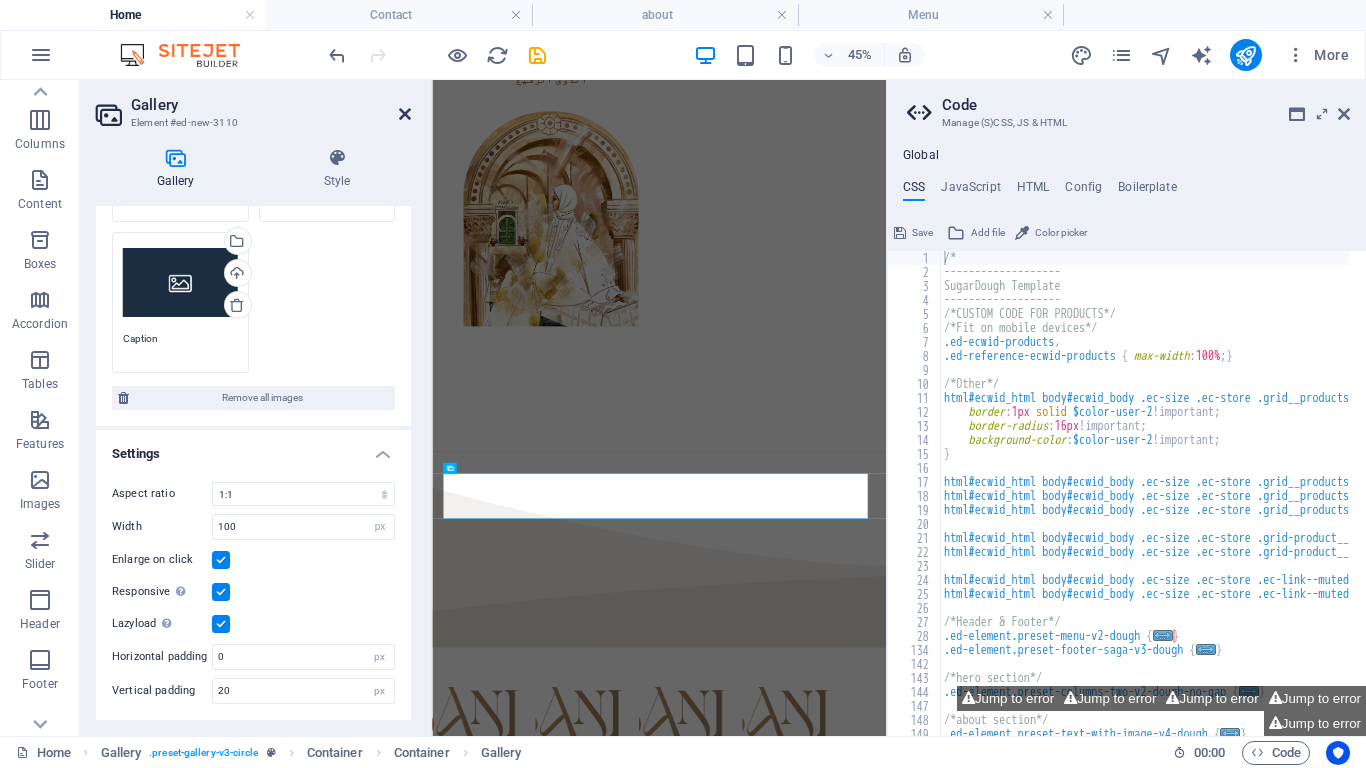 click at bounding box center [405, 114] 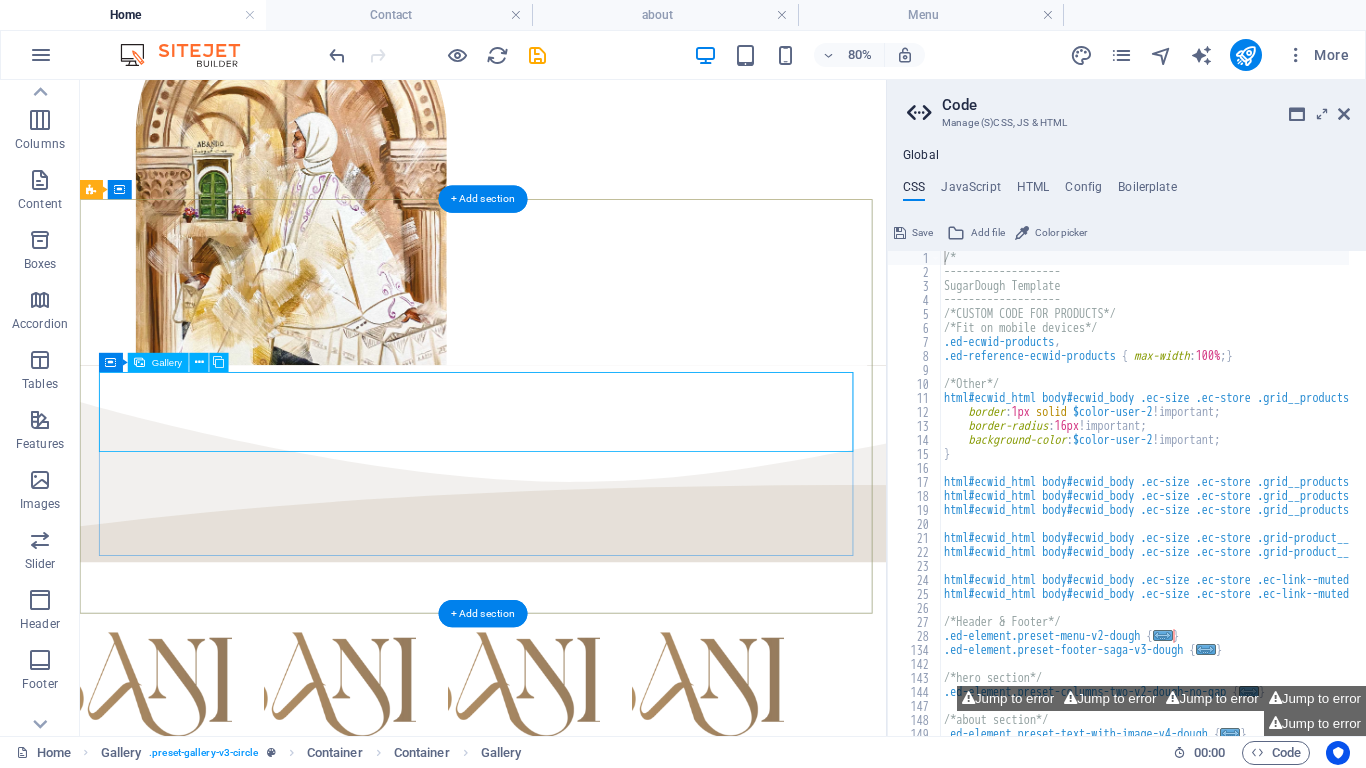 click at bounding box center (154, 1476) 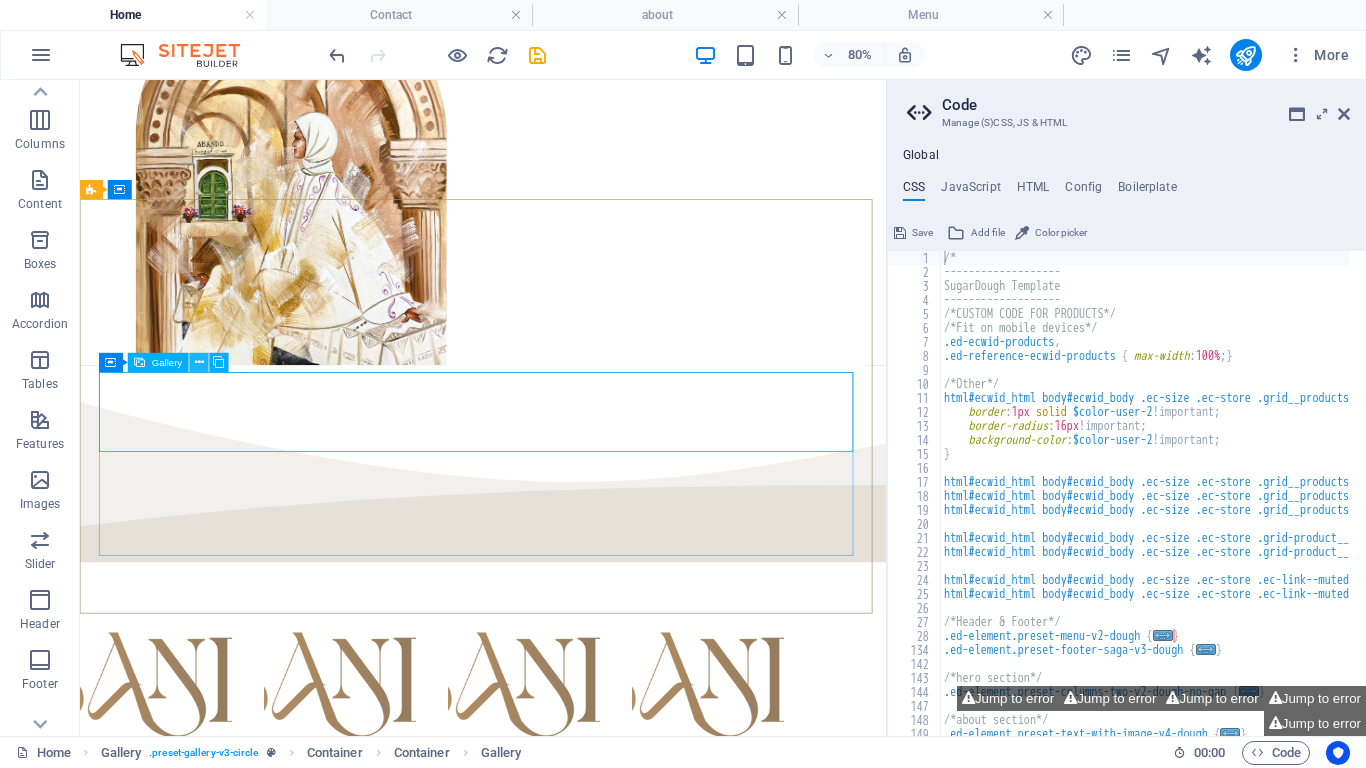 click at bounding box center (199, 362) 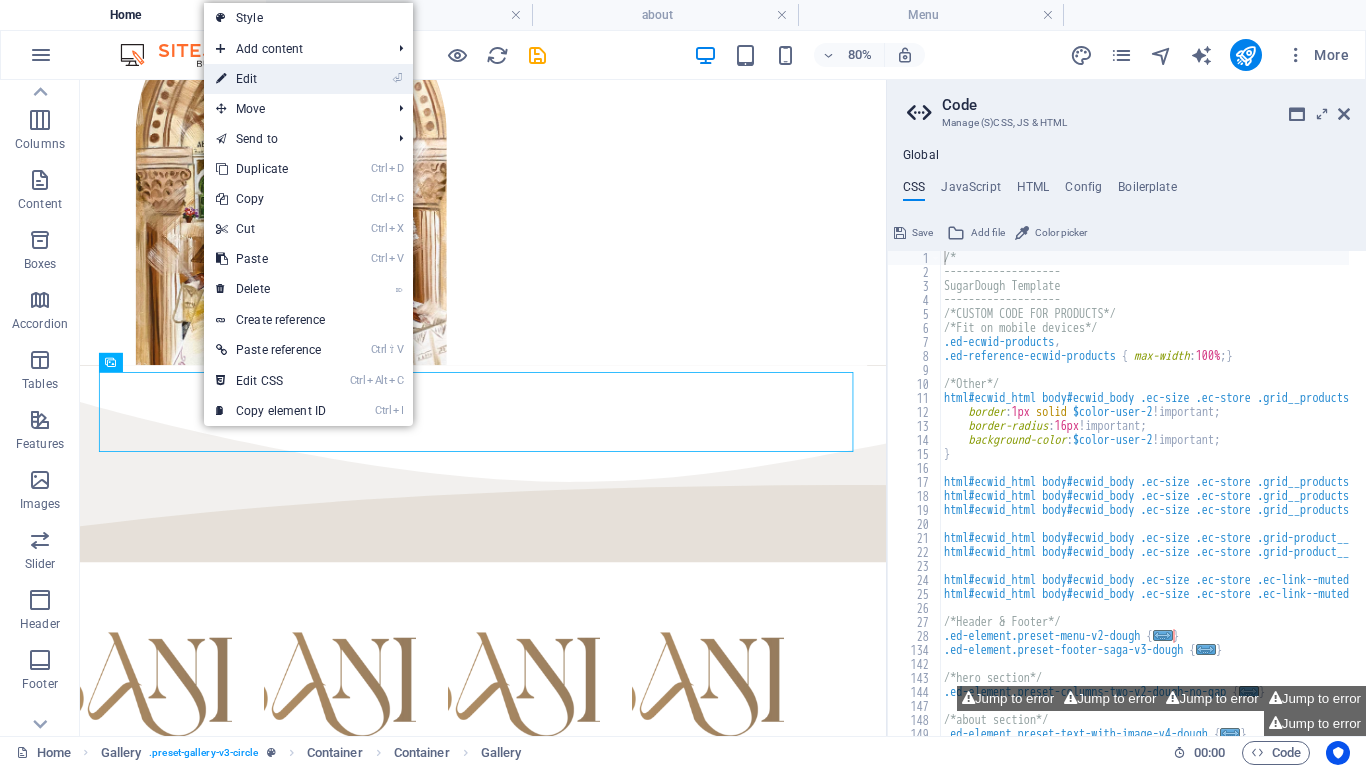 click on "⏎  Edit" at bounding box center [271, 79] 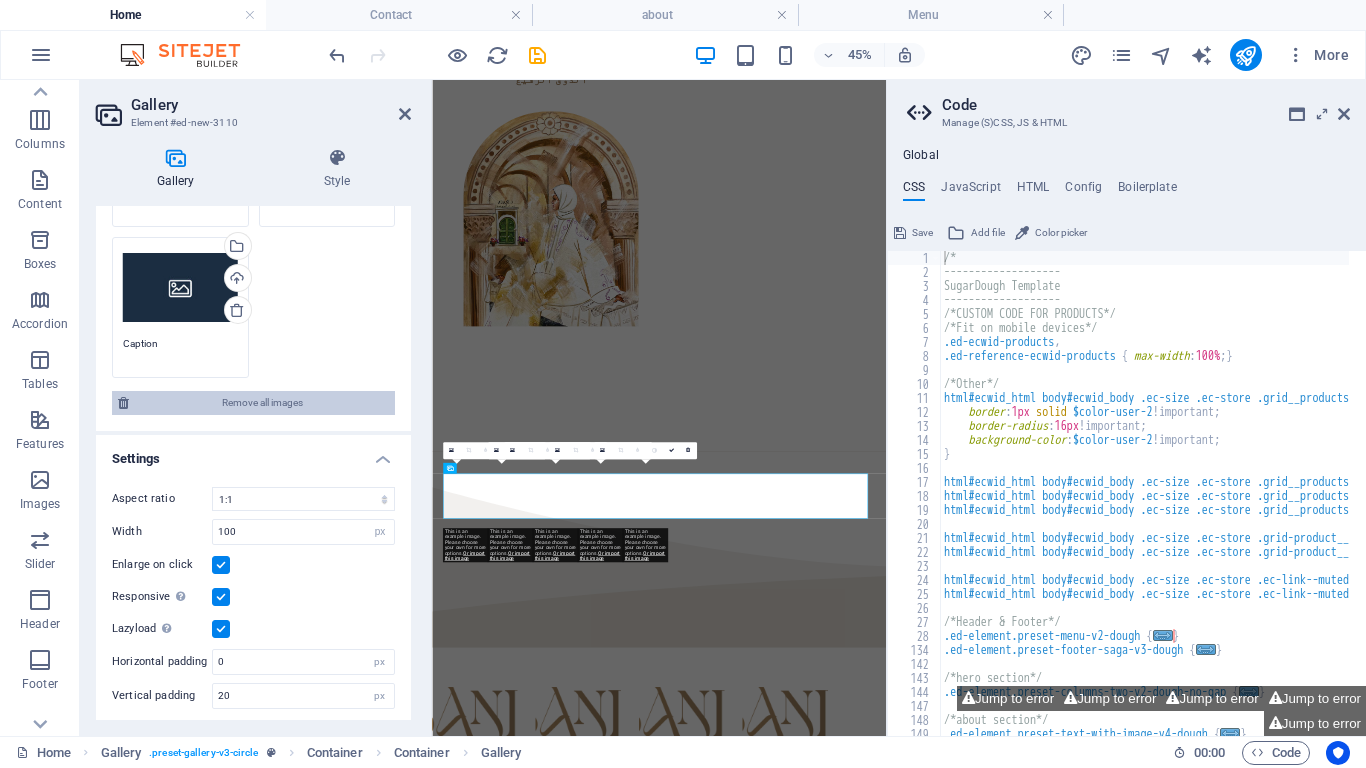 scroll, scrollTop: 411, scrollLeft: 0, axis: vertical 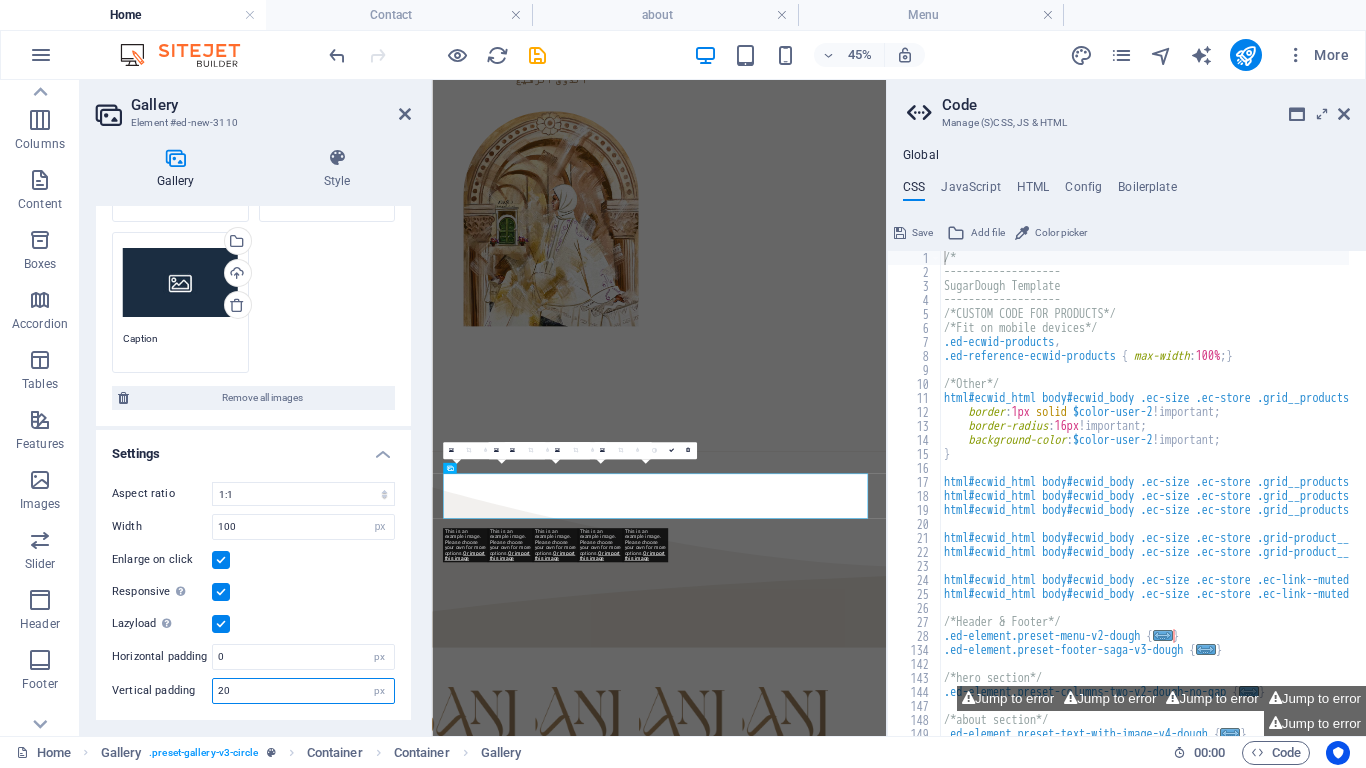 drag, startPoint x: 250, startPoint y: 684, endPoint x: 188, endPoint y: 701, distance: 64.288414 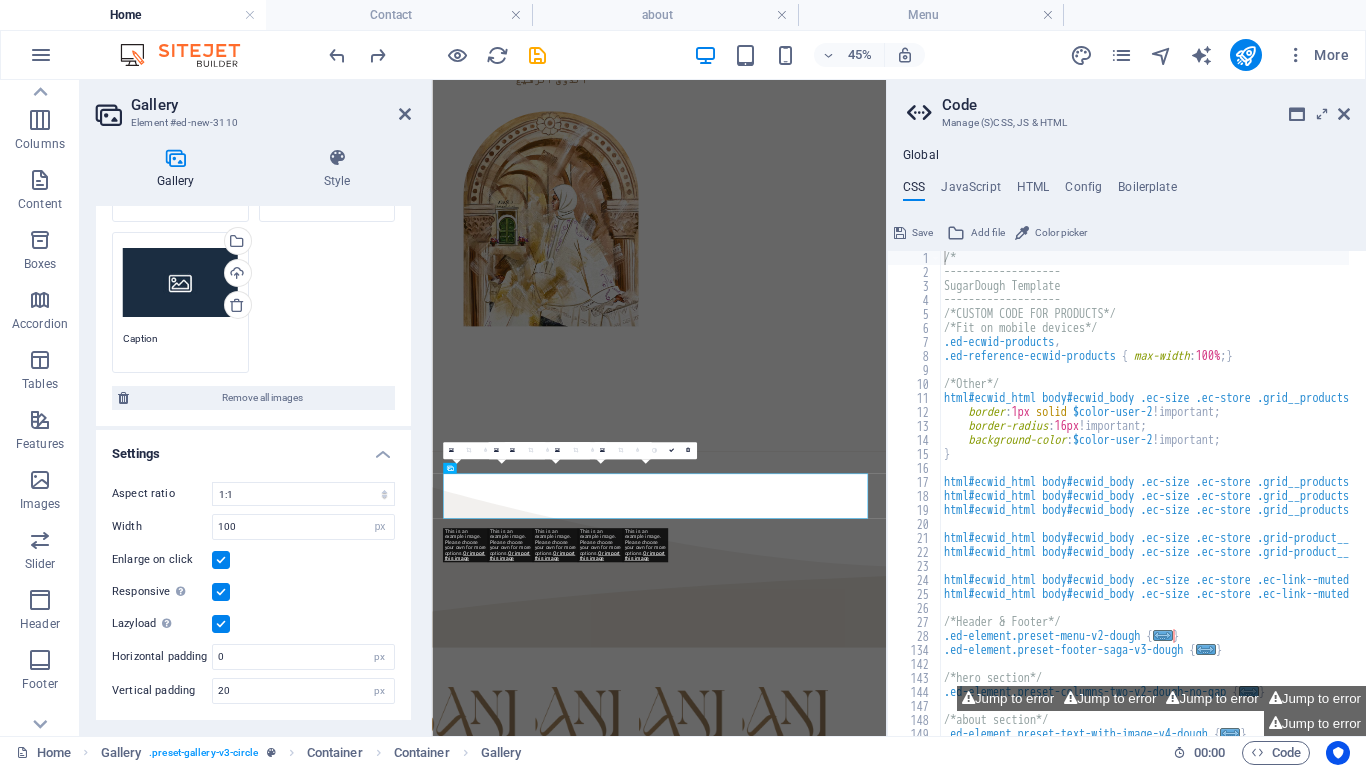 type on "0" 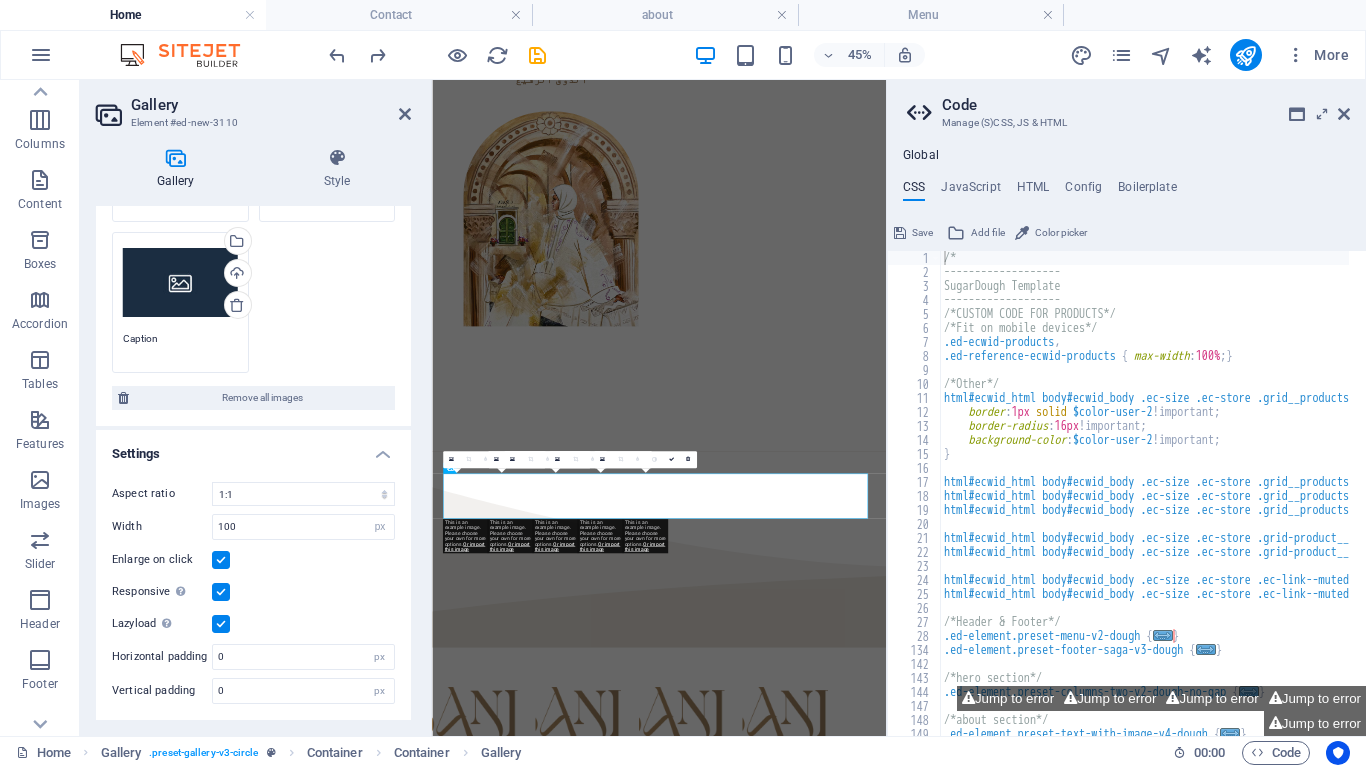 click on "Vertical padding 0 px" at bounding box center [253, 691] 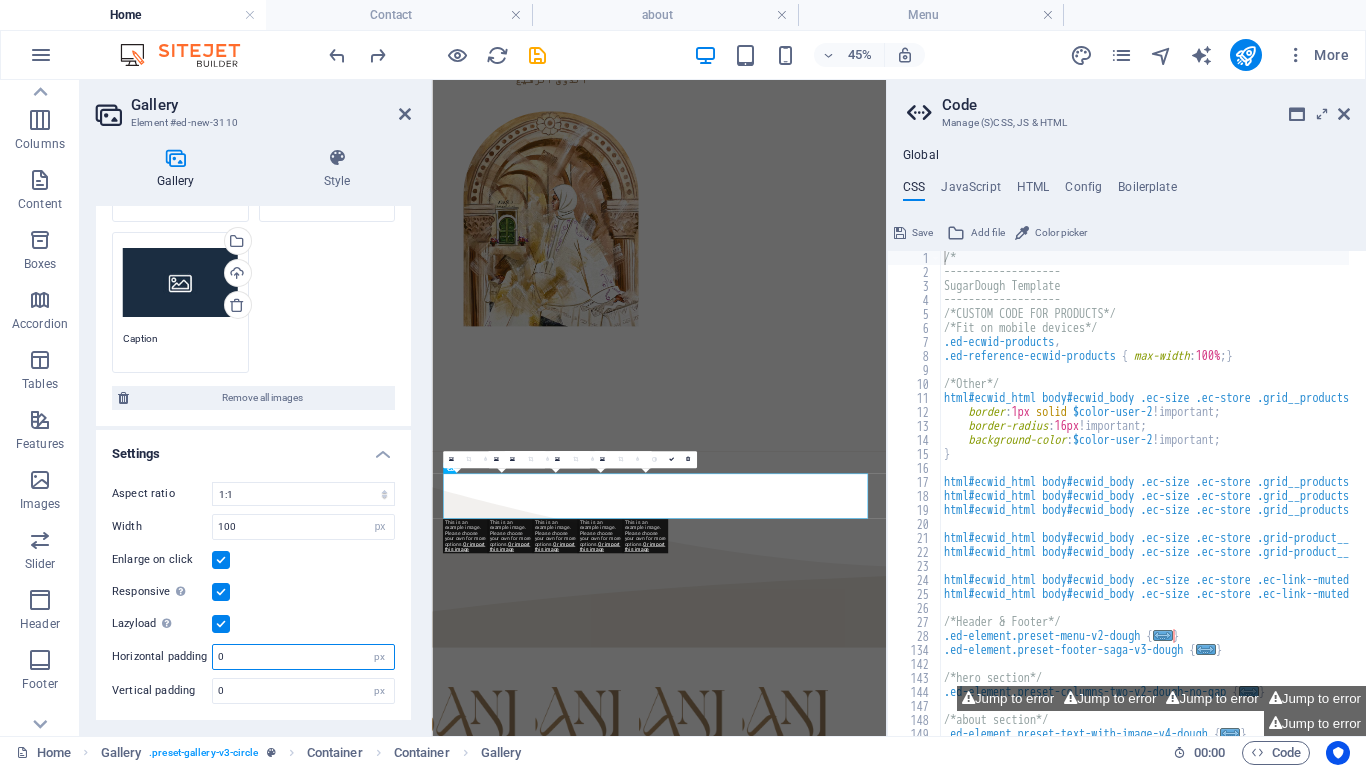 drag, startPoint x: 256, startPoint y: 657, endPoint x: 179, endPoint y: 661, distance: 77.10383 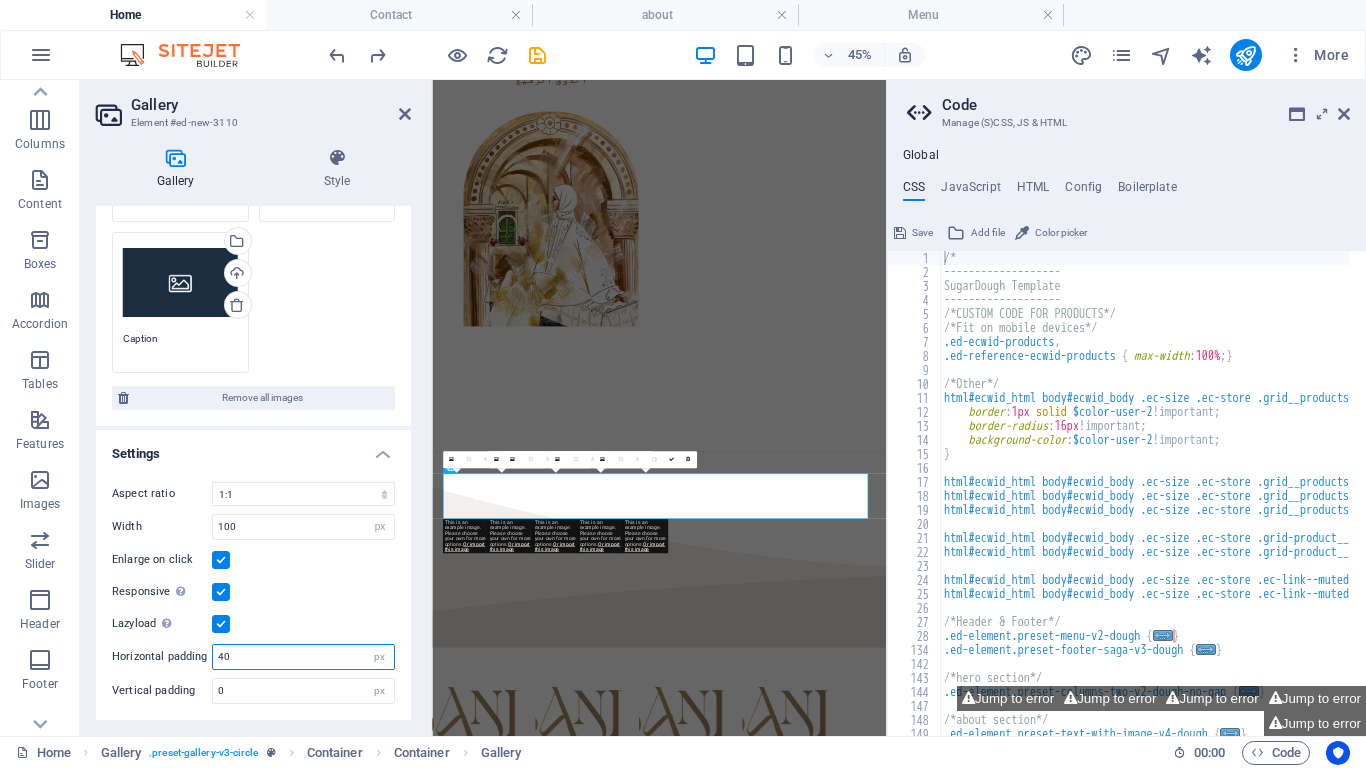 type on "40" 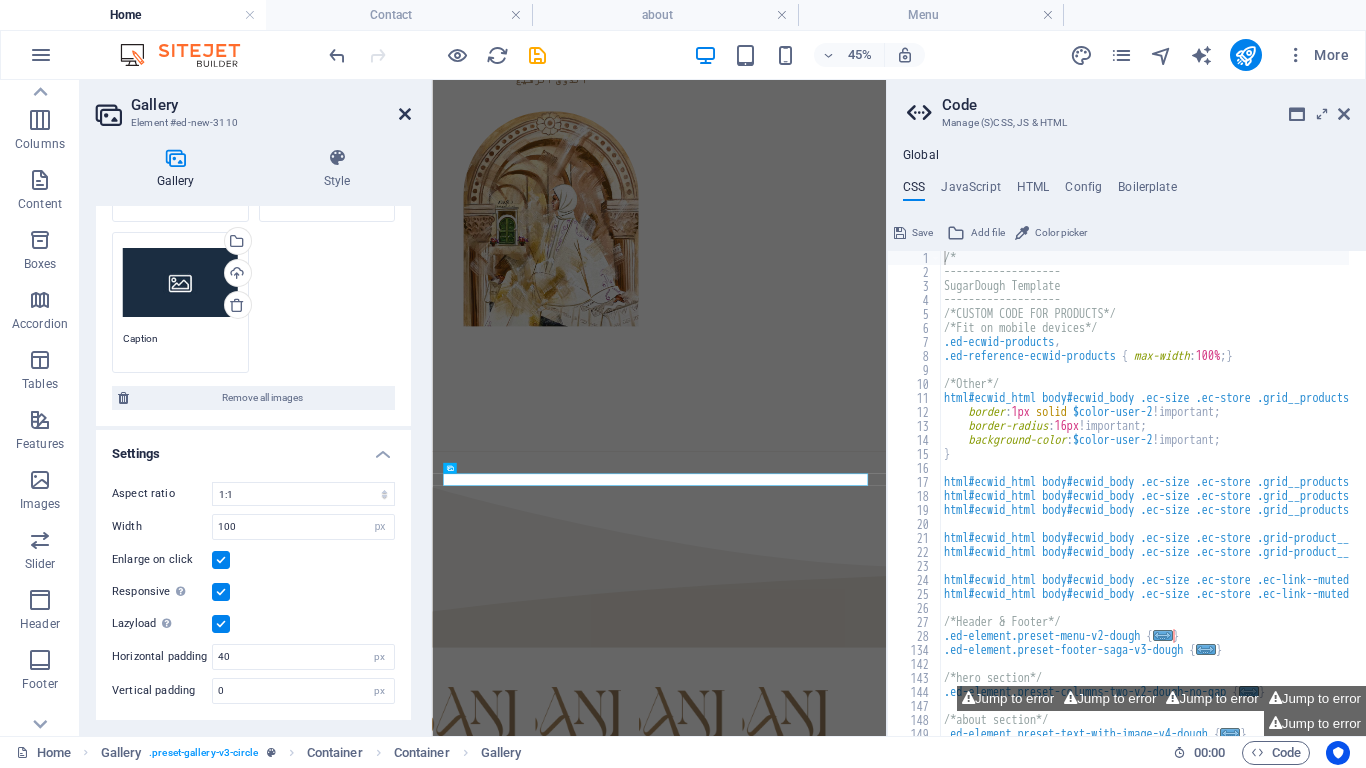 drag, startPoint x: 422, startPoint y: 81, endPoint x: 407, endPoint y: 113, distance: 35.341194 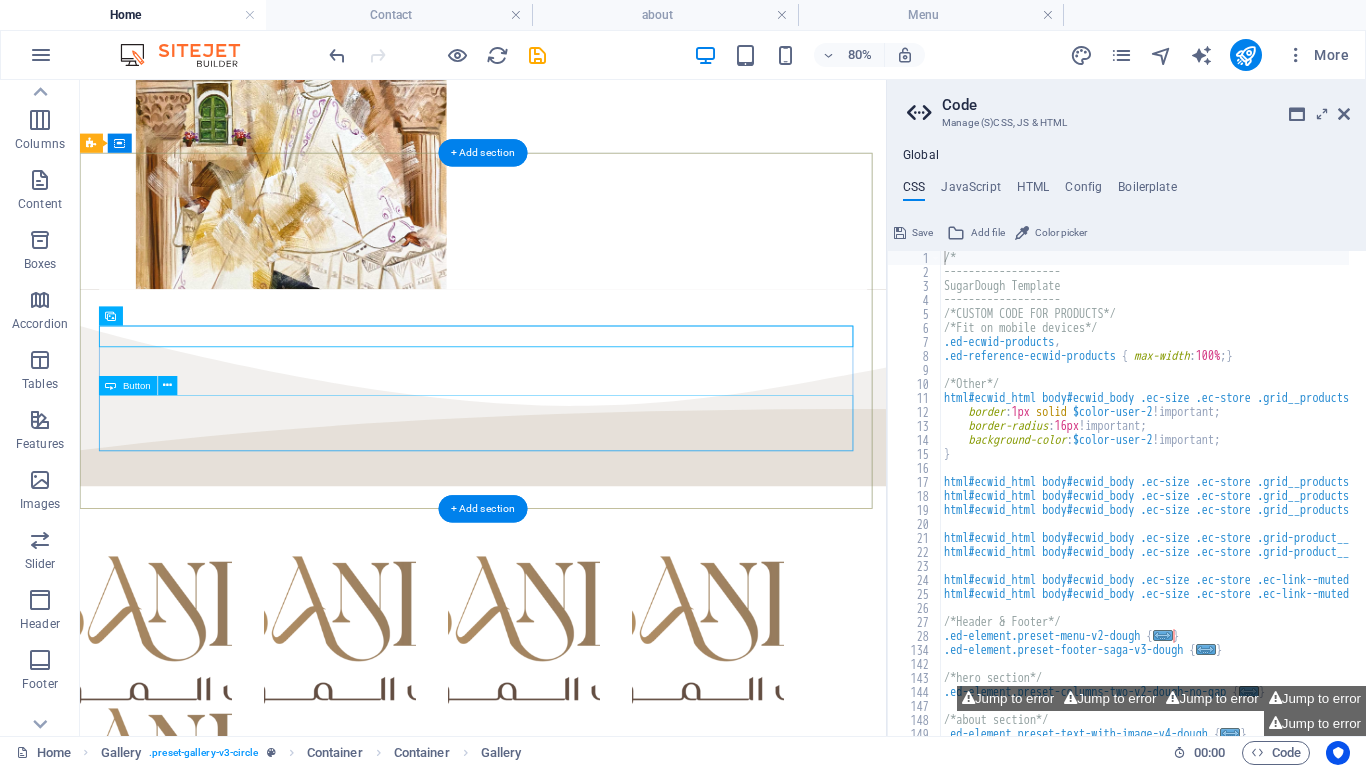 scroll, scrollTop: 1034, scrollLeft: 0, axis: vertical 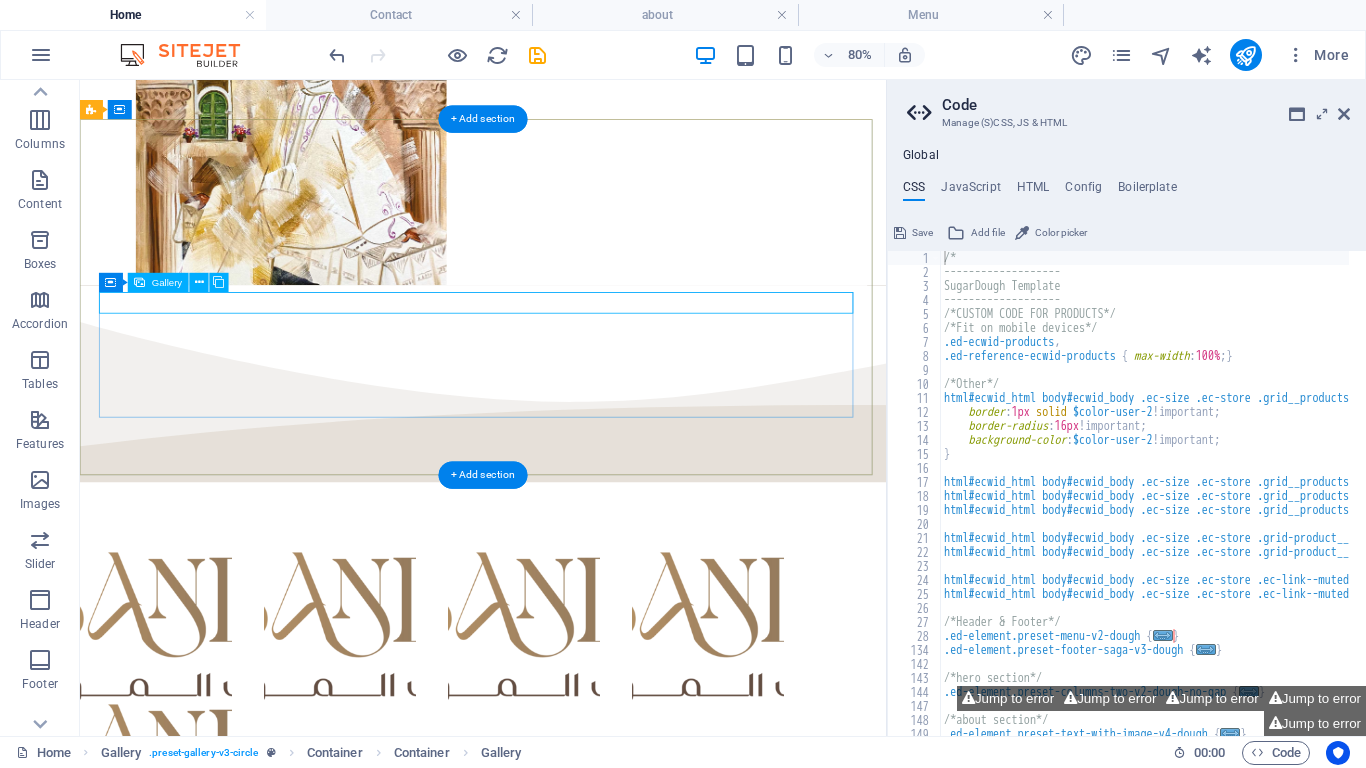click at bounding box center (414, 1339) 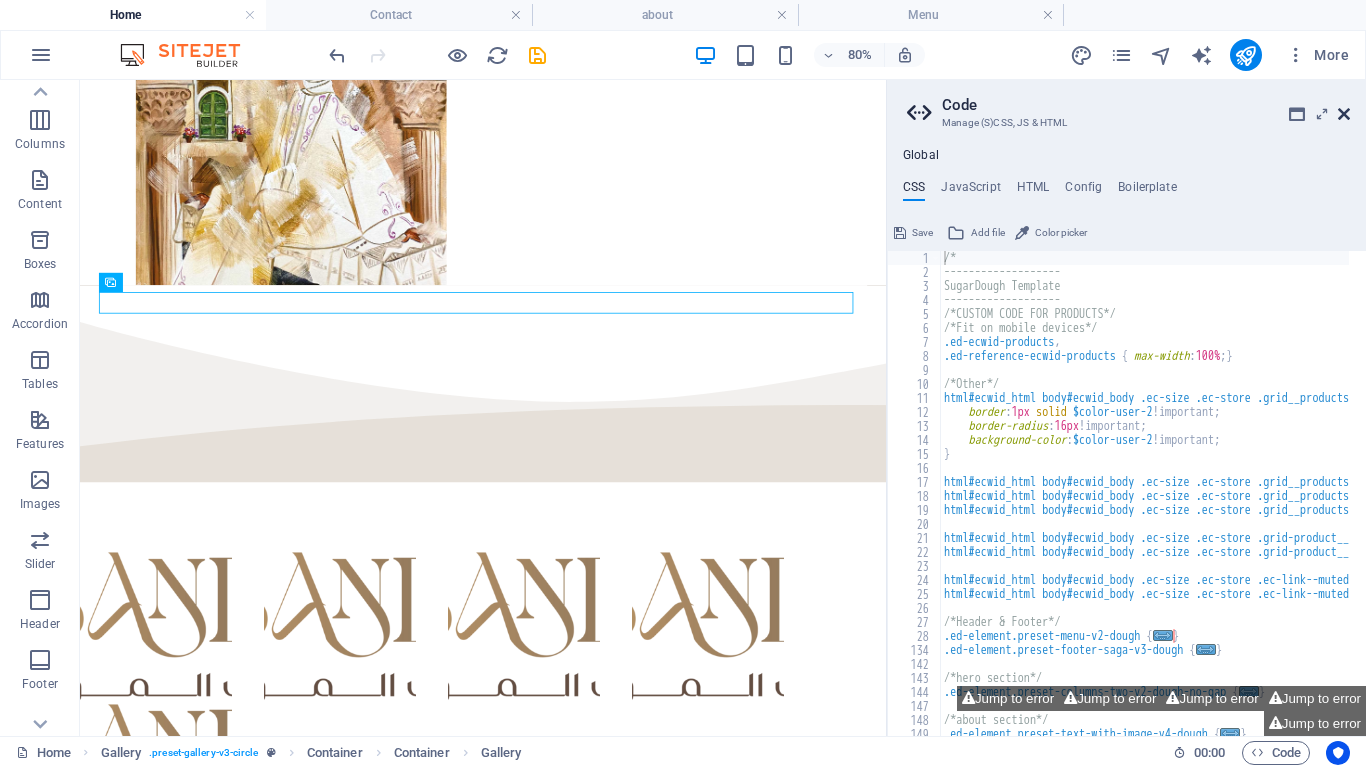 click at bounding box center (1344, 114) 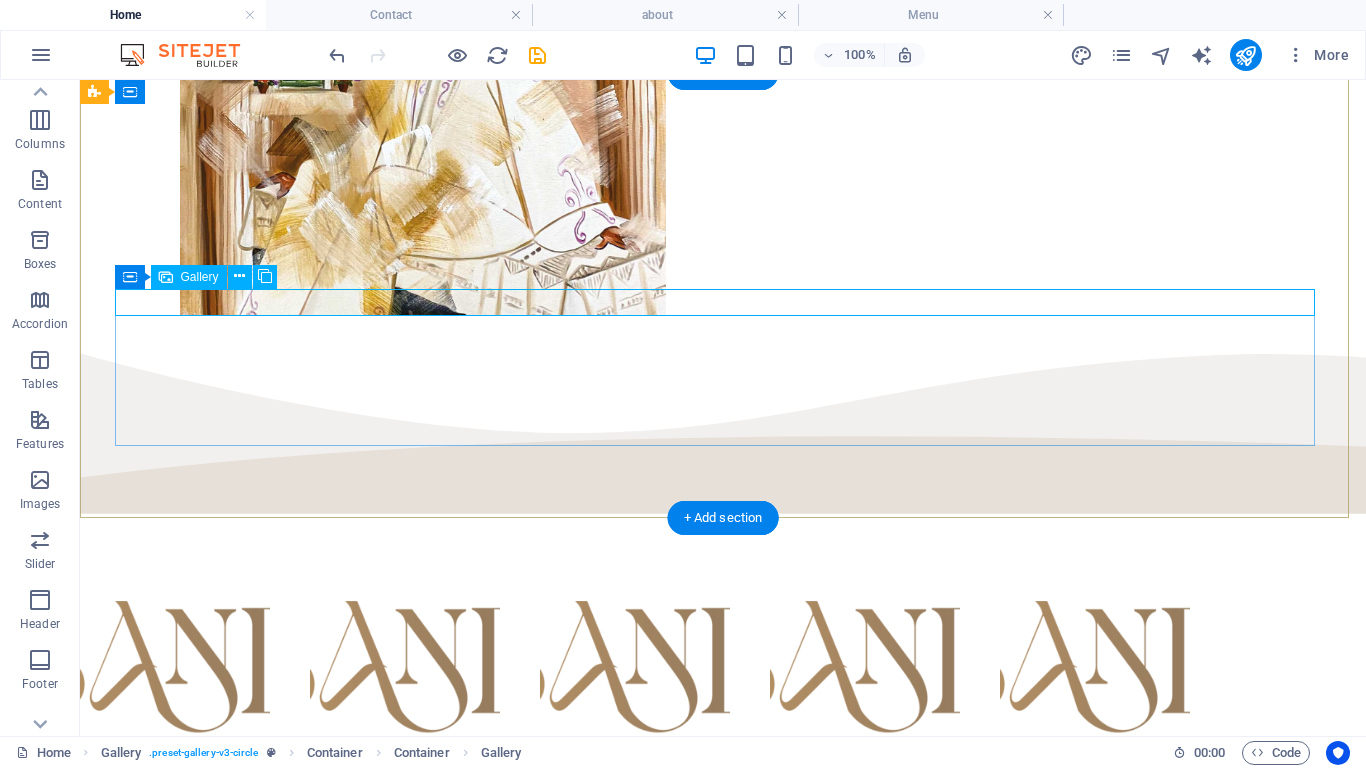 click at bounding box center [333, 1080] 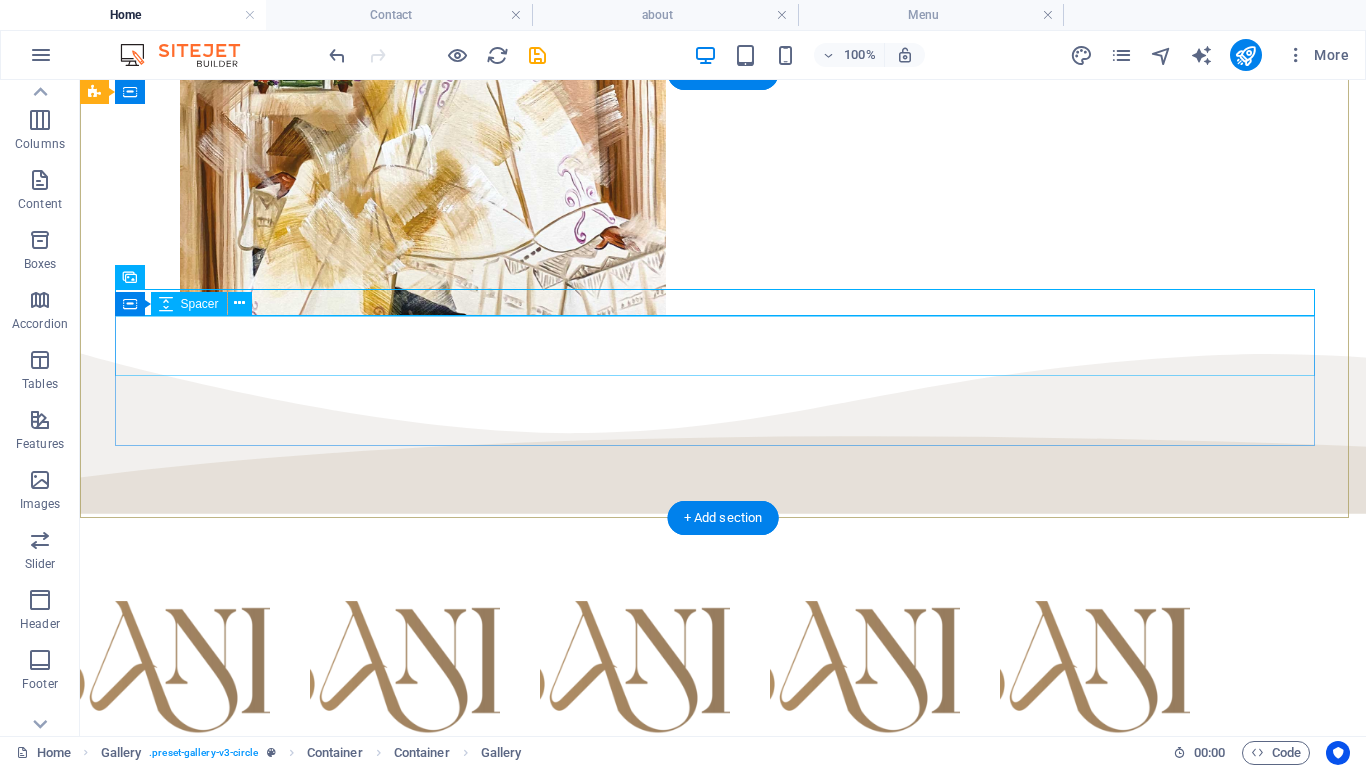 click at bounding box center [723, 1124] 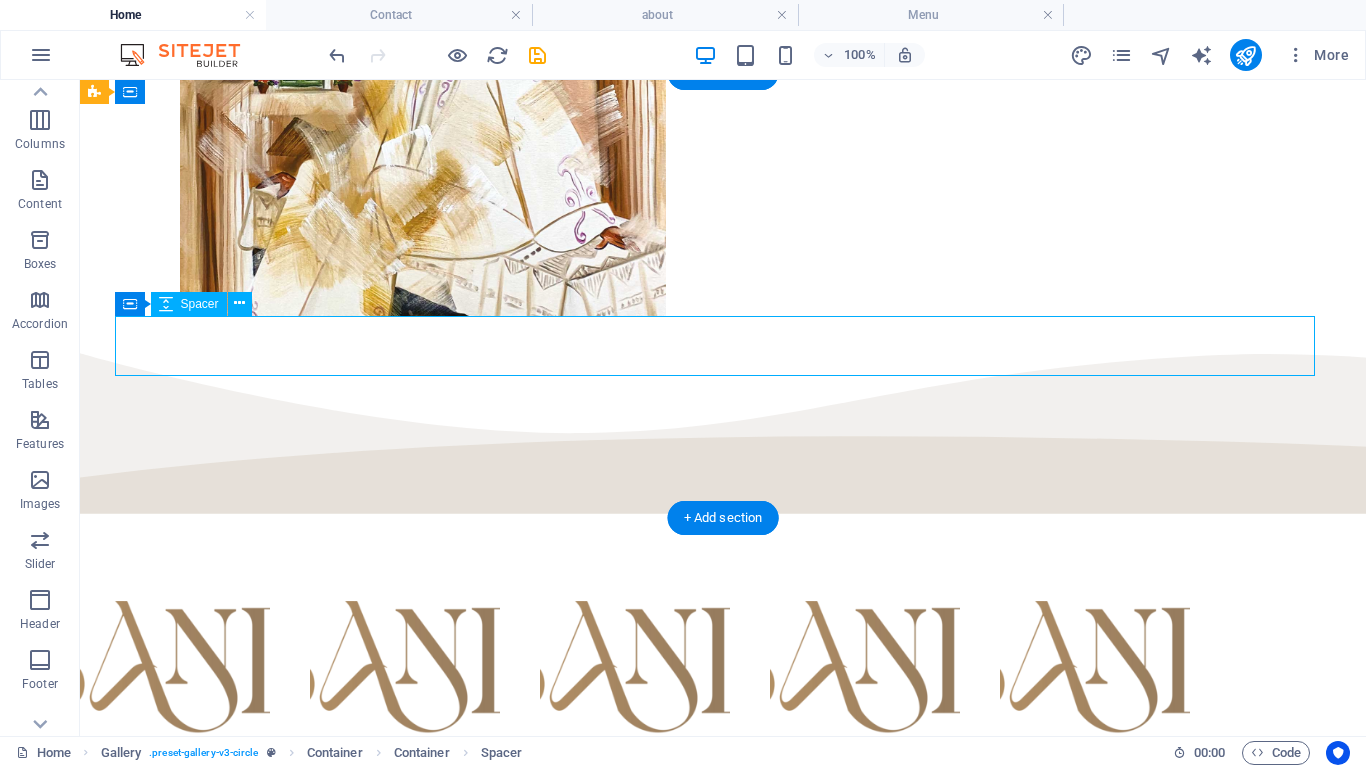 click at bounding box center (723, 1124) 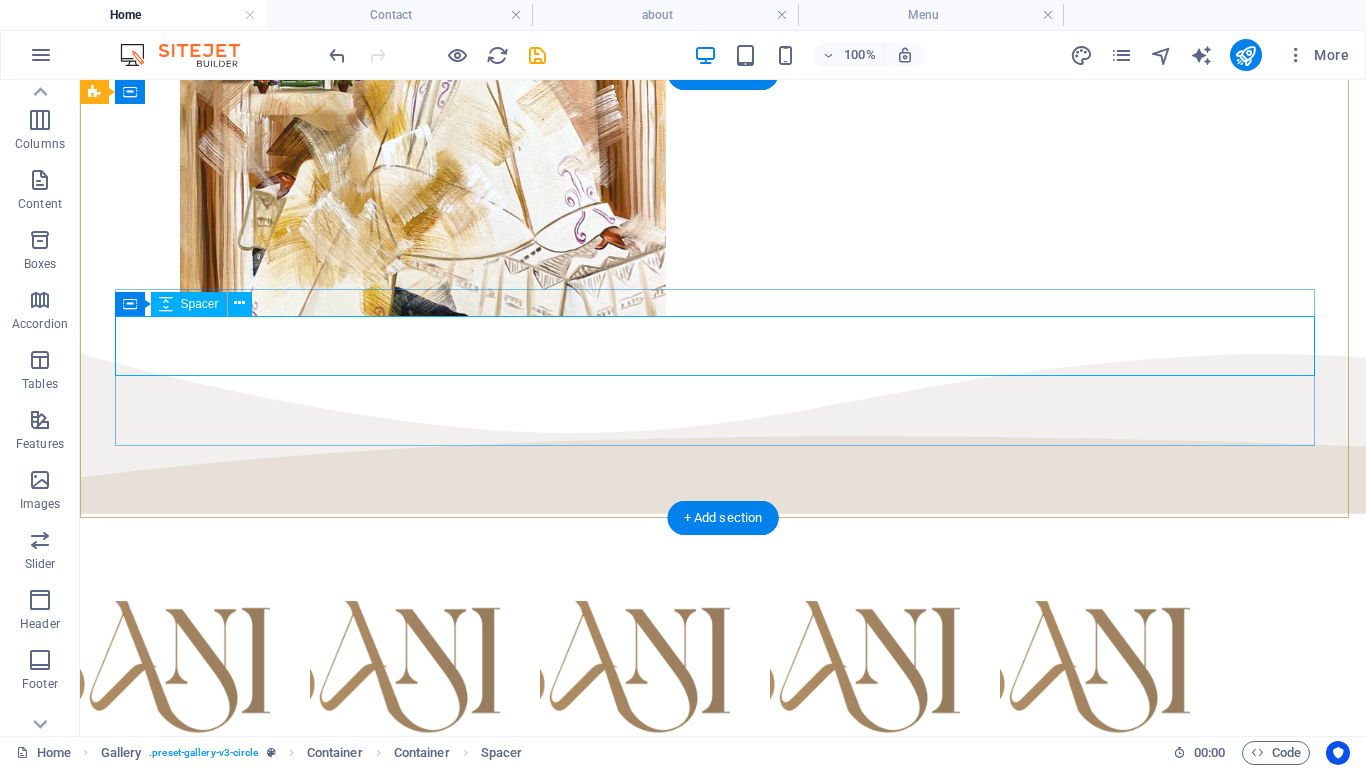 click at bounding box center (723, 1124) 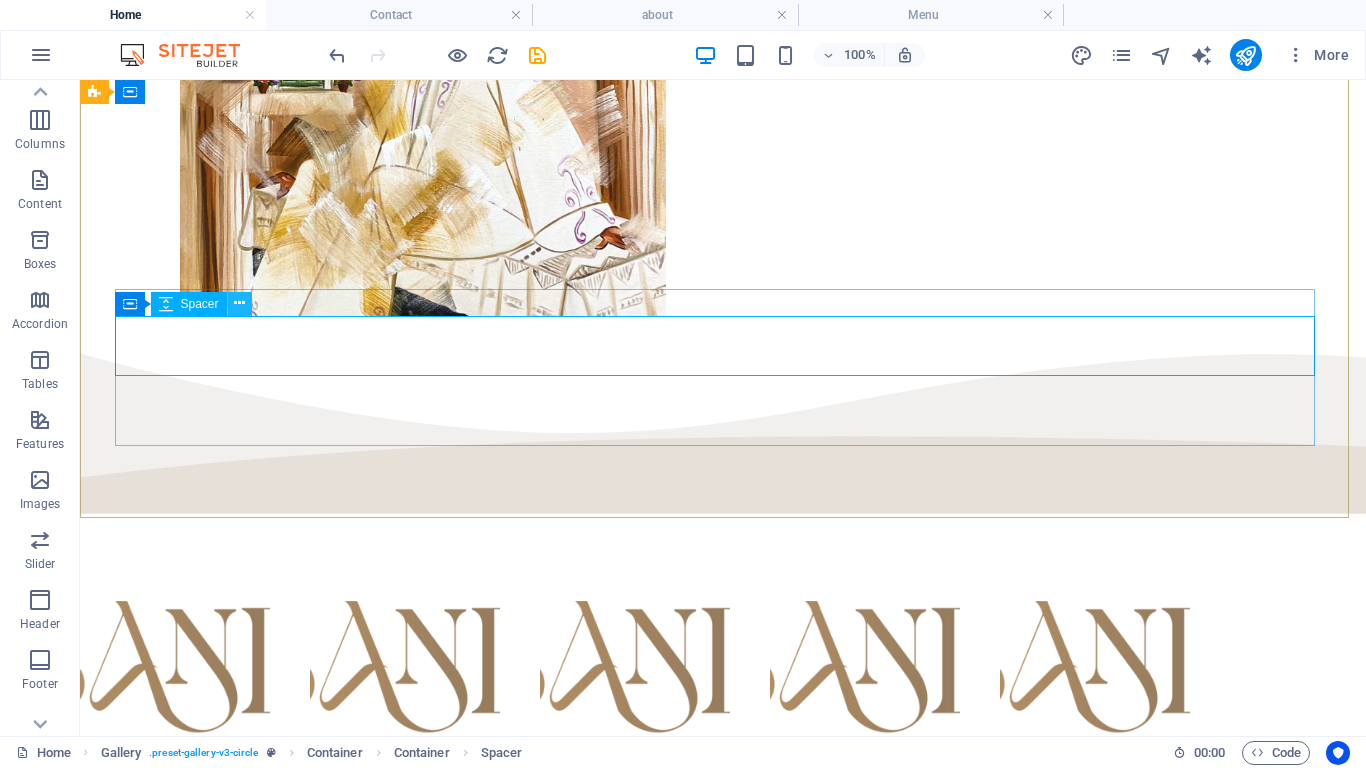 click at bounding box center [239, 303] 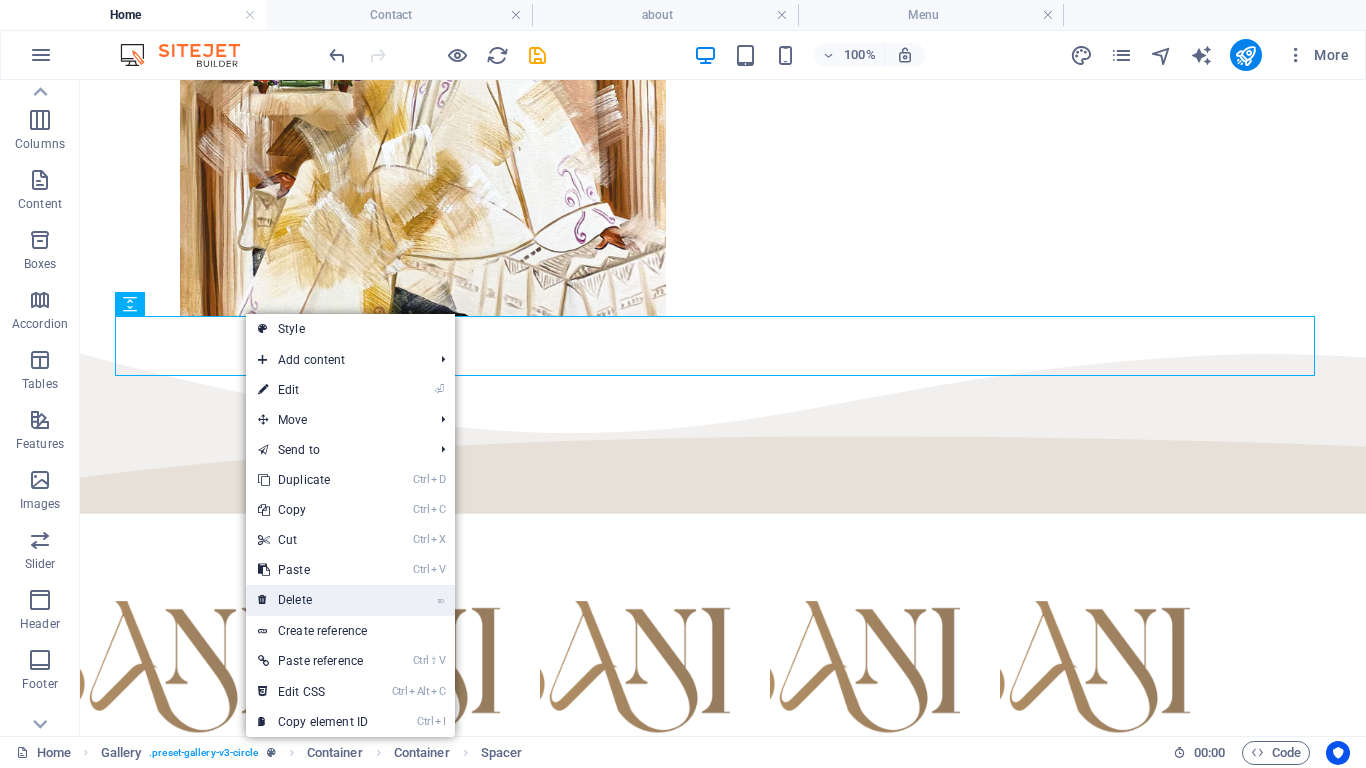 click on "⌦  Delete" at bounding box center [313, 600] 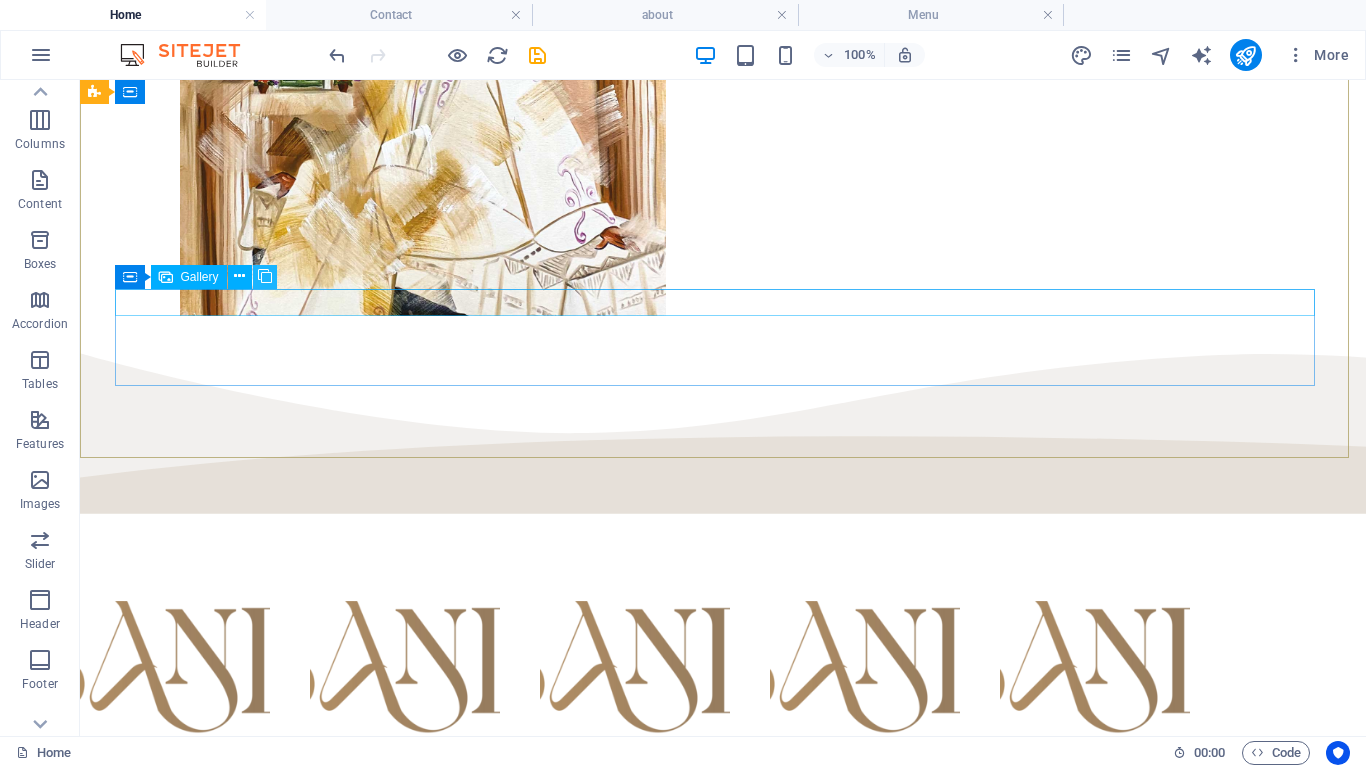 click at bounding box center [265, 276] 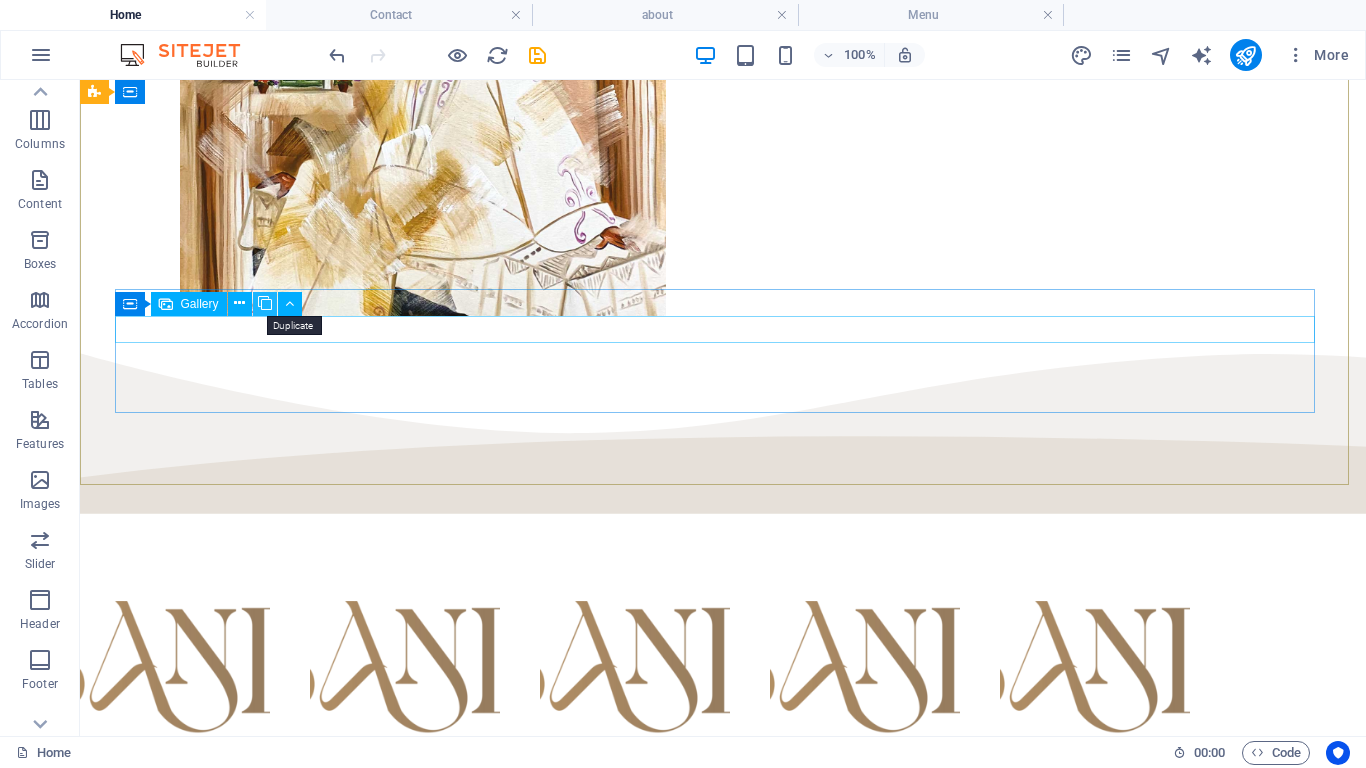 click at bounding box center [265, 303] 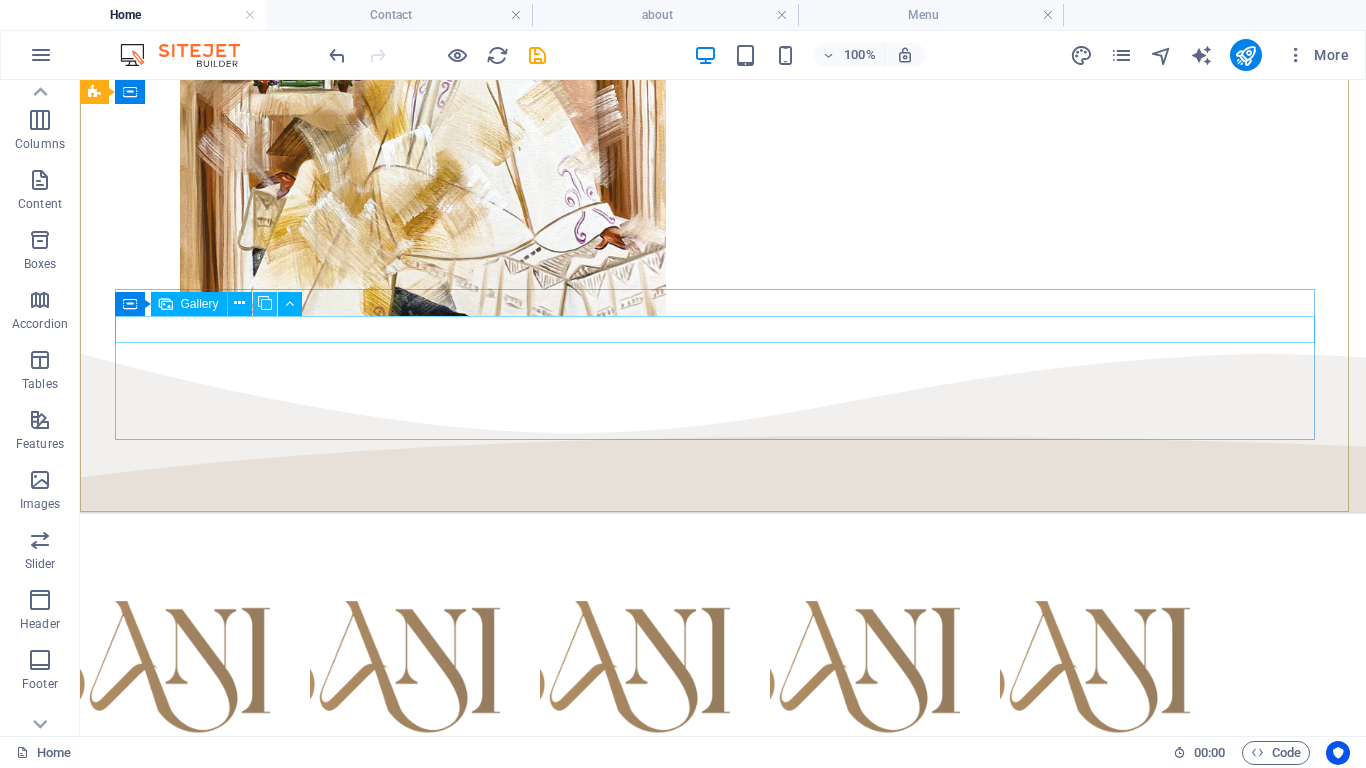 click at bounding box center [265, 303] 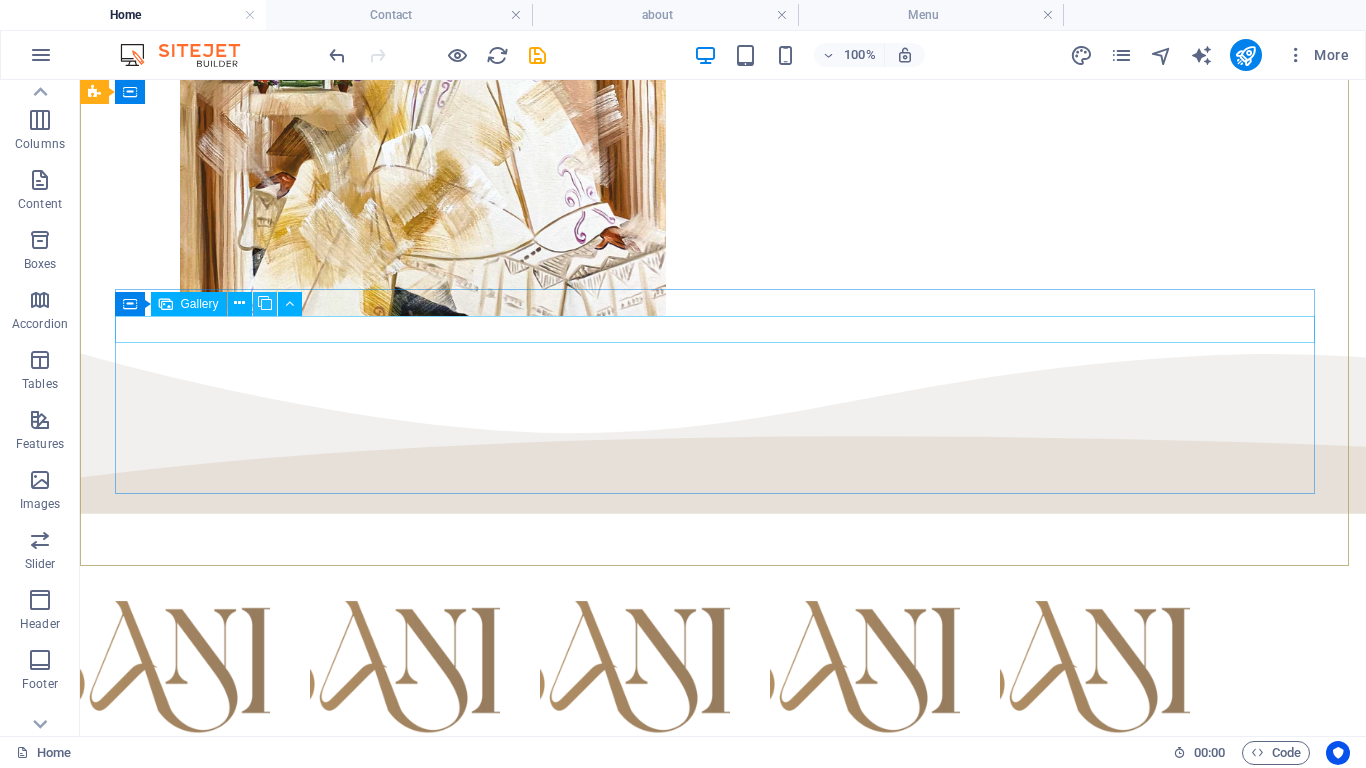 click at bounding box center (265, 303) 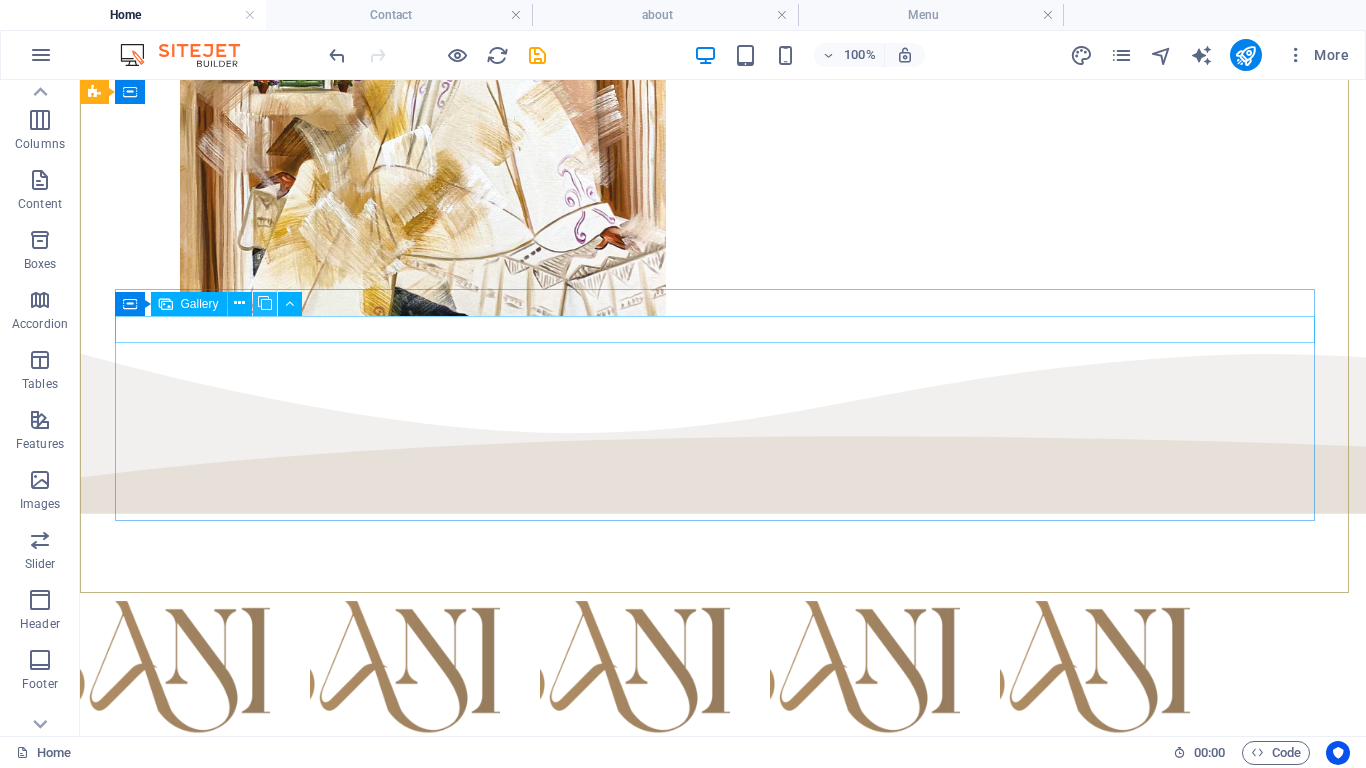 click at bounding box center (265, 303) 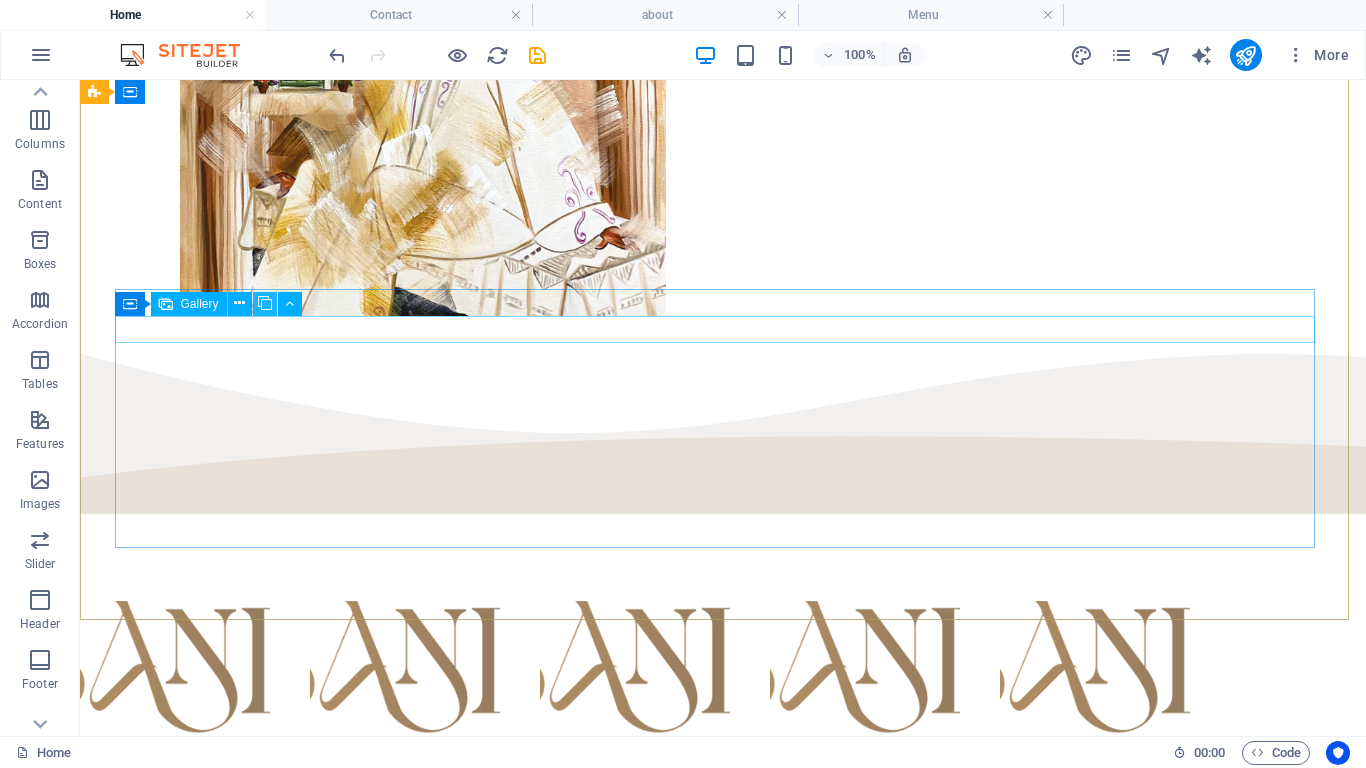 click at bounding box center (265, 303) 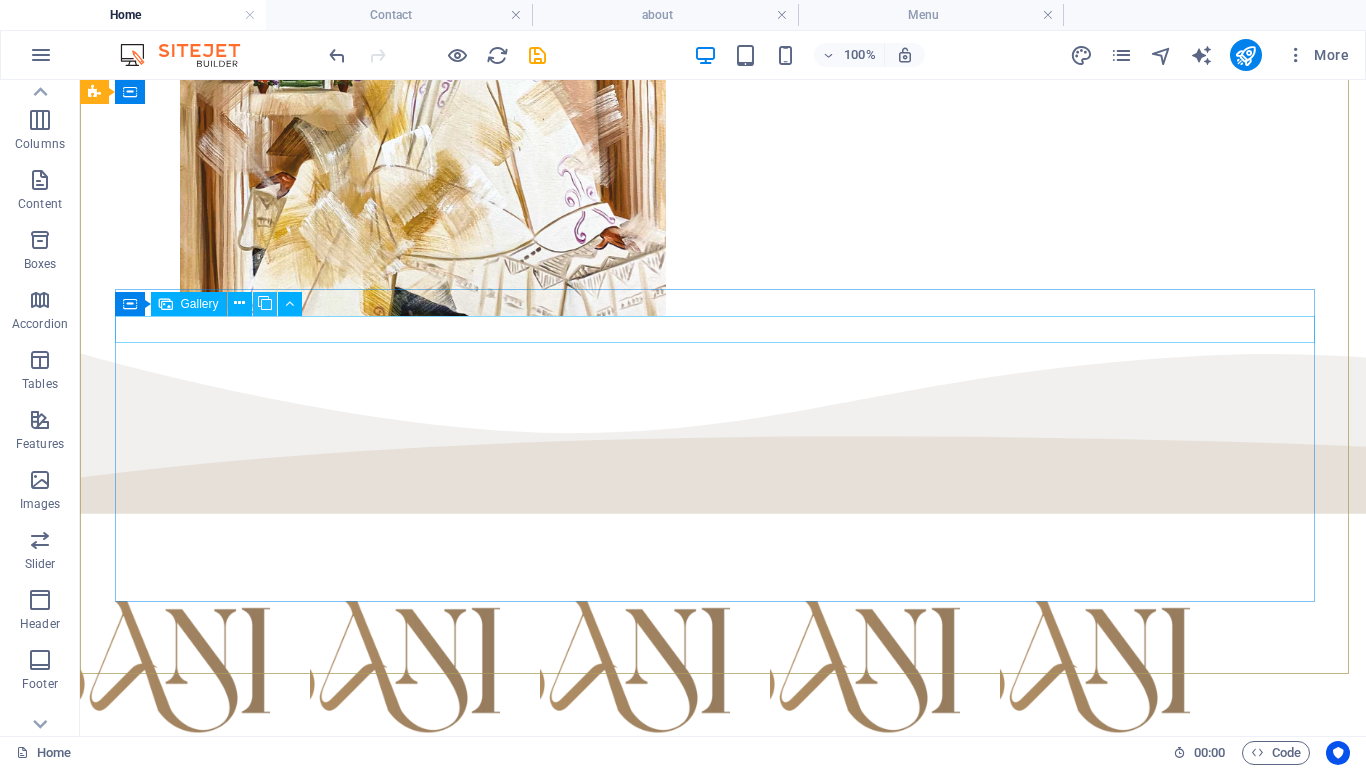 drag, startPoint x: 269, startPoint y: 304, endPoint x: 378, endPoint y: 387, distance: 137.00365 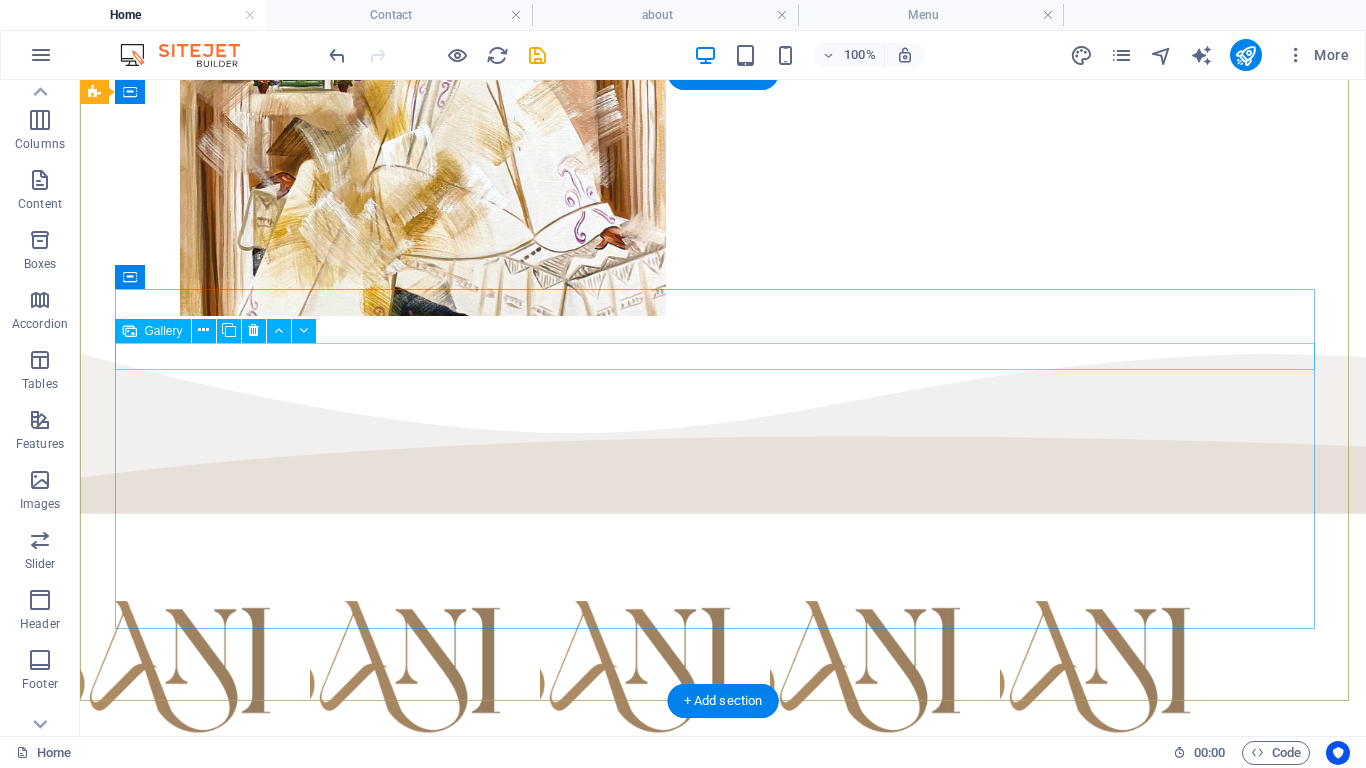 click at bounding box center (723, 1134) 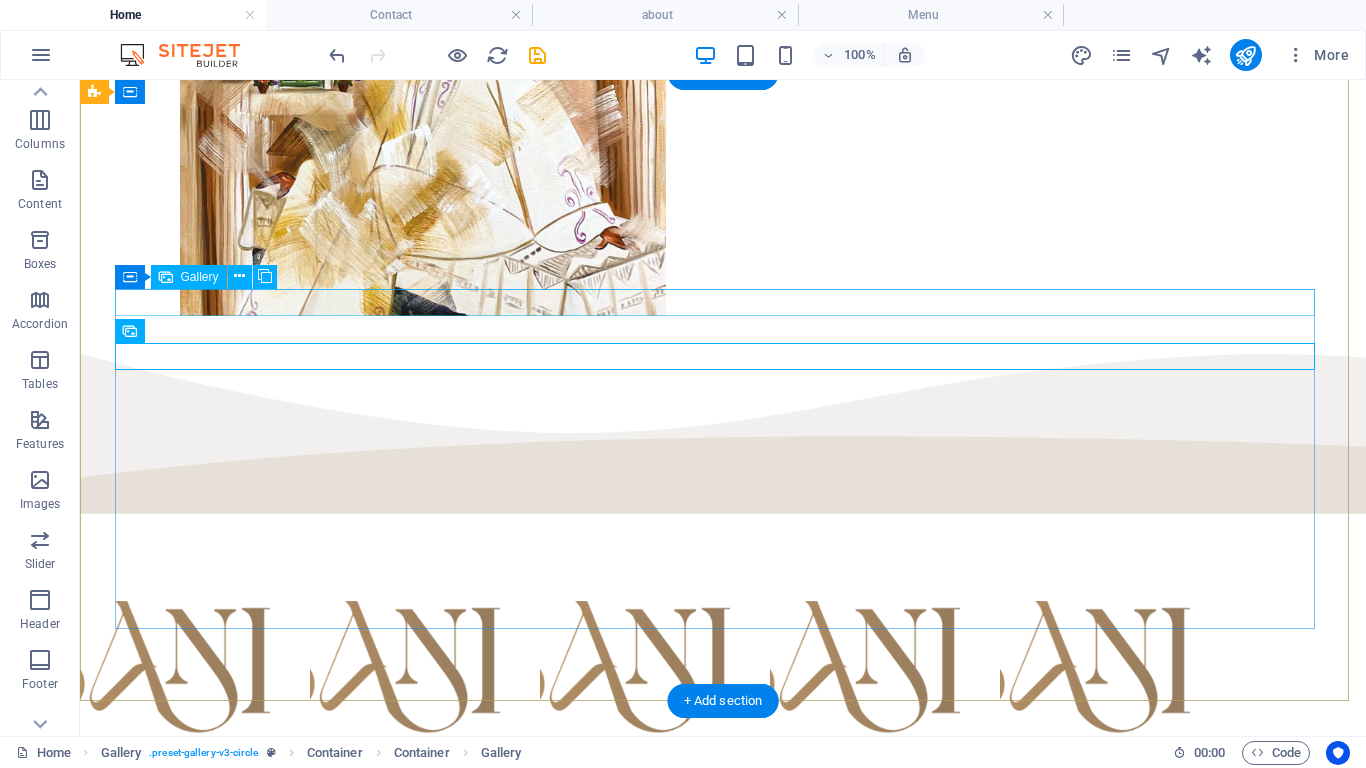 click at bounding box center (533, 1080) 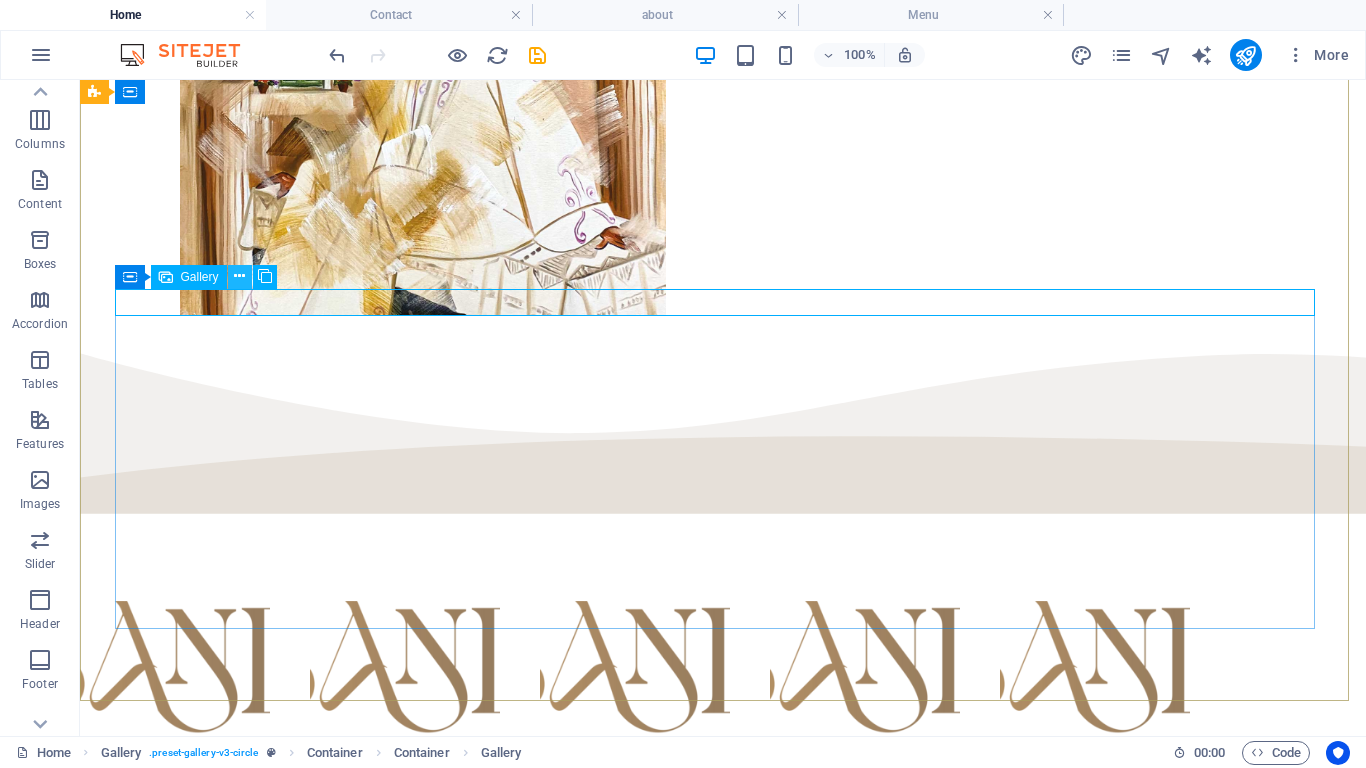 click at bounding box center [239, 276] 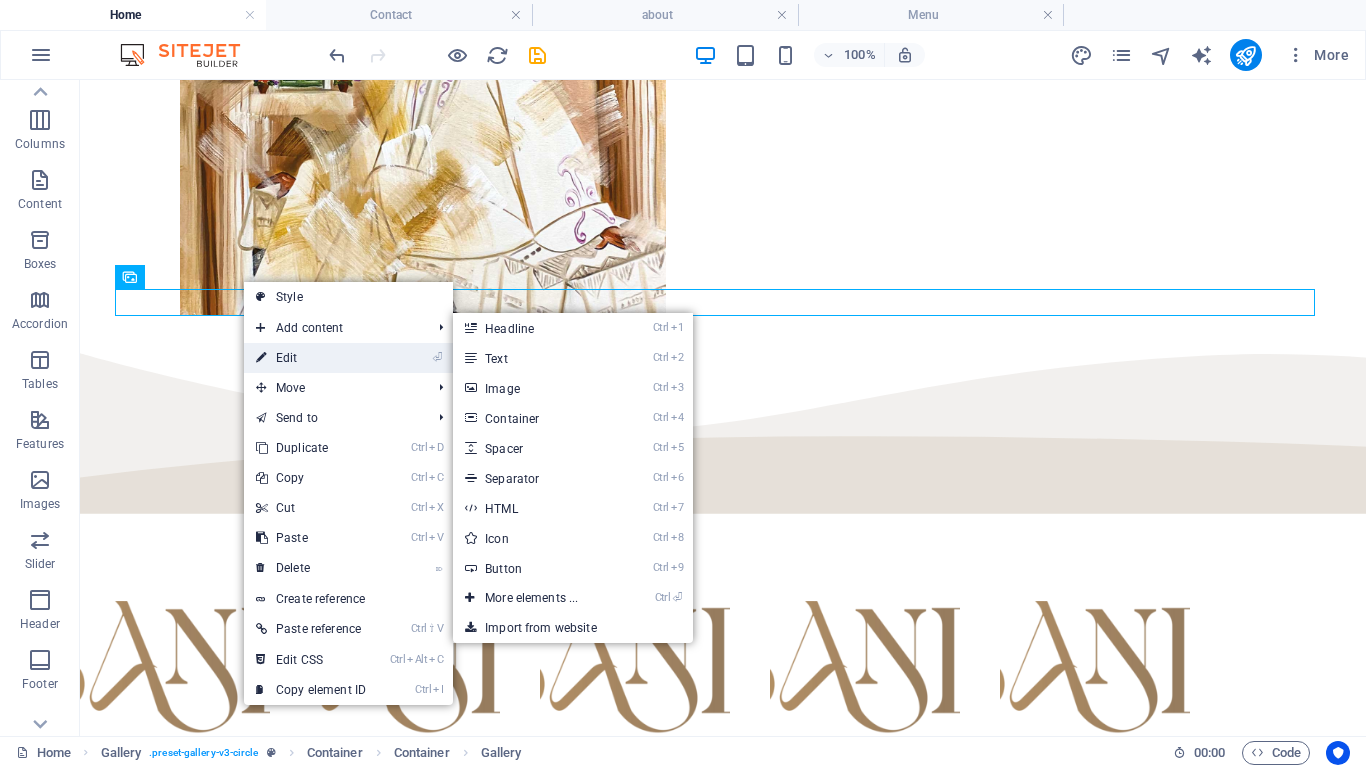 click on "⏎  Edit" at bounding box center (311, 358) 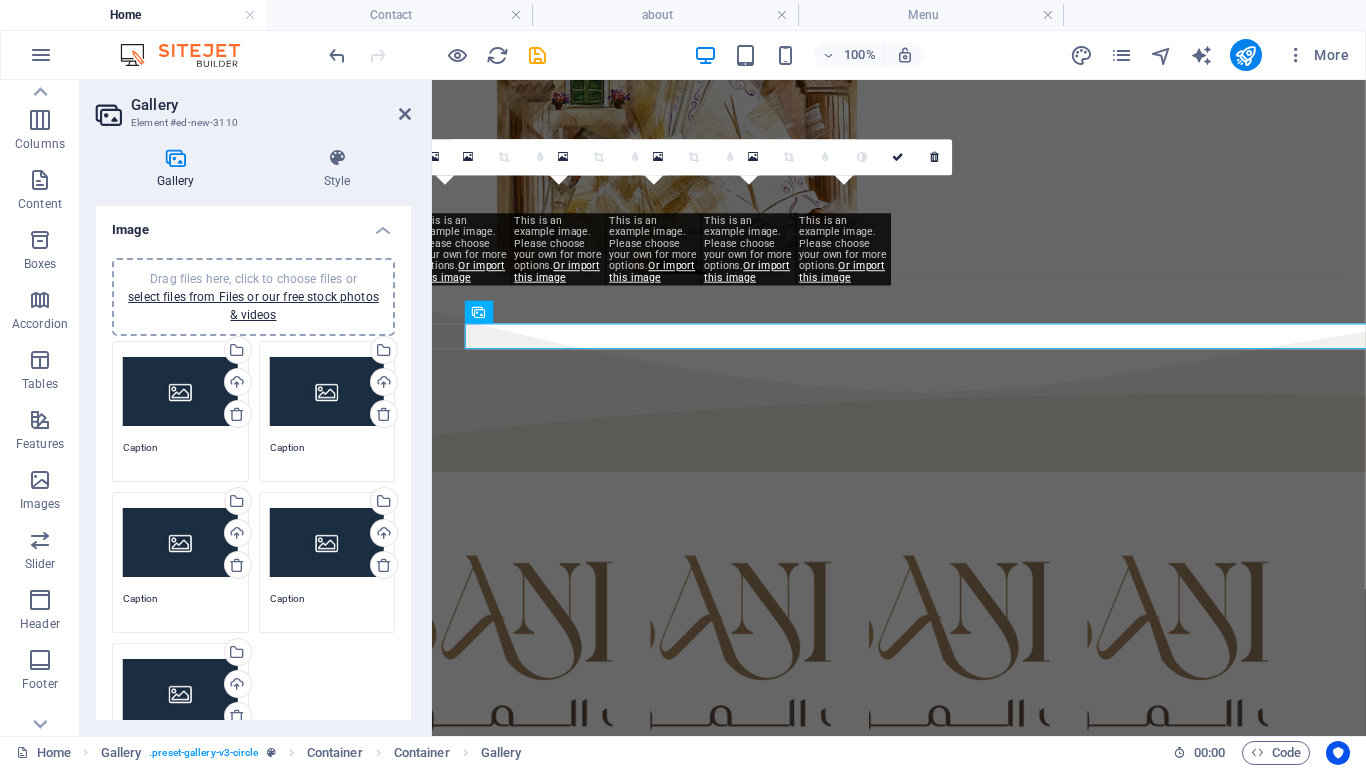 scroll, scrollTop: 987, scrollLeft: 0, axis: vertical 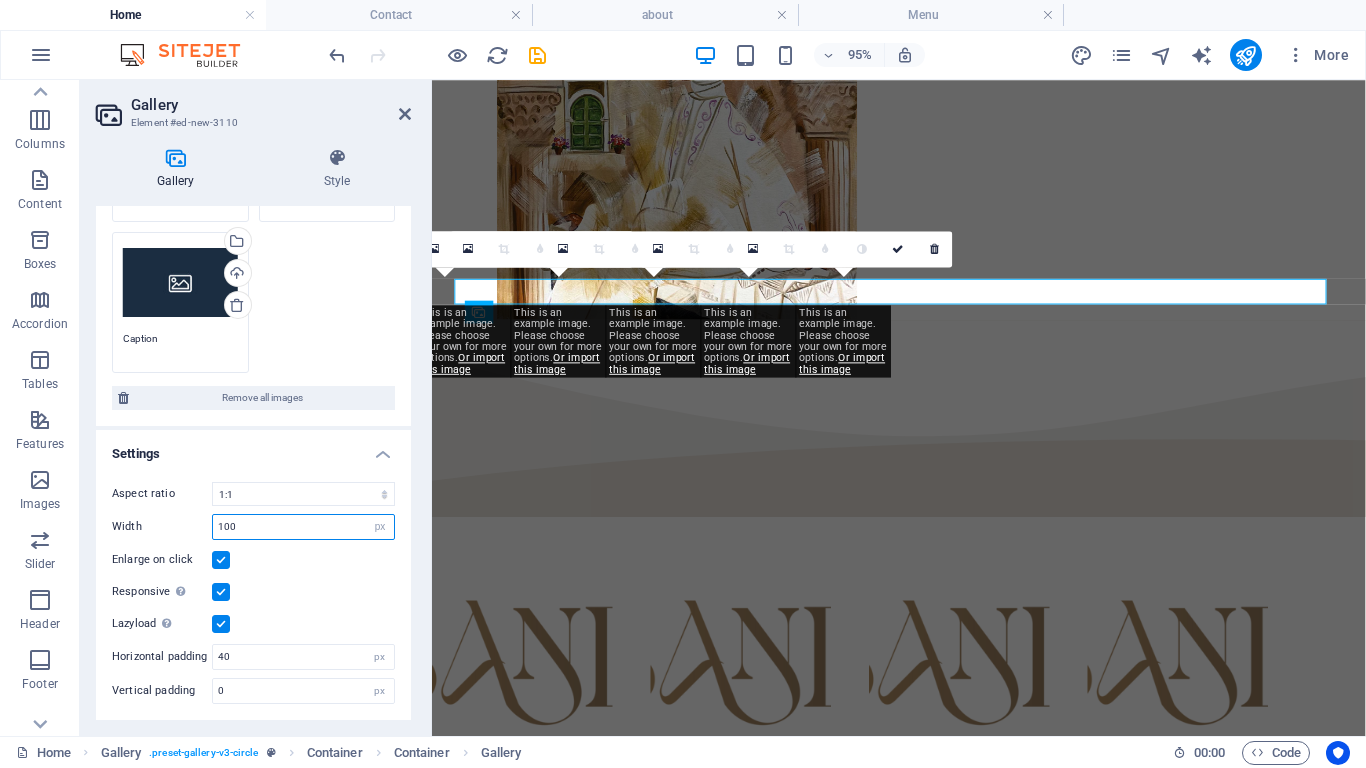 drag, startPoint x: 262, startPoint y: 522, endPoint x: 142, endPoint y: 545, distance: 122.18429 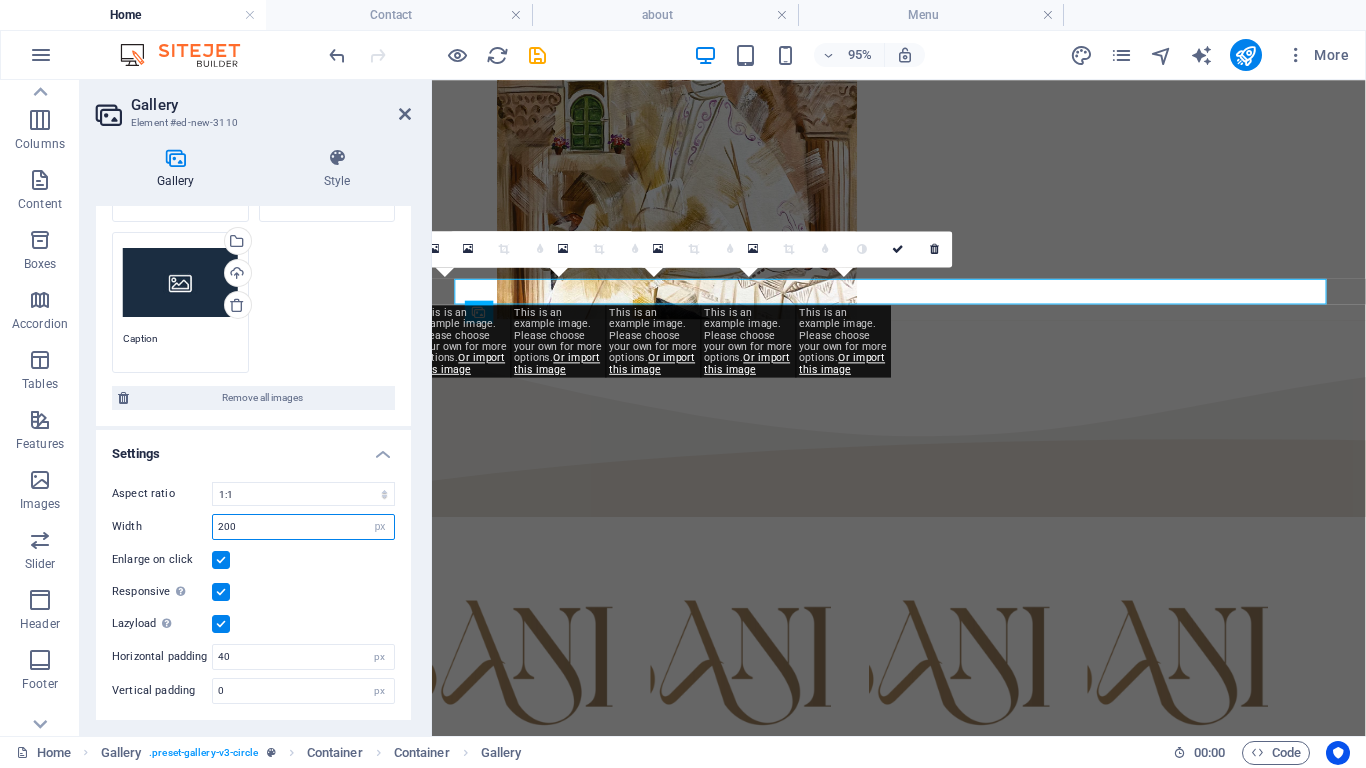 type on "200" 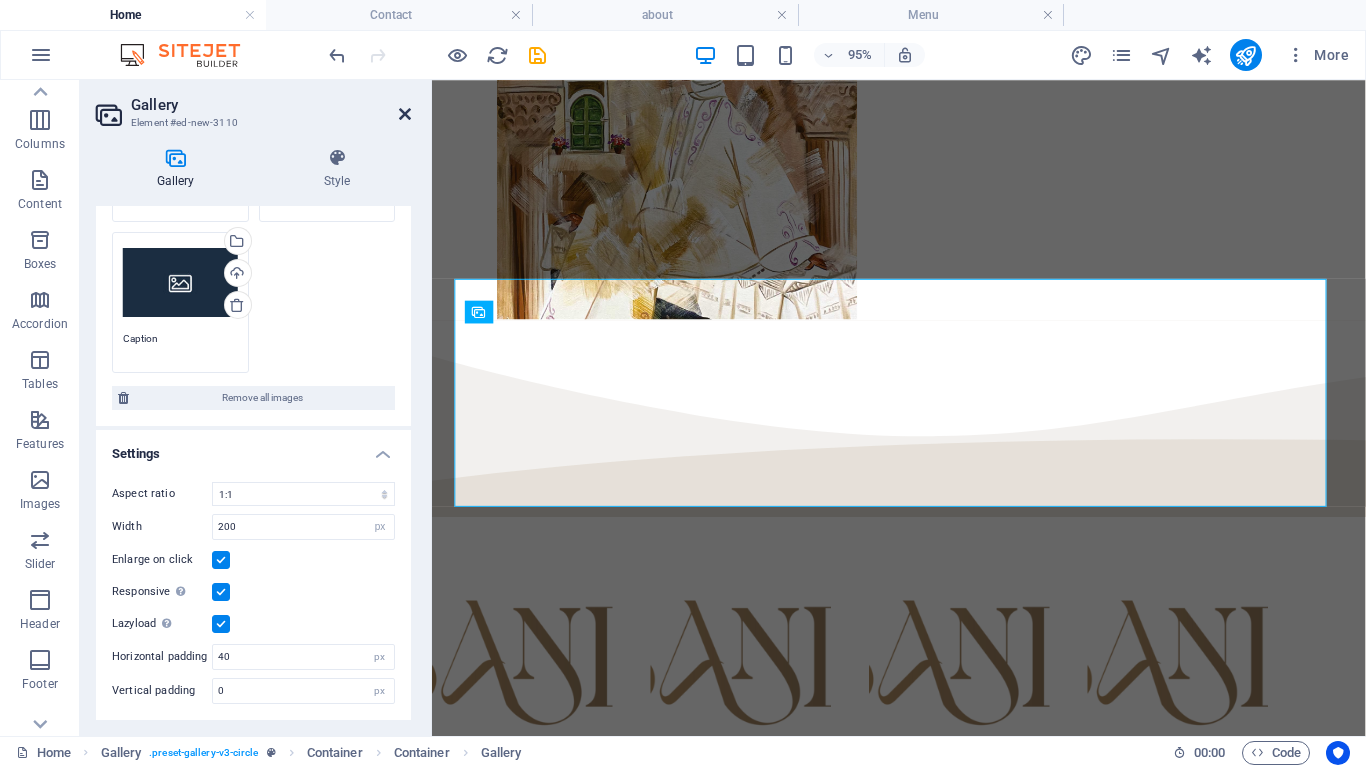 click at bounding box center (405, 114) 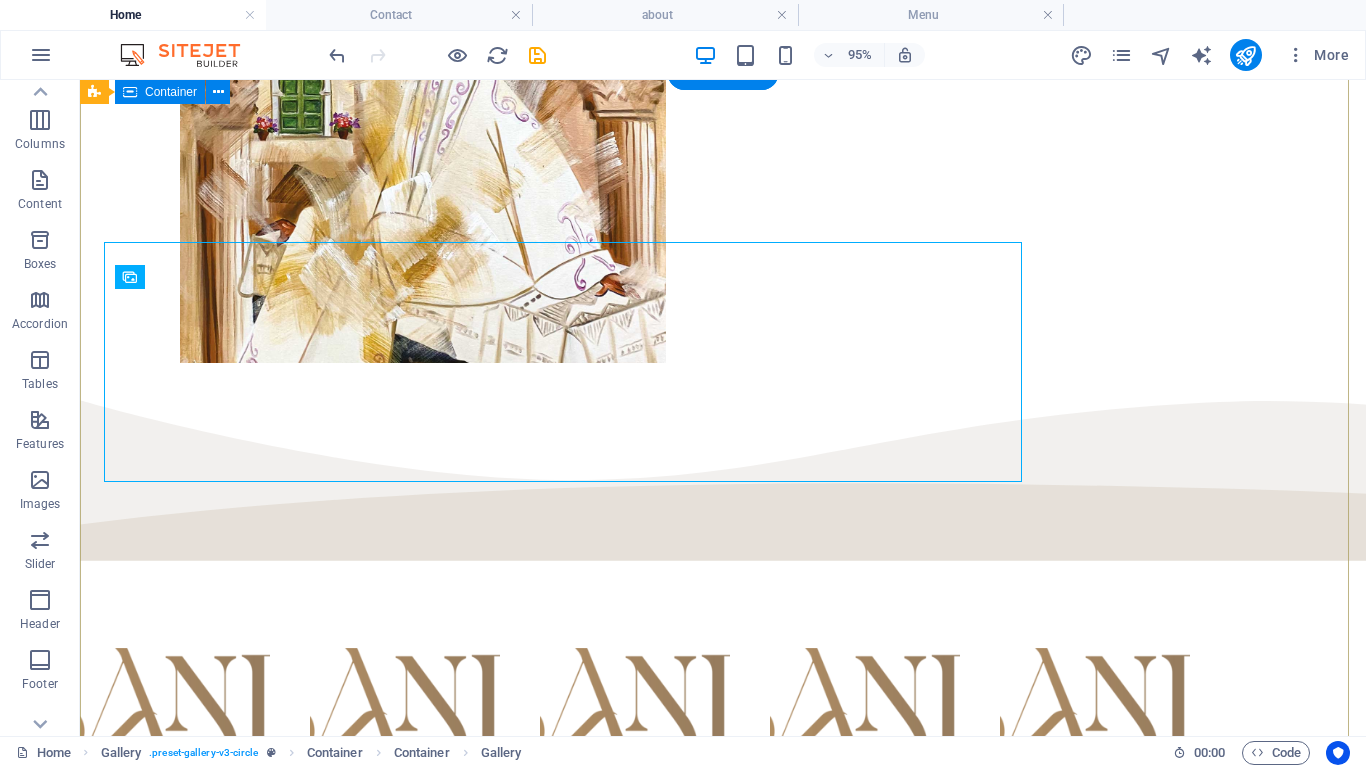 scroll, scrollTop: 1034, scrollLeft: 0, axis: vertical 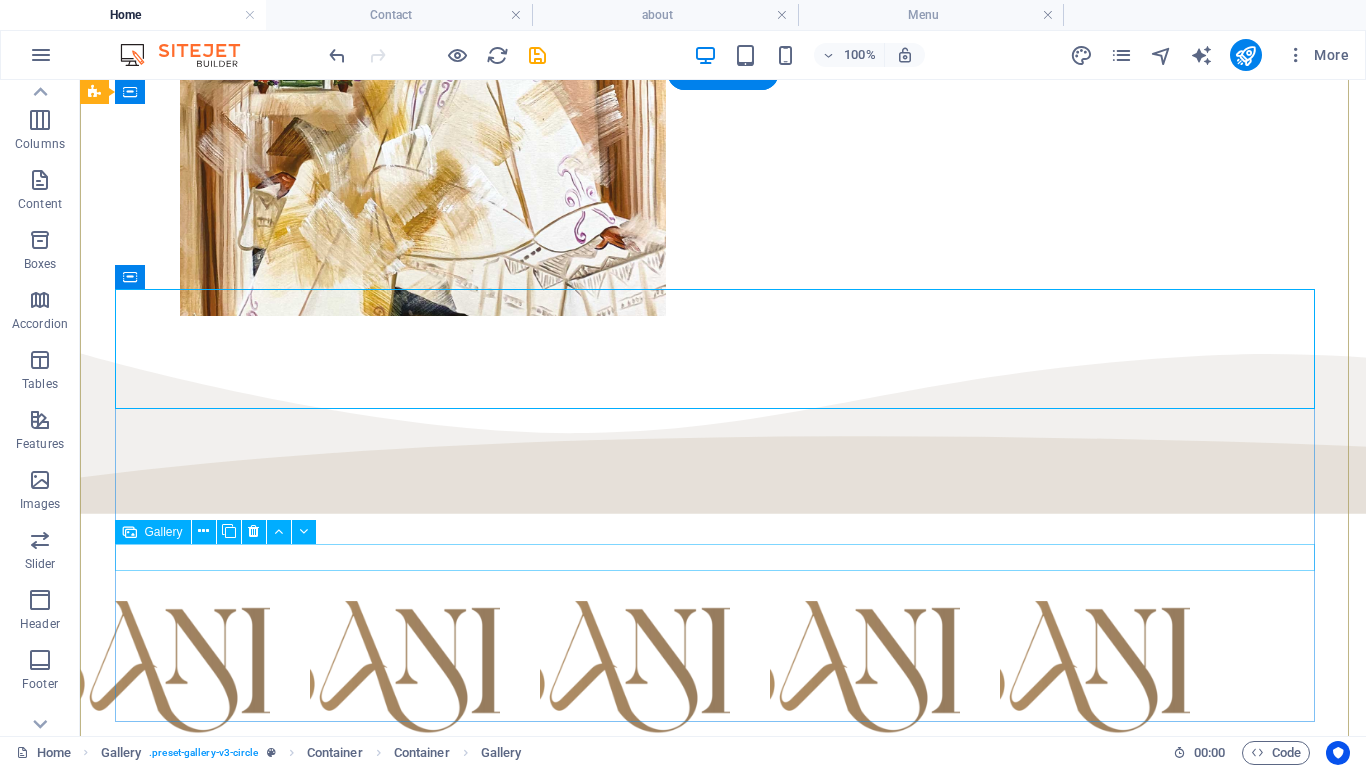 click at bounding box center (723, 1335) 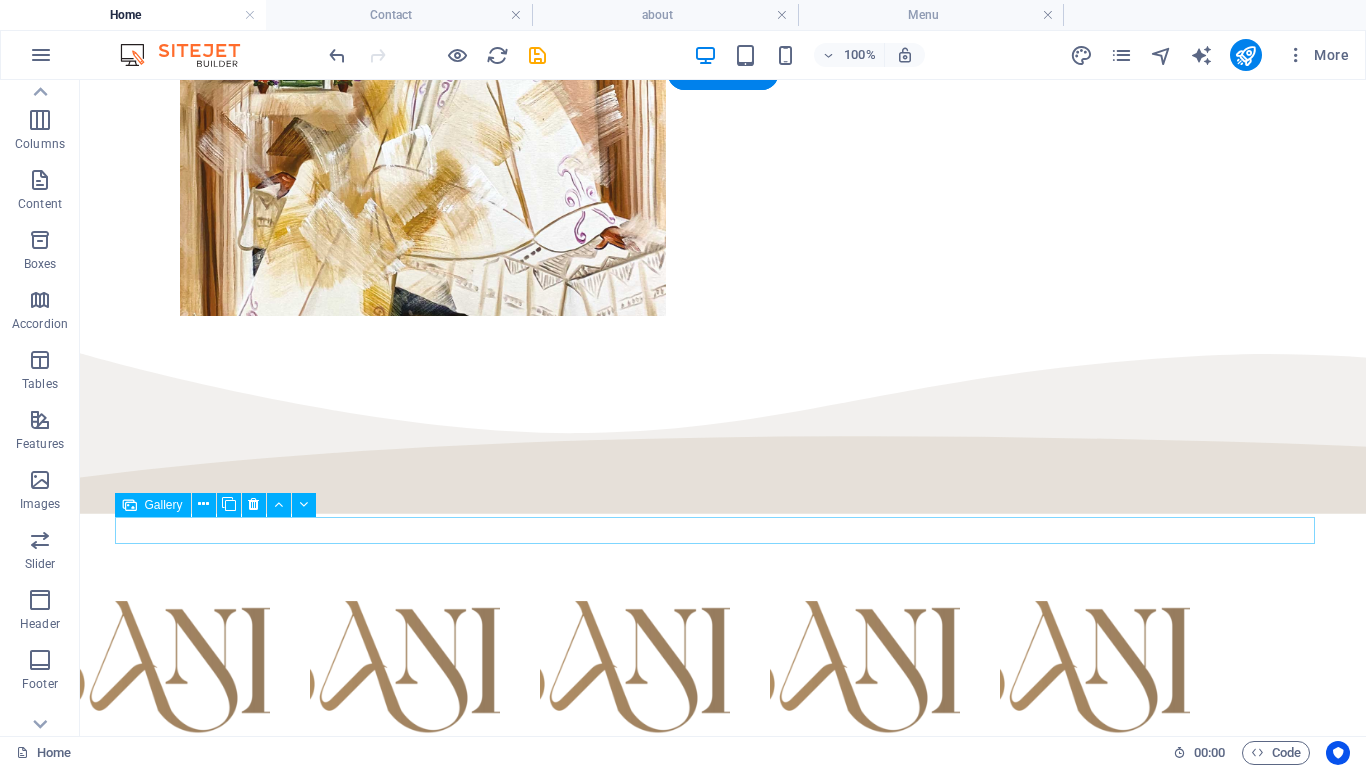 click at bounding box center (533, 1308) 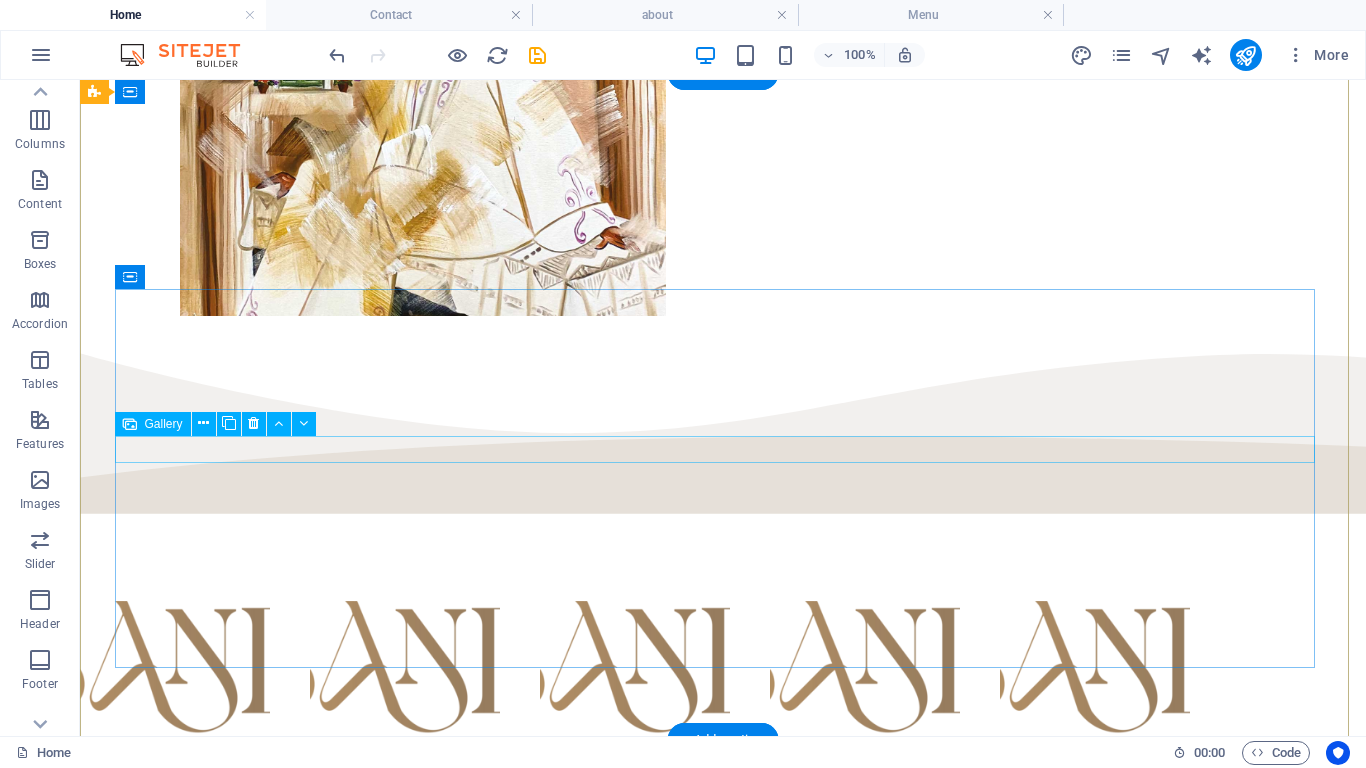 click at bounding box center [533, 1227] 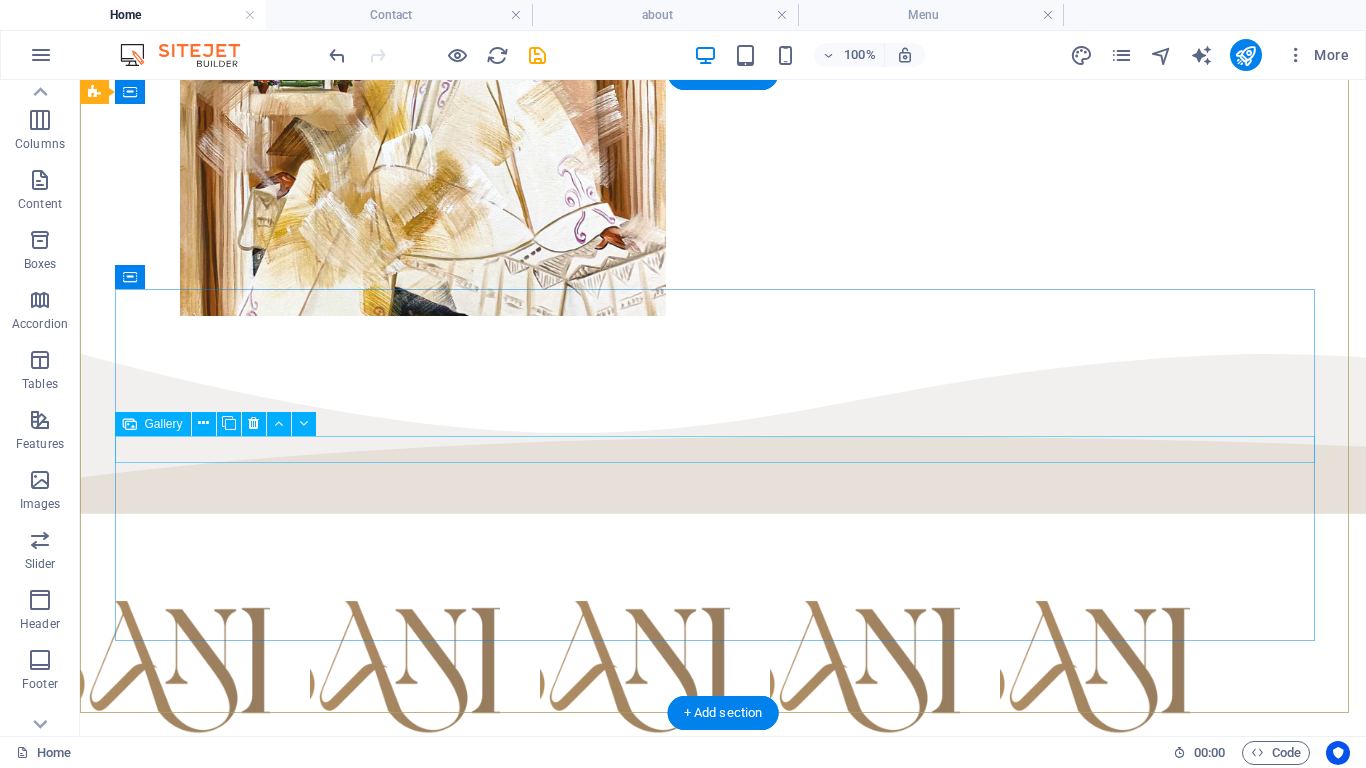 click at bounding box center (533, 1227) 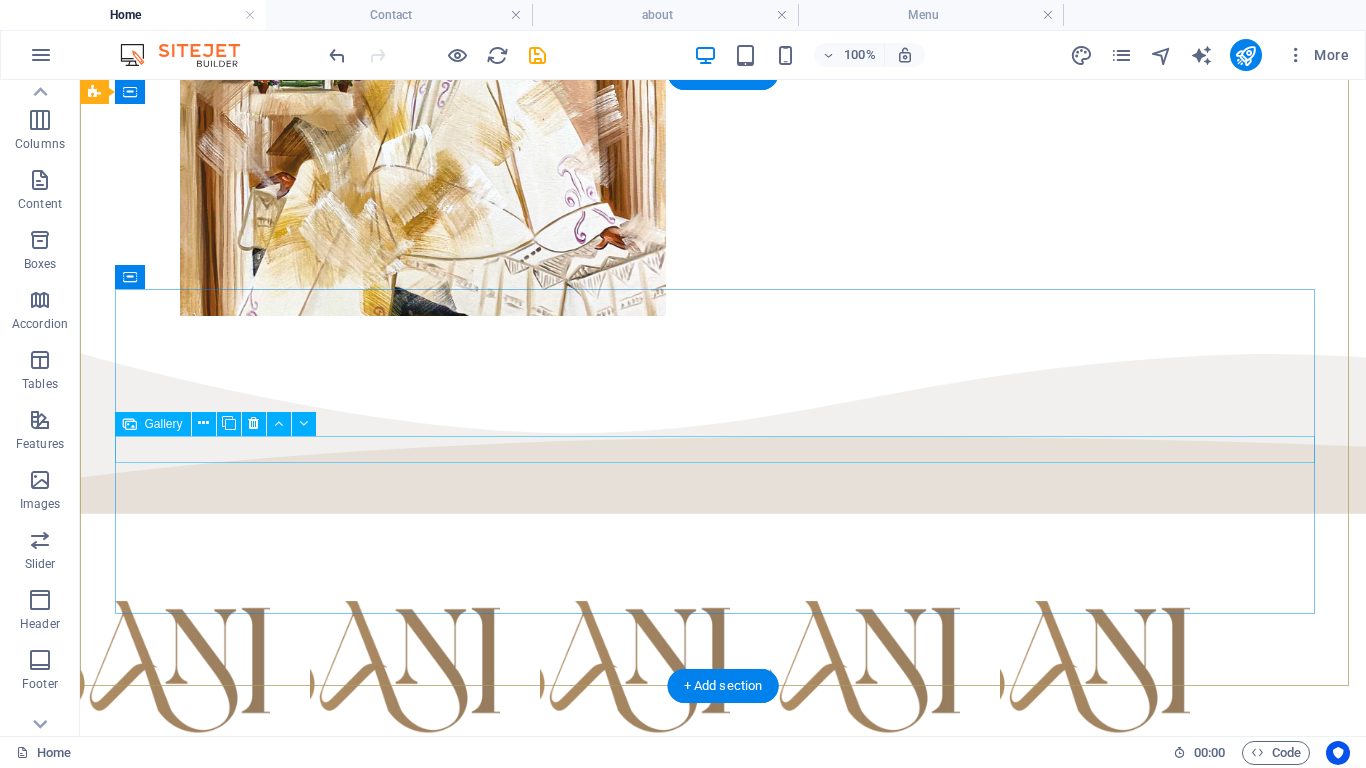click at bounding box center [533, 1227] 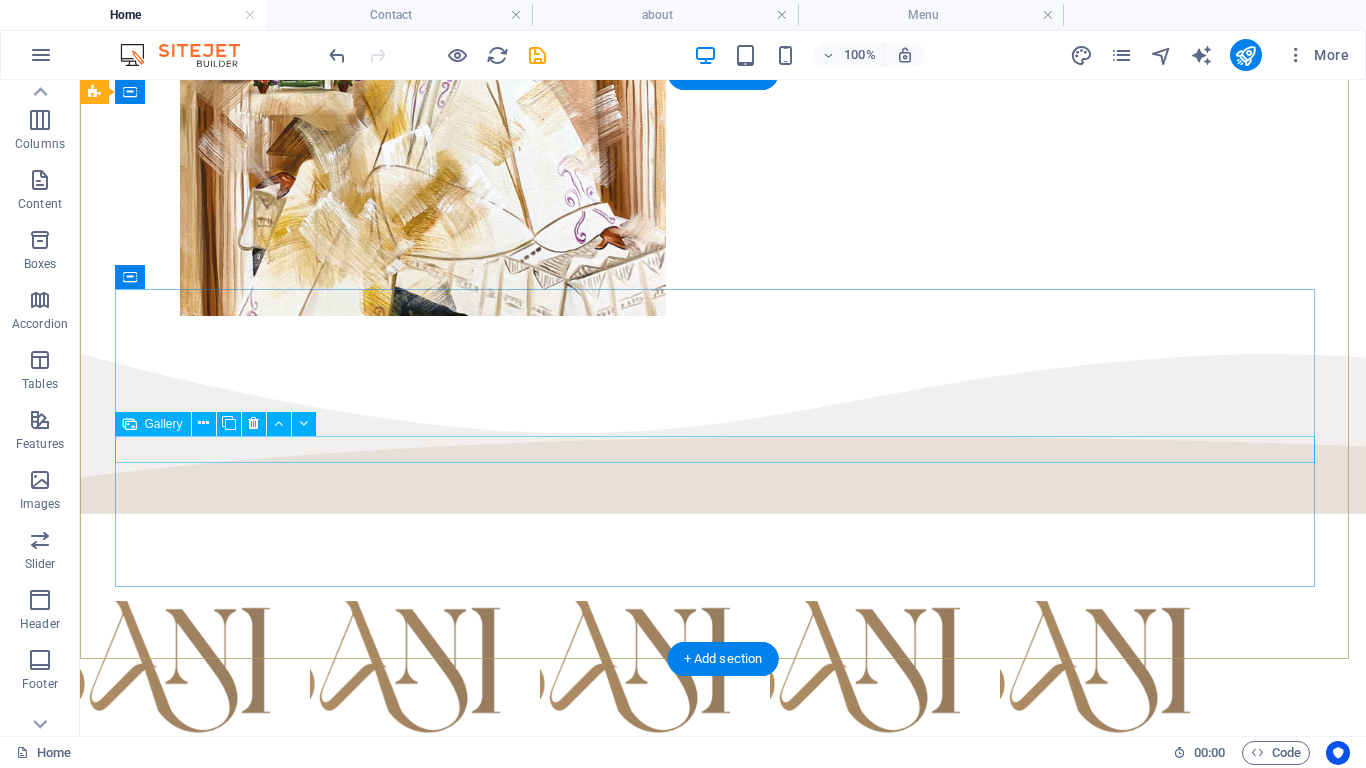 click at bounding box center [533, 1227] 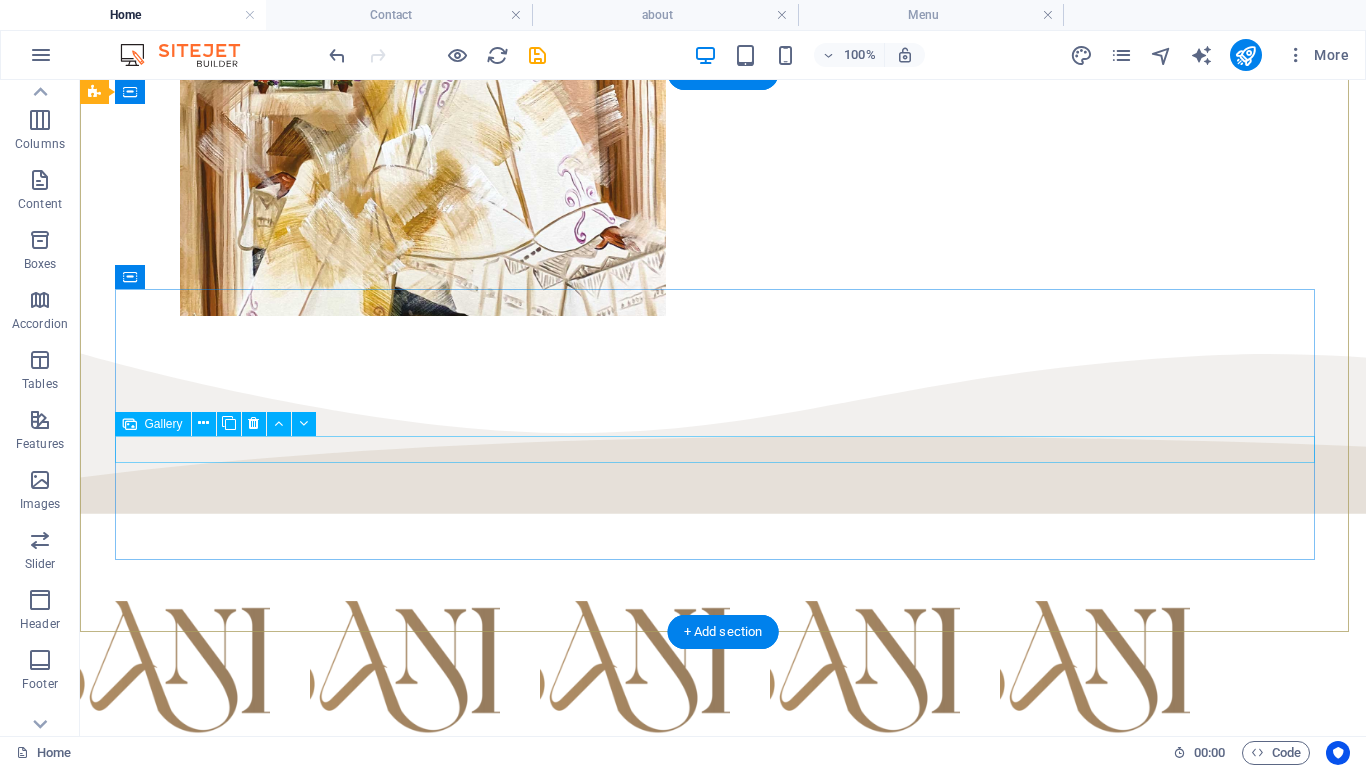 click at bounding box center [533, 1227] 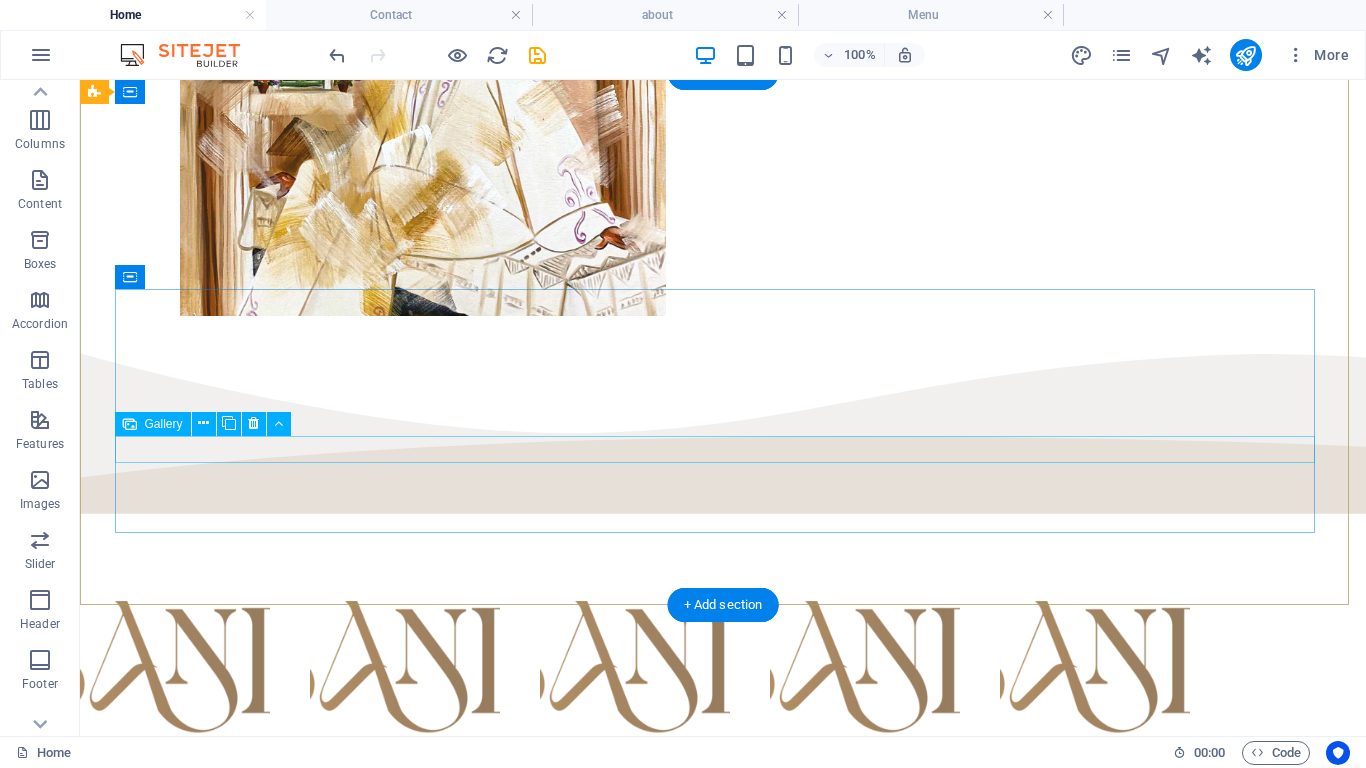 click at bounding box center [533, 1227] 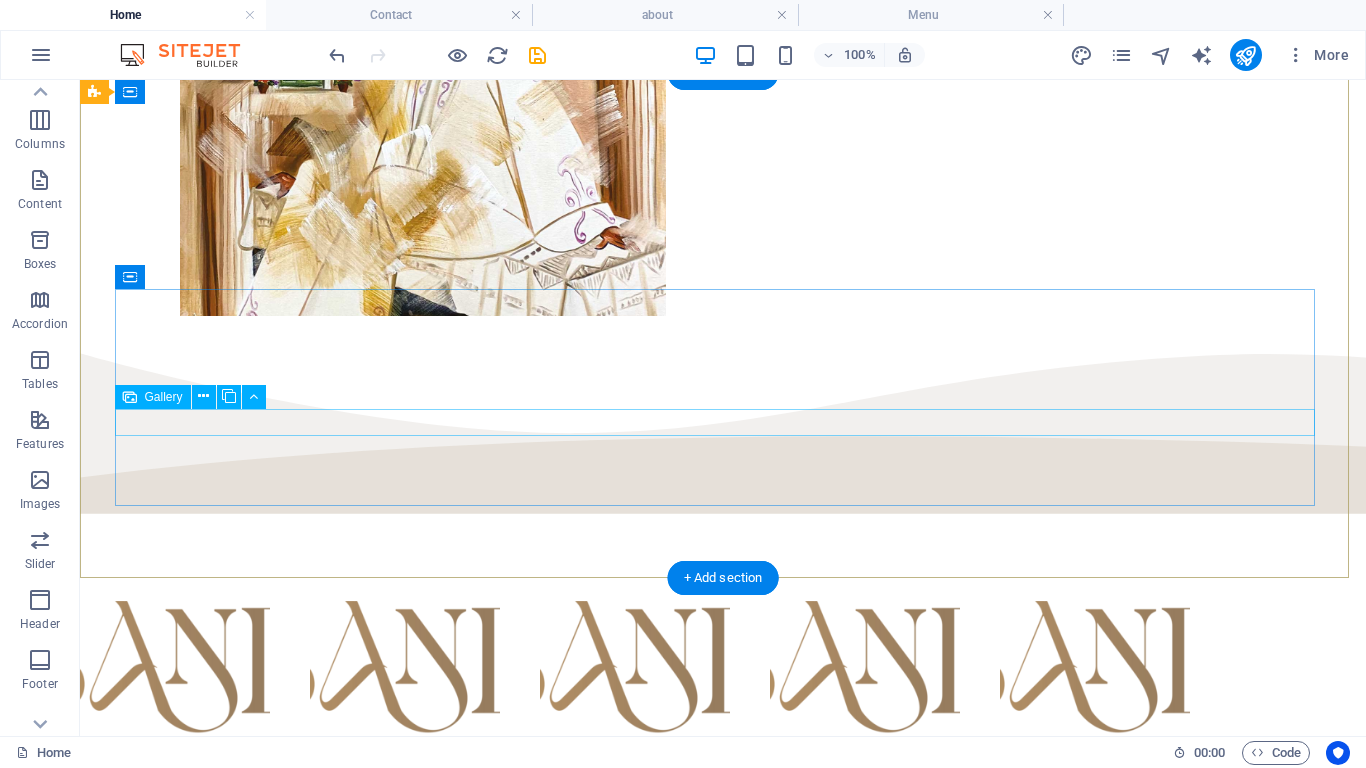 click at bounding box center [533, 1200] 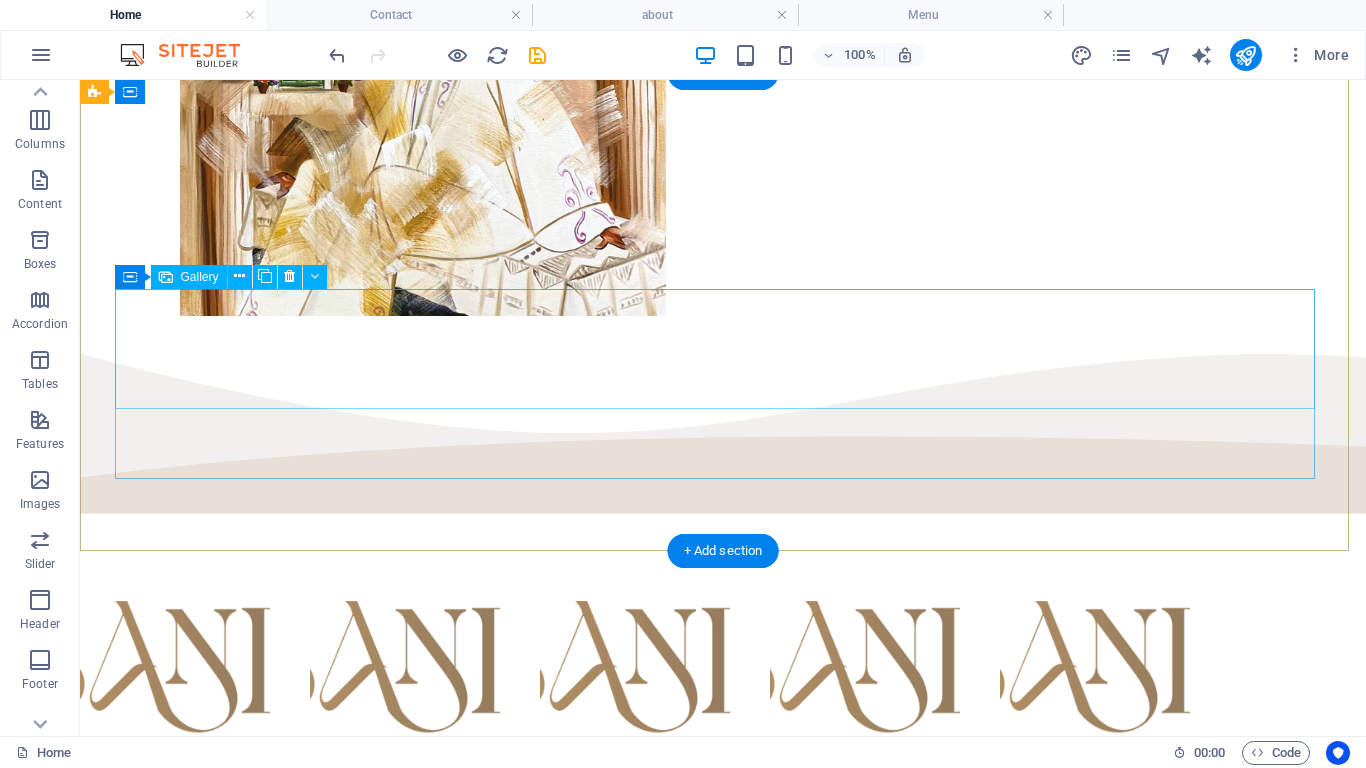 click at bounding box center (583, 1127) 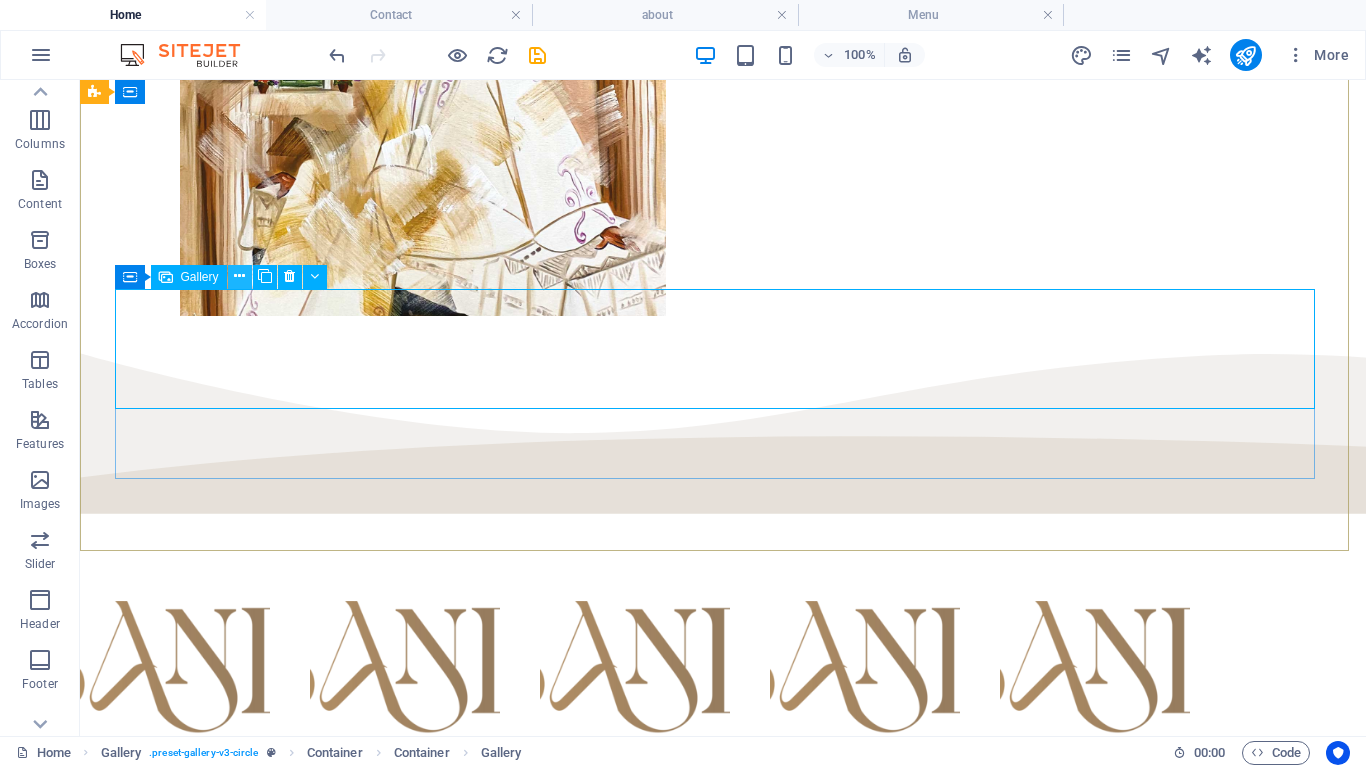 click at bounding box center [239, 276] 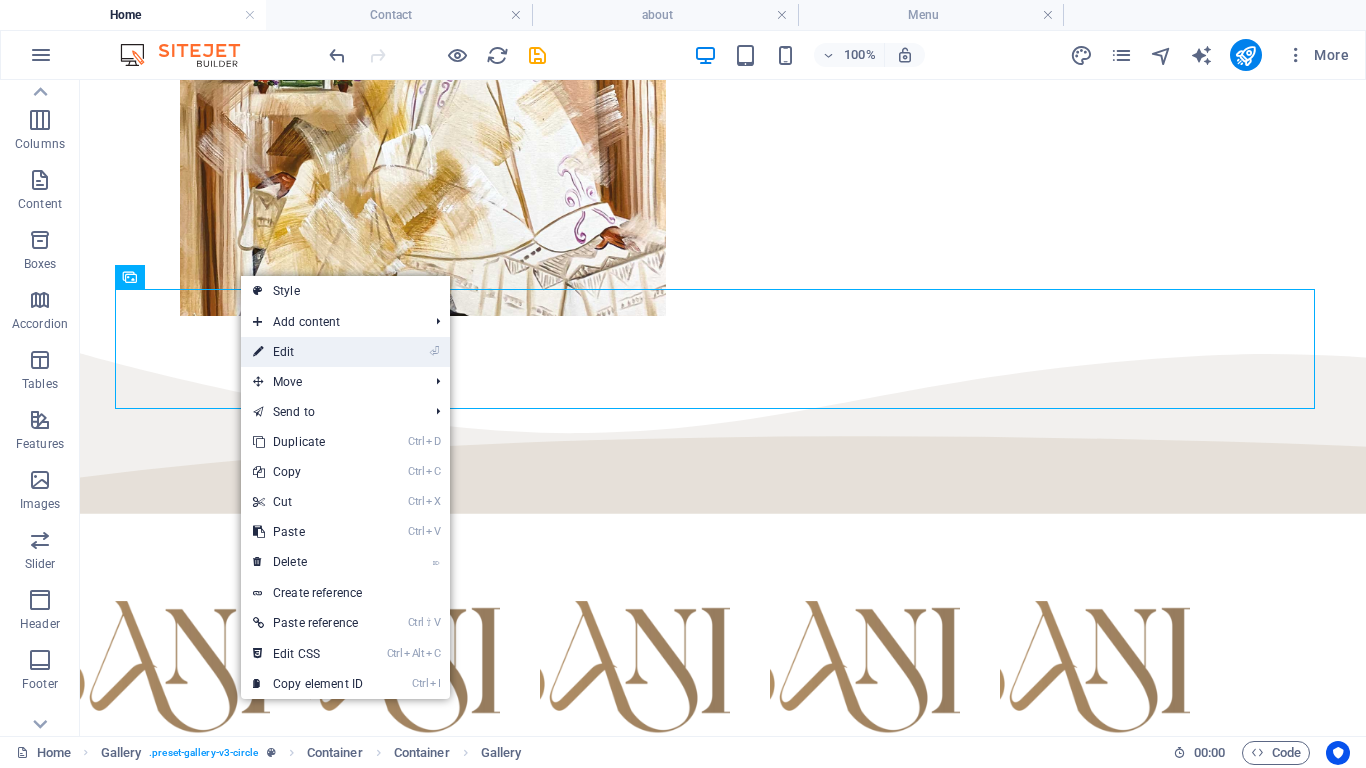 click on "⏎  Edit" at bounding box center (308, 352) 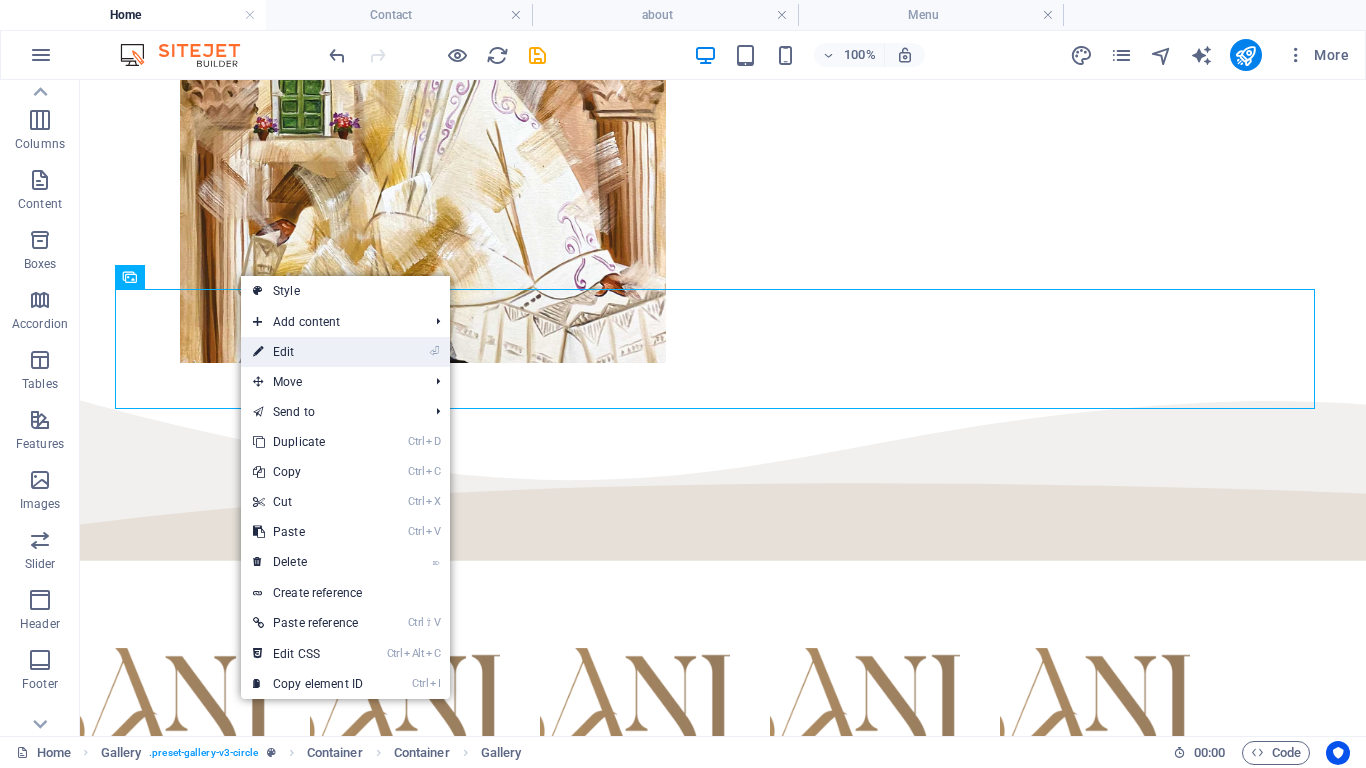 select on "4" 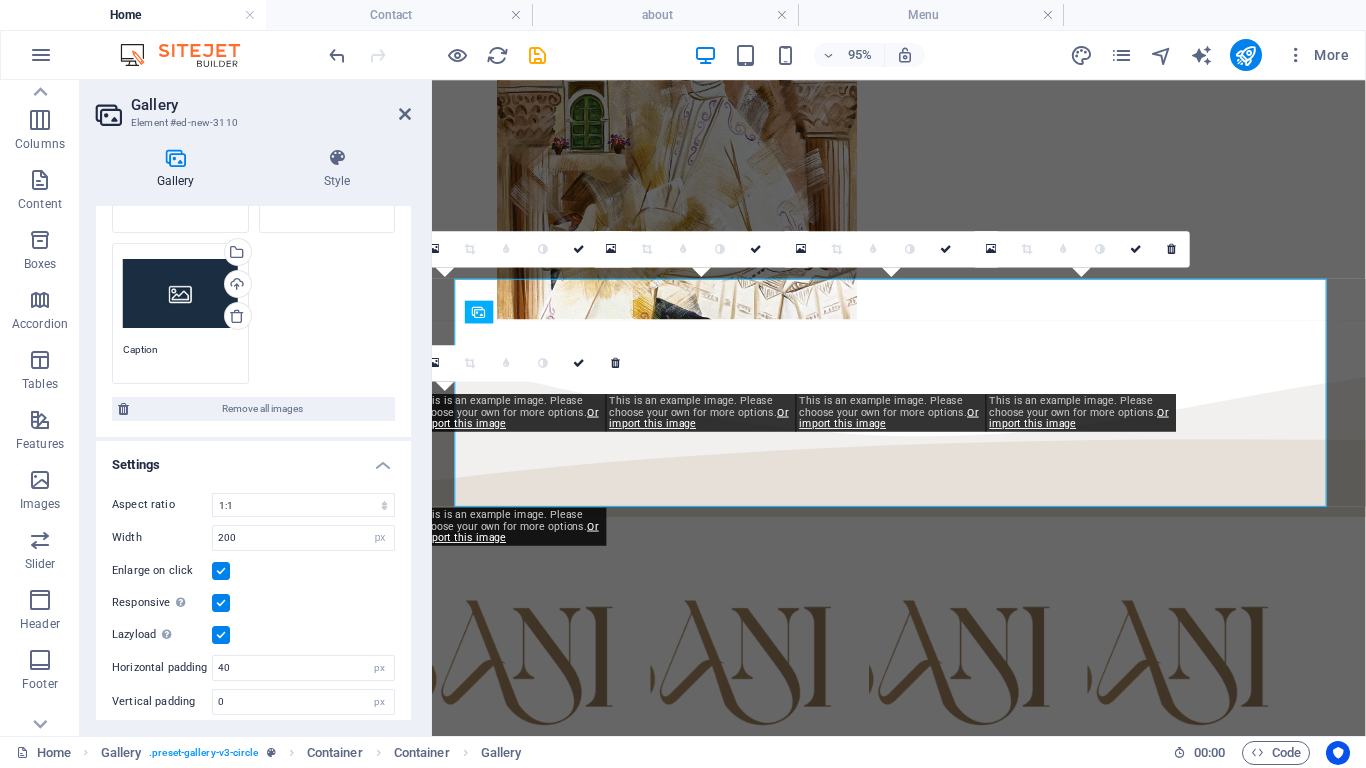 scroll, scrollTop: 411, scrollLeft: 0, axis: vertical 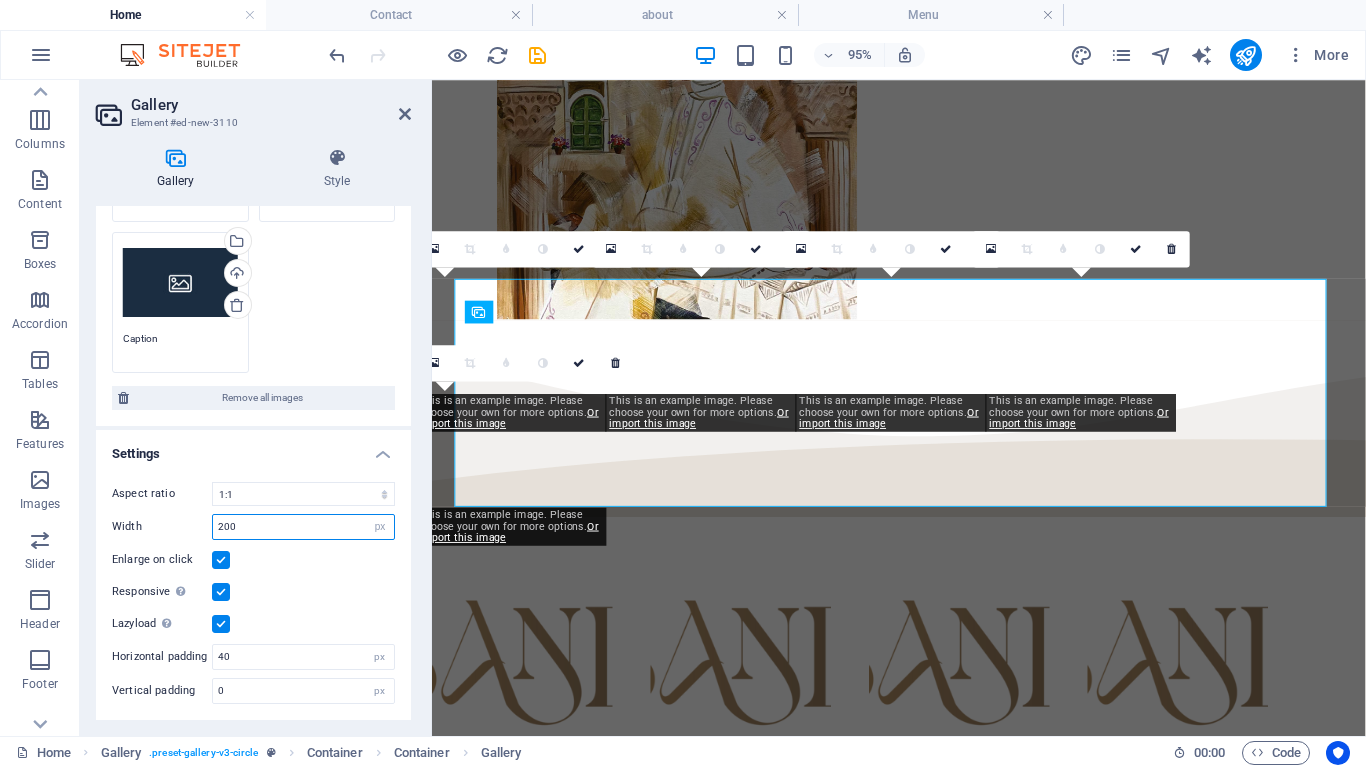 drag, startPoint x: 237, startPoint y: 525, endPoint x: 206, endPoint y: 528, distance: 31.144823 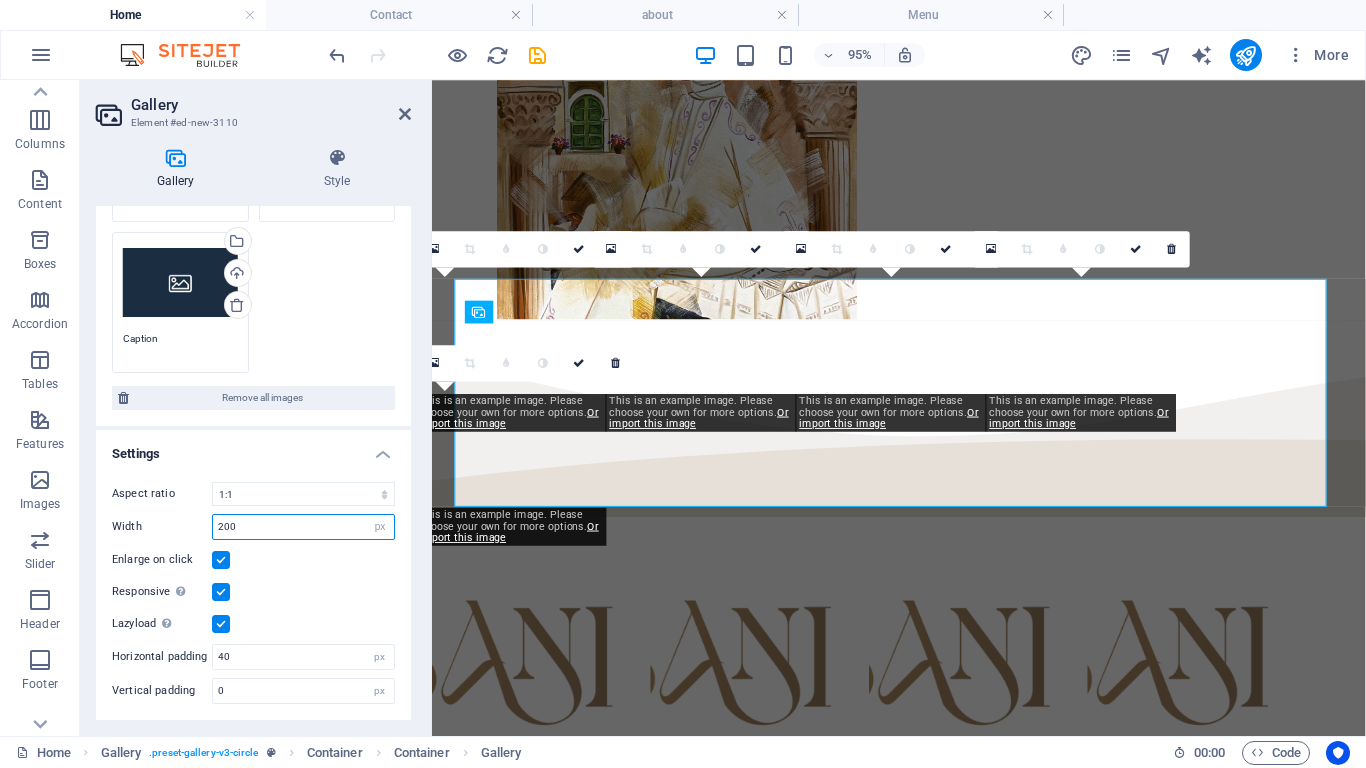 click on "Width 200 px %" at bounding box center (253, 527) 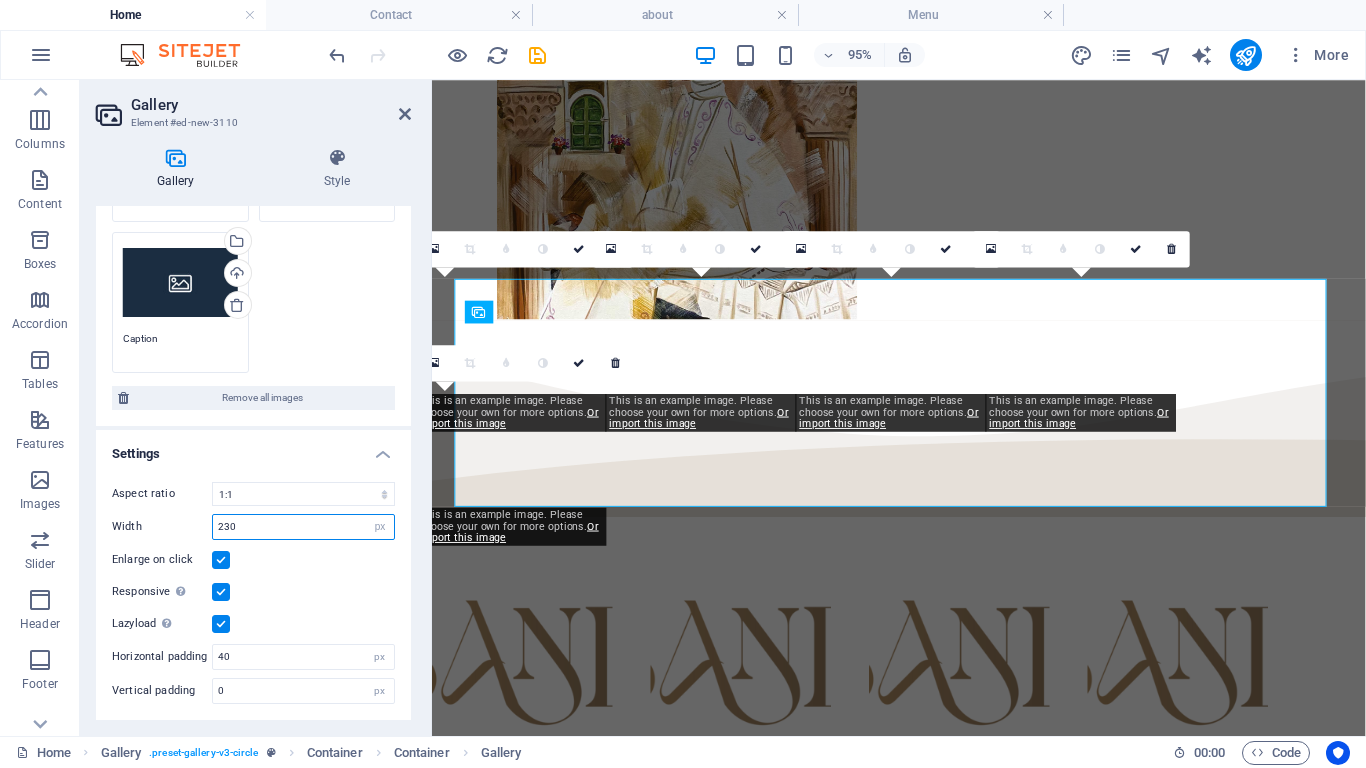 type on "230" 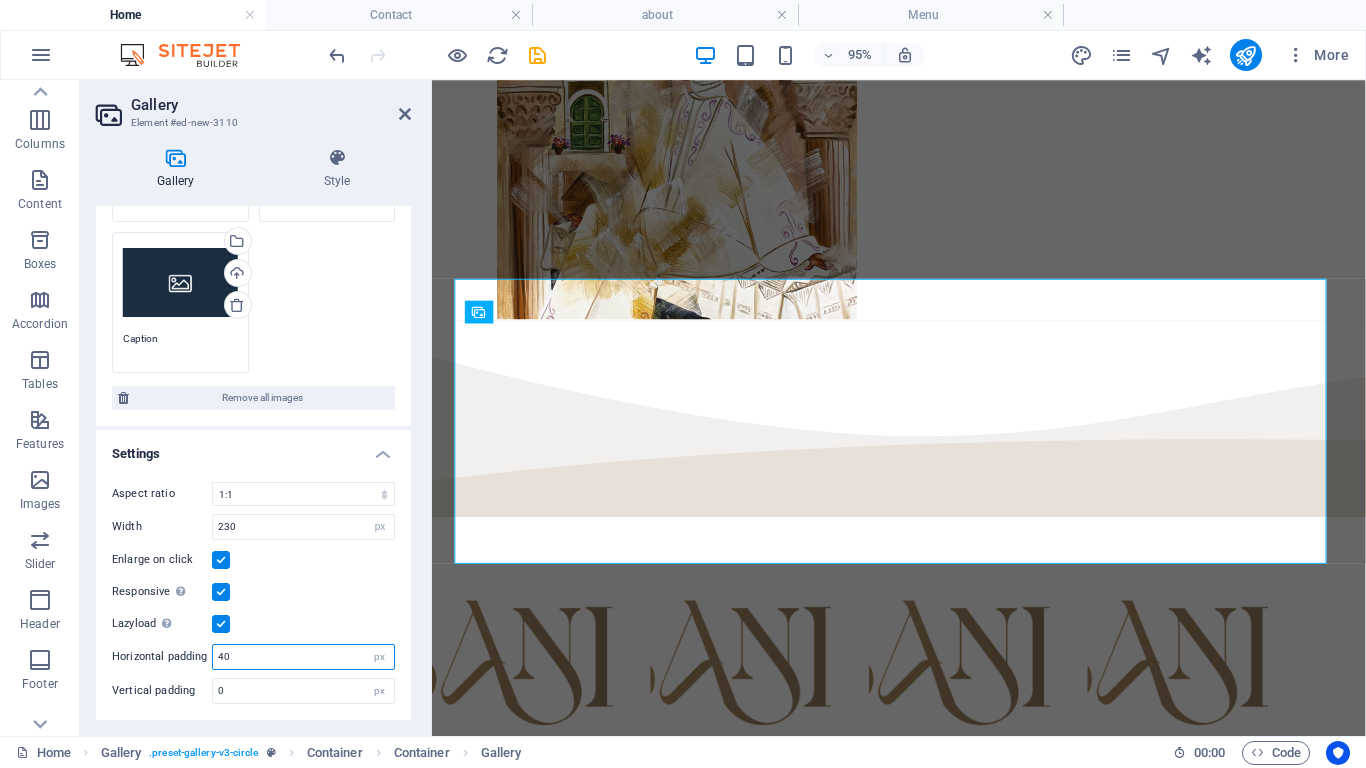 drag, startPoint x: 234, startPoint y: 653, endPoint x: 207, endPoint y: 646, distance: 27.89265 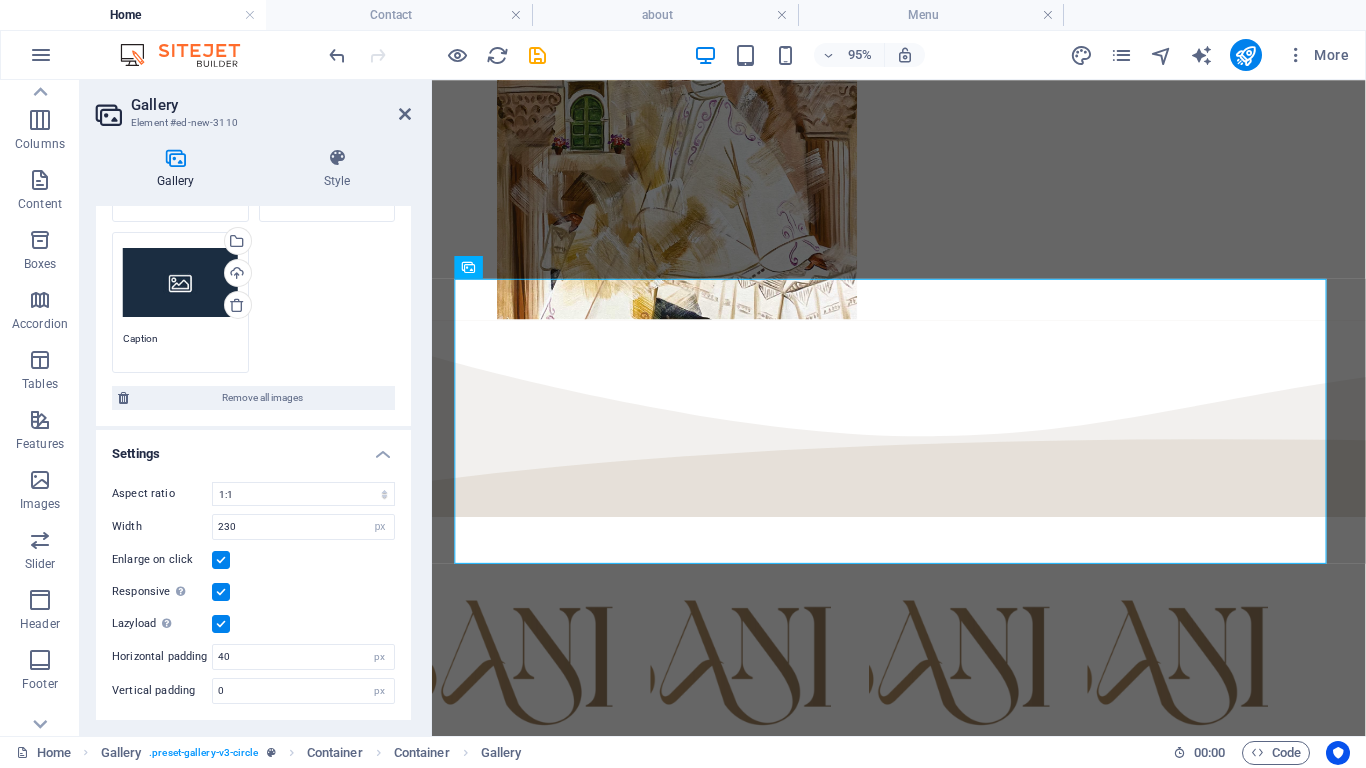click on "Gallery" at bounding box center [271, 105] 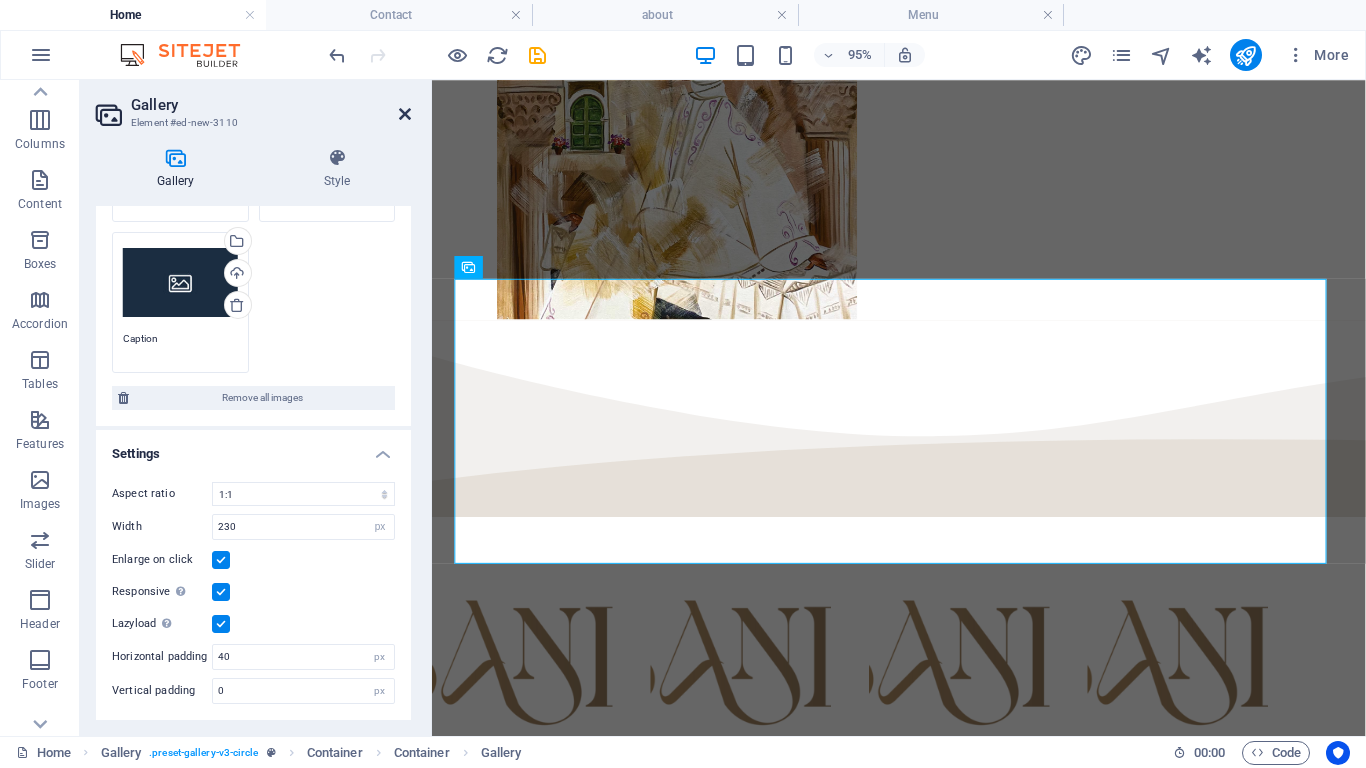 click at bounding box center [405, 114] 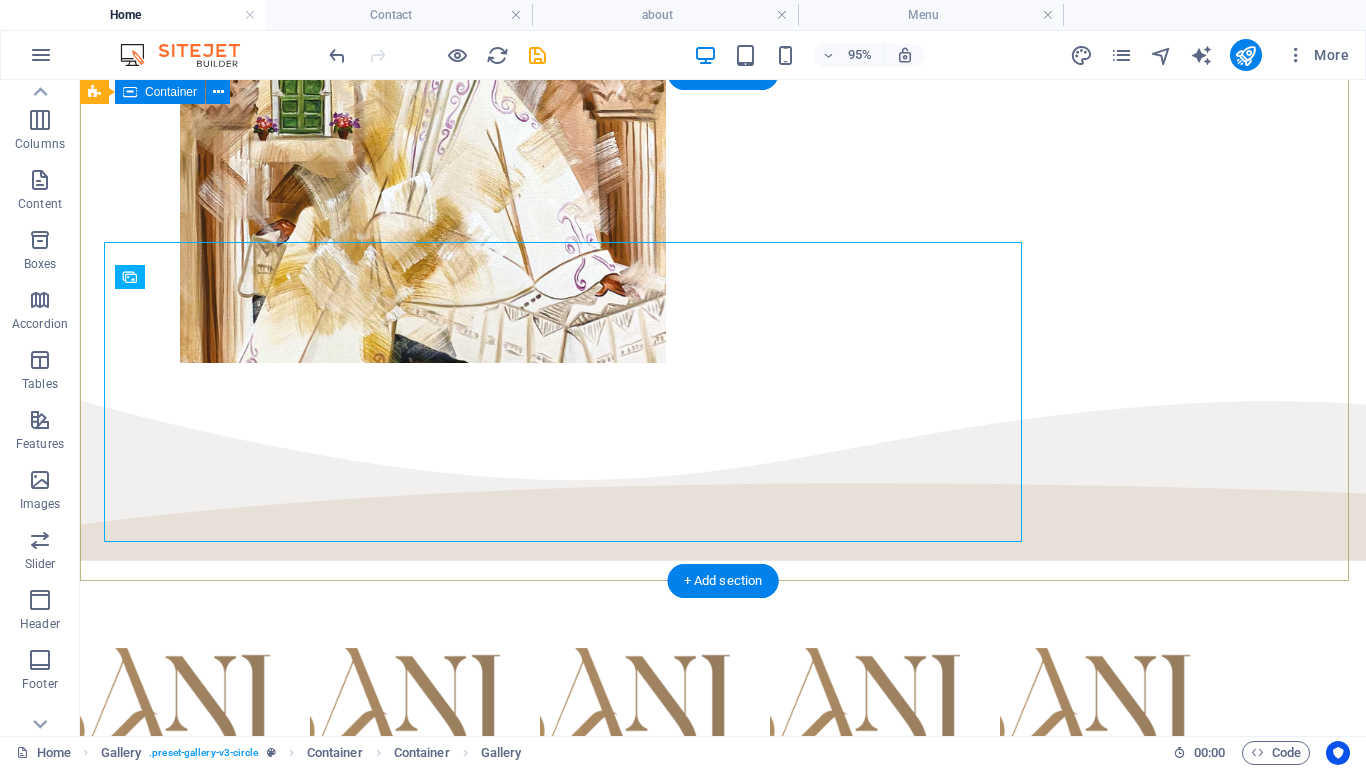 scroll, scrollTop: 1034, scrollLeft: 0, axis: vertical 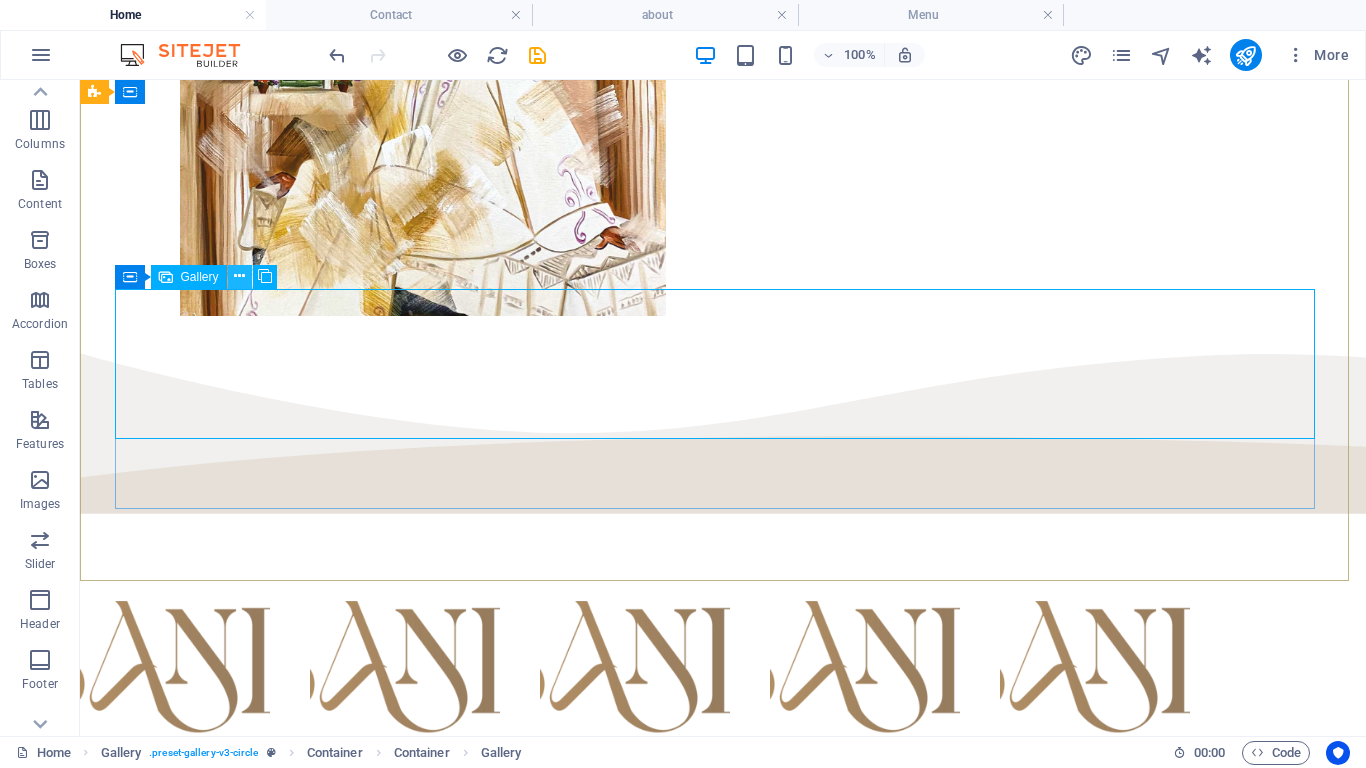 click at bounding box center (239, 276) 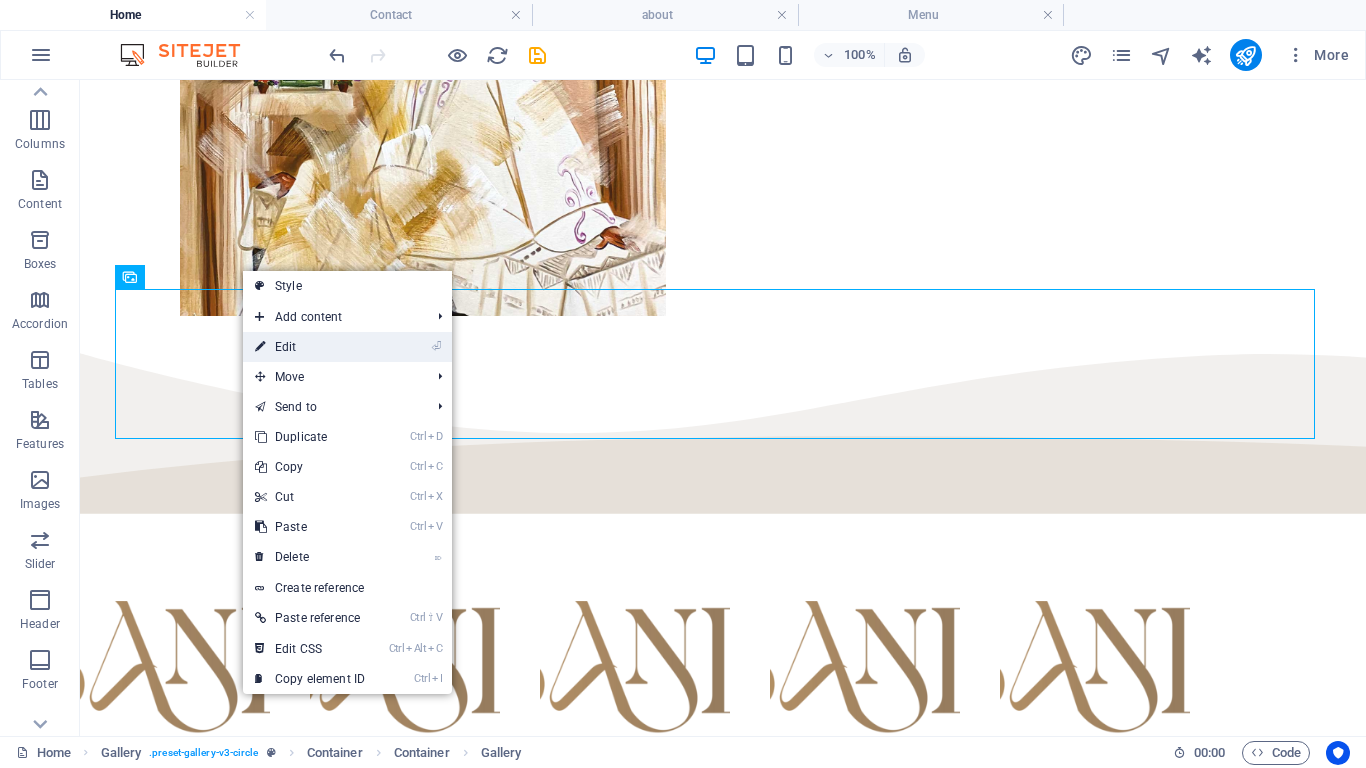click on "⏎  Edit" at bounding box center [310, 347] 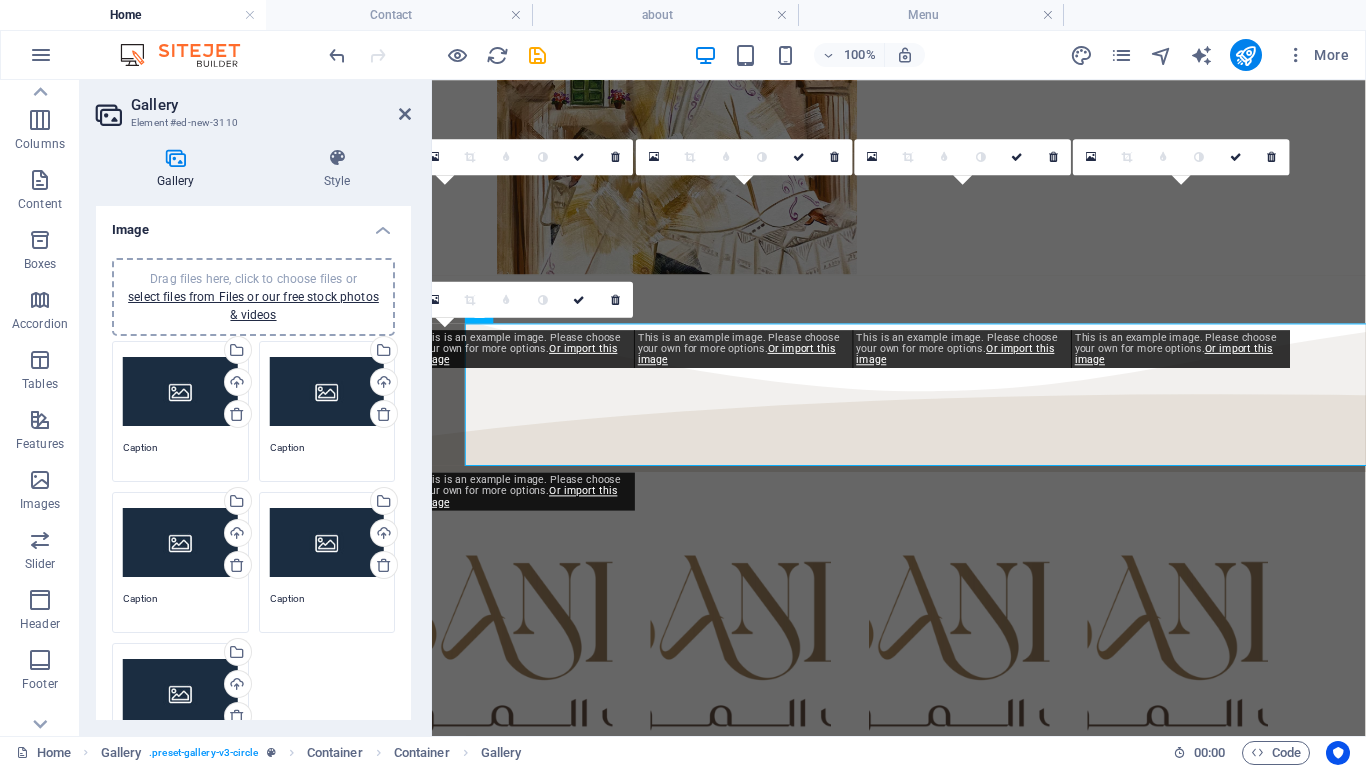 scroll, scrollTop: 987, scrollLeft: 0, axis: vertical 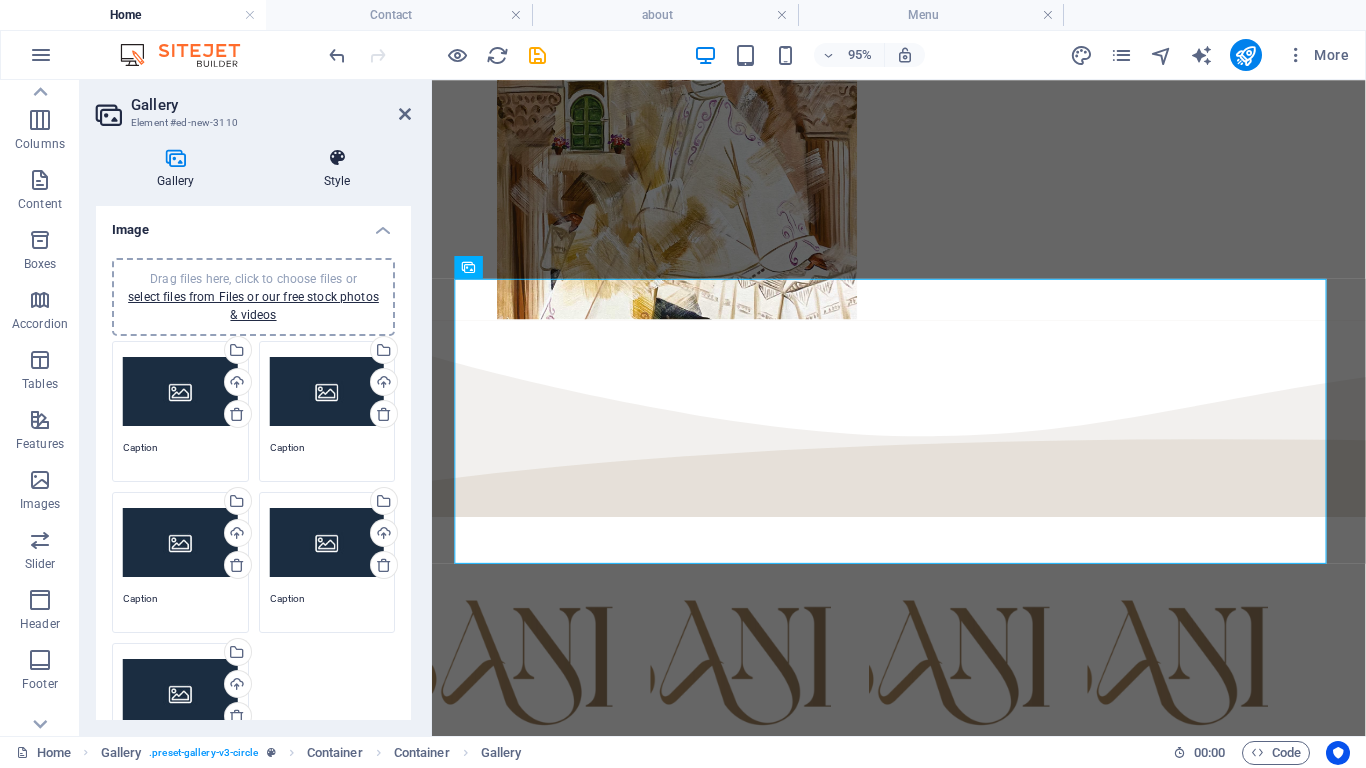 click on "Style" at bounding box center [337, 169] 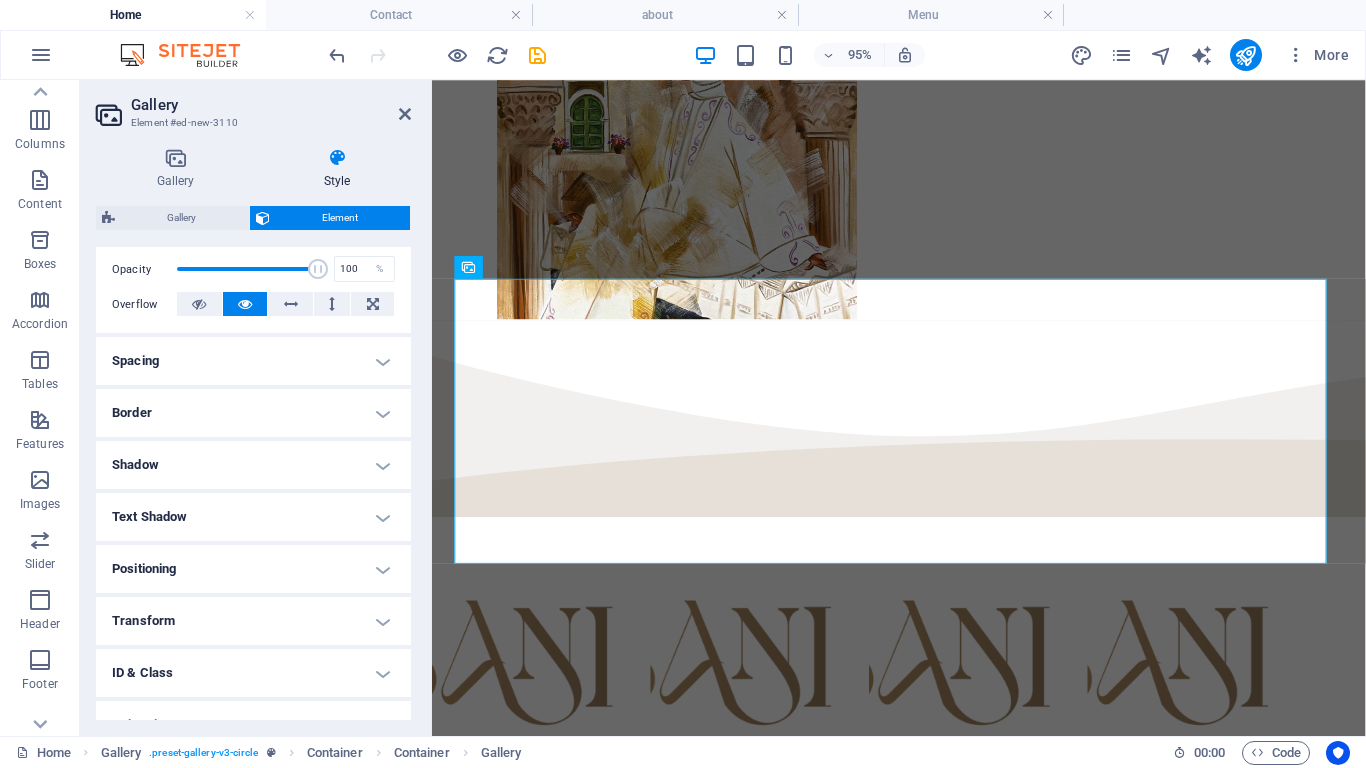 scroll, scrollTop: 300, scrollLeft: 0, axis: vertical 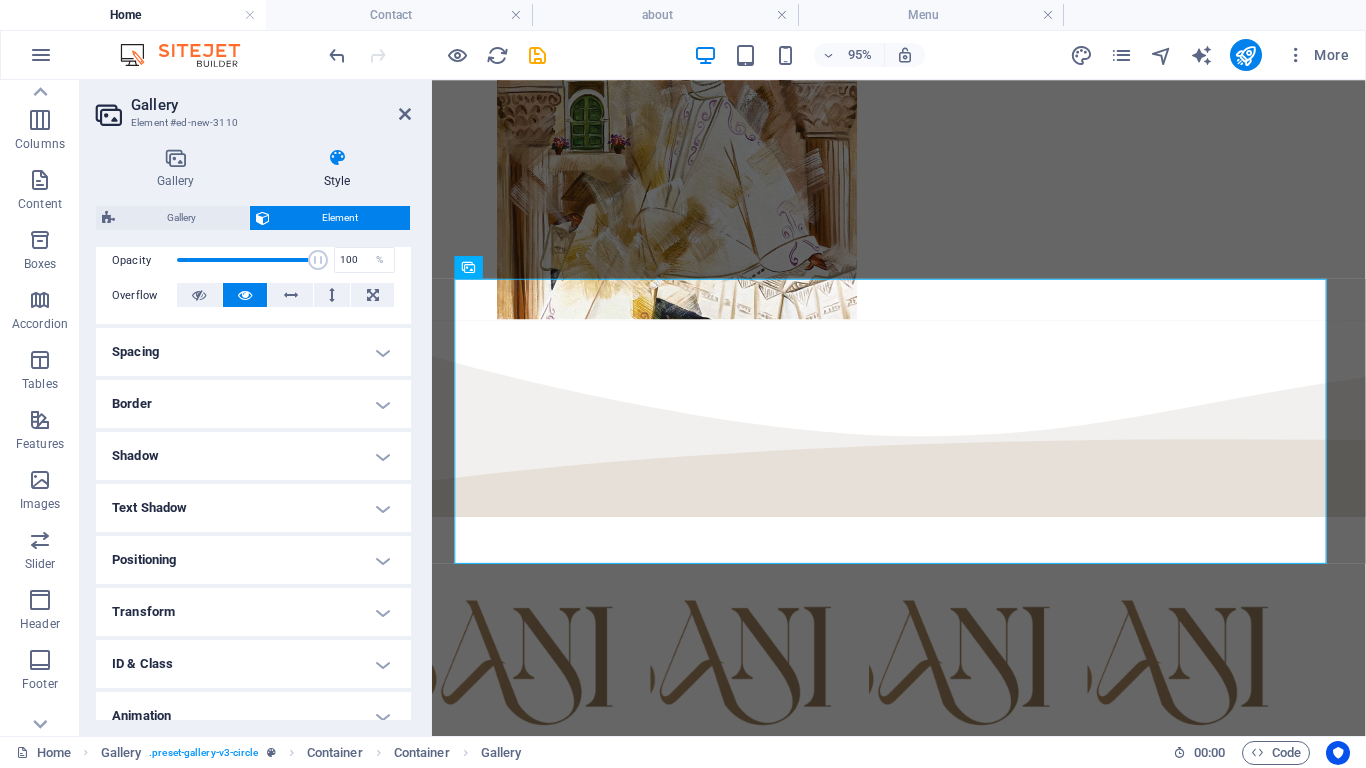 click on "Spacing" at bounding box center (253, 352) 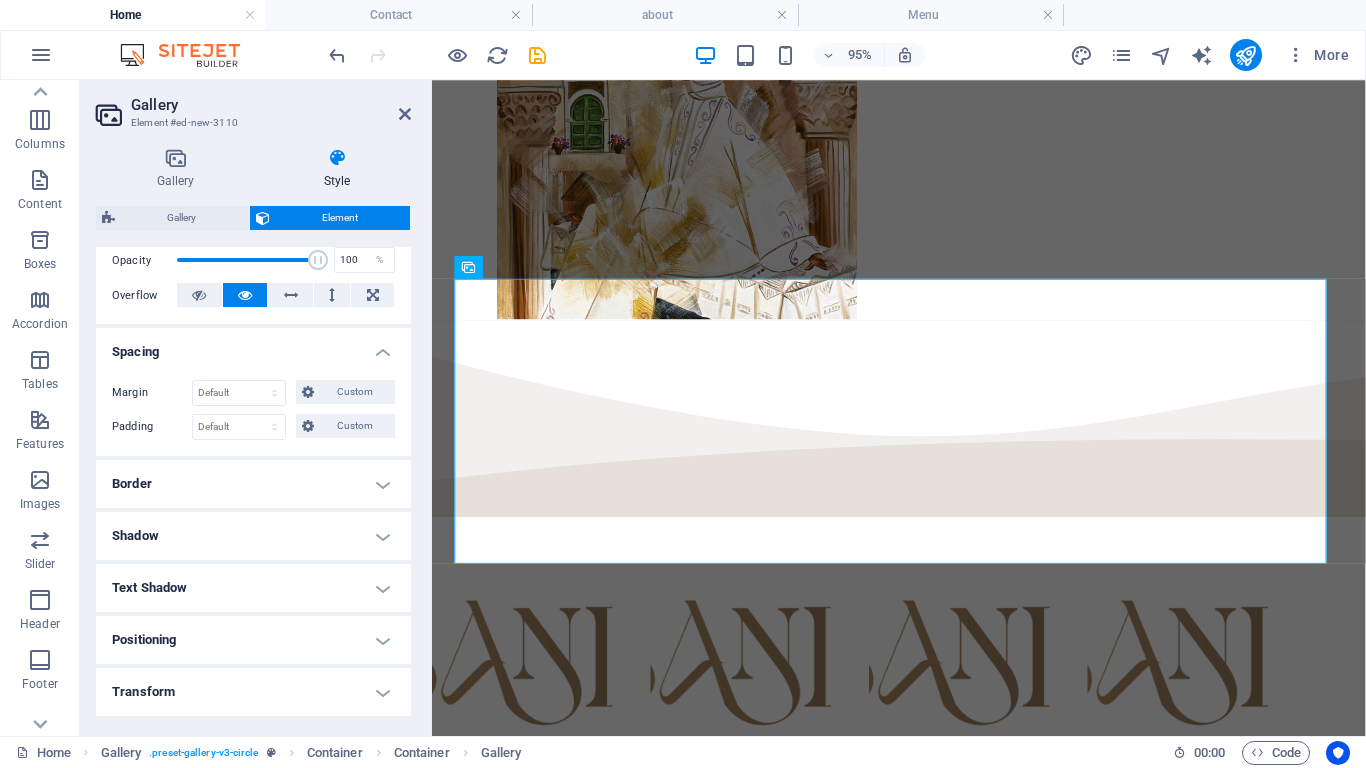 click on "Border" at bounding box center [253, 484] 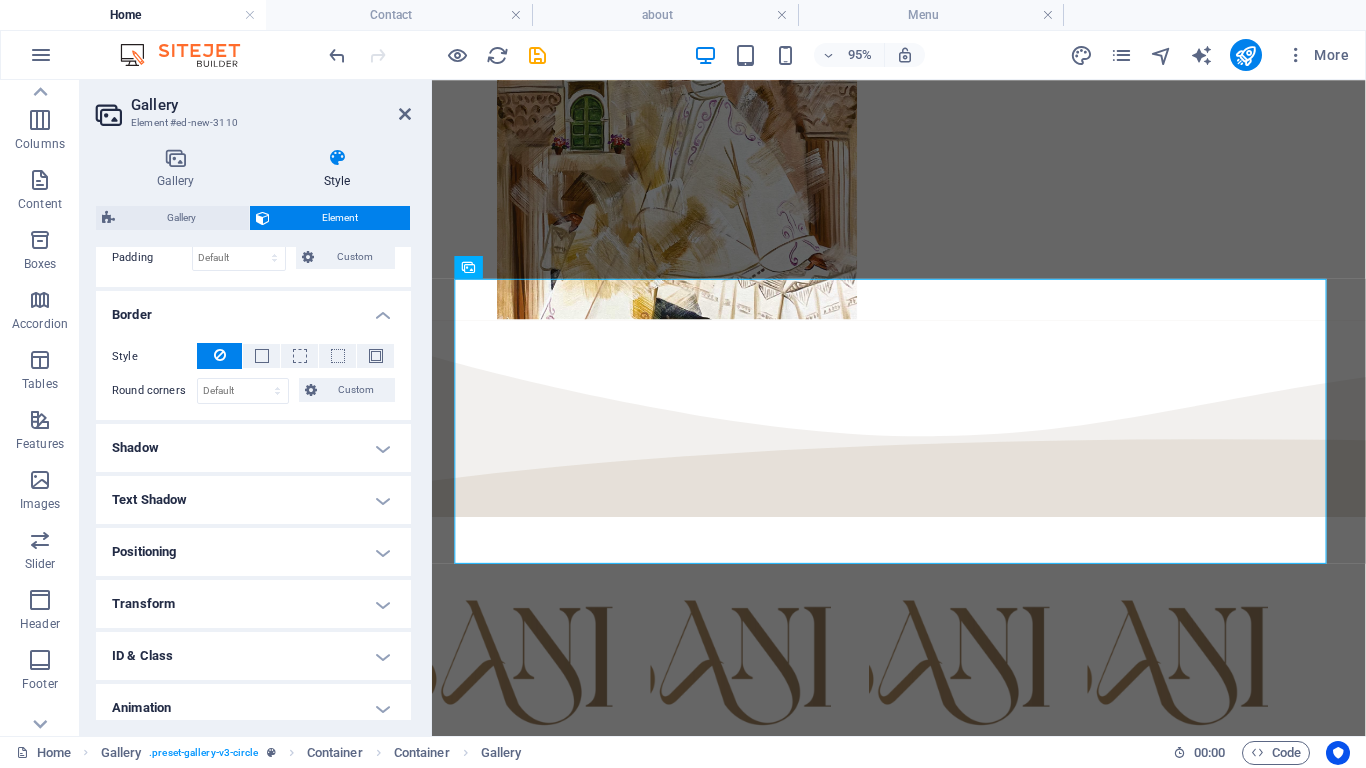 scroll, scrollTop: 533, scrollLeft: 0, axis: vertical 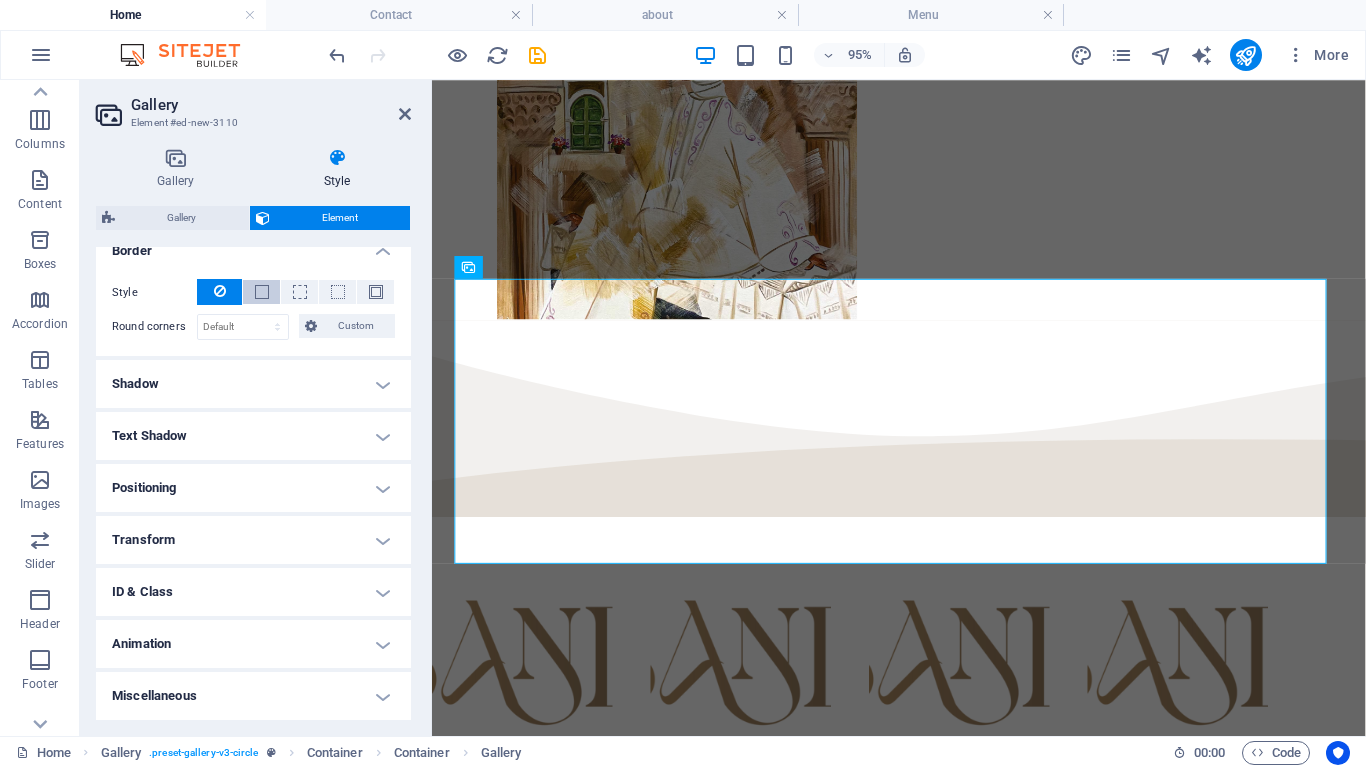 click at bounding box center [262, 292] 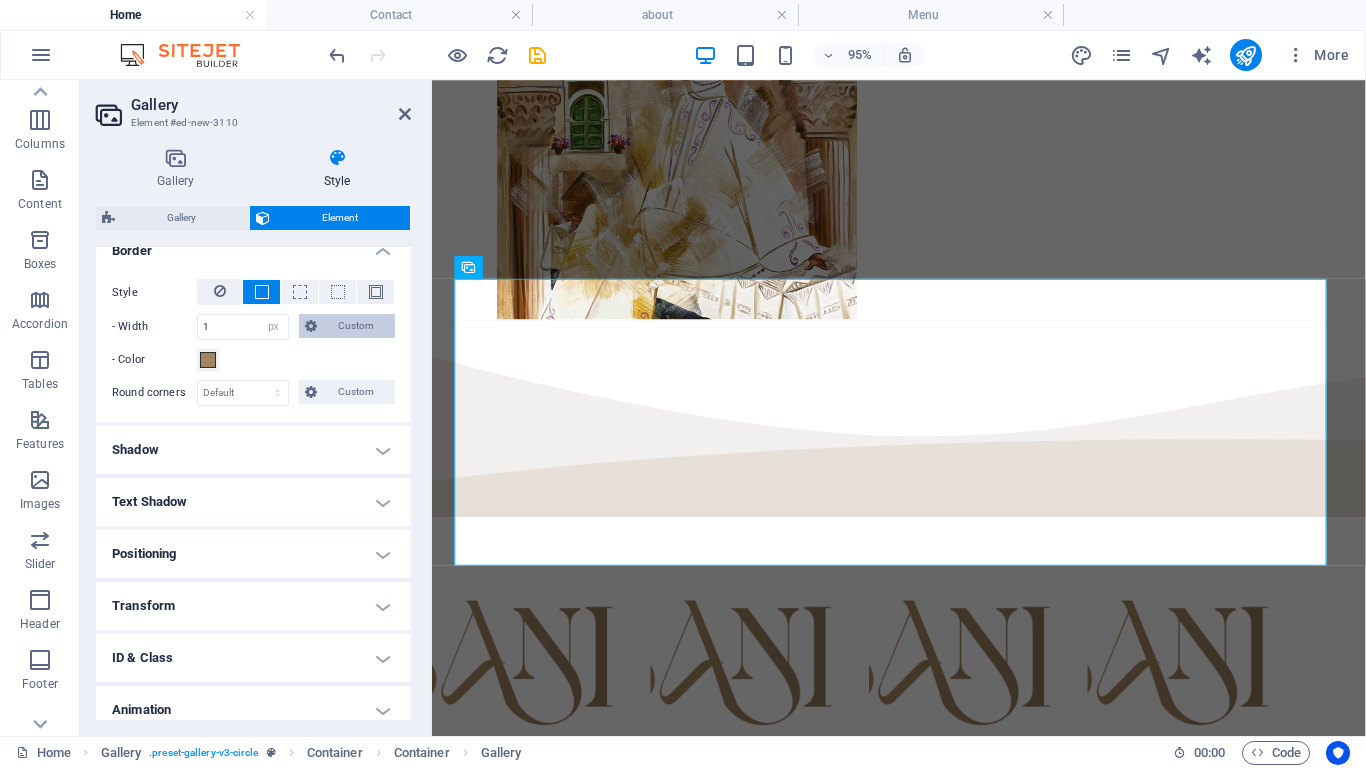 click on "Custom" at bounding box center [356, 326] 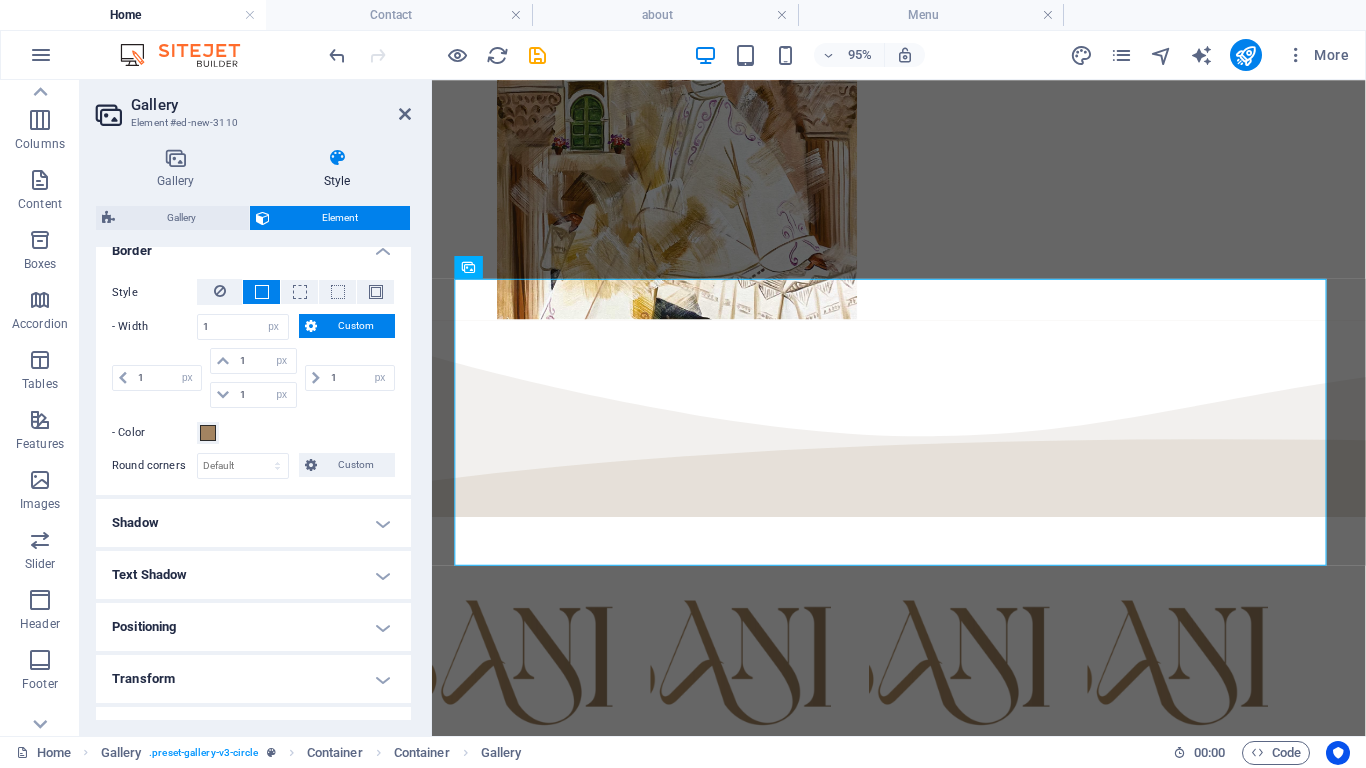 click on "Custom" at bounding box center [356, 326] 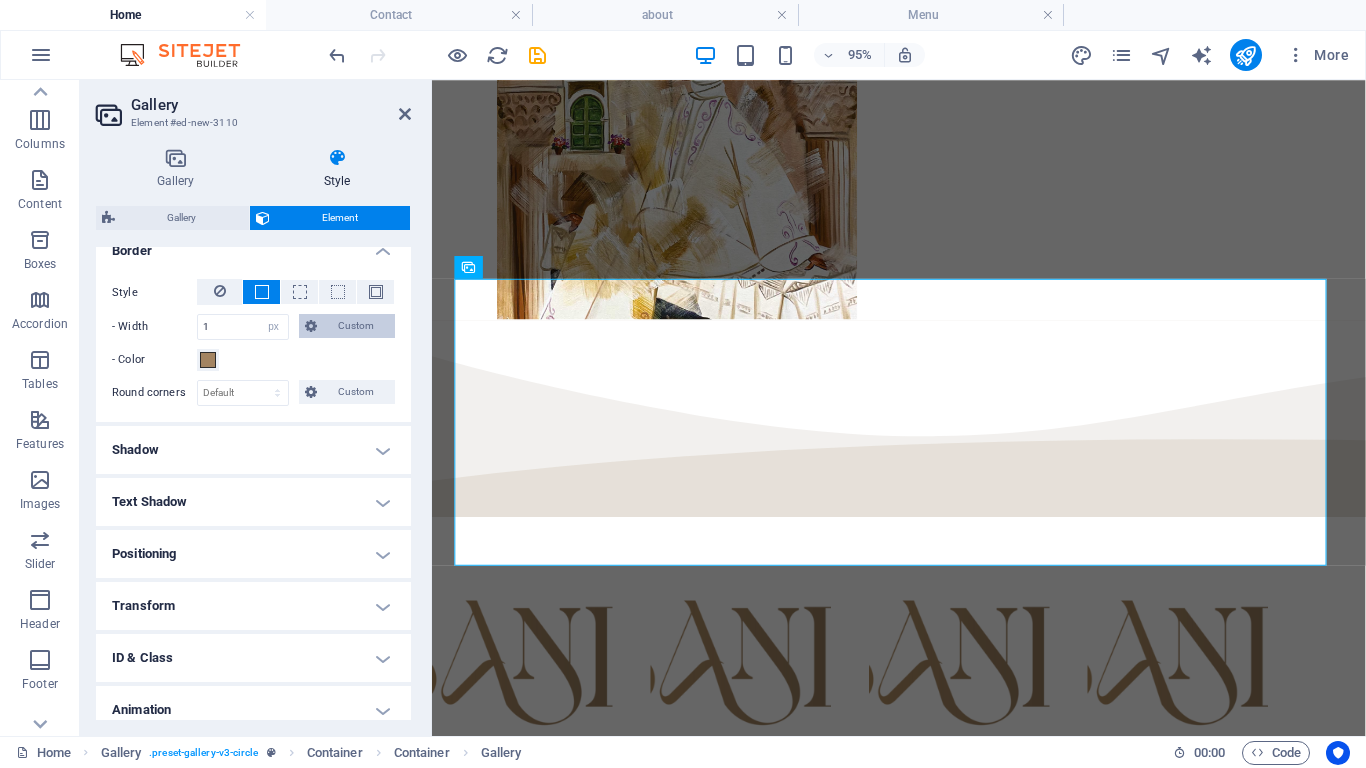 click on "Custom" at bounding box center [356, 326] 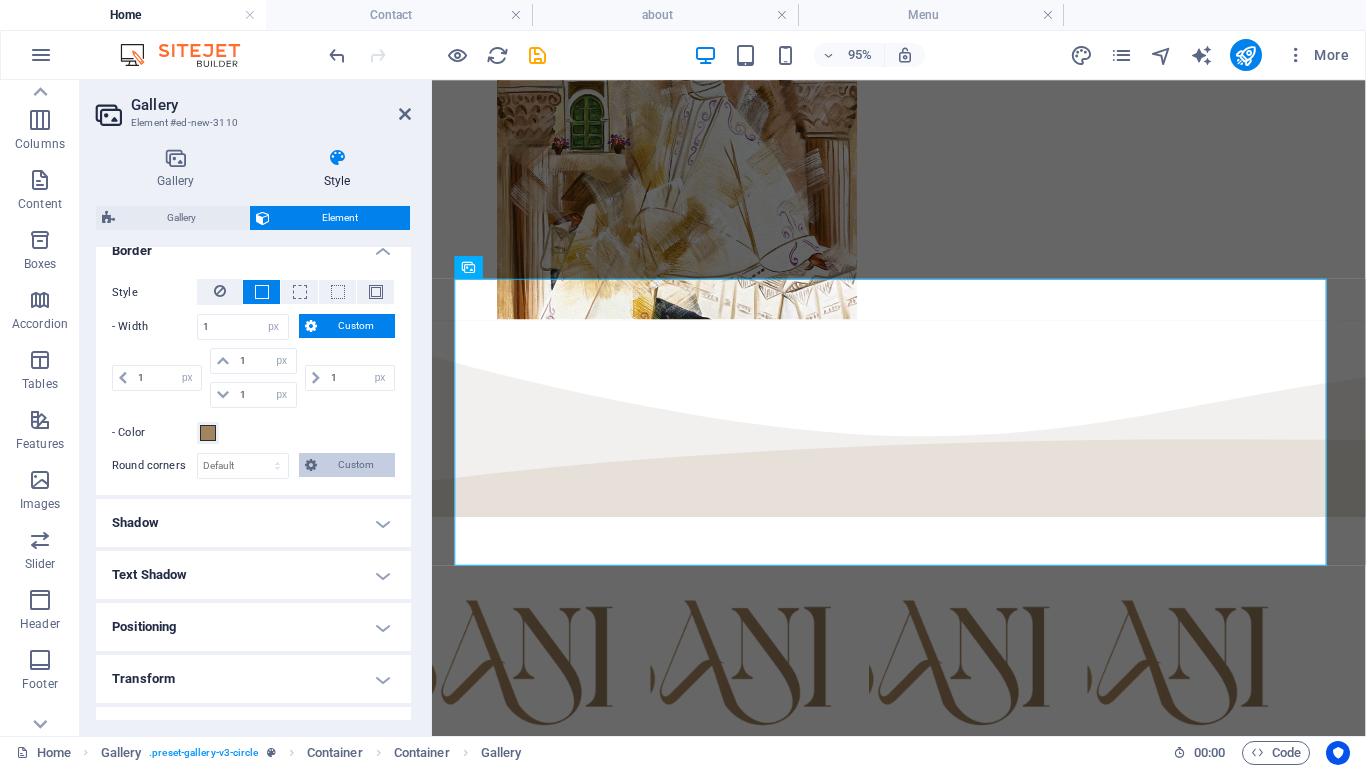 click on "Custom" at bounding box center [356, 465] 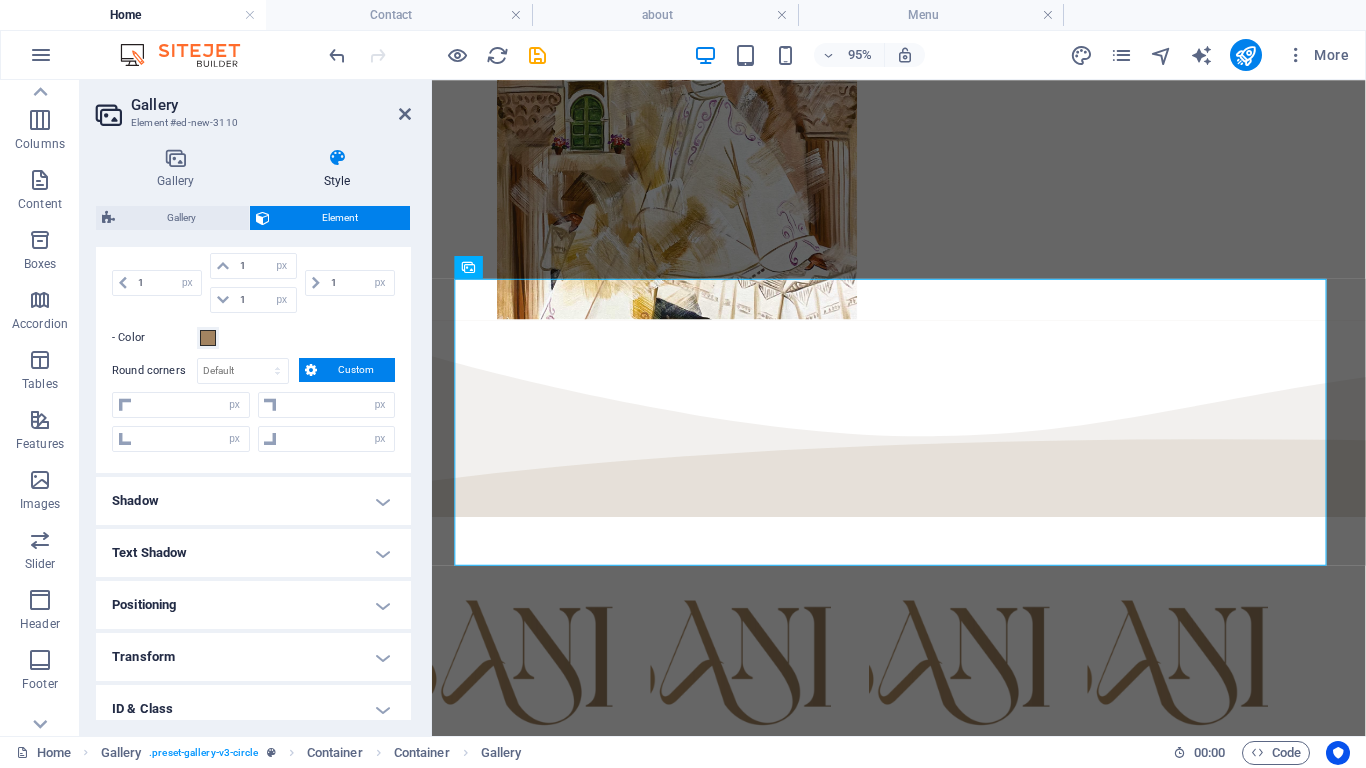 scroll, scrollTop: 633, scrollLeft: 0, axis: vertical 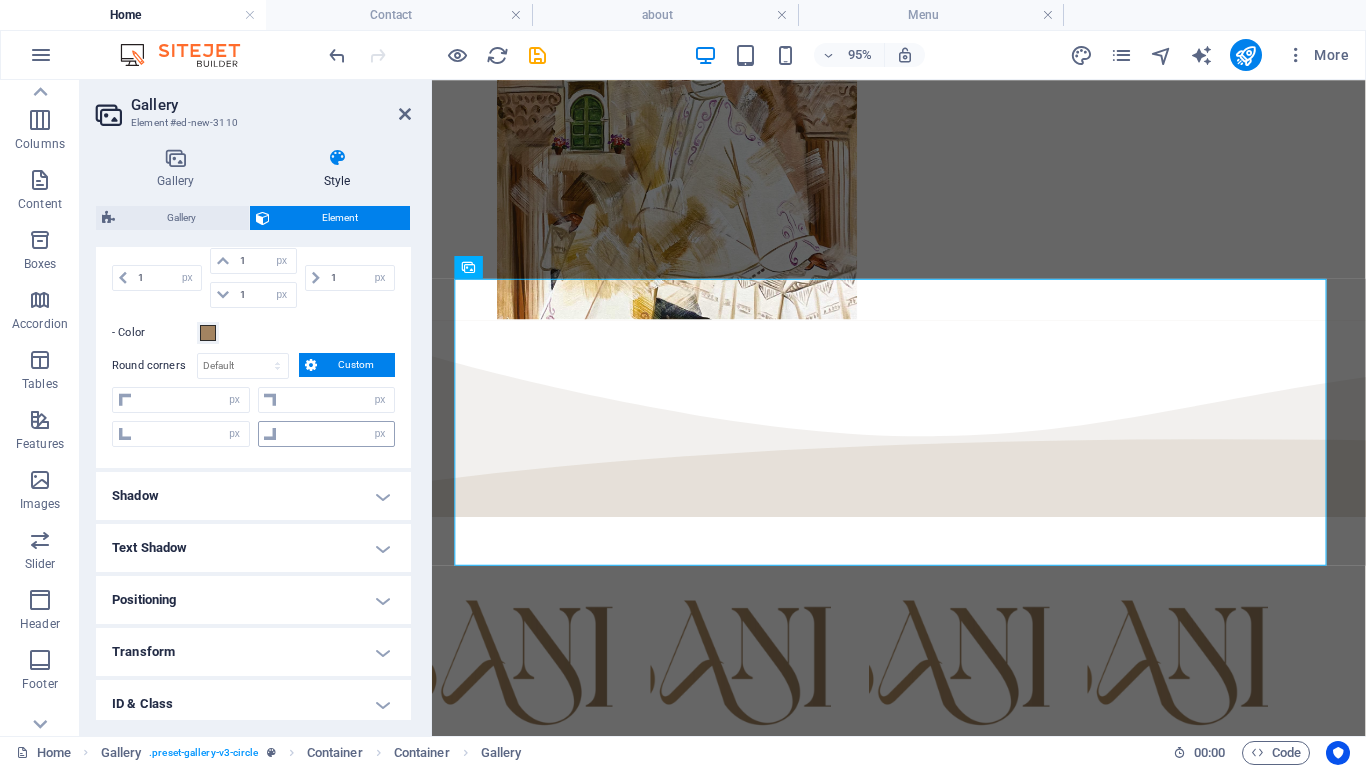 click at bounding box center (270, 434) 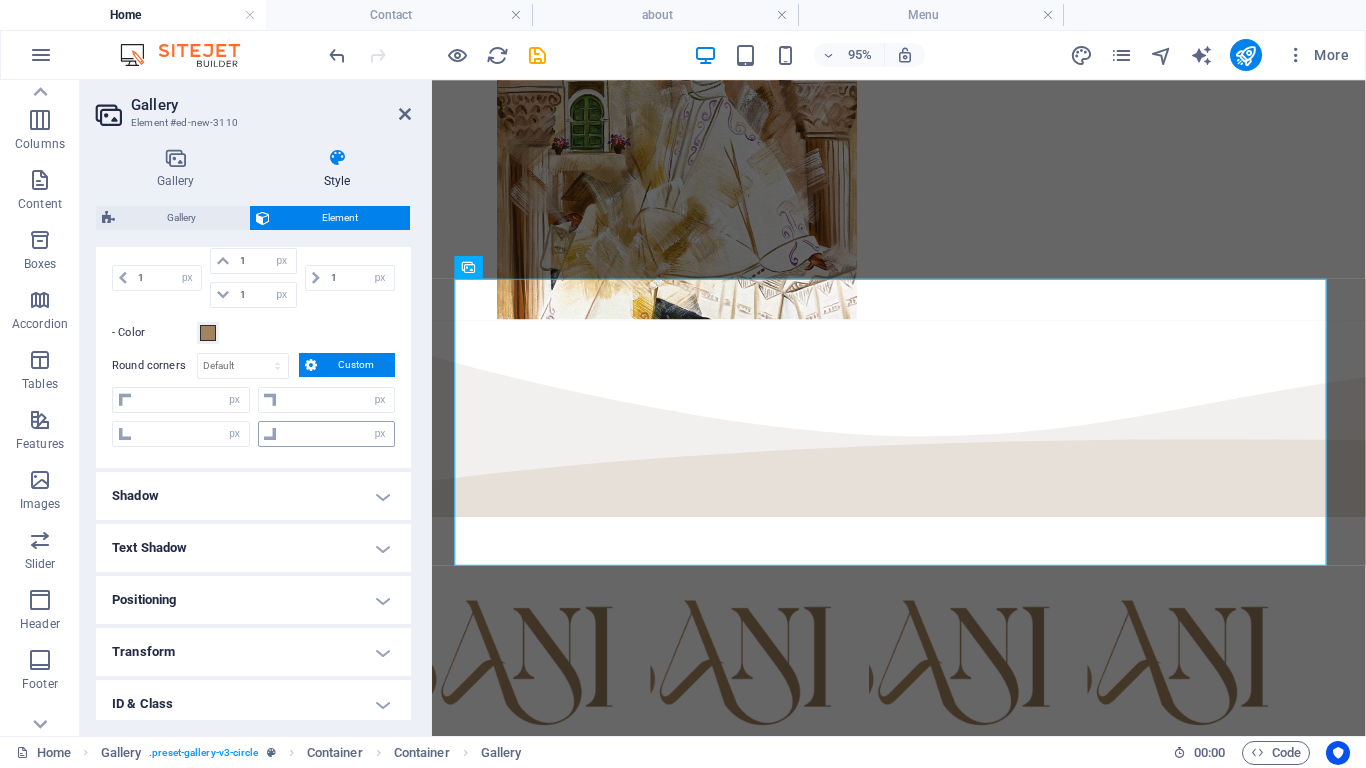 click at bounding box center (270, 434) 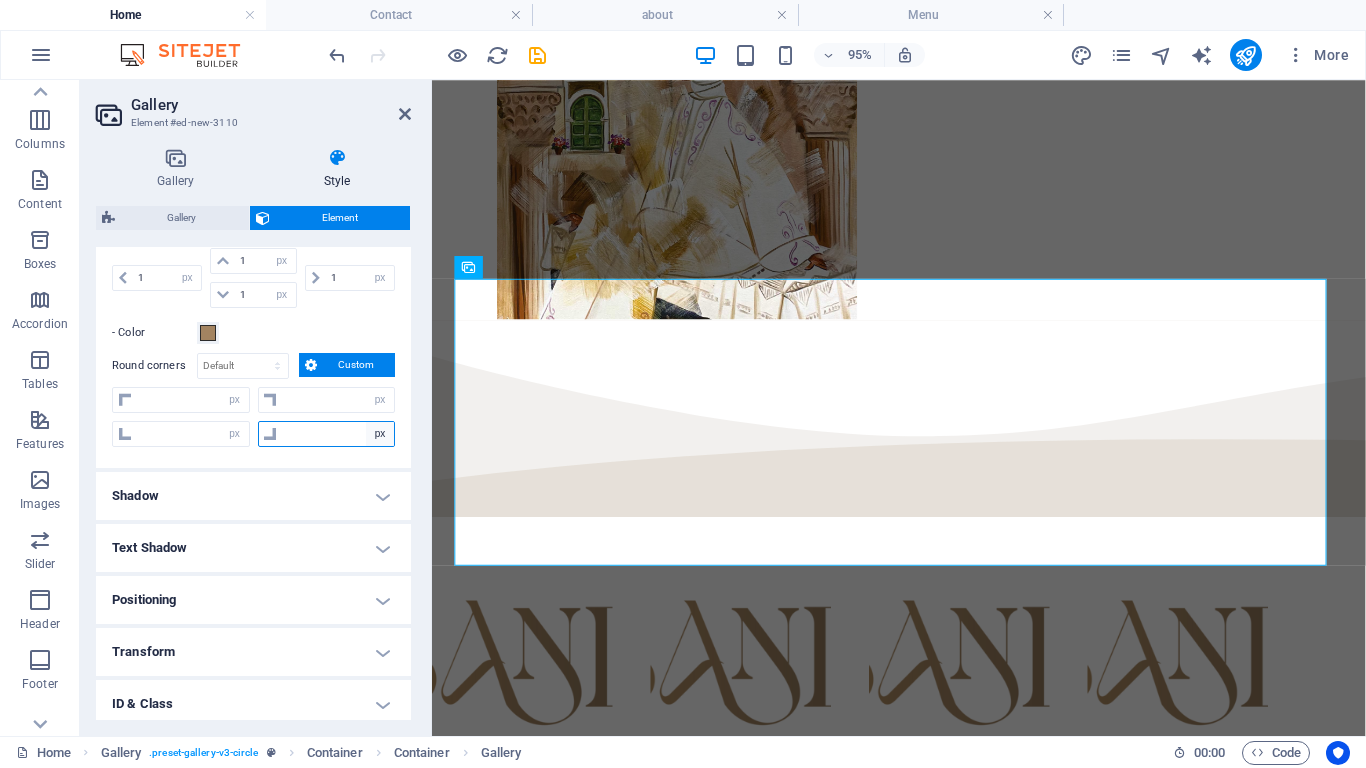 click on "px rem % vh vw" at bounding box center [380, 434] 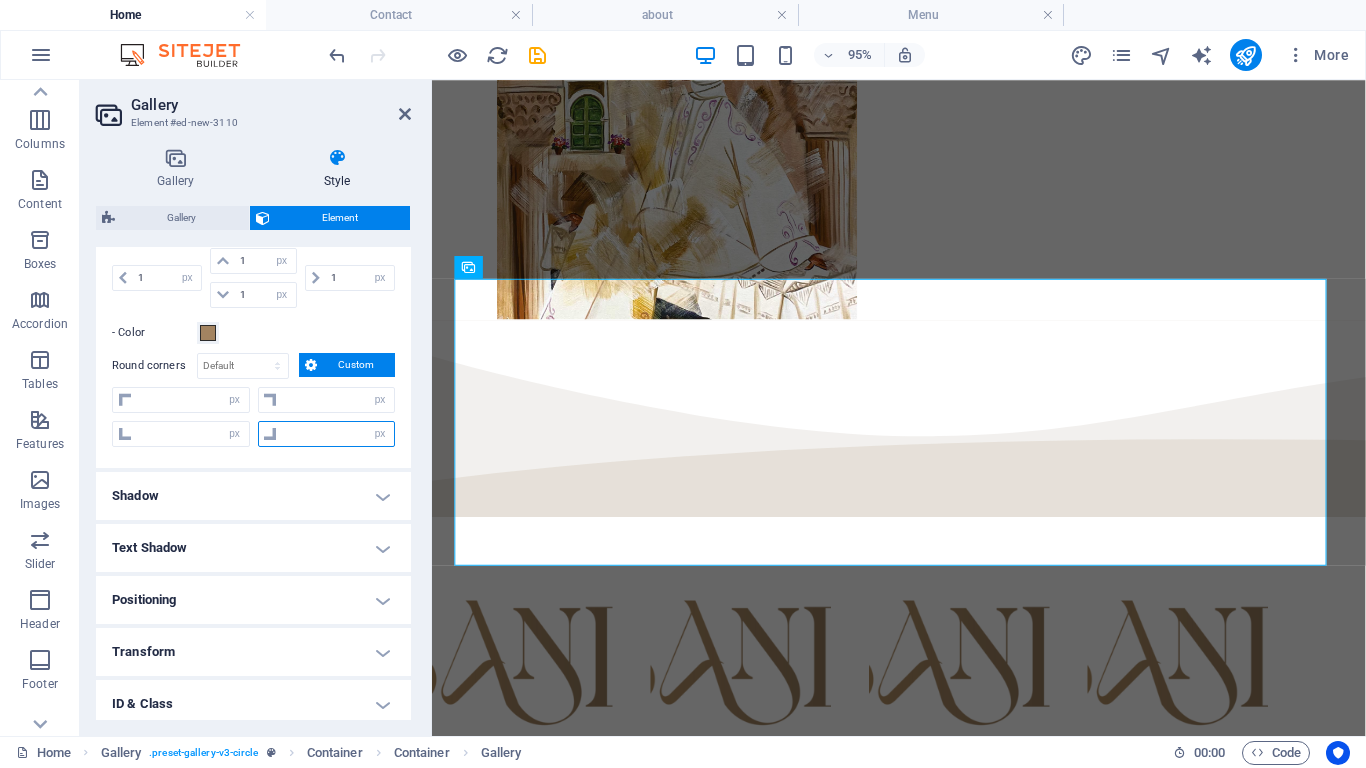 click on "px rem % vh vw" at bounding box center [380, 434] 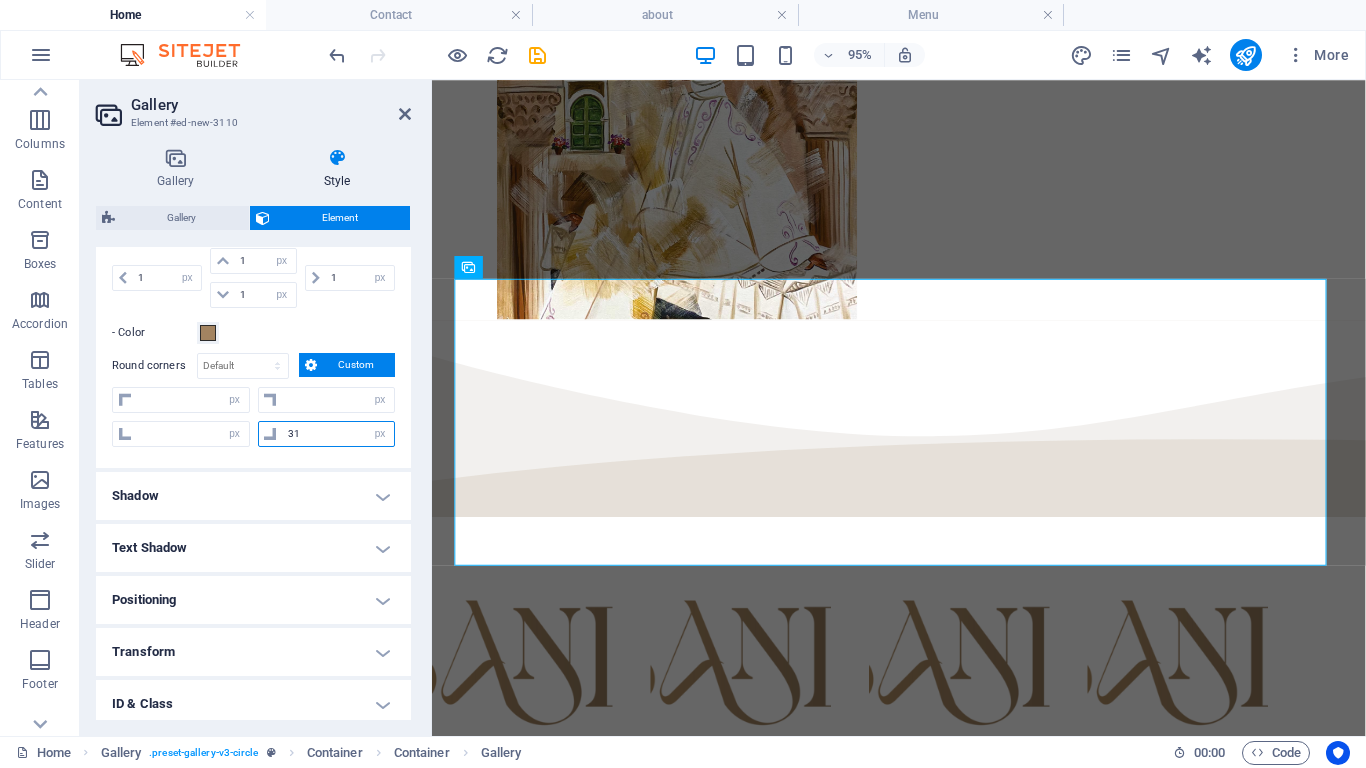 type on "30" 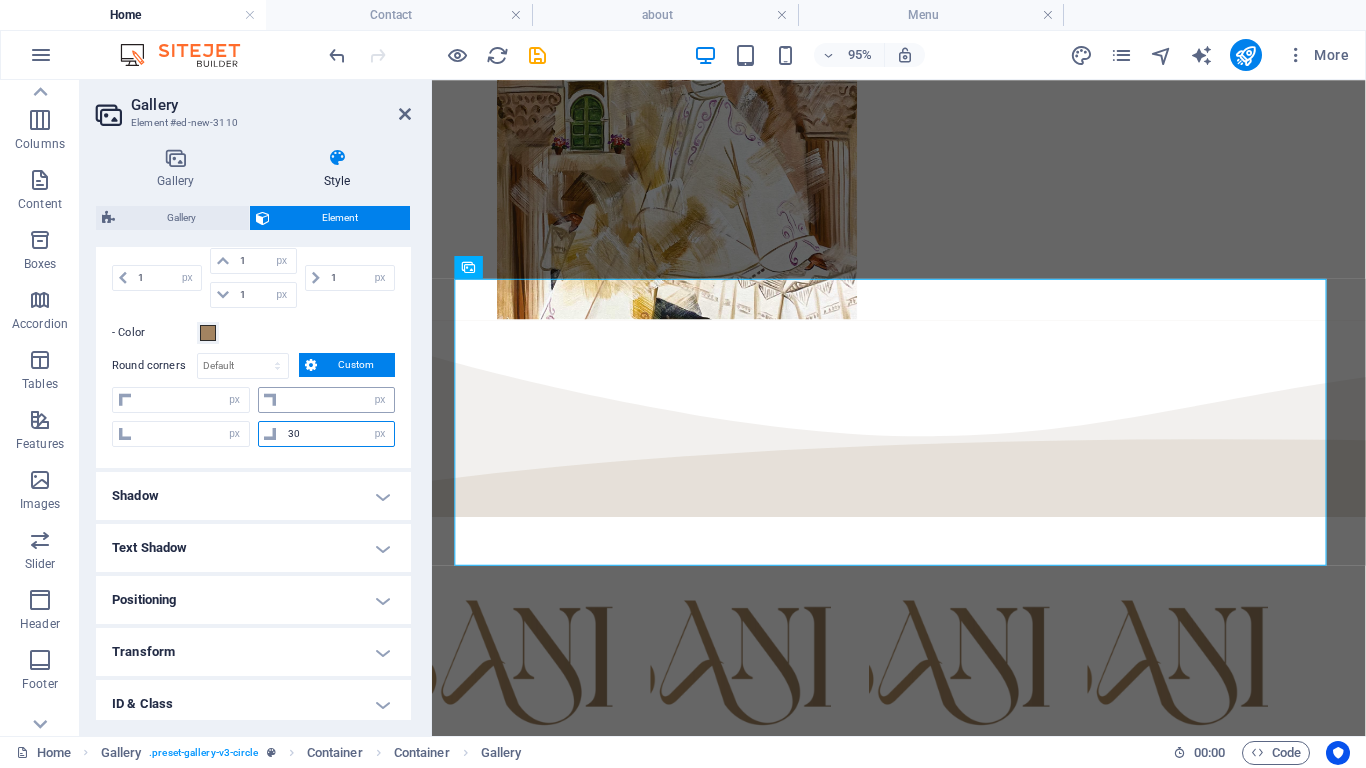 type on "0" 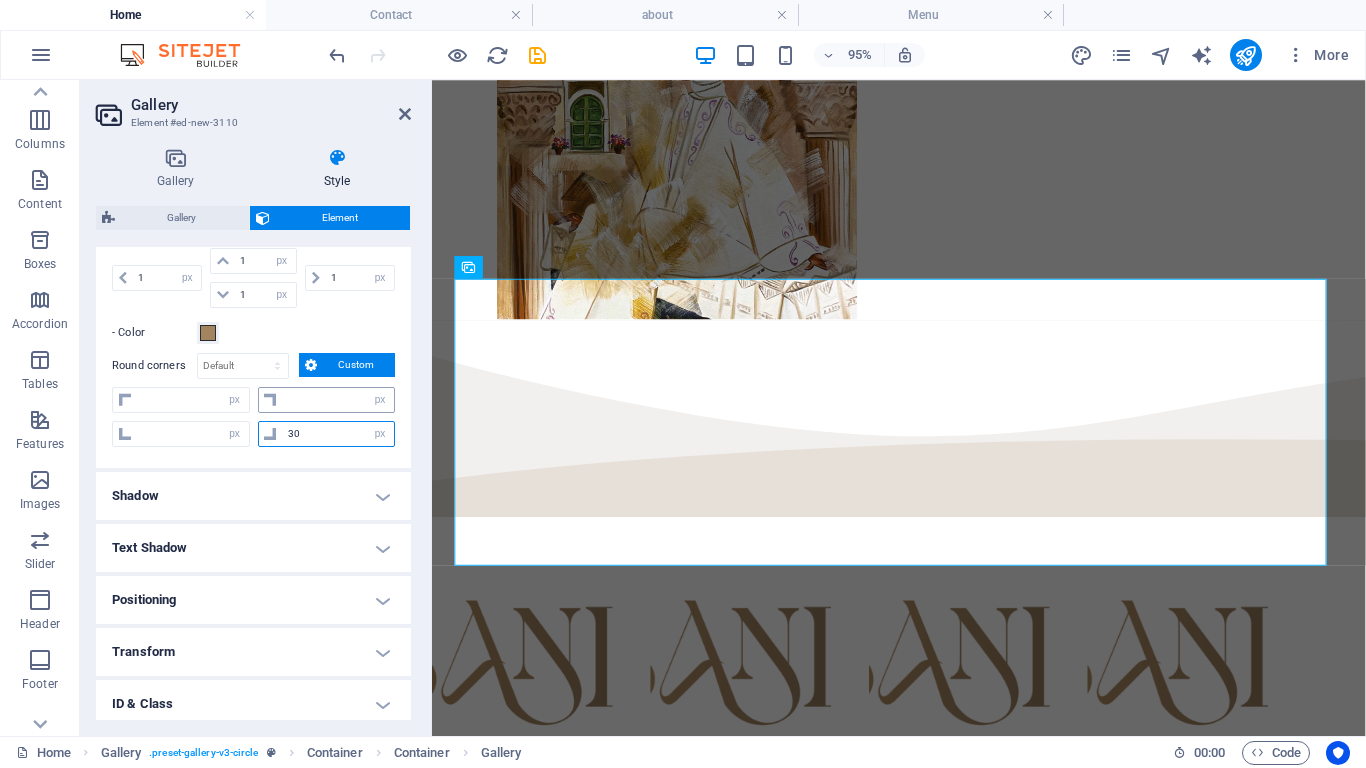 type on "0" 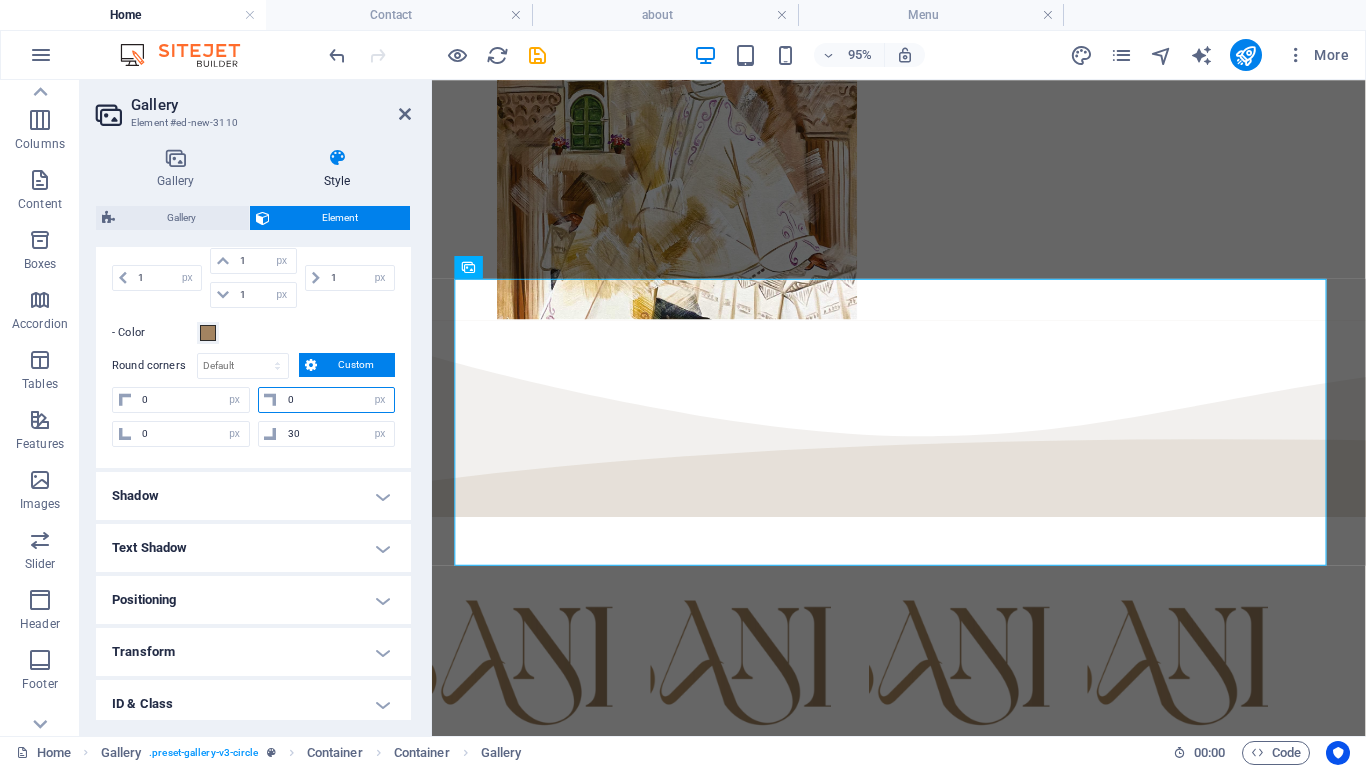 click on "0" at bounding box center (339, 400) 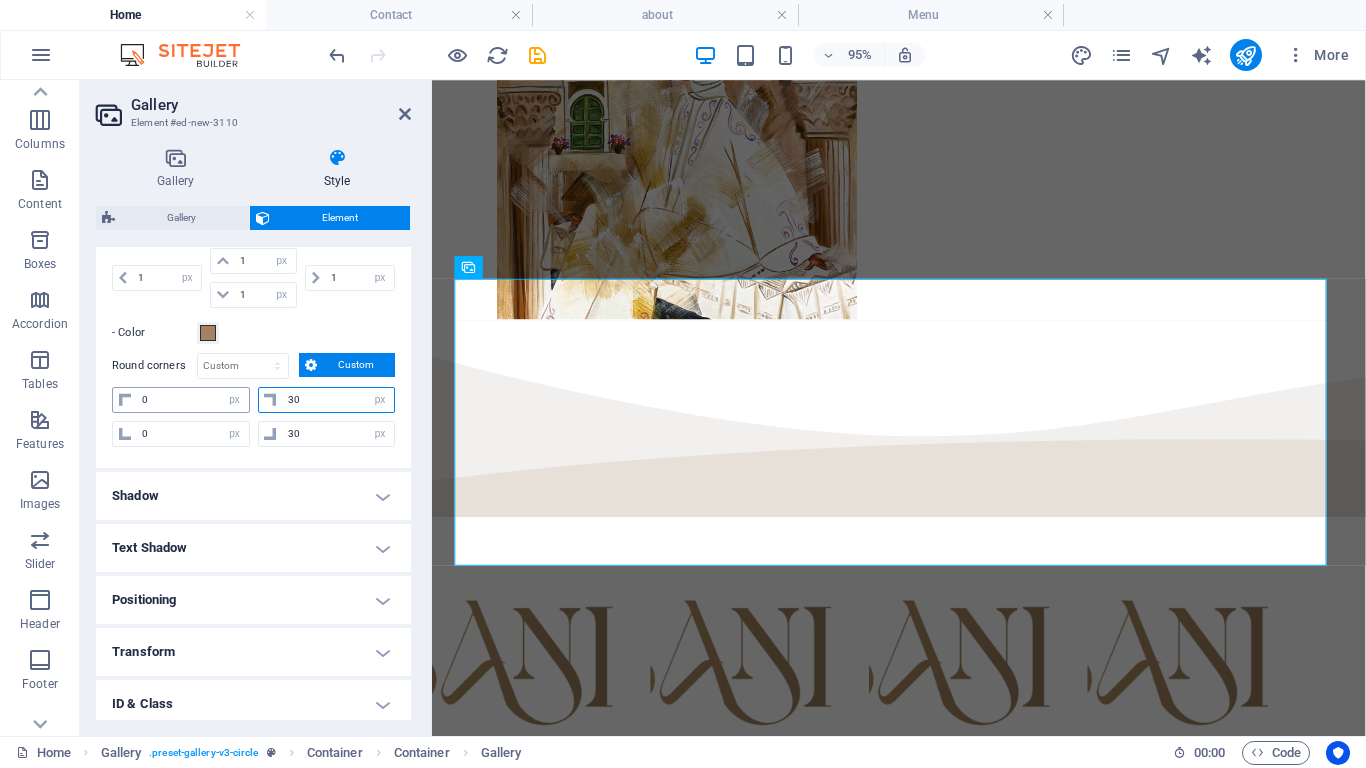 type on "30" 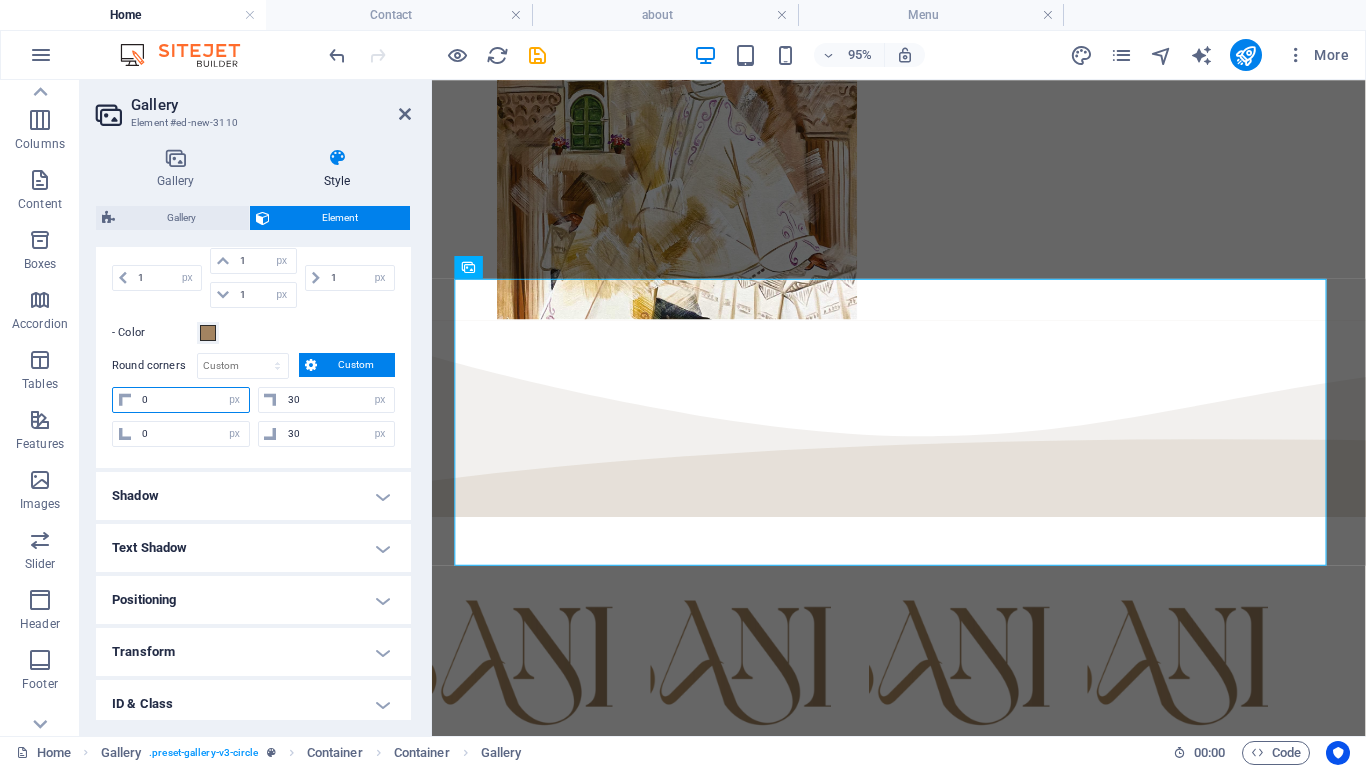 click on "0" at bounding box center (193, 400) 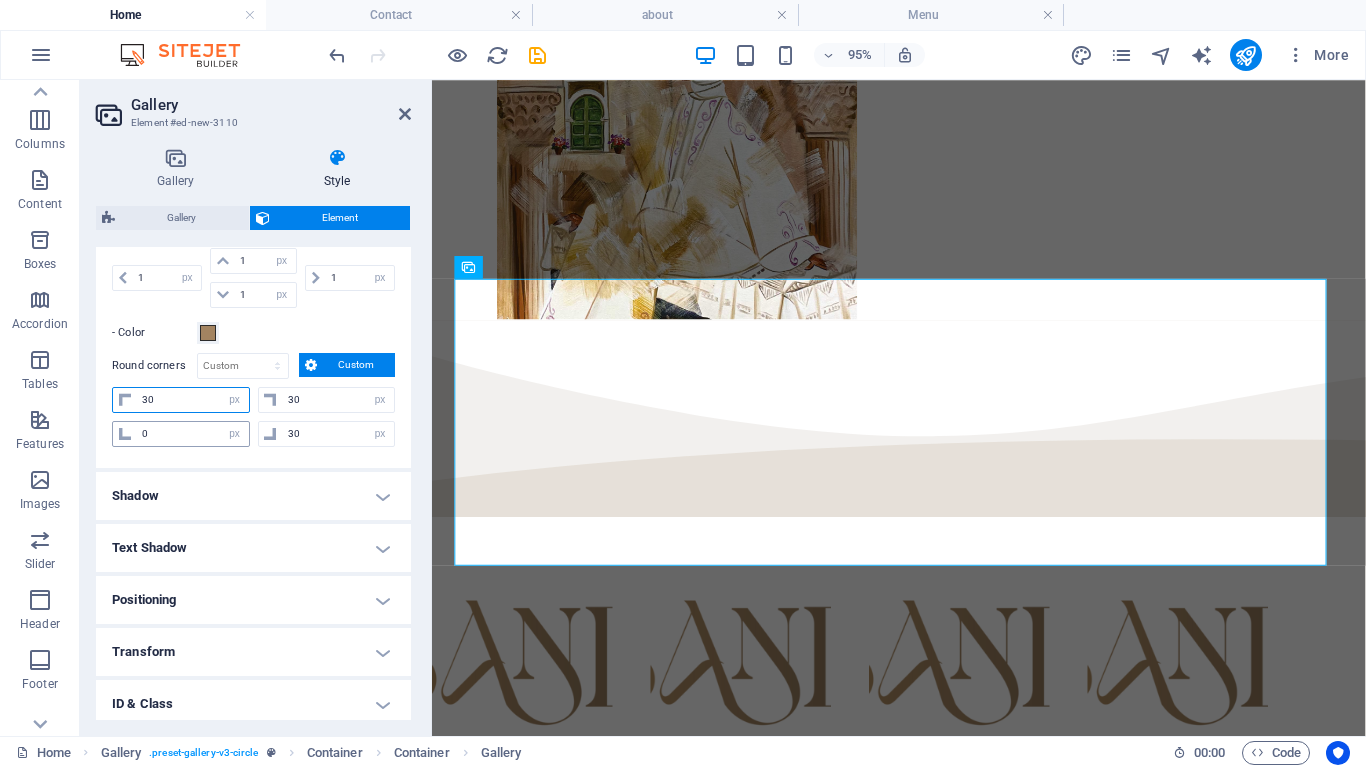 type on "30" 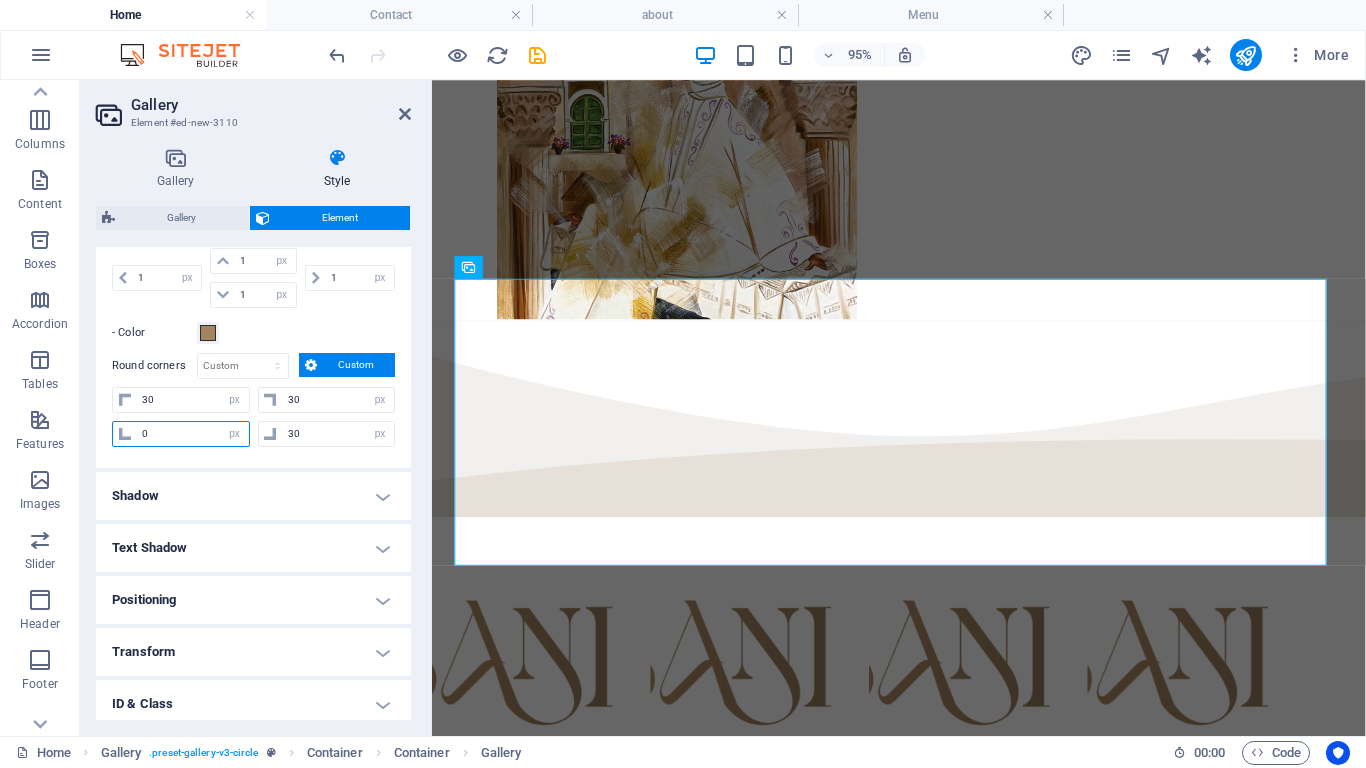 click on "0" at bounding box center (193, 434) 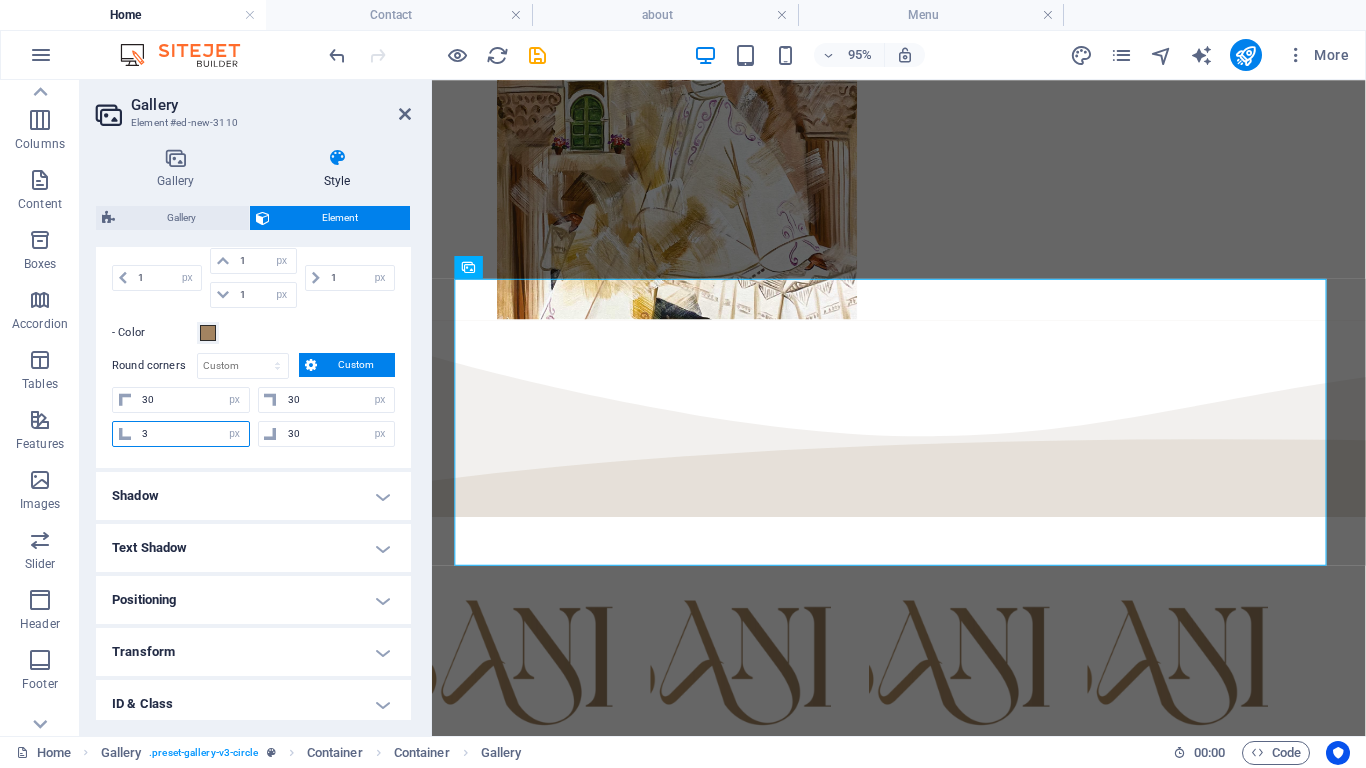type on "30" 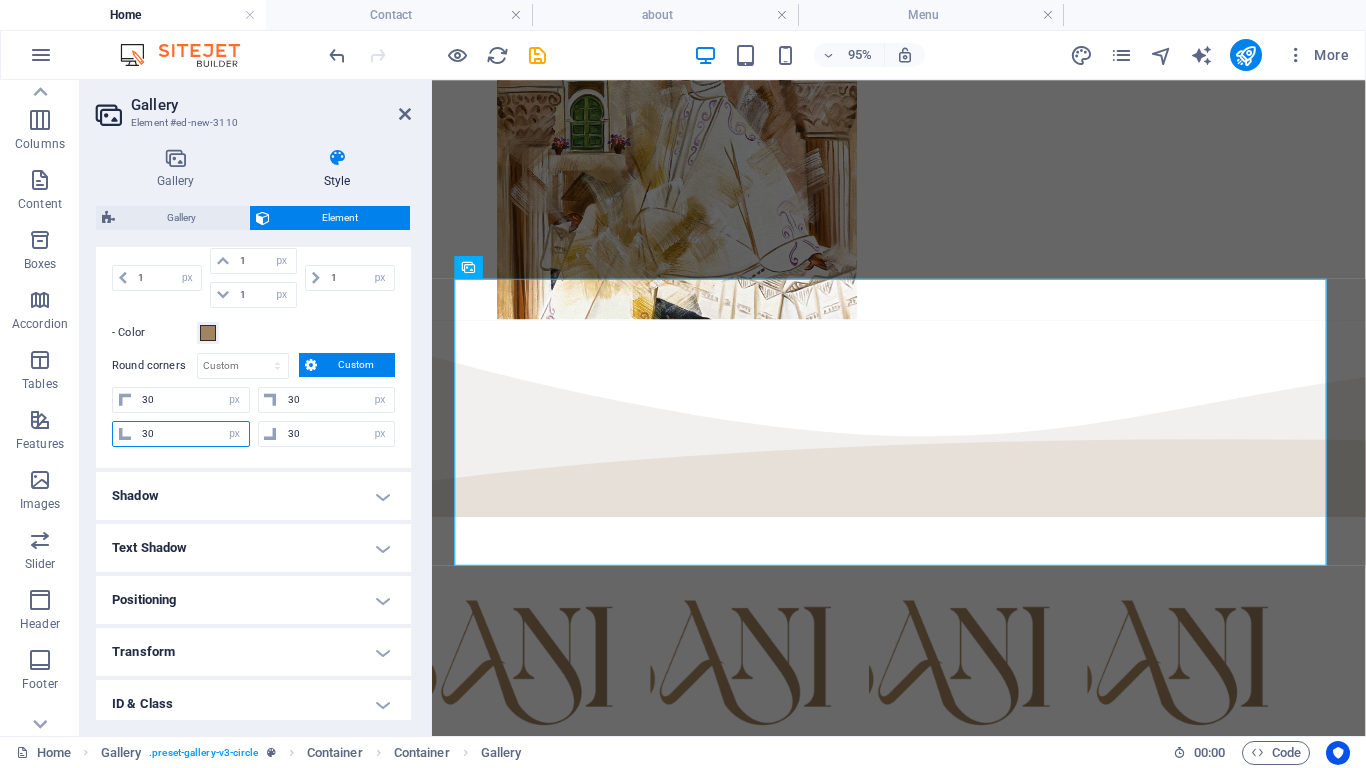 type on "30" 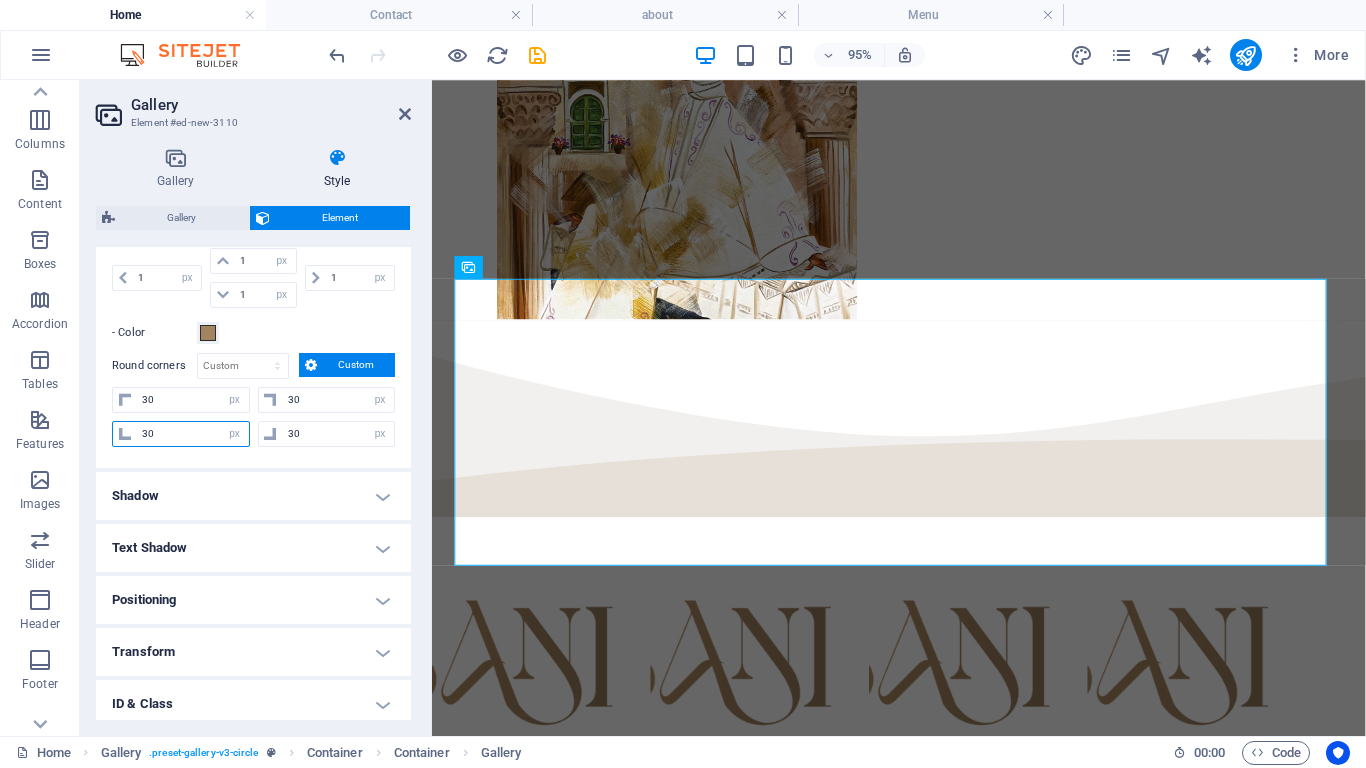 select on "px" 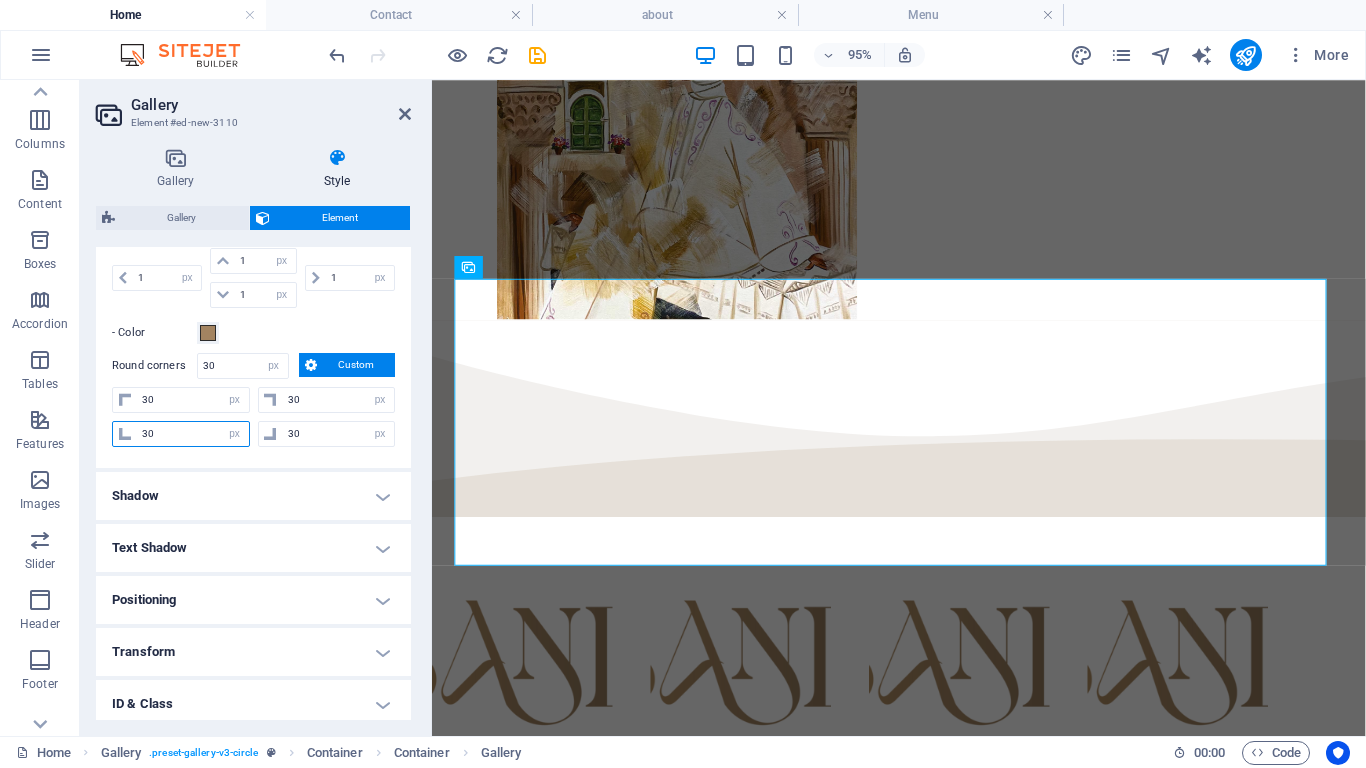 type on "30" 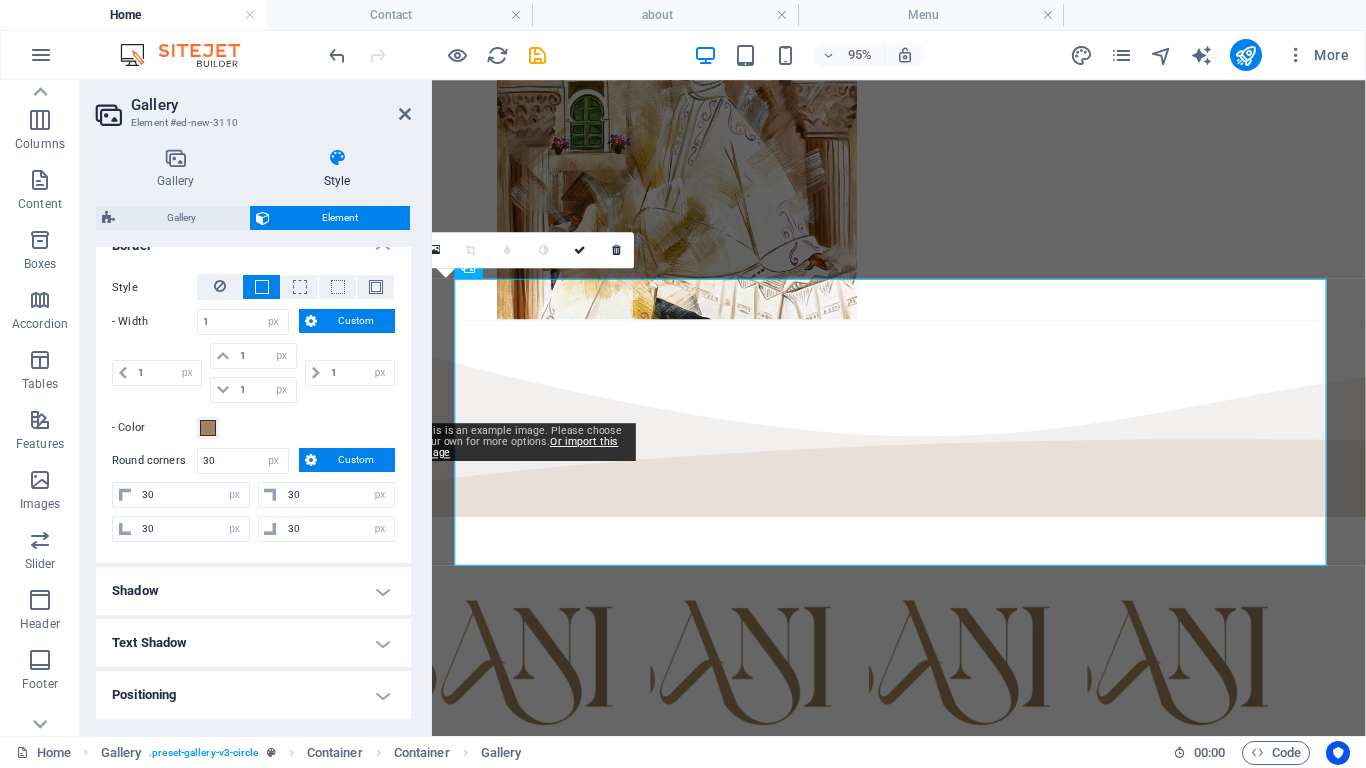 scroll, scrollTop: 533, scrollLeft: 0, axis: vertical 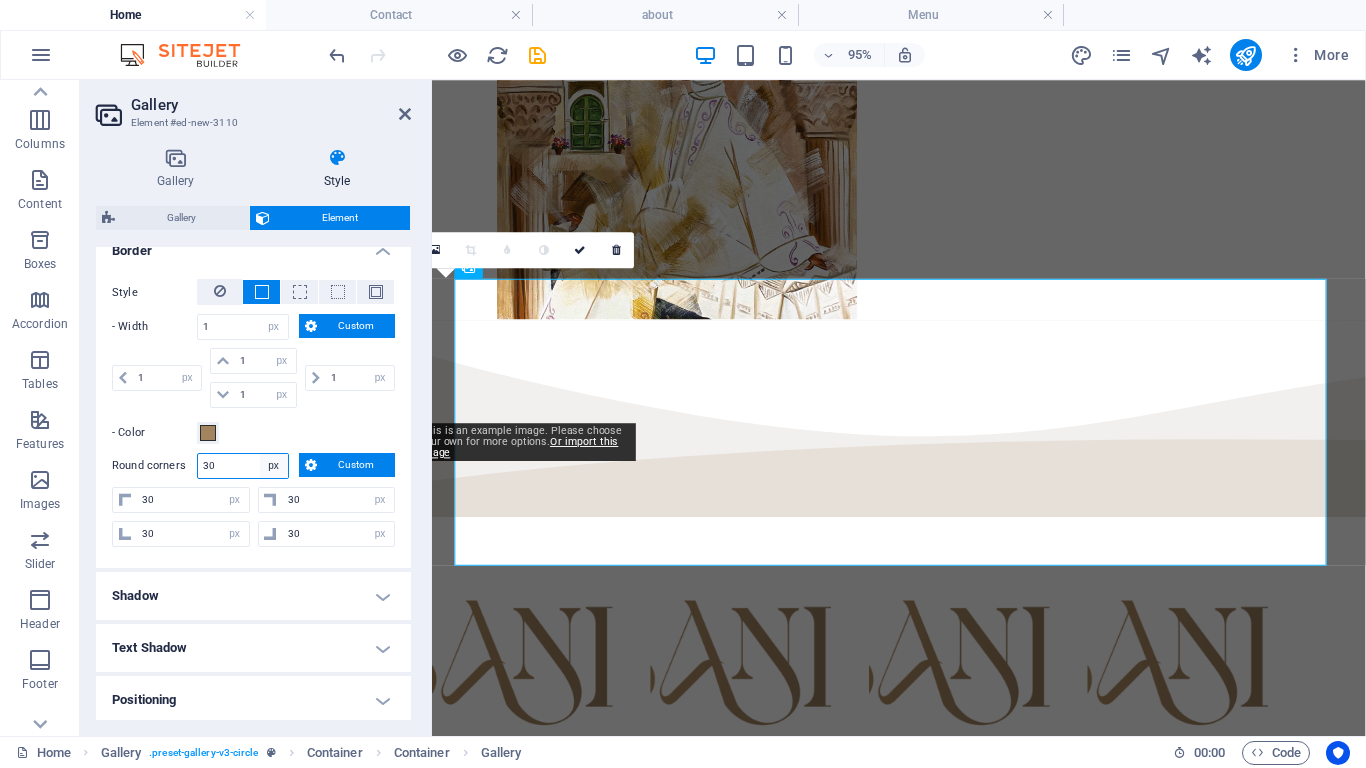 click on "Default px rem % vh vw Custom" at bounding box center (274, 466) 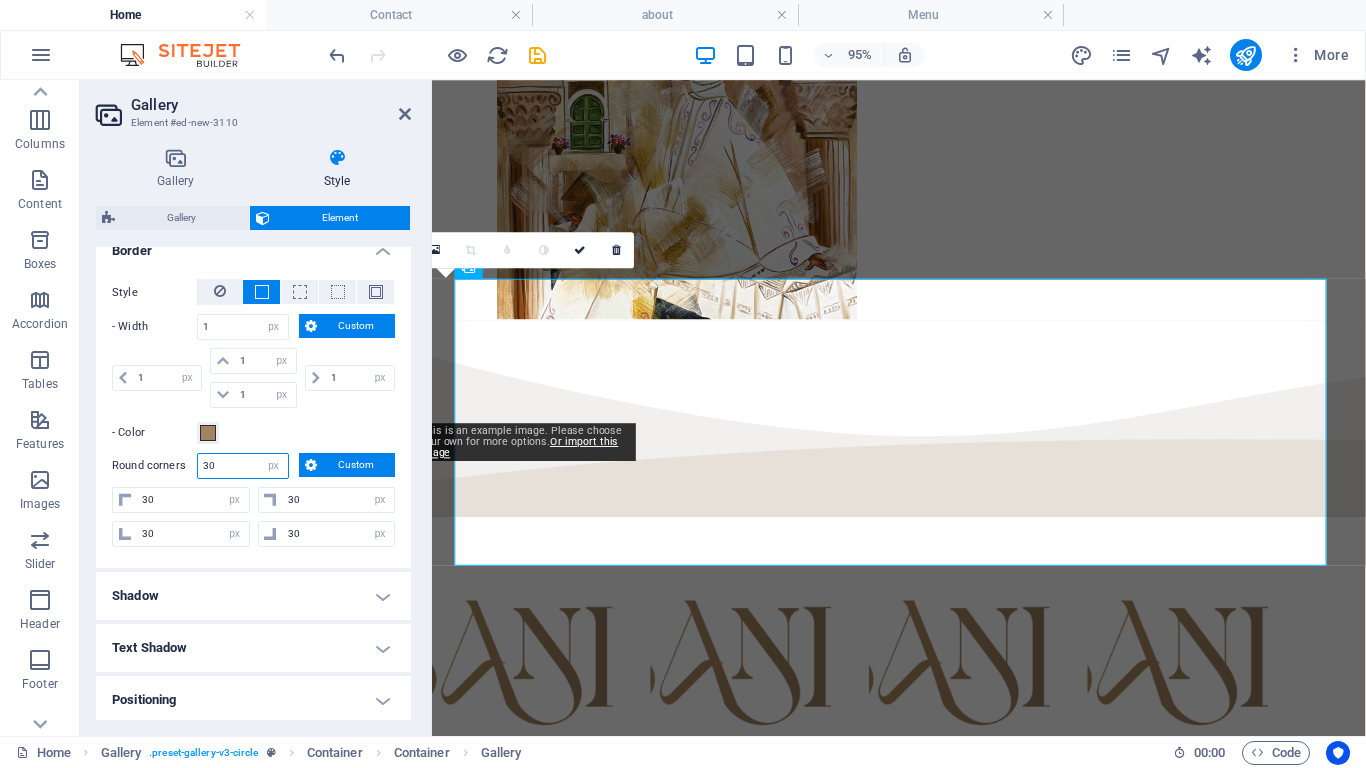 click on "30" at bounding box center [243, 466] 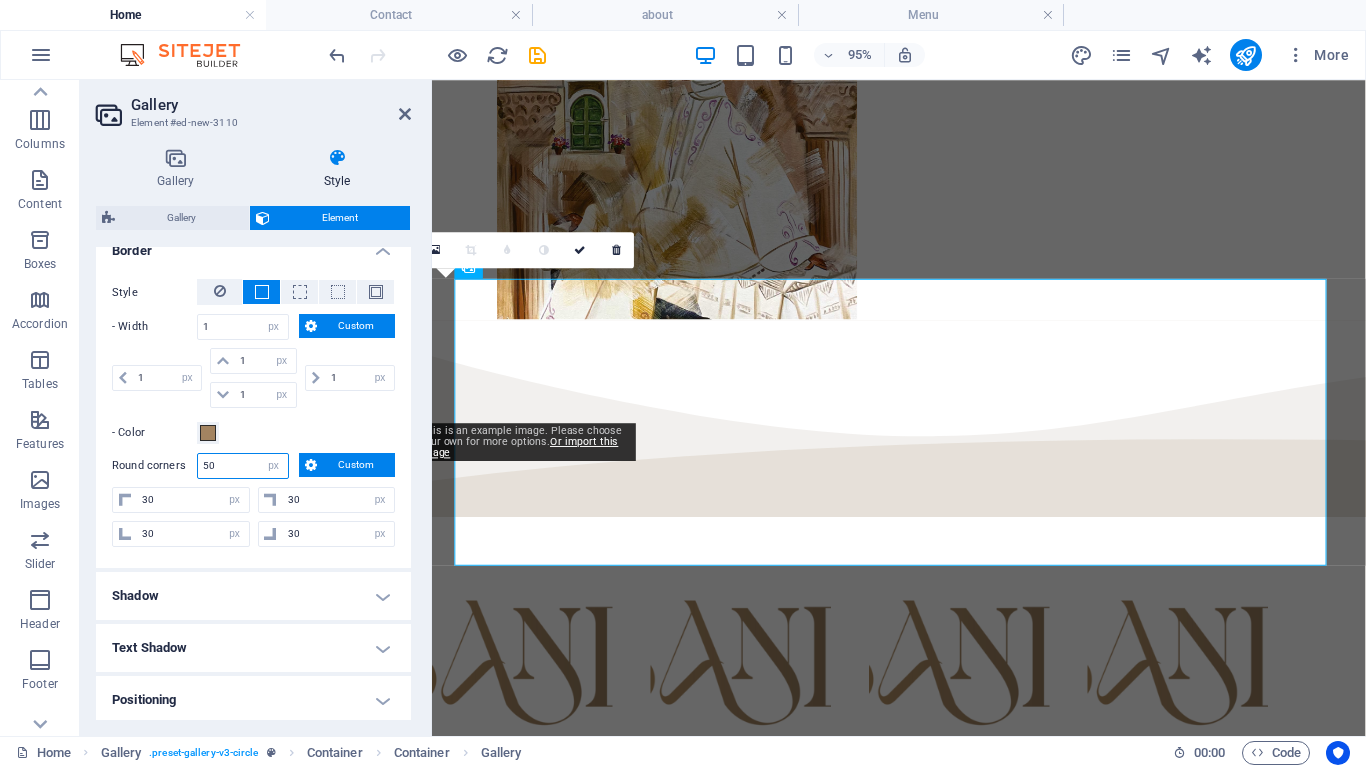 type on "50" 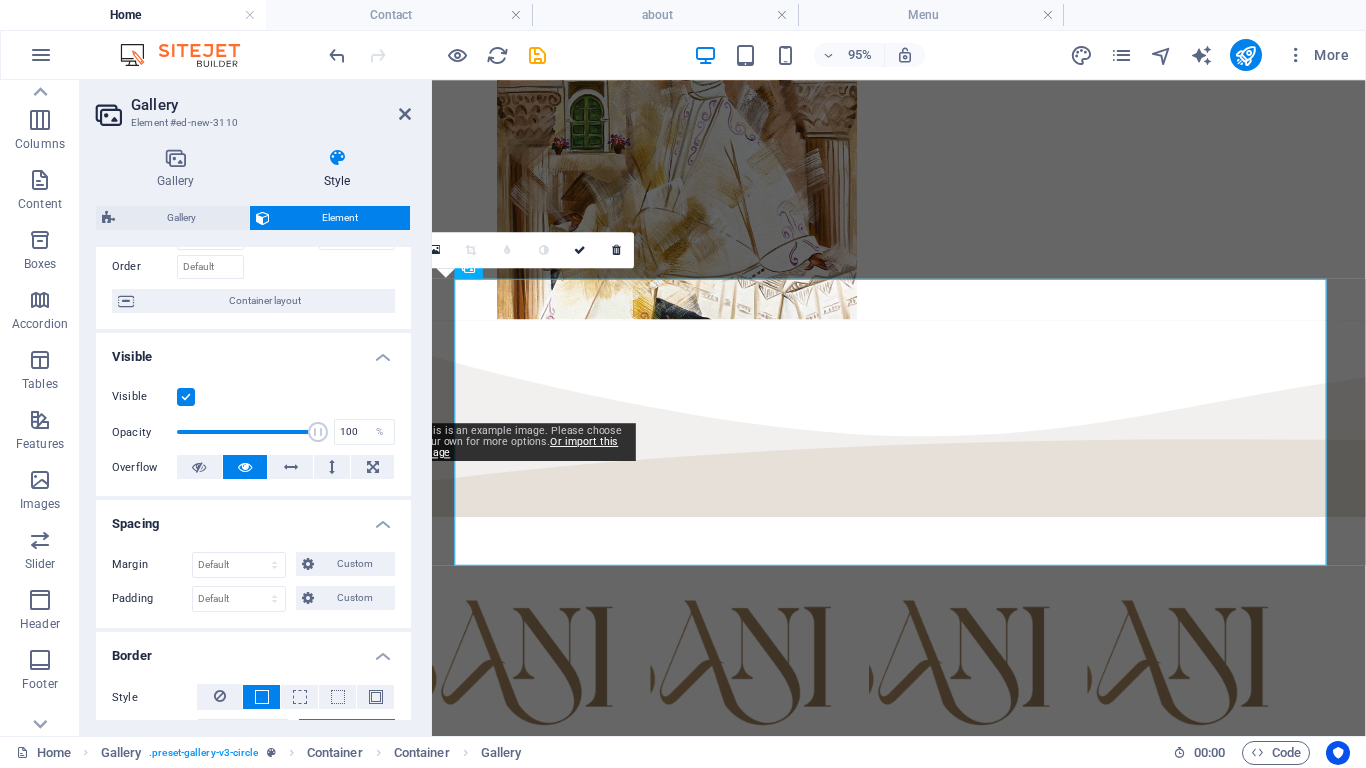 scroll, scrollTop: 133, scrollLeft: 0, axis: vertical 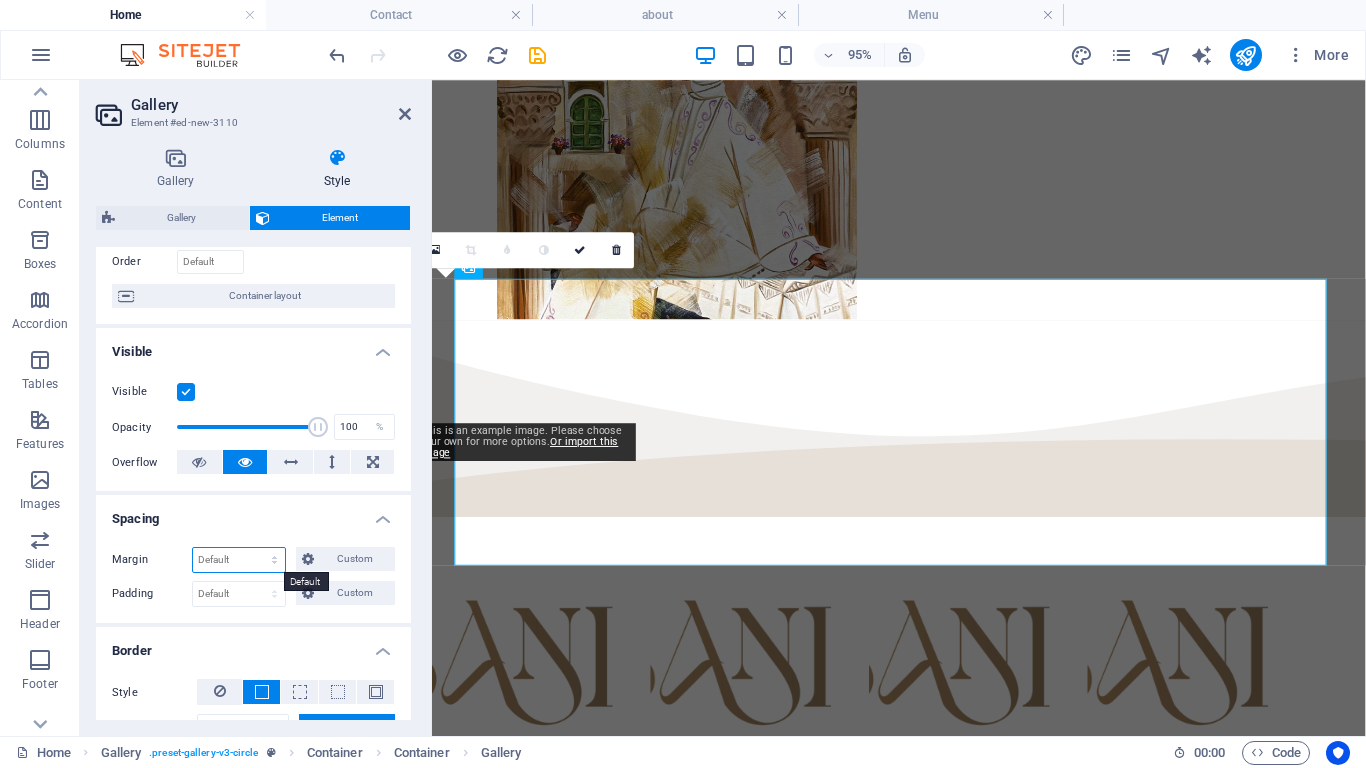 click on "Default auto px % rem vw vh Custom" at bounding box center (239, 560) 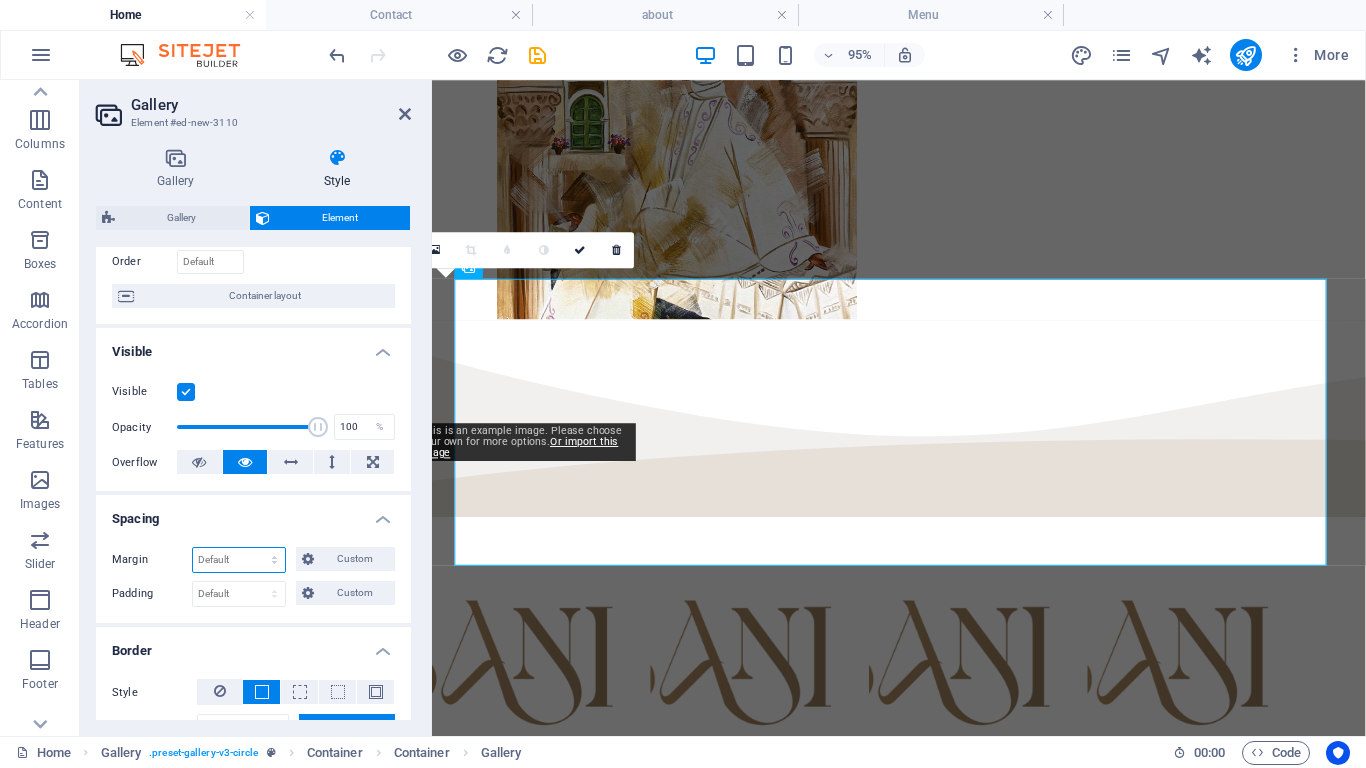 select on "px" 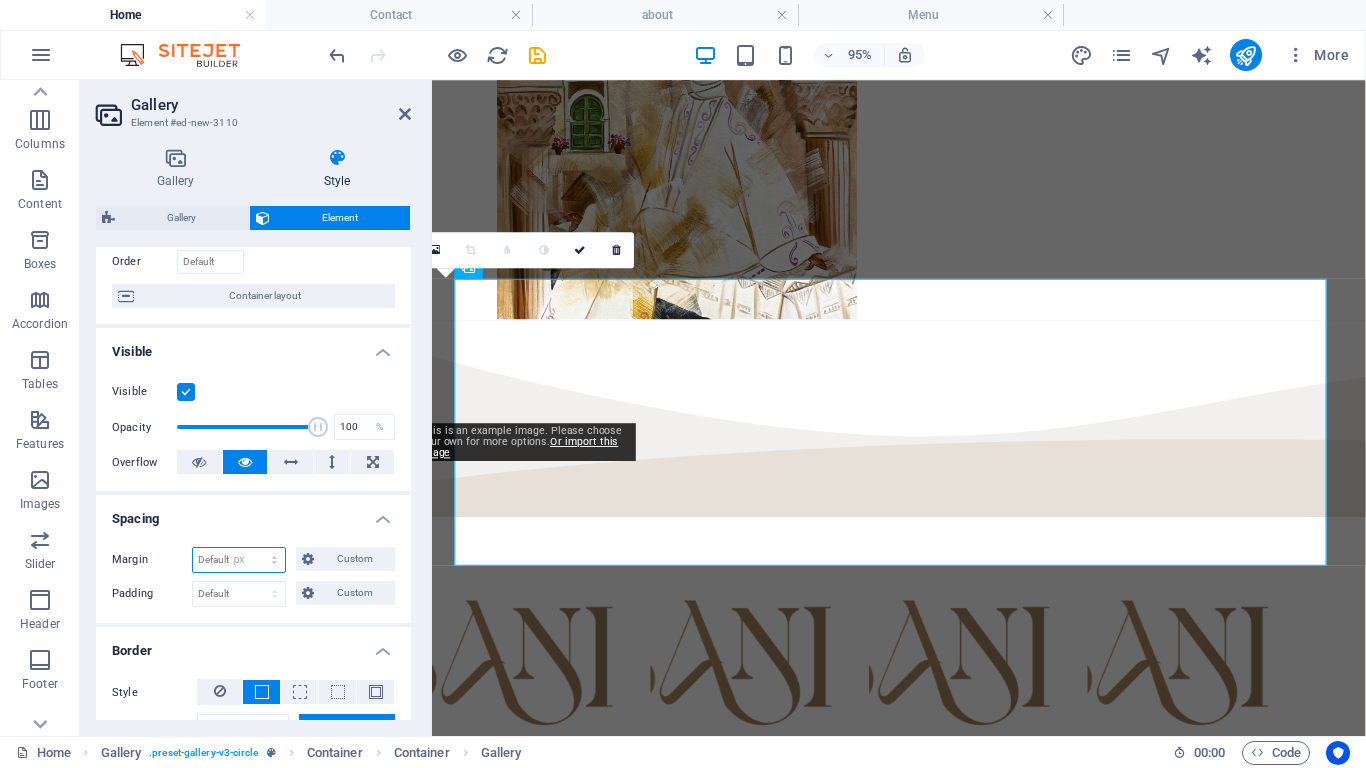 click on "Default auto px % rem vw vh Custom" at bounding box center [239, 560] 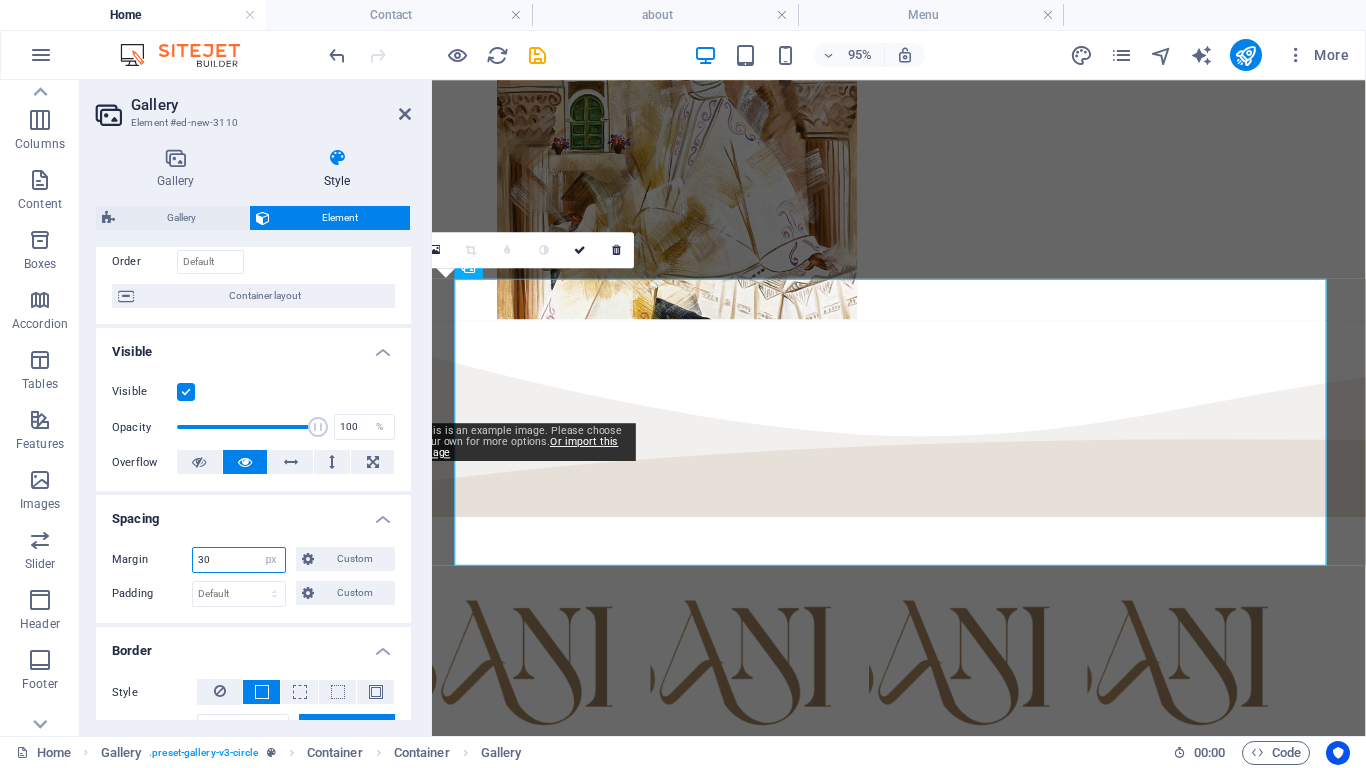 type on "30" 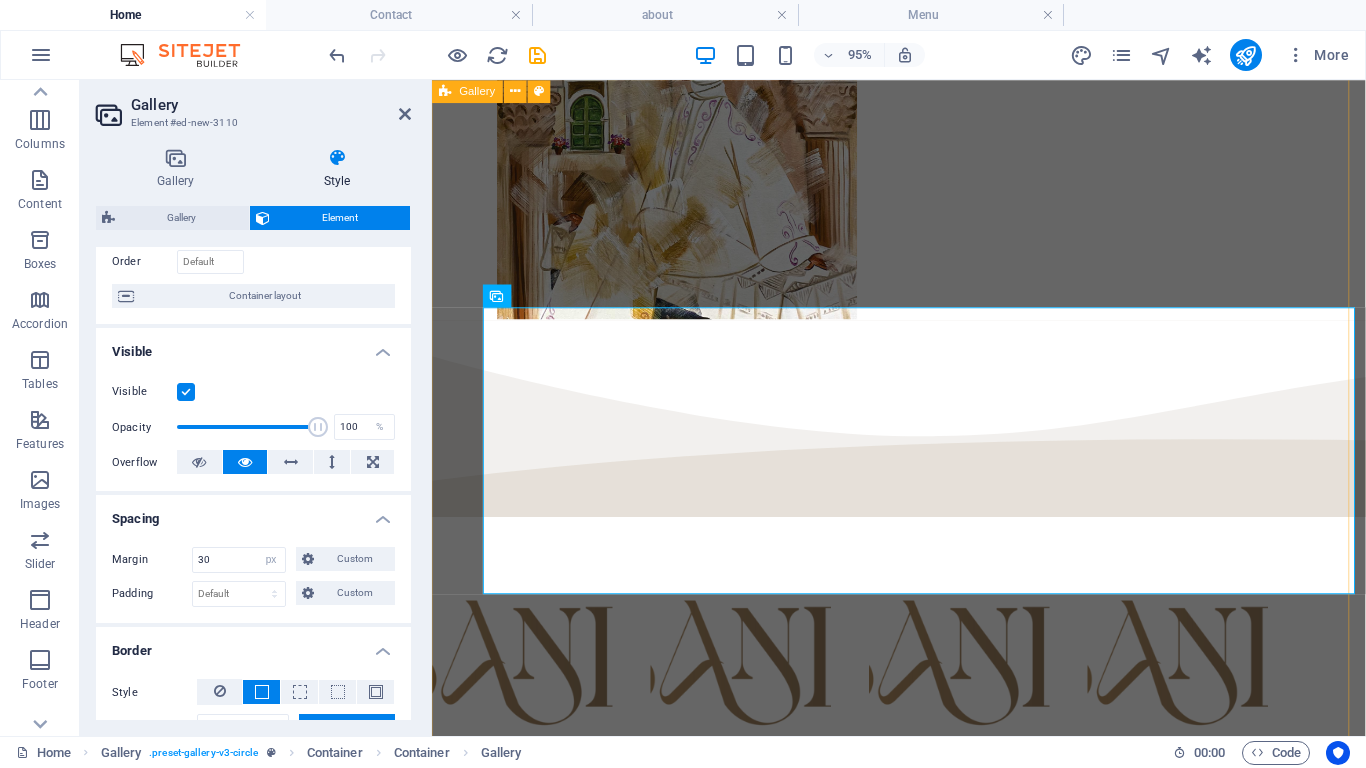 click on "Gallery Element #ed-new-3110" at bounding box center [253, 106] 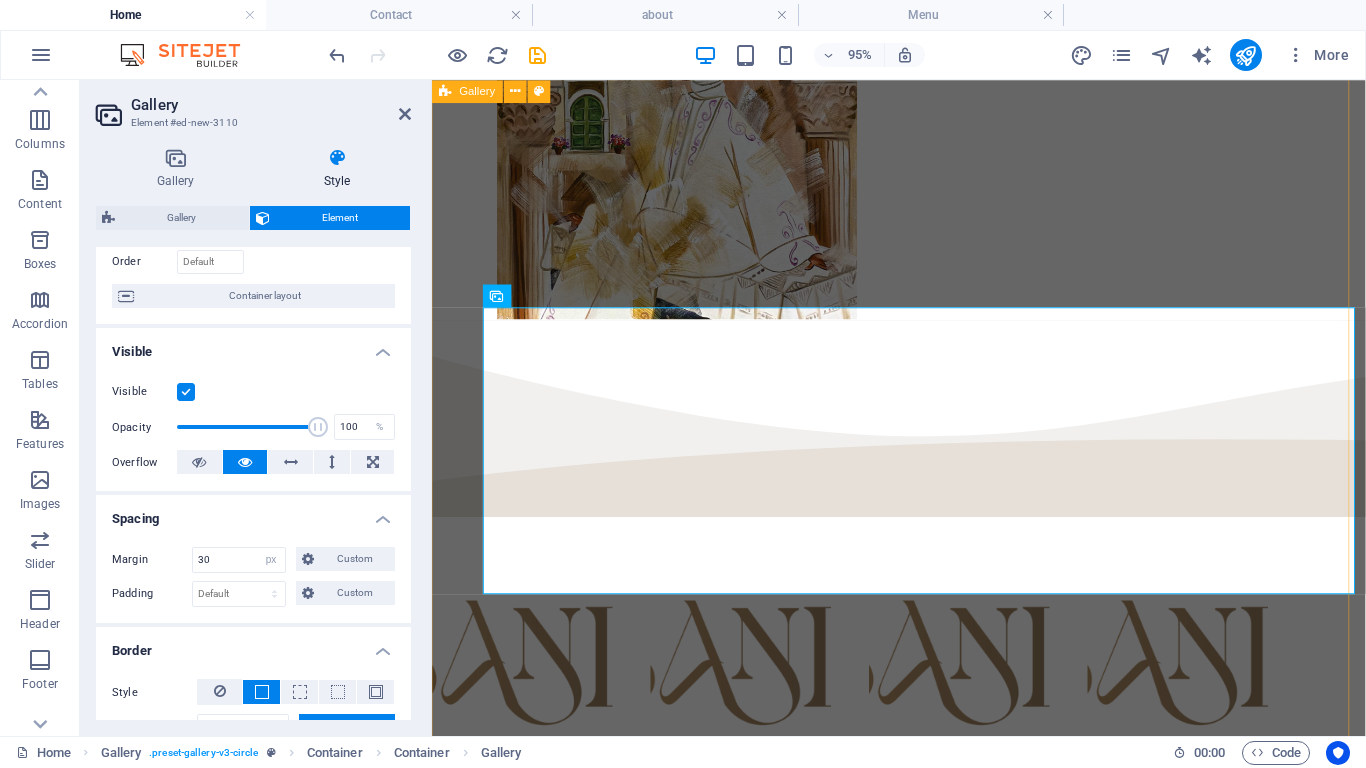 click on "Gallery" at bounding box center [271, 105] 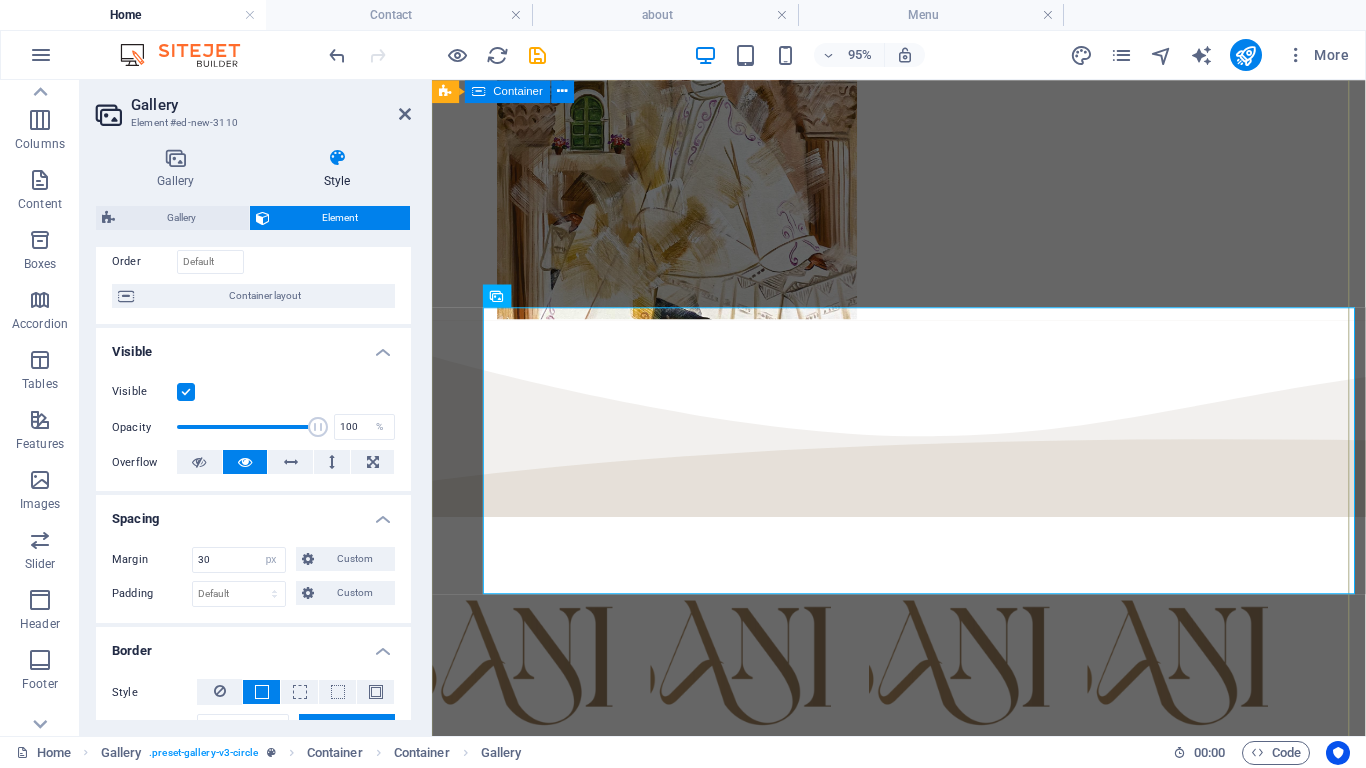 click on "مجموعة زهرة السلفيوم جميع المجموعات" at bounding box center (923, 1427) 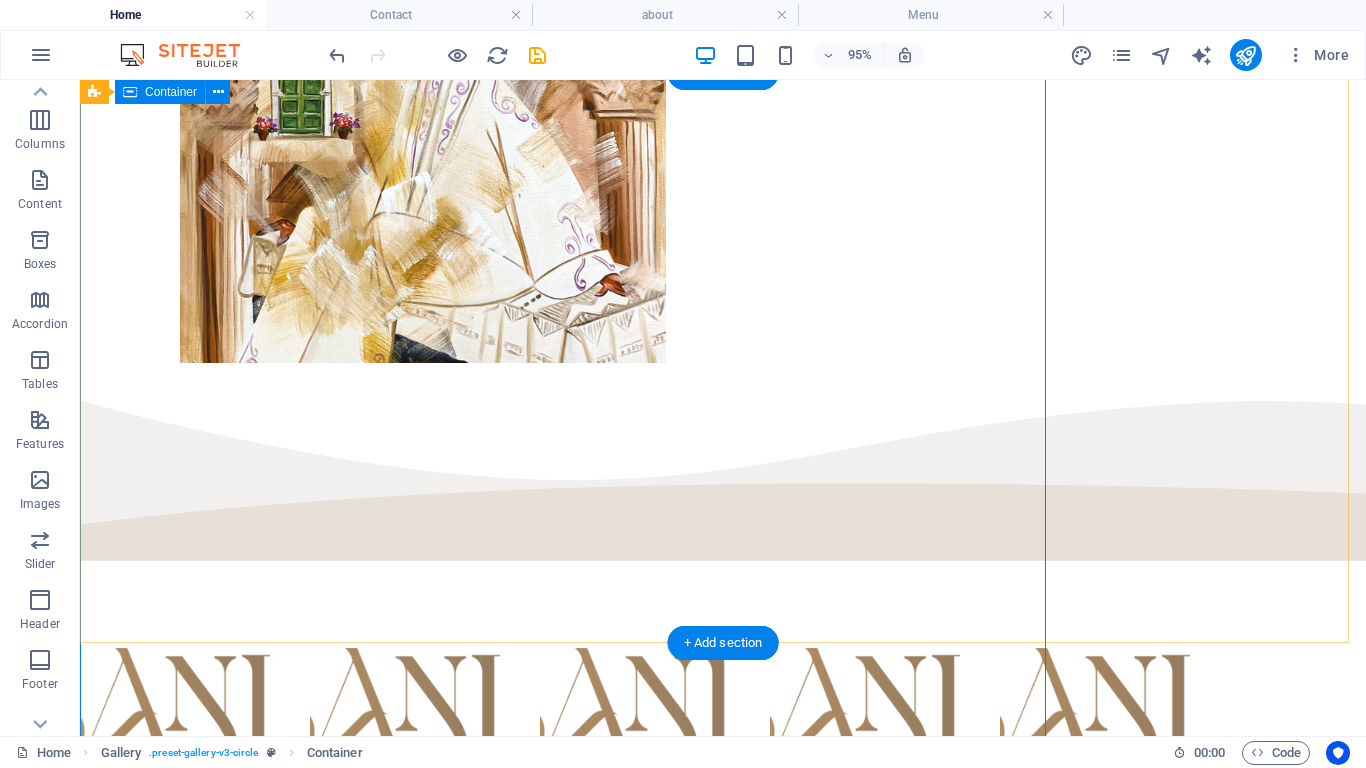 scroll, scrollTop: 1034, scrollLeft: 0, axis: vertical 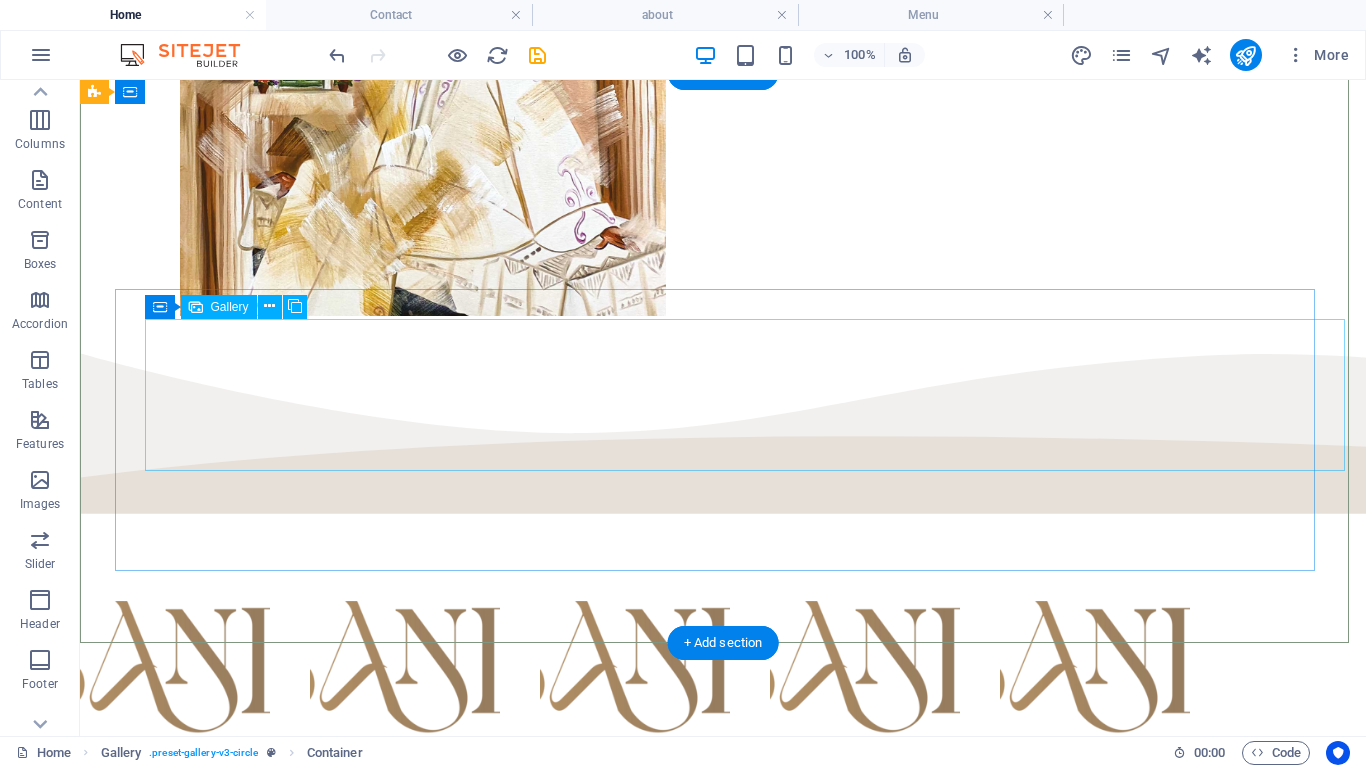 click at bounding box center [459, 1173] 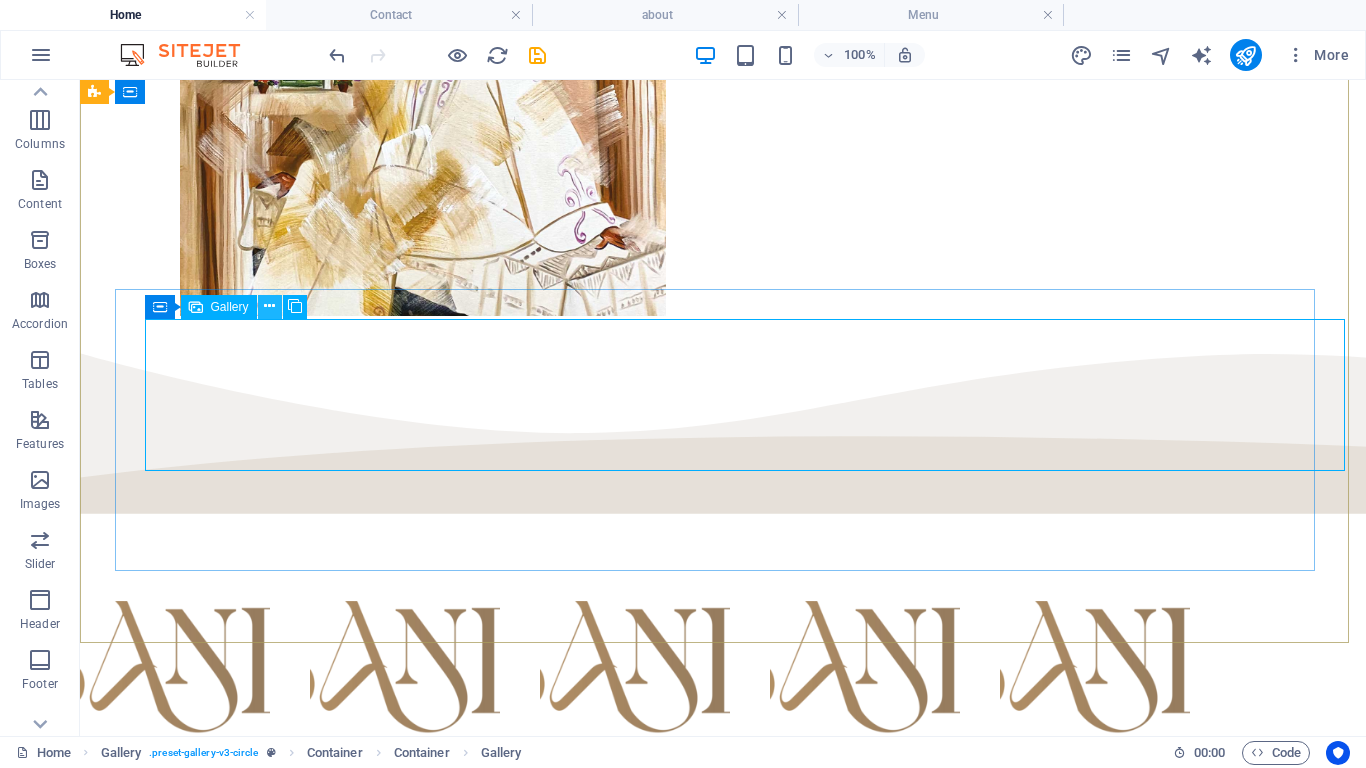 click at bounding box center [269, 306] 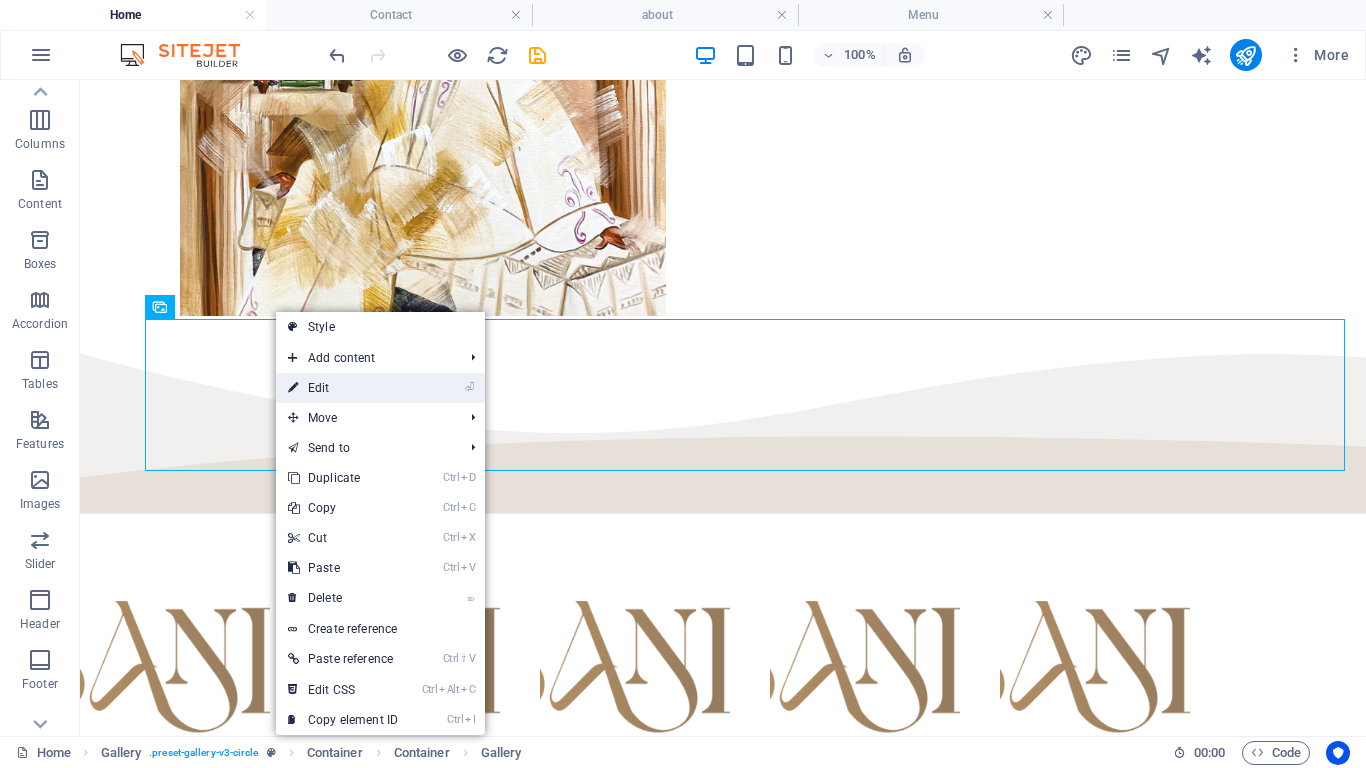 click on "⏎  Edit" at bounding box center (343, 388) 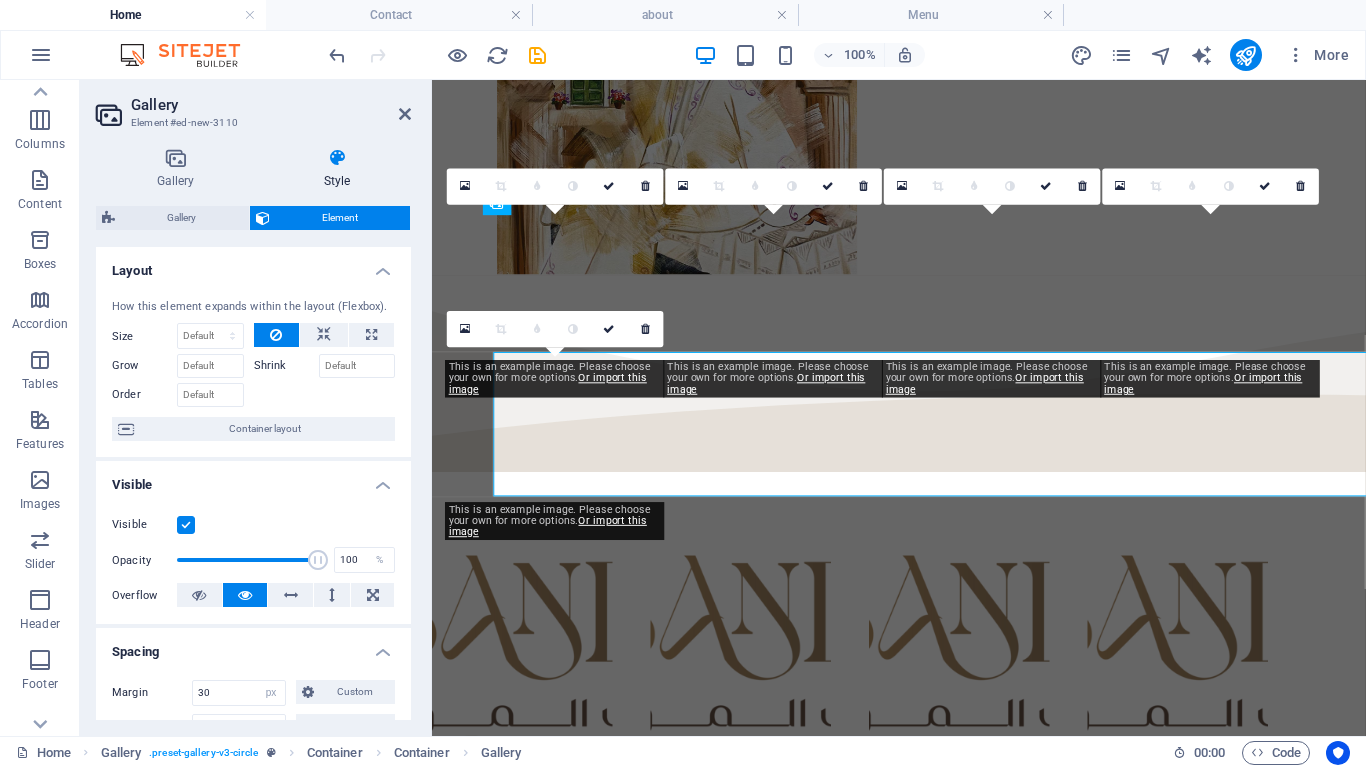 scroll, scrollTop: 987, scrollLeft: 0, axis: vertical 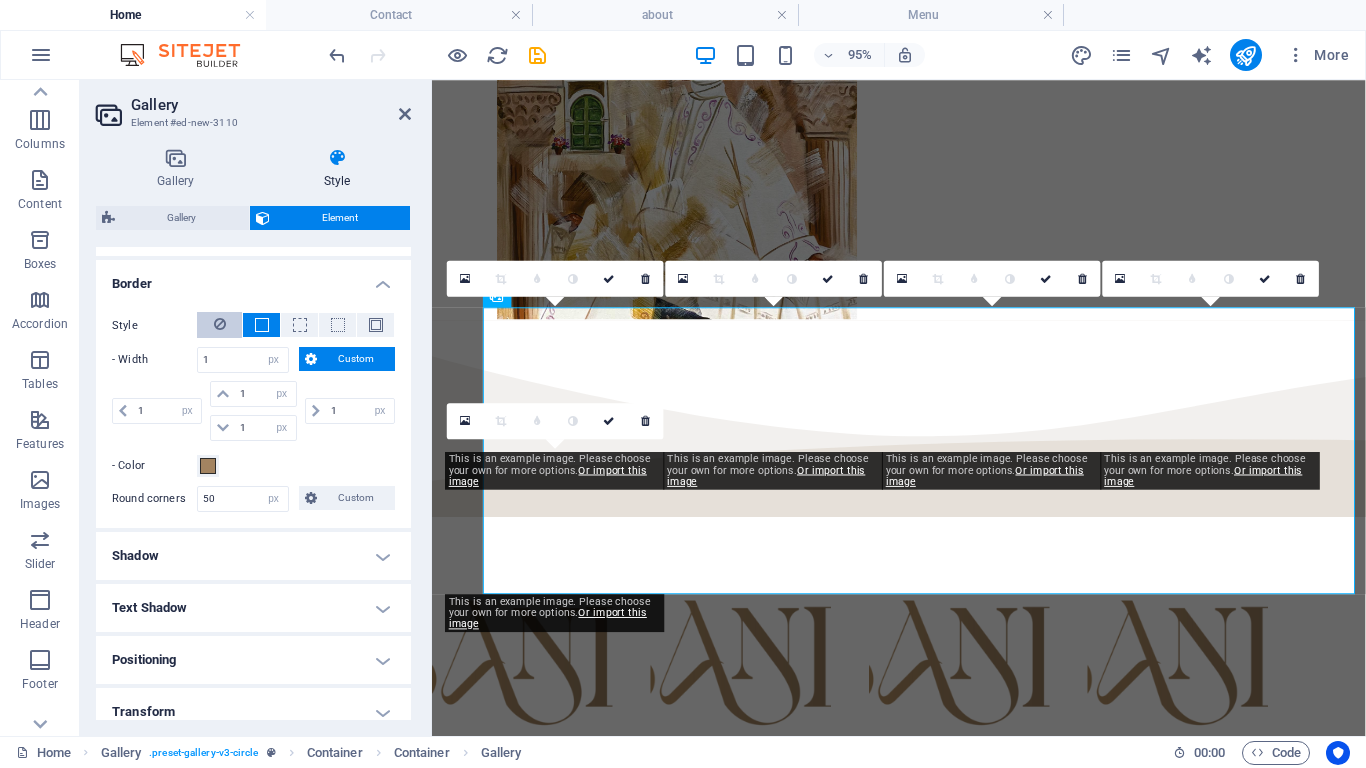 click at bounding box center [219, 325] 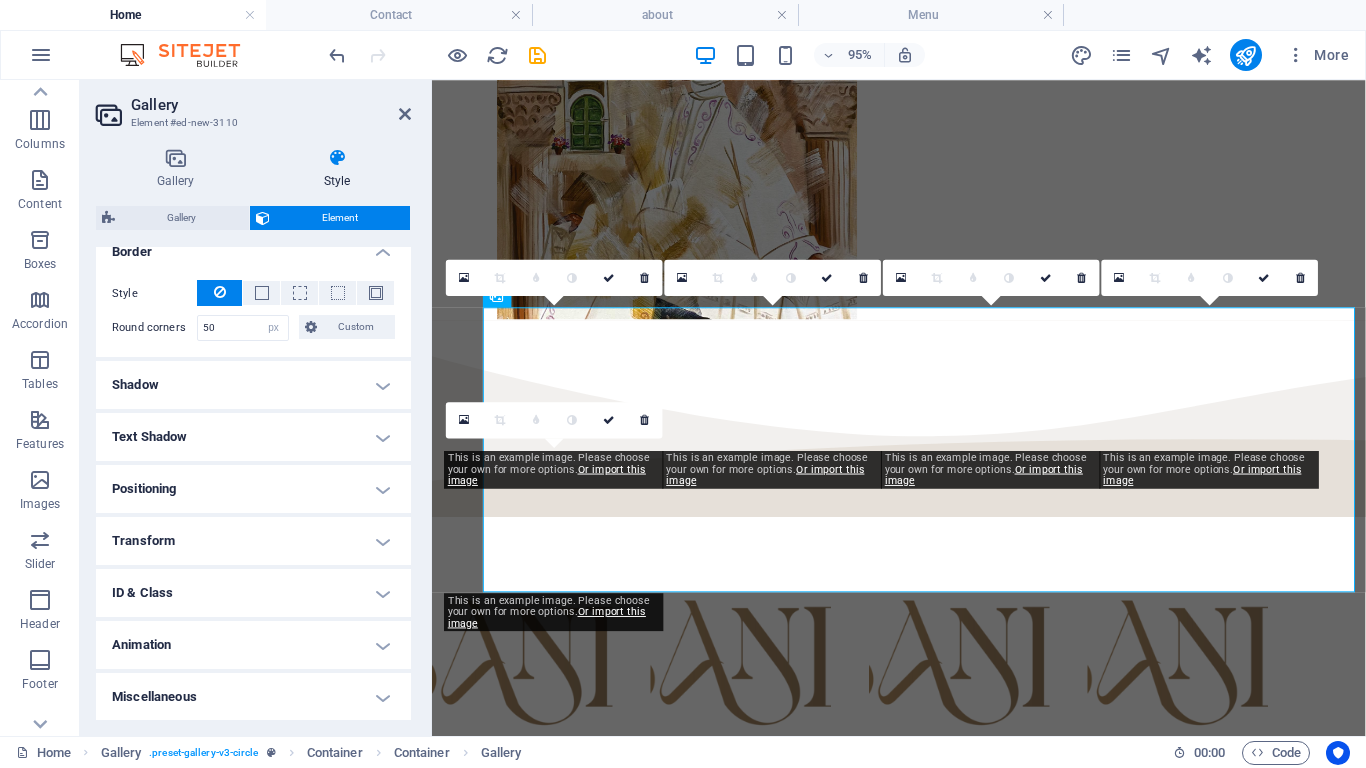 scroll, scrollTop: 533, scrollLeft: 0, axis: vertical 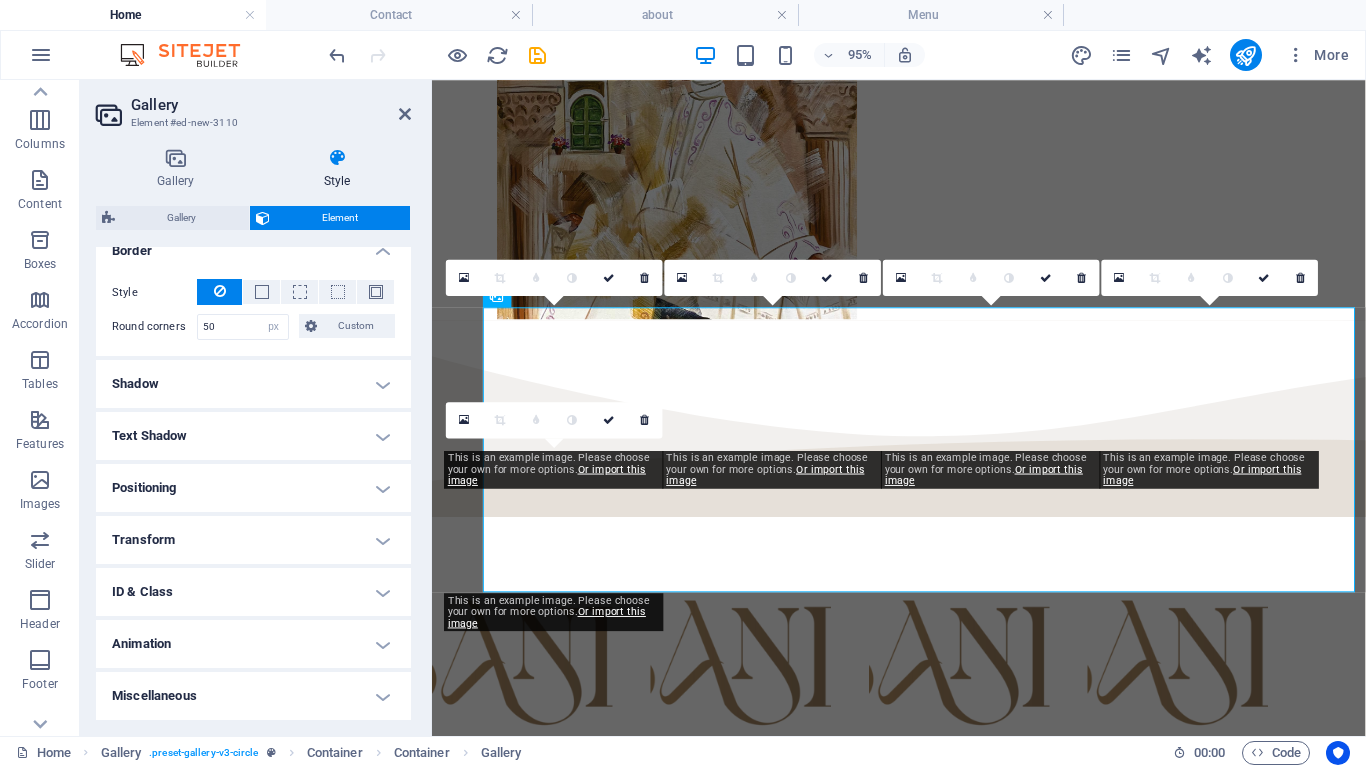 click on "Transform" at bounding box center (253, 540) 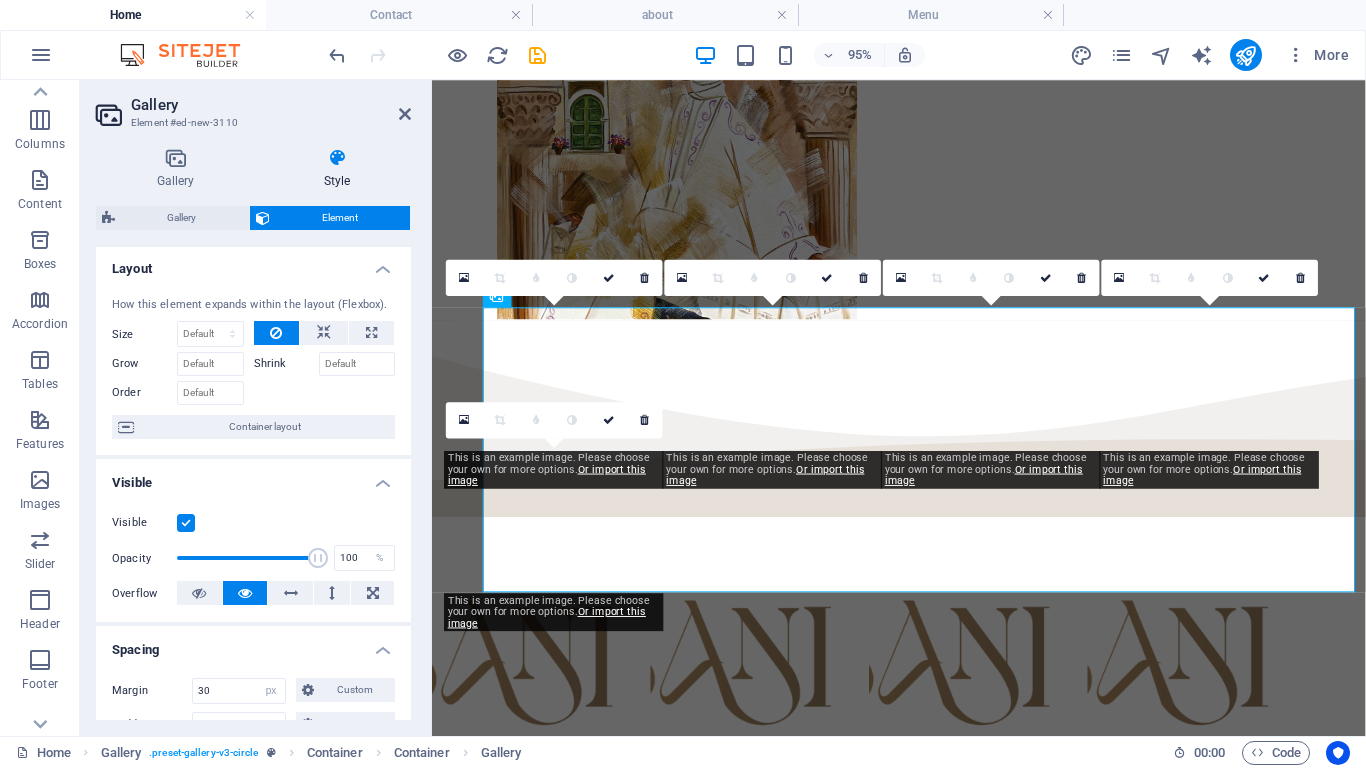 scroll, scrollTop: 0, scrollLeft: 0, axis: both 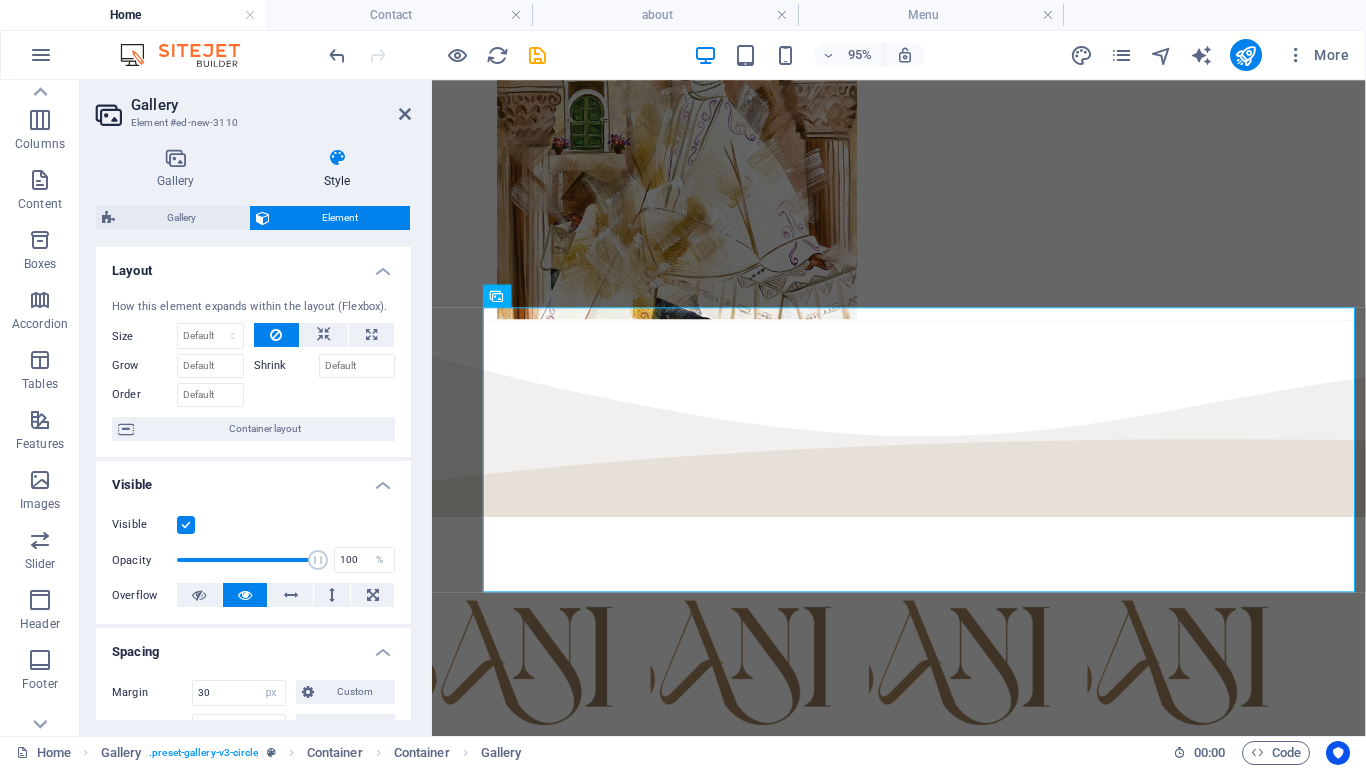 click on "Gallery Style Image Drag files here, click to choose files or select files from Files or our free stock photos & videos Drag files here, click to choose files or select files from Files or our free stock photos & videos Select files from the file manager, stock photos, or upload file(s) Upload Caption Drag files here, click to choose files or select files from Files or our free stock photos & videos Select files from the file manager, stock photos, or upload file(s) Upload Caption Drag files here, click to choose files or select files from Files or our free stock photos & videos Select files from the file manager, stock photos, or upload file(s) Upload Caption Drag files here, click to choose files or select files from Files or our free stock photos & videos Select files from the file manager, stock photos, or upload file(s) Upload Caption Drag files here, click to choose files or select files from Files or our free stock photos & videos Select files from the file manager, stock photos, or upload file(s) 16:9" at bounding box center [253, 434] 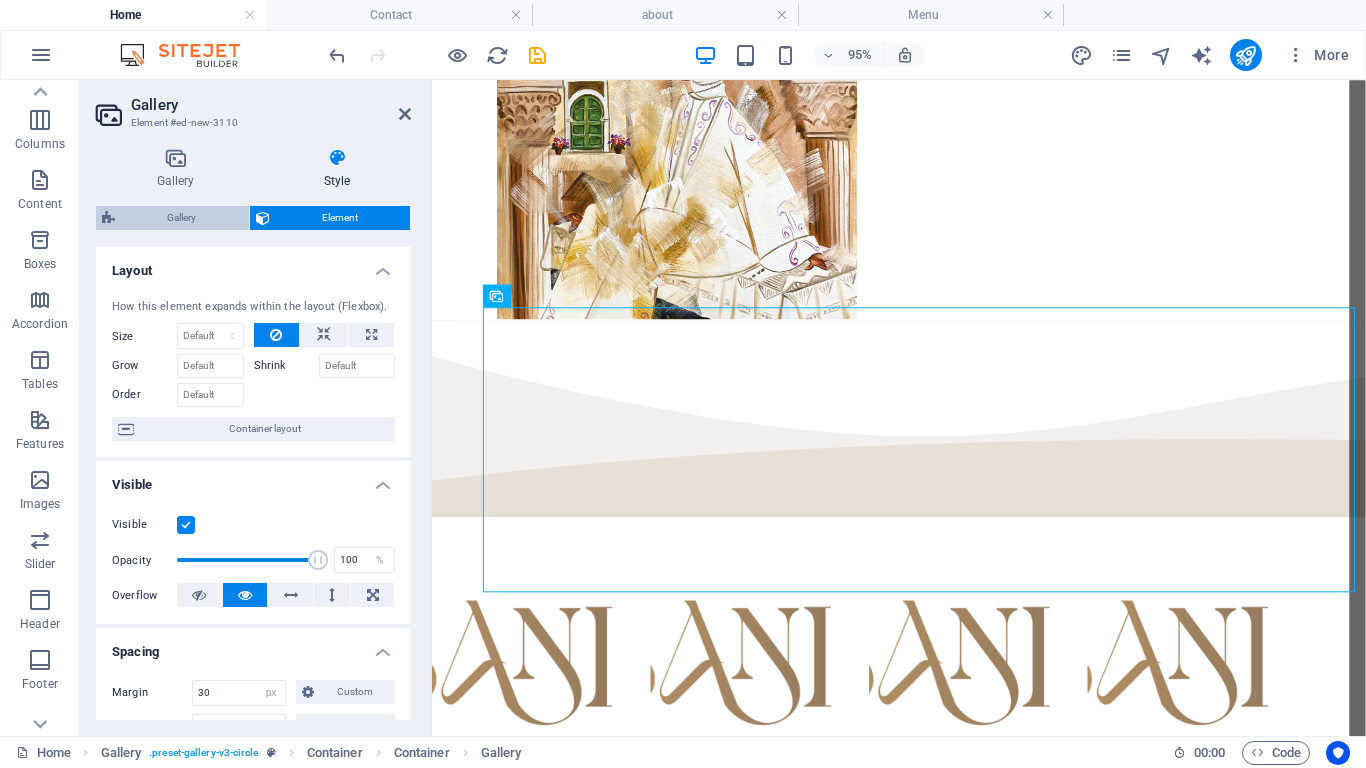 click on "Gallery" at bounding box center (182, 218) 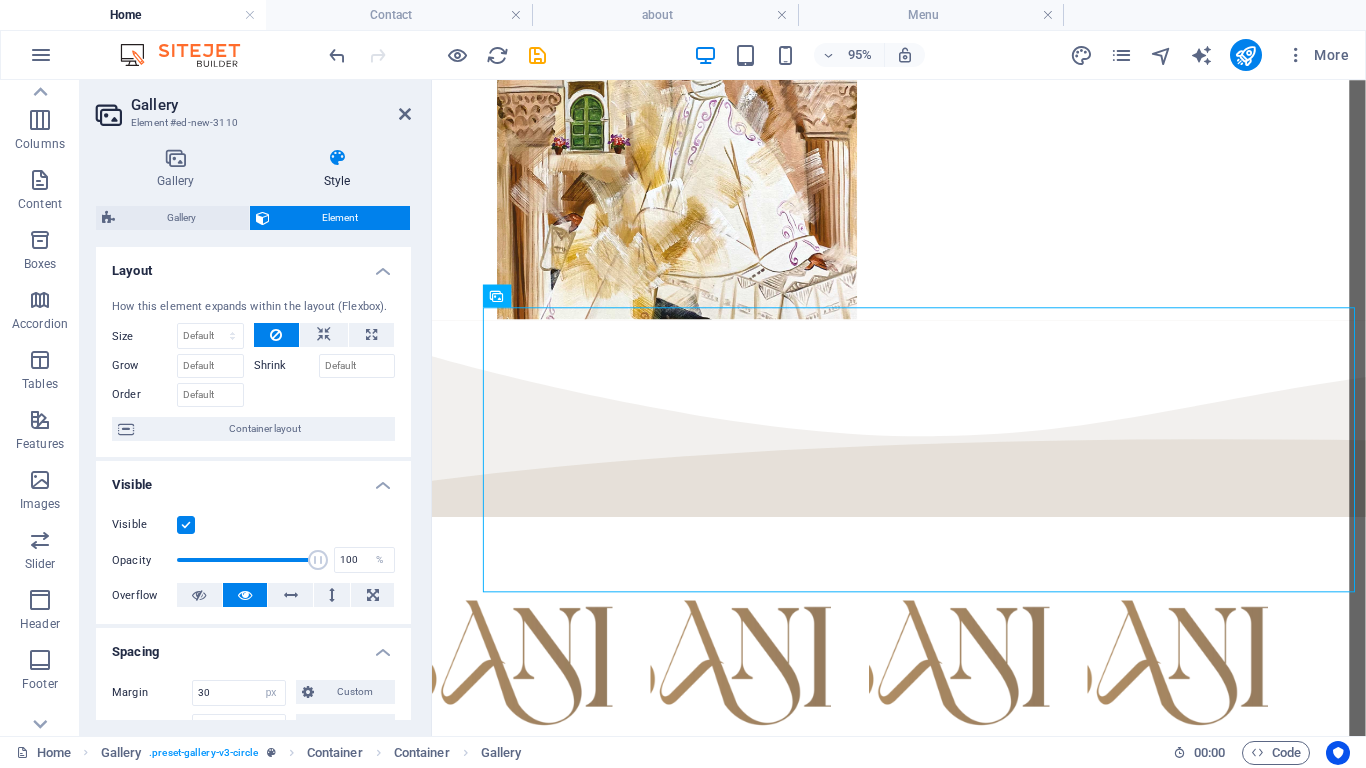 select on "rem" 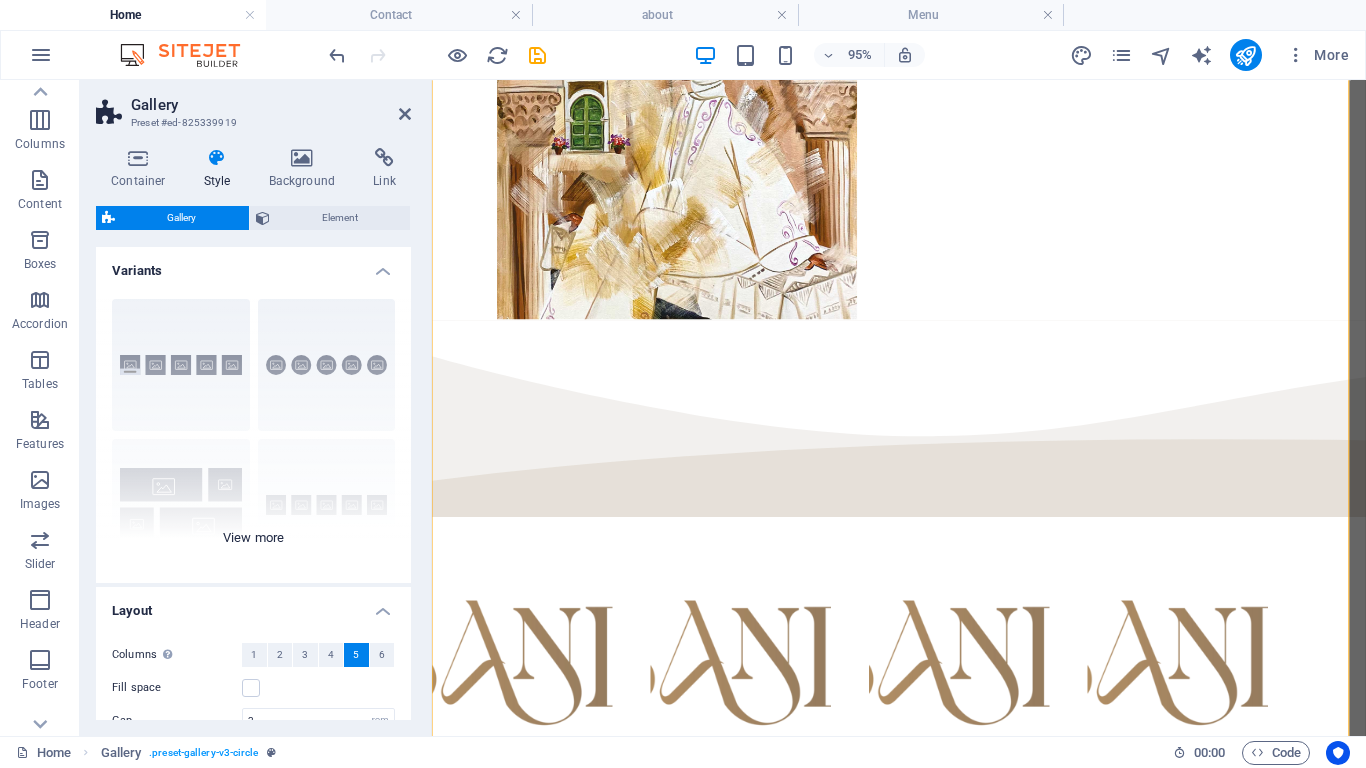 click on "Captions Circle Collage Default Grid Grid shifted" at bounding box center (253, 433) 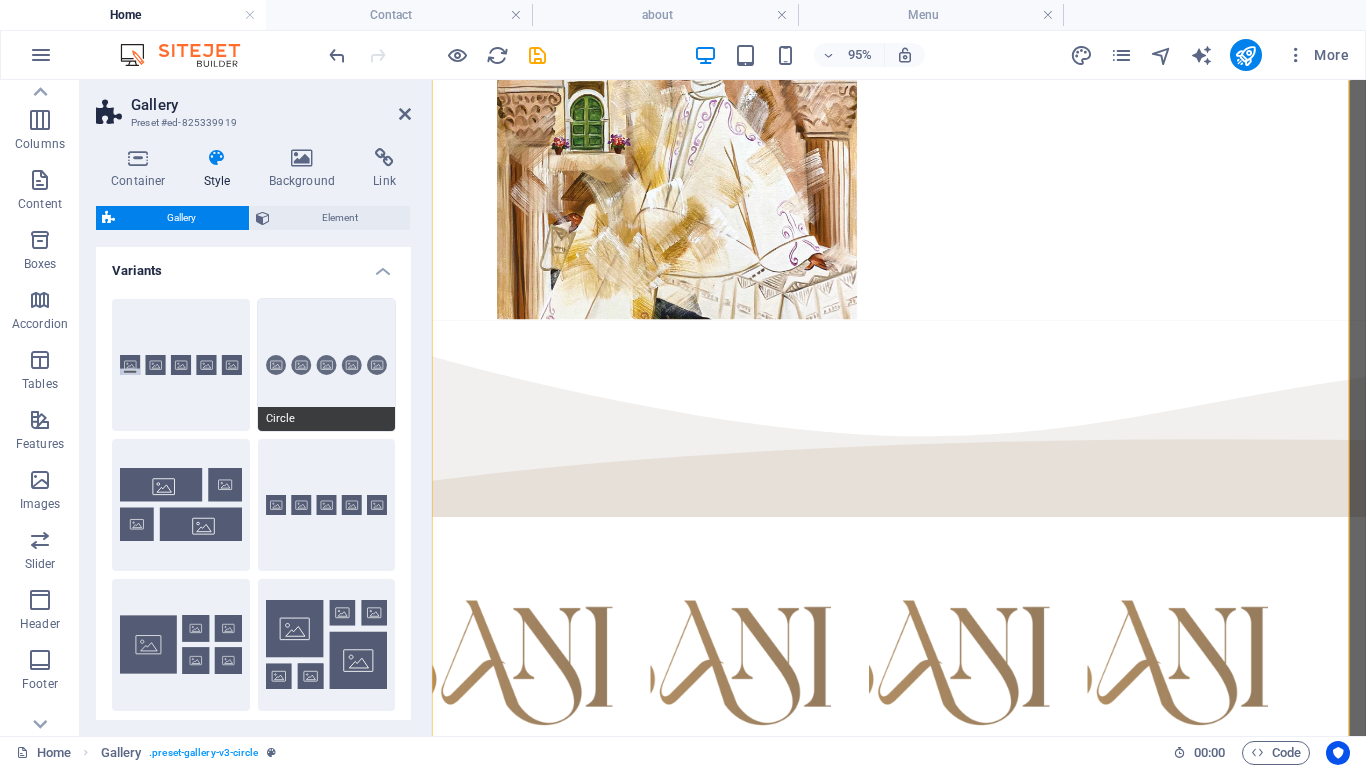 click on "Circle" at bounding box center (327, 365) 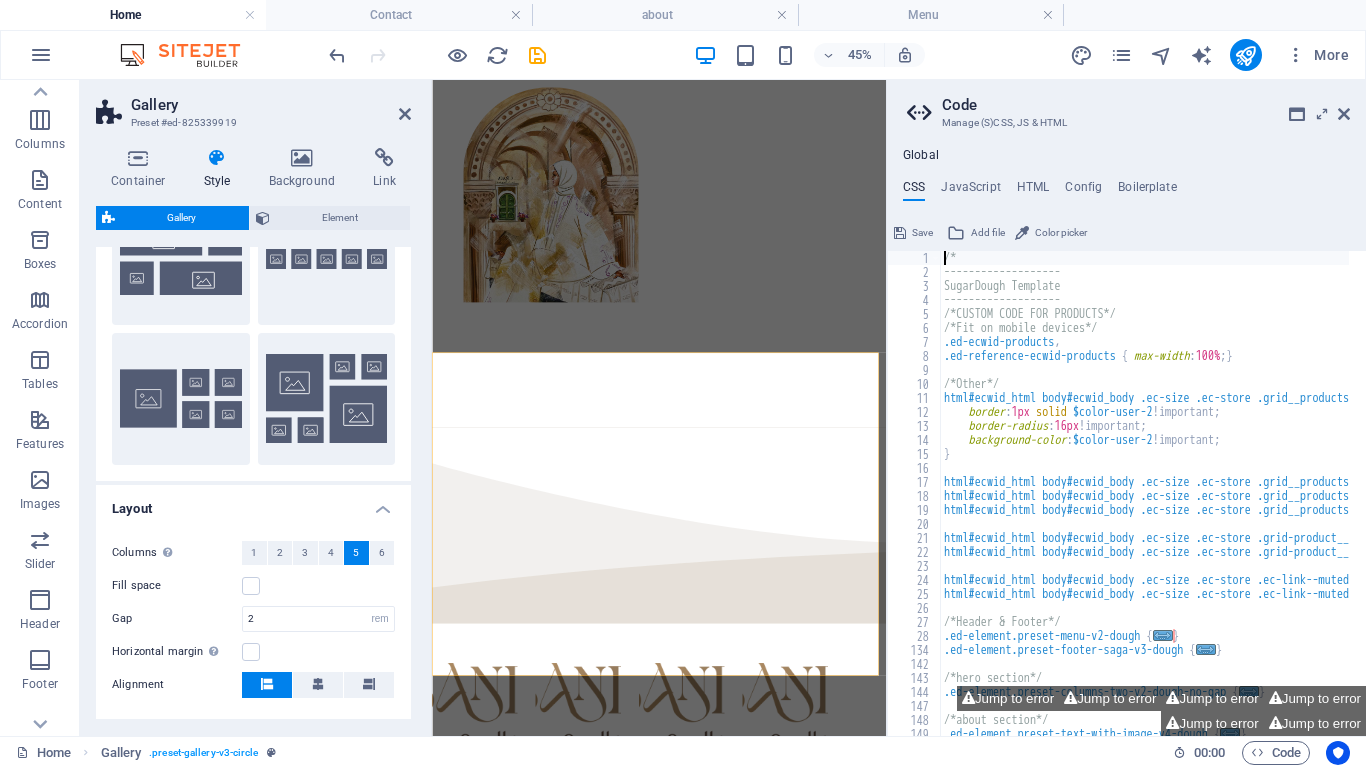 scroll, scrollTop: 229, scrollLeft: 0, axis: vertical 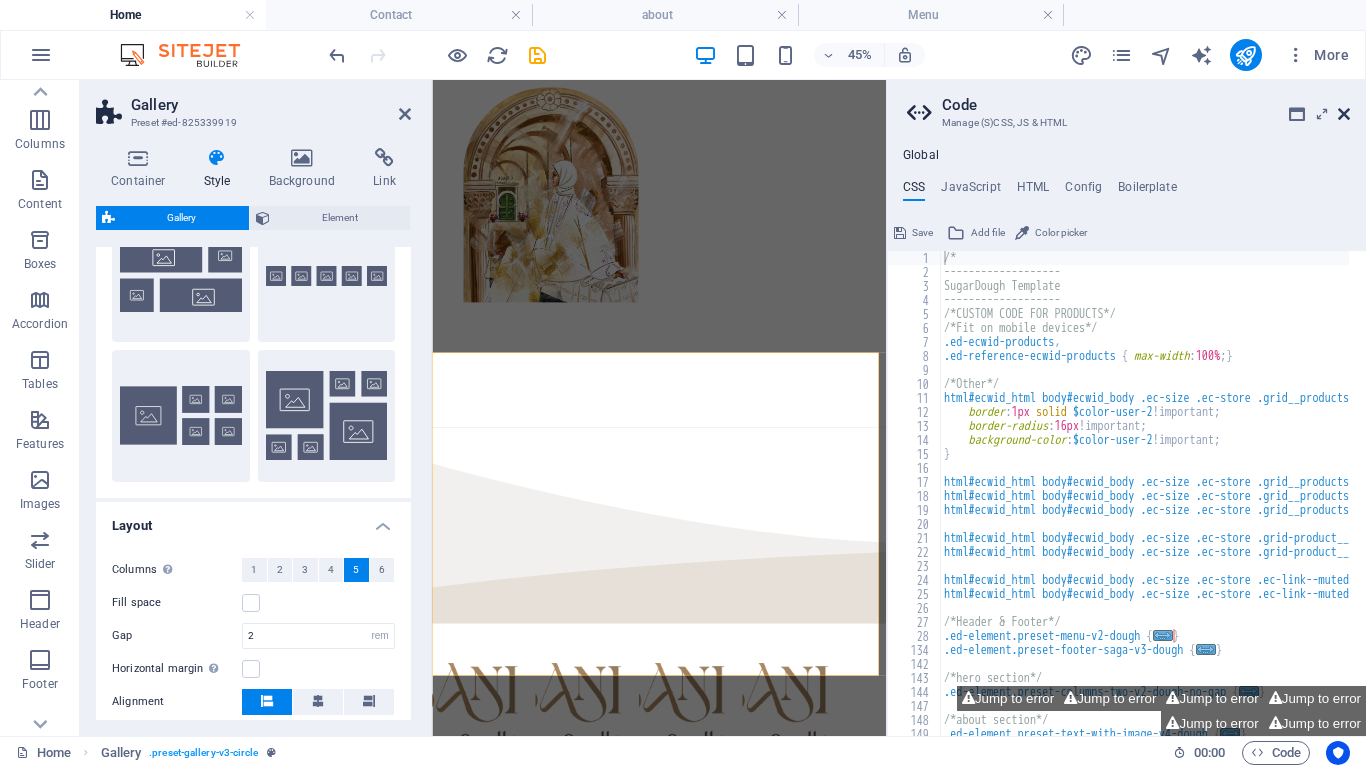 click at bounding box center [1344, 114] 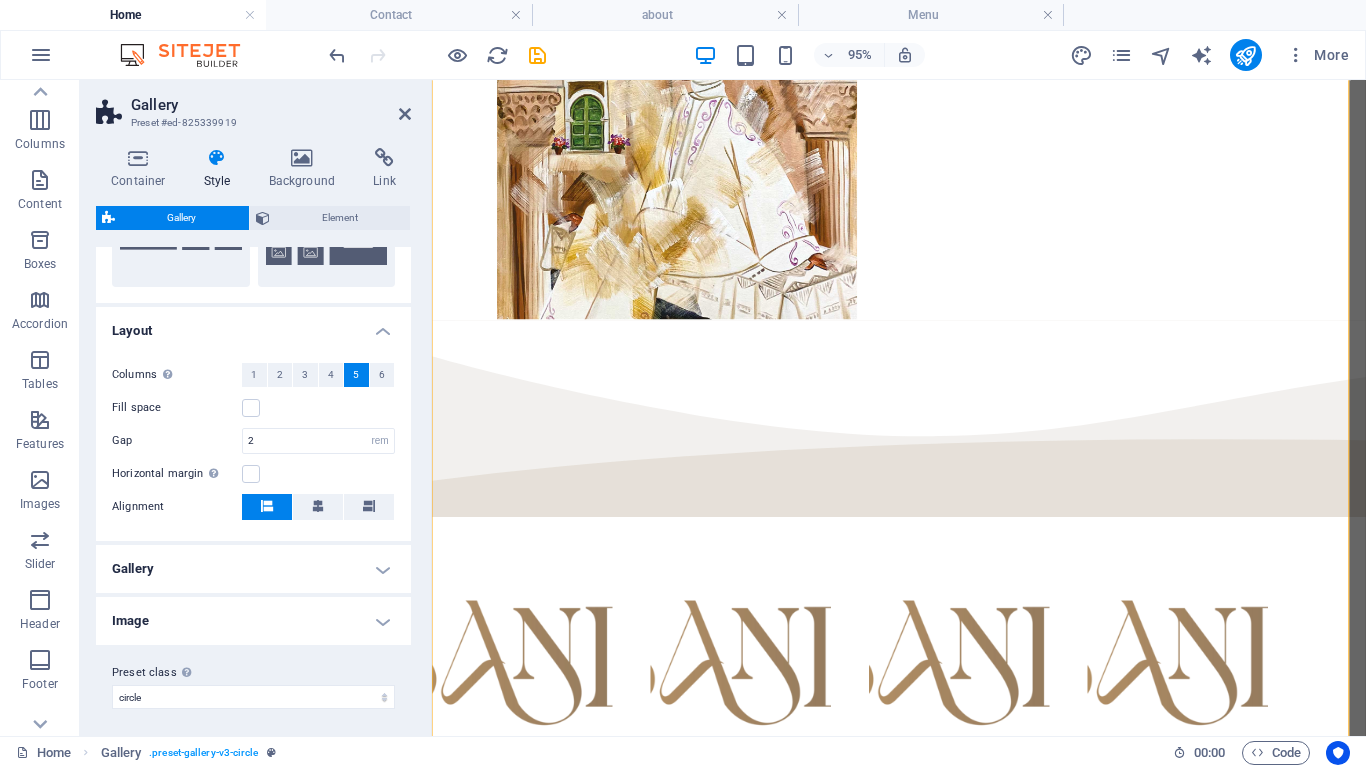 scroll, scrollTop: 429, scrollLeft: 0, axis: vertical 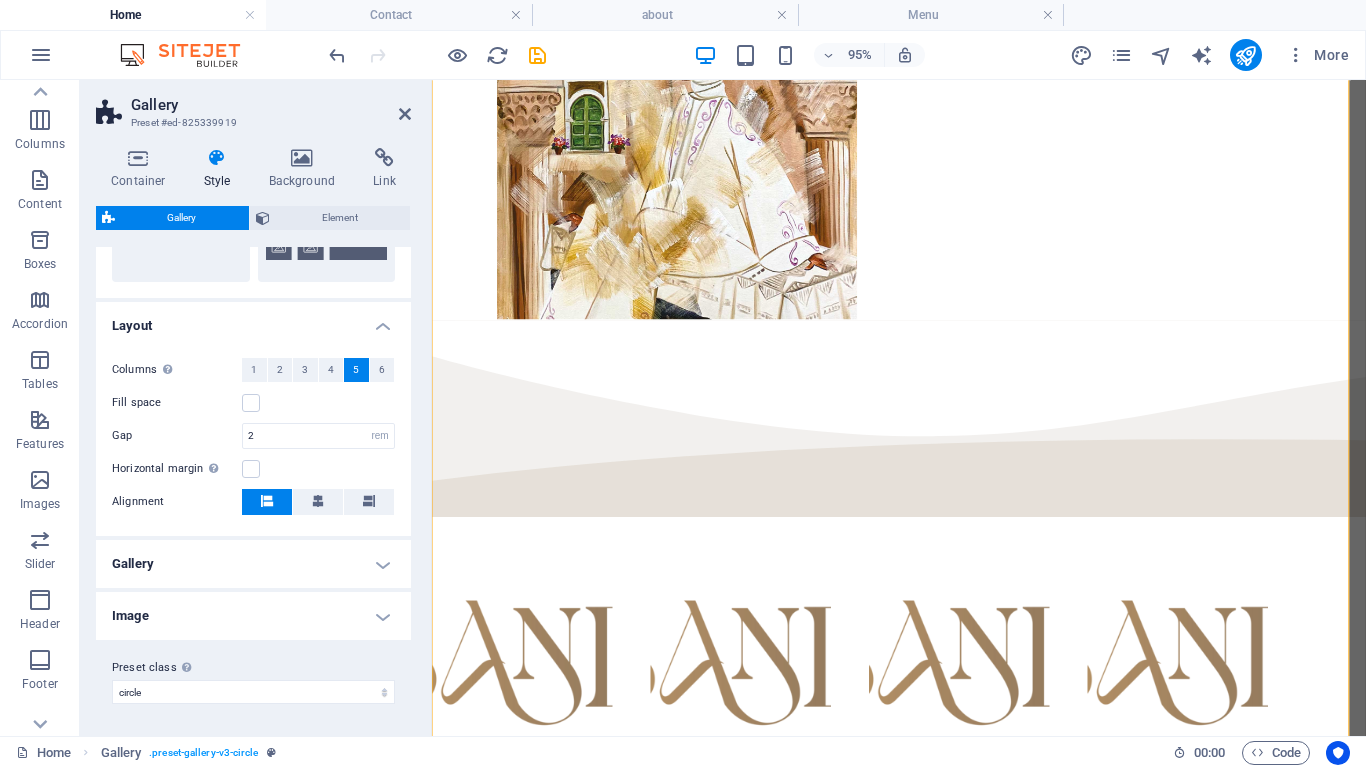 click on "Gallery" at bounding box center (253, 564) 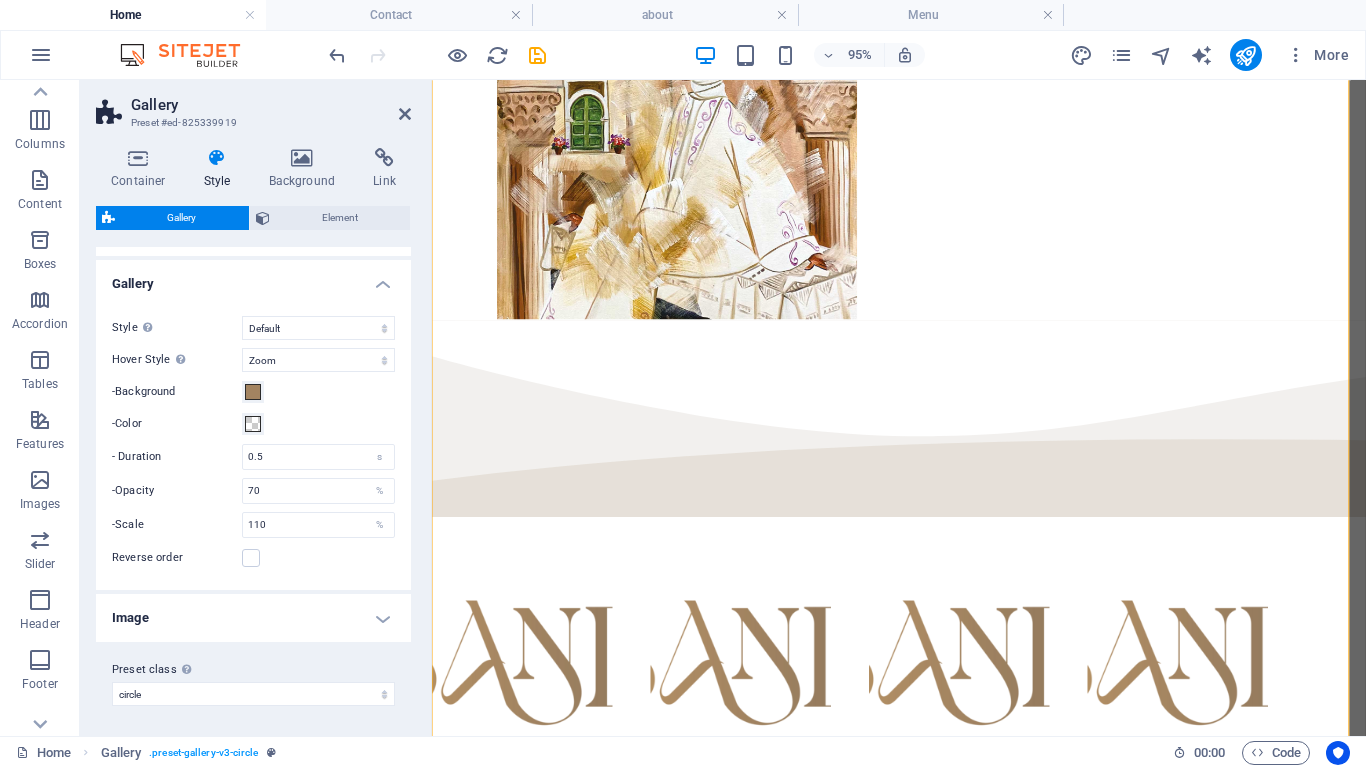 scroll, scrollTop: 711, scrollLeft: 0, axis: vertical 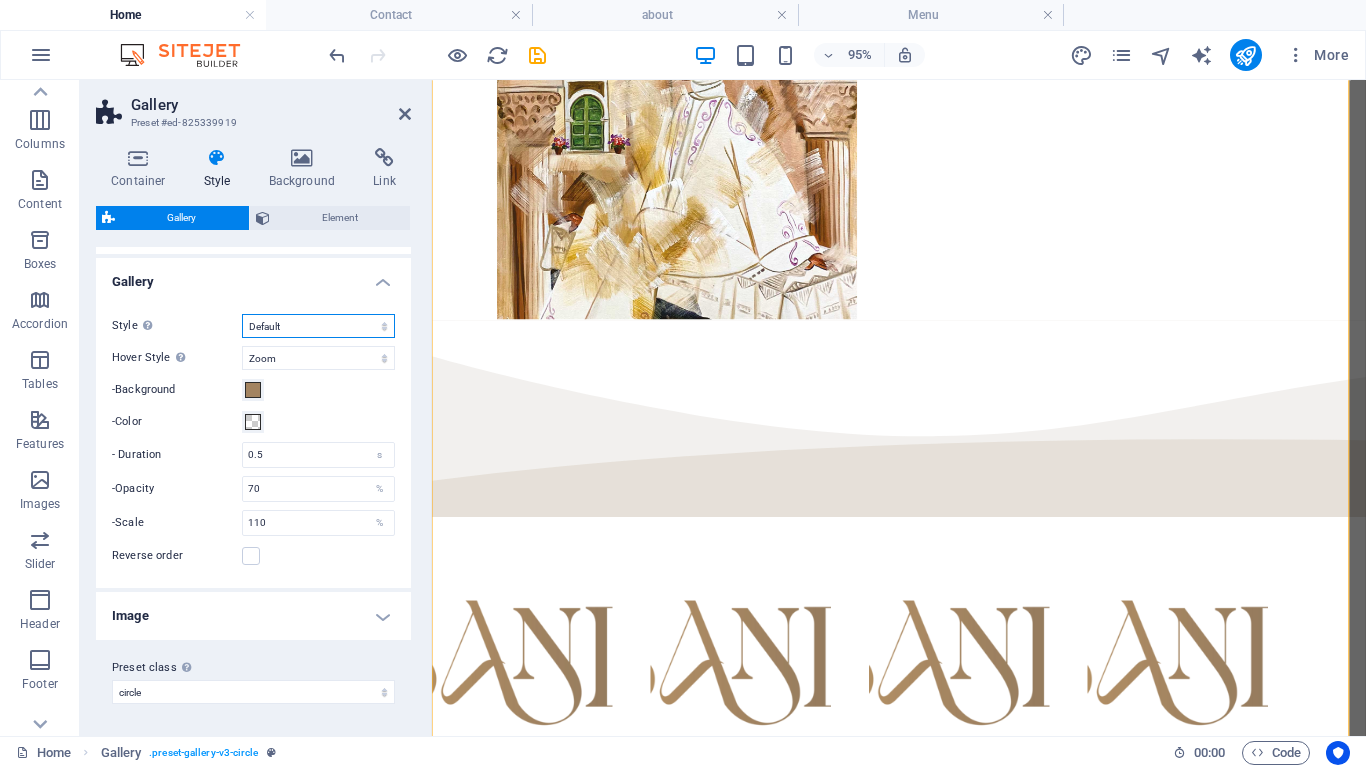 click on "Default Grid Grid reverse Grid shifted Collage" at bounding box center [318, 326] 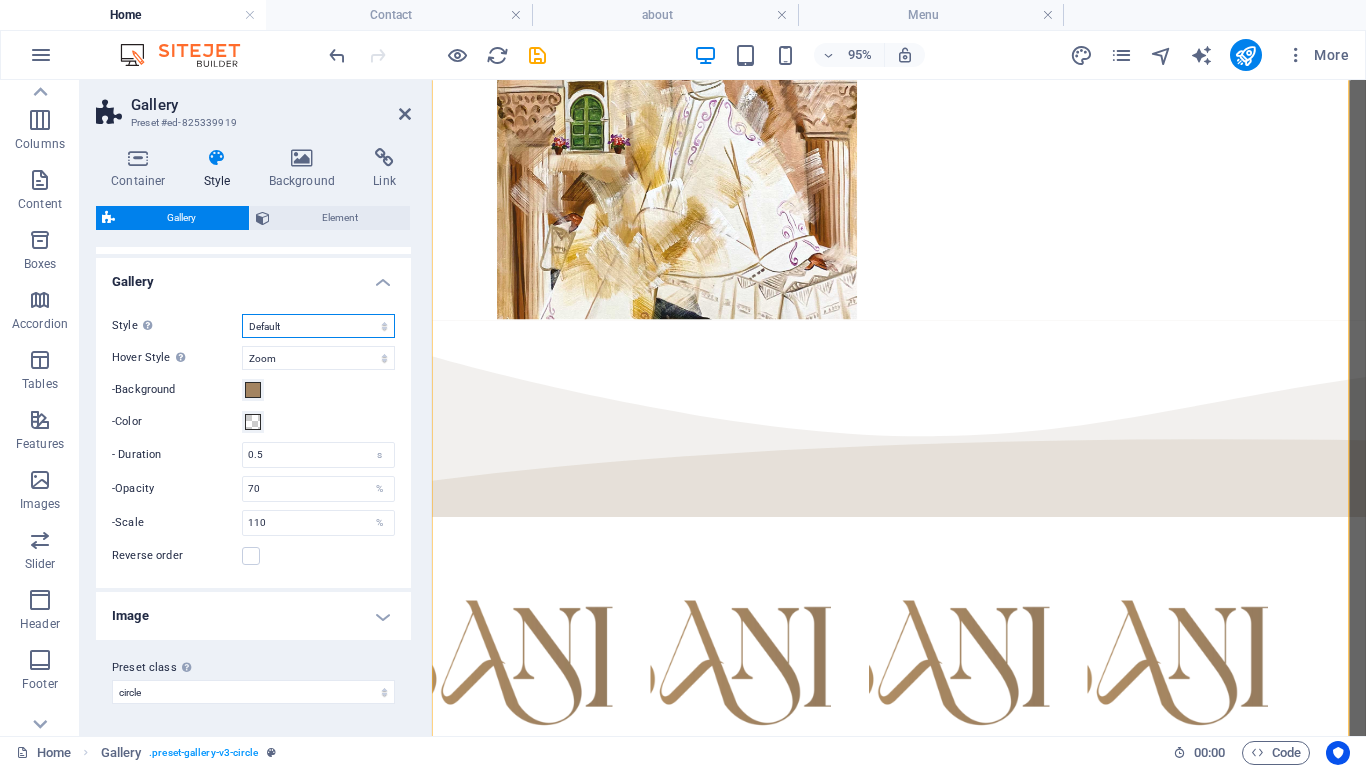 select on "grid" 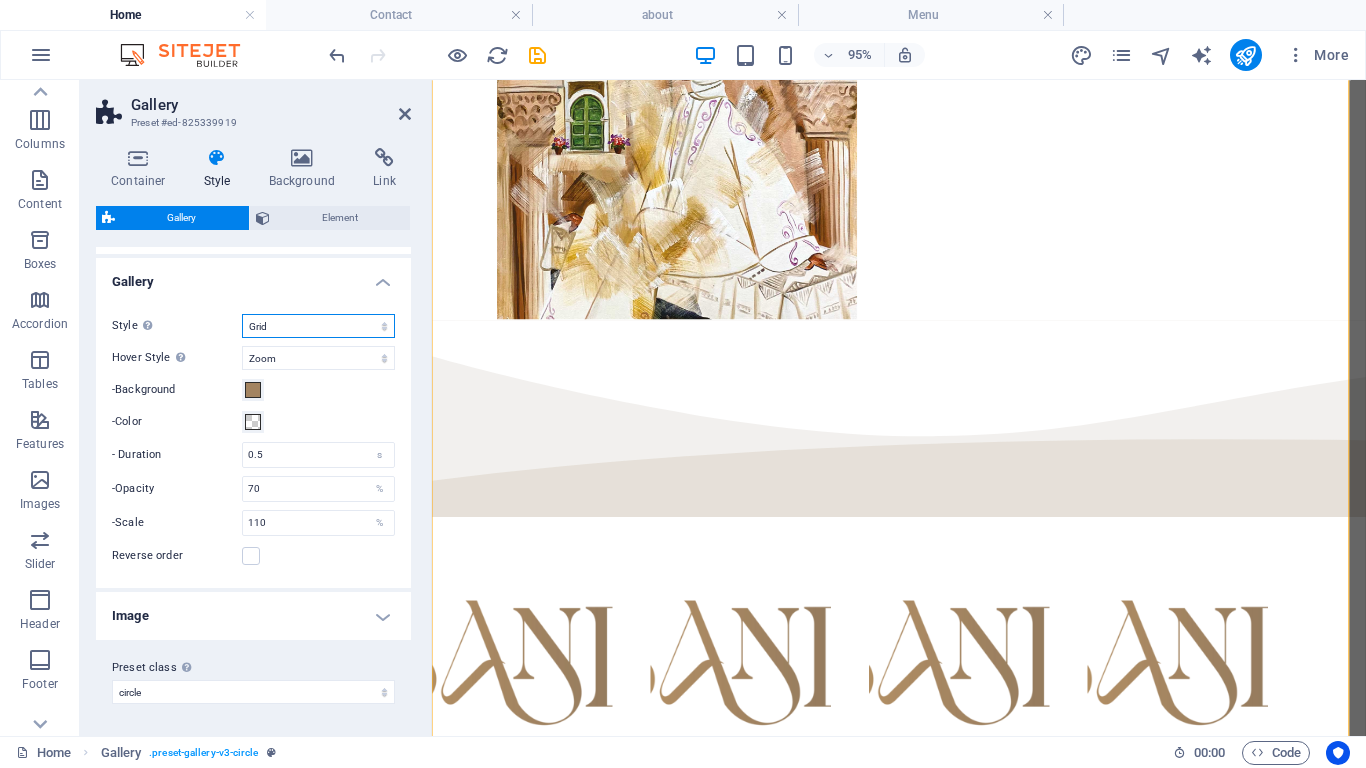 click on "Default Grid Grid reverse Grid shifted Collage" at bounding box center (318, 326) 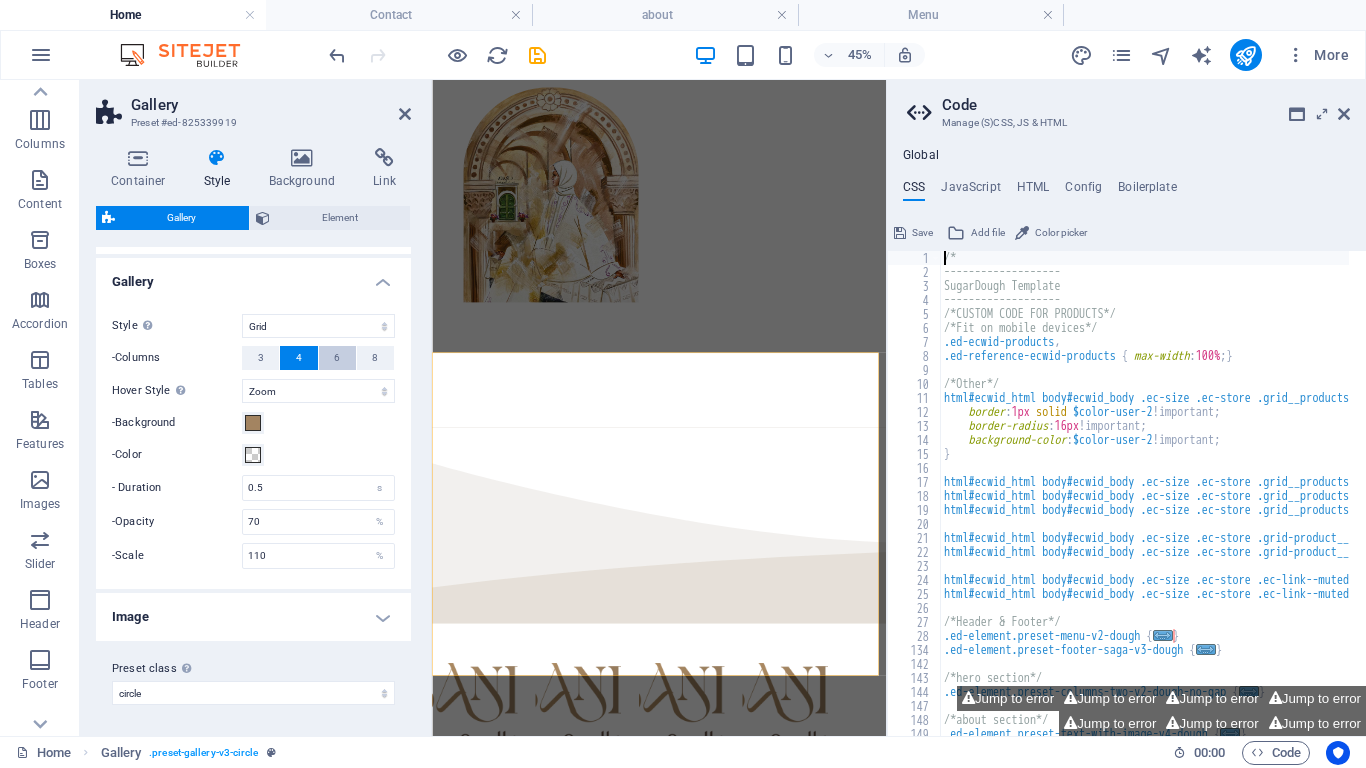 click on "6" at bounding box center [337, 358] 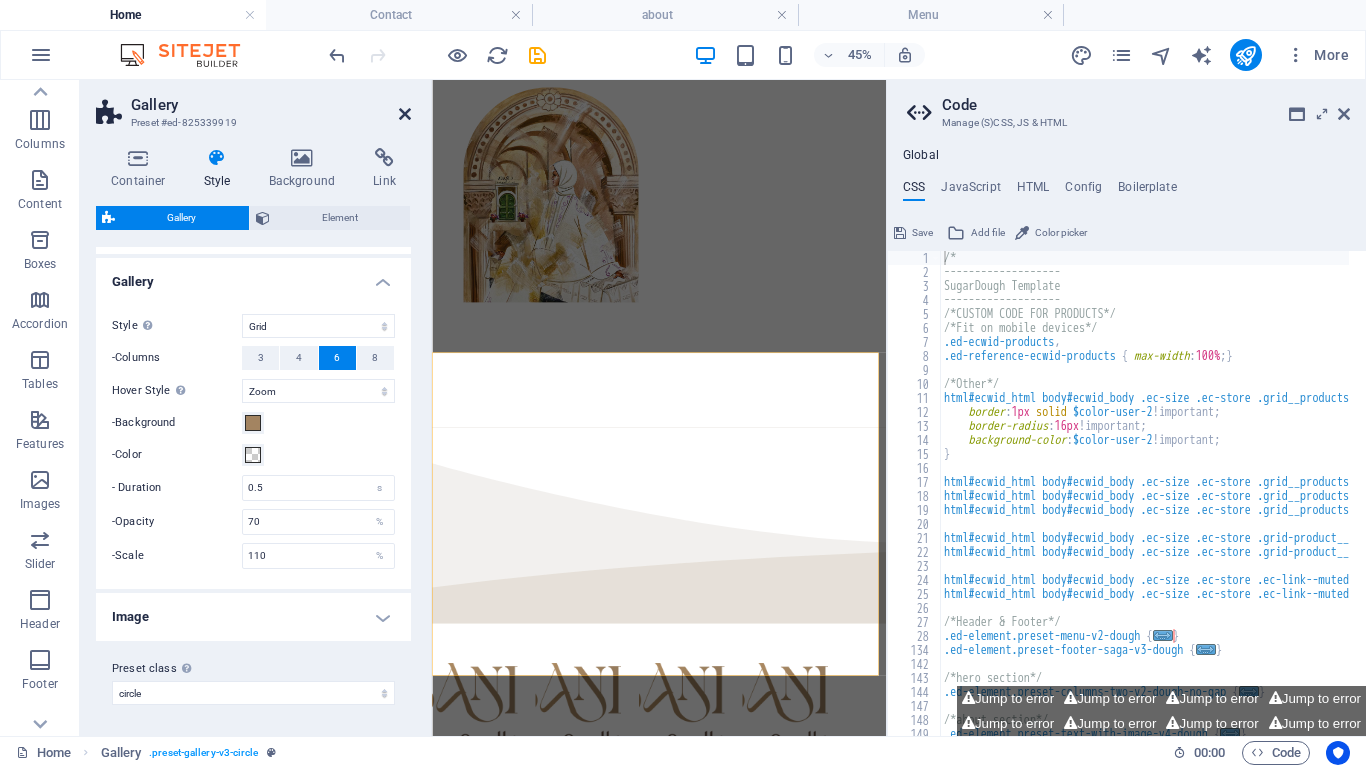 drag, startPoint x: 405, startPoint y: 110, endPoint x: 406, endPoint y: 45, distance: 65.00769 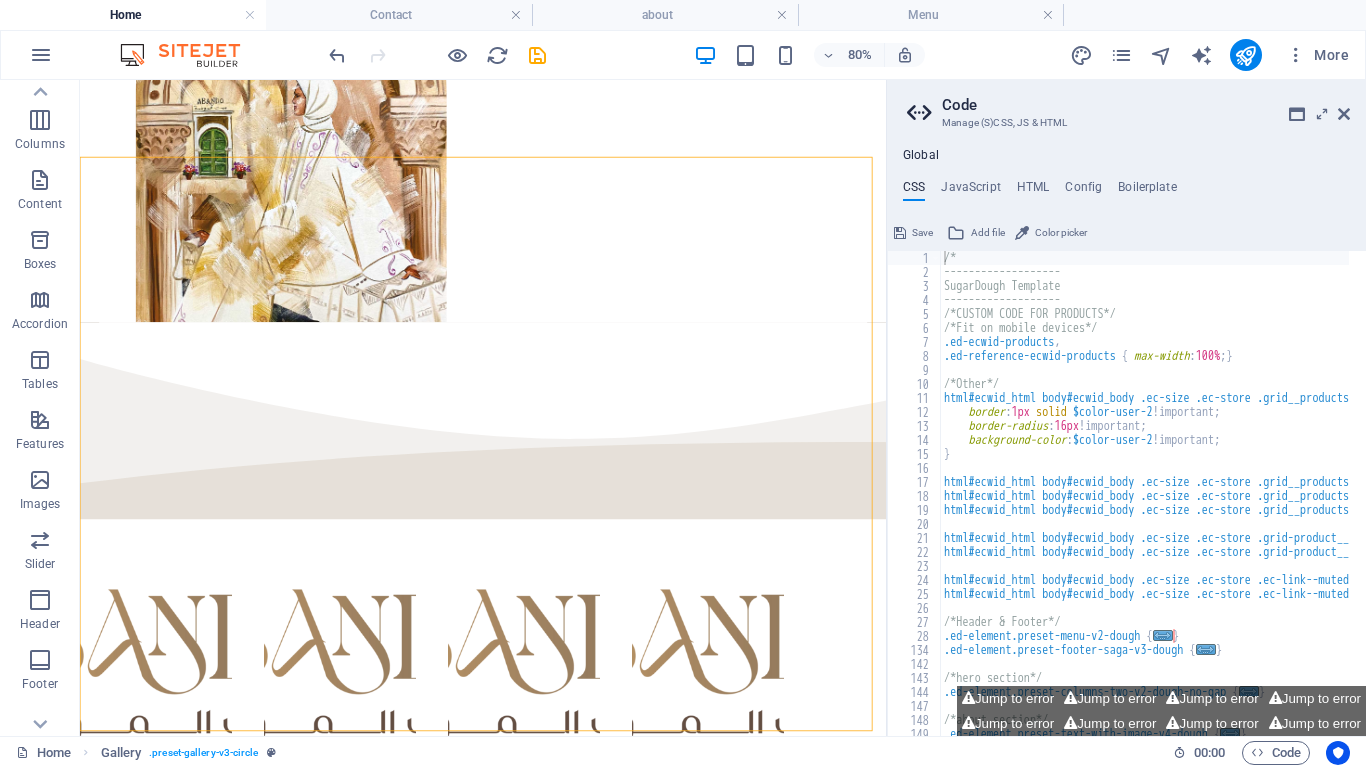 click on "Code Manage (S)CSS, JS & HTML Global CSS JavaScript HTML Config Boilerplate /* 1 2 3 4 5 6 7 8 9 10 11 12 13 14 15 16 17 18 19 20 21 22 23 24 25 26 27 28 134 142 143 144 147 148 149 /* ------------------- SugarDough Template ------------------- /*CUSTOM CODE FOR PRODUCTS*/ /*Fit on mobile devices*/ .ed-ecwid-products , .ed-reference-ecwid-products   {   max-width :  100% ;  } /*Other*/ html#ecwid_html   body#ecwid_body   .ec-size   .ec-store   .grid__products--appearance-frame   .grid-product__wrap-inner   {      border :  1px   solid   $color-user-2  !important;      border-radius :  16px  !important;      background-color :  $color-user-2  !important; } html#ecwid_html   body#ecwid_body   .ec-size   .ec-store   .grid__products--appearance-frame   .grid-product__bg , html#ecwid_html   body#ecwid_body   .ec-size   .ec-store   .grid__products--appearance-frame   .grid-product__image-wrap , html#ecwid_html   body#ecwid_body   .ec-size   .ec-store   .grid__products--appearance-frame   .grid-product__shadow   {" at bounding box center [1126, 408] 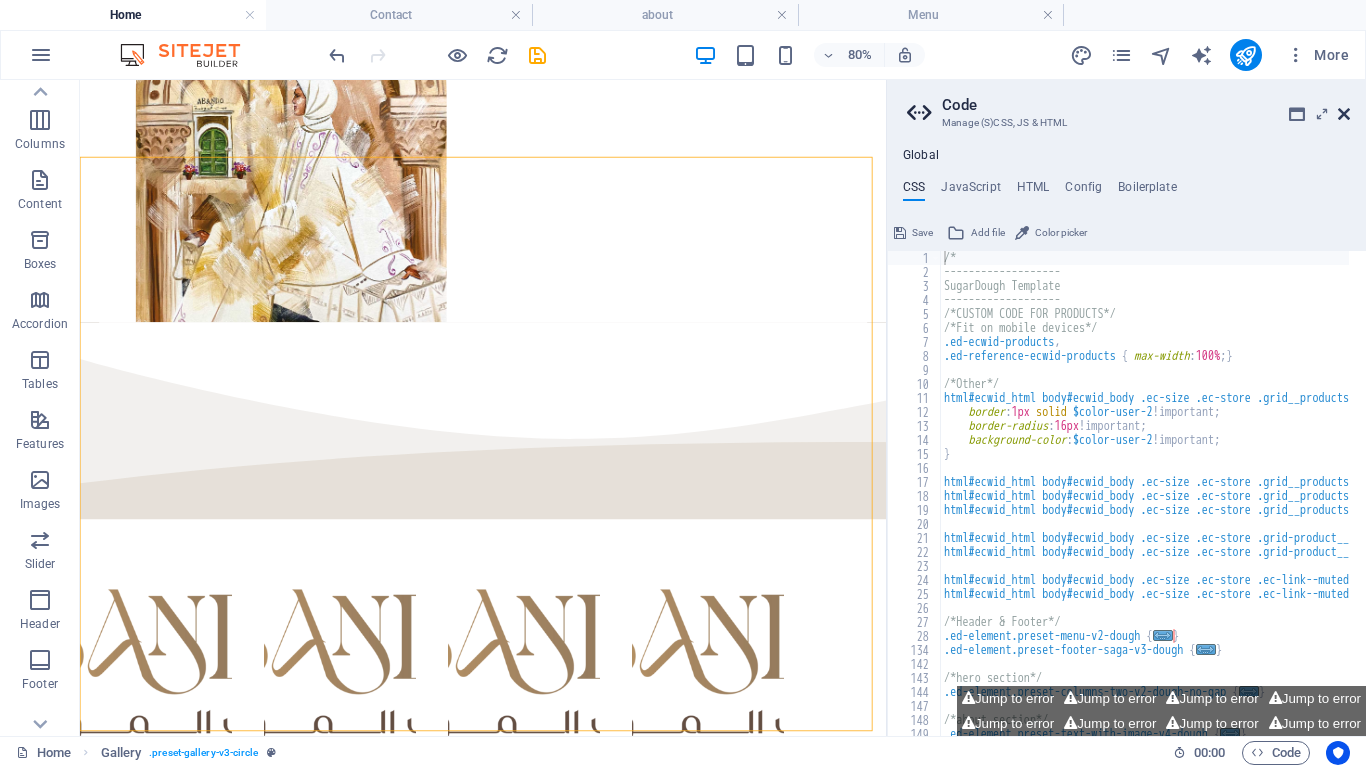 click at bounding box center [1344, 114] 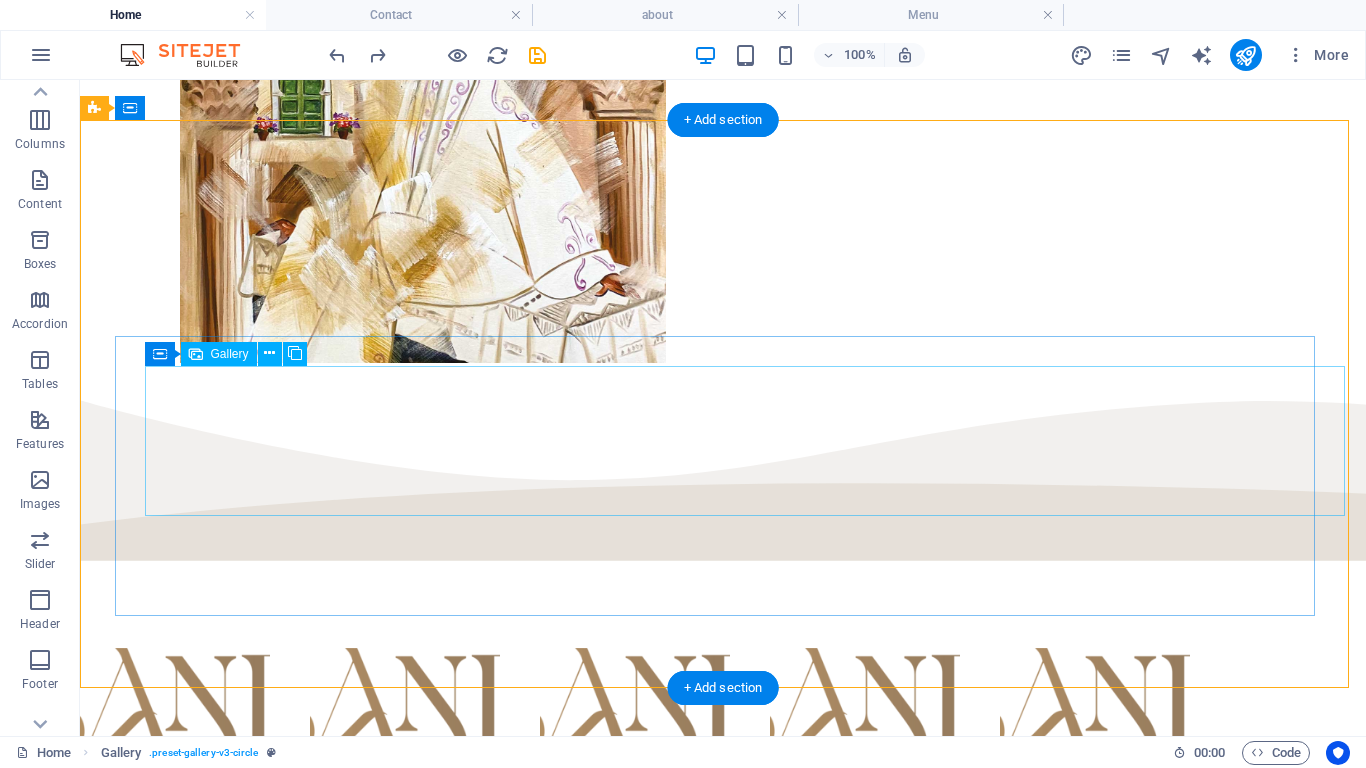 click at bounding box center [228, 1219] 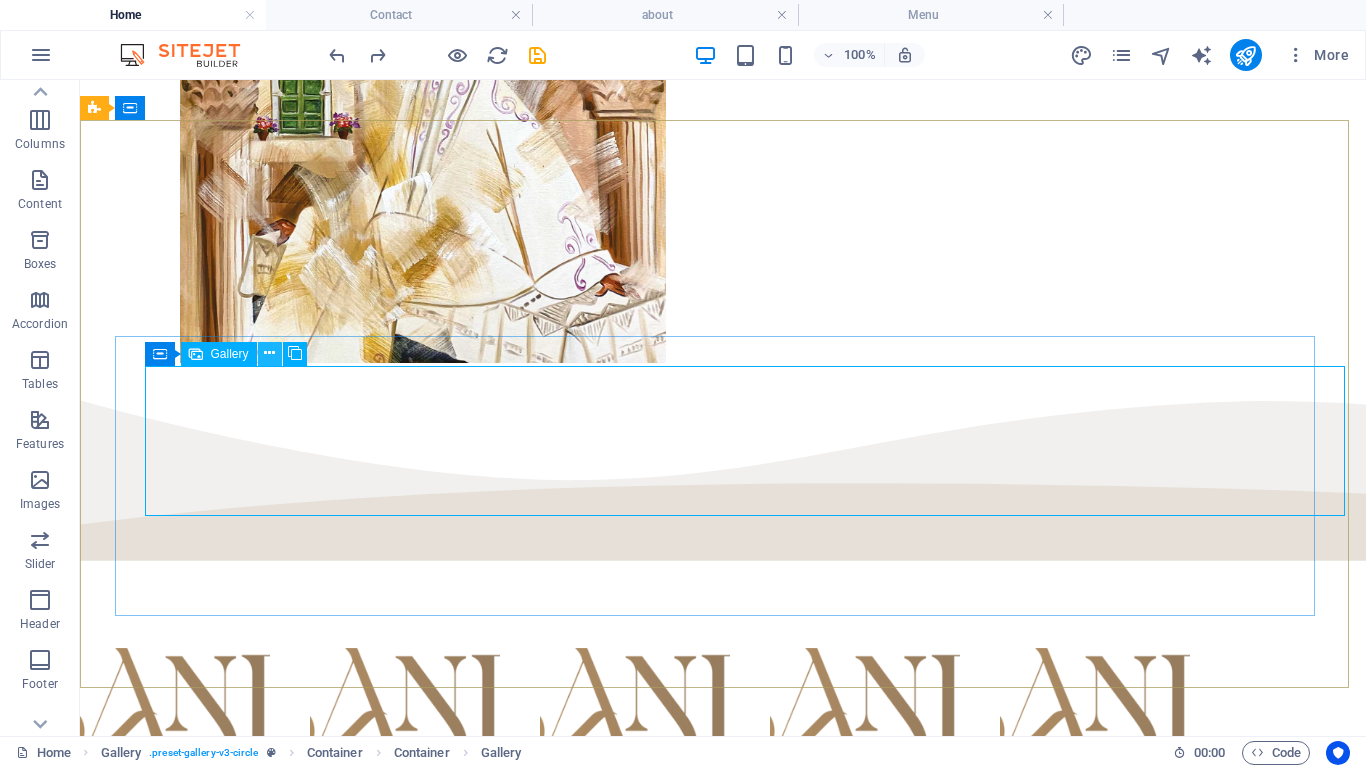 click at bounding box center [269, 353] 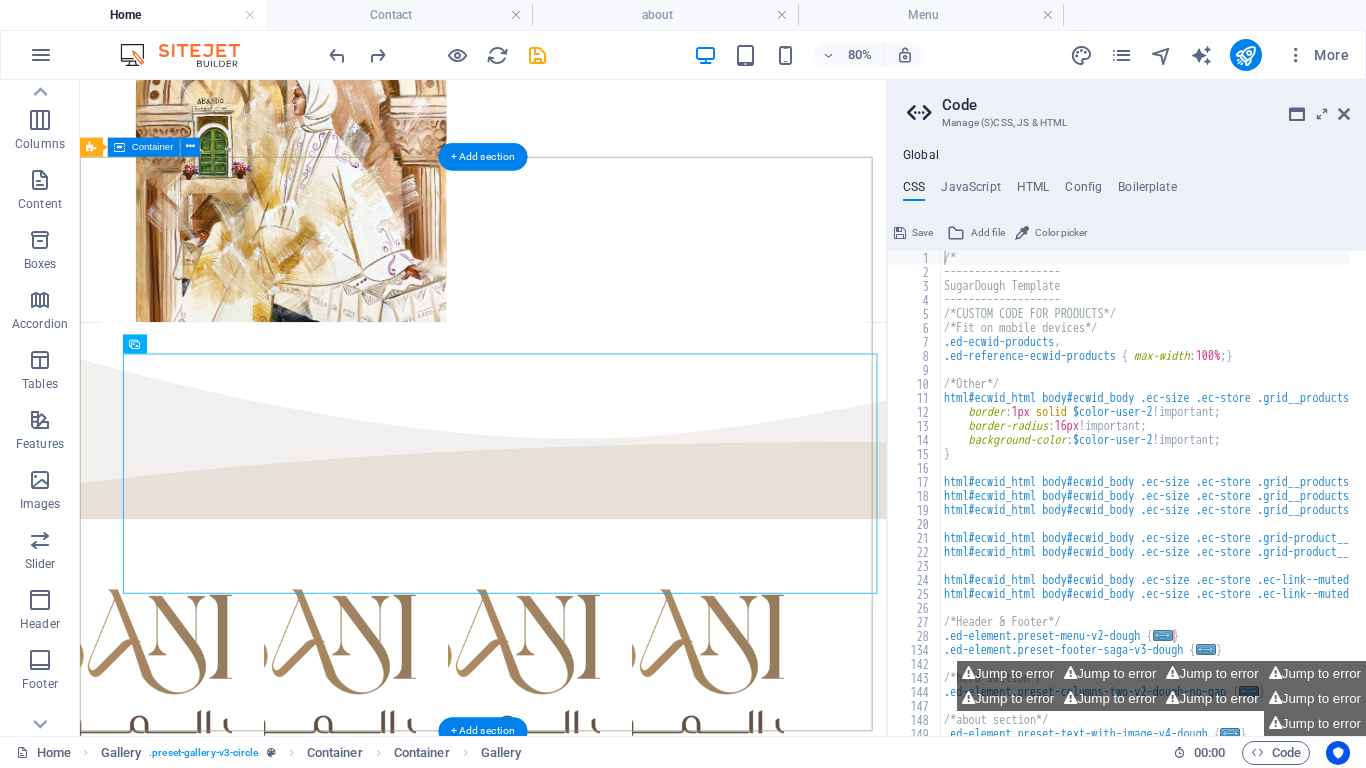 click on "مجموعة زهرة السلفيوم جميع المجموعات" at bounding box center [584, 1516] 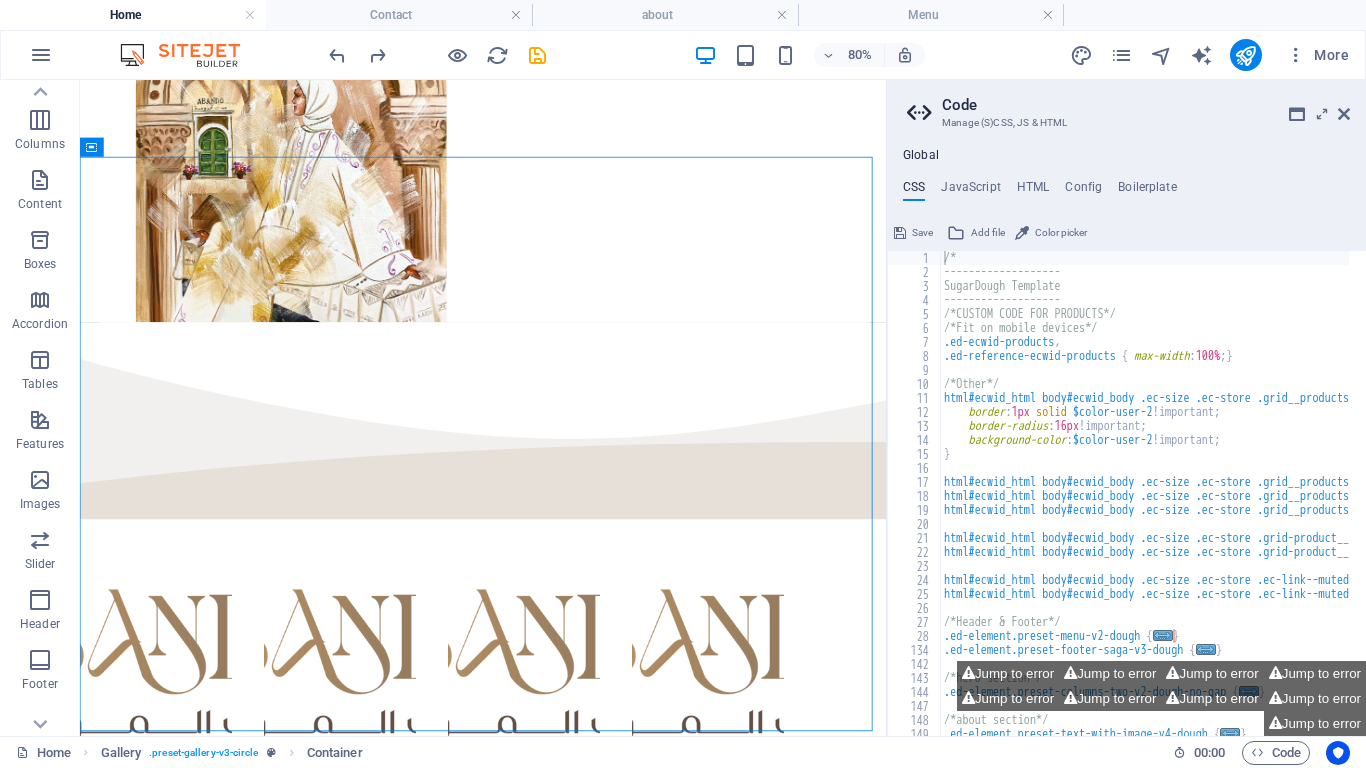 click on "Code Manage (S)CSS, JS & HTML Global CSS JavaScript HTML Config Boilerplate /* 1 2 3 4 5 6 7 8 9 10 11 12 13 14 15 16 17 18 19 20 21 22 23 24 25 26 27 28 134 142 143 144 147 148 149 /* ------------------- SugarDough Template ------------------- /*CUSTOM CODE FOR PRODUCTS*/ /*Fit on mobile devices*/ .ed-ecwid-products , .ed-reference-ecwid-products   {   max-width :  100% ;  } /*Other*/ html#ecwid_html   body#ecwid_body   .ec-size   .ec-store   .grid__products--appearance-frame   .grid-product__wrap-inner   {      border :  1px   solid   $color-user-2  !important;      border-radius :  16px  !important;      background-color :  $color-user-2  !important; } html#ecwid_html   body#ecwid_body   .ec-size   .ec-store   .grid__products--appearance-frame   .grid-product__bg , html#ecwid_html   body#ecwid_body   .ec-size   .ec-store   .grid__products--appearance-frame   .grid-product__image-wrap , html#ecwid_html   body#ecwid_body   .ec-size   .ec-store   .grid__products--appearance-frame   .grid-product__shadow   {" at bounding box center (1126, 408) 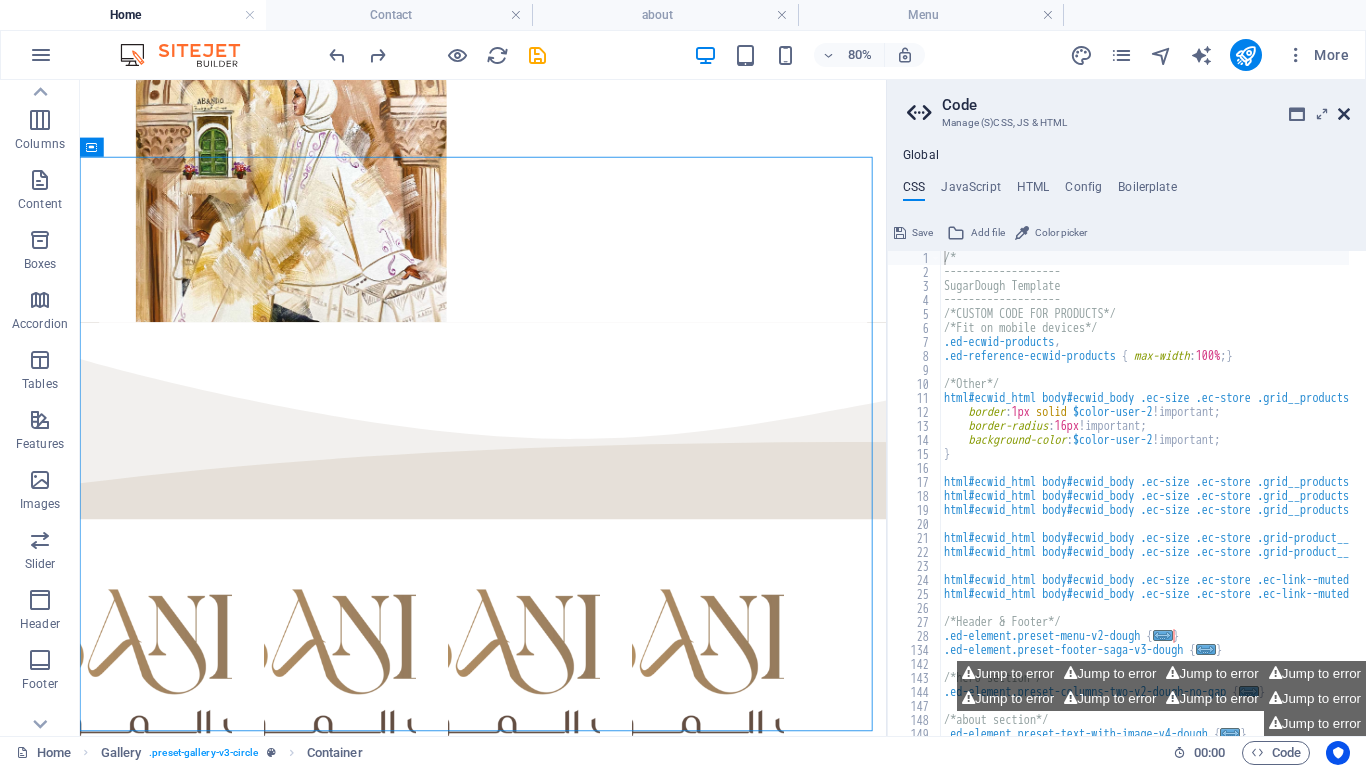 click at bounding box center (1344, 114) 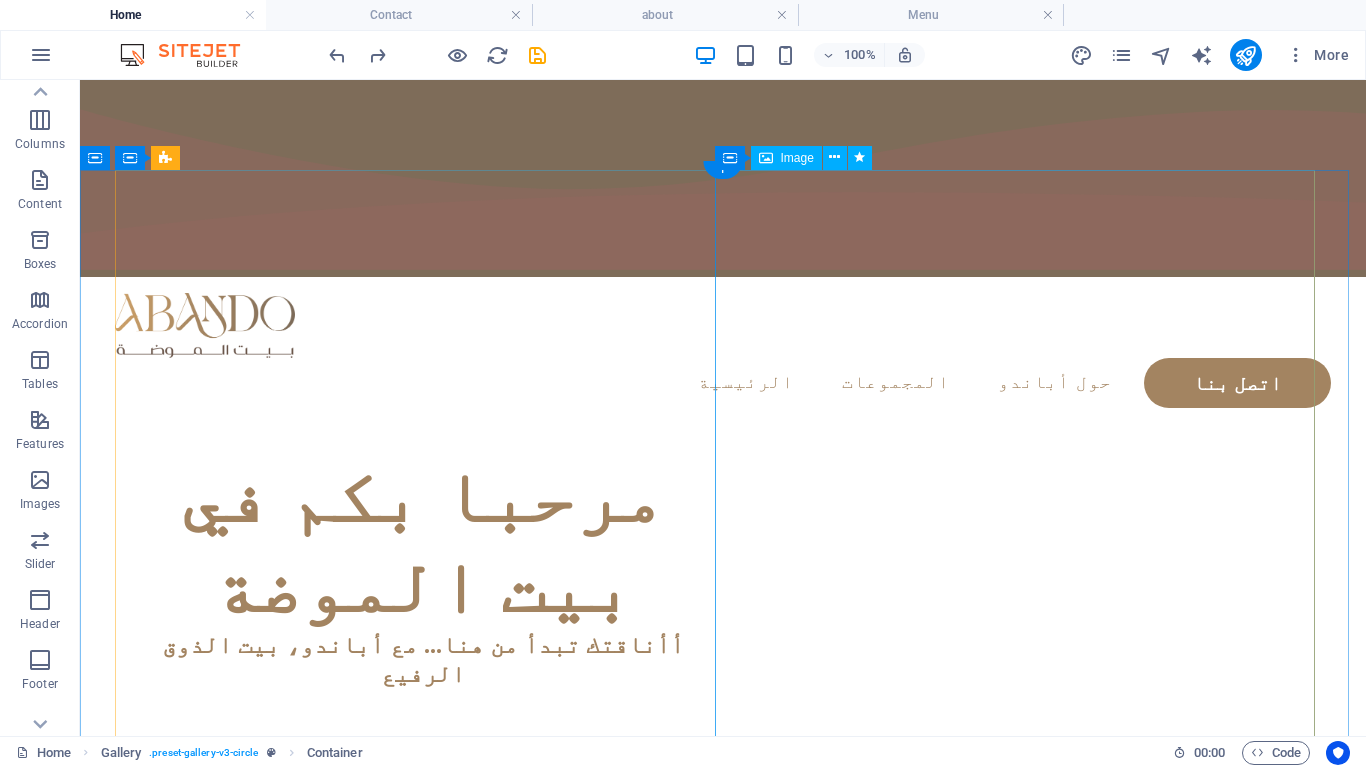 scroll, scrollTop: 1, scrollLeft: 0, axis: vertical 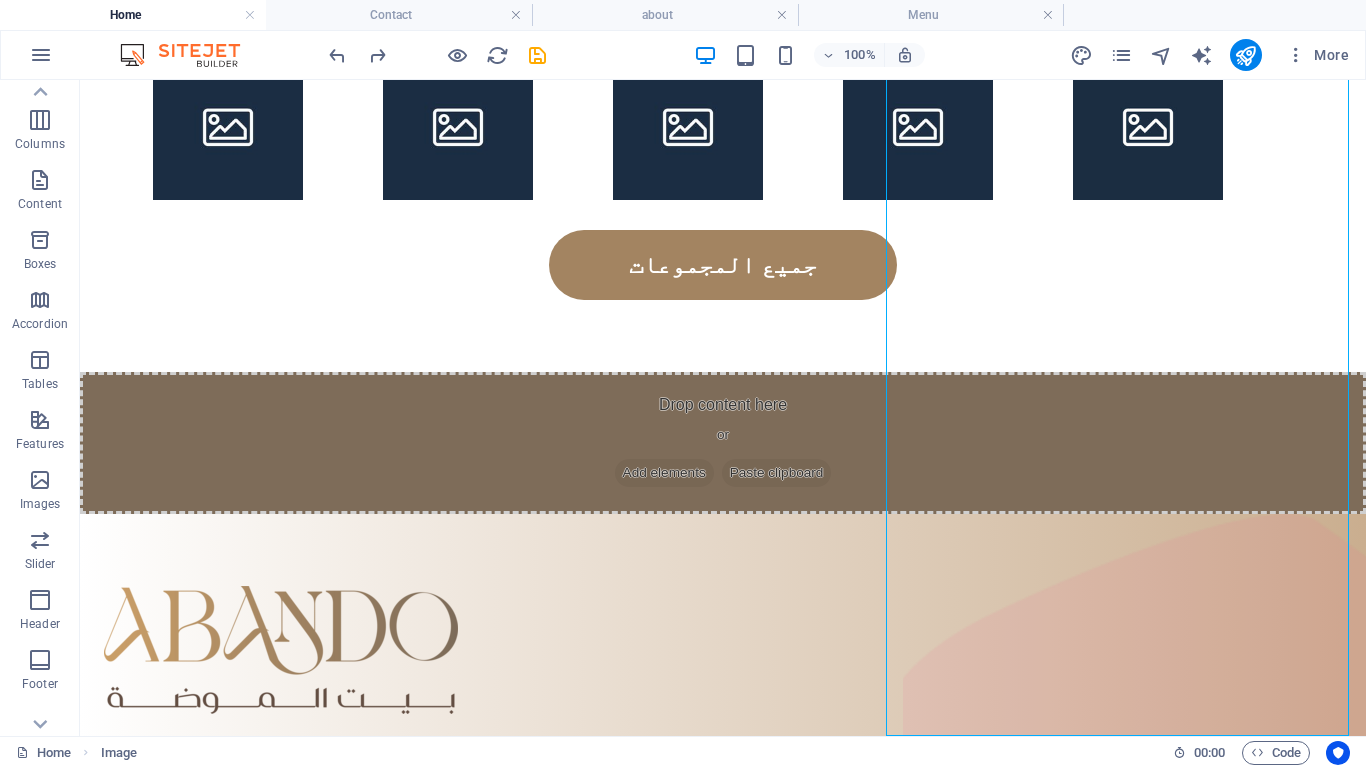 drag, startPoint x: 1121, startPoint y: 483, endPoint x: 465, endPoint y: 593, distance: 665.1586 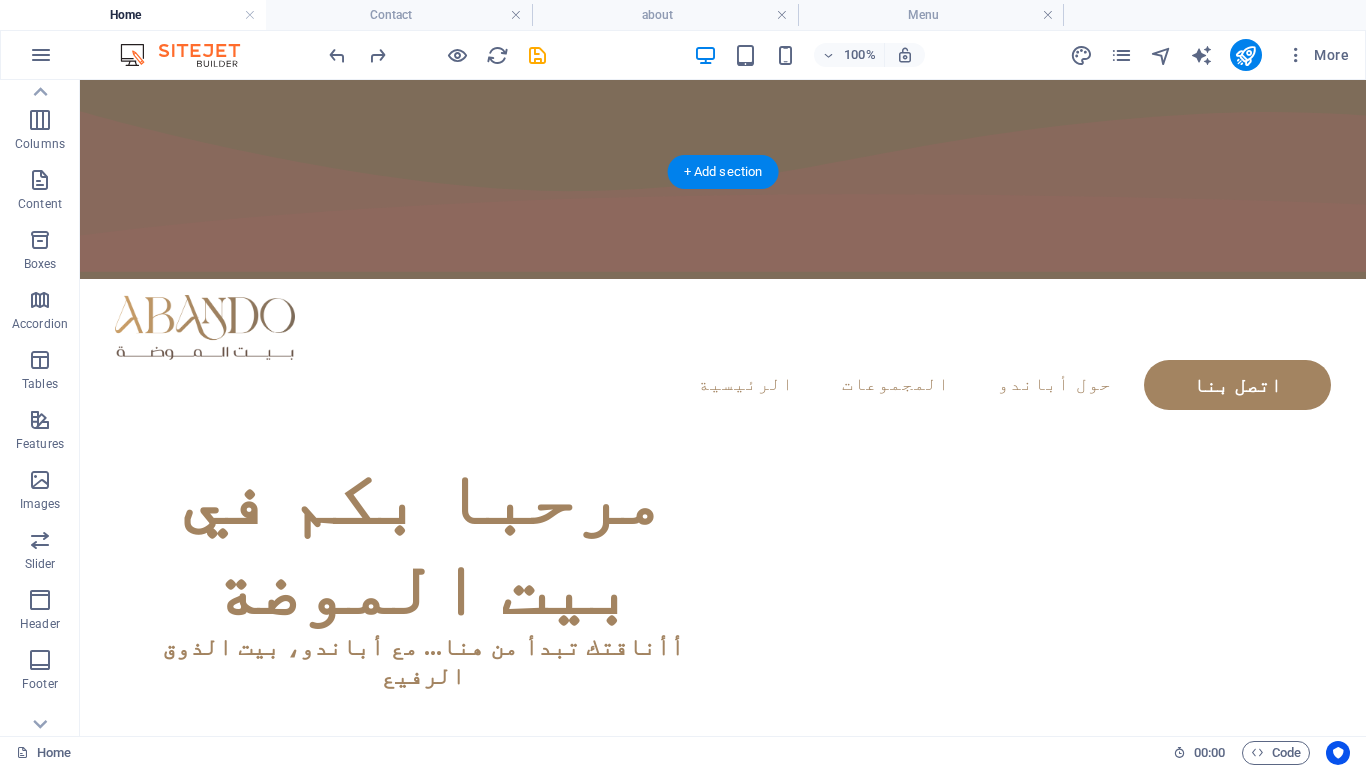 scroll, scrollTop: 0, scrollLeft: 0, axis: both 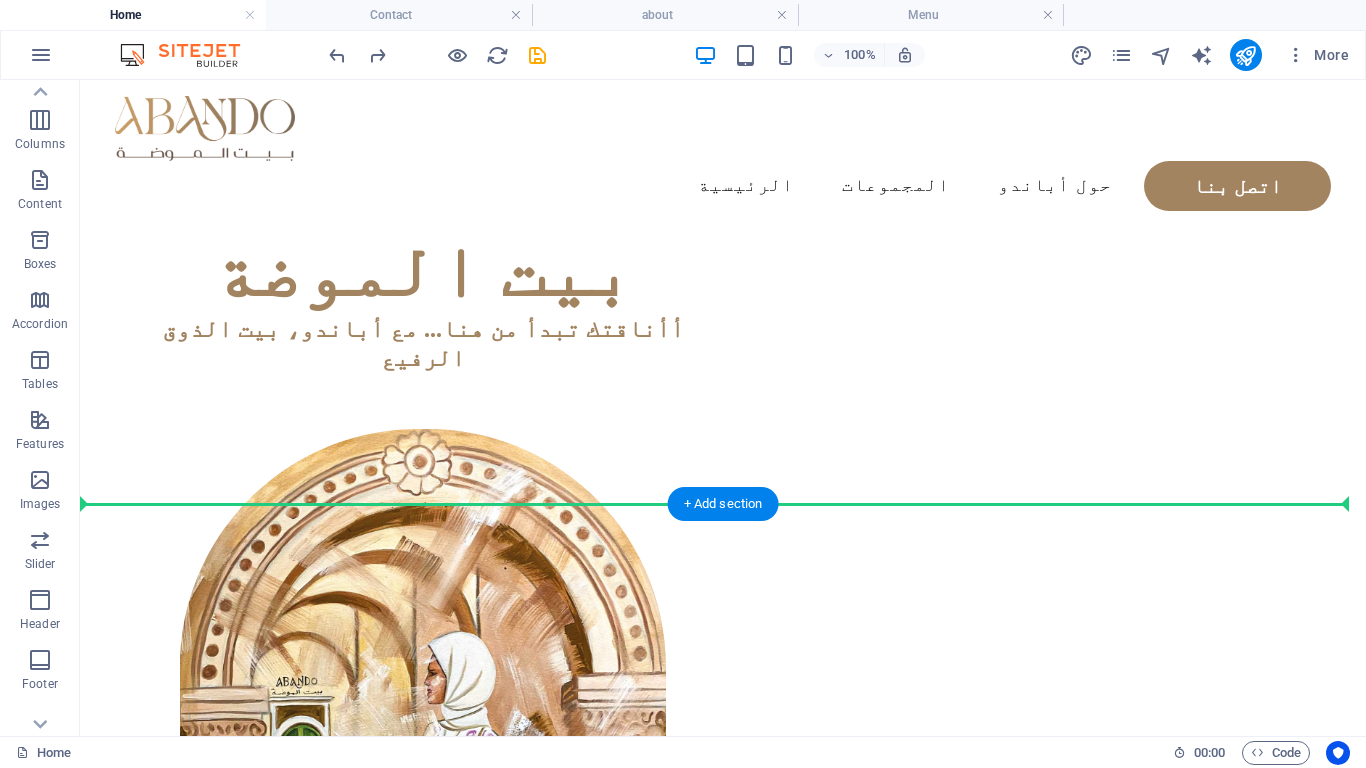 click on "​​​​​ مرحبا بكم في بيت الموضة أأناقتك تبدأ من هنا... مع أباندو، بيت الذوق الرفيع" at bounding box center [723, 568] 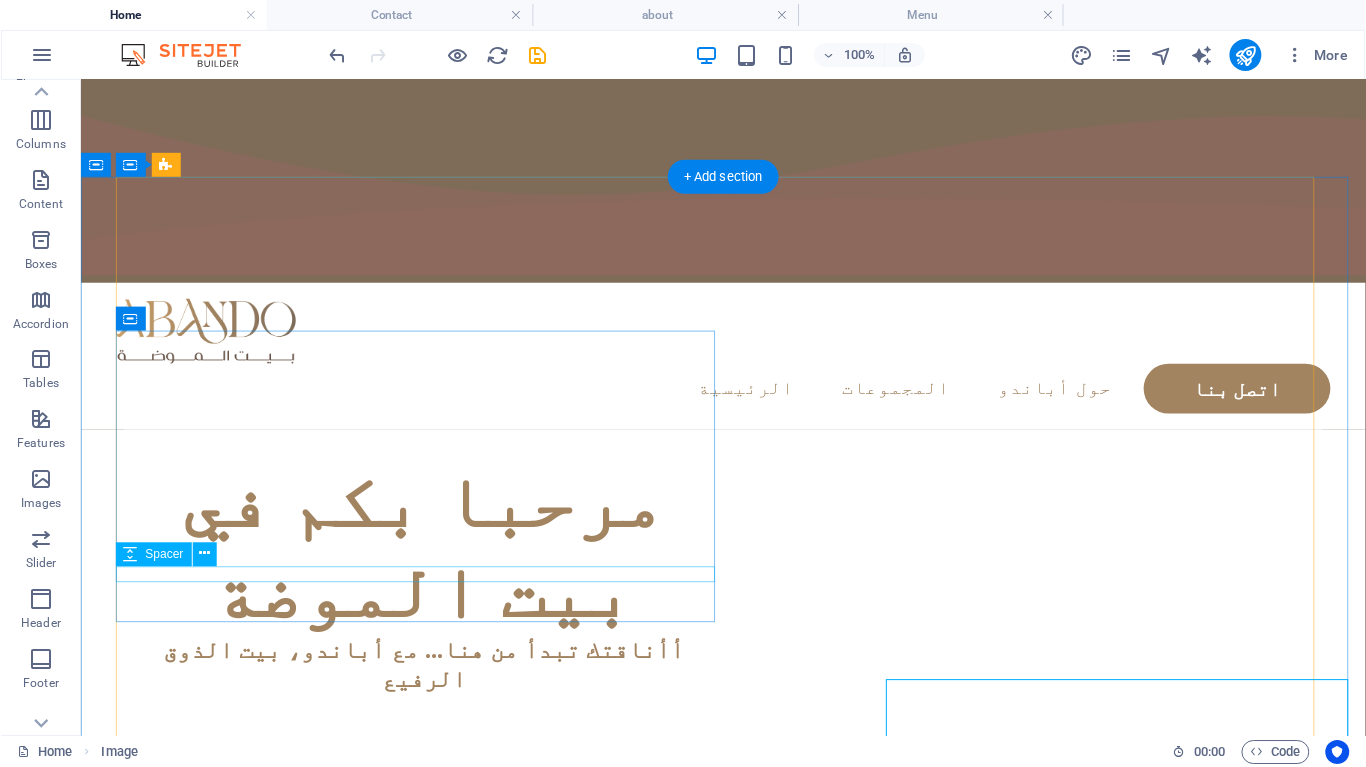 scroll, scrollTop: 0, scrollLeft: 0, axis: both 